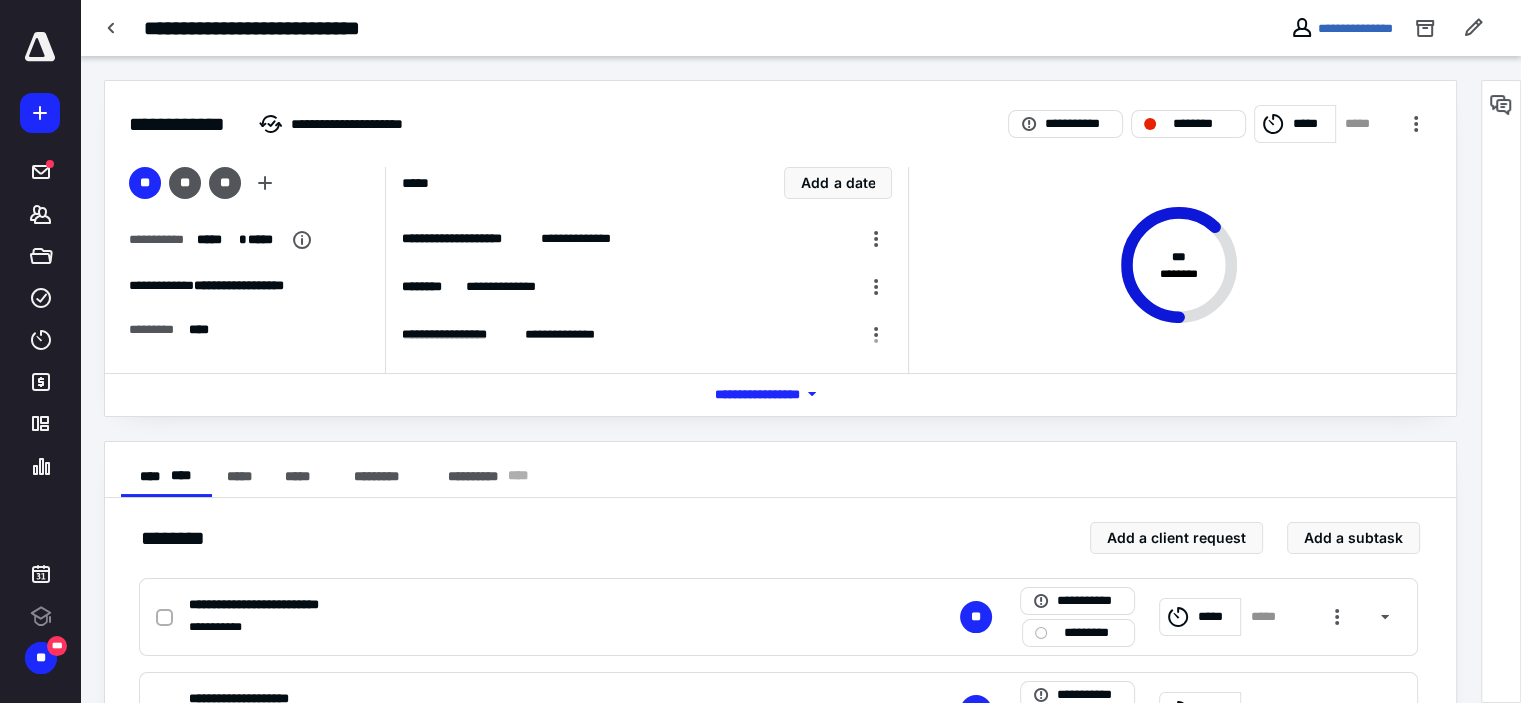 scroll, scrollTop: 0, scrollLeft: 0, axis: both 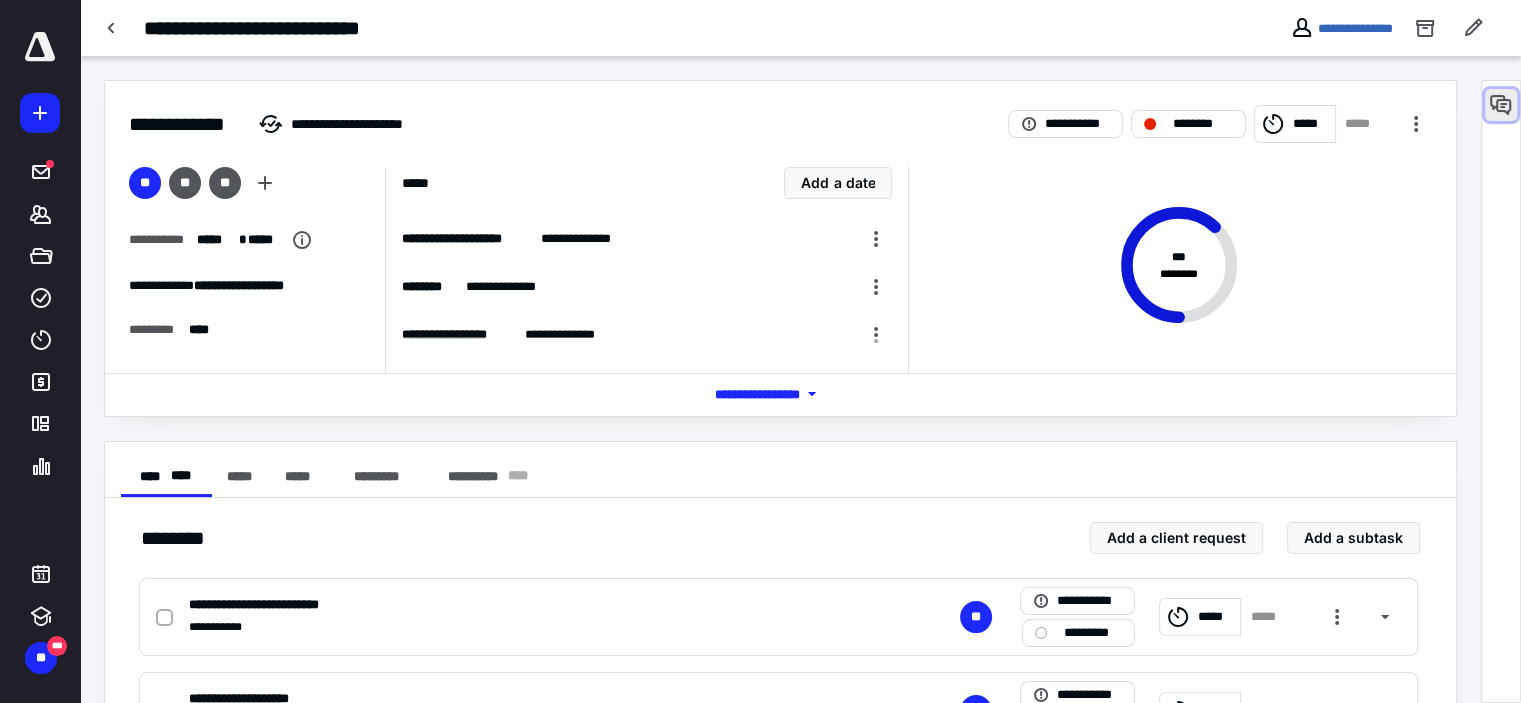 click at bounding box center [1501, 105] 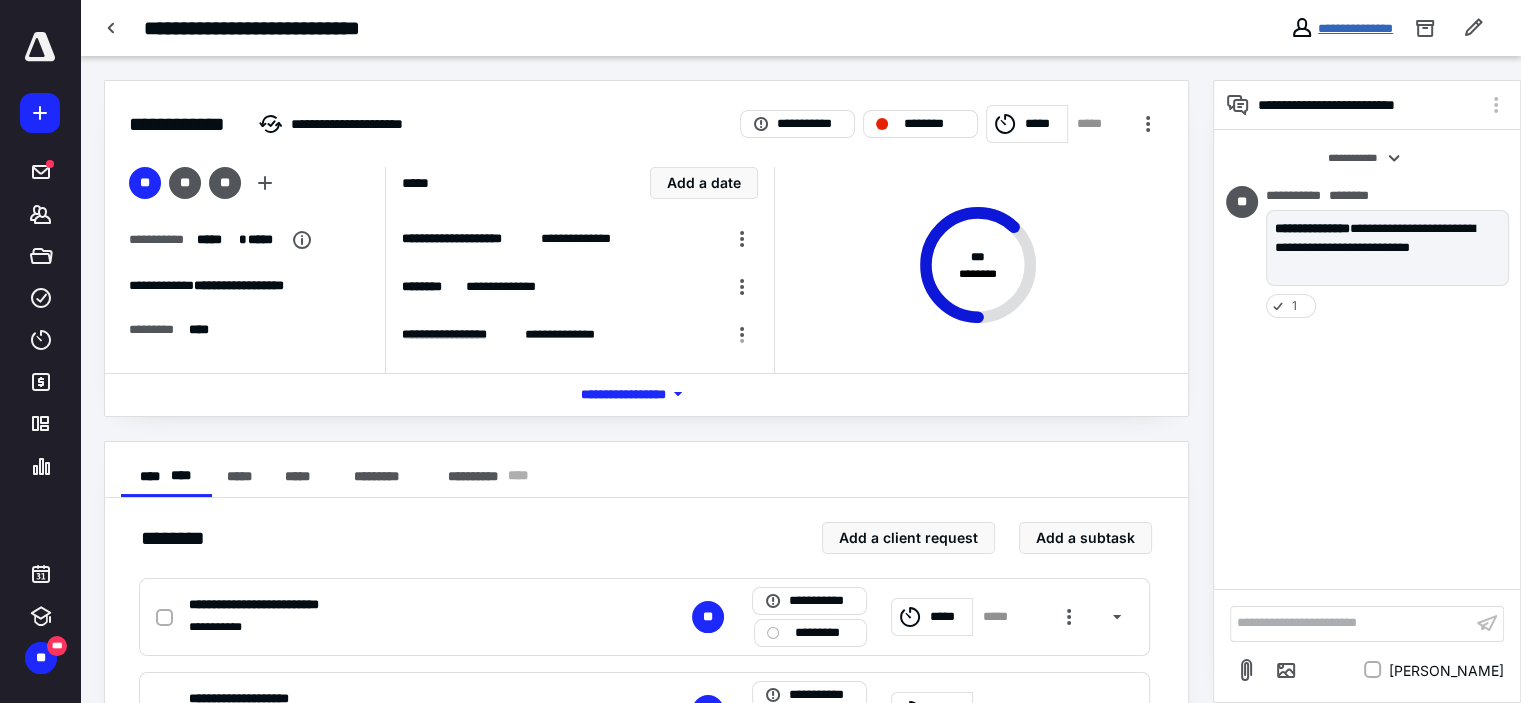 click on "**********" at bounding box center (1355, 28) 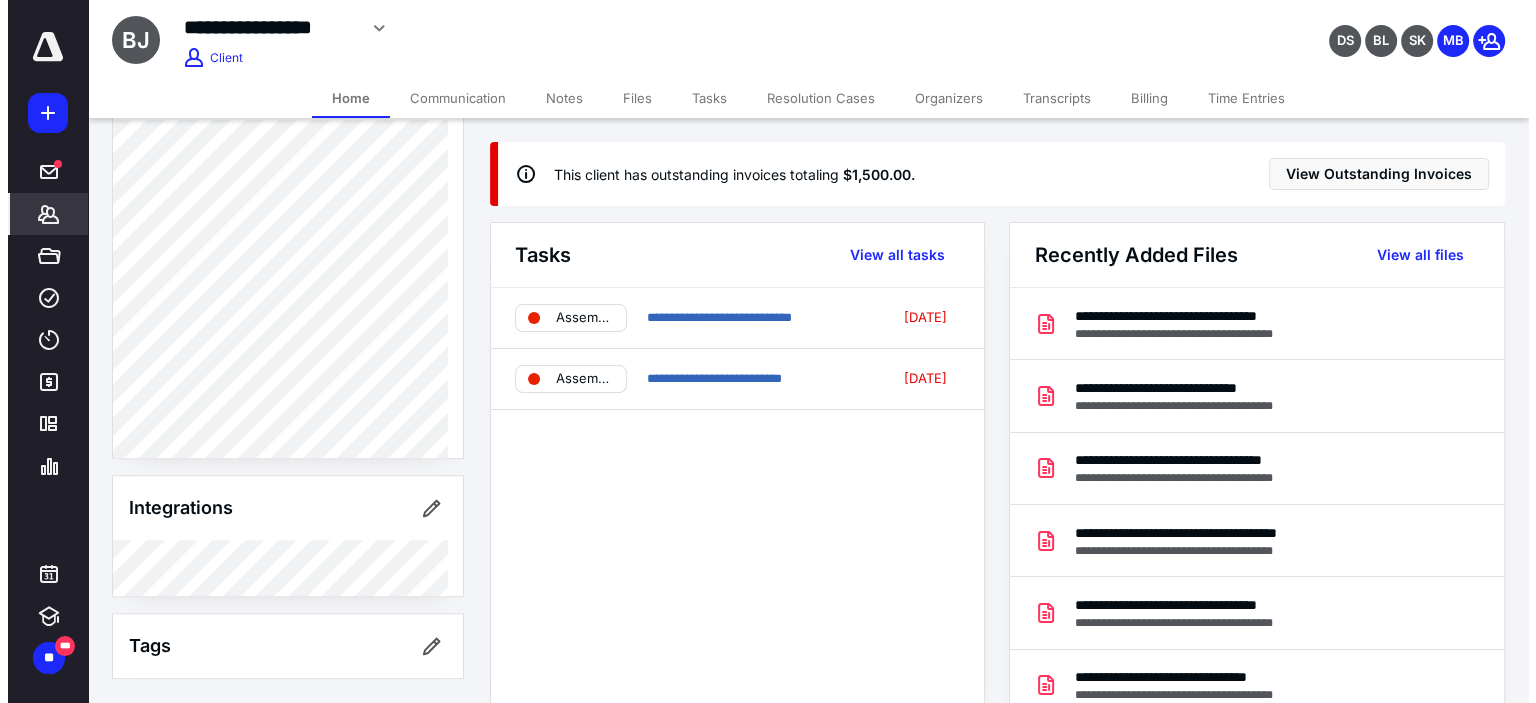 scroll, scrollTop: 880, scrollLeft: 0, axis: vertical 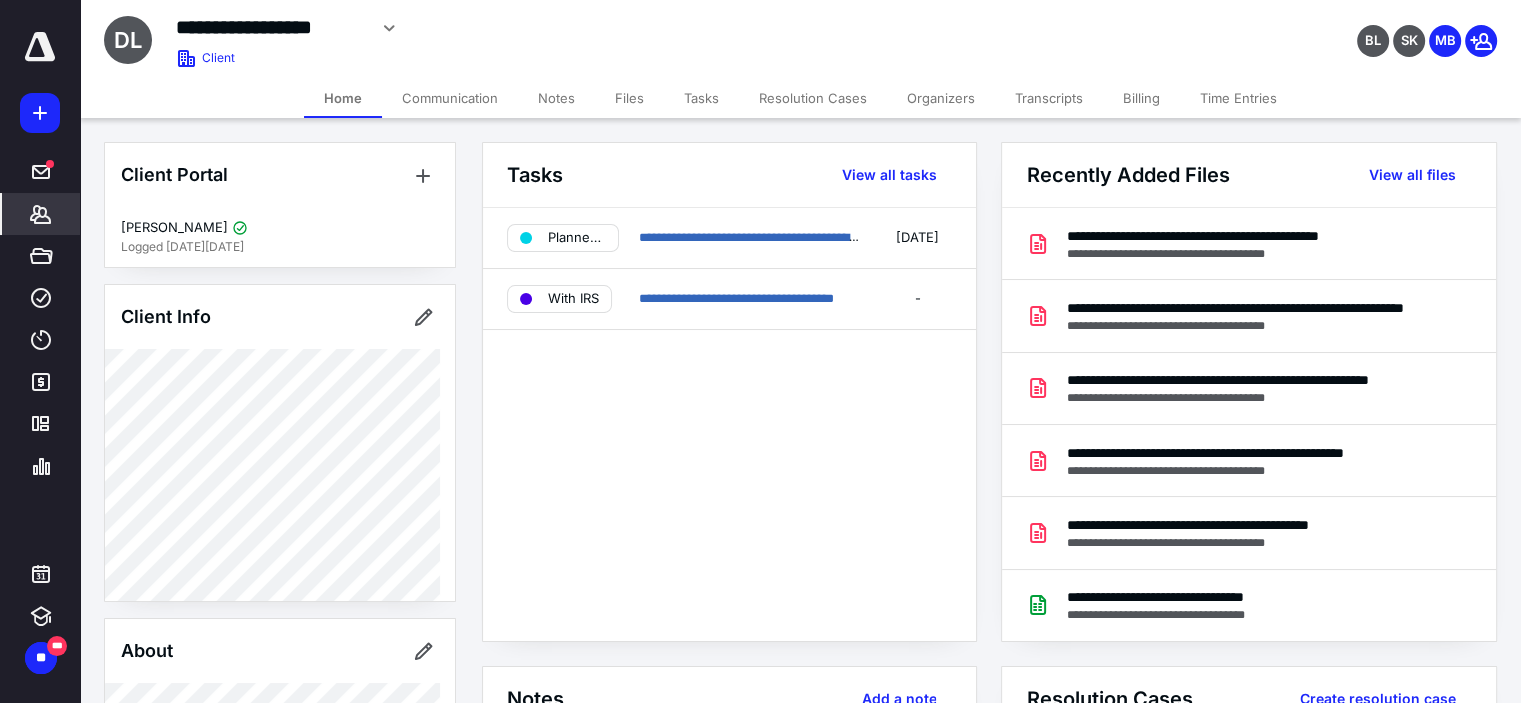 click on "Files" at bounding box center [629, 98] 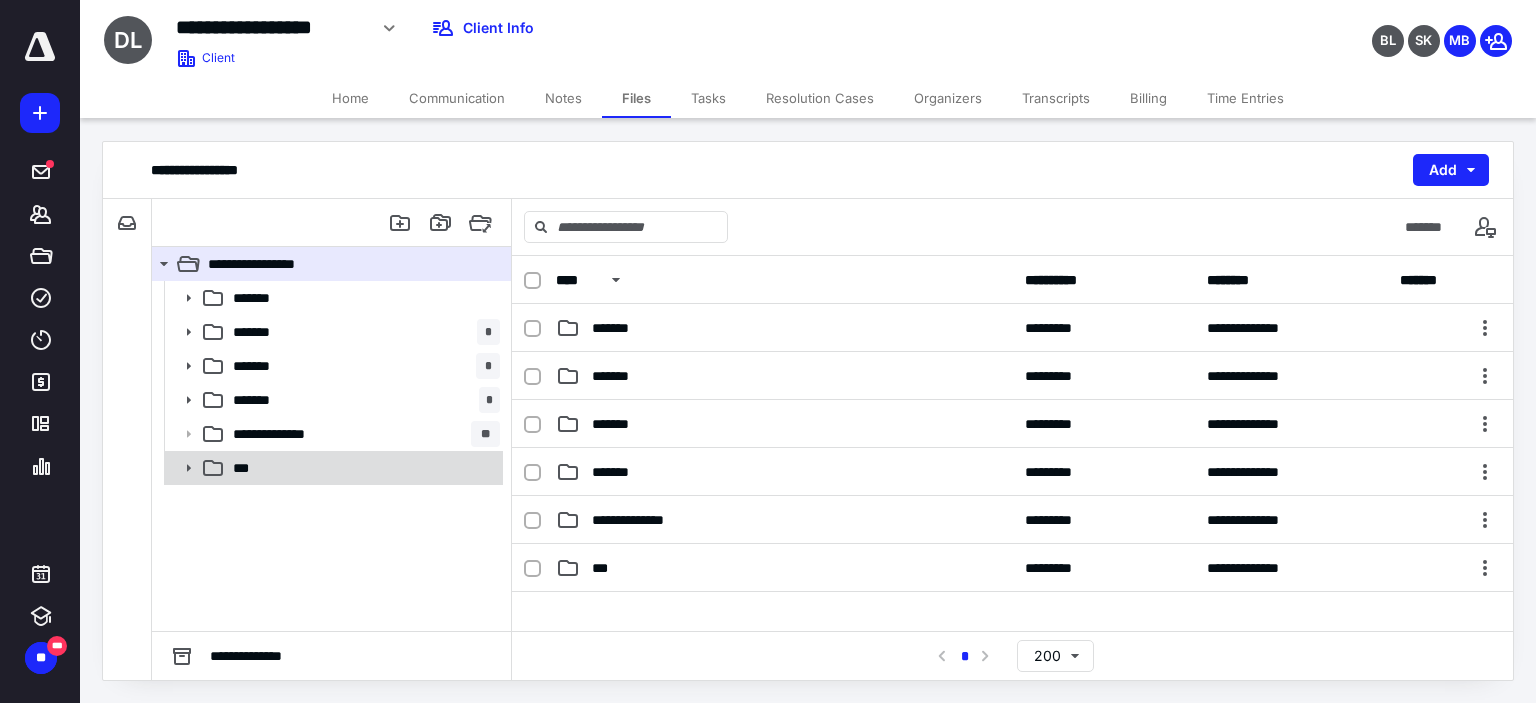 click 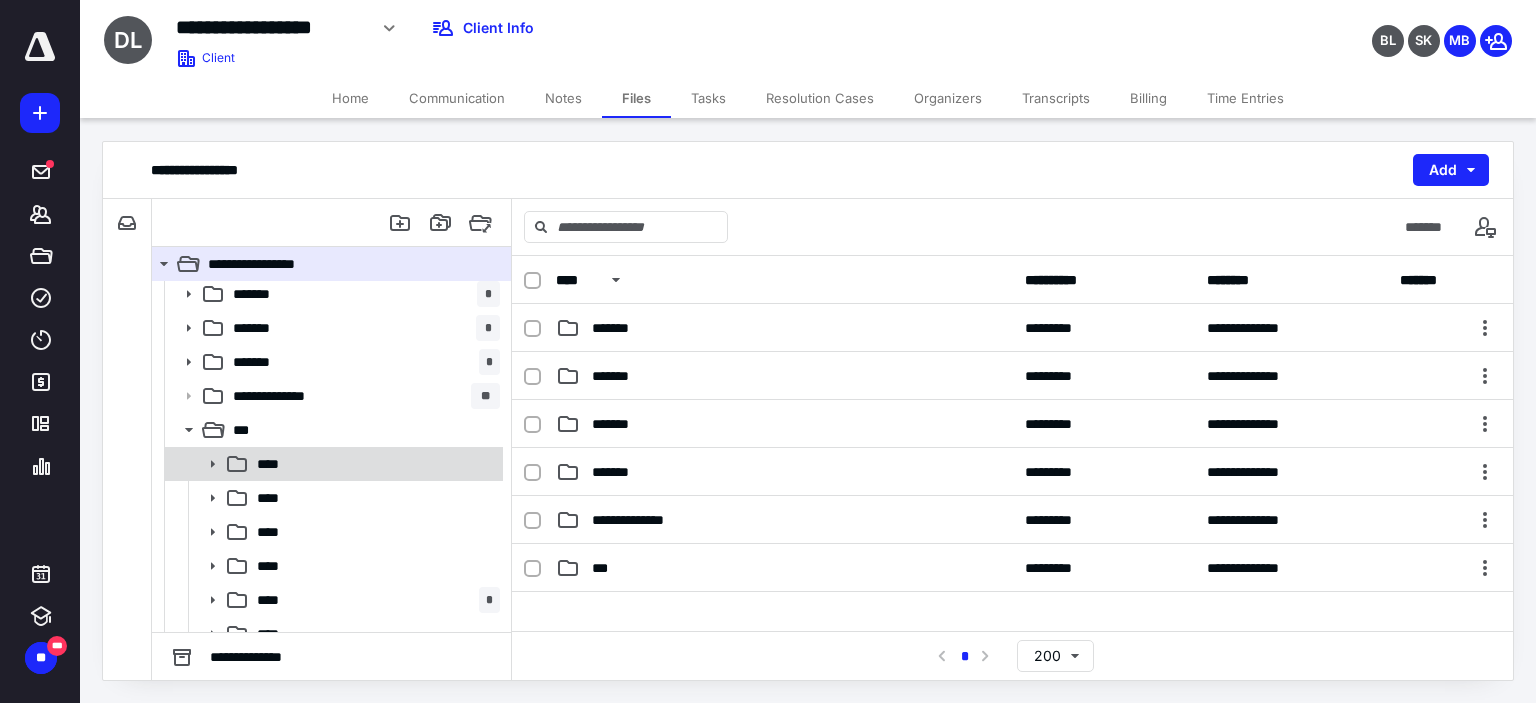 scroll, scrollTop: 56, scrollLeft: 0, axis: vertical 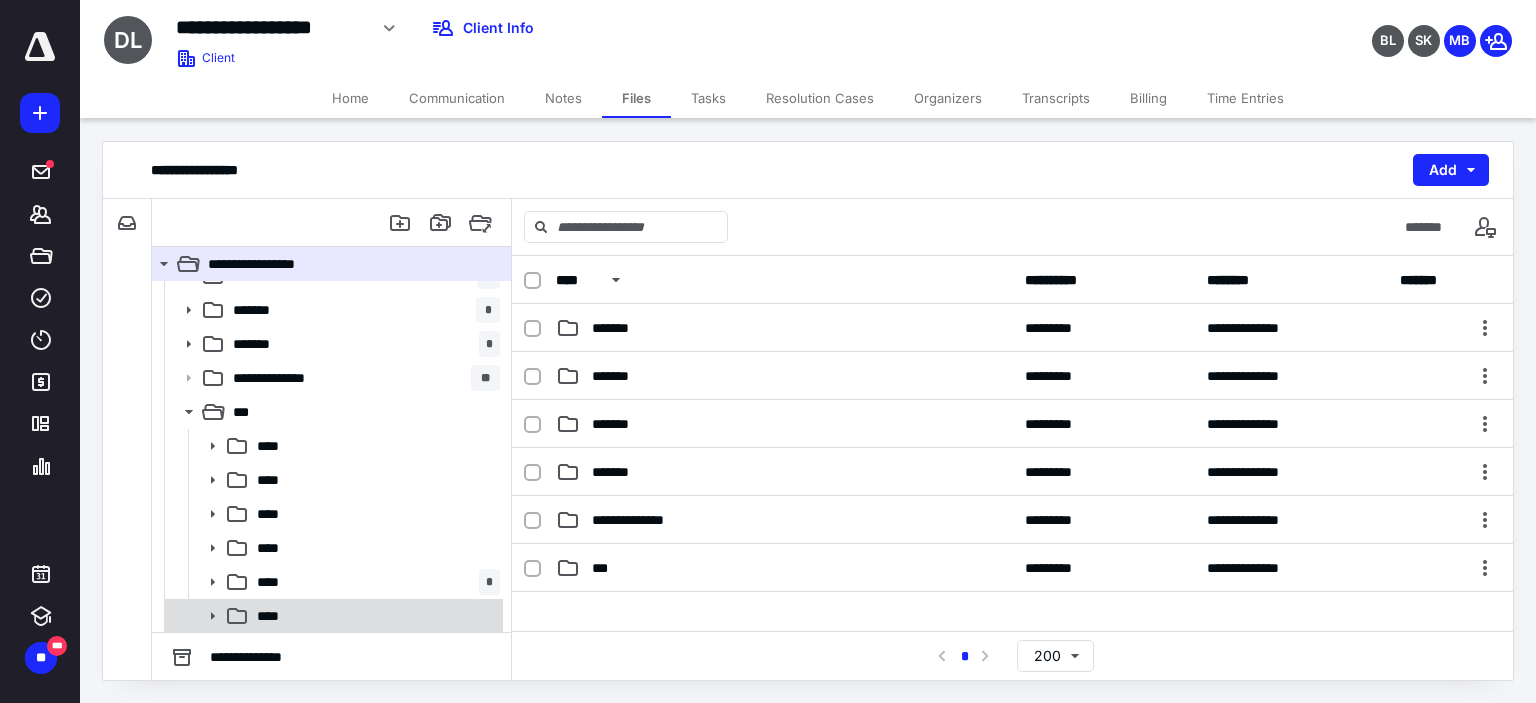 click 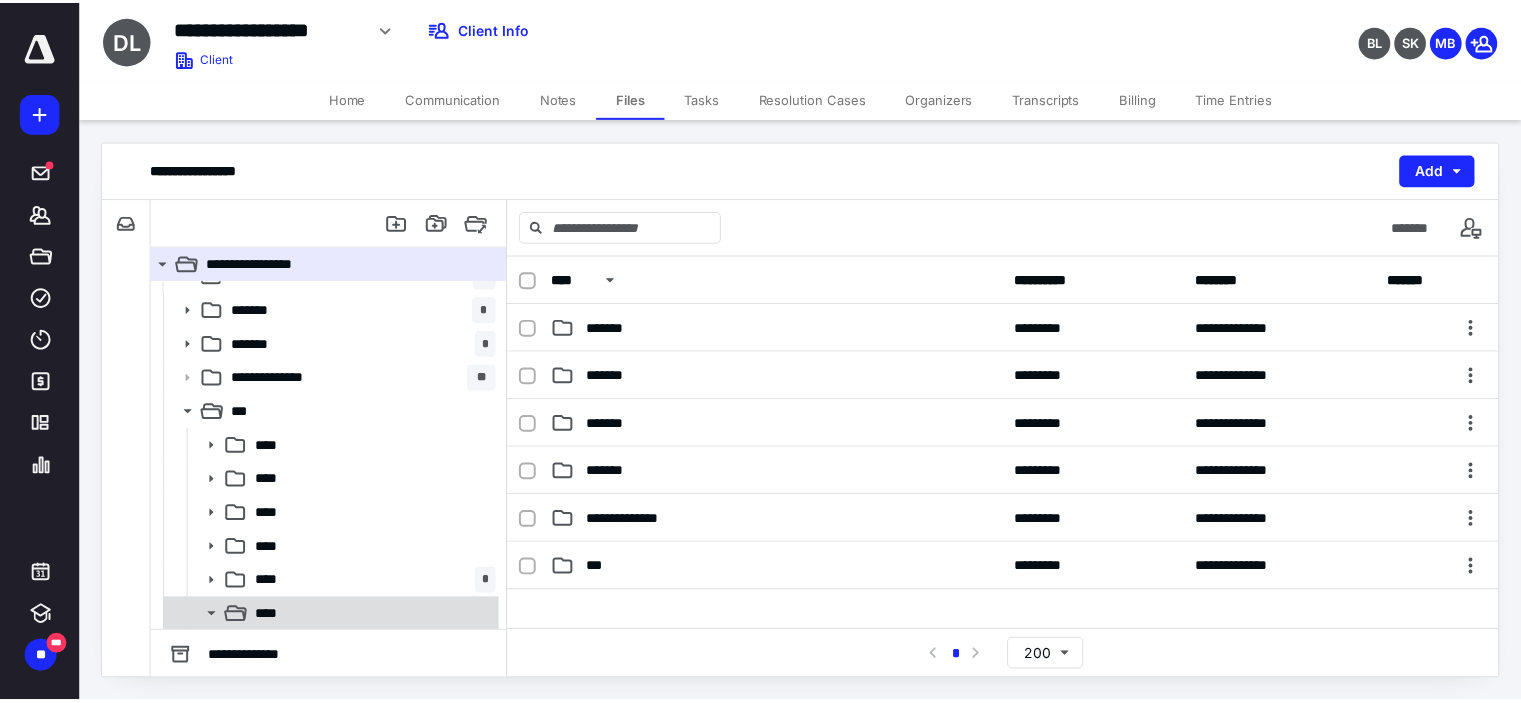 scroll, scrollTop: 124, scrollLeft: 0, axis: vertical 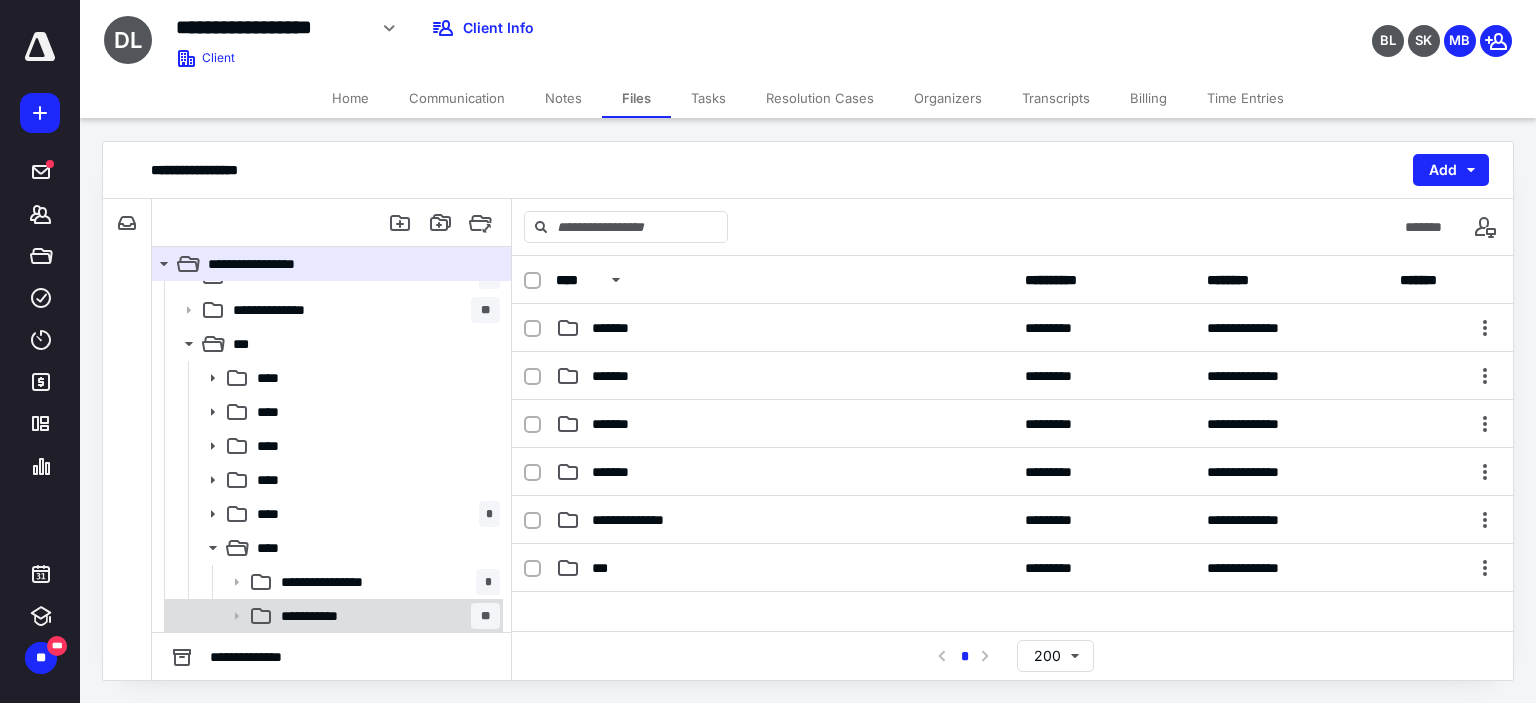 click on "**********" at bounding box center (320, 616) 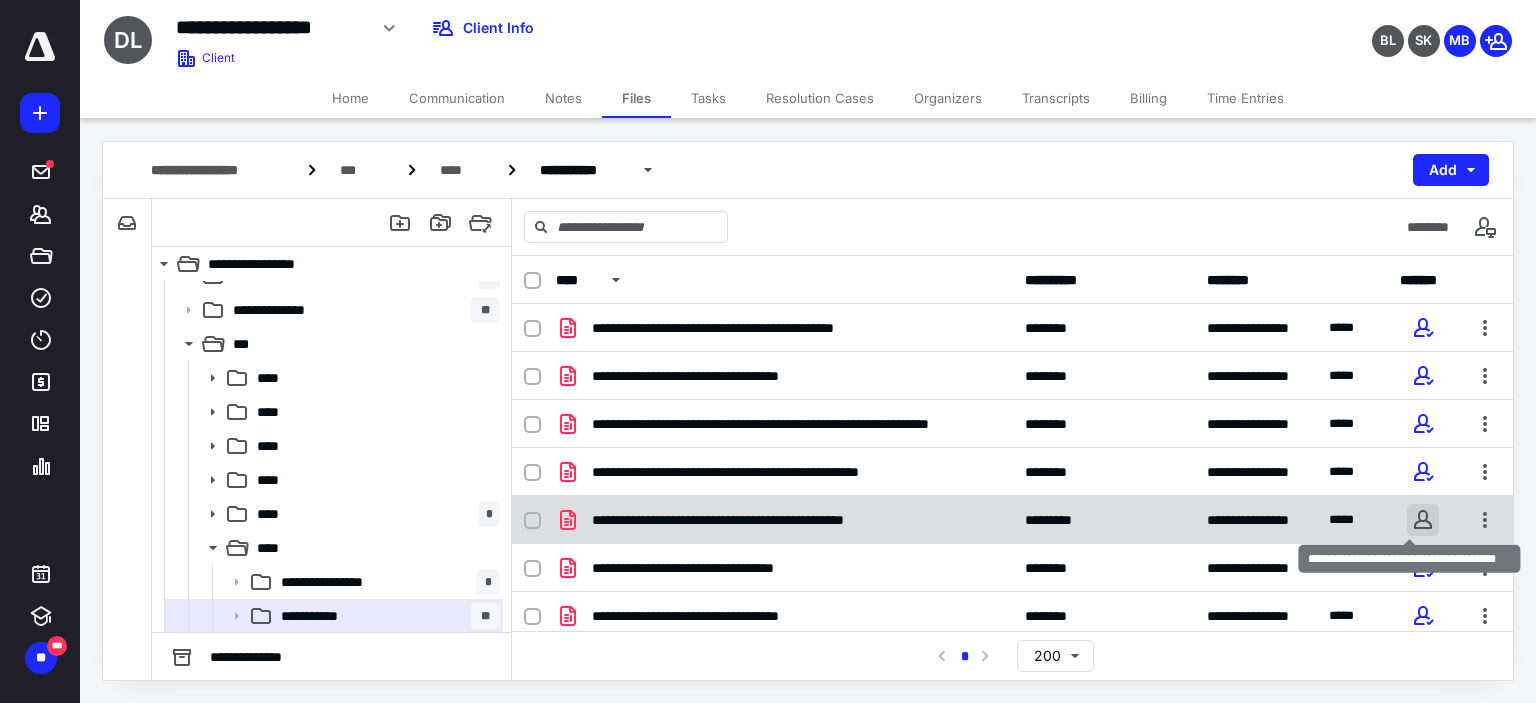 click at bounding box center [1423, 520] 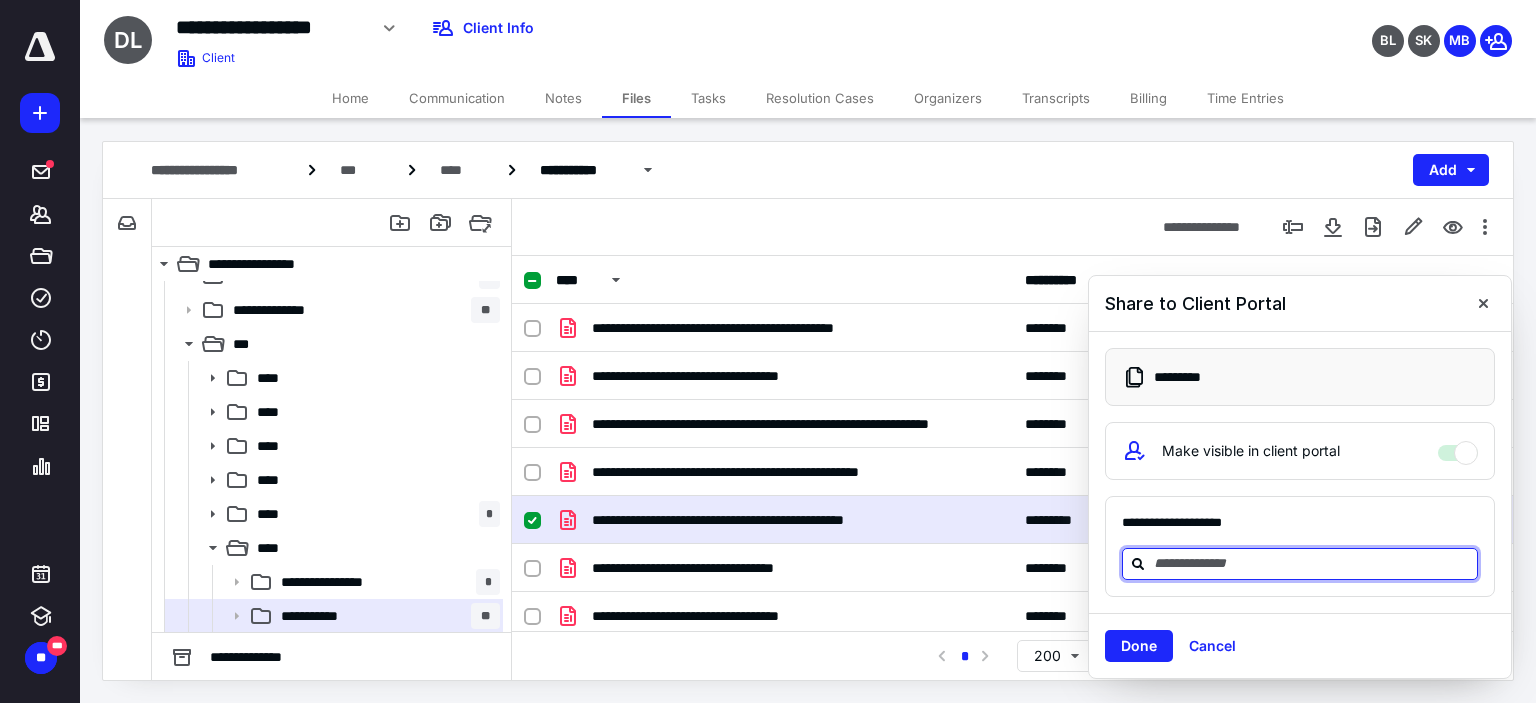click at bounding box center [1312, 563] 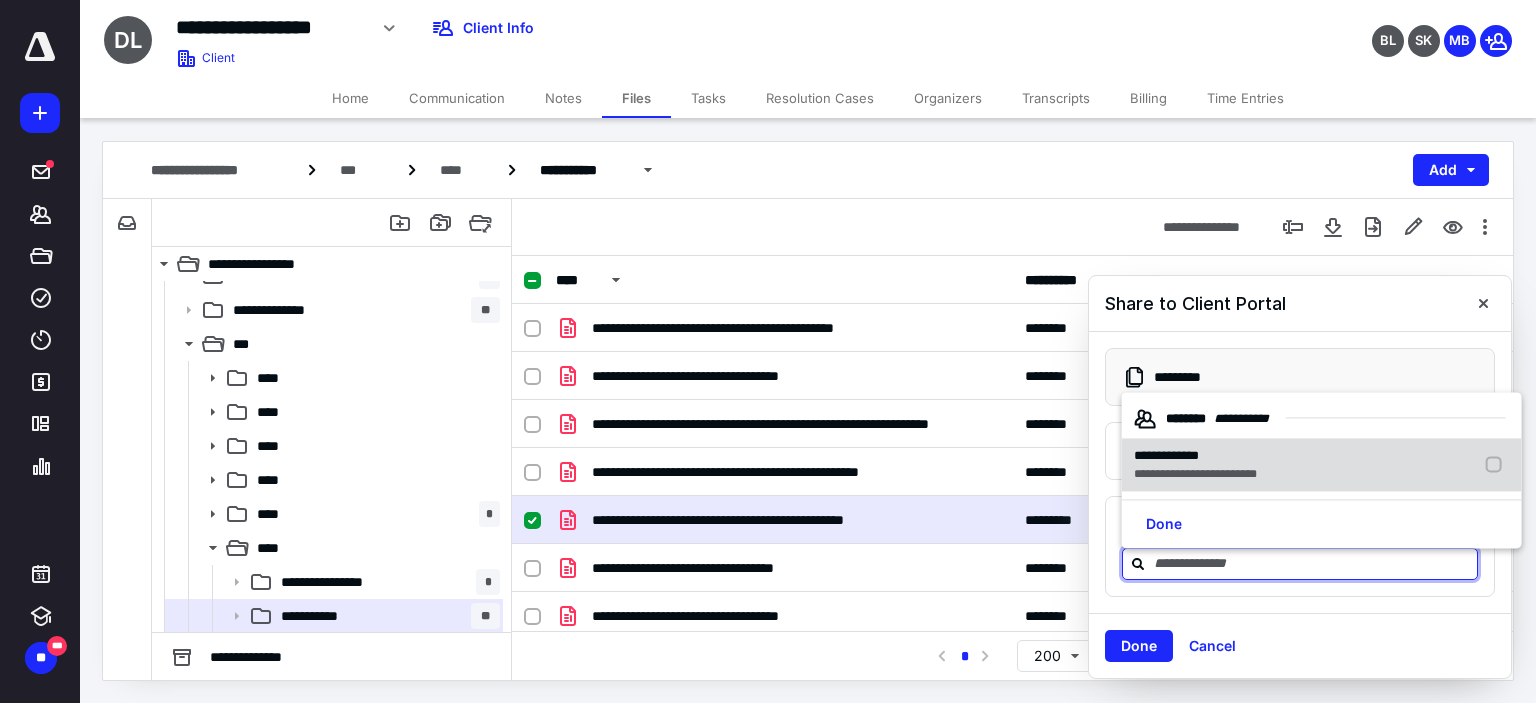 click on "**********" at bounding box center (1166, 455) 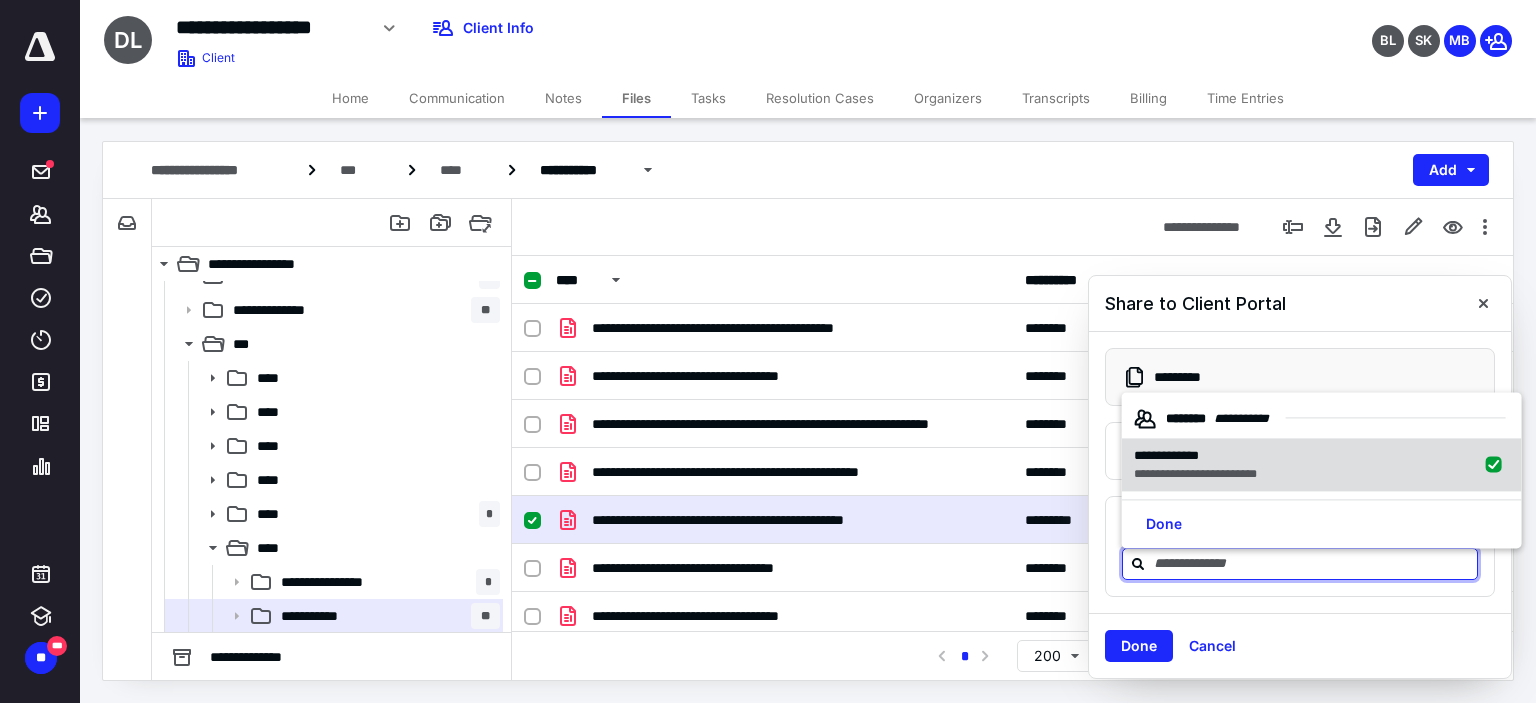 checkbox on "true" 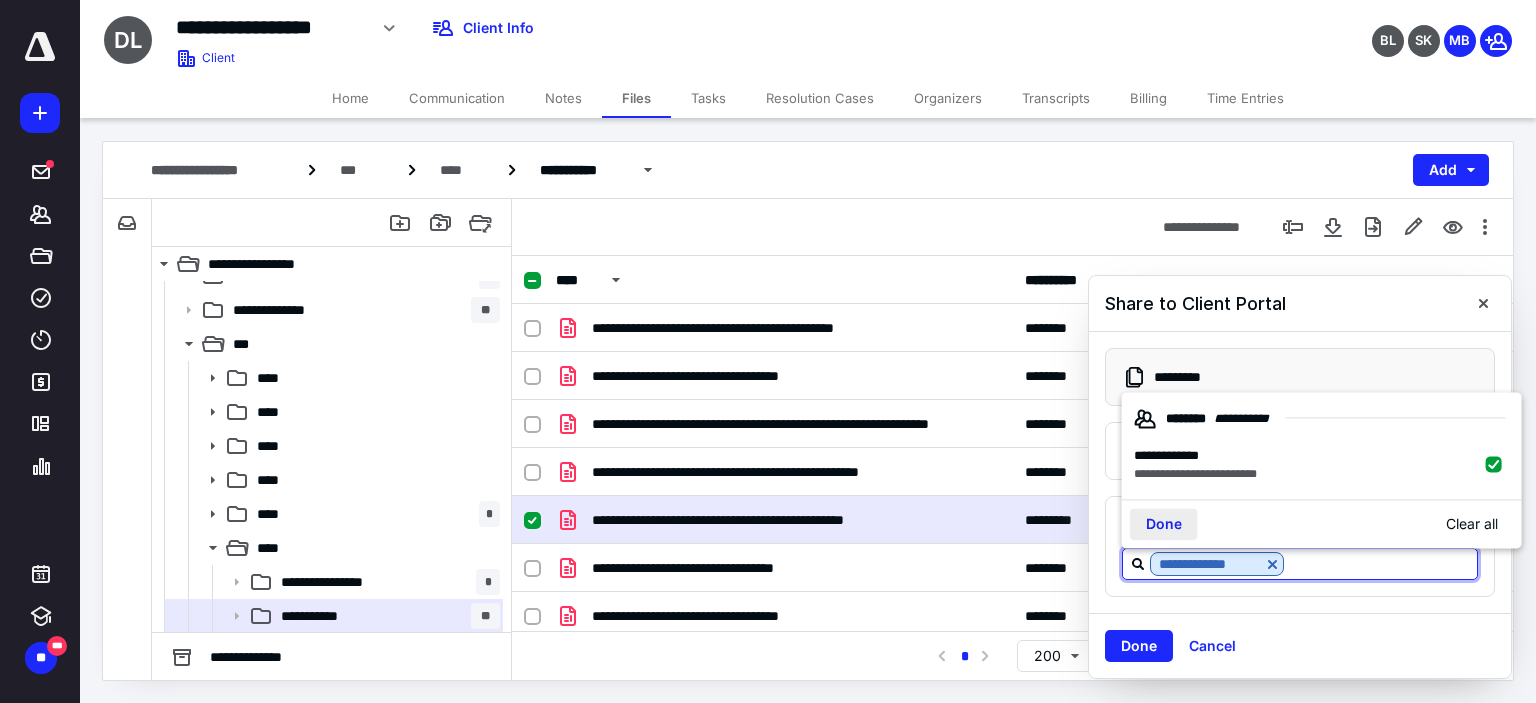 click on "Done" at bounding box center (1164, 525) 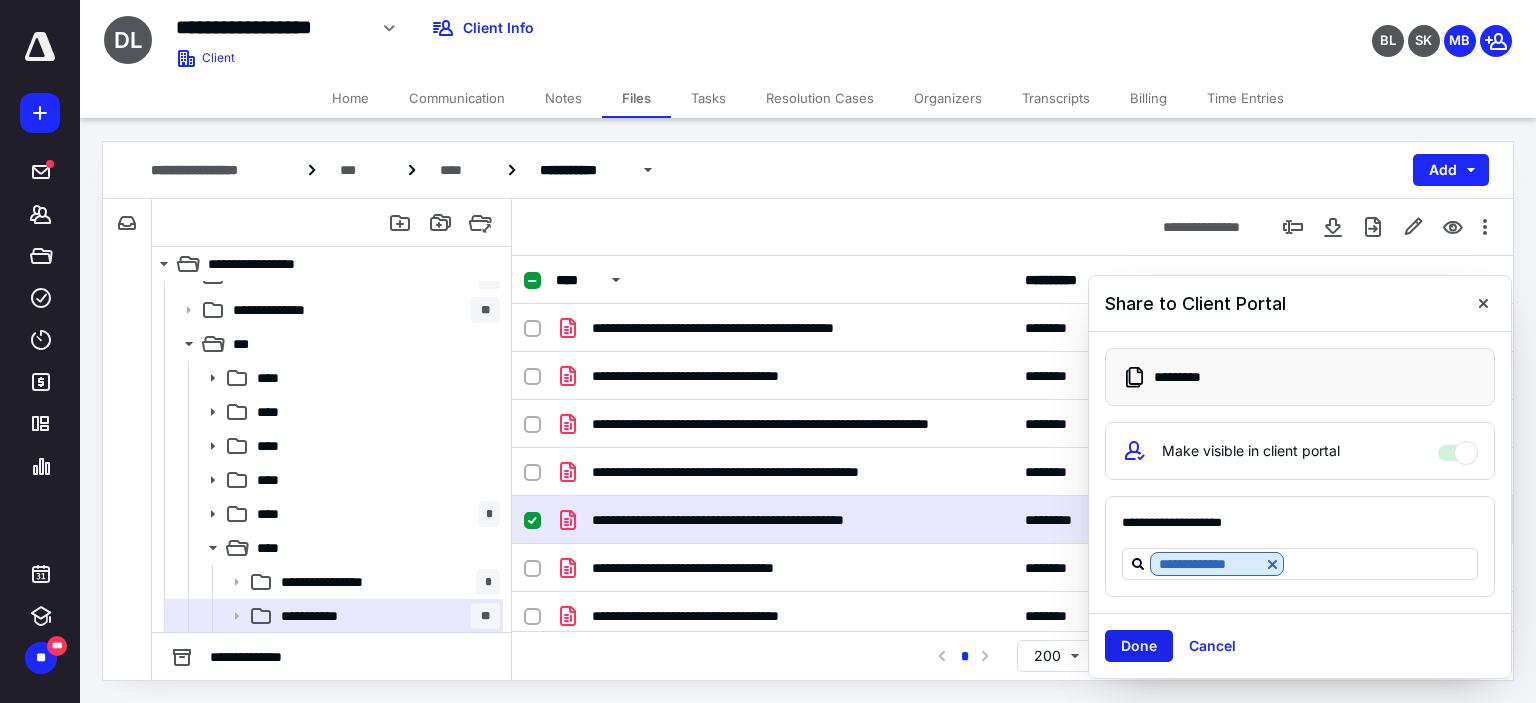 click on "Done" at bounding box center (1139, 646) 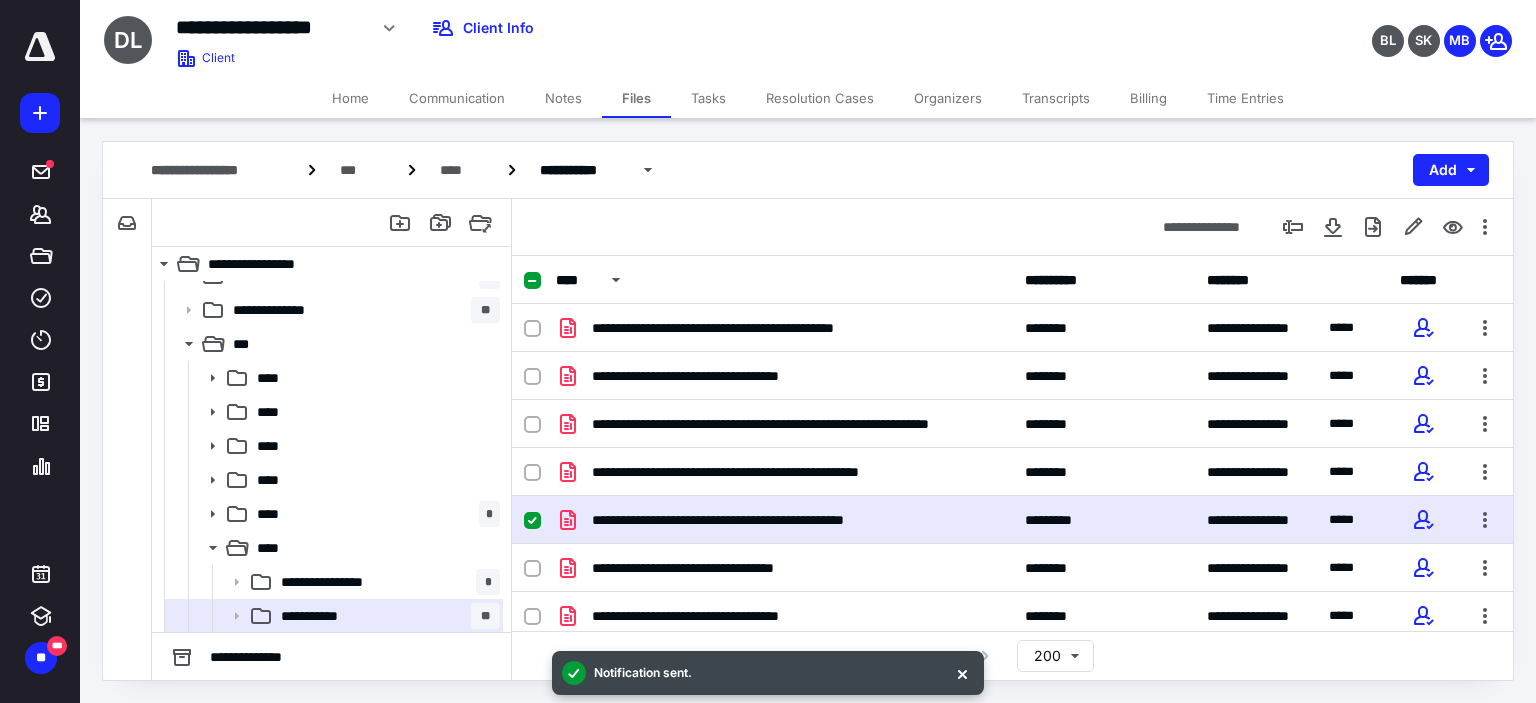 click on "Tasks" at bounding box center [708, 98] 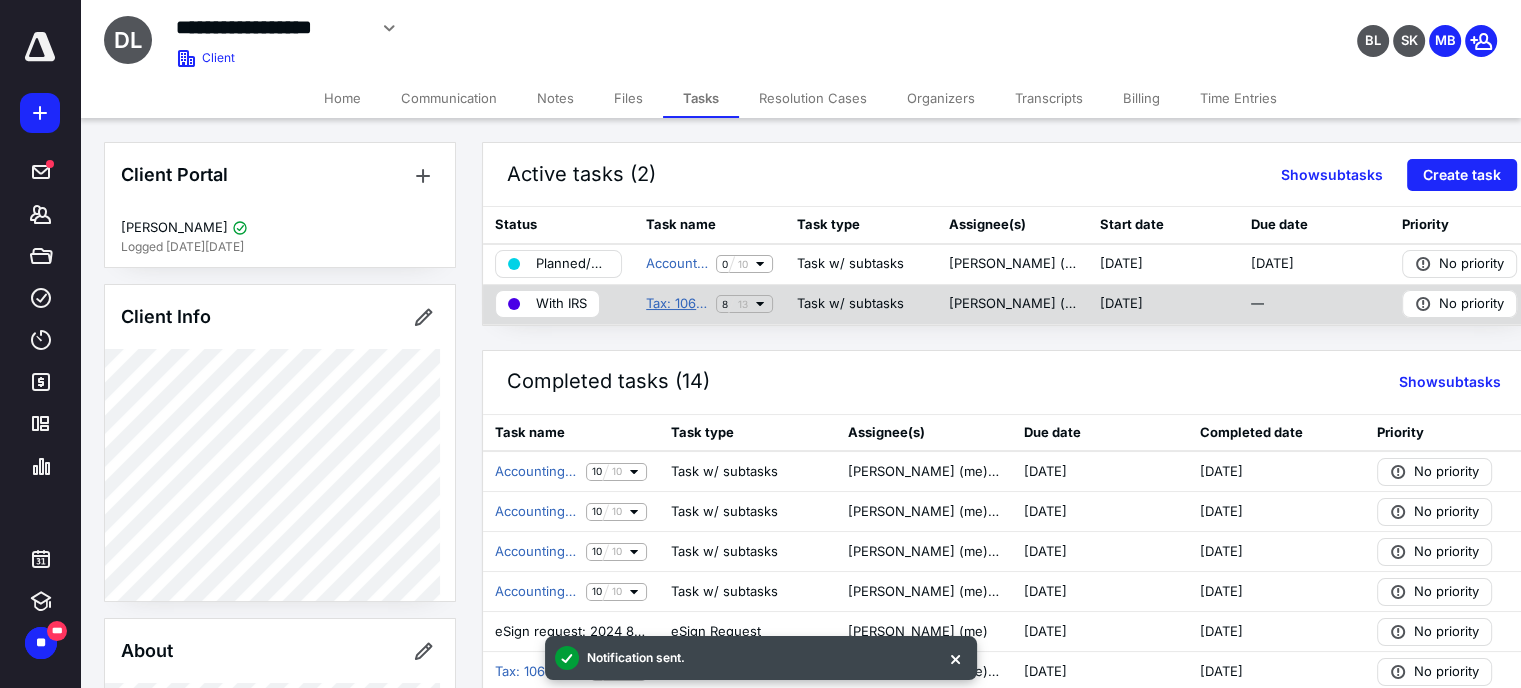 click on "Tax: 1065-Superseding Tax Return - 2024" at bounding box center [677, 304] 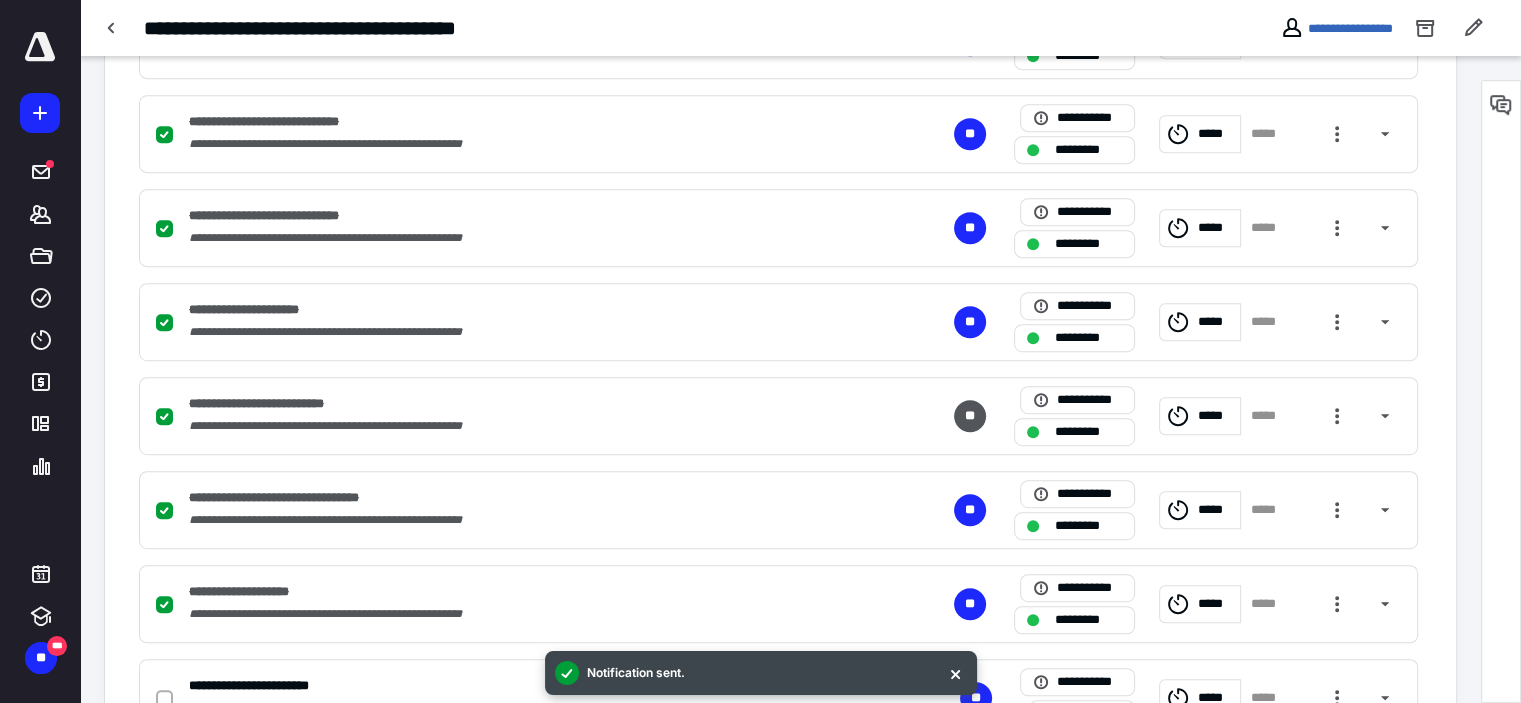scroll, scrollTop: 1129, scrollLeft: 0, axis: vertical 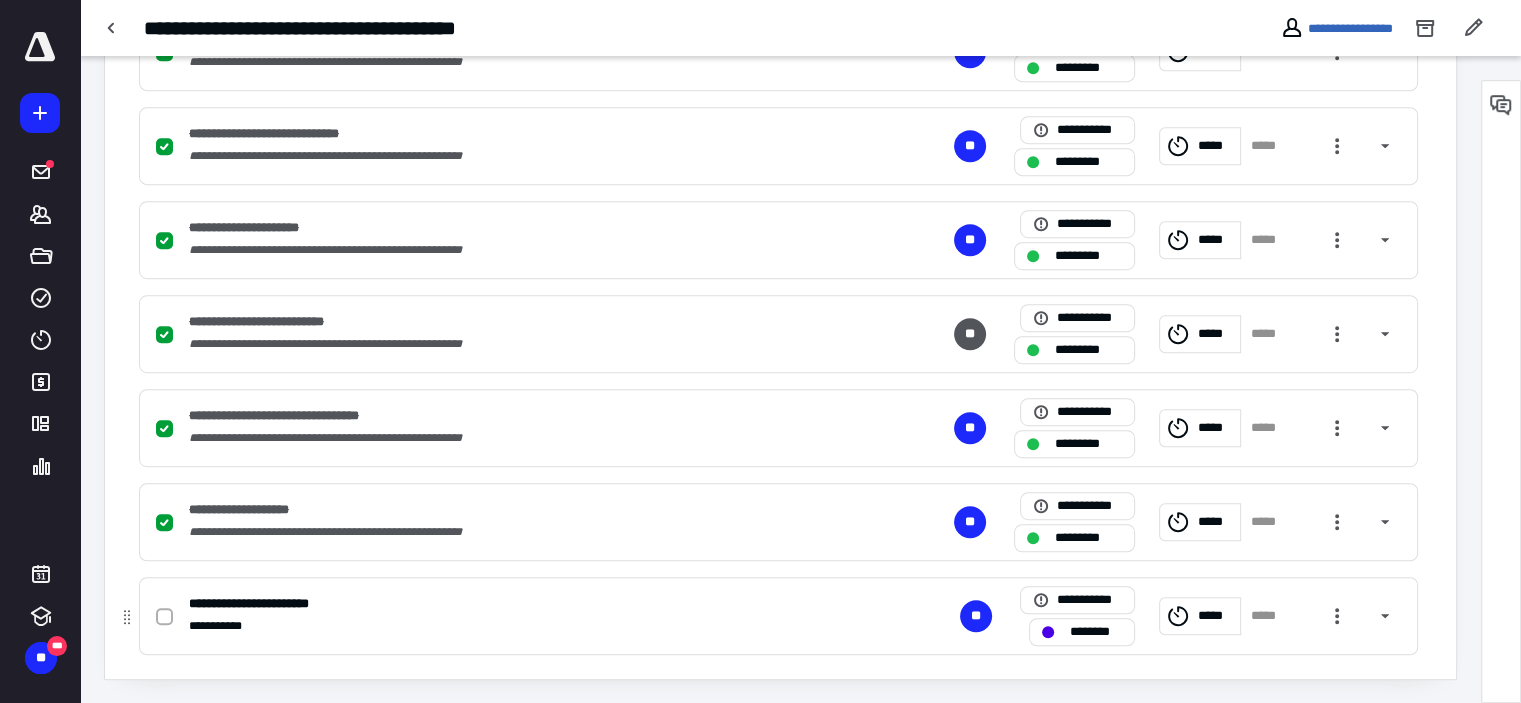 click at bounding box center (164, 617) 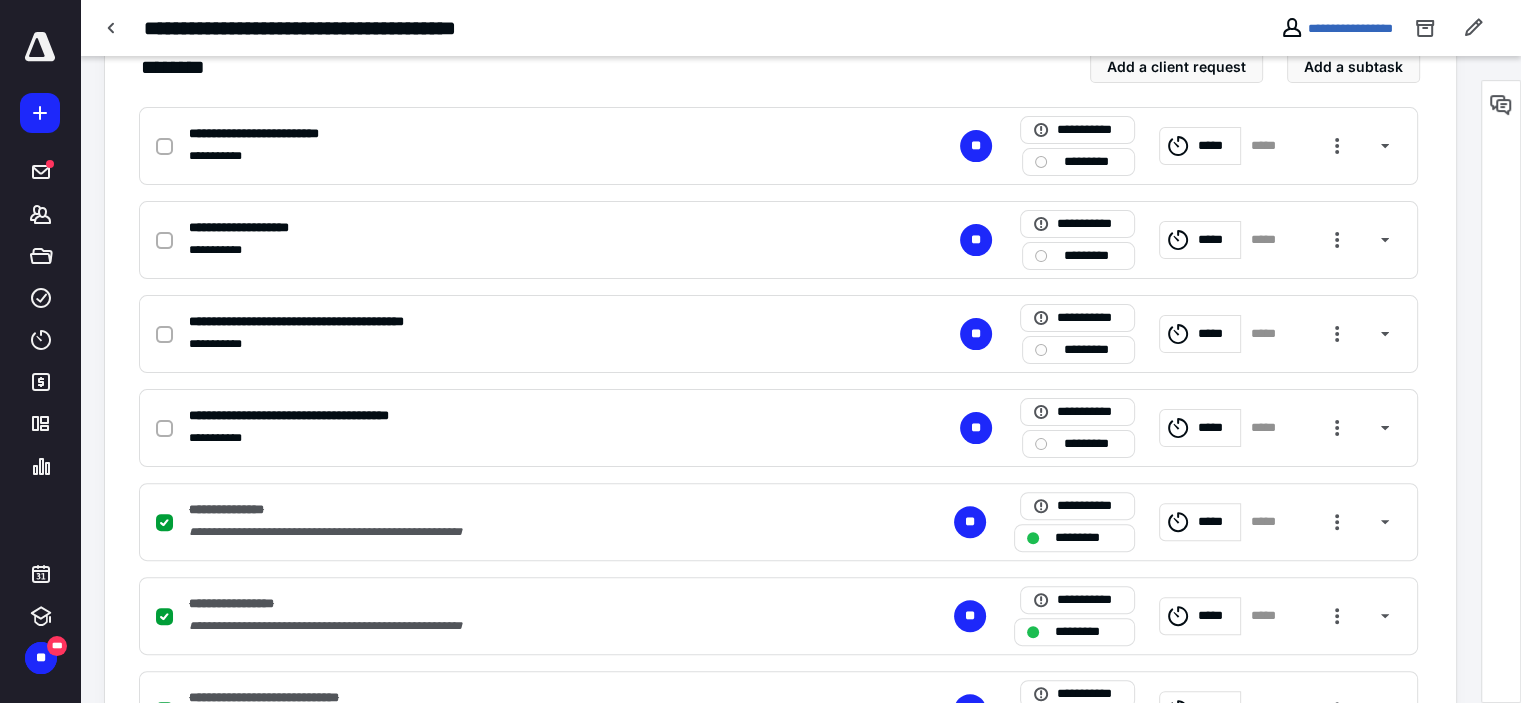 scroll, scrollTop: 0, scrollLeft: 0, axis: both 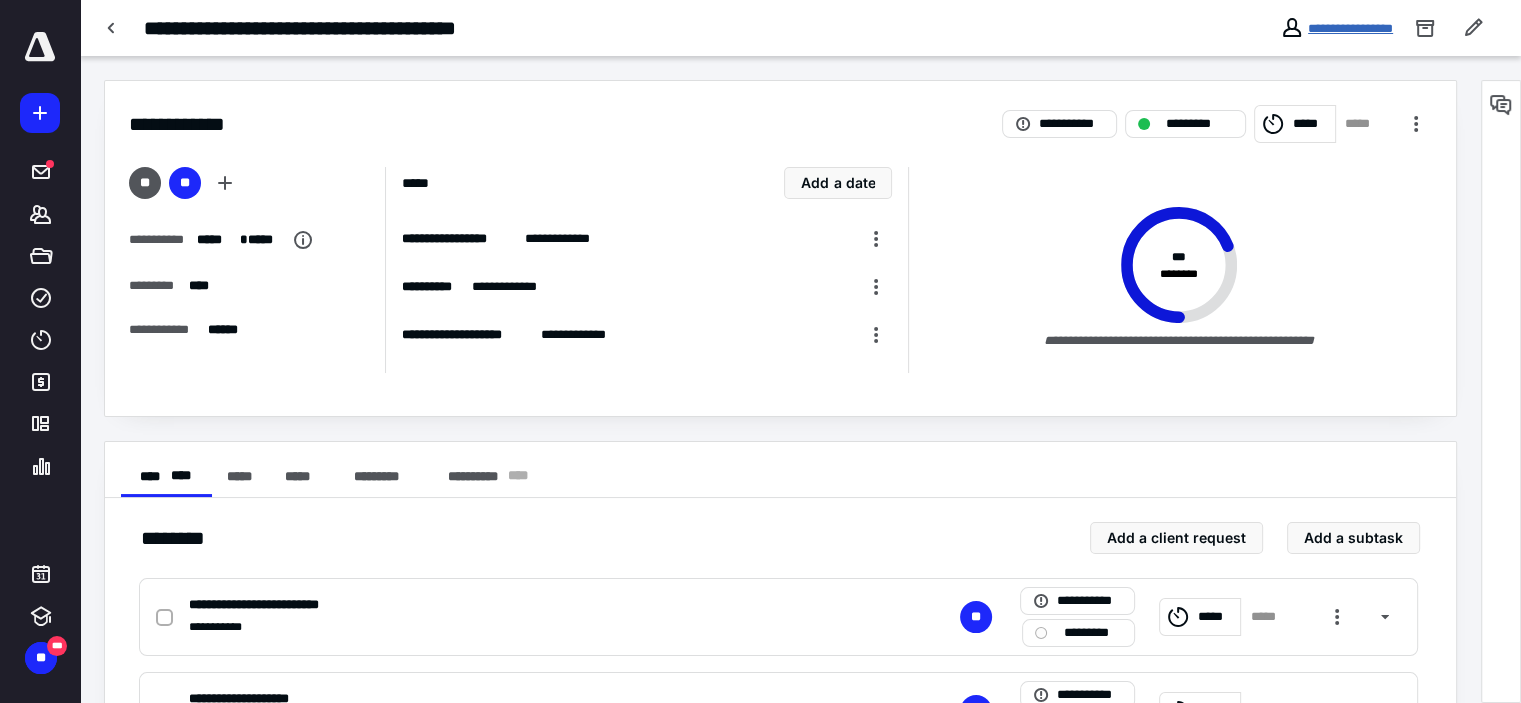 click on "**********" at bounding box center [1350, 28] 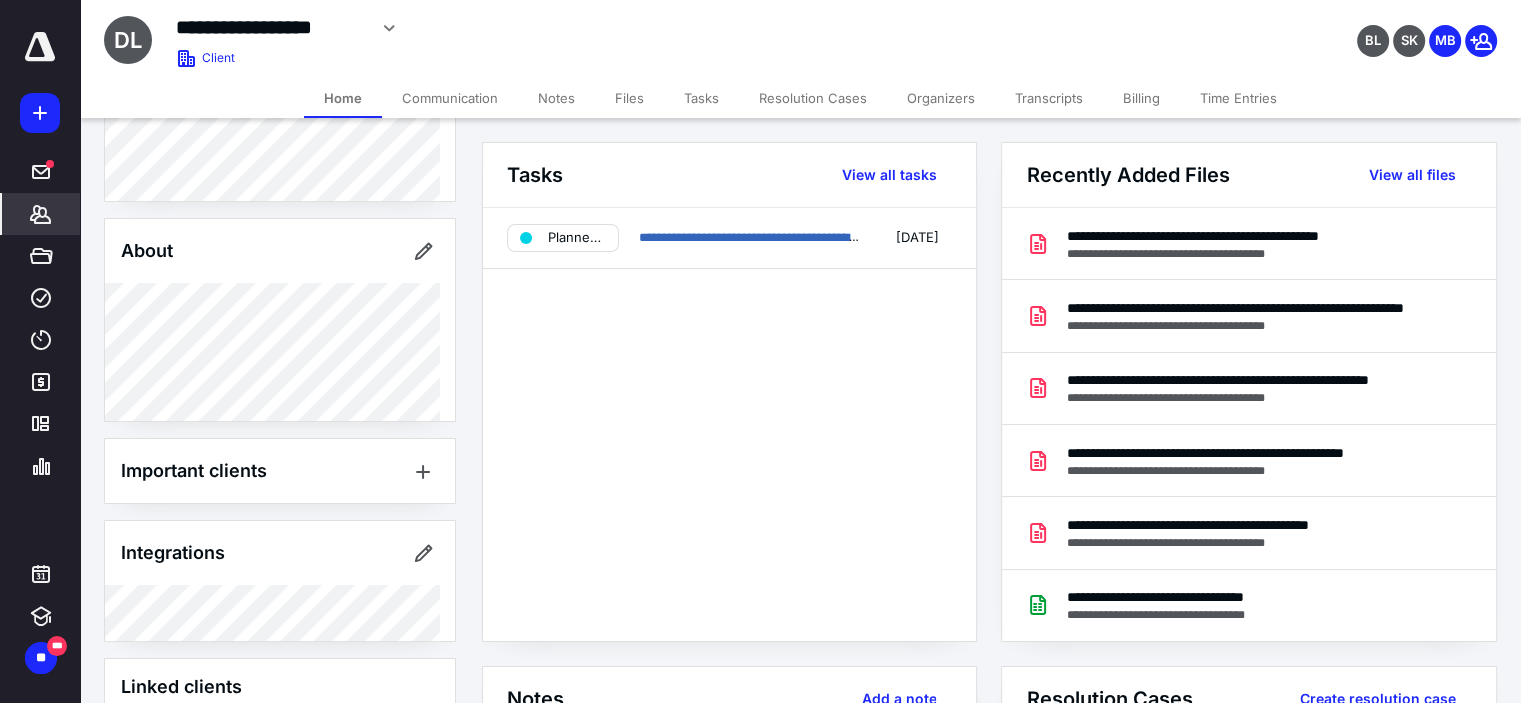 scroll, scrollTop: 583, scrollLeft: 0, axis: vertical 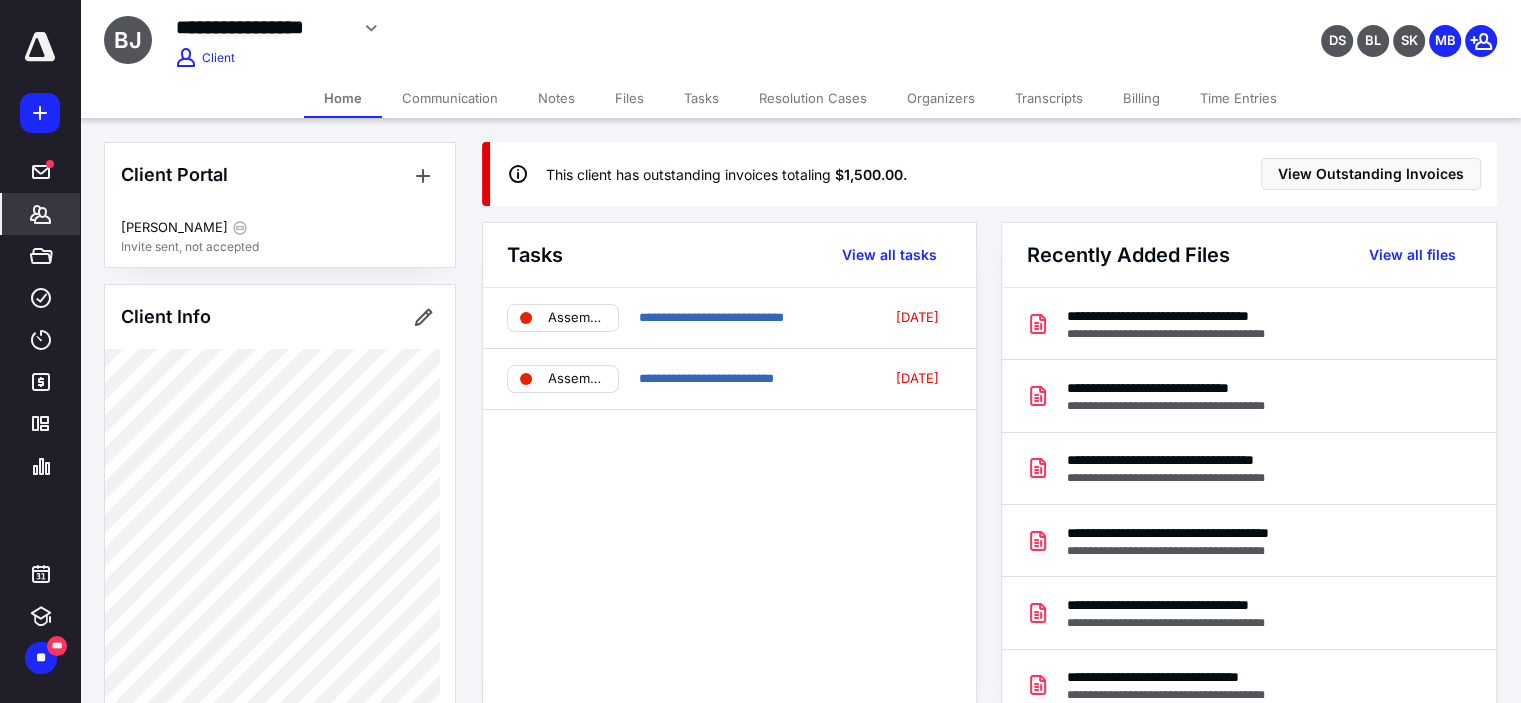 click on "Files" at bounding box center [629, 98] 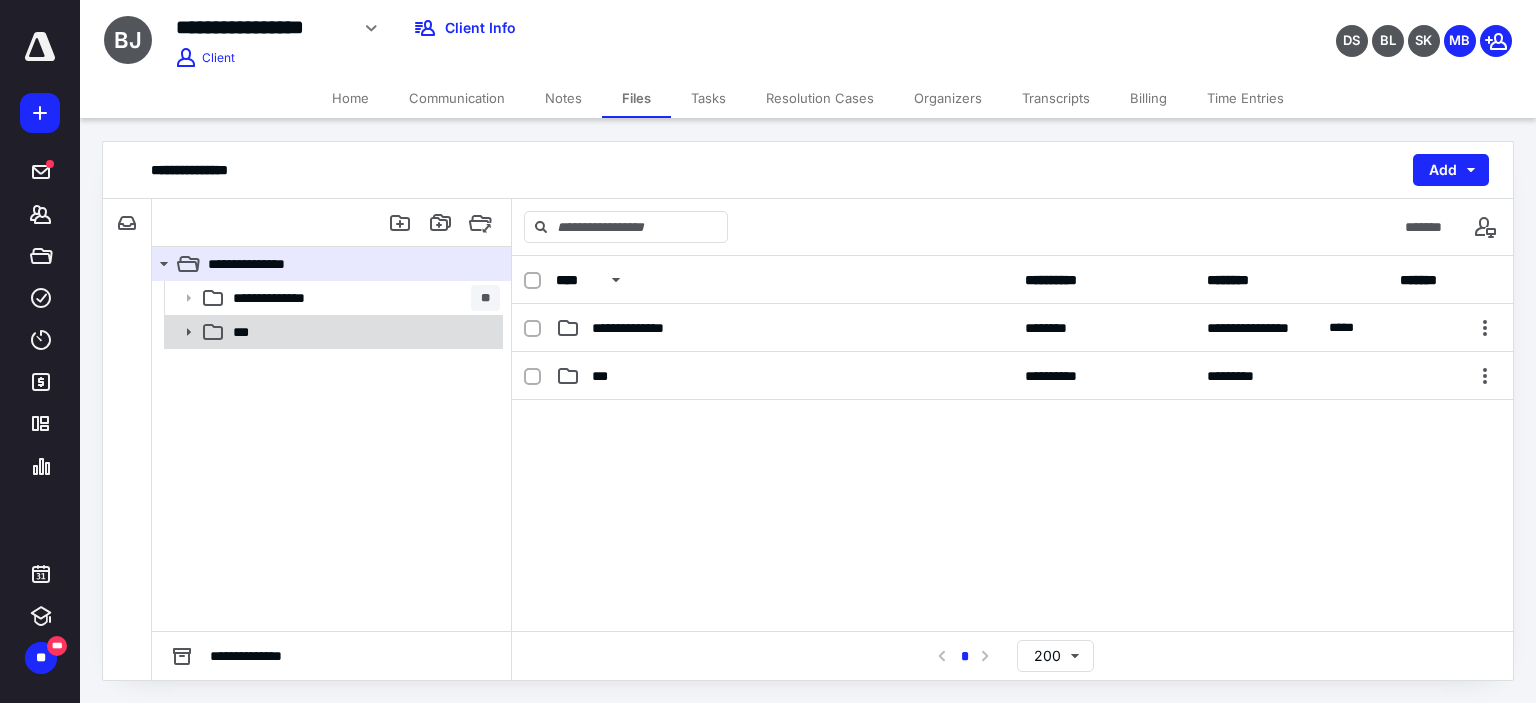 click 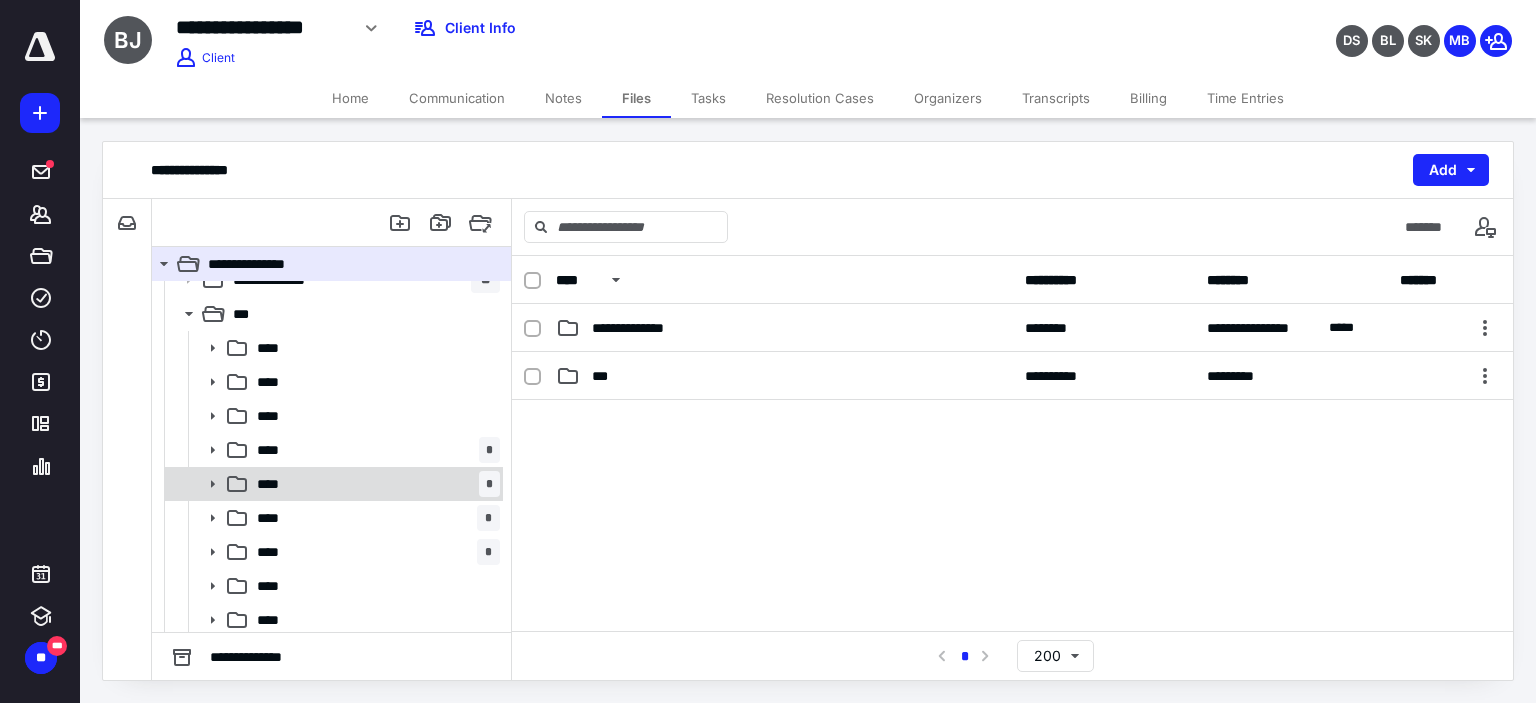 scroll, scrollTop: 22, scrollLeft: 0, axis: vertical 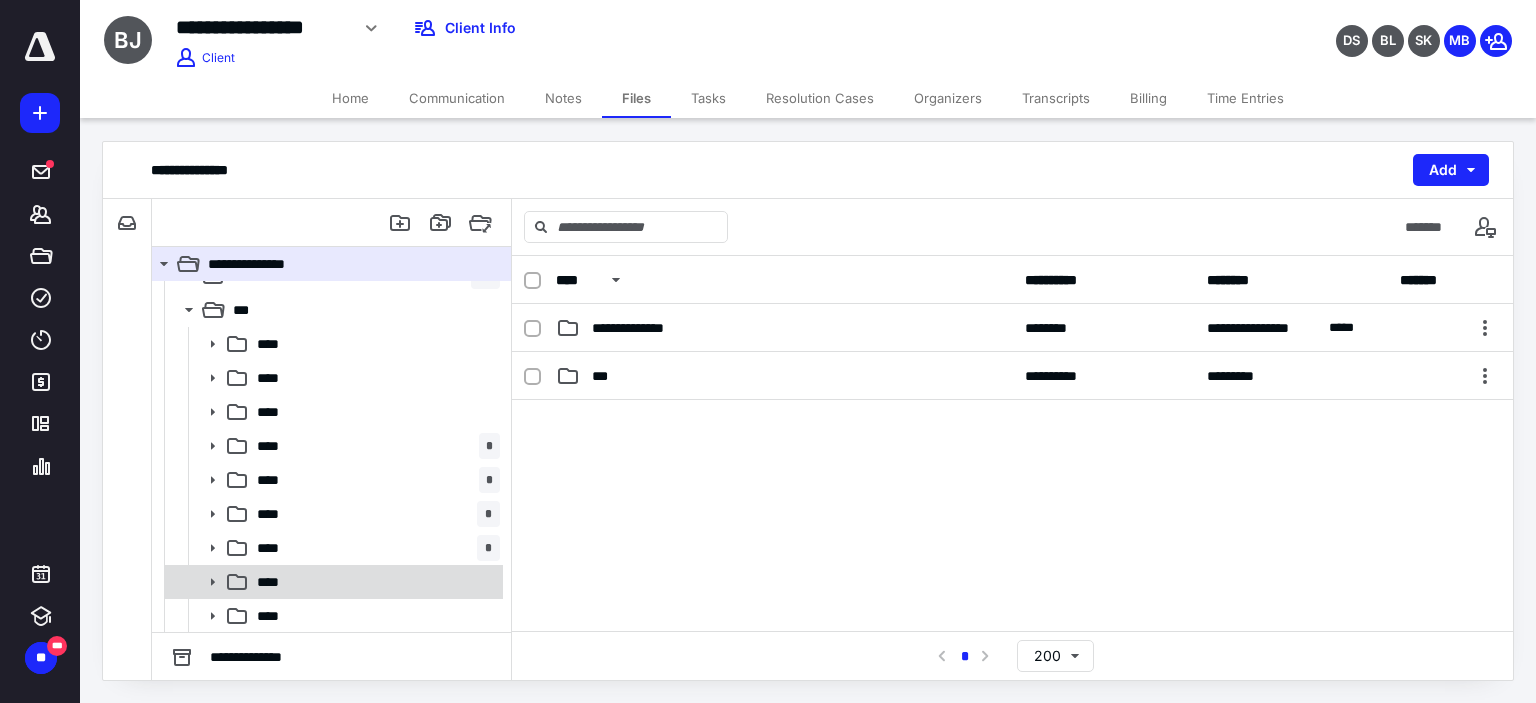 click 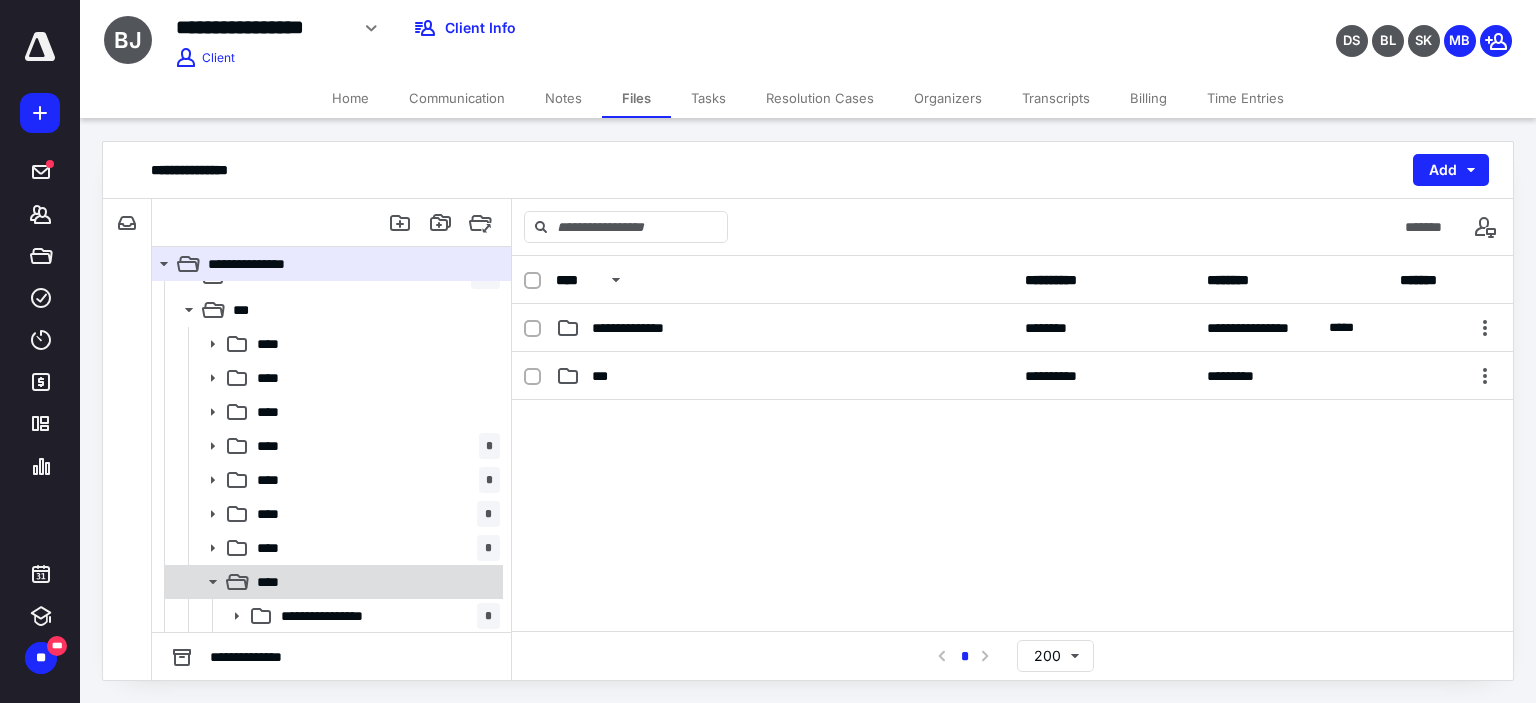 scroll, scrollTop: 90, scrollLeft: 0, axis: vertical 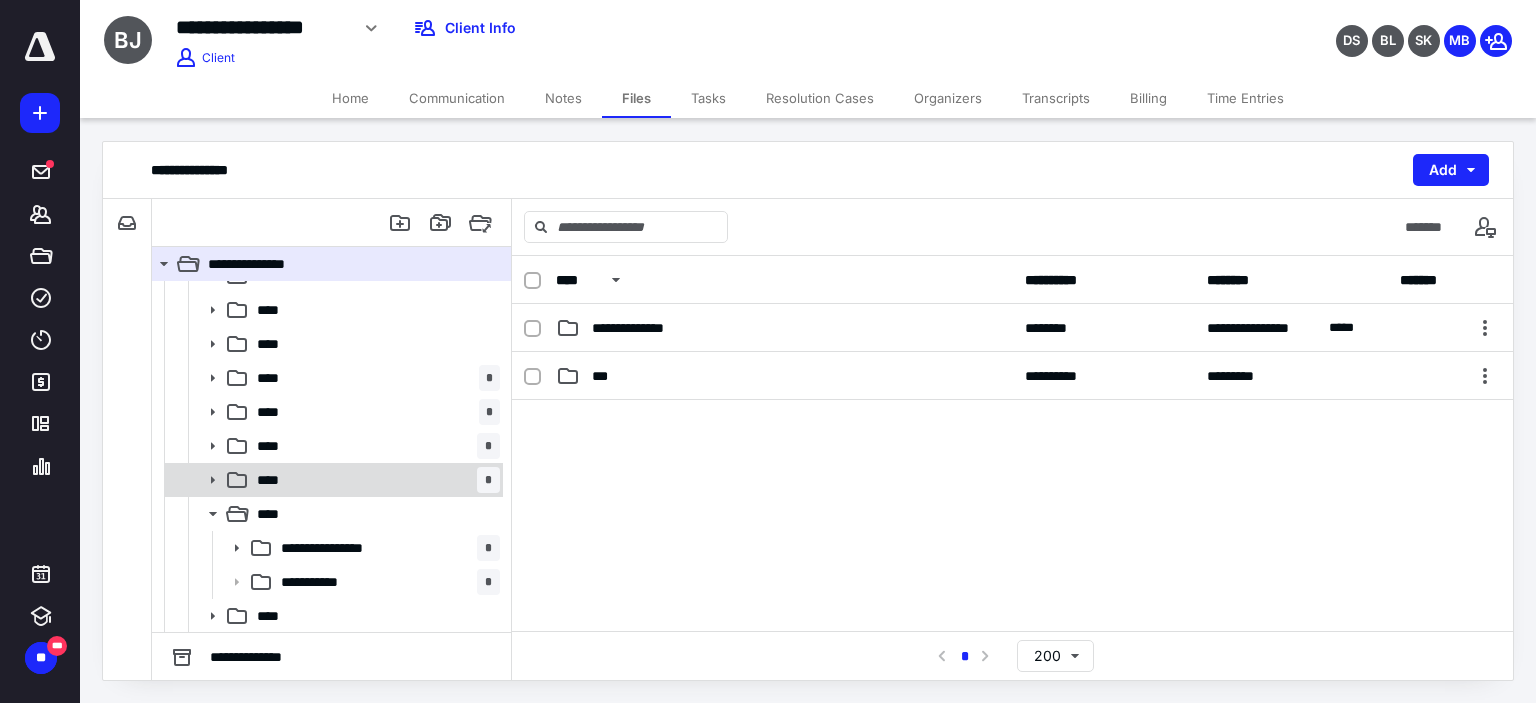 click 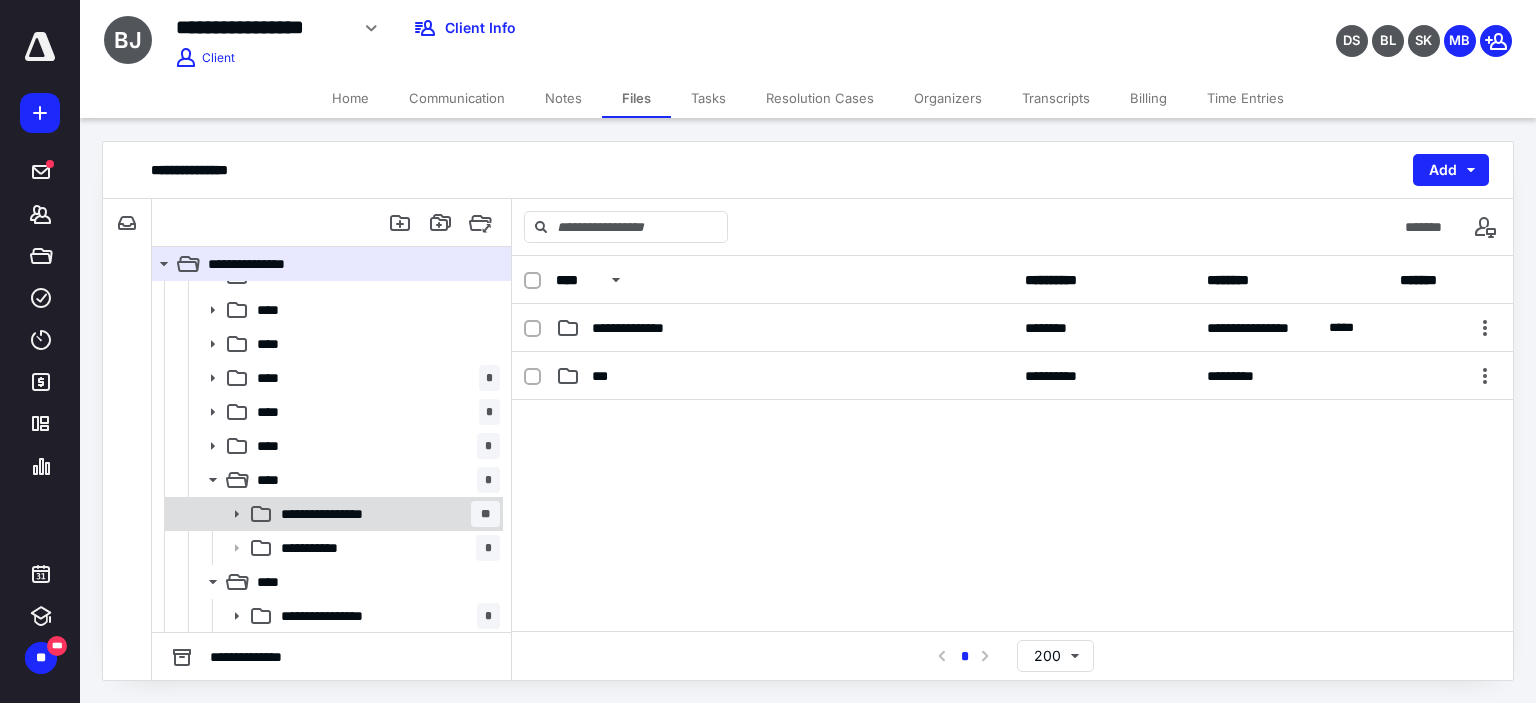 scroll, scrollTop: 158, scrollLeft: 0, axis: vertical 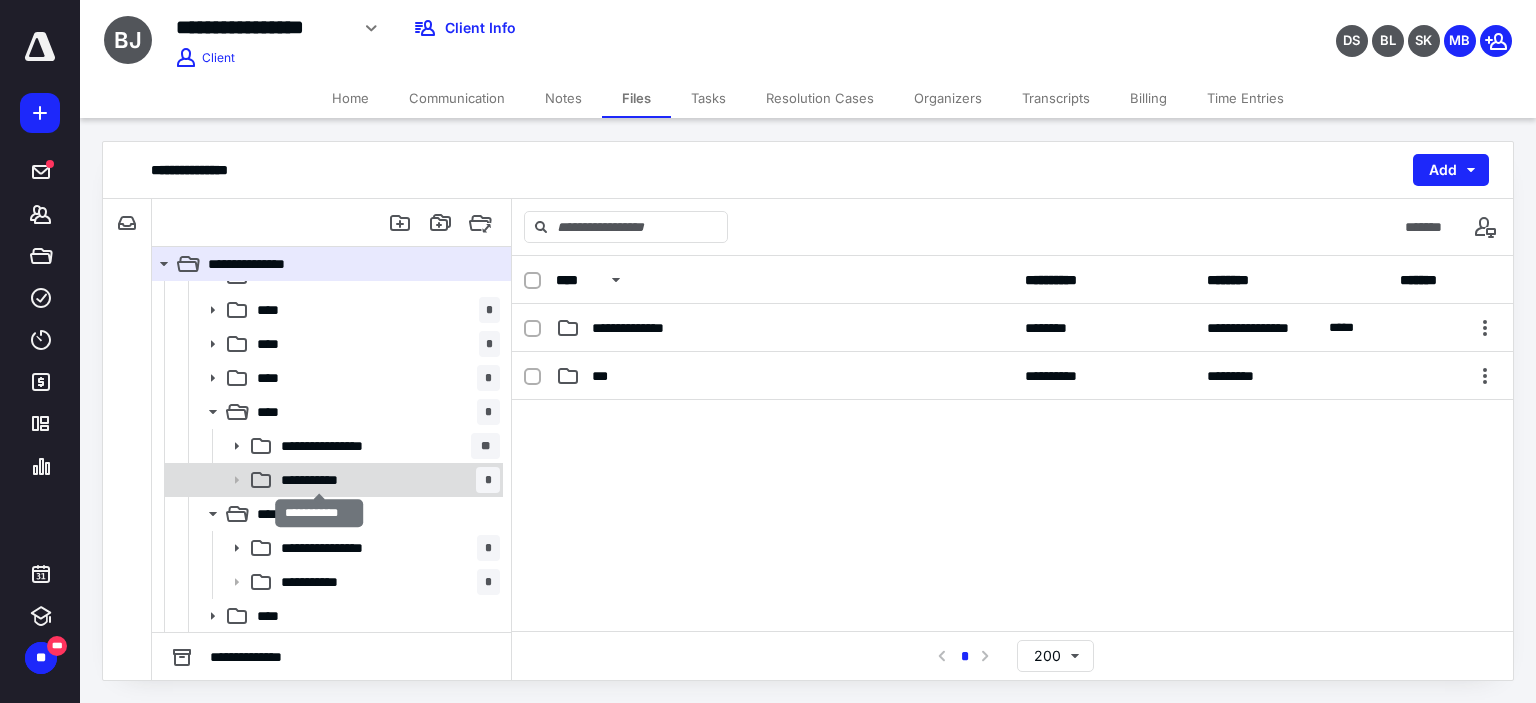 click on "**********" at bounding box center [320, 480] 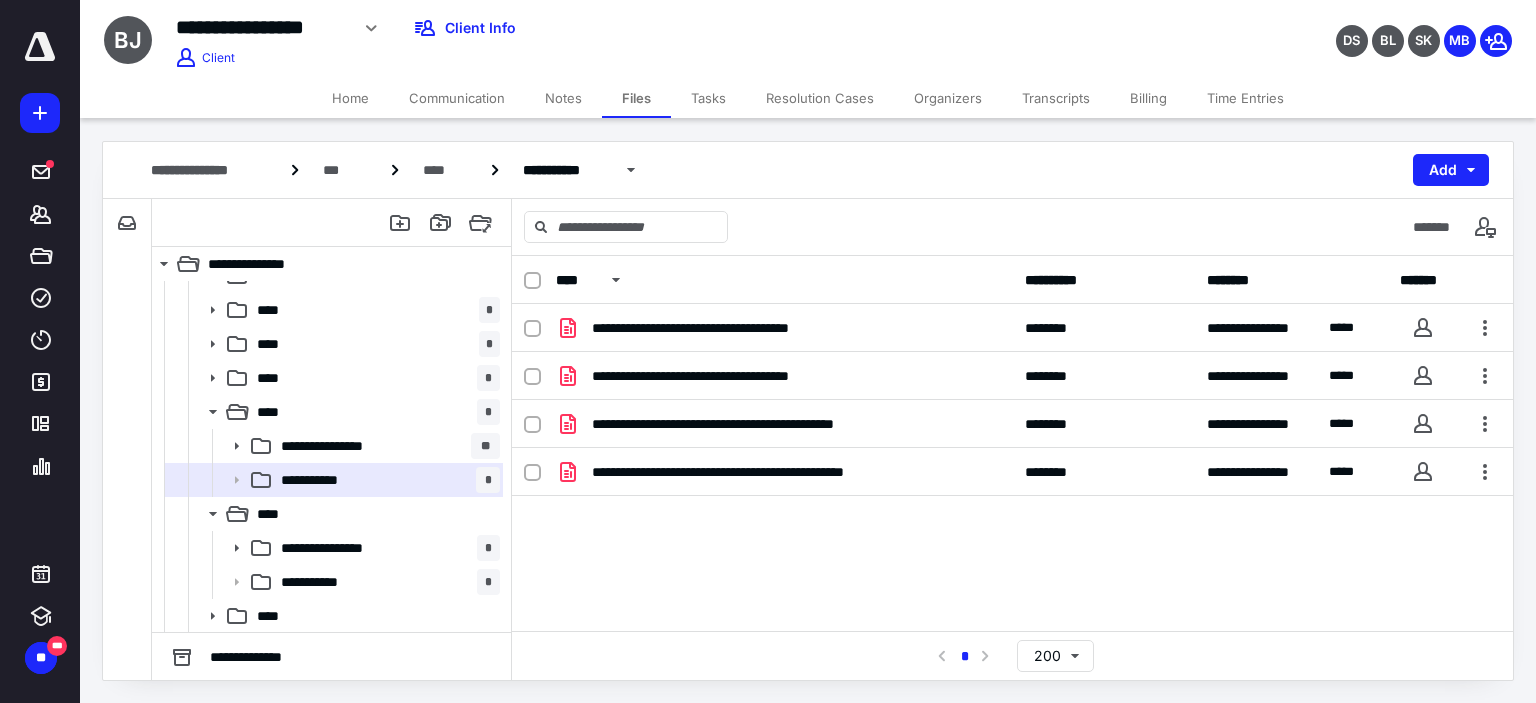 click on "**********" at bounding box center (1012, 454) 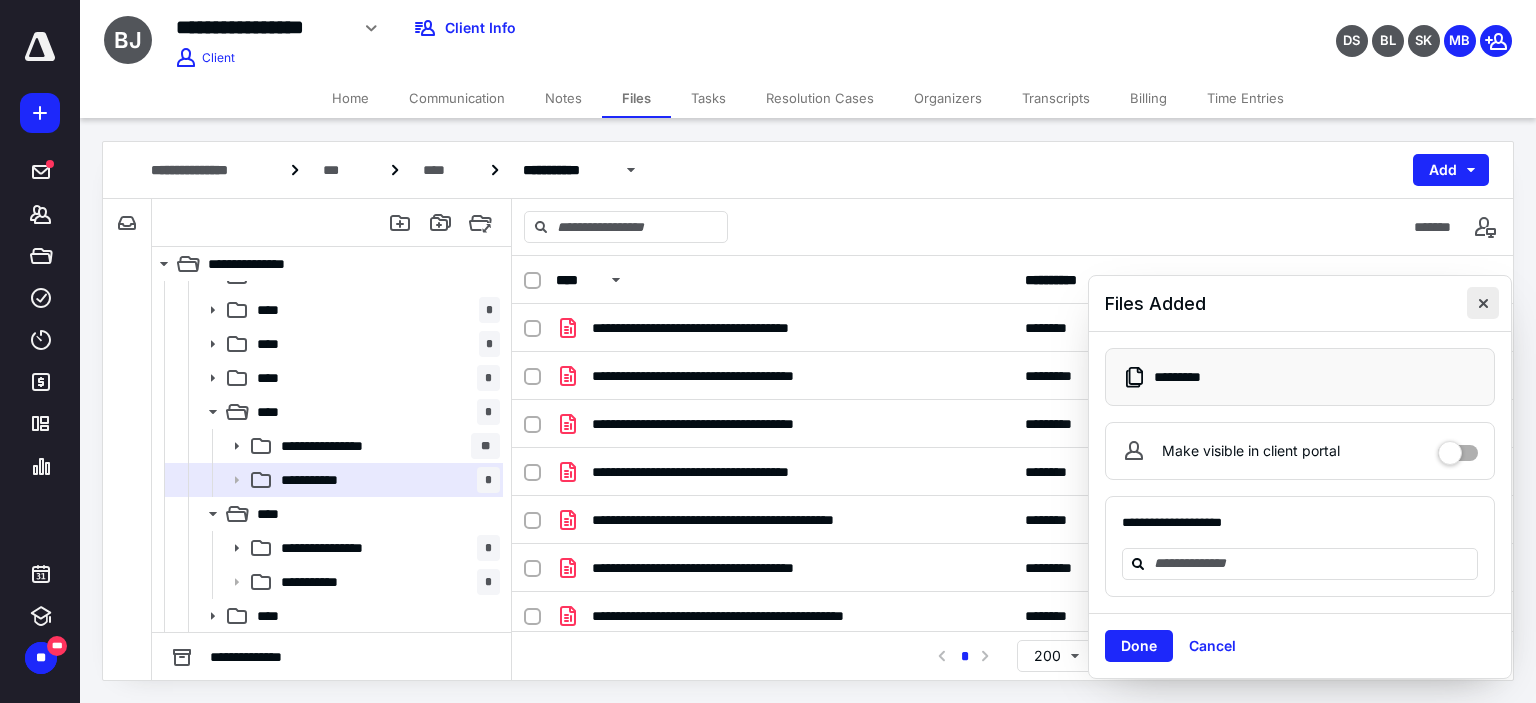 click at bounding box center [1483, 303] 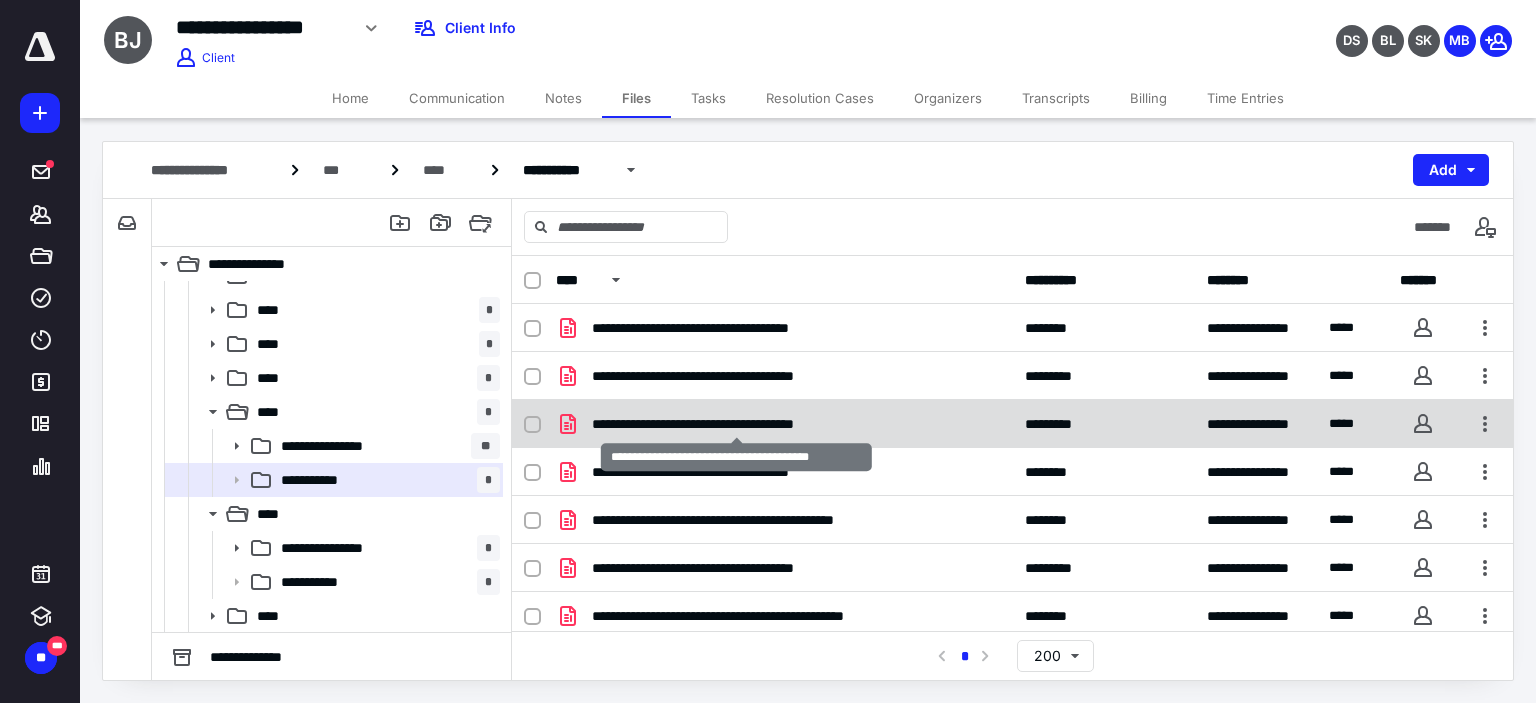 click on "**********" at bounding box center (737, 424) 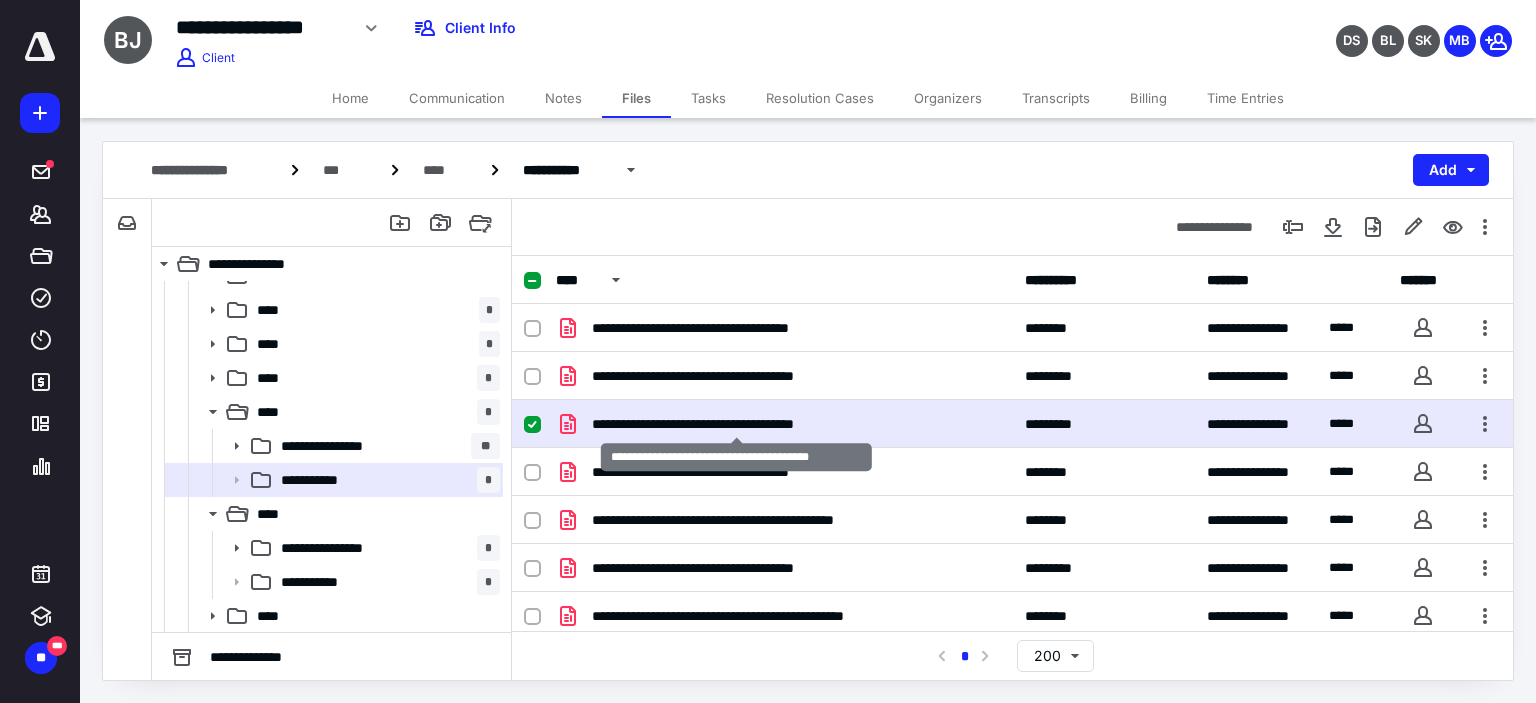 click on "**********" at bounding box center [737, 424] 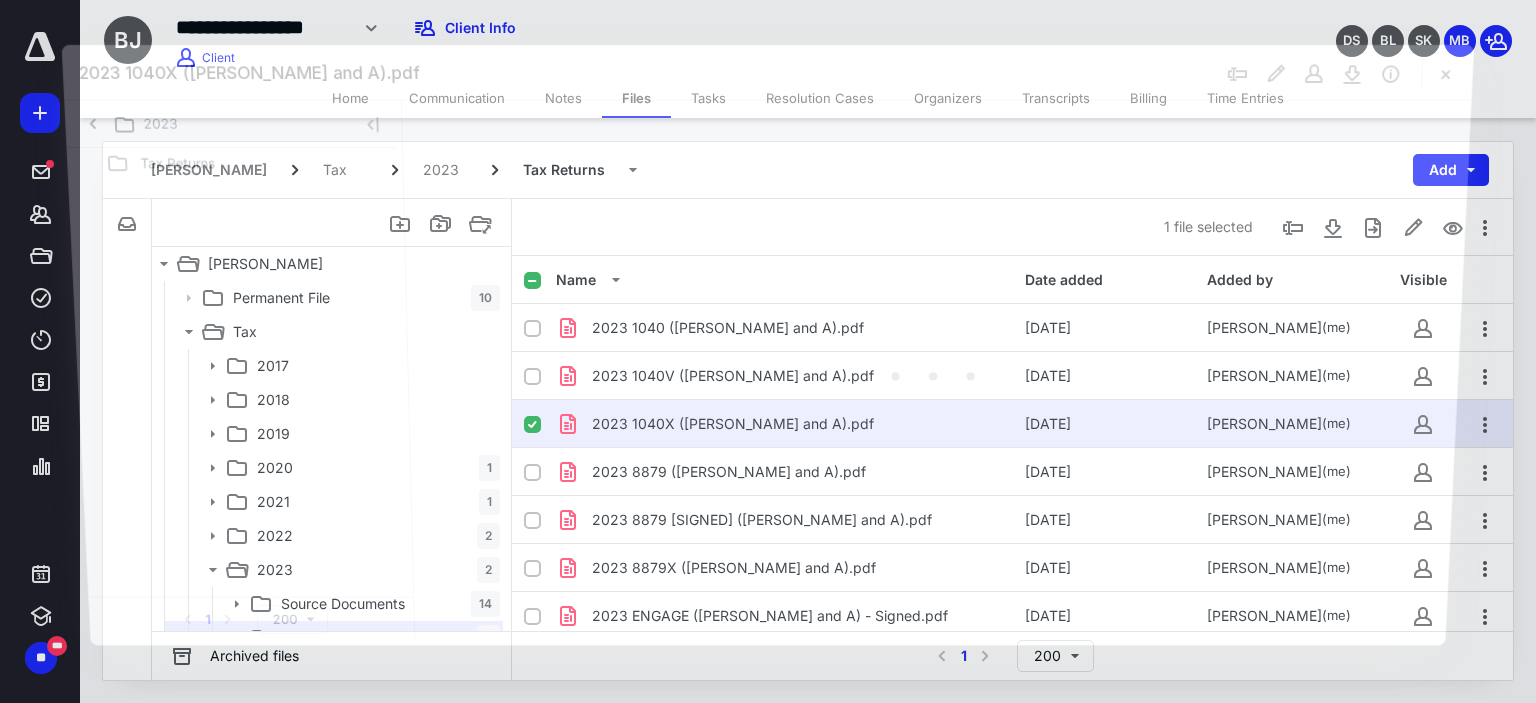 scroll, scrollTop: 158, scrollLeft: 0, axis: vertical 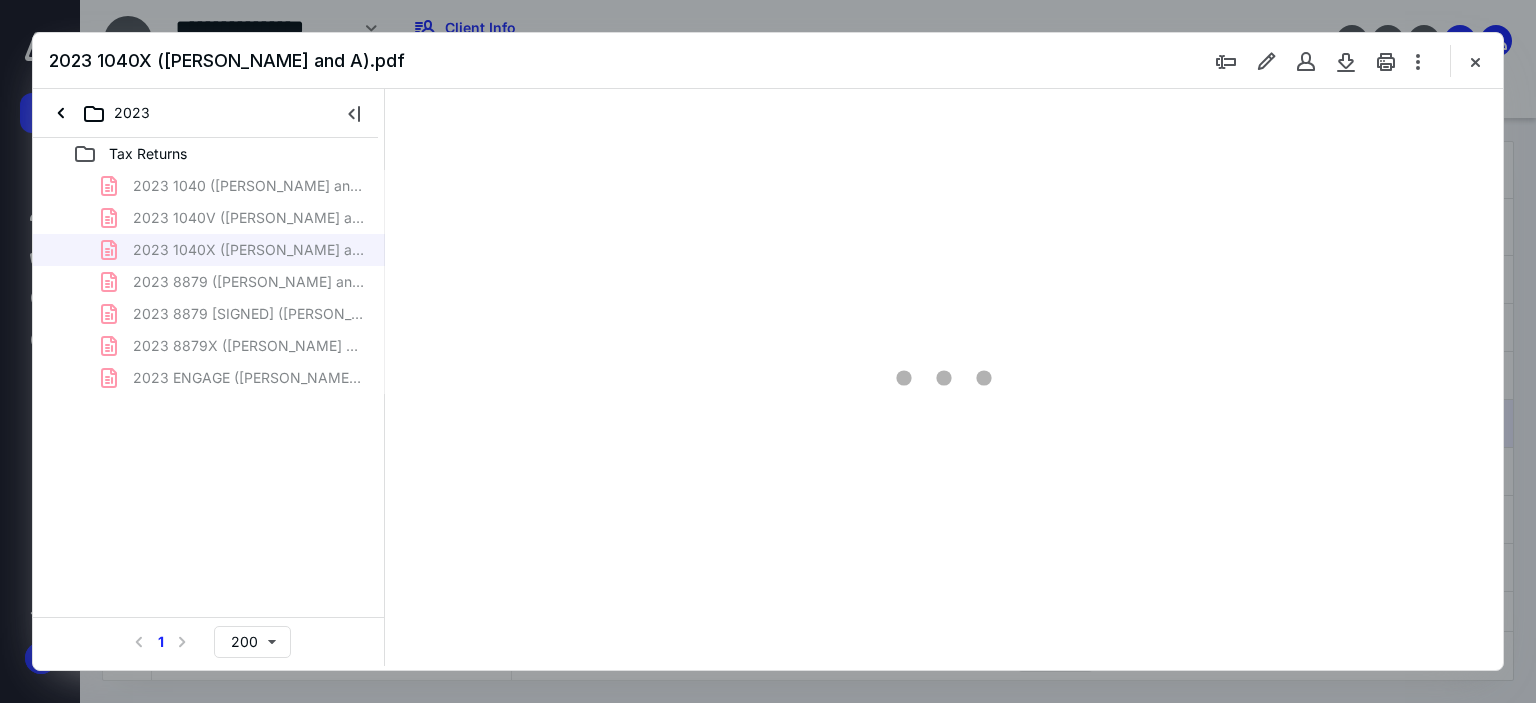 type on "179" 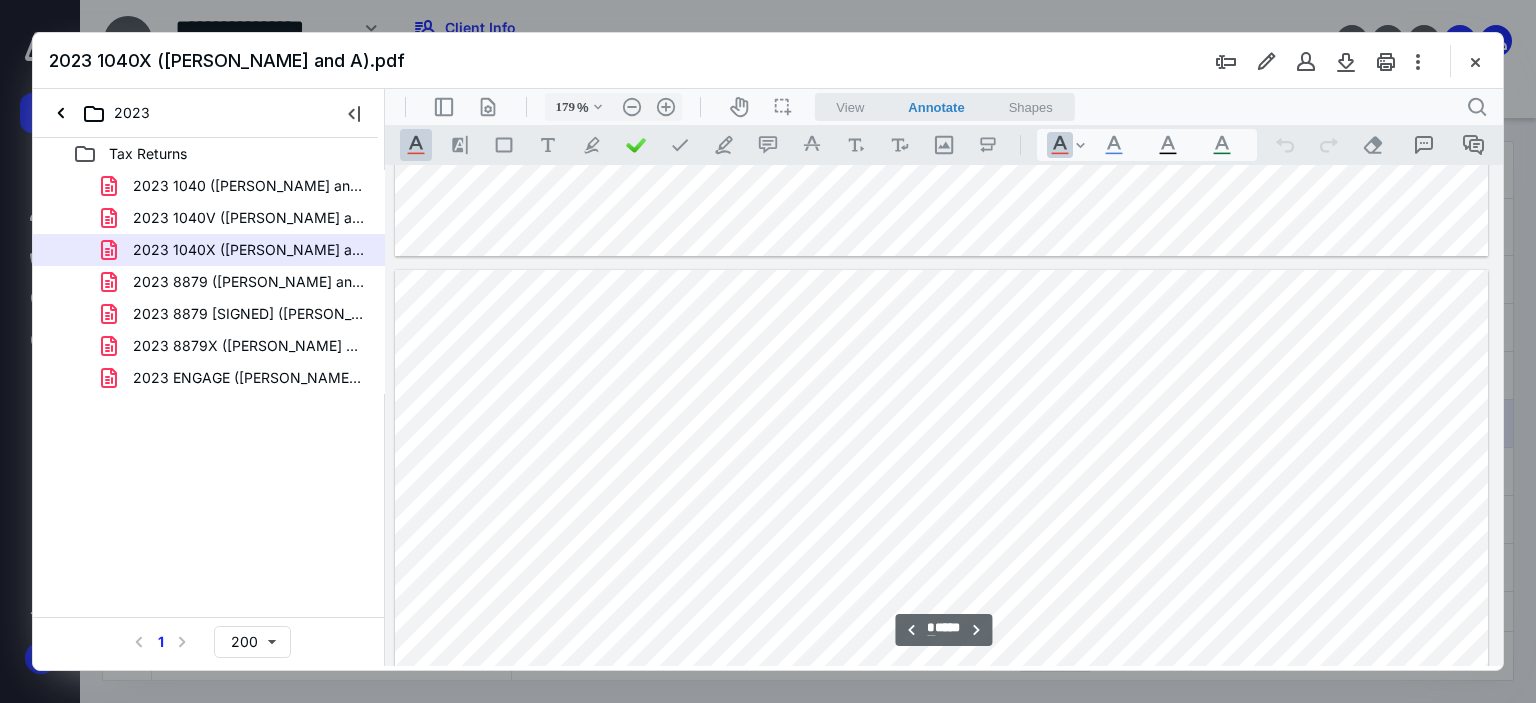 scroll, scrollTop: 7083, scrollLeft: 158, axis: both 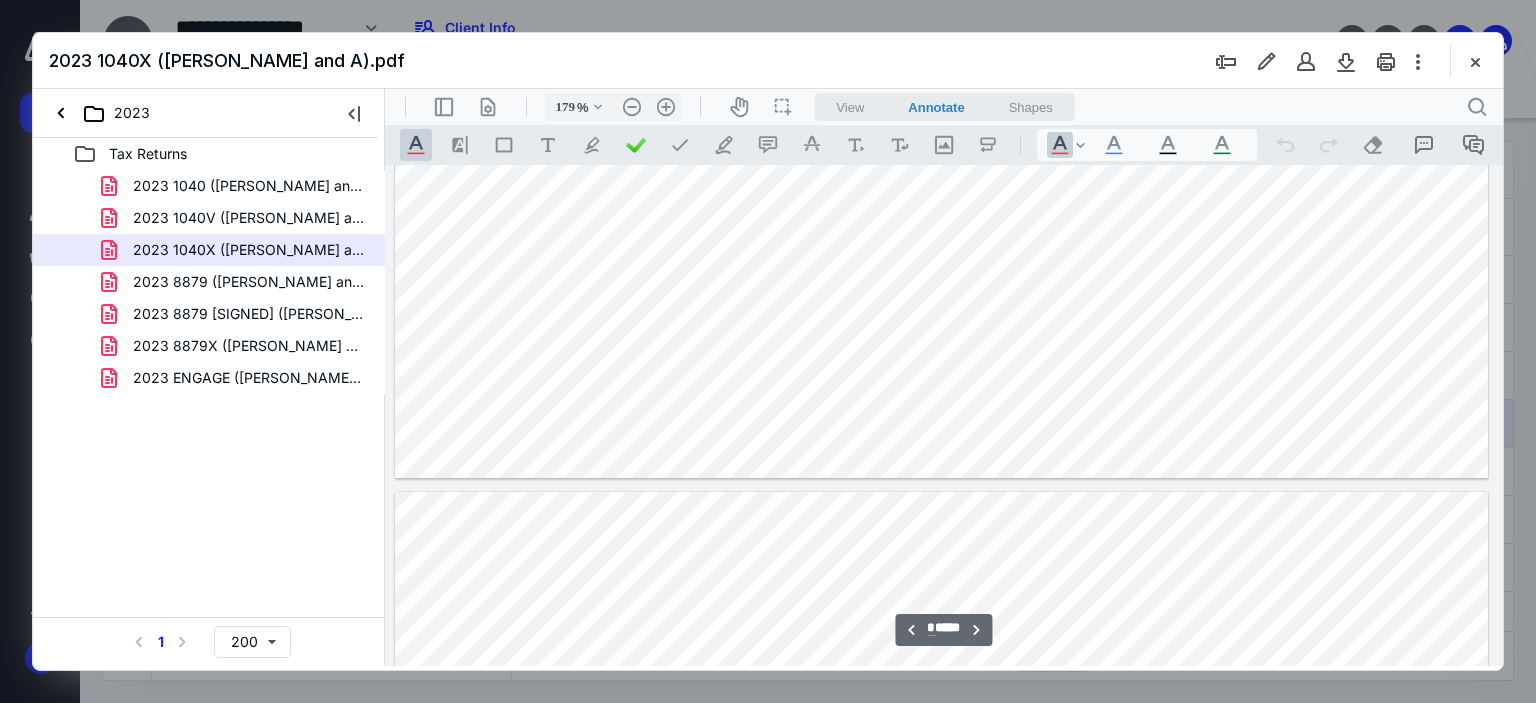 type on "*" 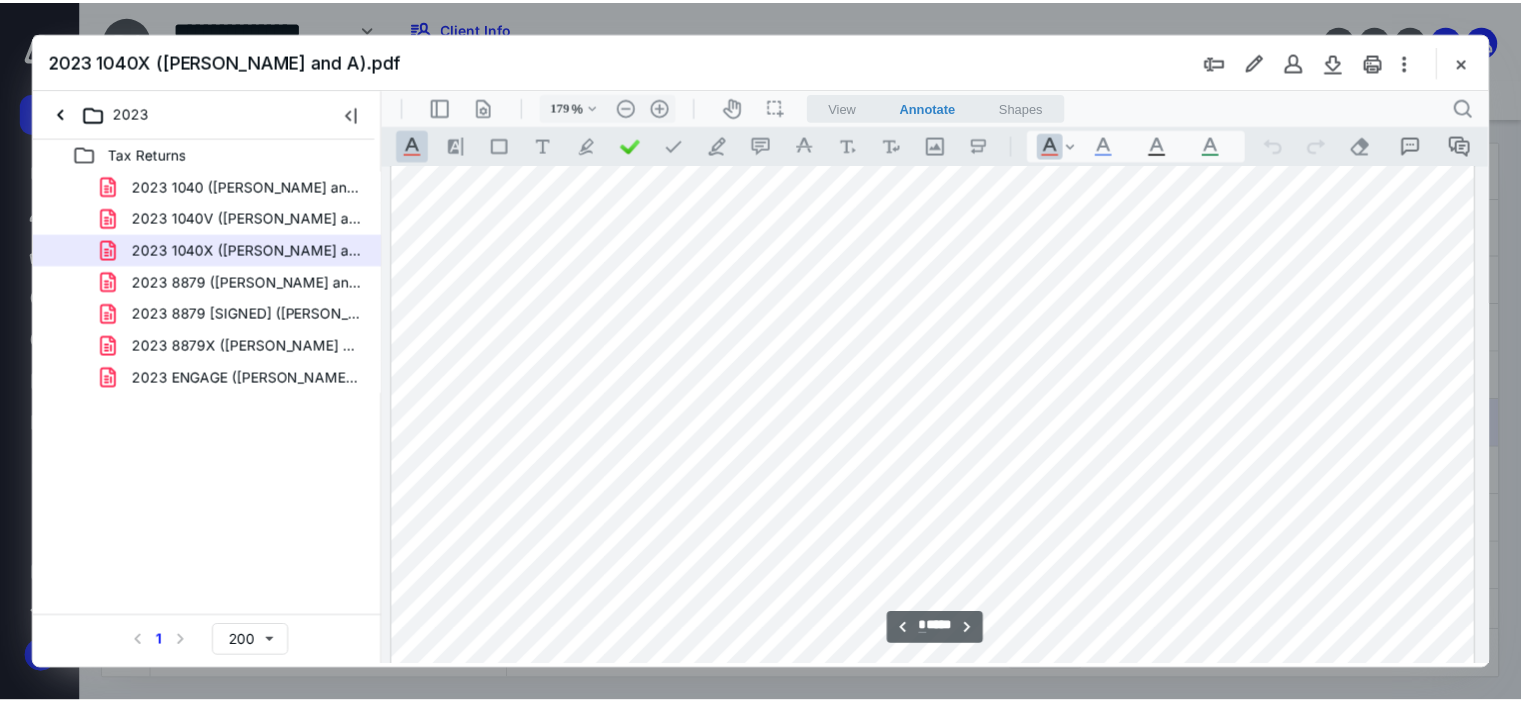 scroll, scrollTop: 10483, scrollLeft: 158, axis: both 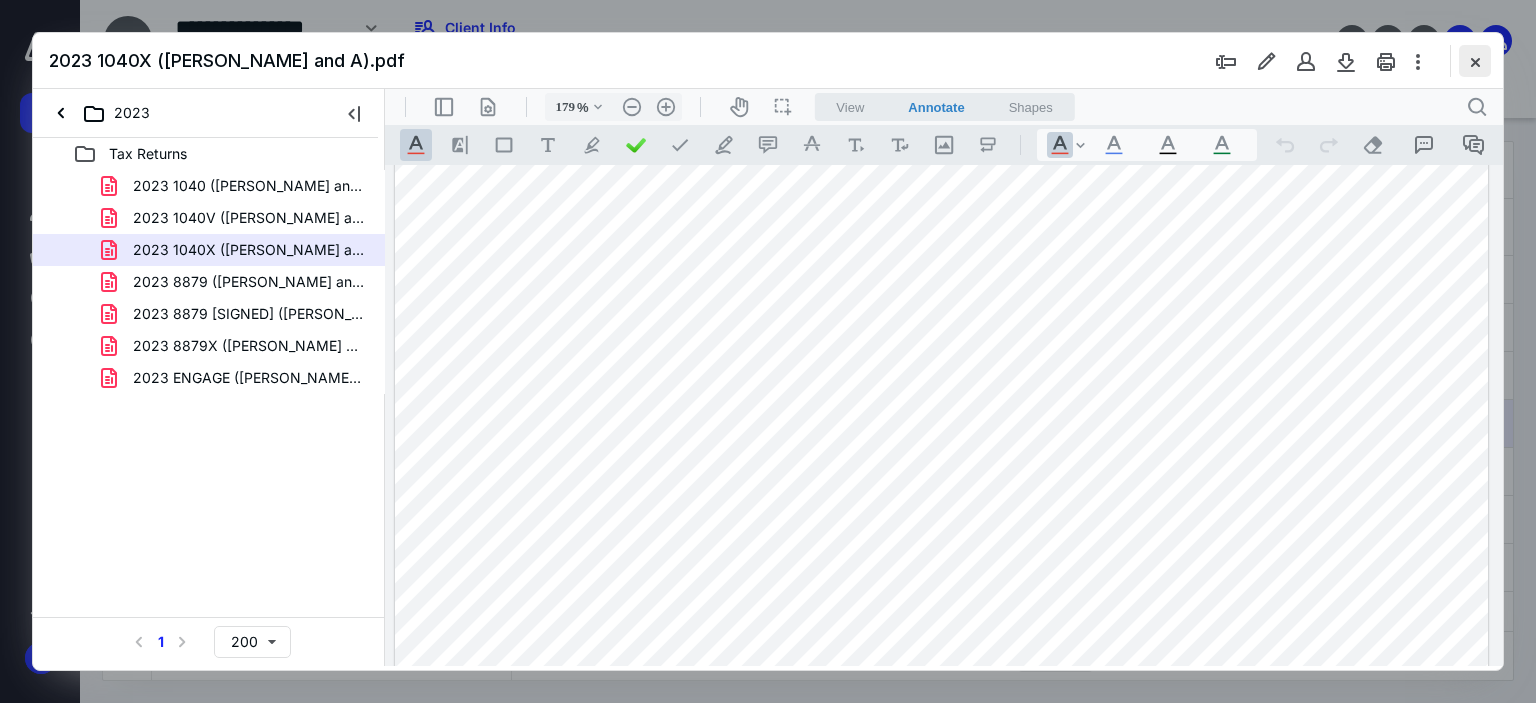 click at bounding box center [1475, 61] 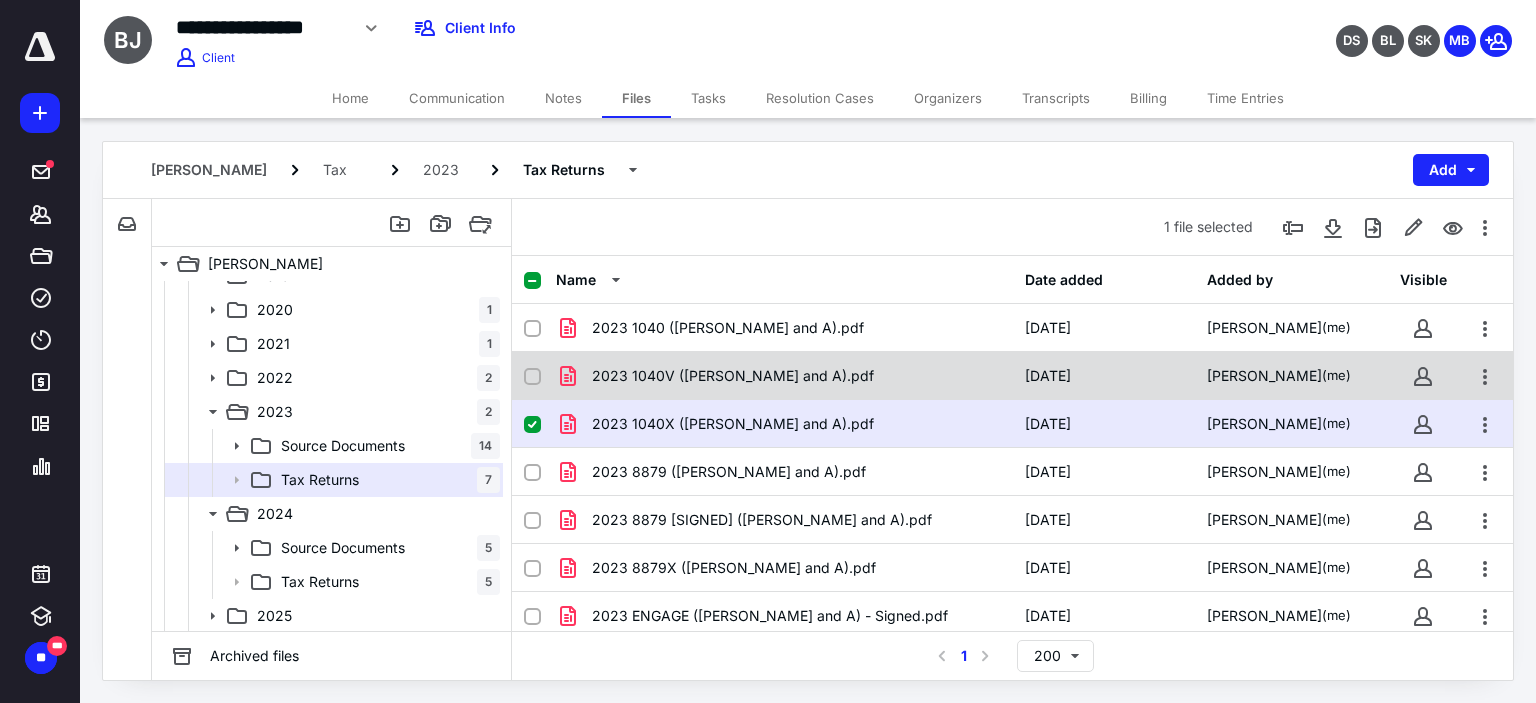 click 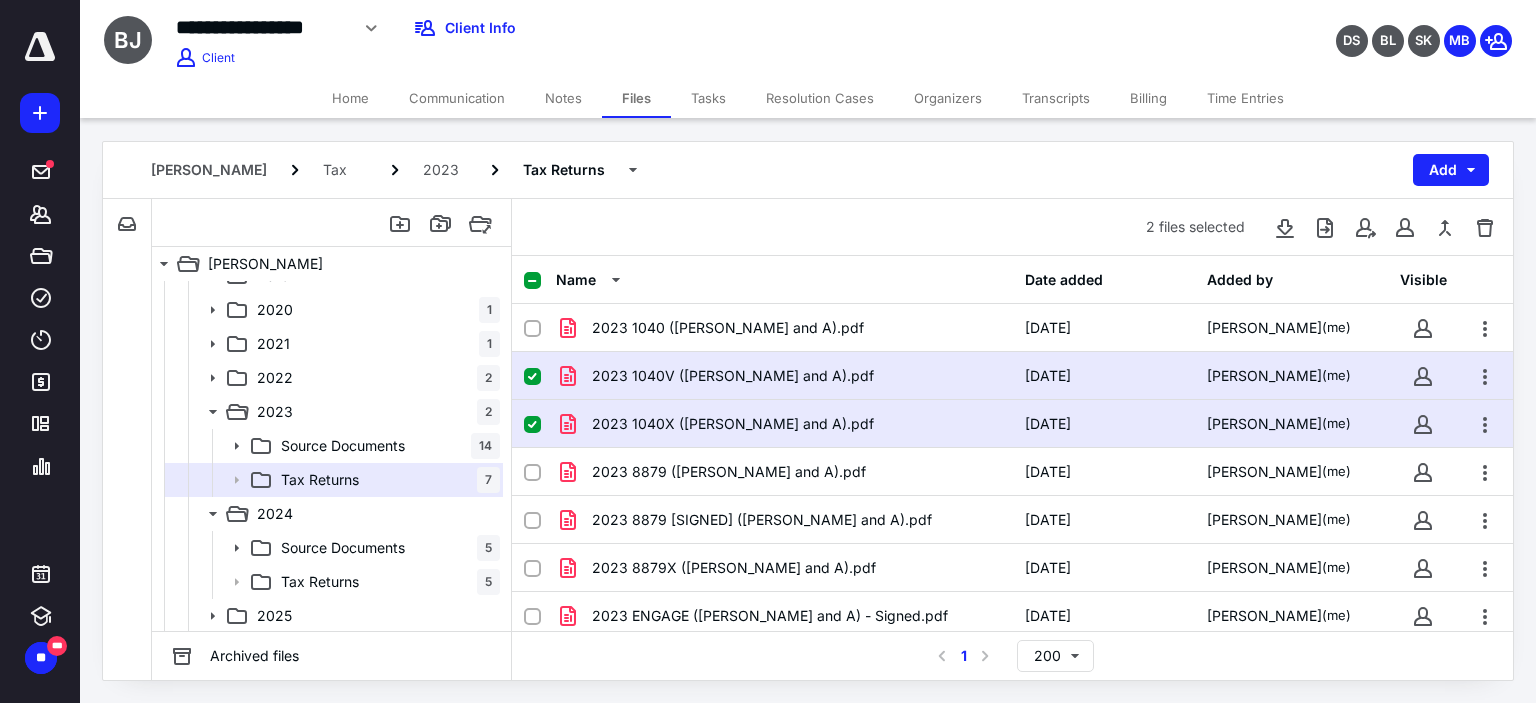 click on "Communication" at bounding box center [457, 98] 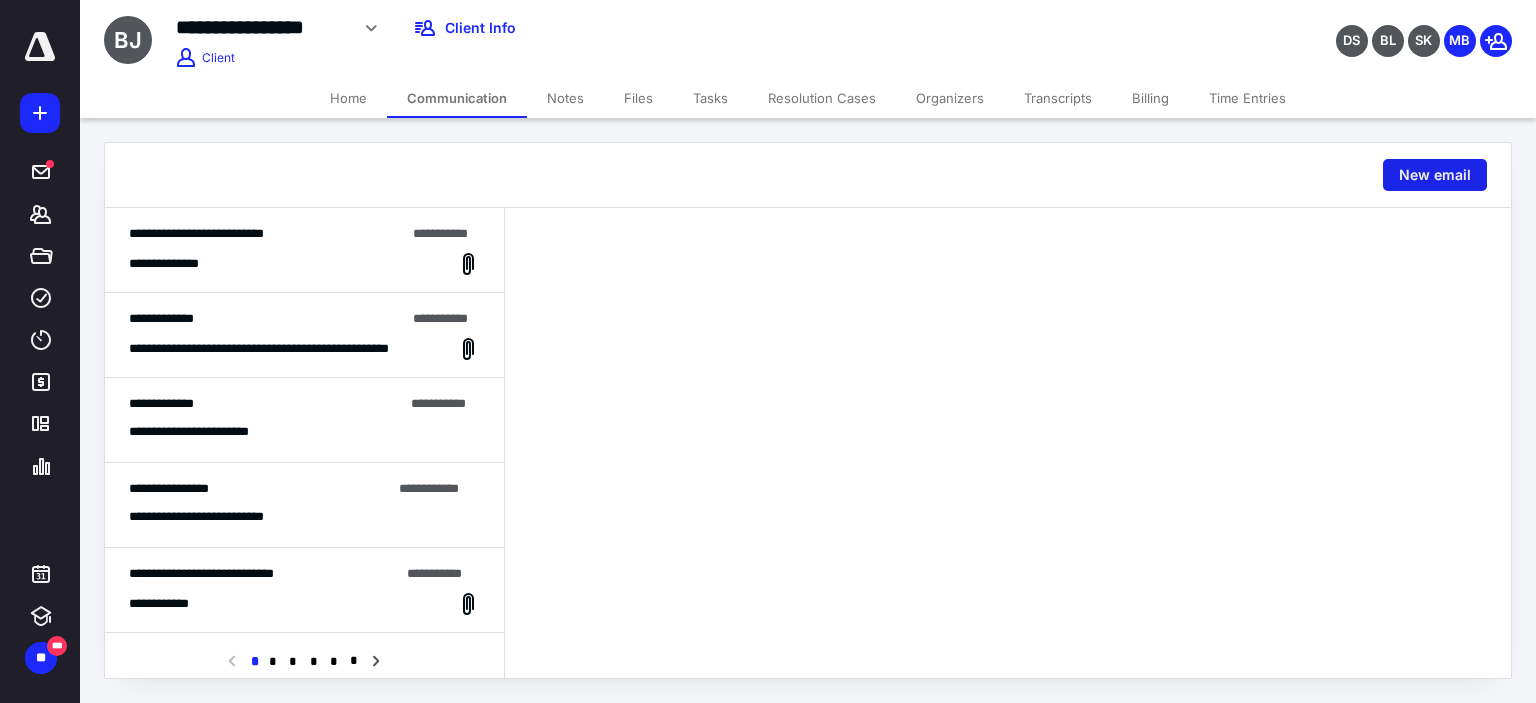 click on "New email" at bounding box center [1435, 175] 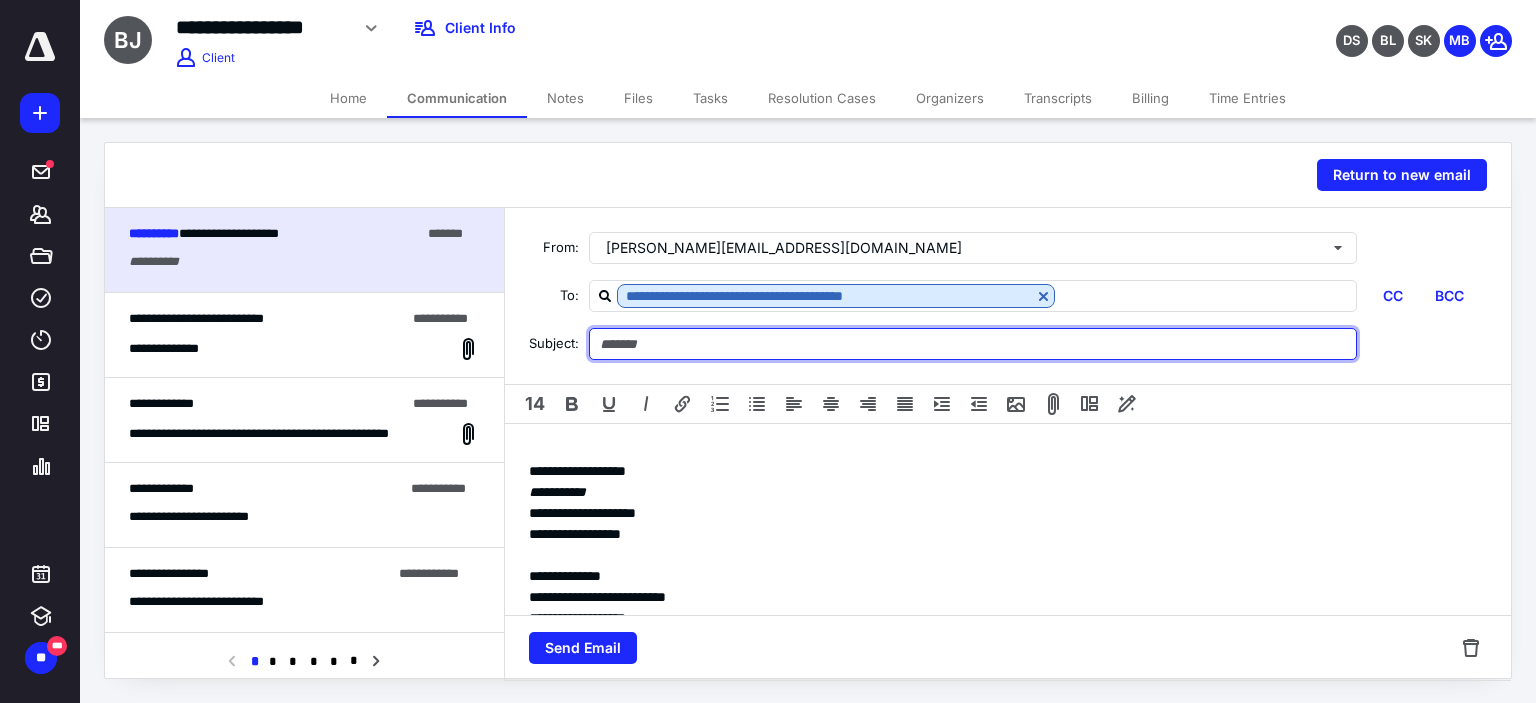 click at bounding box center [973, 344] 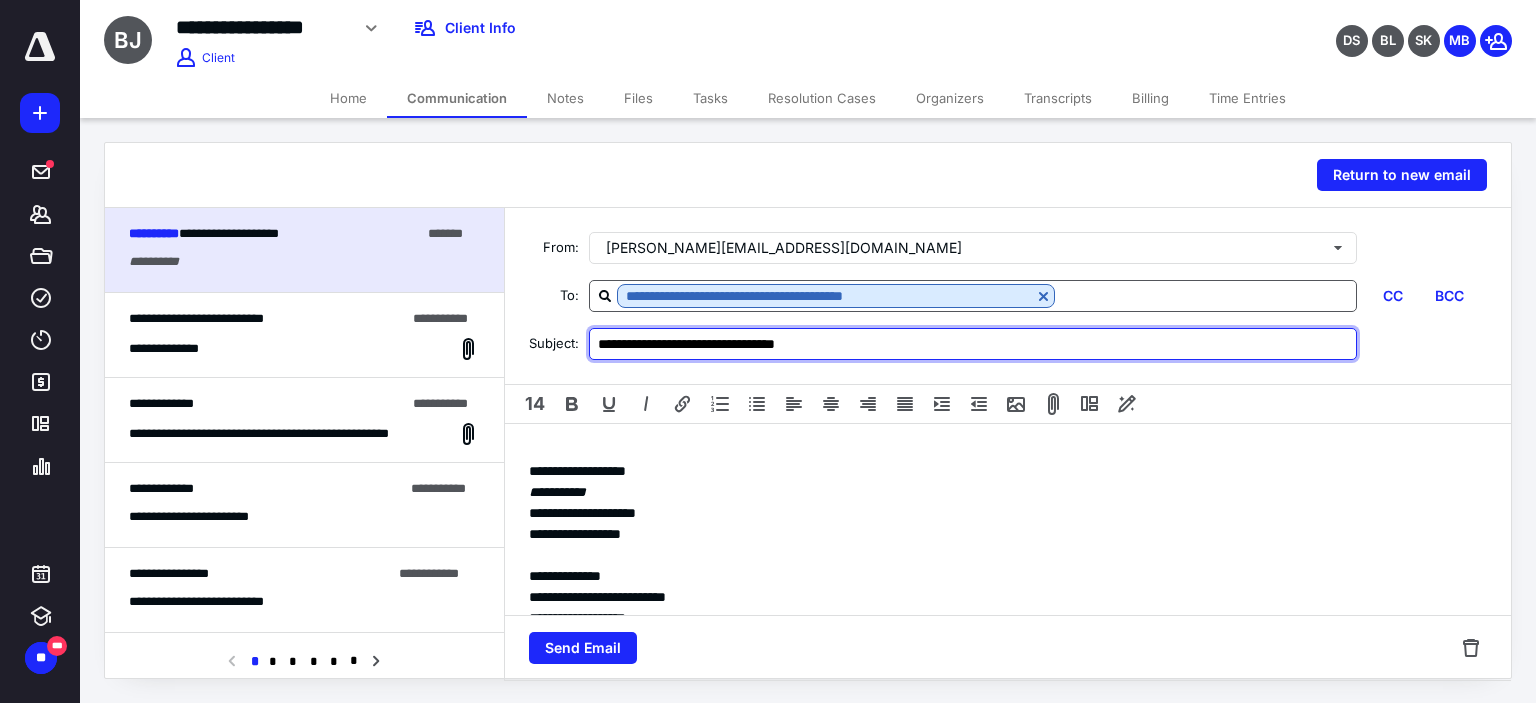 type on "**********" 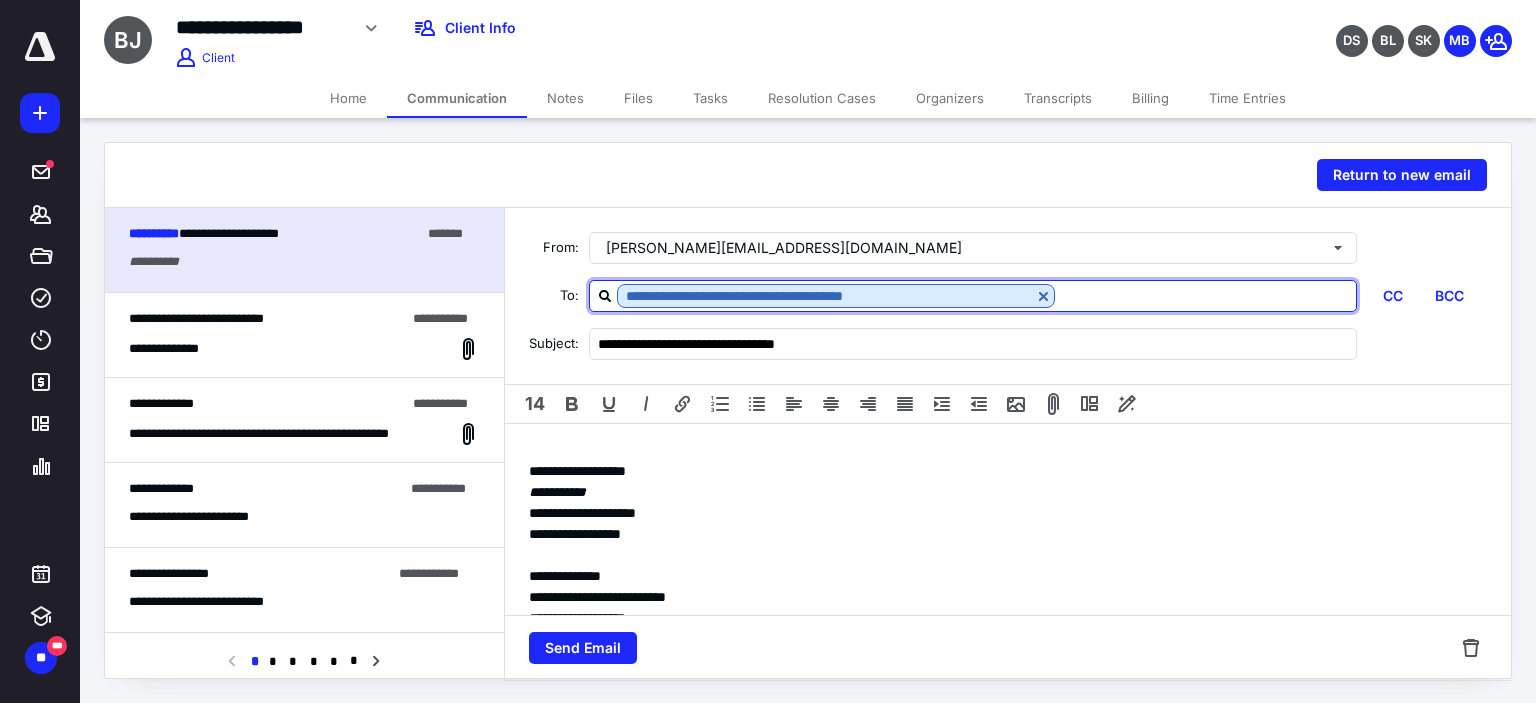 click at bounding box center [1205, 295] 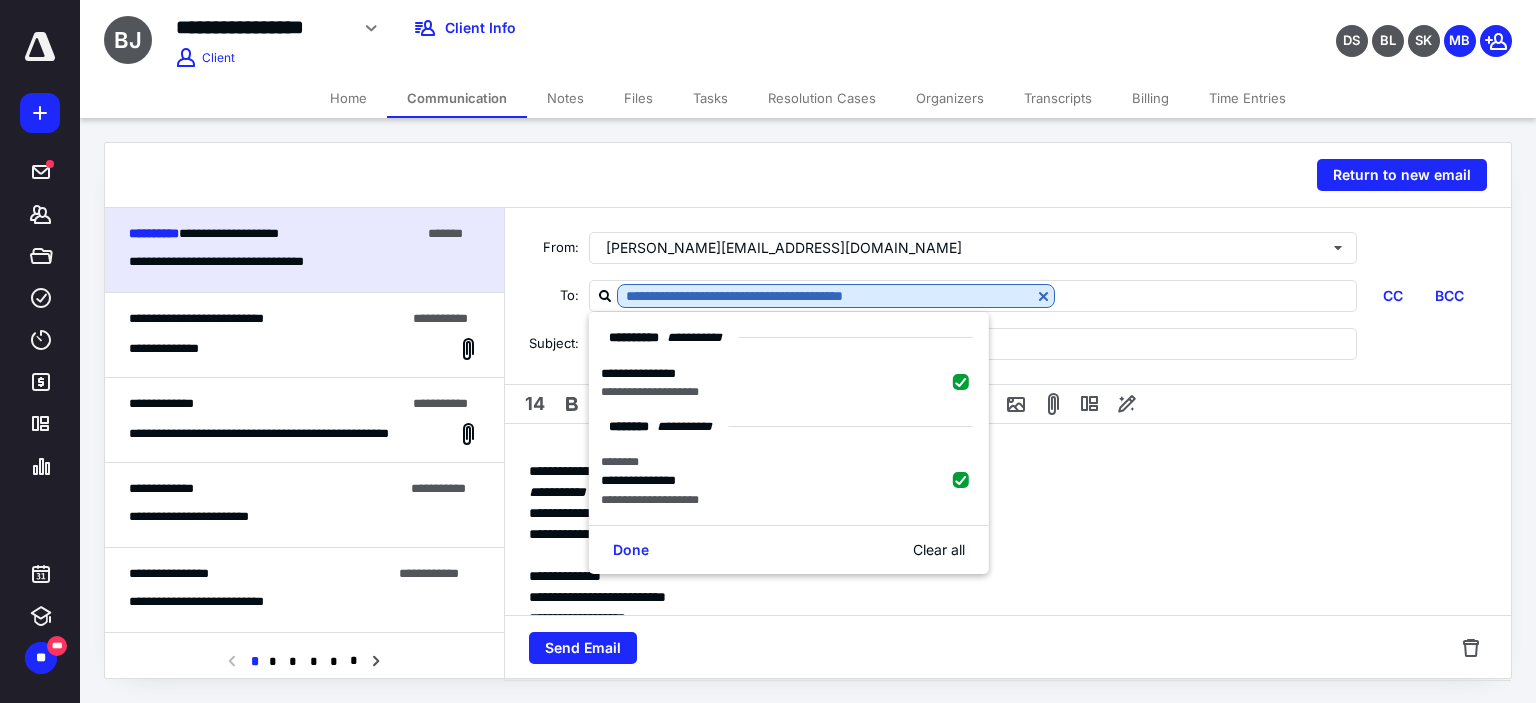 click at bounding box center [723, 175] 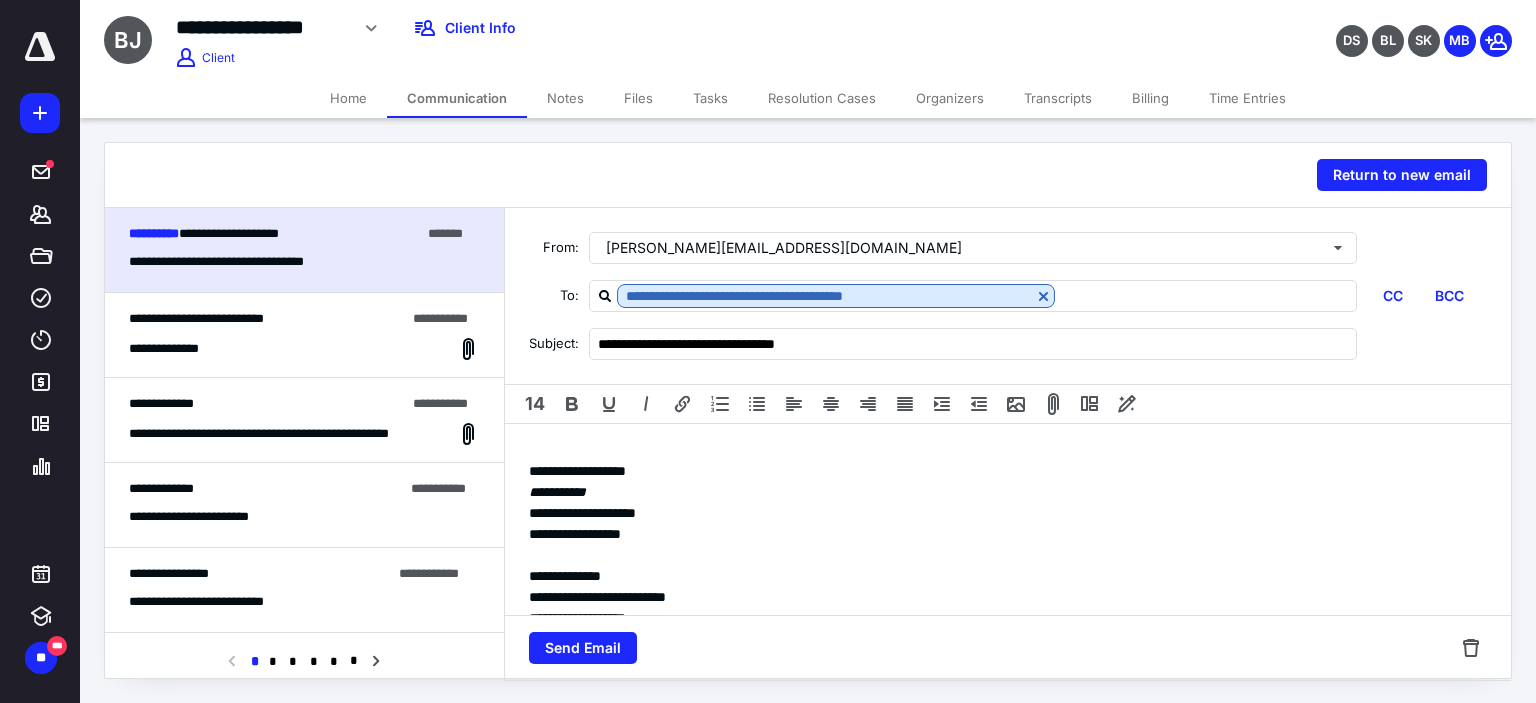 click on "Home" at bounding box center (348, 98) 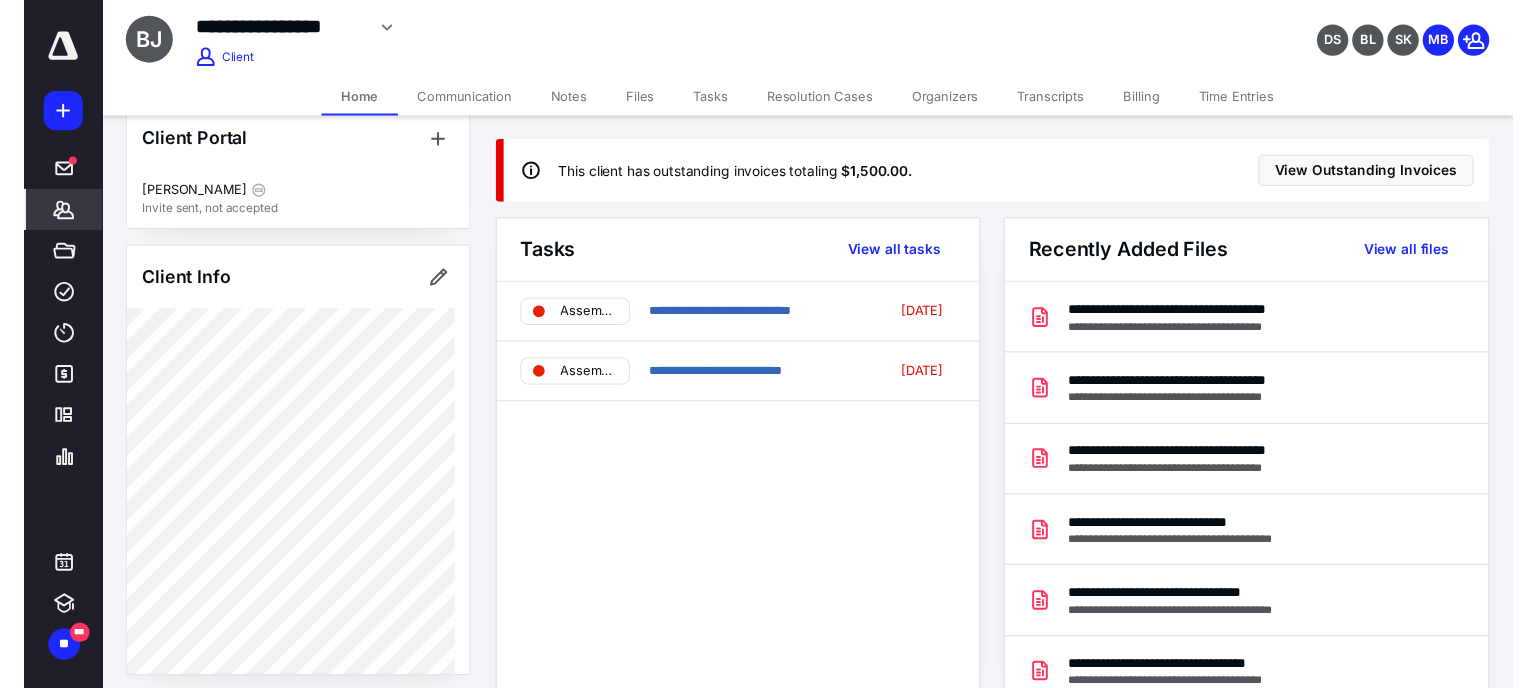 scroll, scrollTop: 0, scrollLeft: 0, axis: both 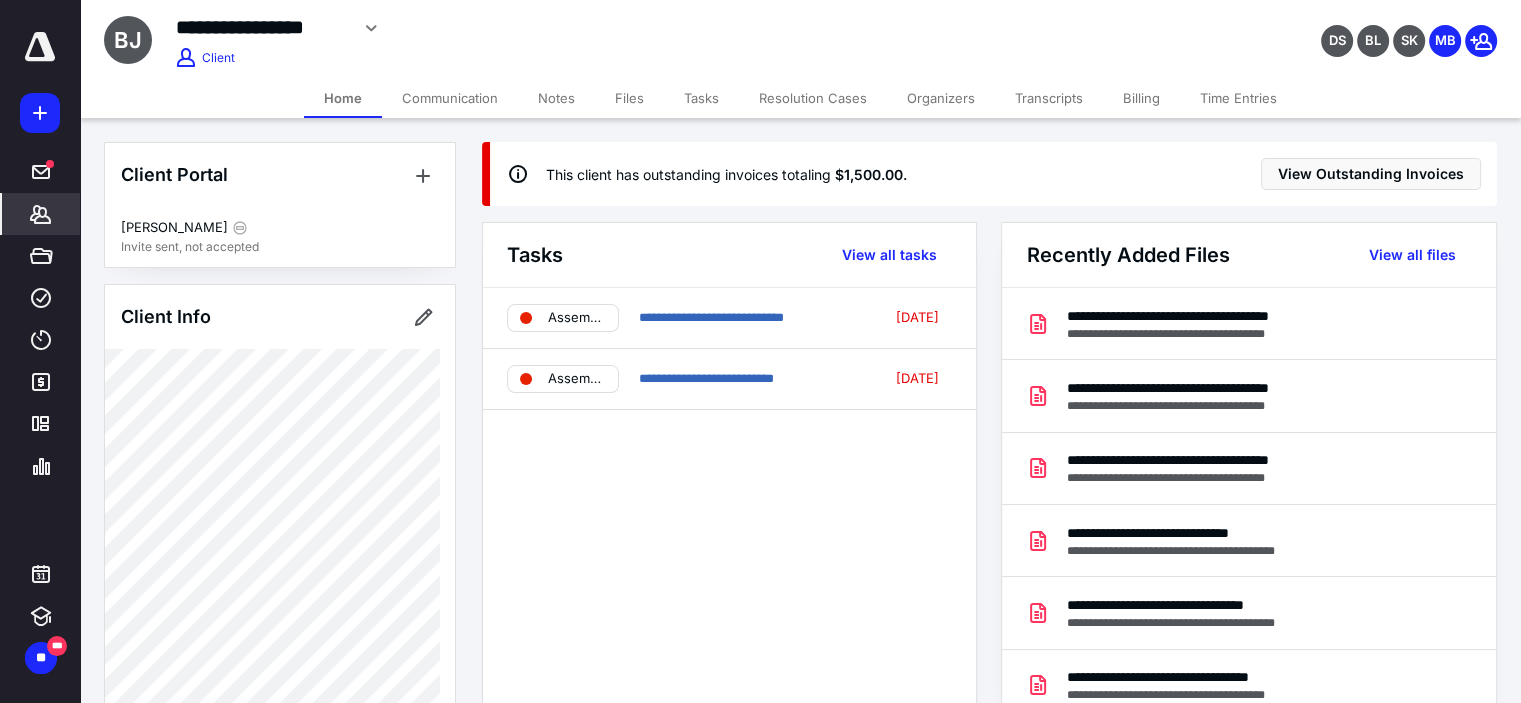 click on "Tasks" at bounding box center (701, 98) 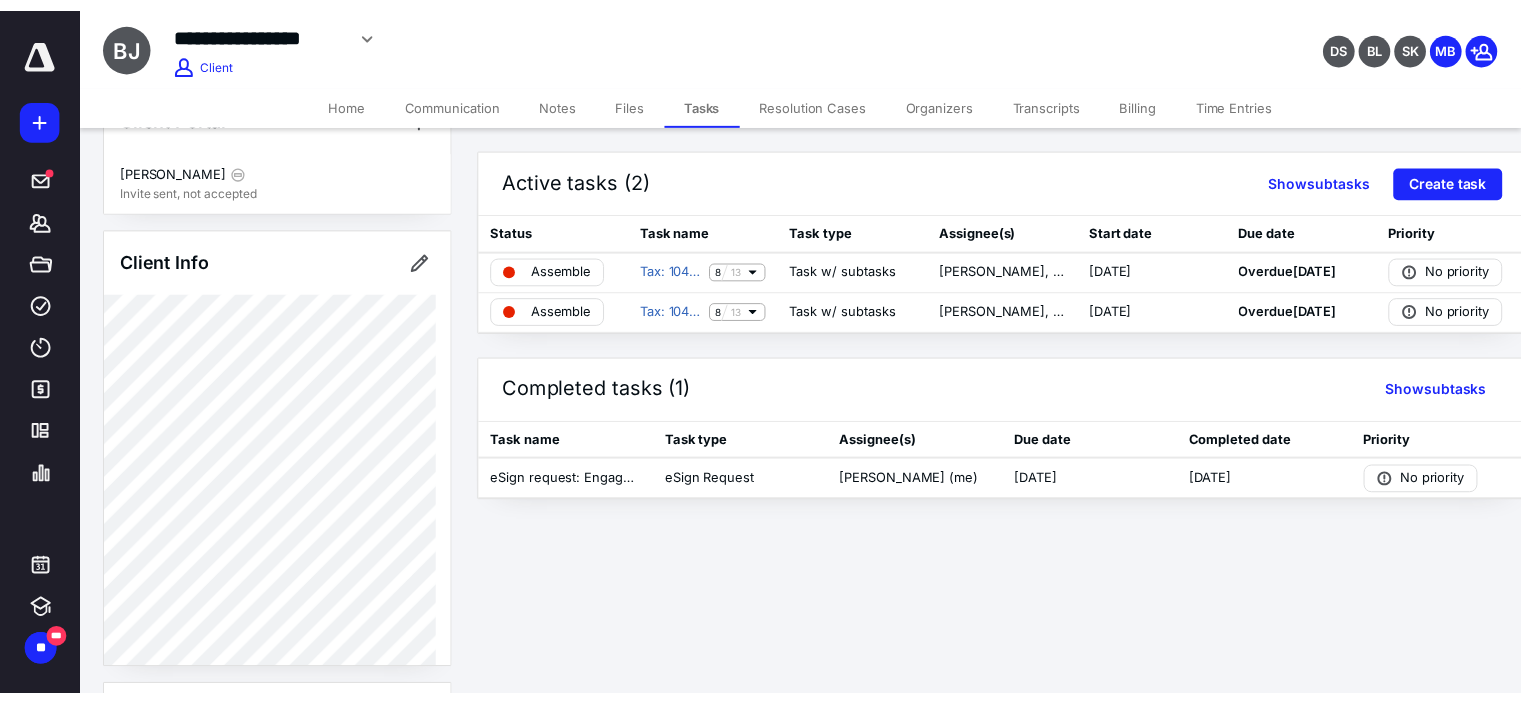 scroll, scrollTop: 0, scrollLeft: 0, axis: both 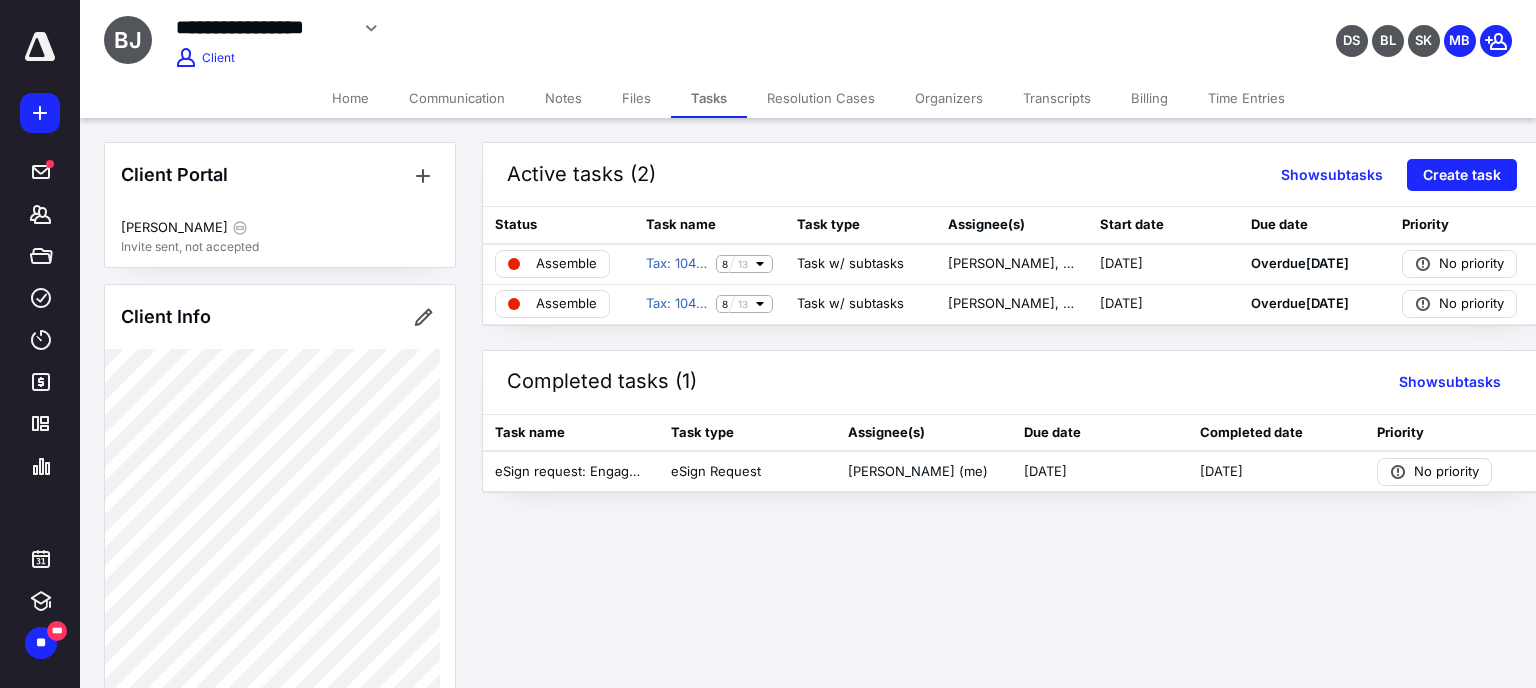 click on "Home" at bounding box center (350, 98) 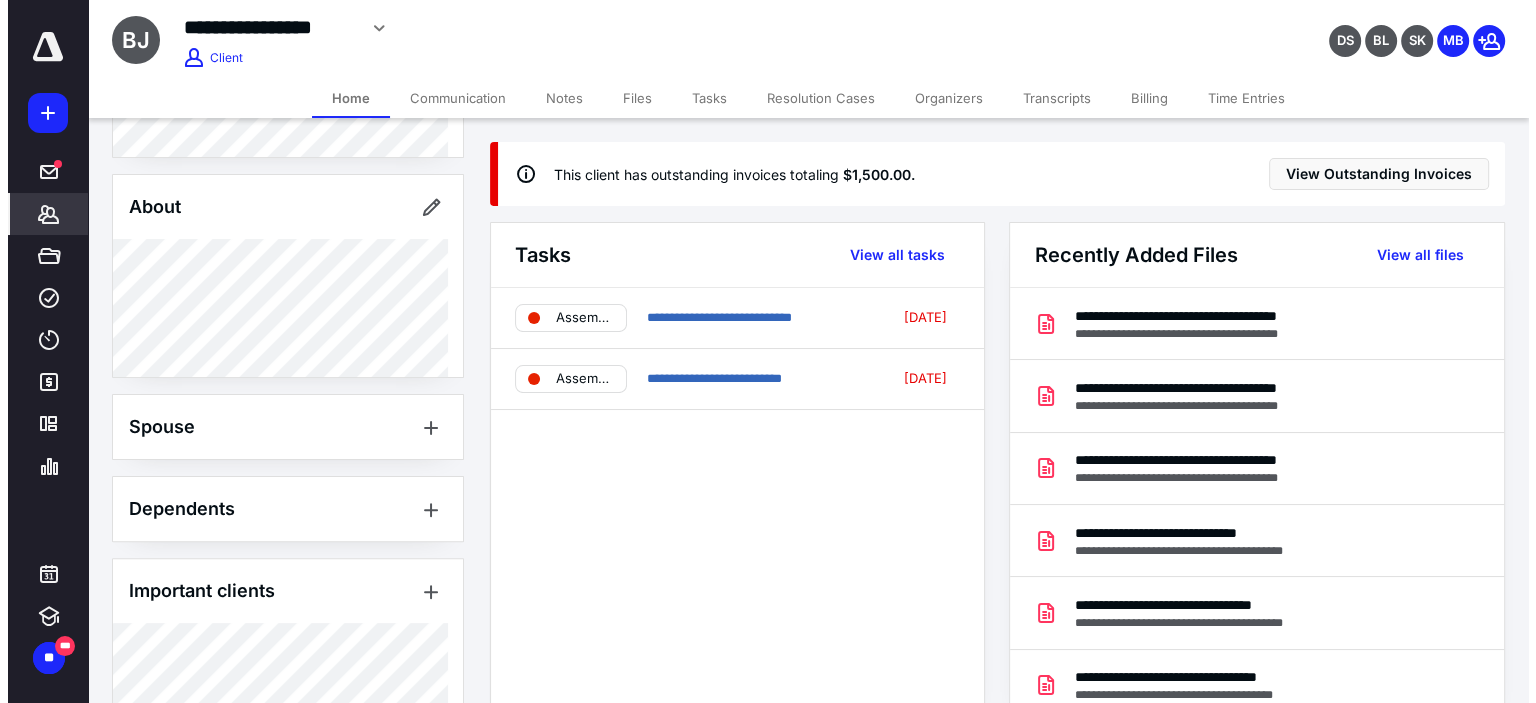 scroll, scrollTop: 600, scrollLeft: 0, axis: vertical 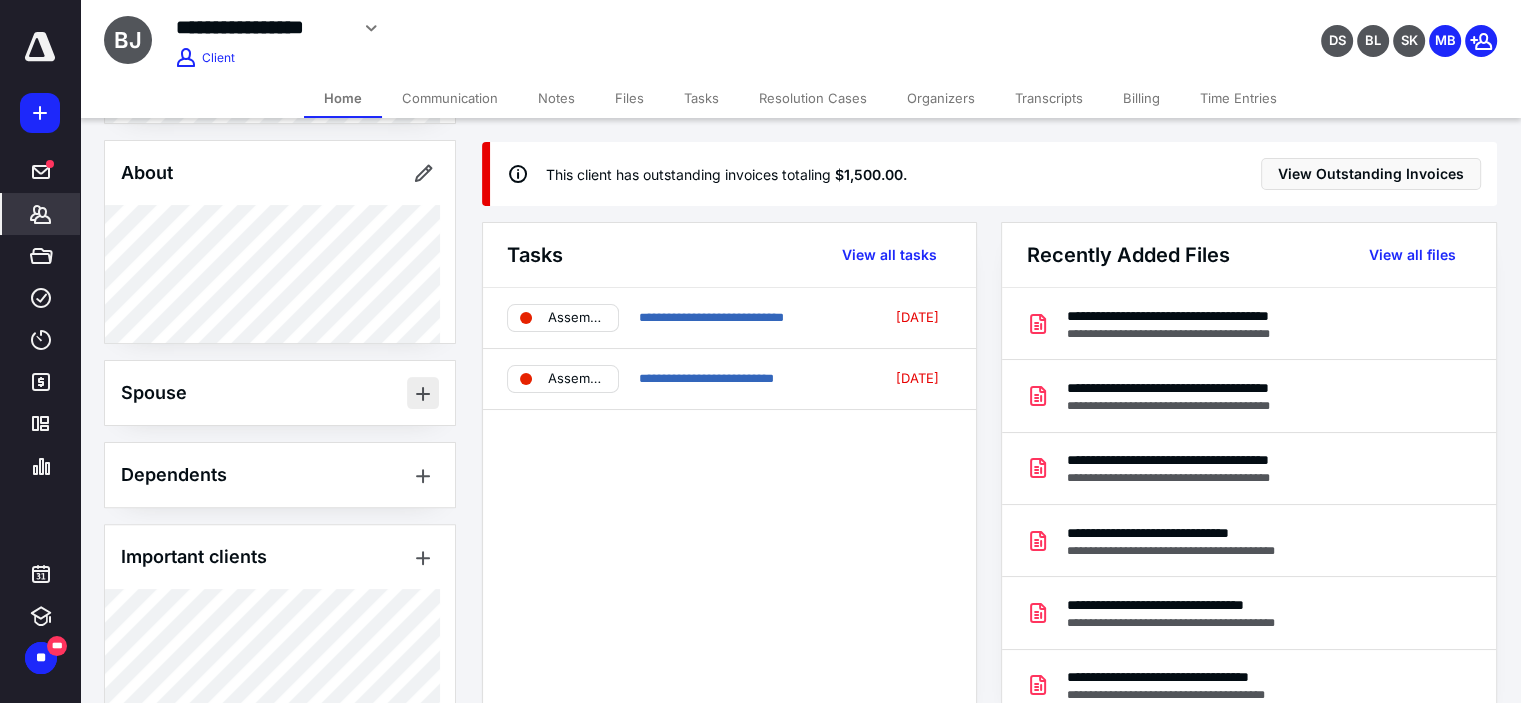 click at bounding box center [423, 393] 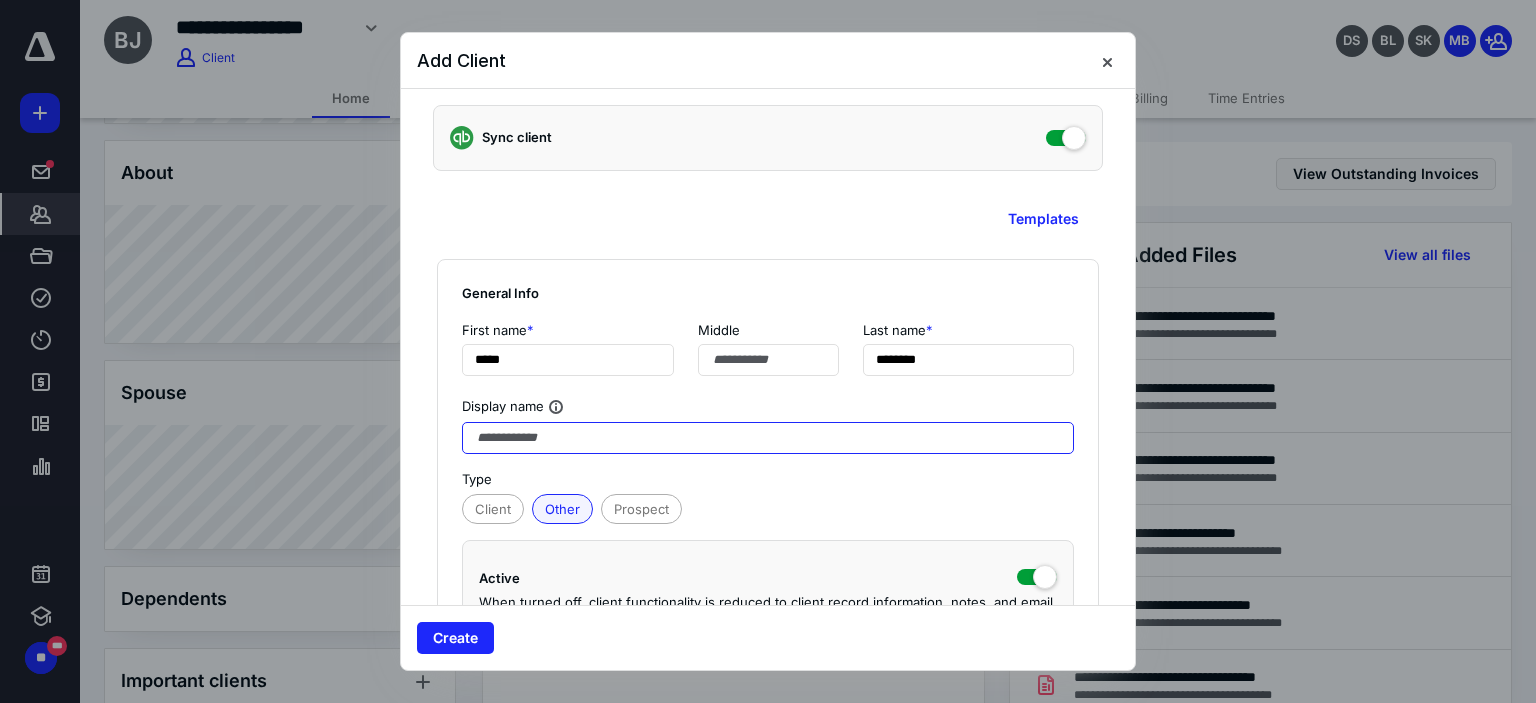 click at bounding box center [768, 438] 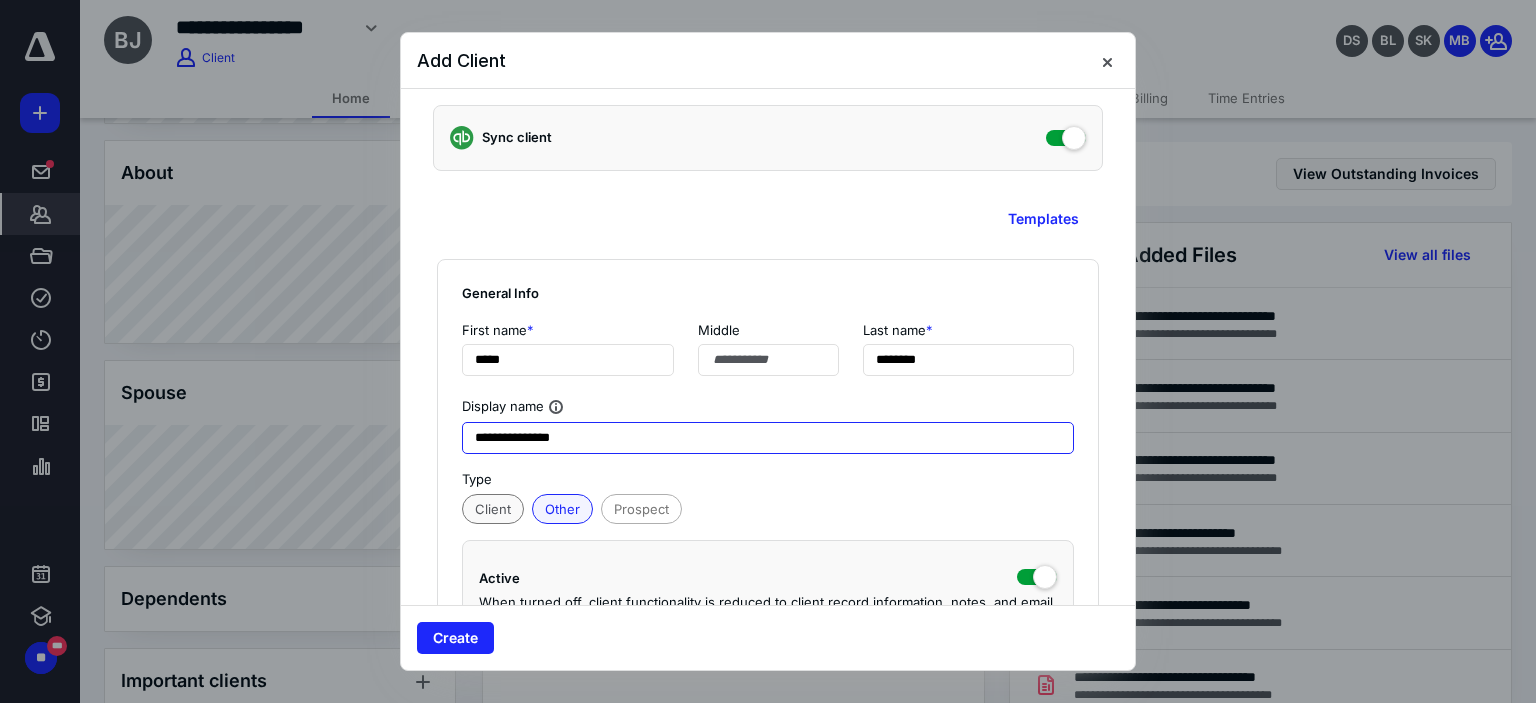type on "**********" 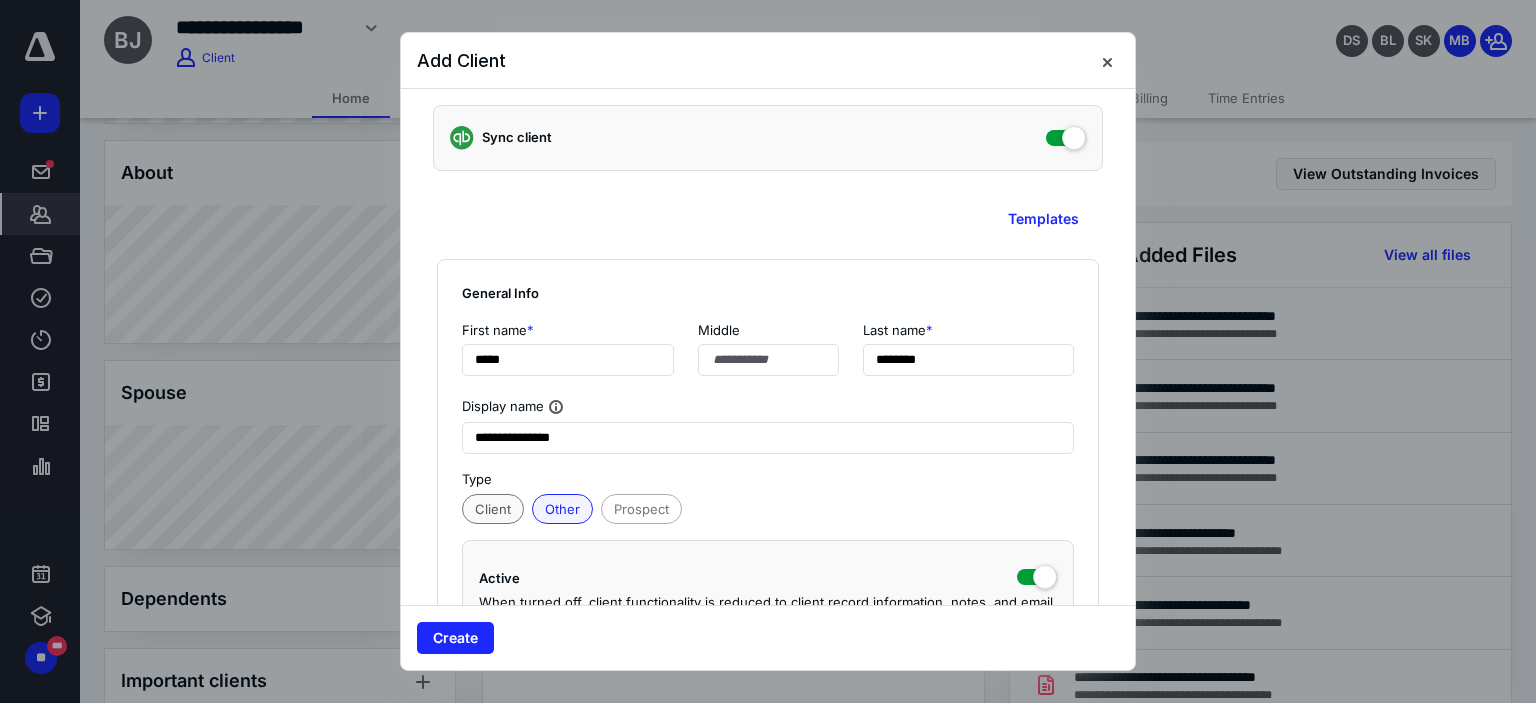 click on "Client" at bounding box center (493, 509) 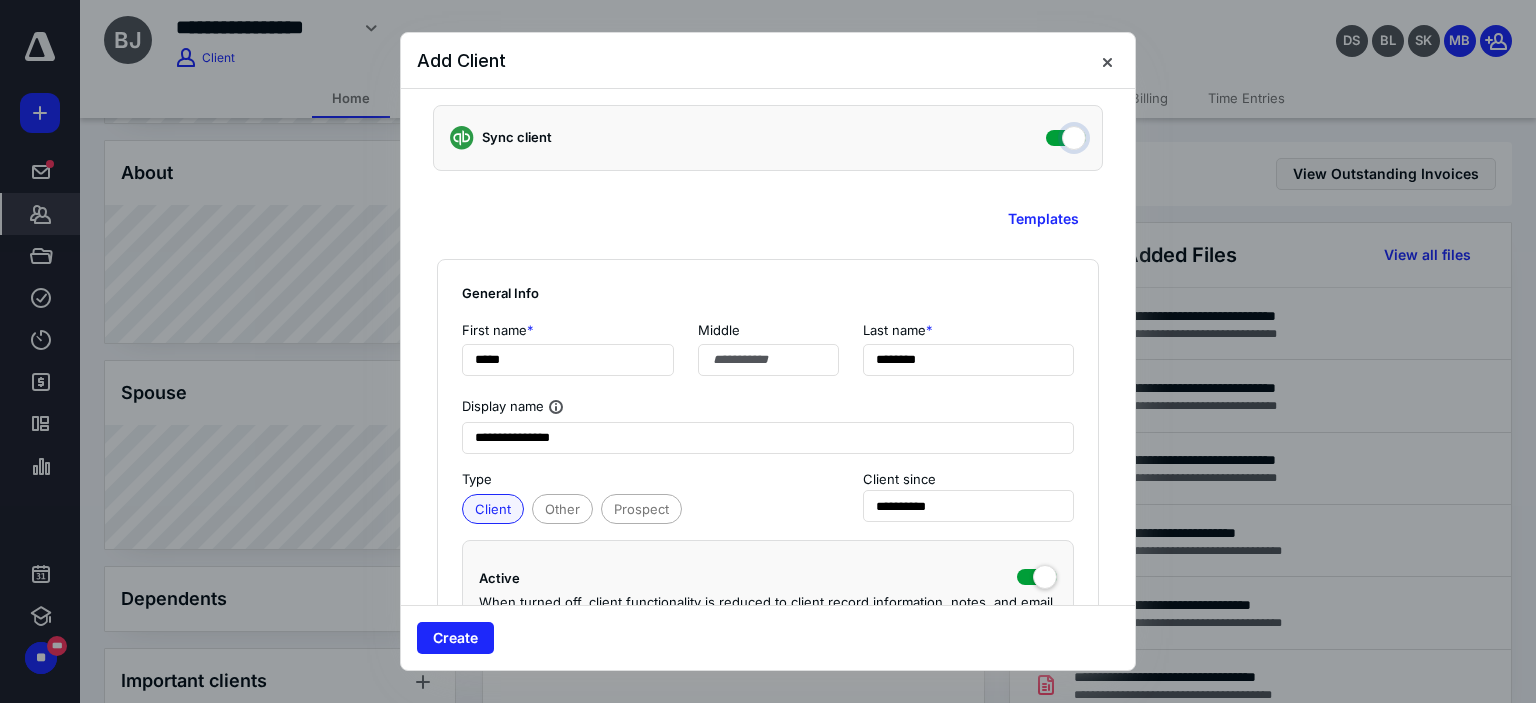 click at bounding box center [1066, 135] 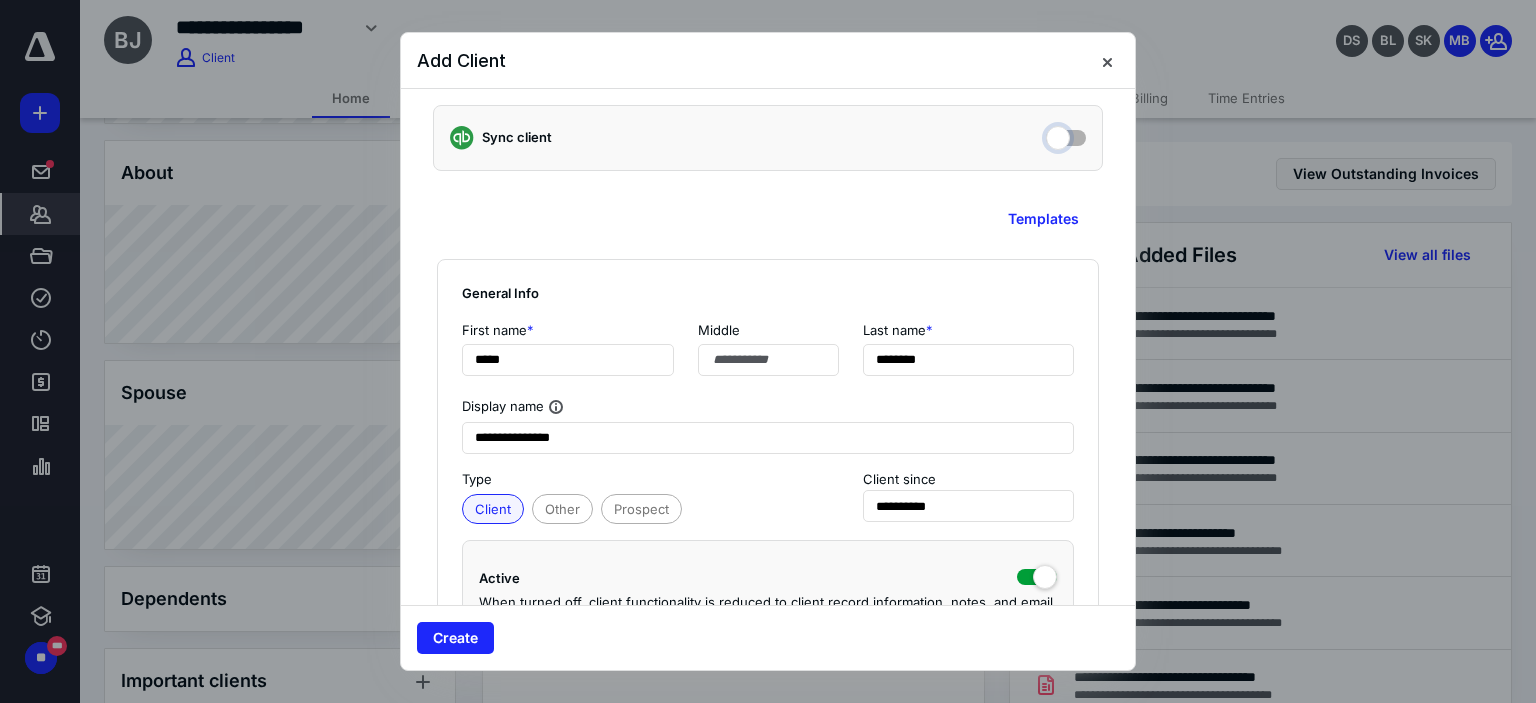 checkbox on "false" 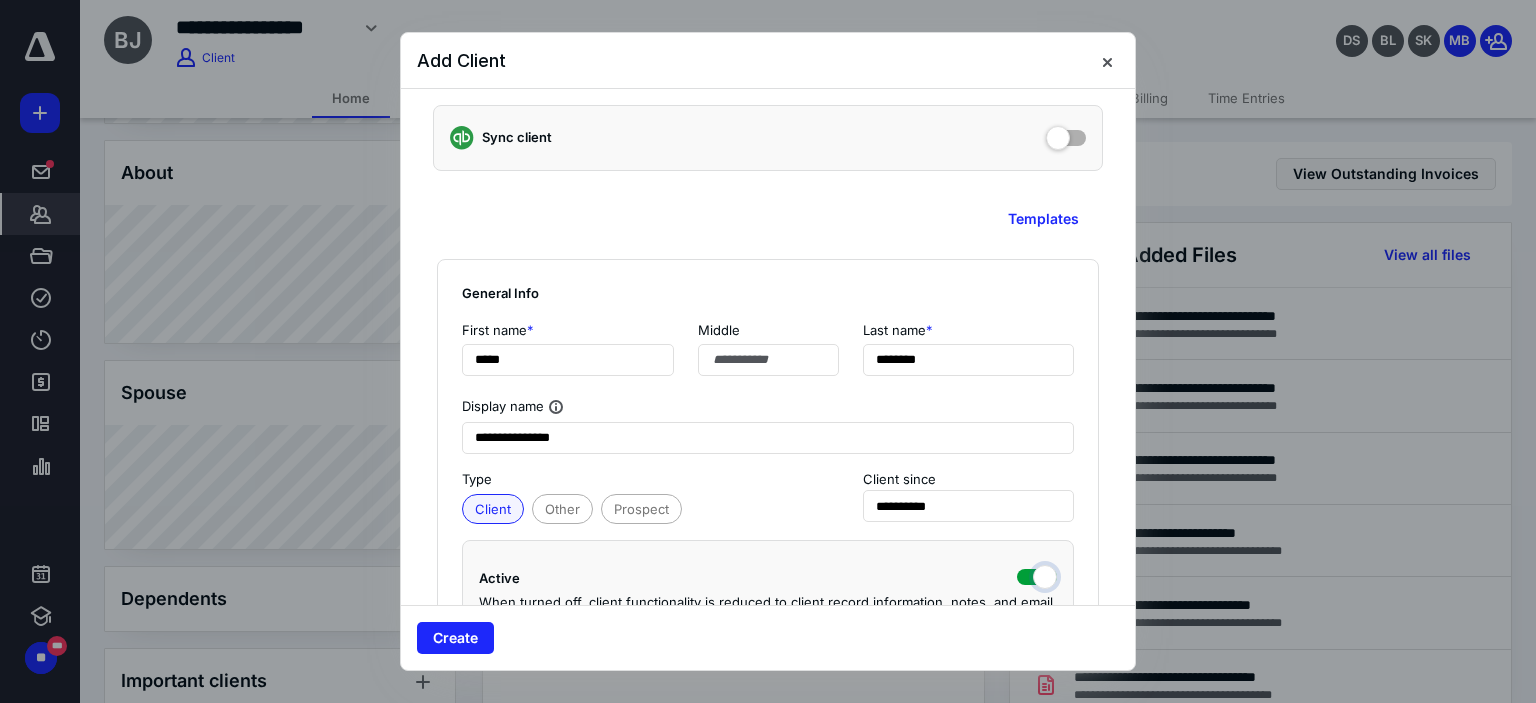 click at bounding box center [1037, 575] 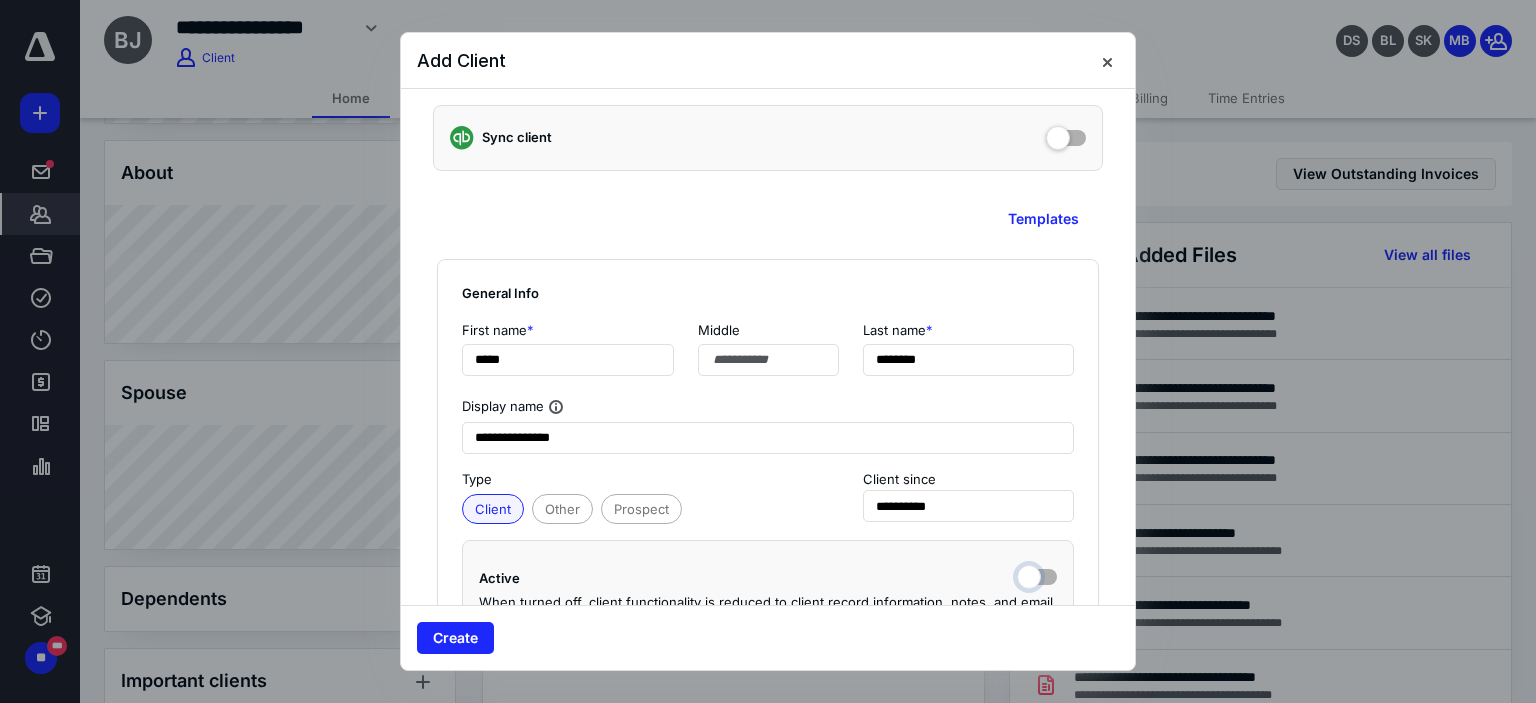 checkbox on "false" 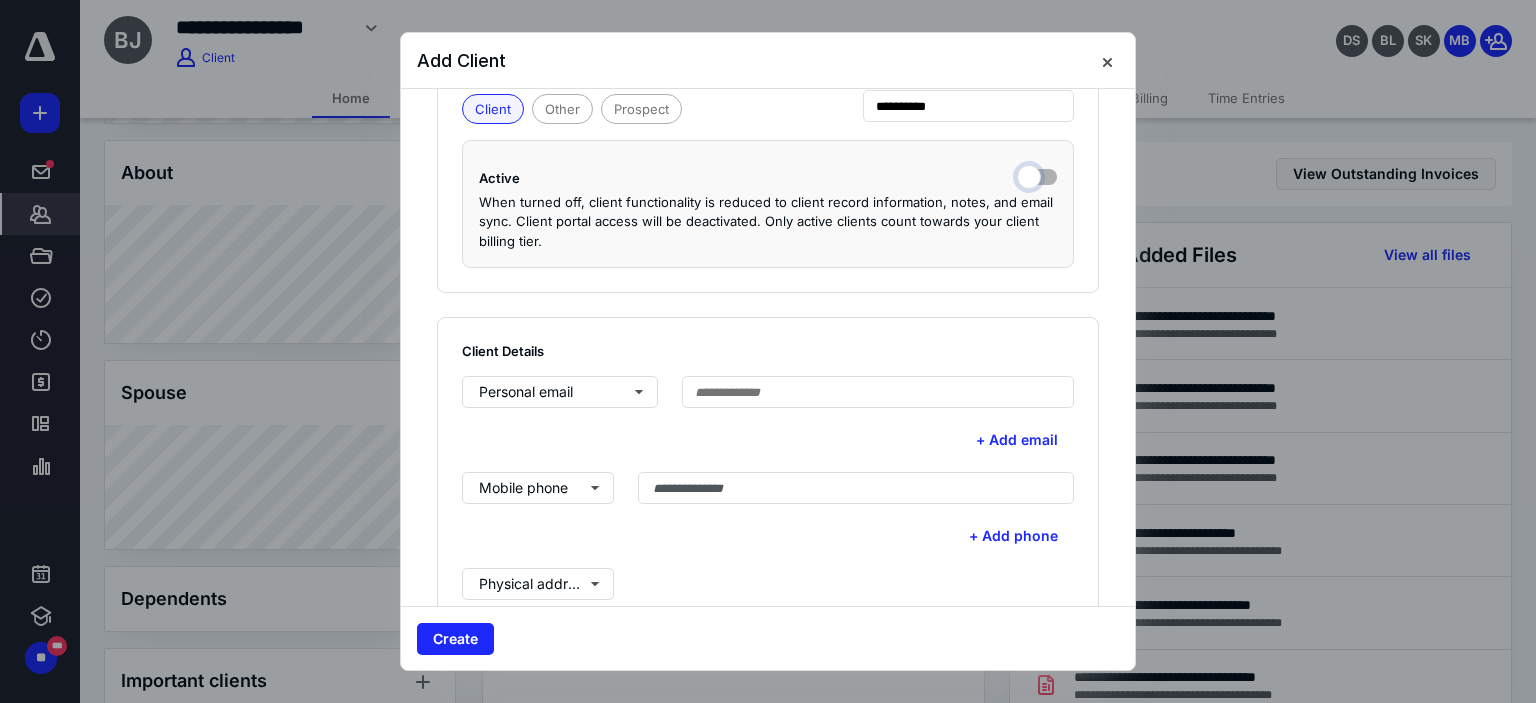 scroll, scrollTop: 600, scrollLeft: 0, axis: vertical 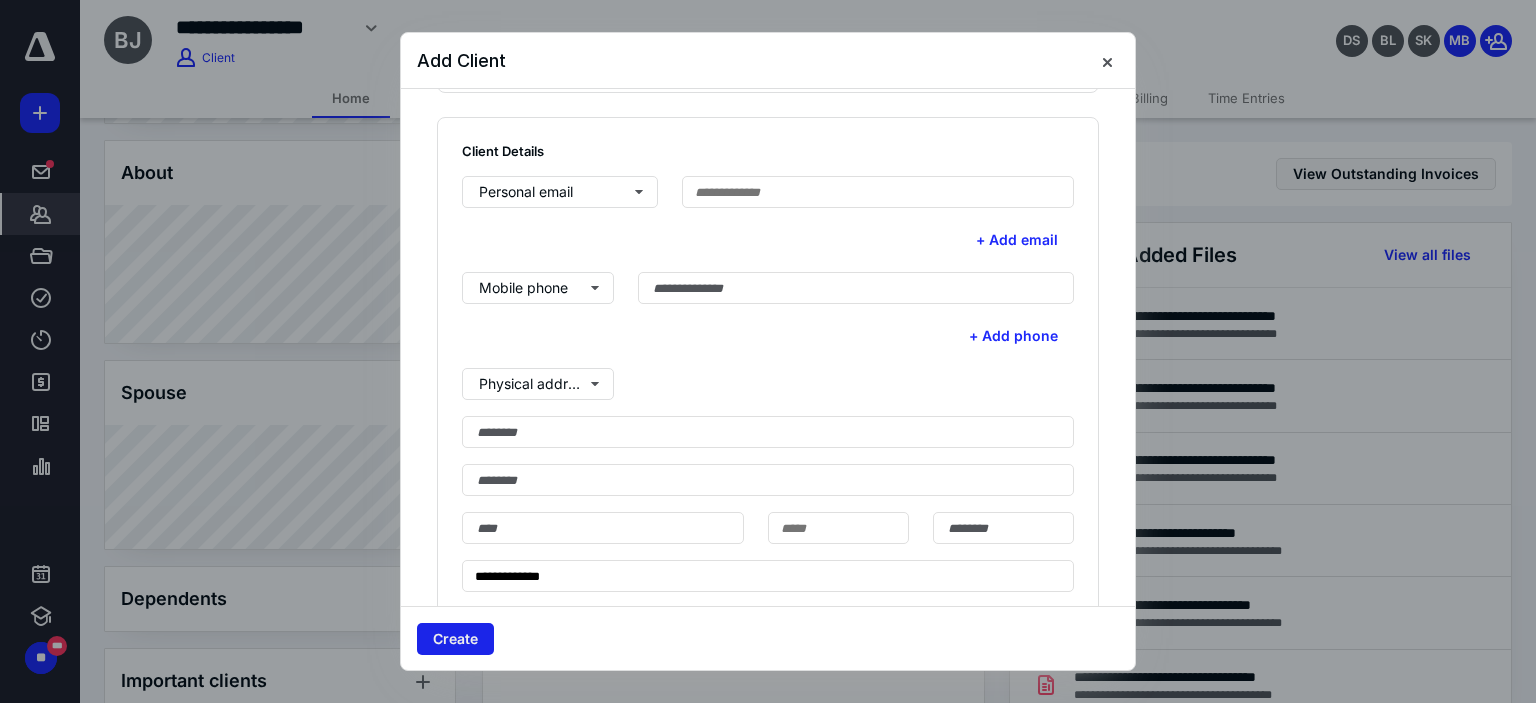click on "Create" at bounding box center (455, 639) 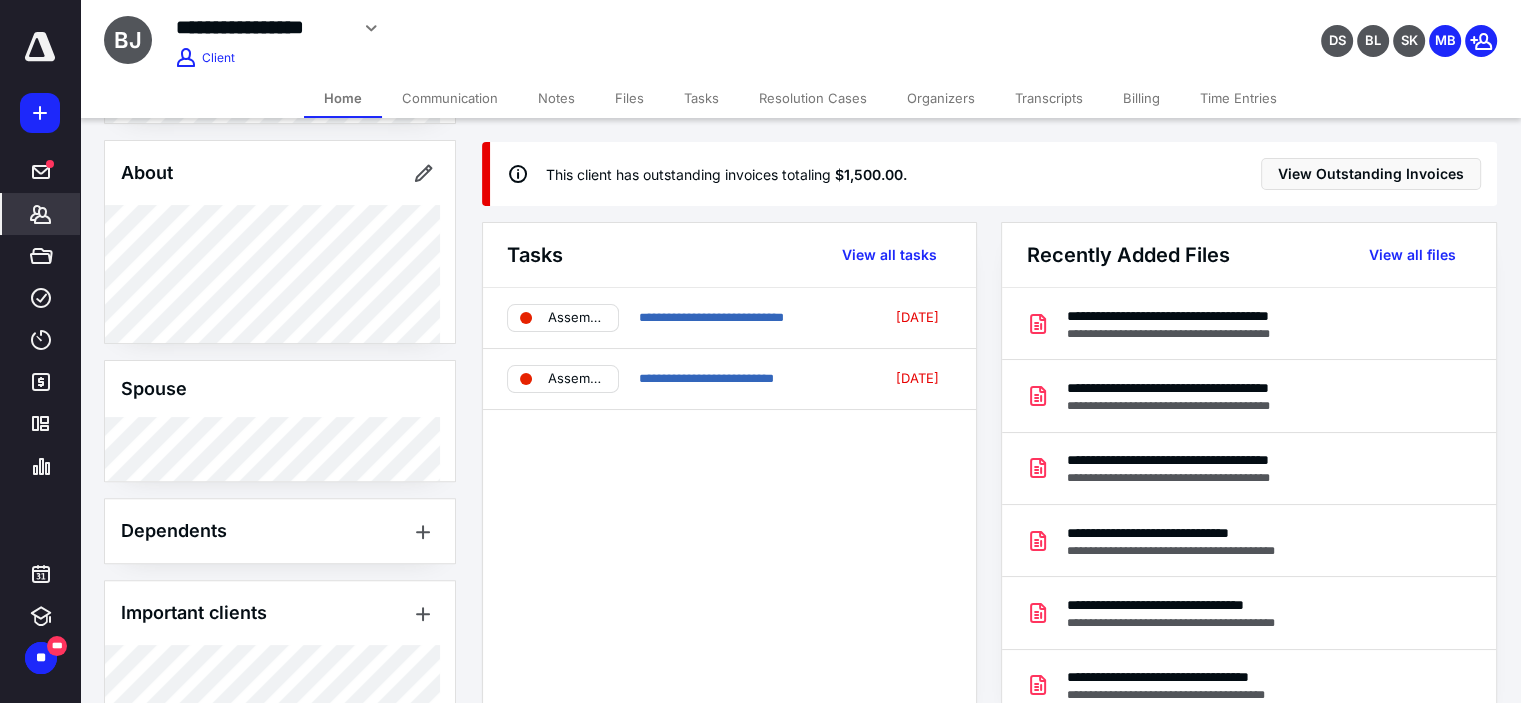 click on "Communication" at bounding box center [450, 98] 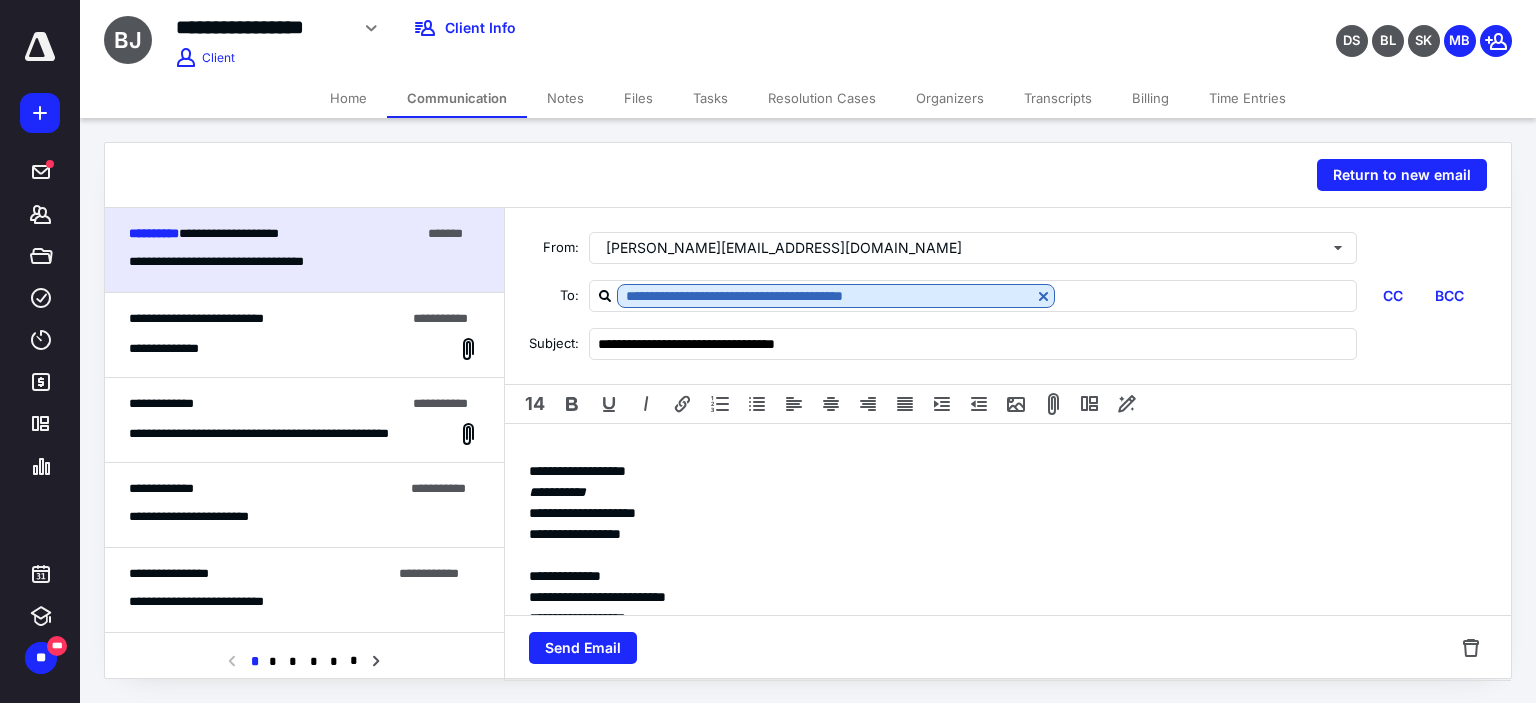 click on "**********" at bounding box center [196, 318] 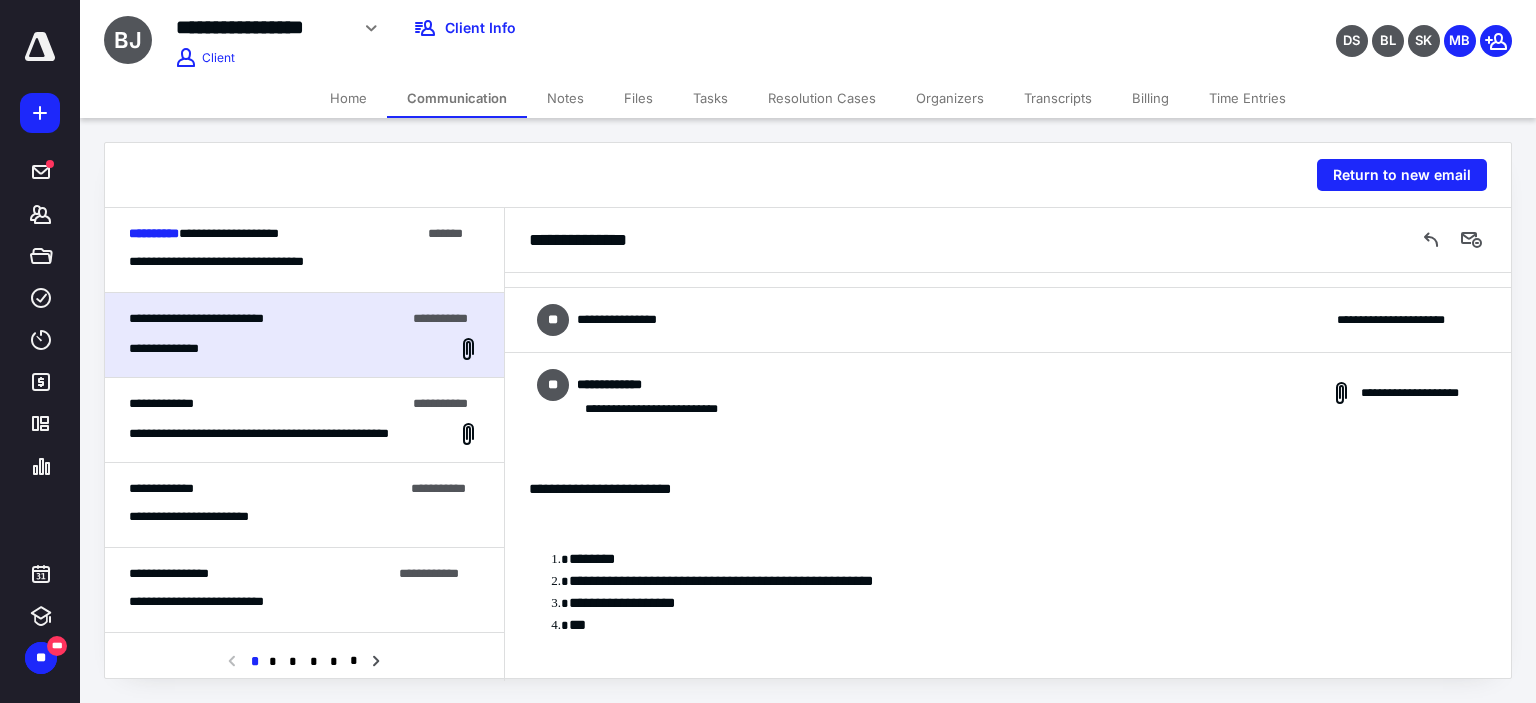 scroll, scrollTop: 800, scrollLeft: 0, axis: vertical 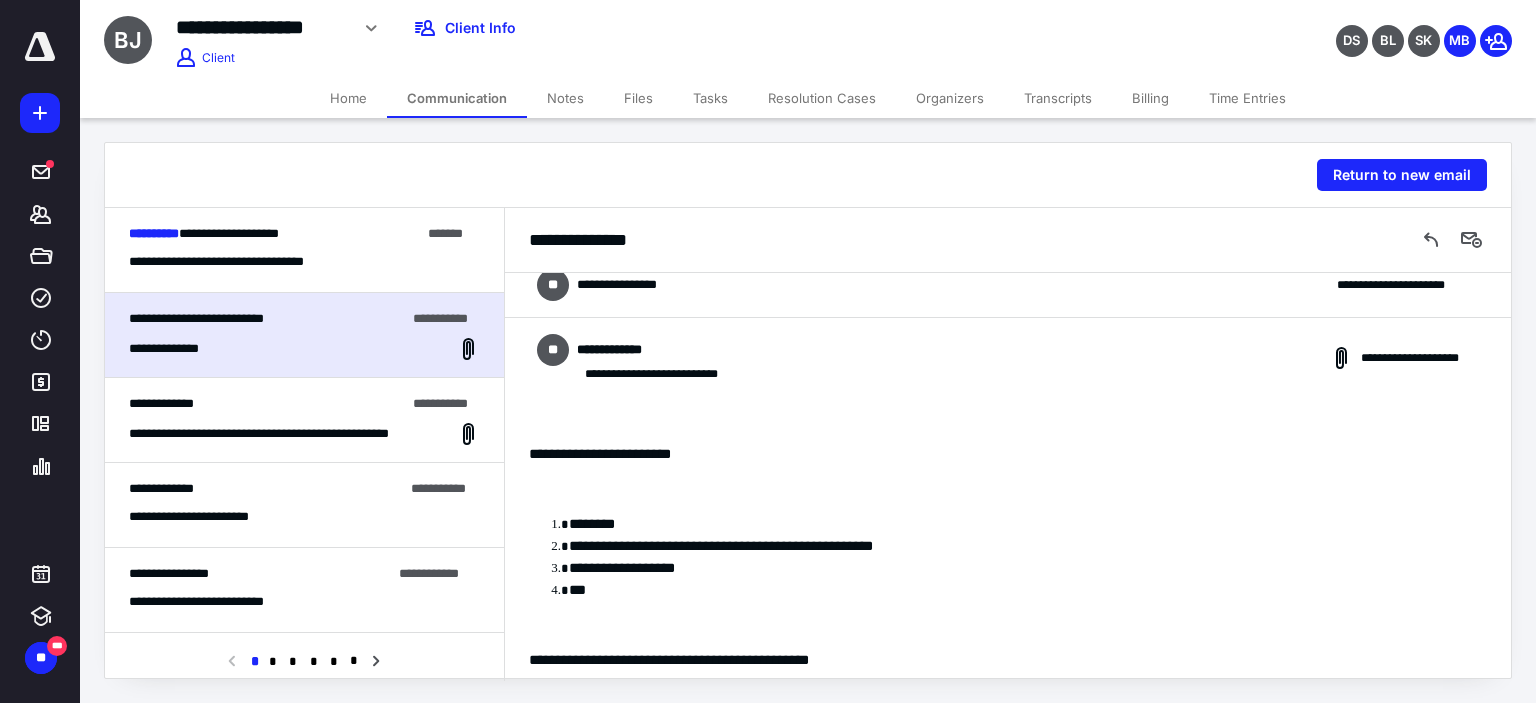 click on "**********" at bounding box center [1008, 358] 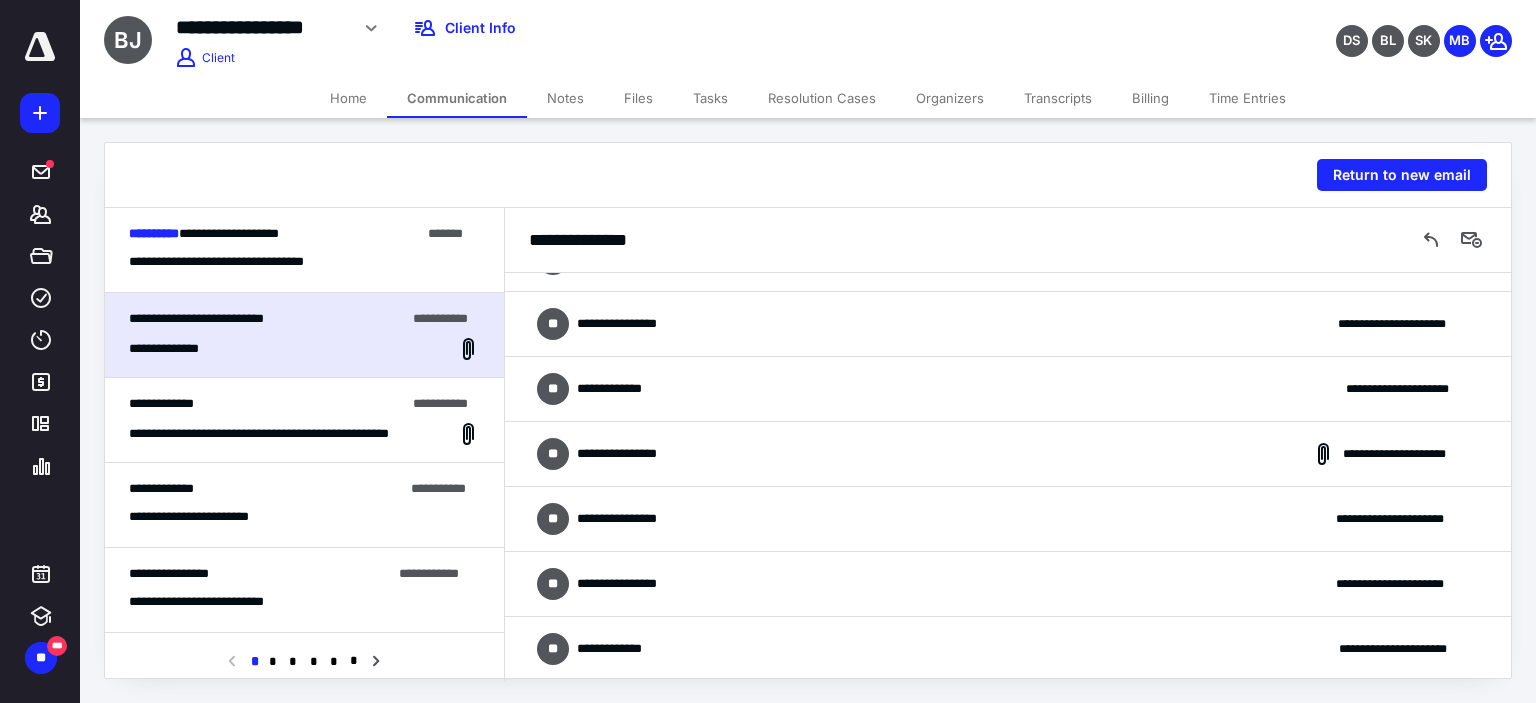 scroll, scrollTop: 0, scrollLeft: 0, axis: both 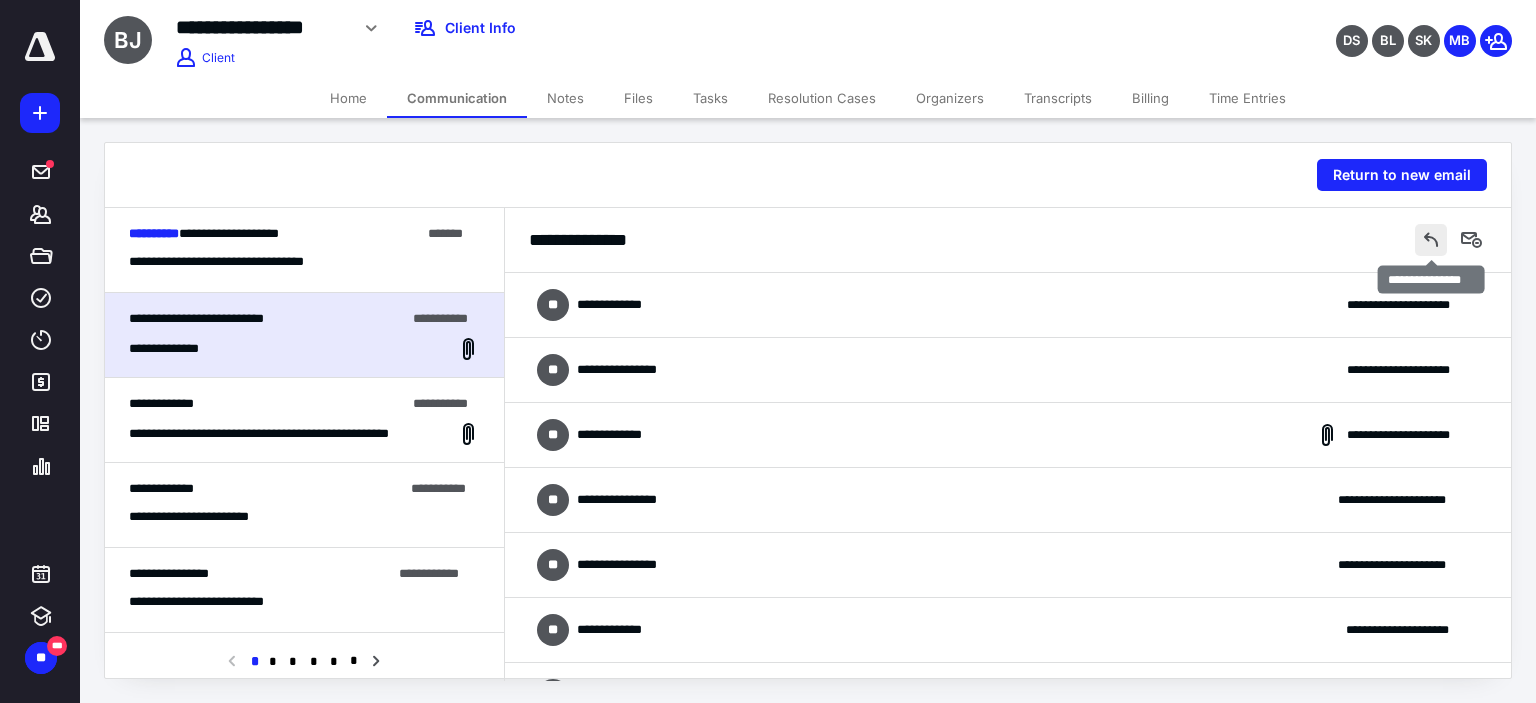 click at bounding box center [1431, 240] 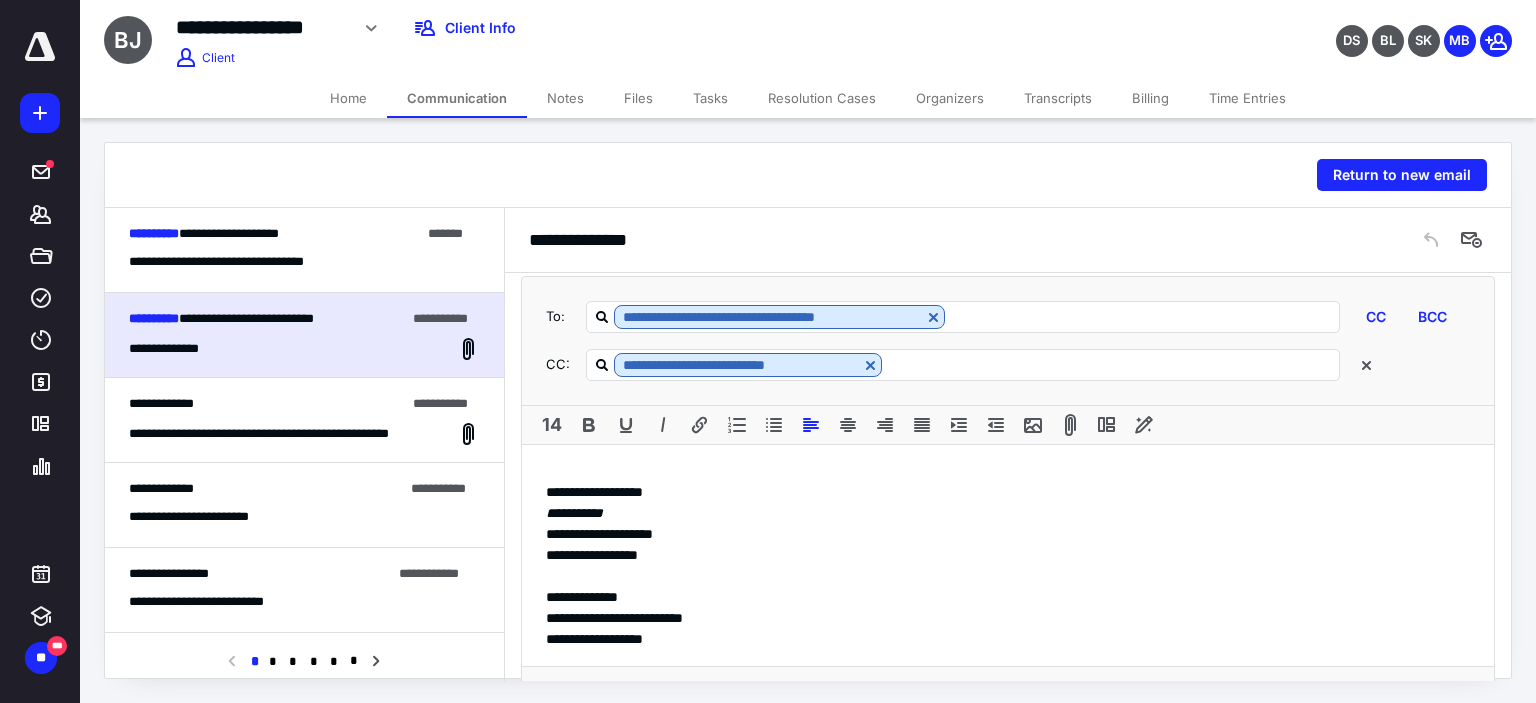 click on "**********" at bounding box center [1008, 555] 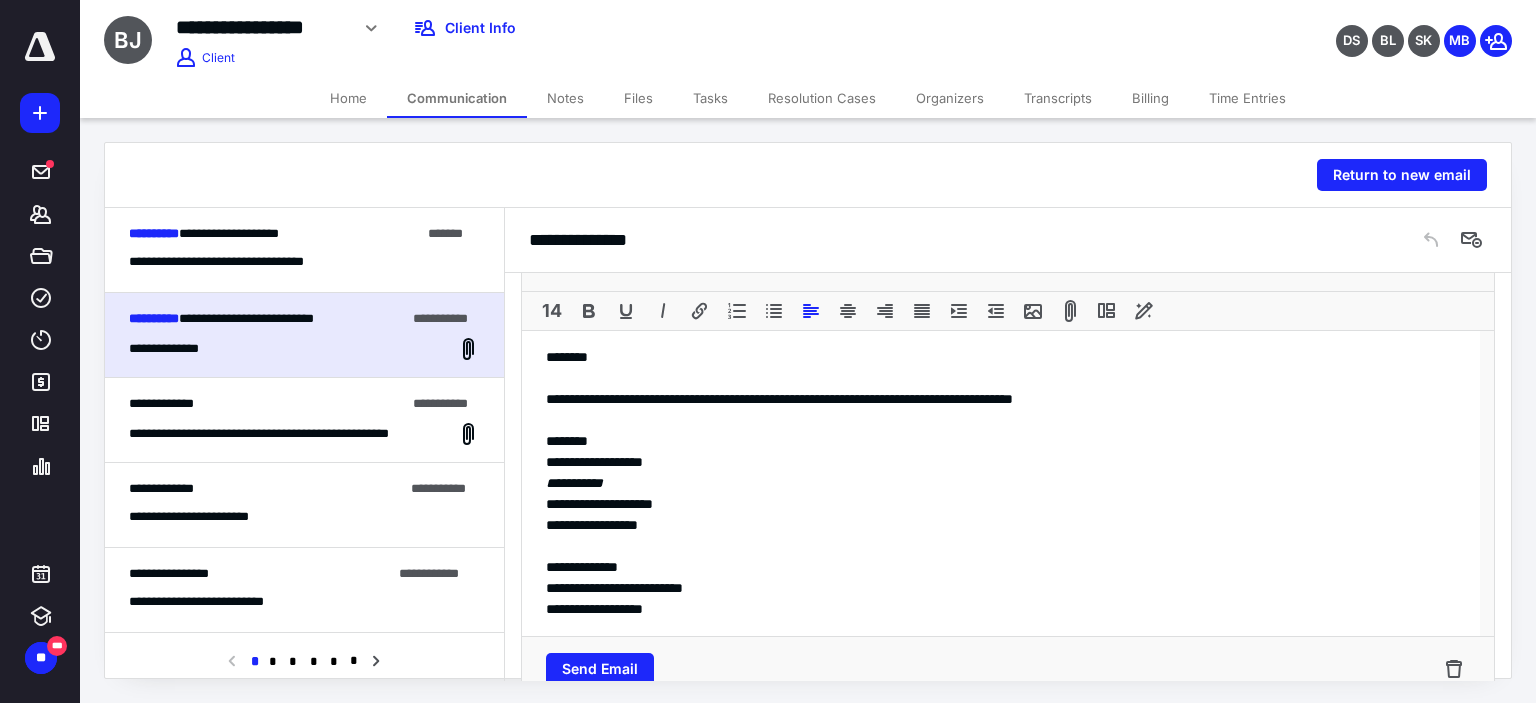 scroll, scrollTop: 1069, scrollLeft: 0, axis: vertical 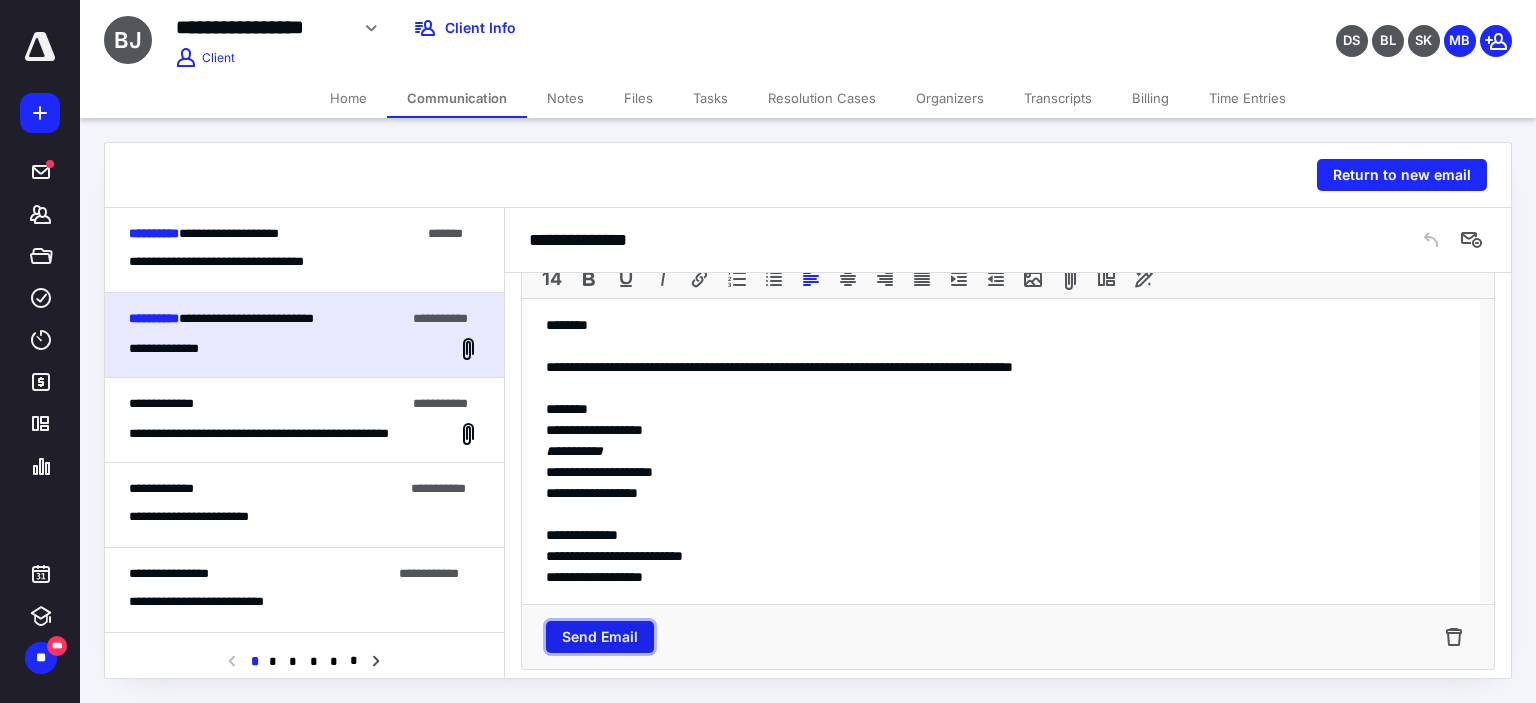 click on "Send Email" at bounding box center (600, 637) 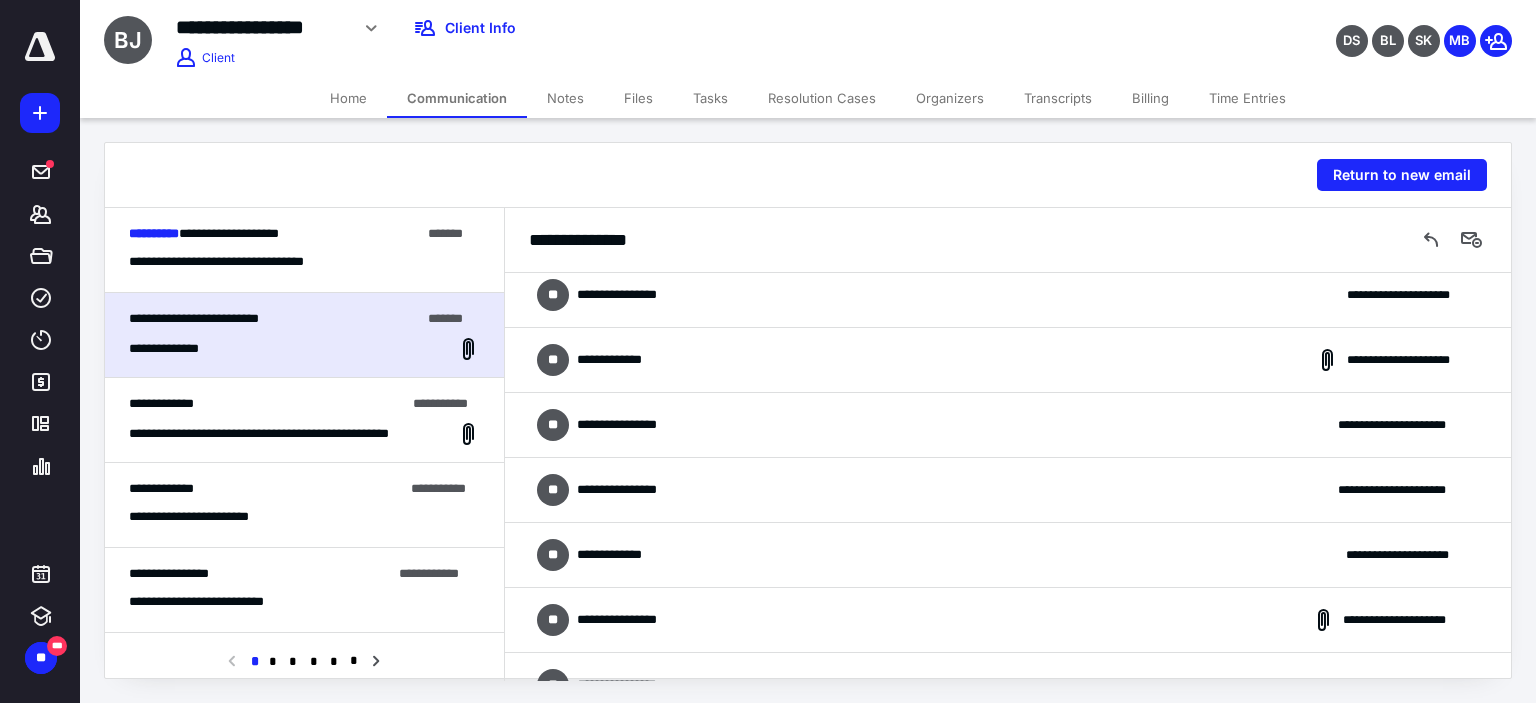 scroll, scrollTop: 0, scrollLeft: 0, axis: both 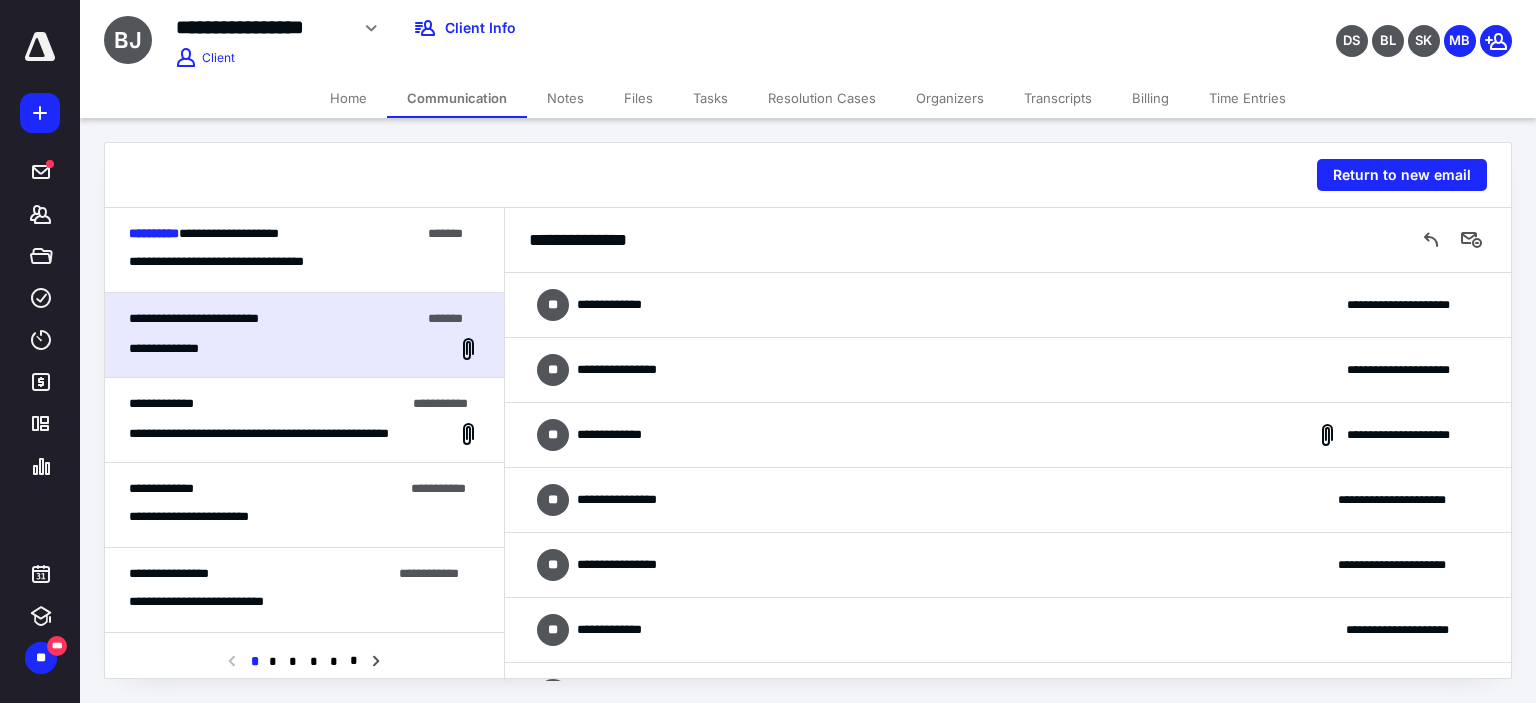 click on "**********" at bounding box center (229, 233) 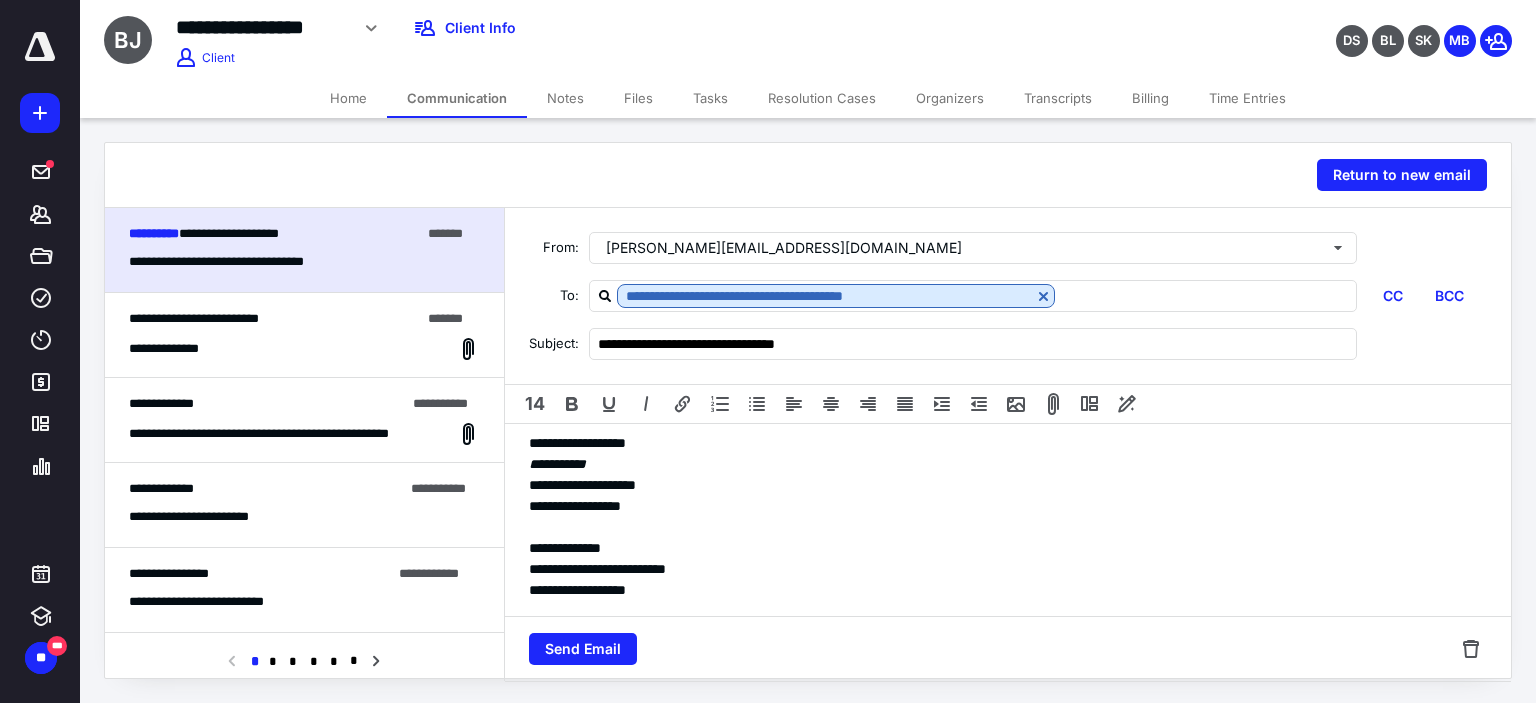 scroll, scrollTop: 0, scrollLeft: 0, axis: both 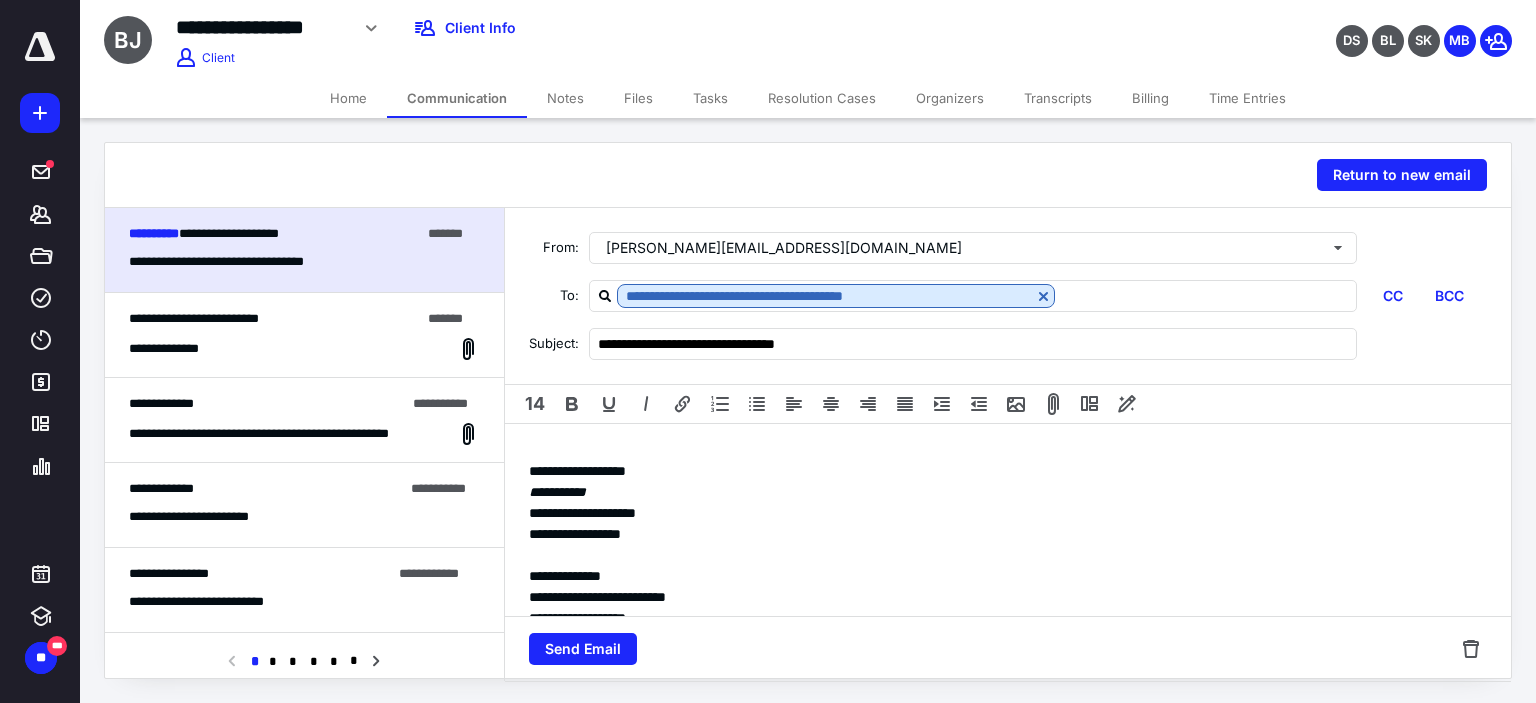 click on "**********" at bounding box center [1008, 534] 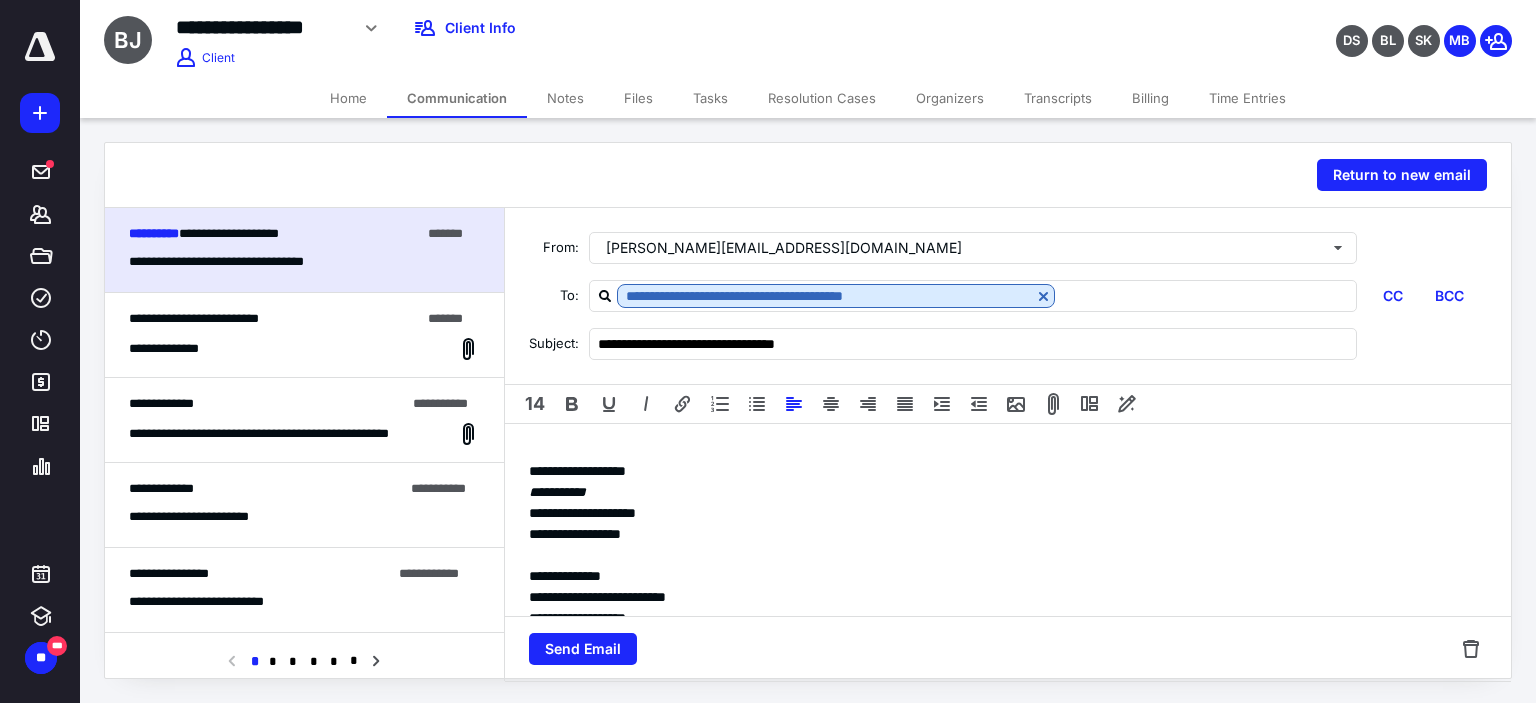 type 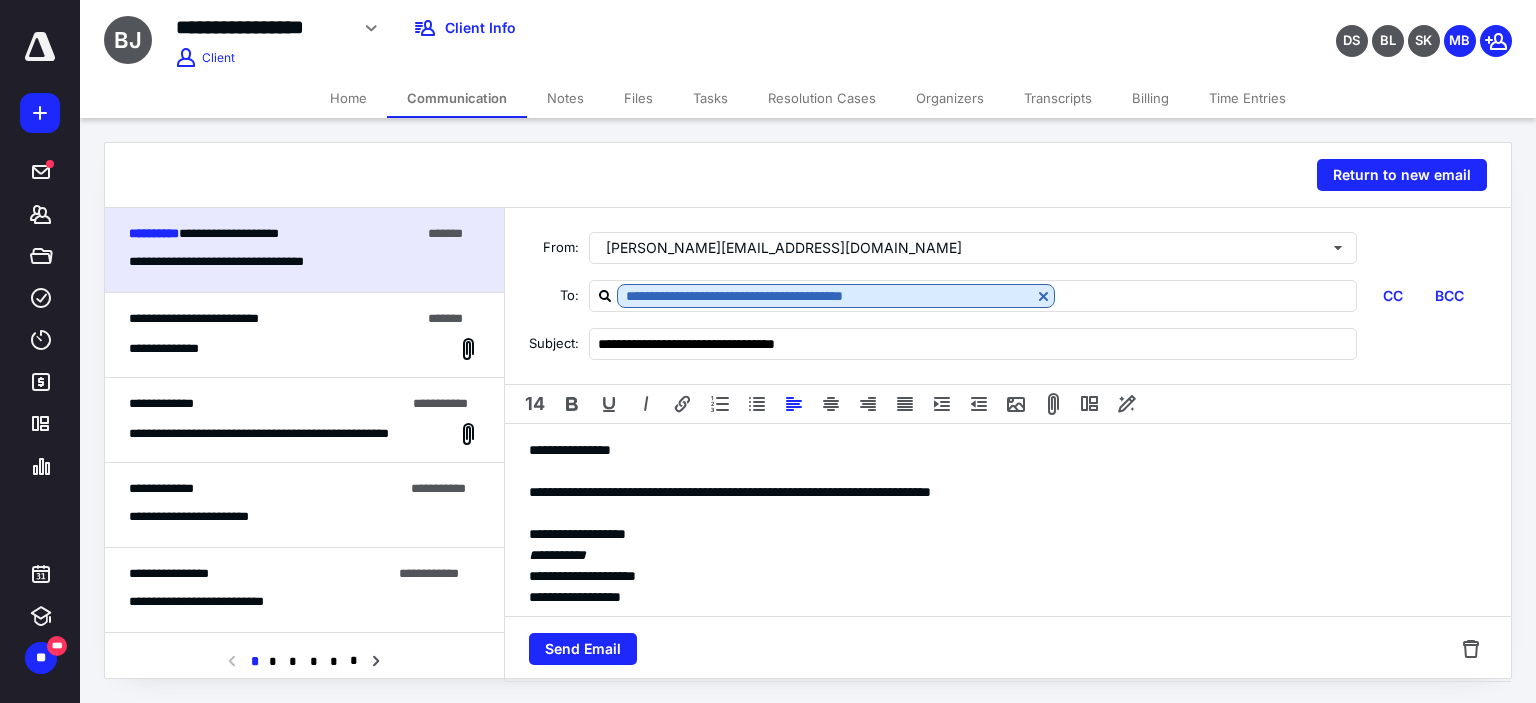 click on "**********" at bounding box center [1000, 492] 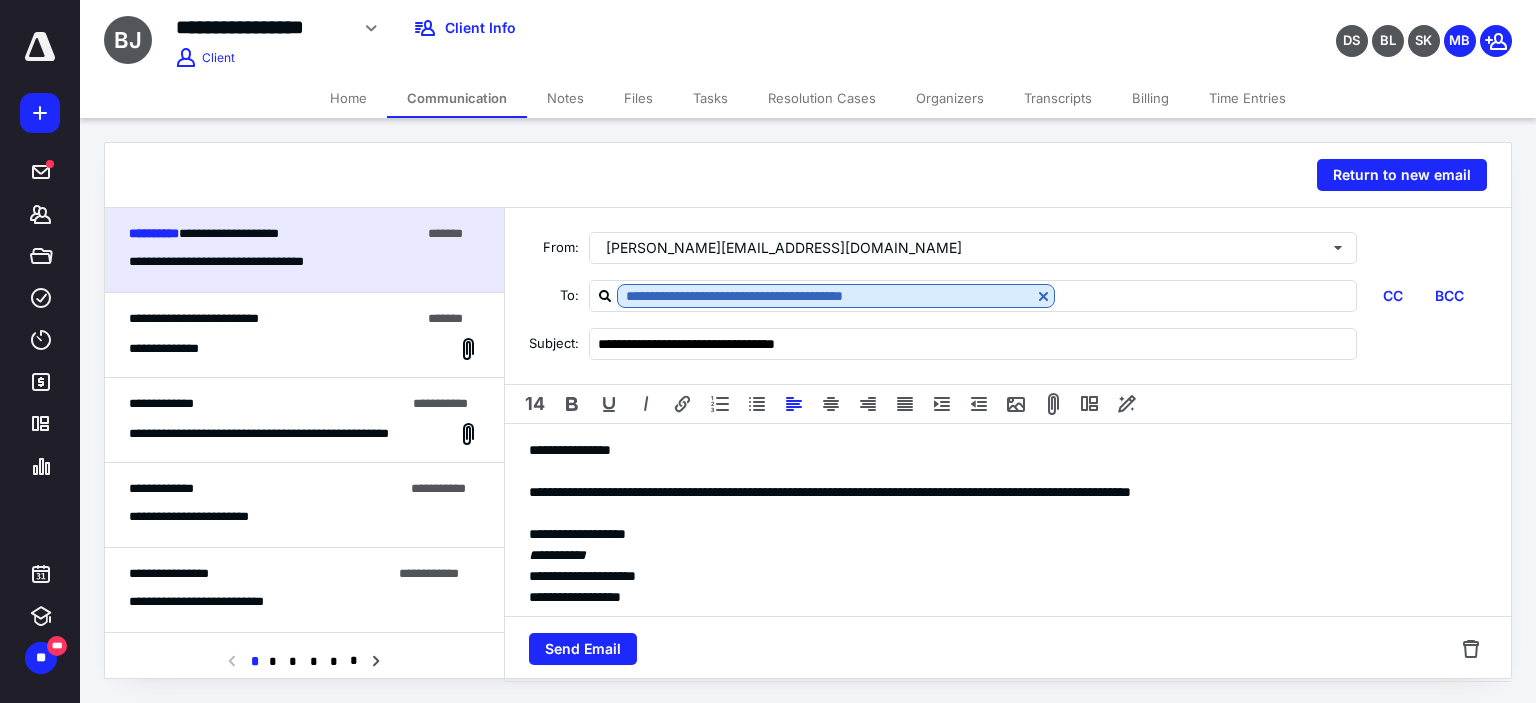 click on "**********" at bounding box center (1000, 492) 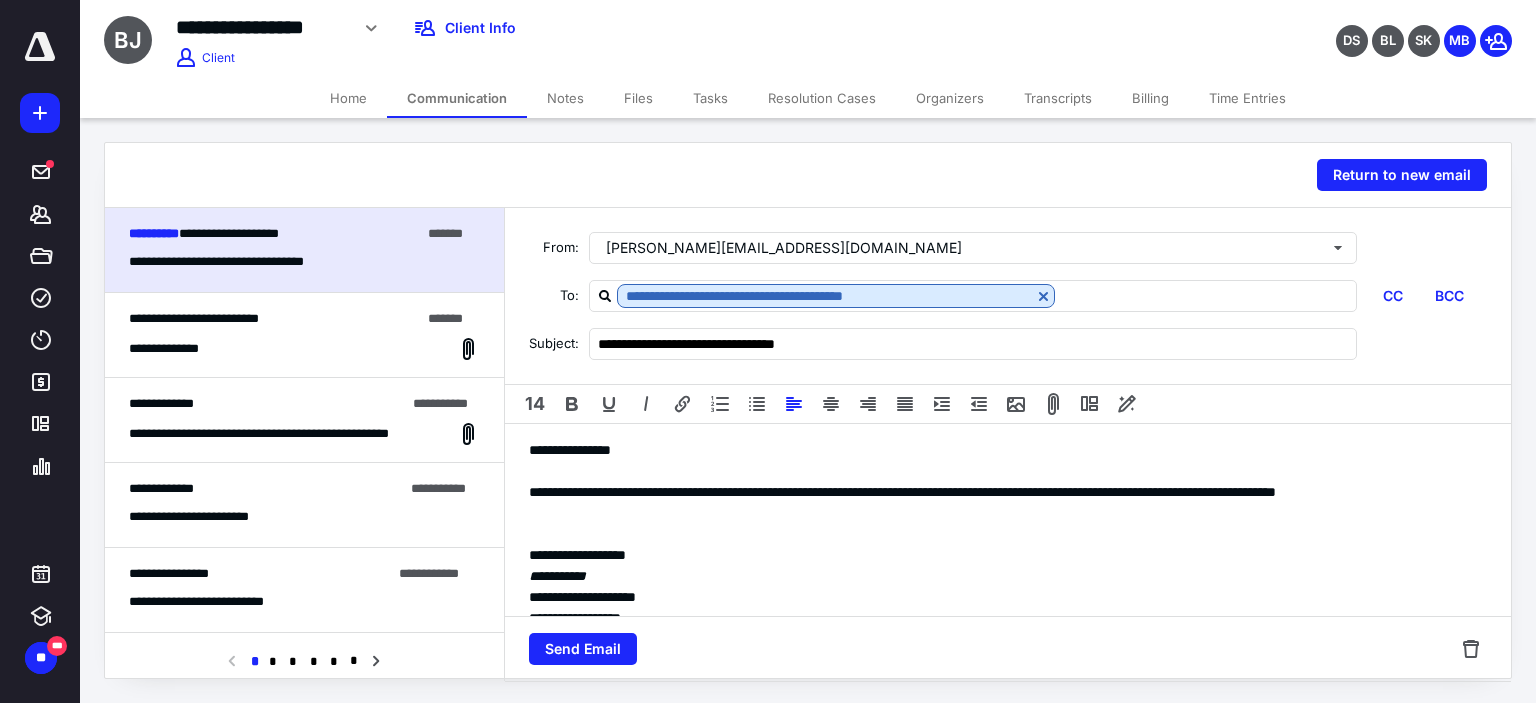 click on "Files" at bounding box center (638, 98) 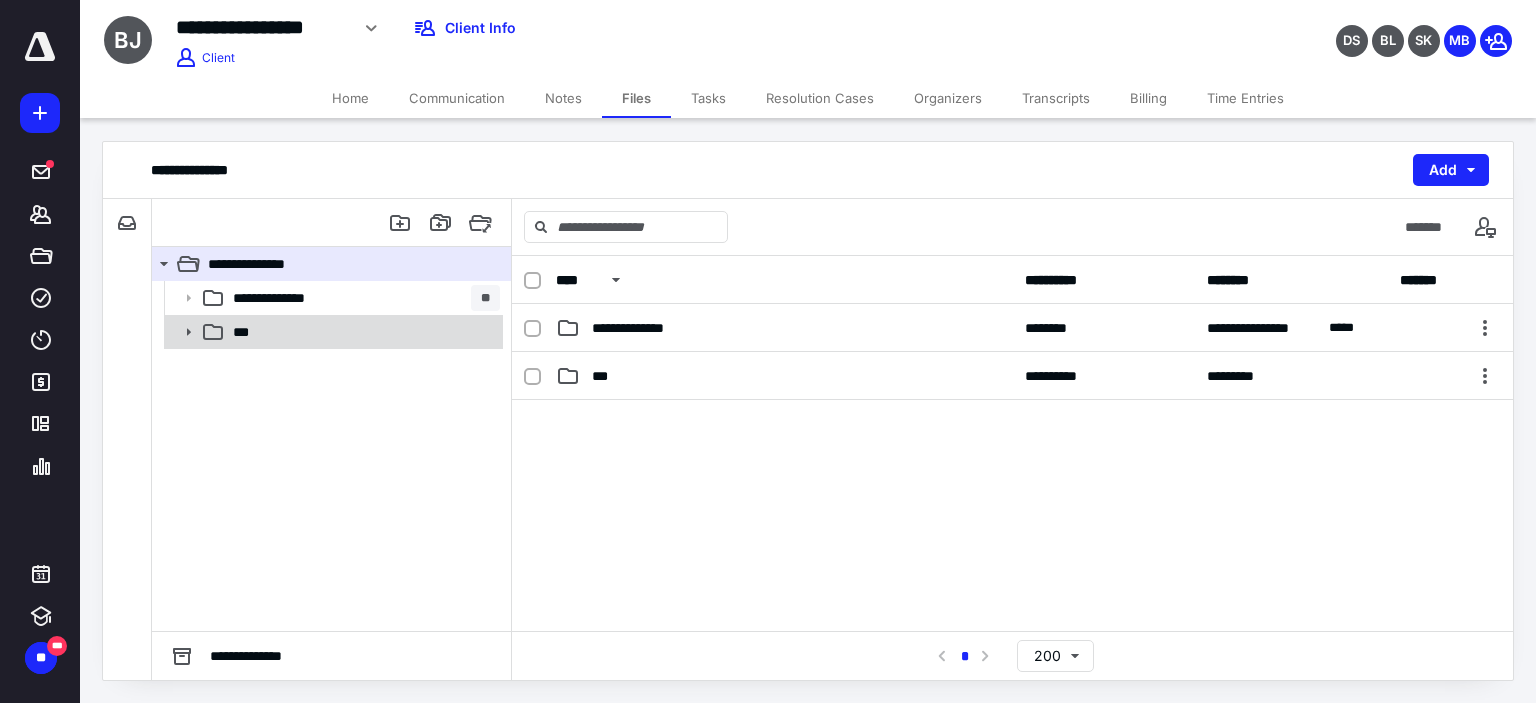 click at bounding box center (182, 332) 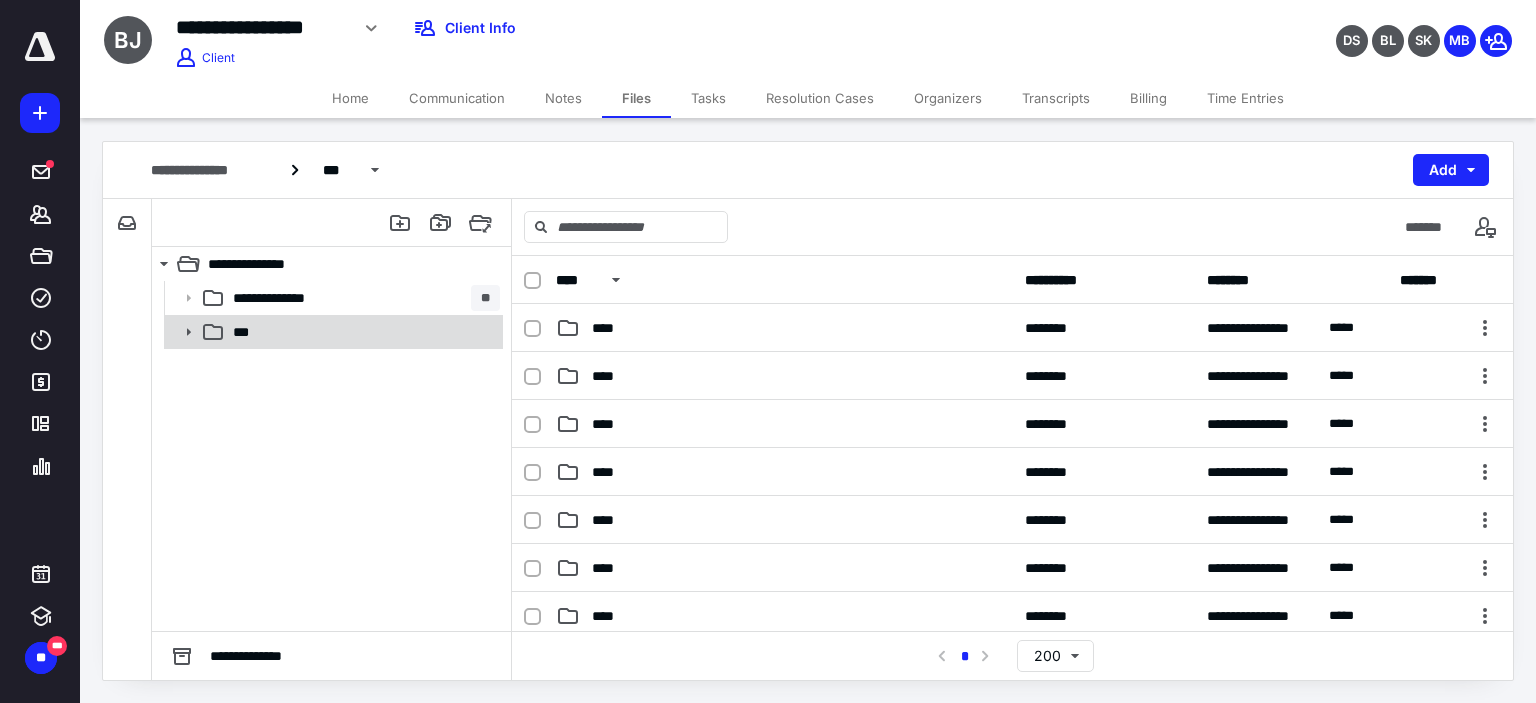 click 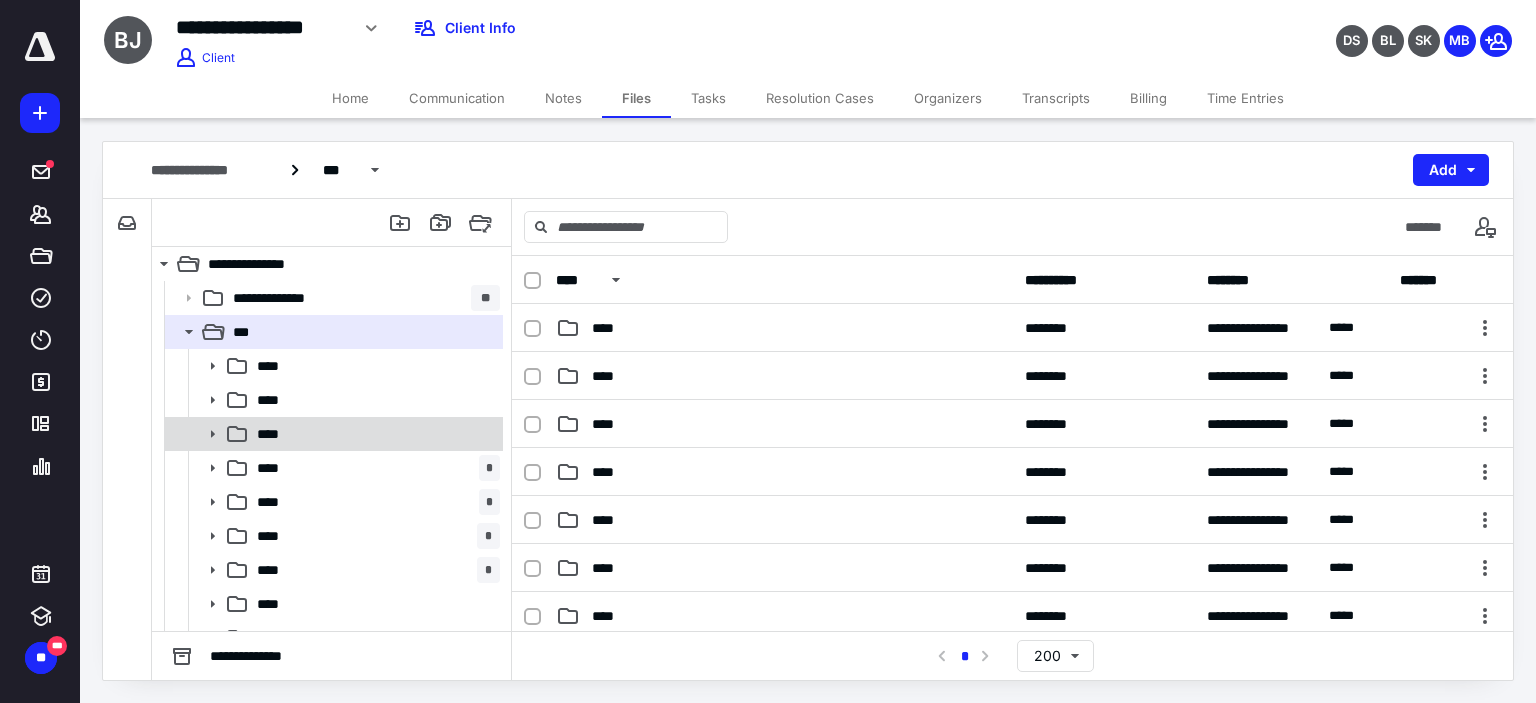 scroll, scrollTop: 22, scrollLeft: 0, axis: vertical 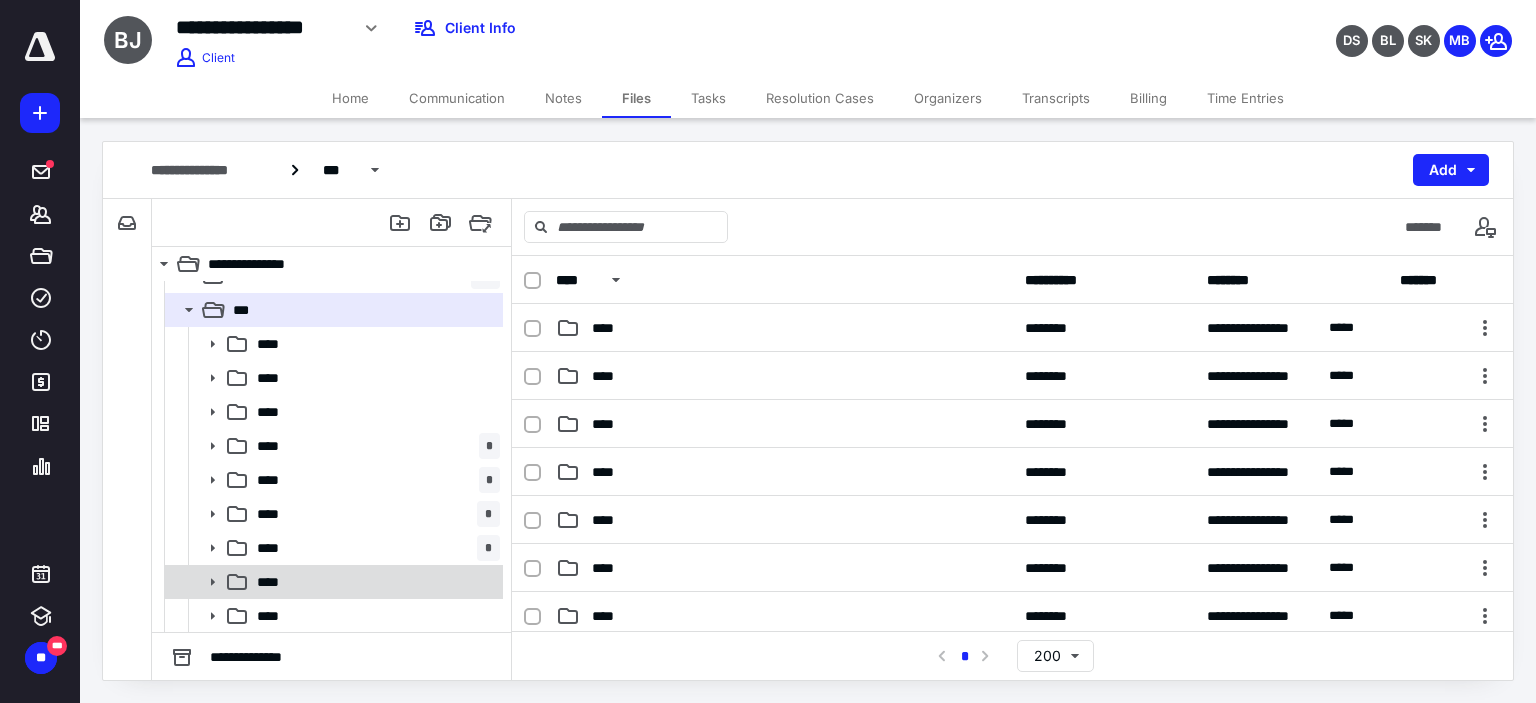 click 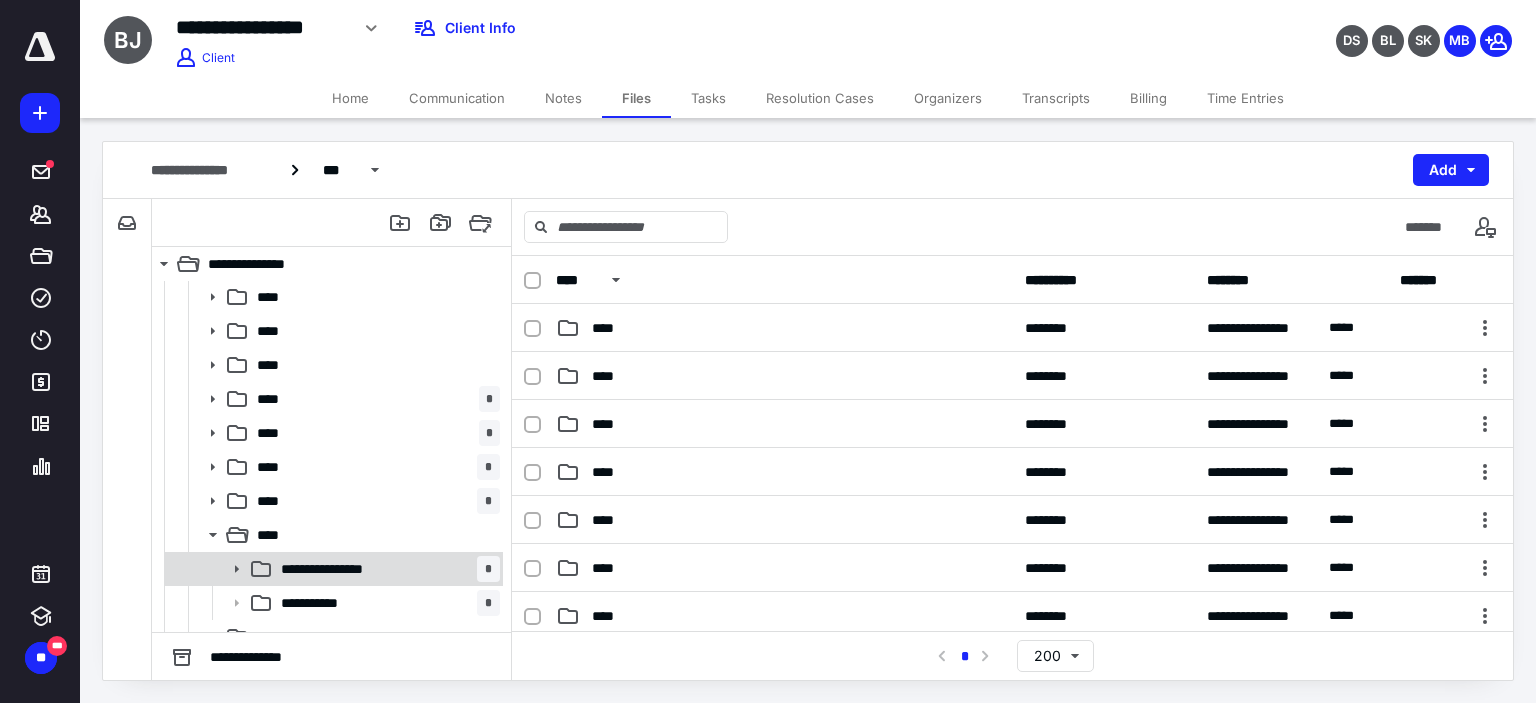 scroll, scrollTop: 90, scrollLeft: 0, axis: vertical 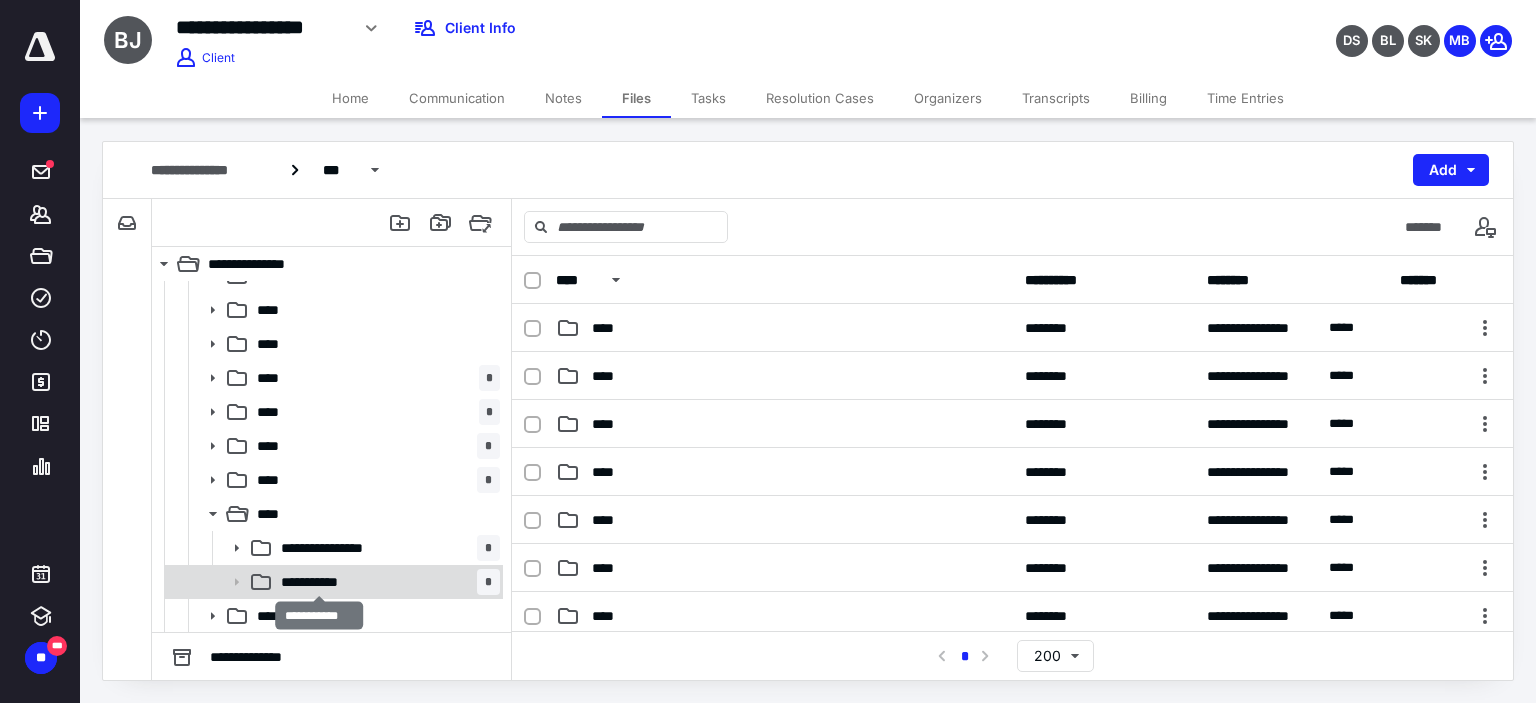 click on "**********" at bounding box center [320, 582] 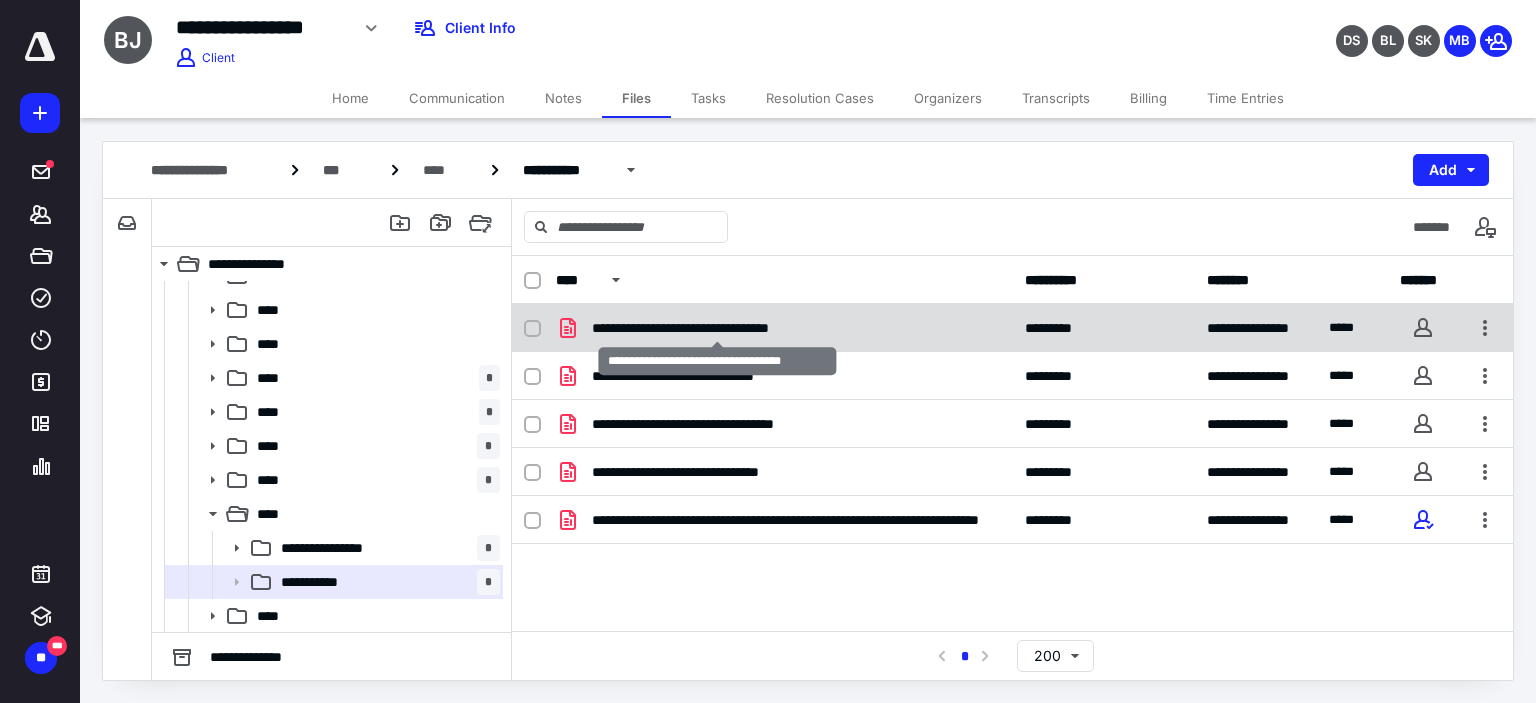 click on "**********" at bounding box center (718, 328) 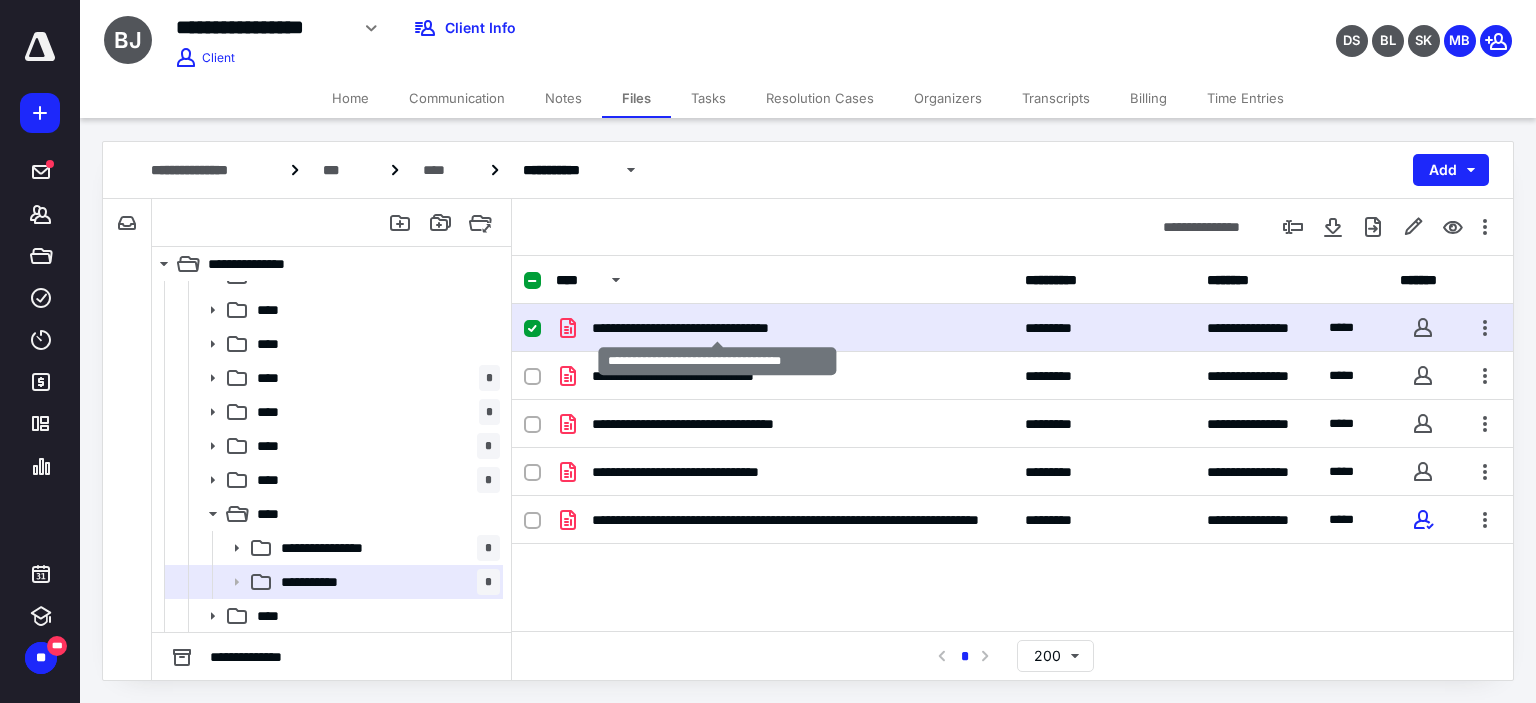 click on "**********" at bounding box center (718, 328) 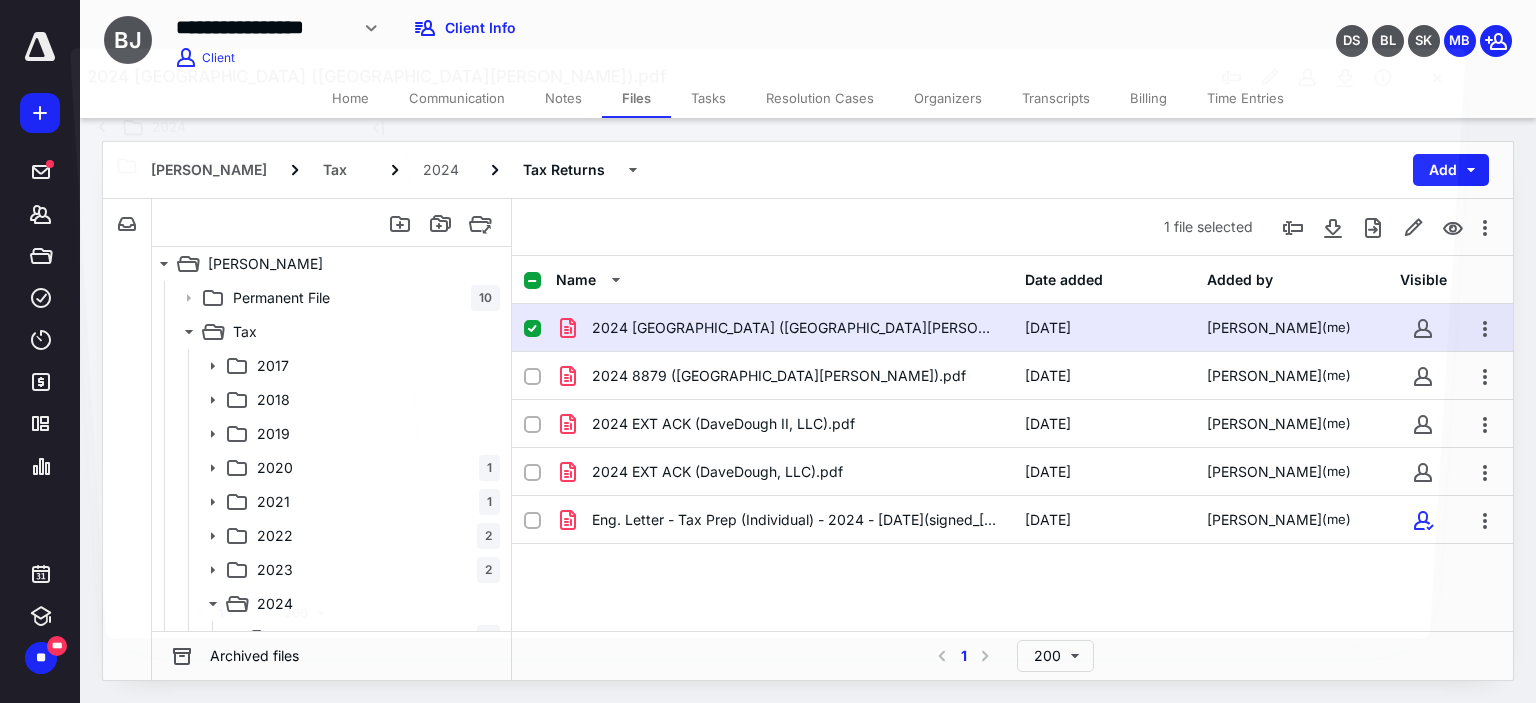 scroll, scrollTop: 90, scrollLeft: 0, axis: vertical 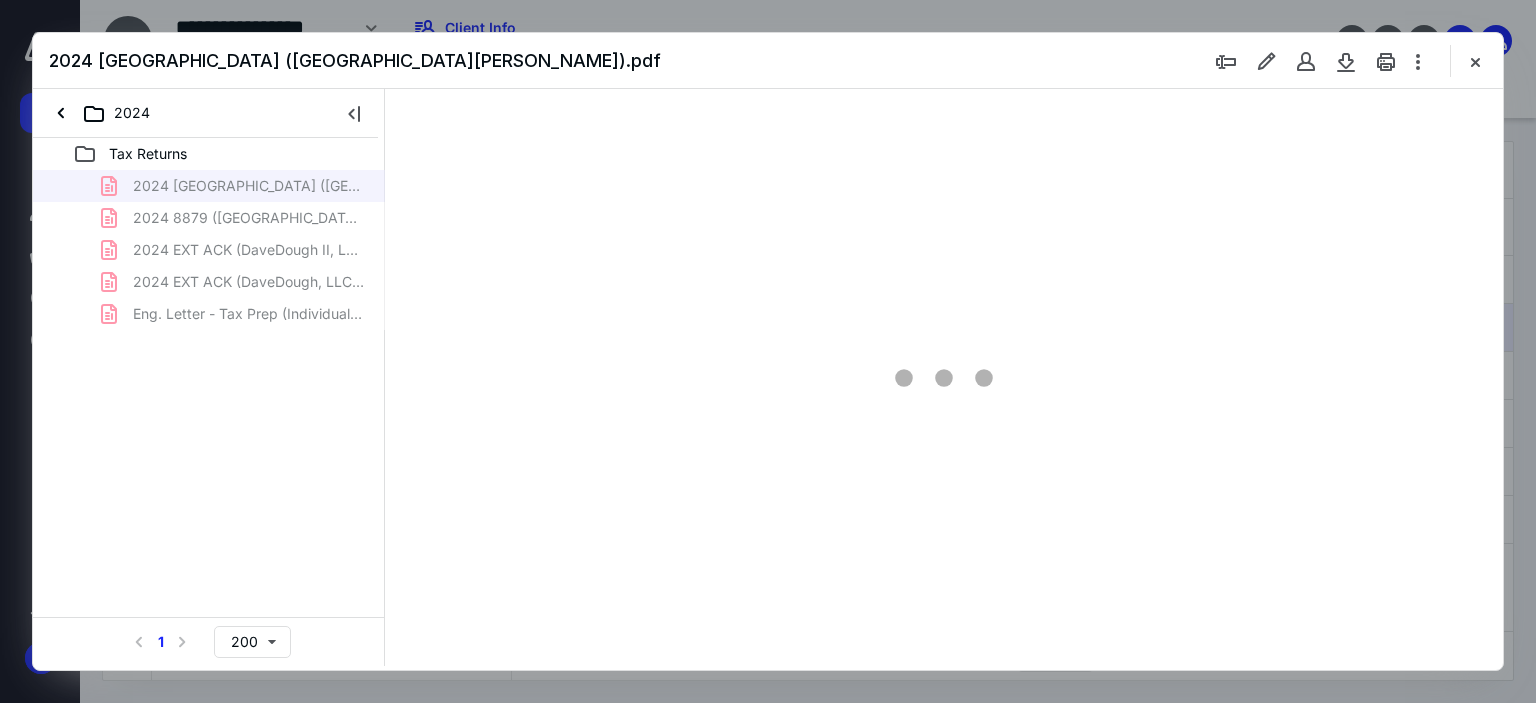 type on "179" 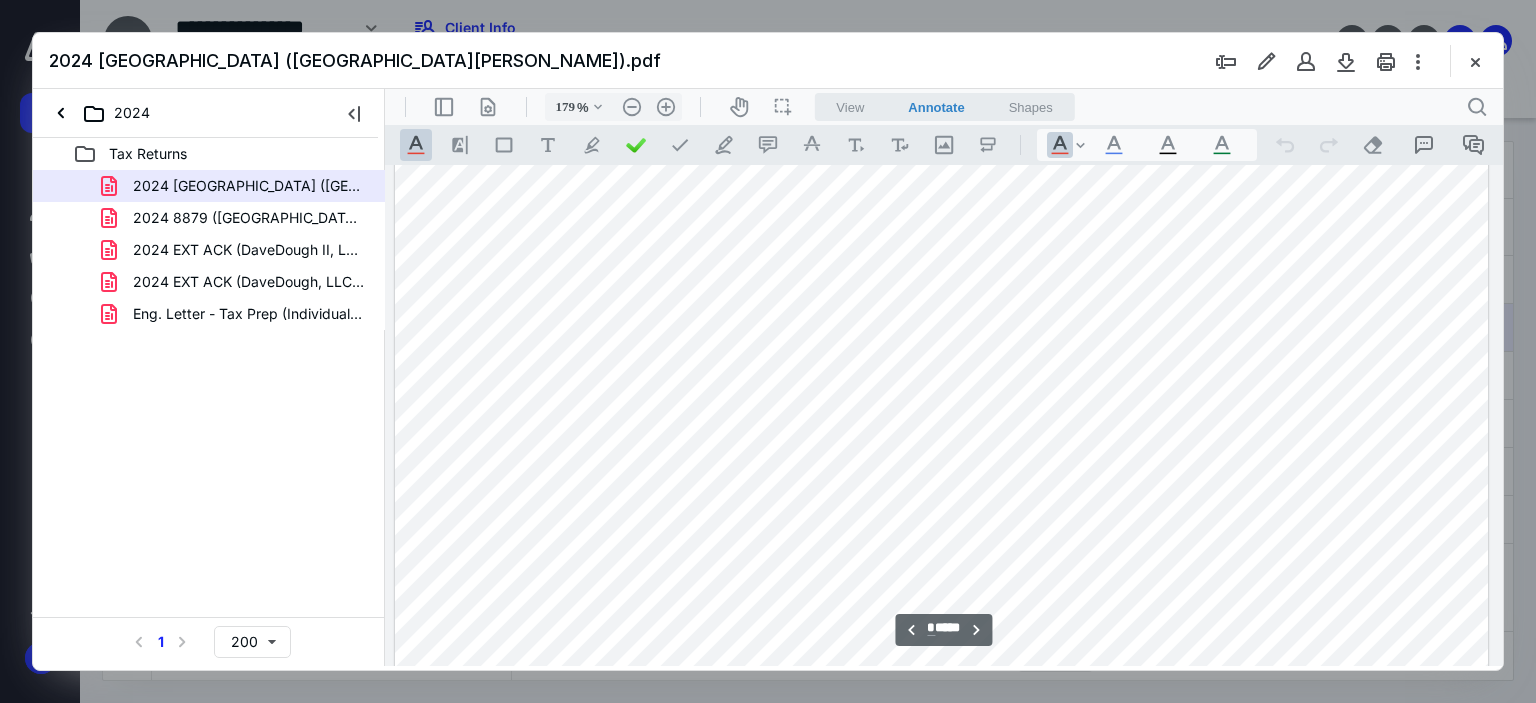 scroll, scrollTop: 3083, scrollLeft: 158, axis: both 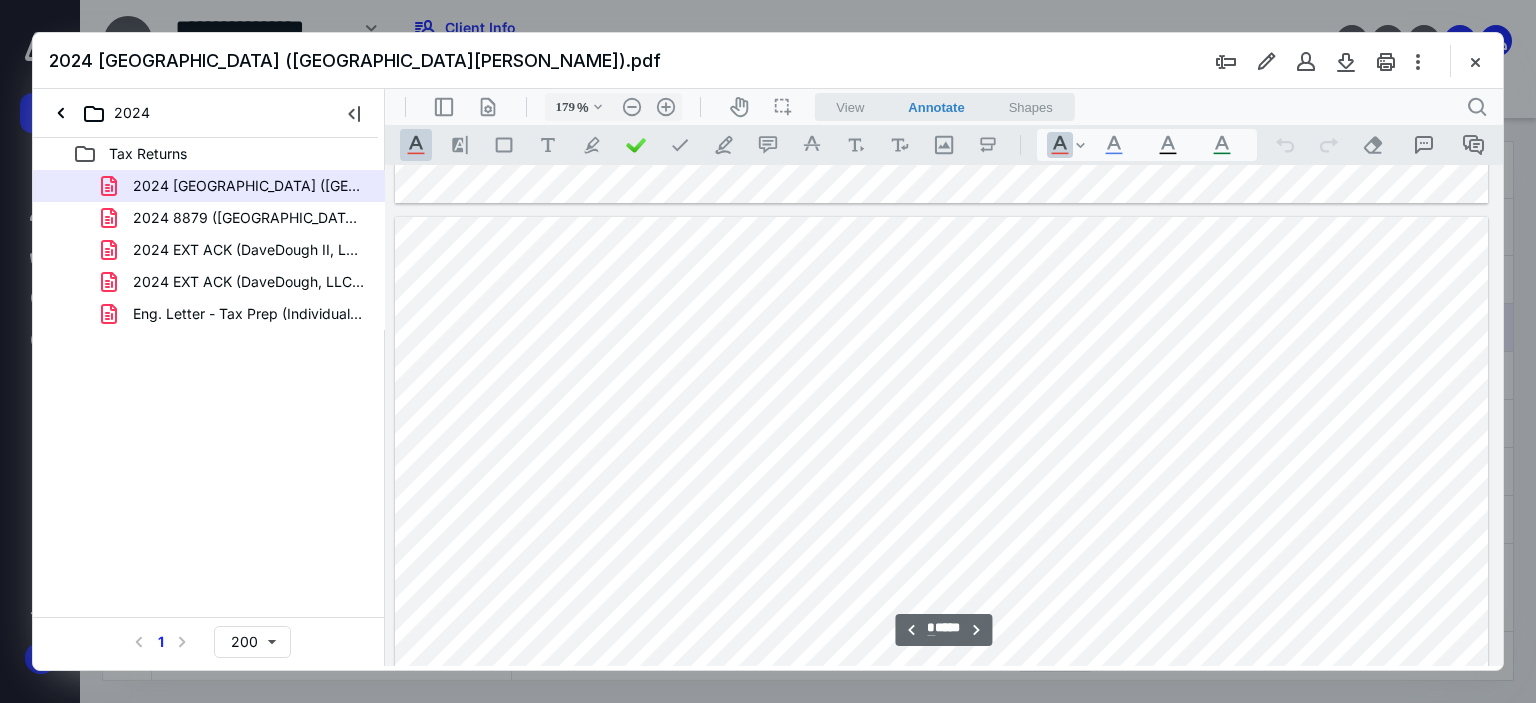 type on "*" 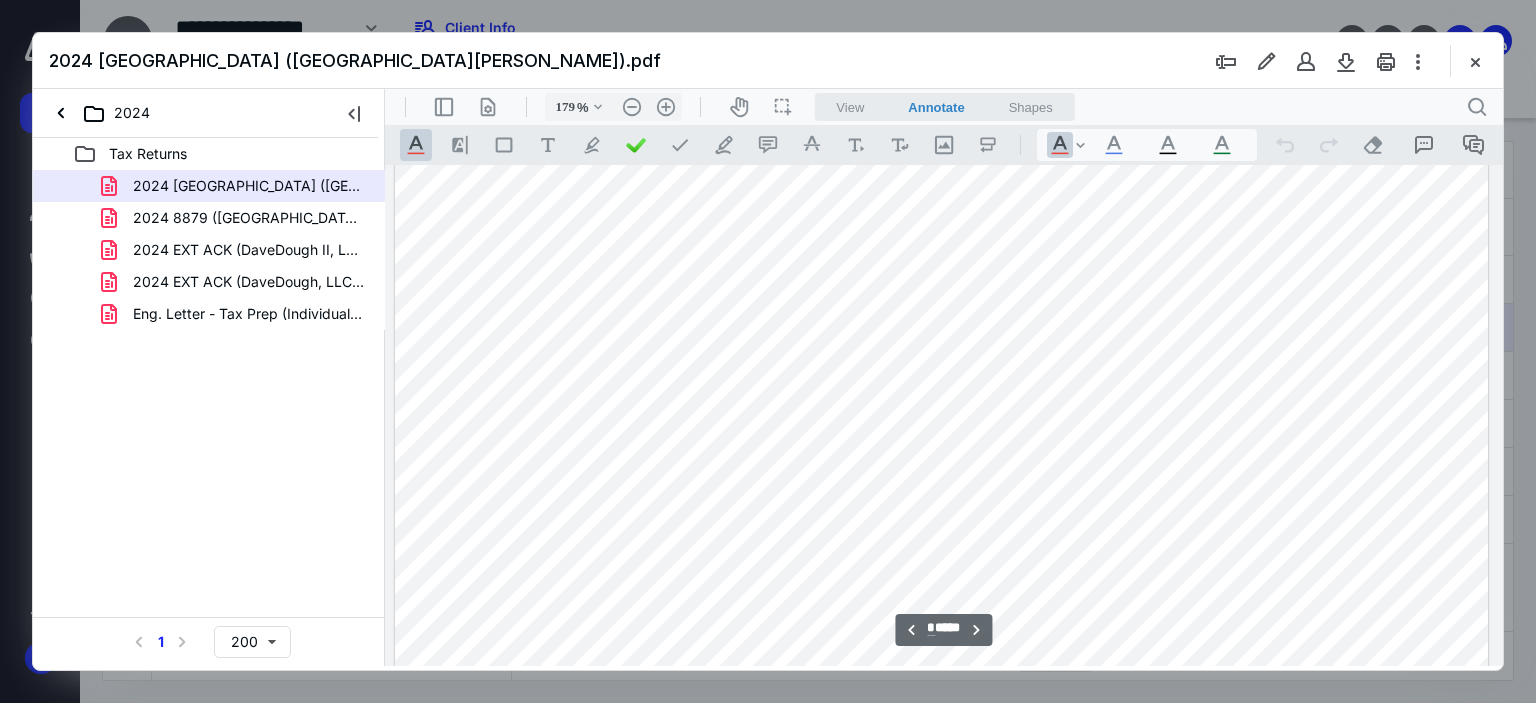 scroll, scrollTop: 8683, scrollLeft: 158, axis: both 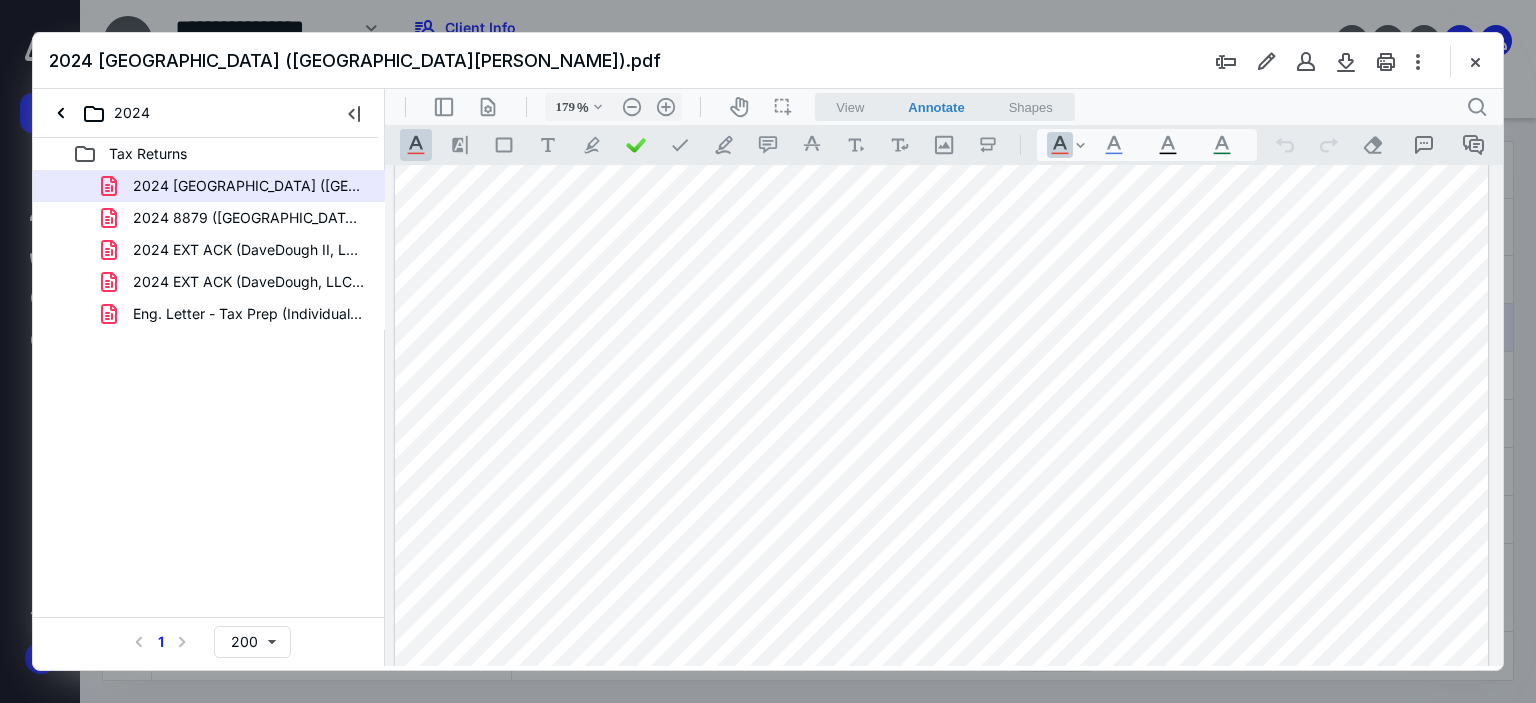 click at bounding box center [942, 771] 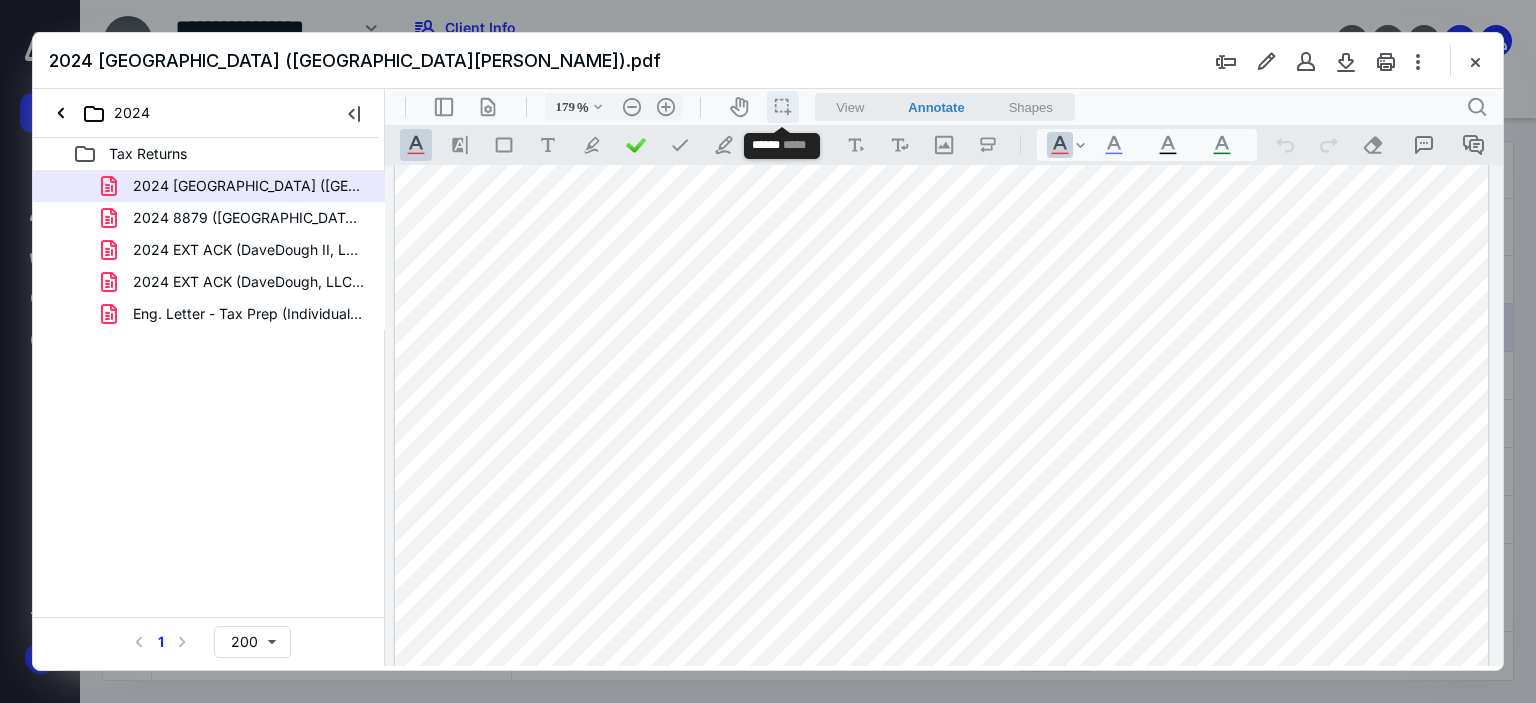 click on "icon / operation / multi select" at bounding box center (783, 107) 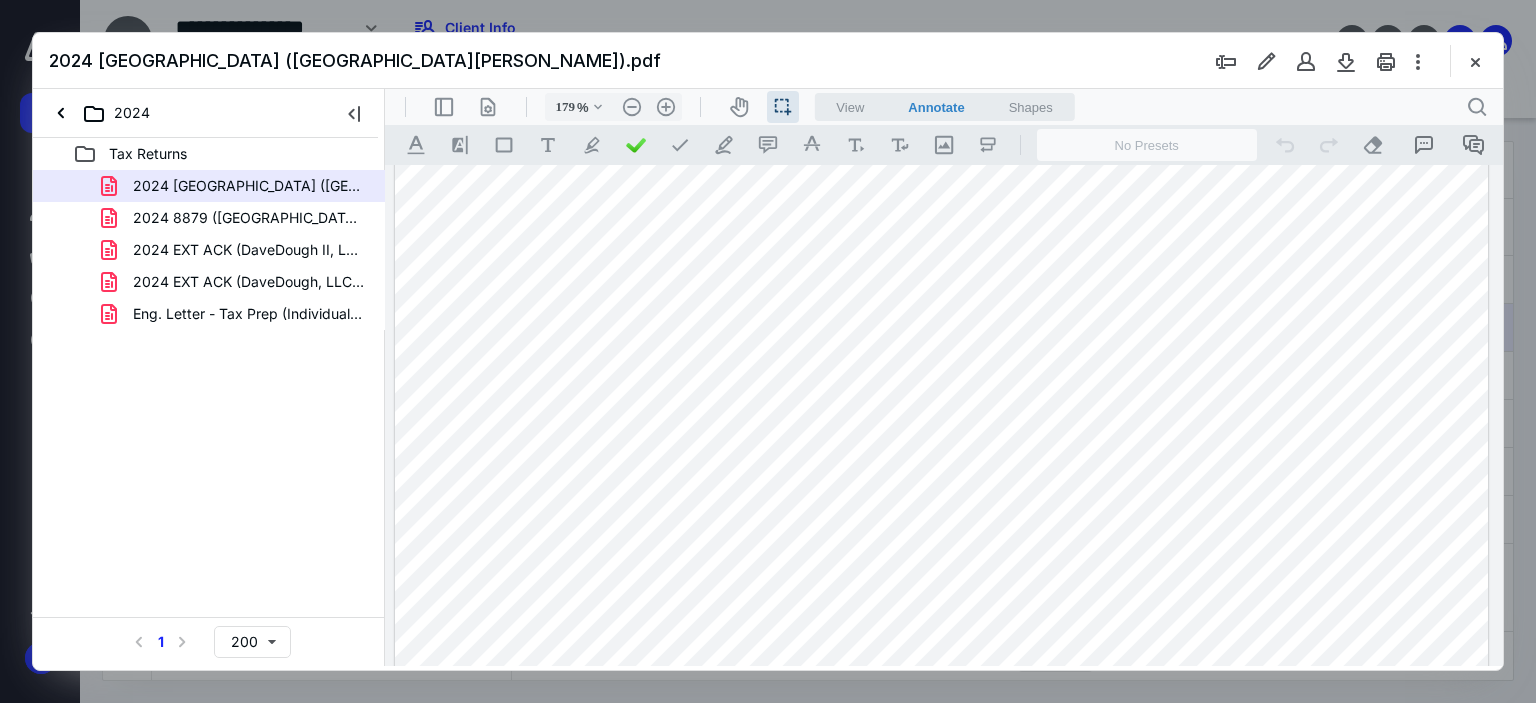 drag, startPoint x: 944, startPoint y: 334, endPoint x: 1009, endPoint y: 332, distance: 65.03076 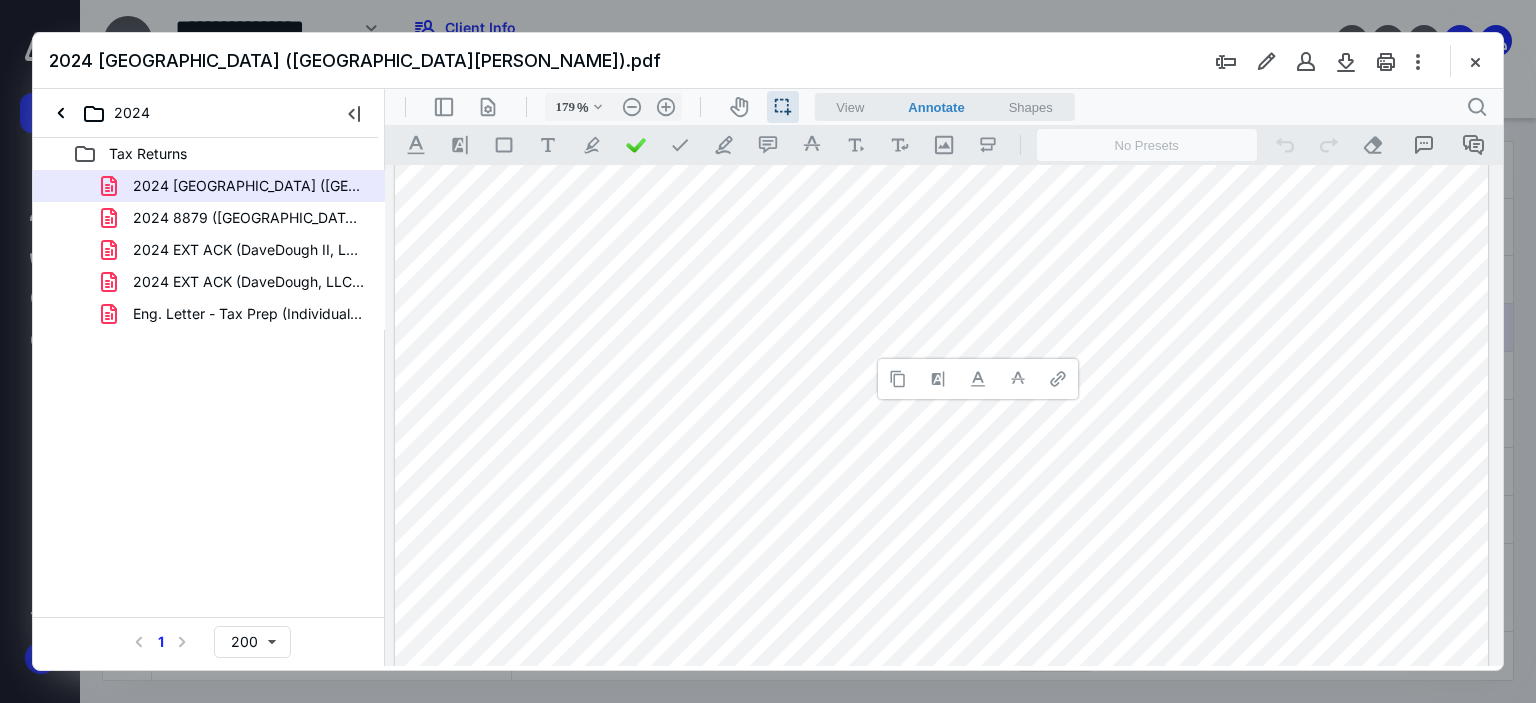 type 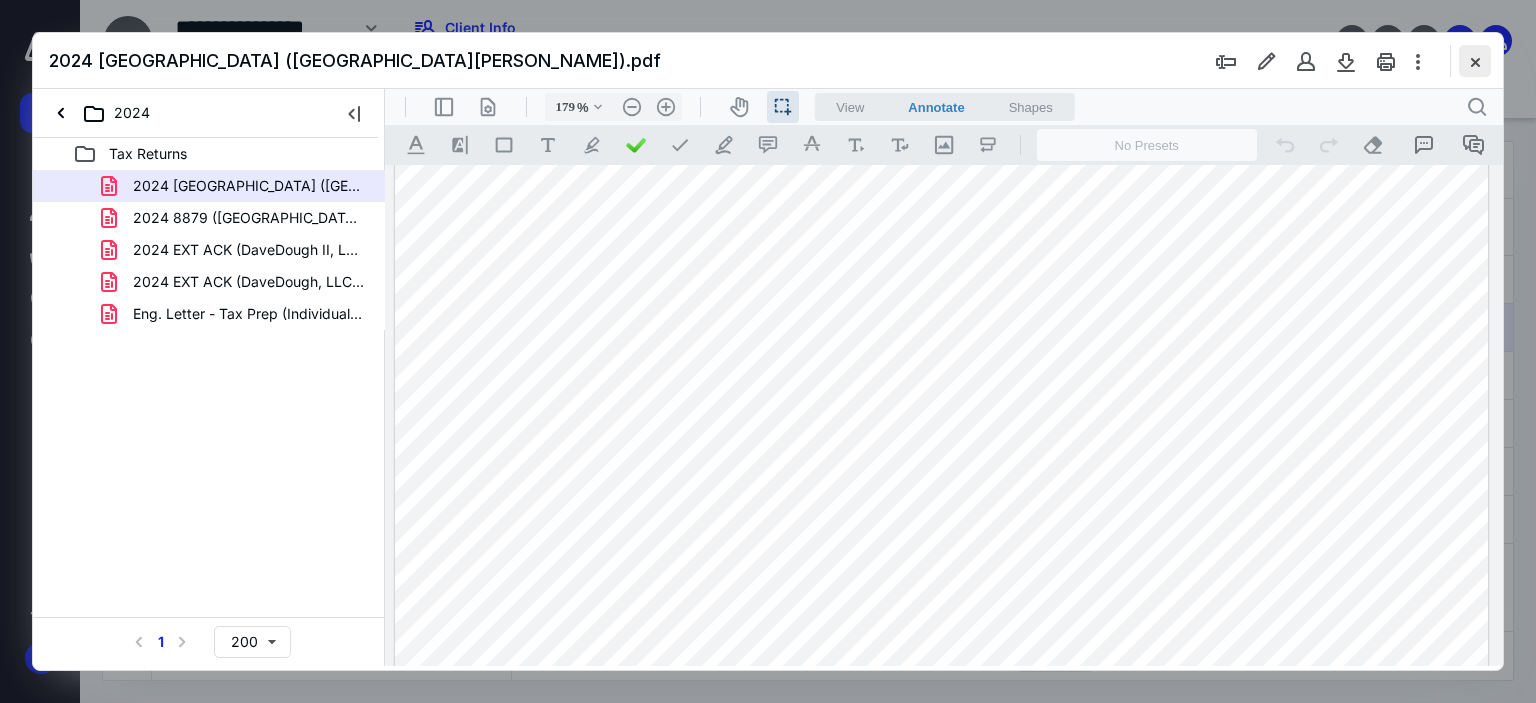 click at bounding box center [1475, 61] 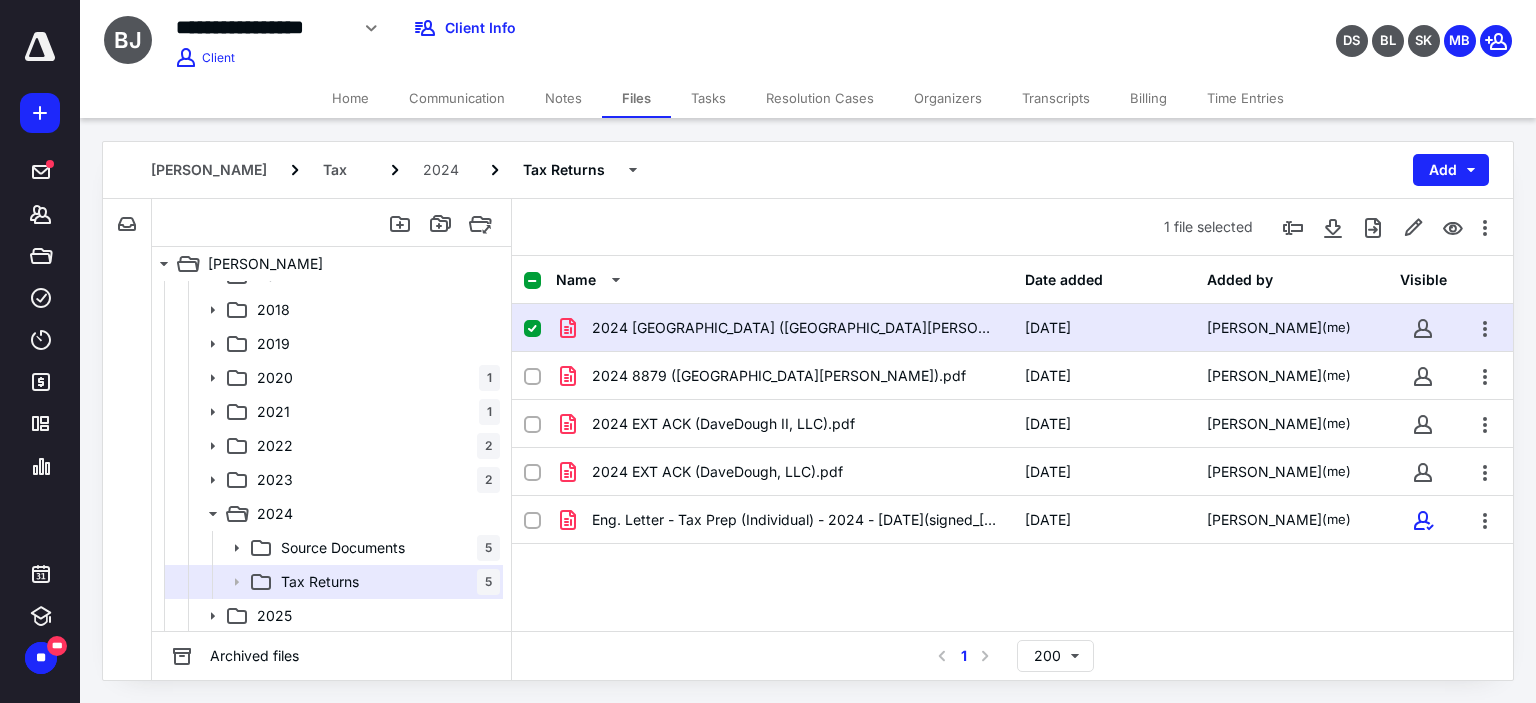 click on "Communication" at bounding box center [457, 98] 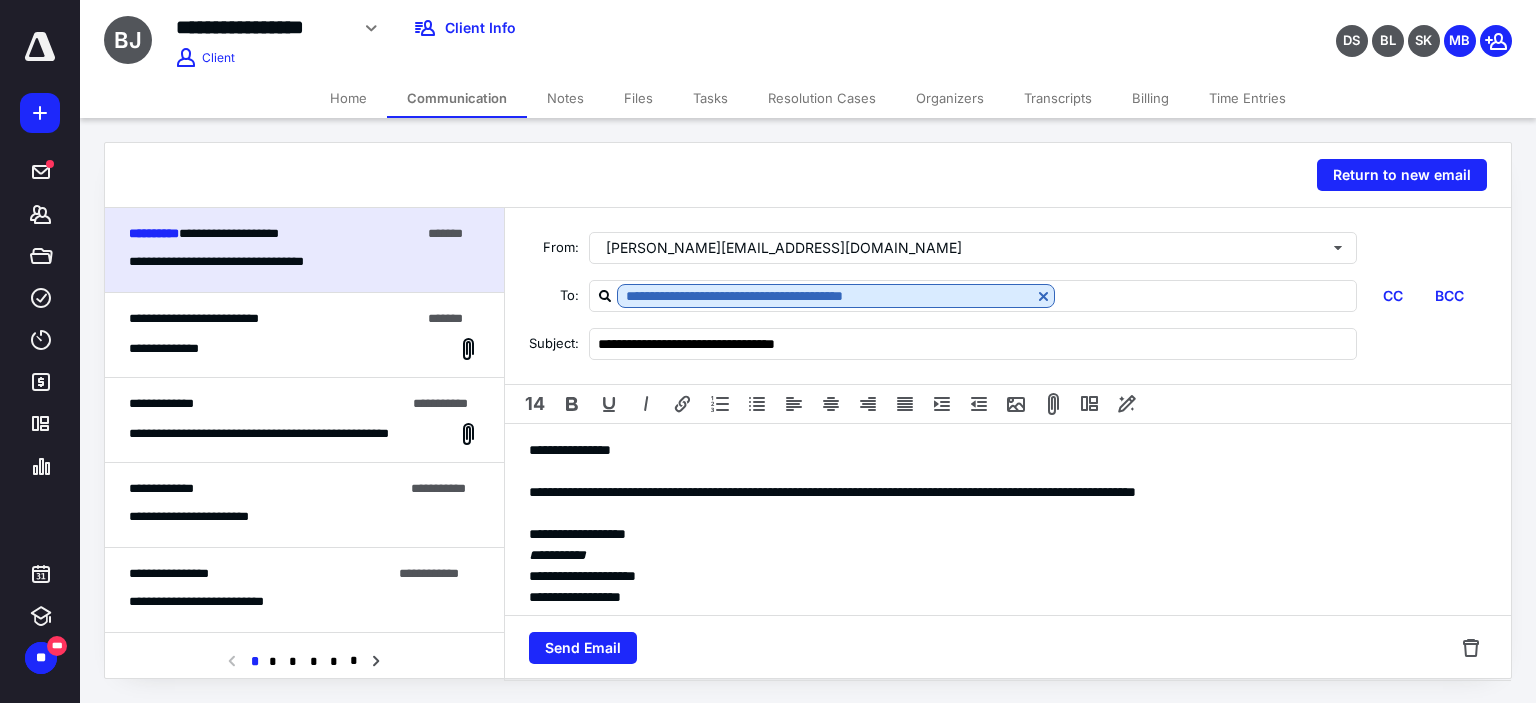 click on "**********" at bounding box center (1000, 492) 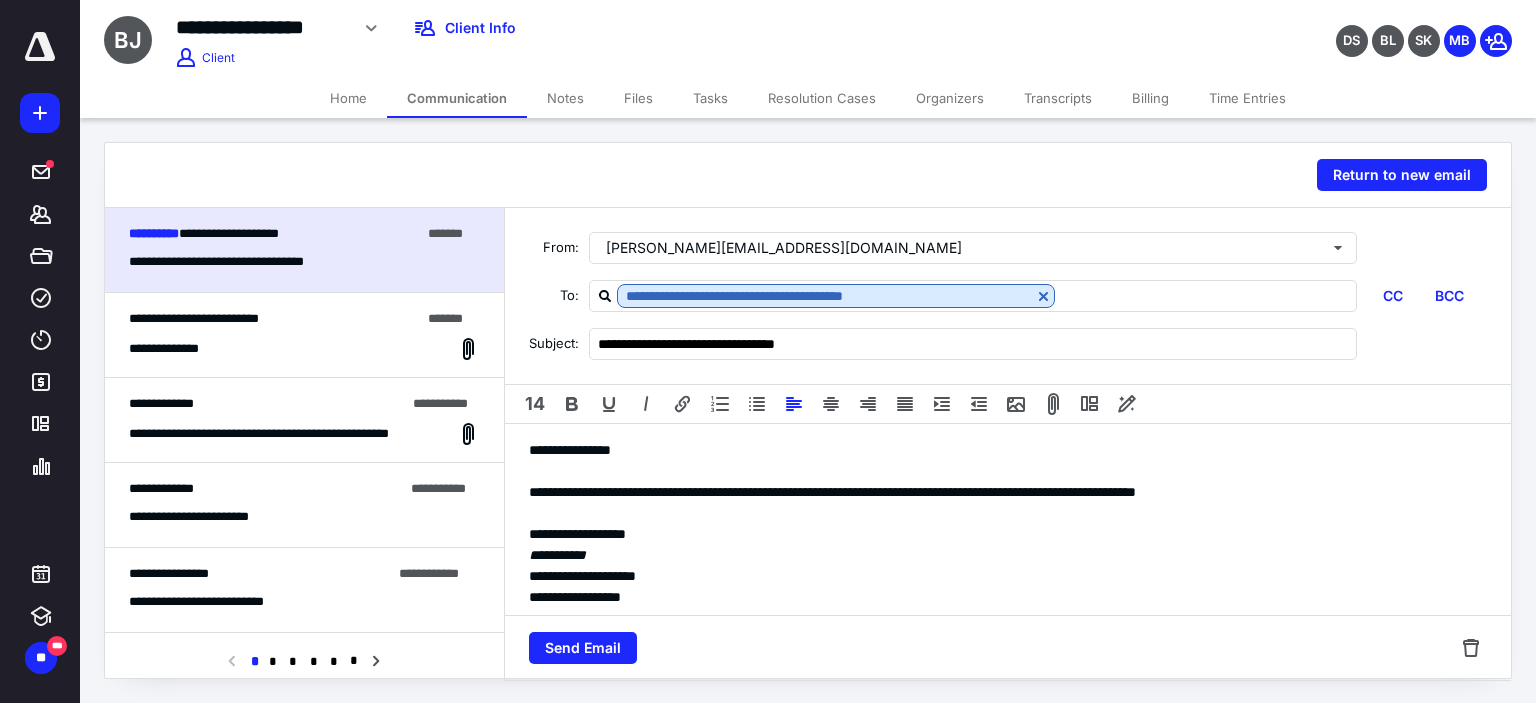 type 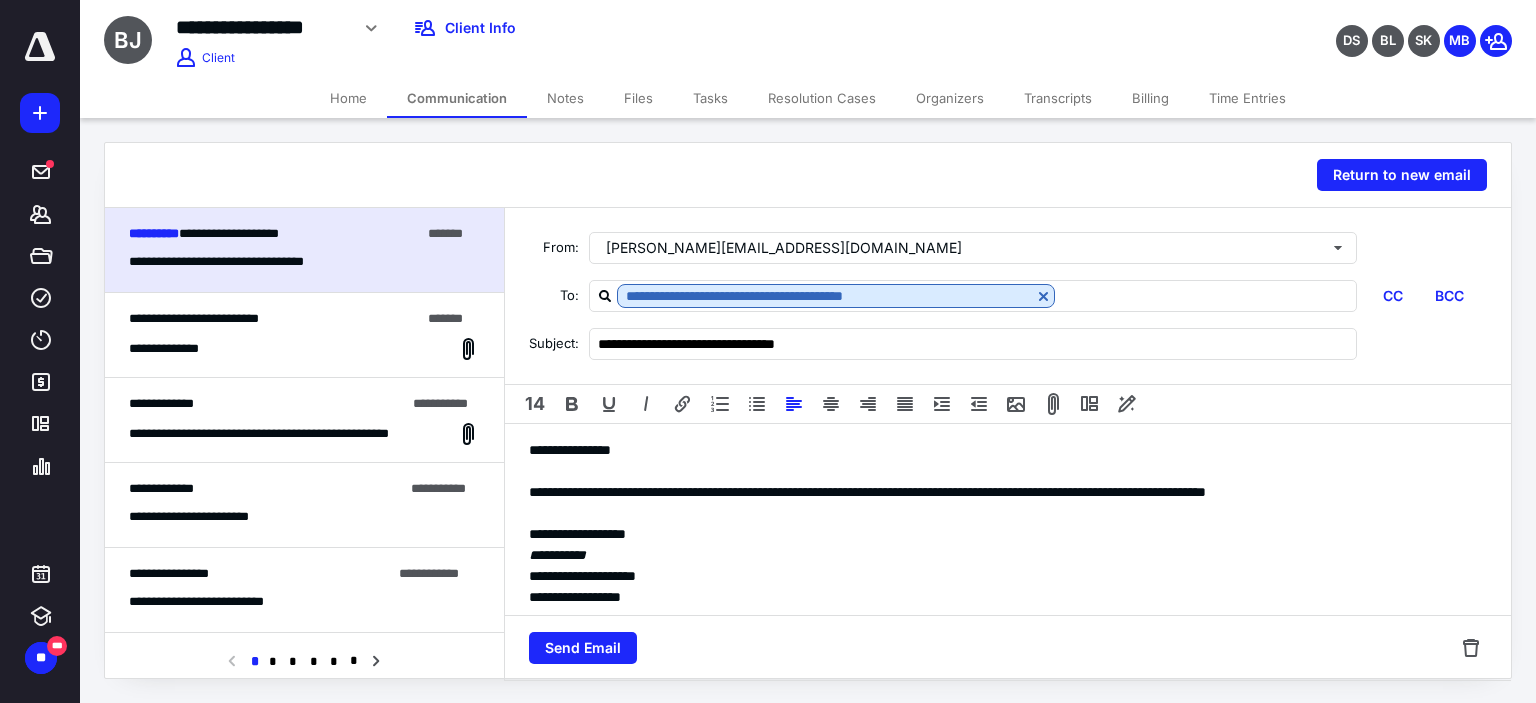 click on "**********" at bounding box center [1000, 492] 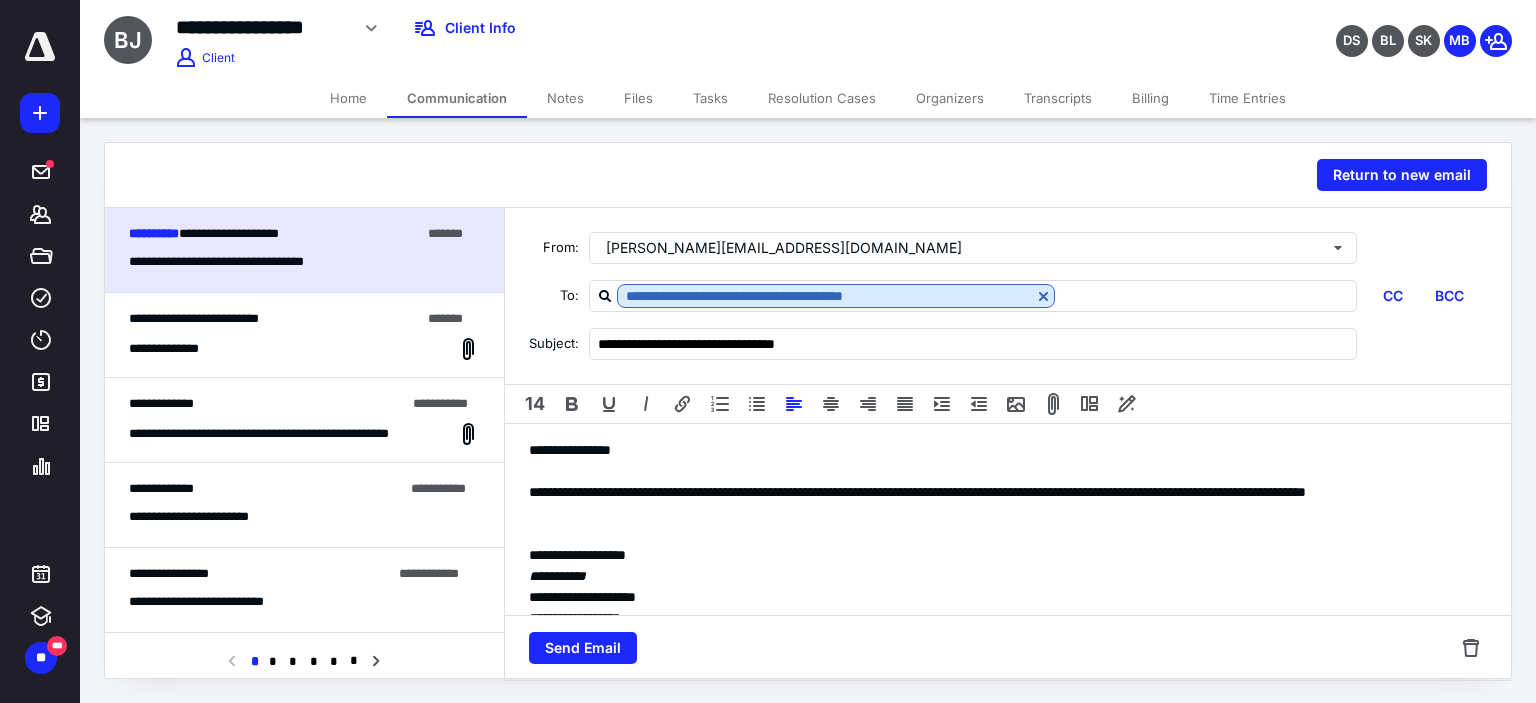 click on "**********" at bounding box center [1000, 503] 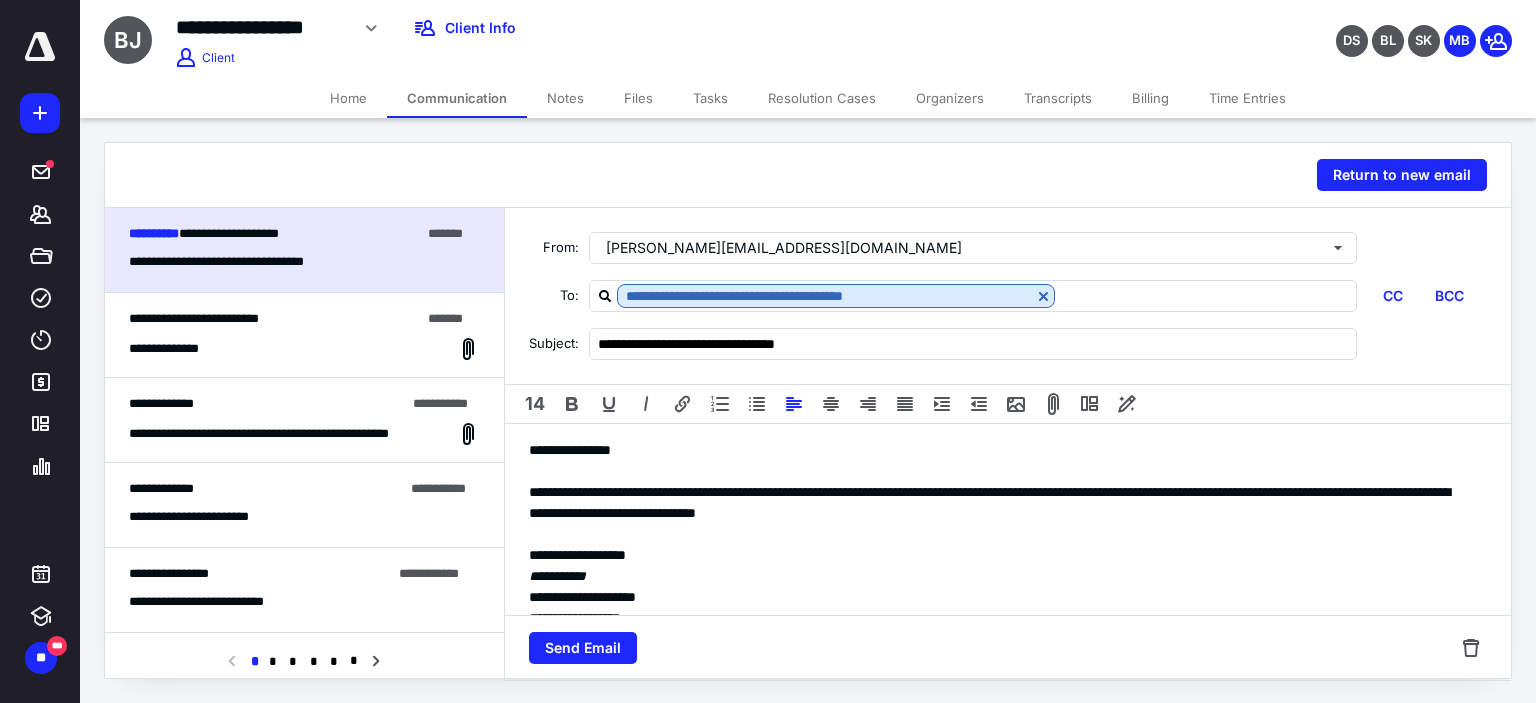 click on "**********" at bounding box center (1000, 503) 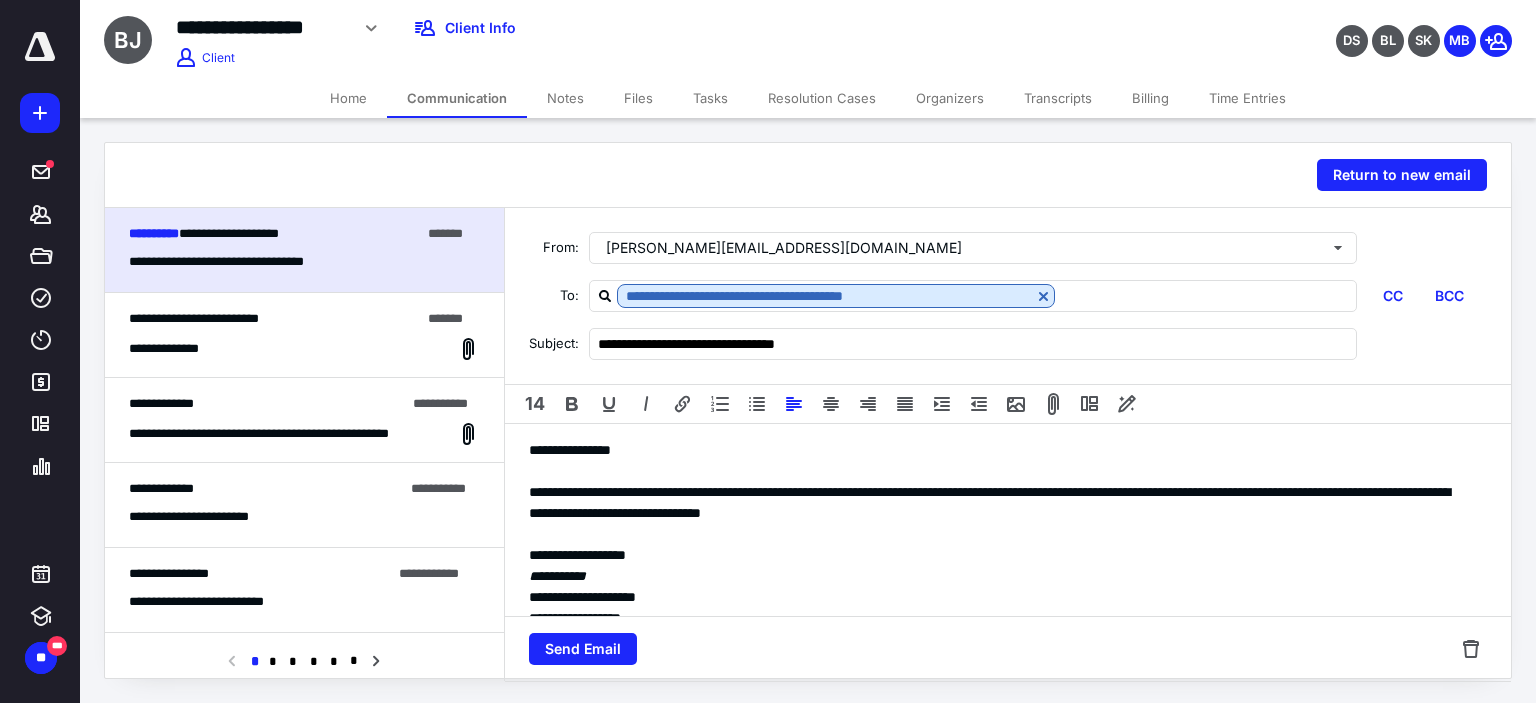 scroll, scrollTop: 0, scrollLeft: 0, axis: both 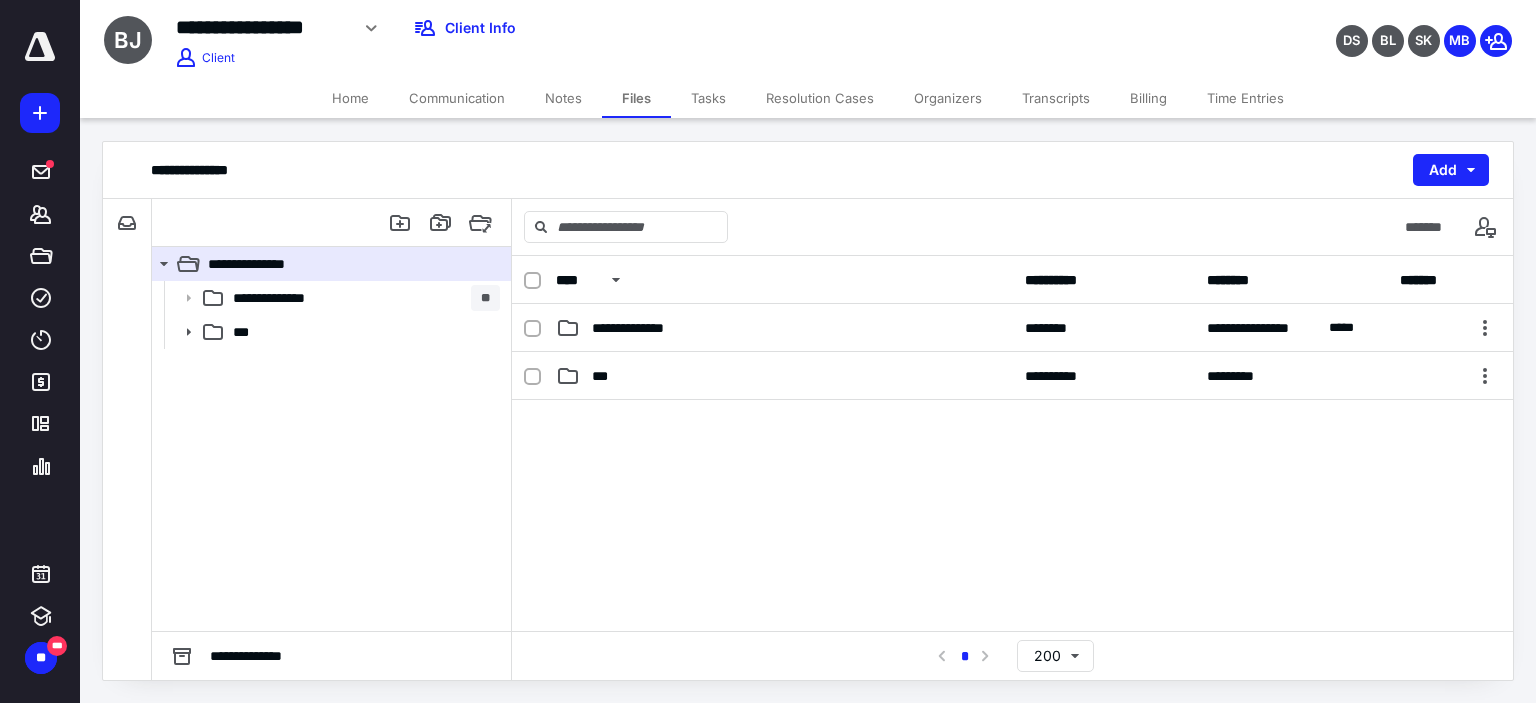 click on "Communication" at bounding box center (457, 98) 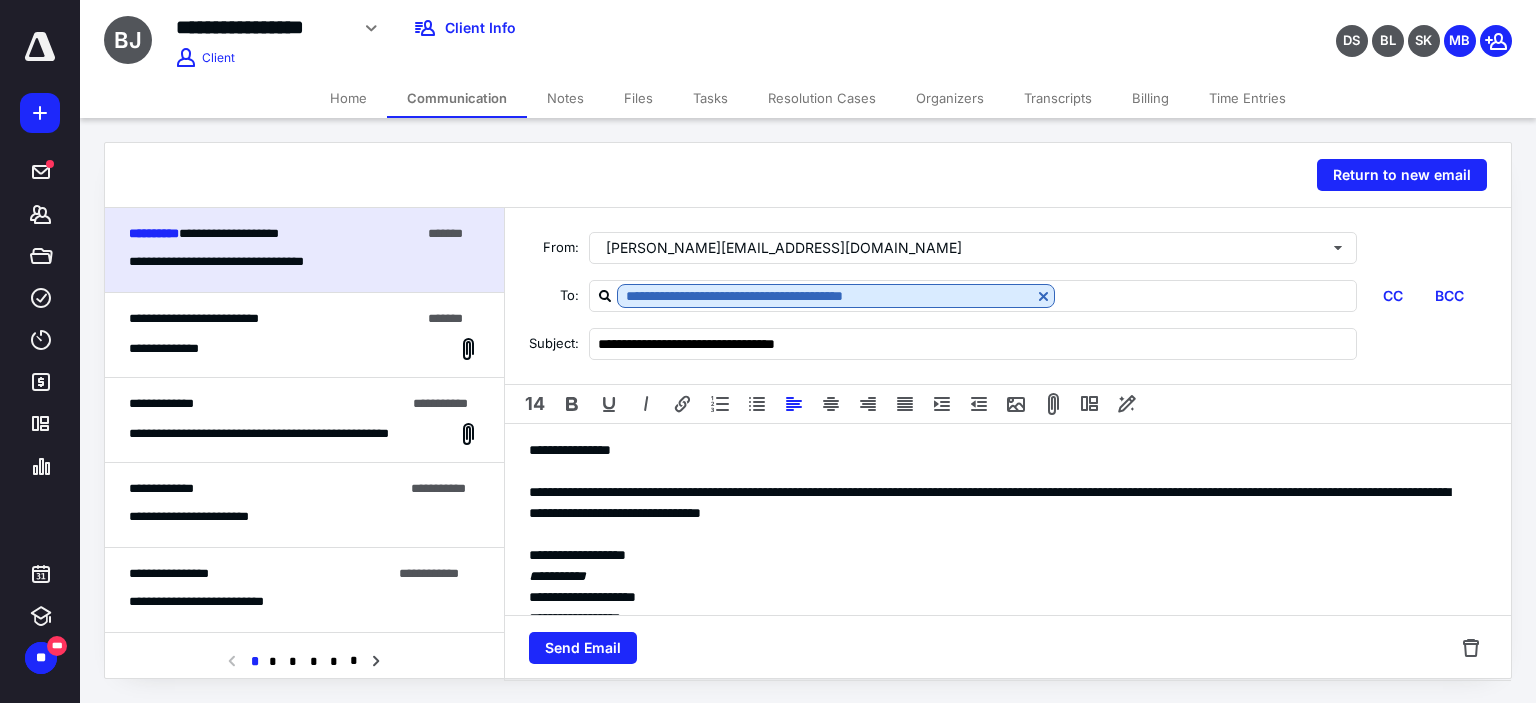 click on "**********" at bounding box center [1000, 503] 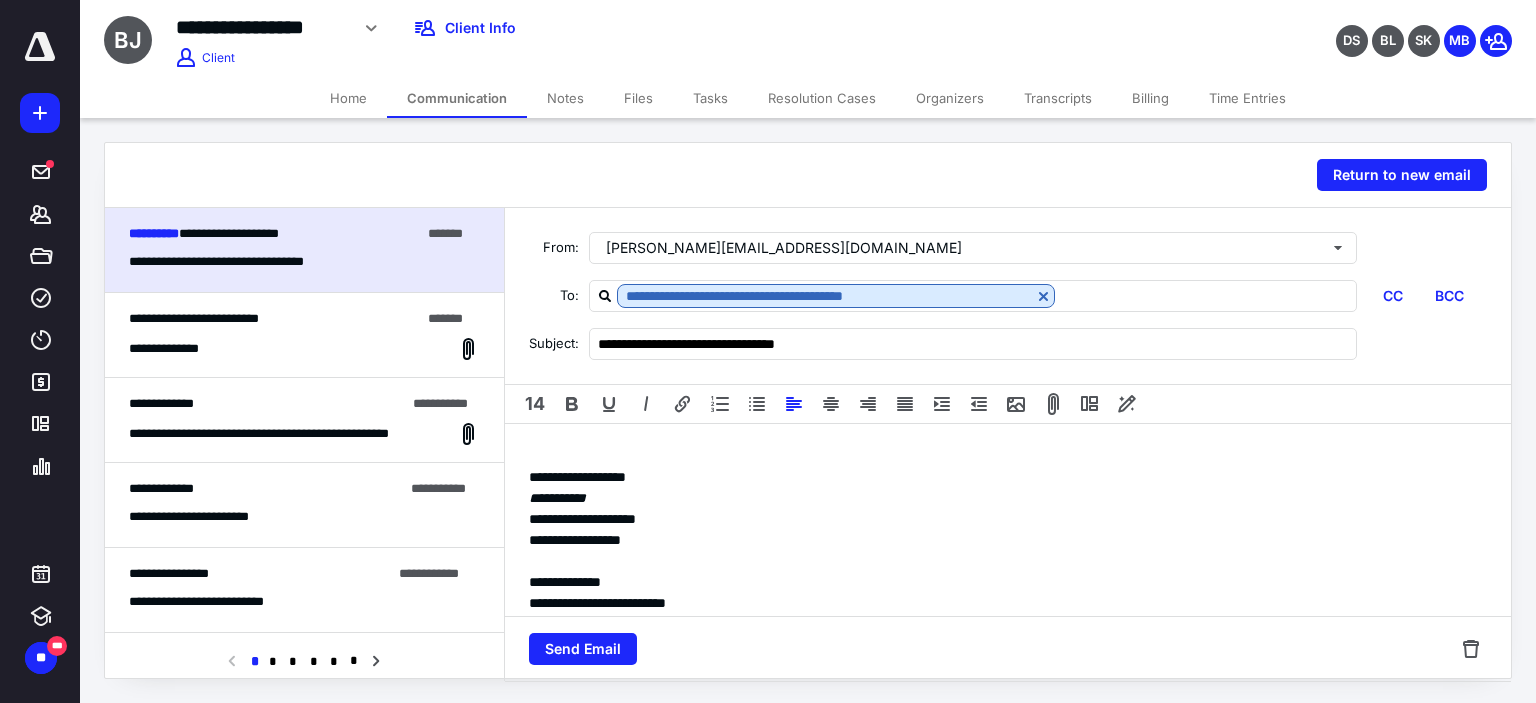 scroll, scrollTop: 155, scrollLeft: 0, axis: vertical 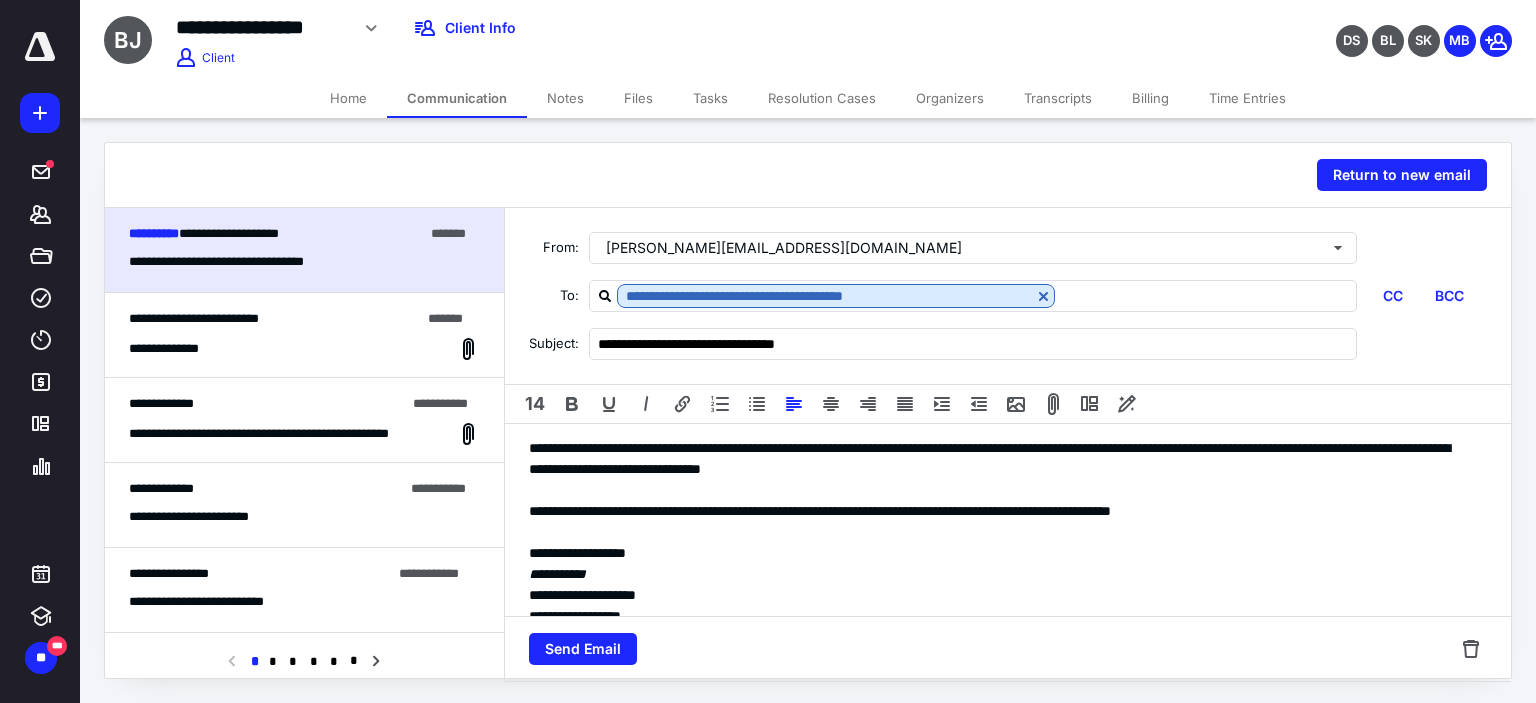 click on "**********" at bounding box center [1000, 511] 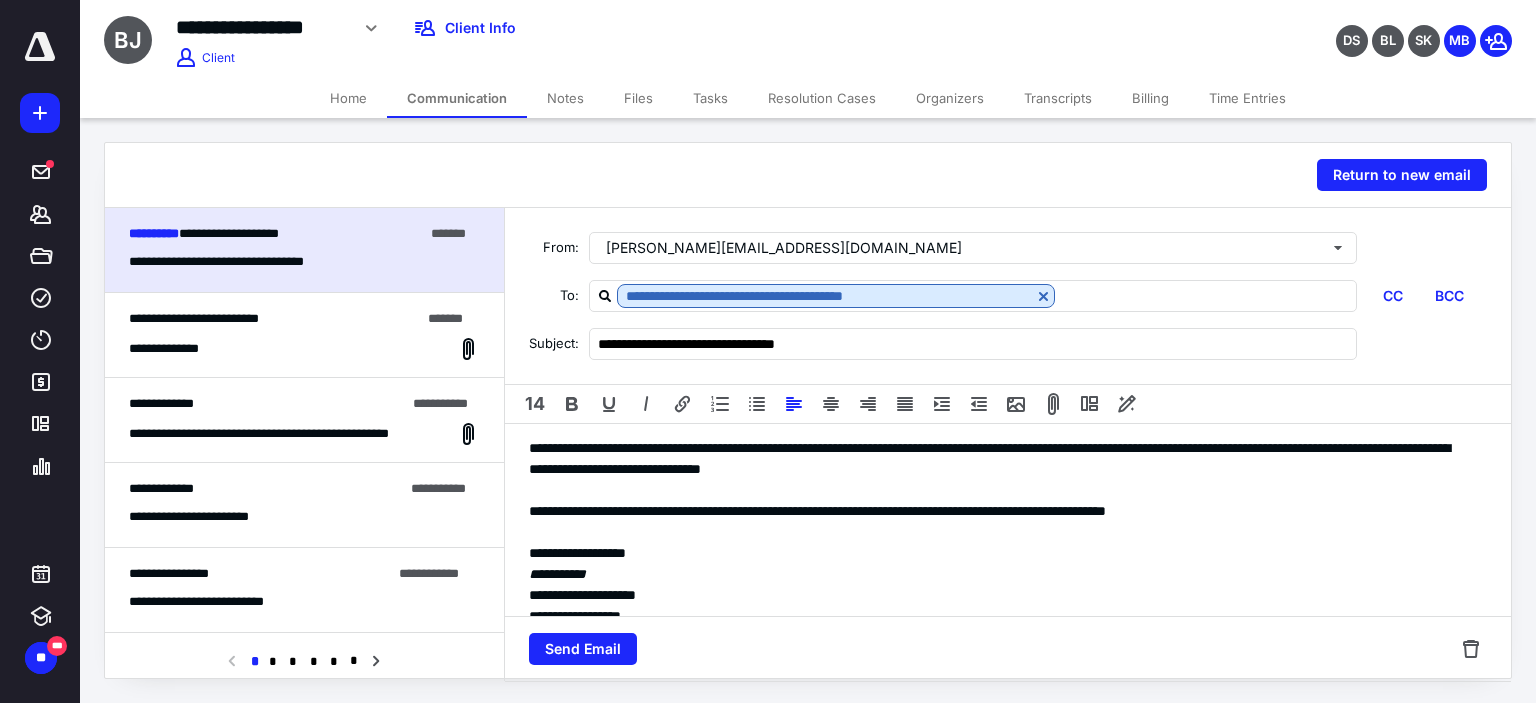 click on "**********" at bounding box center (1000, 511) 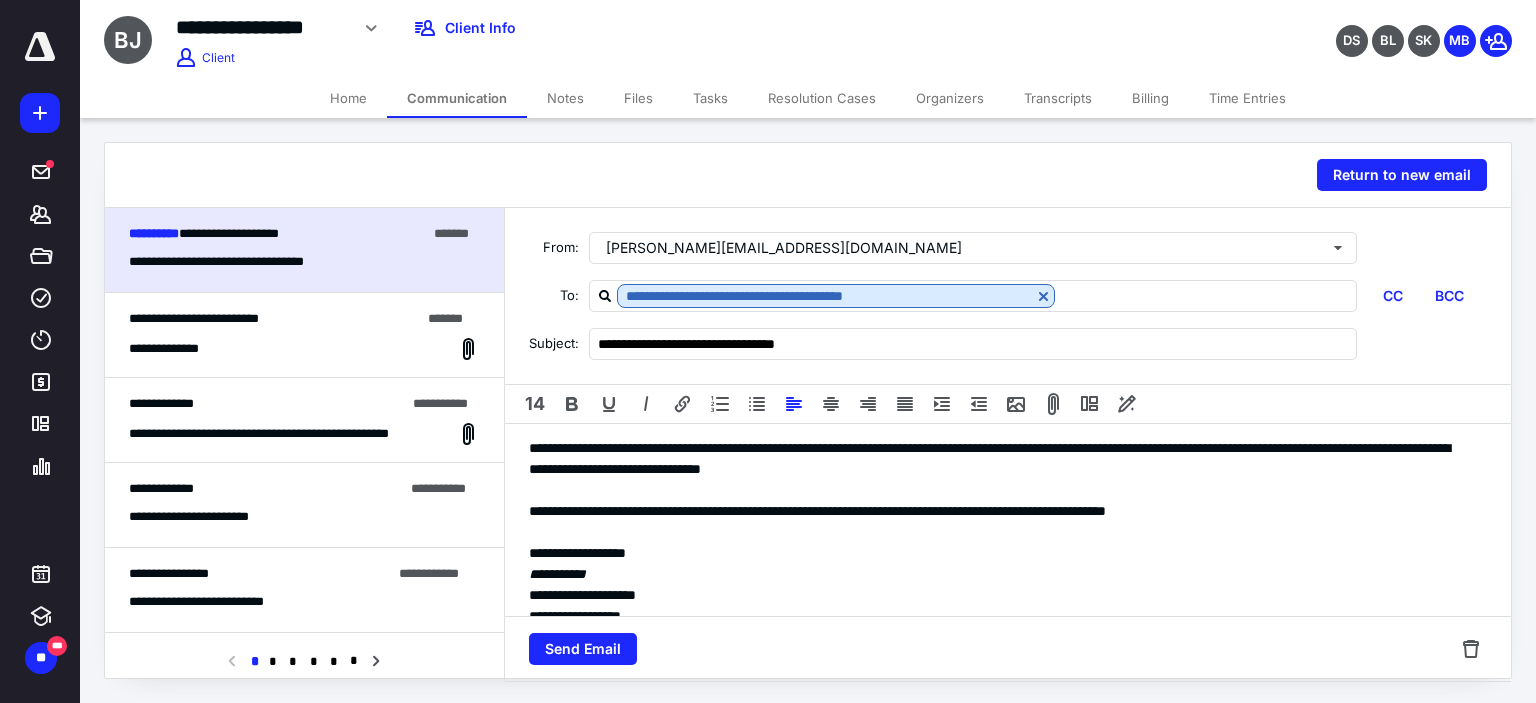 click on "Files" at bounding box center [638, 98] 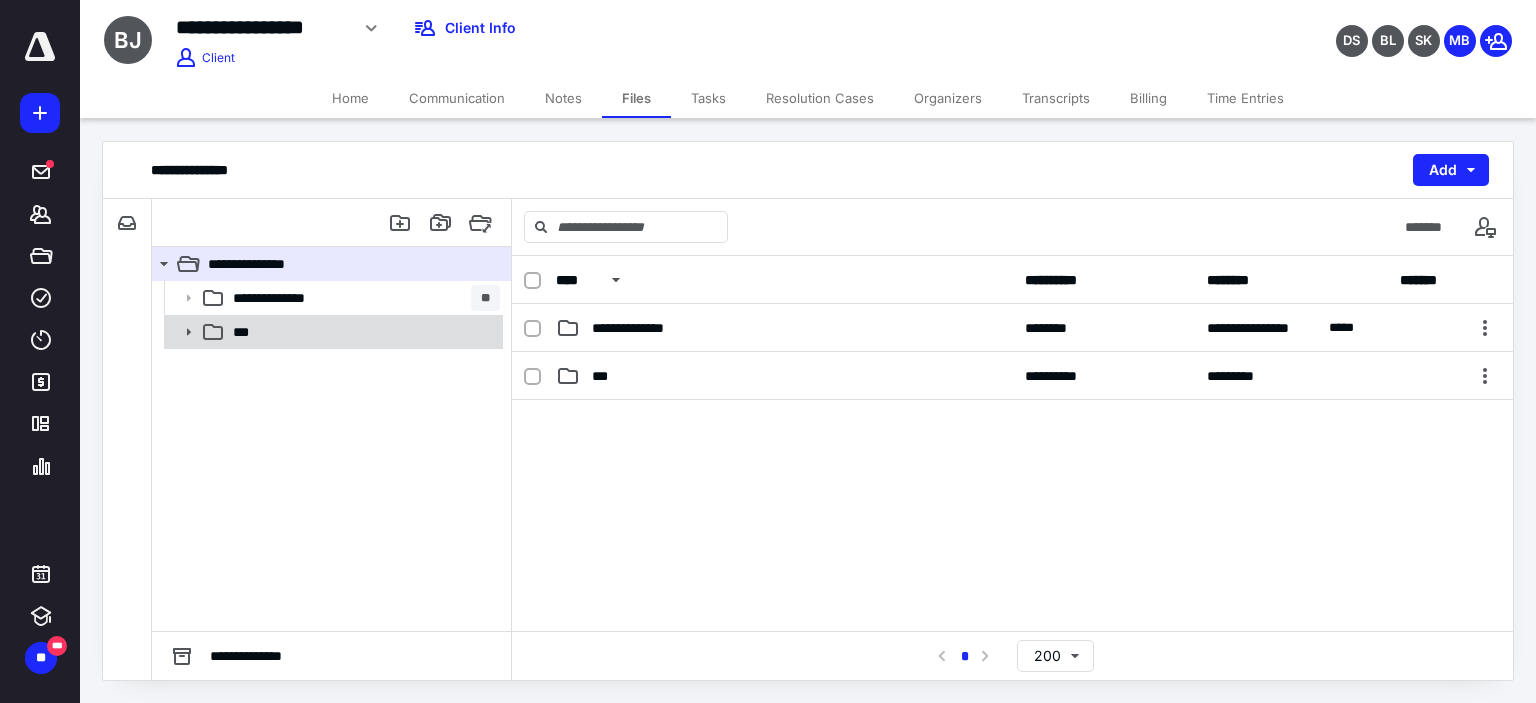 click 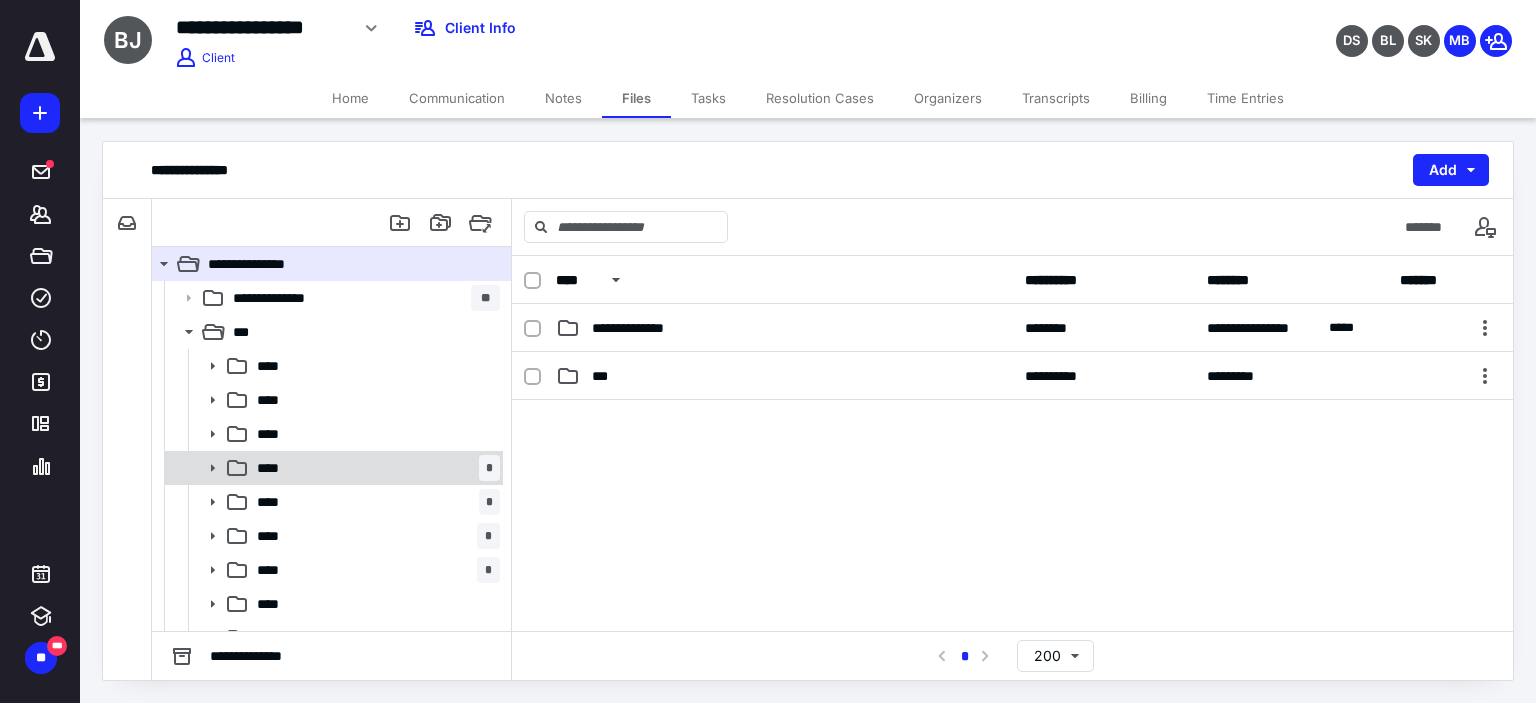 scroll, scrollTop: 22, scrollLeft: 0, axis: vertical 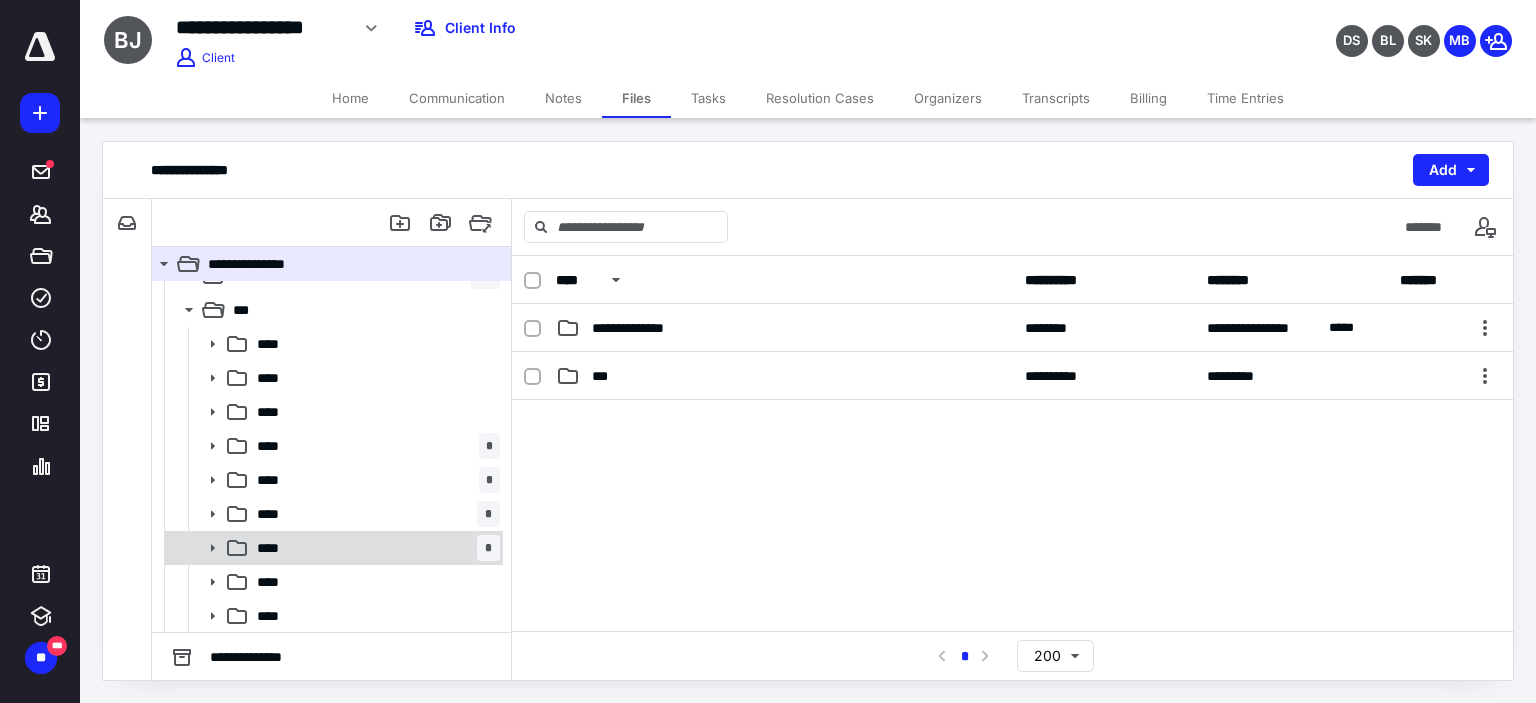 click 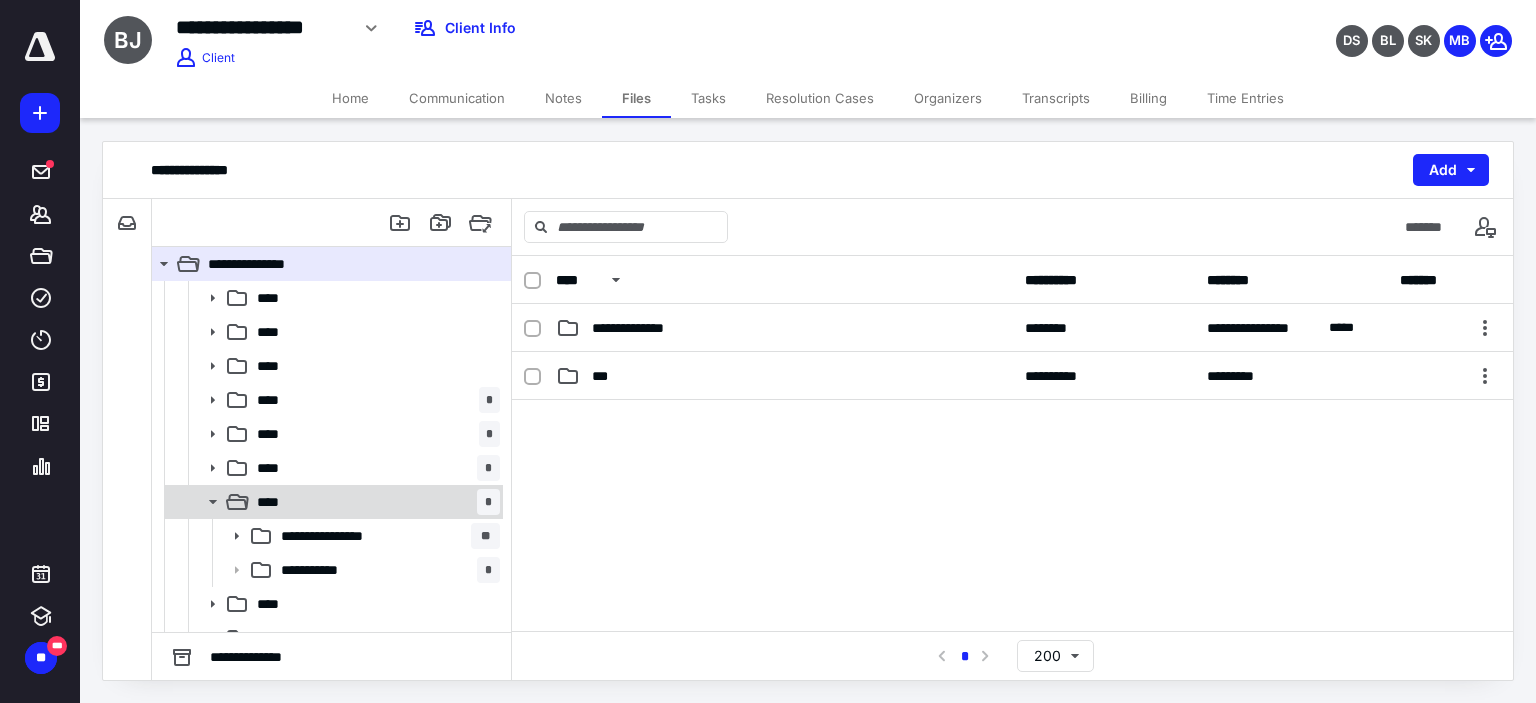 scroll, scrollTop: 90, scrollLeft: 0, axis: vertical 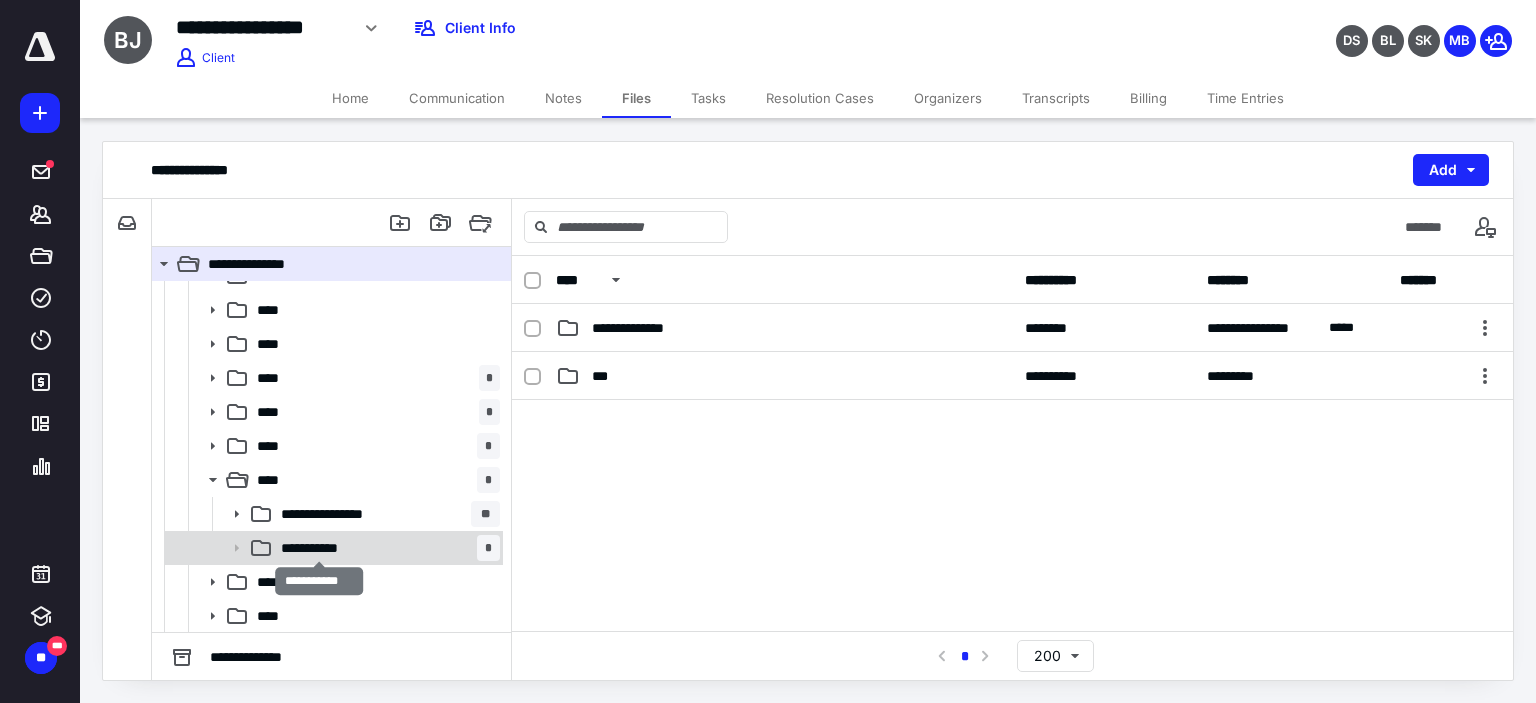 click on "**********" at bounding box center [320, 548] 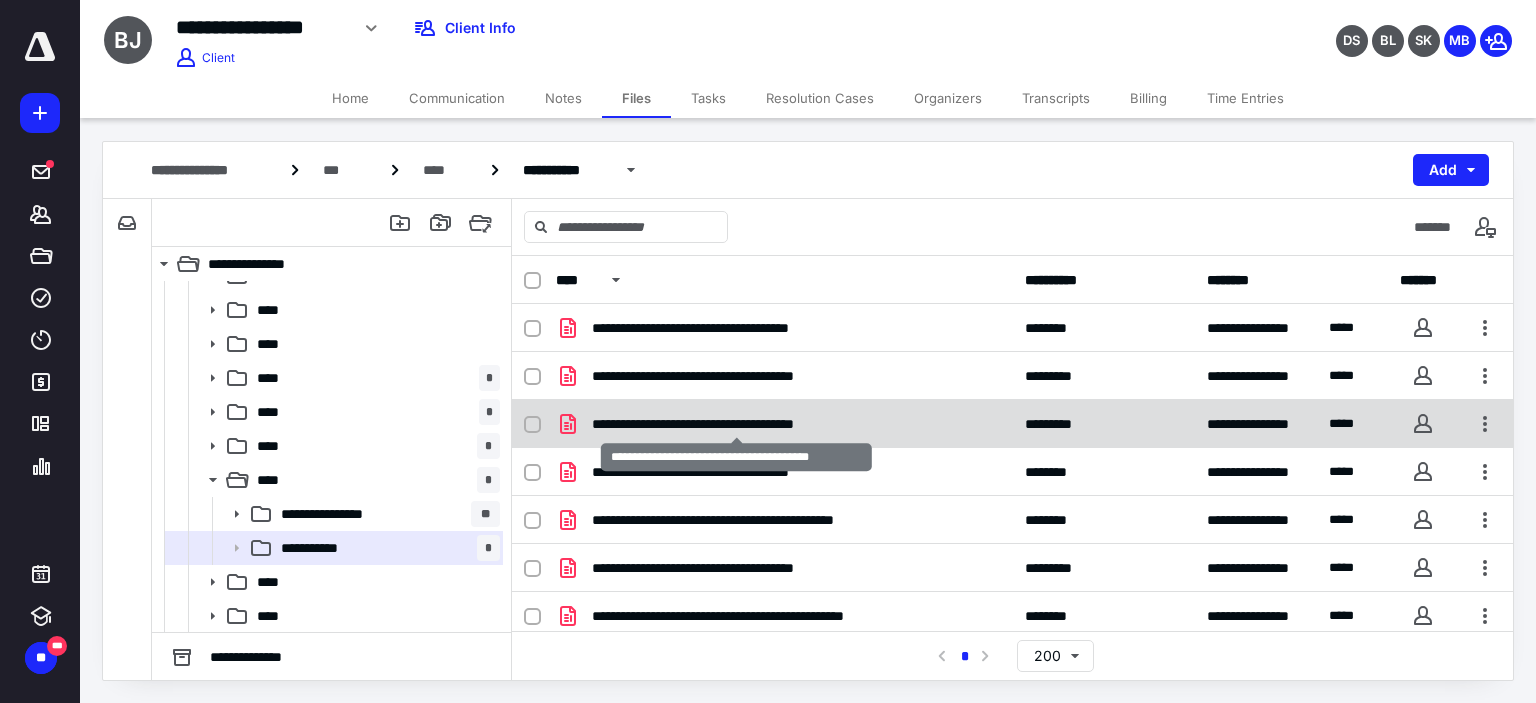 click on "**********" at bounding box center [737, 424] 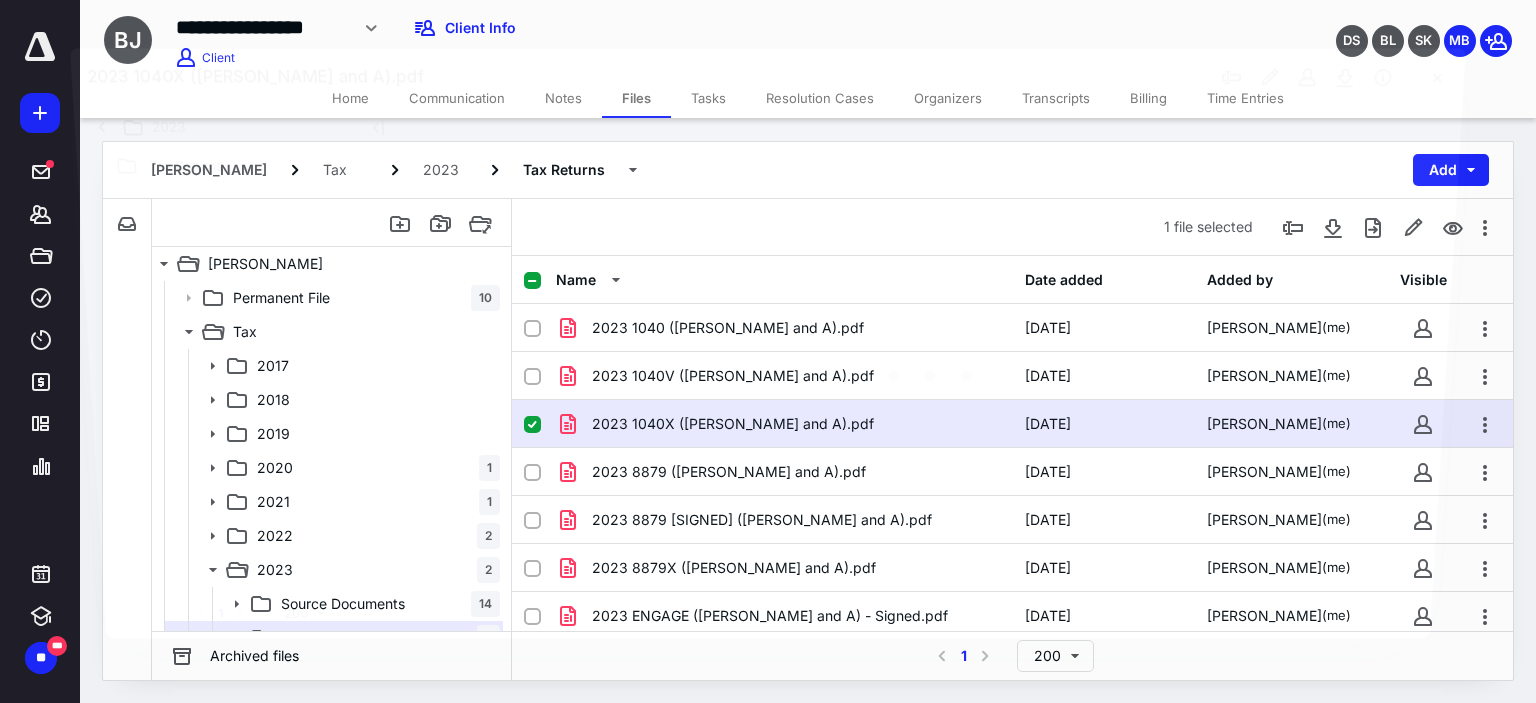scroll, scrollTop: 90, scrollLeft: 0, axis: vertical 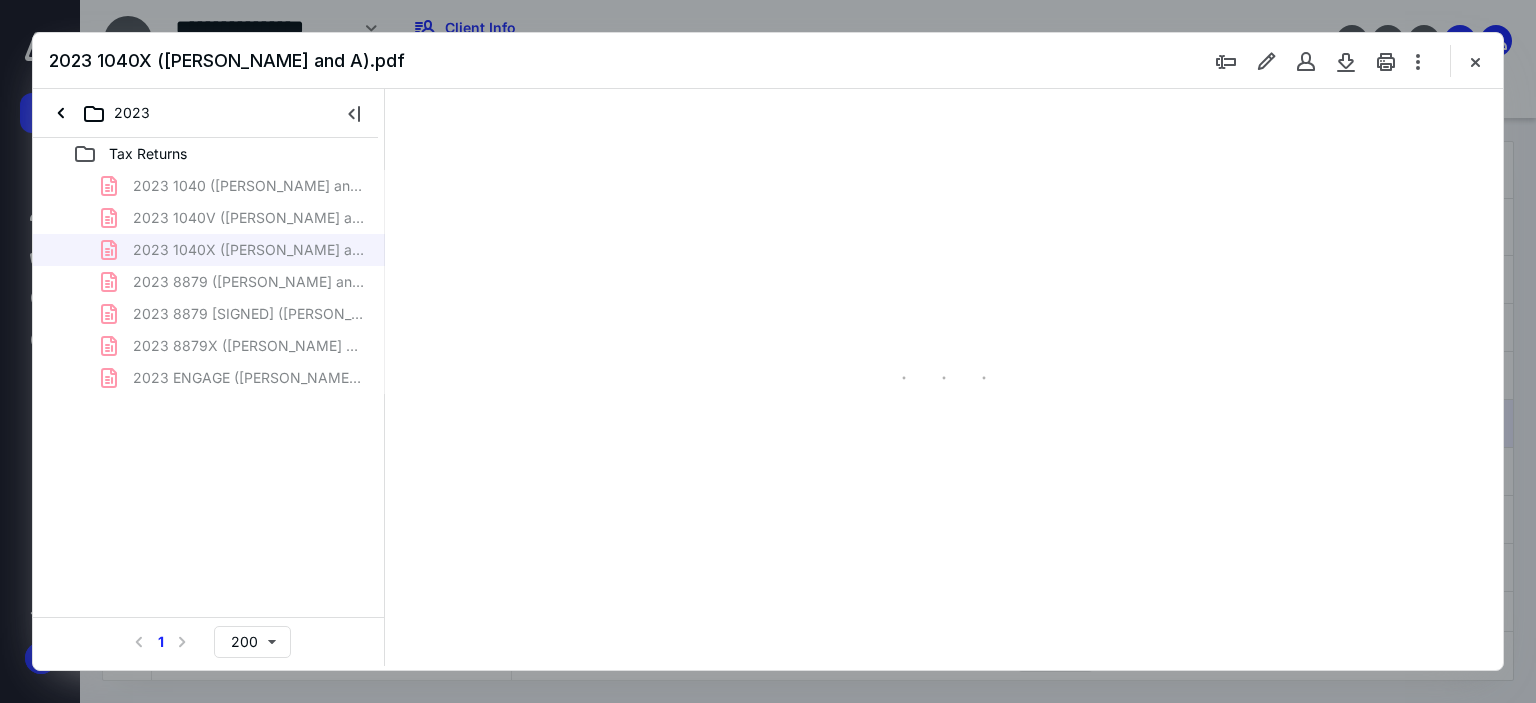 type on "179" 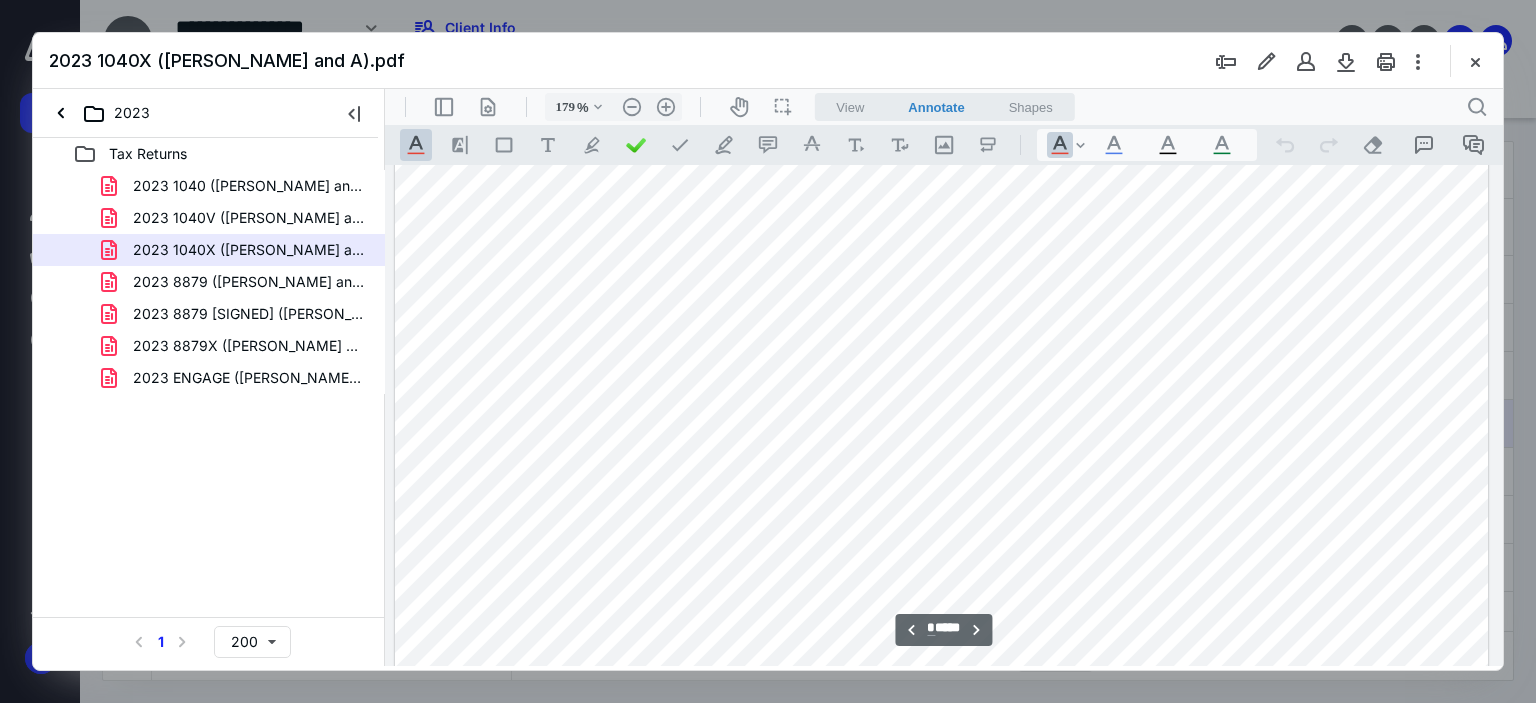 scroll, scrollTop: 5483, scrollLeft: 158, axis: both 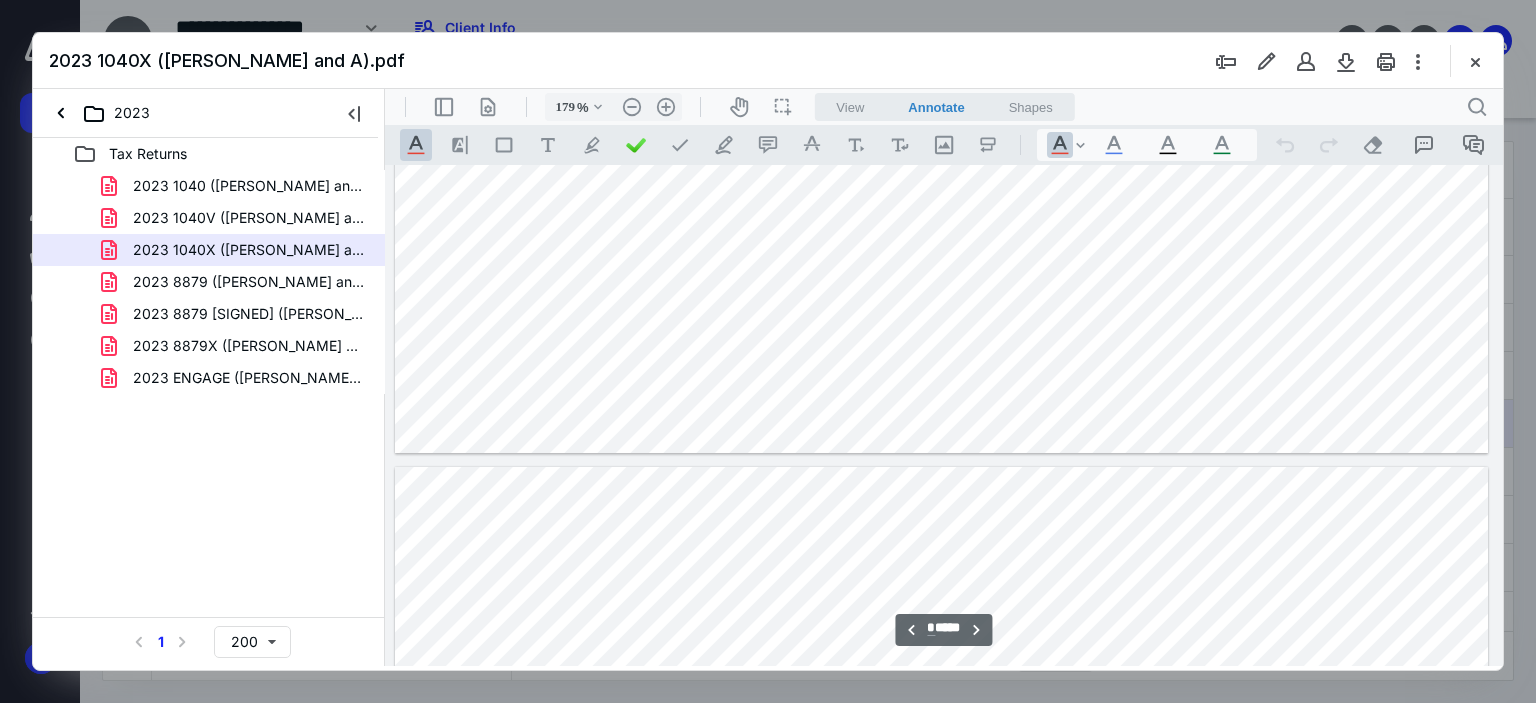 type on "*" 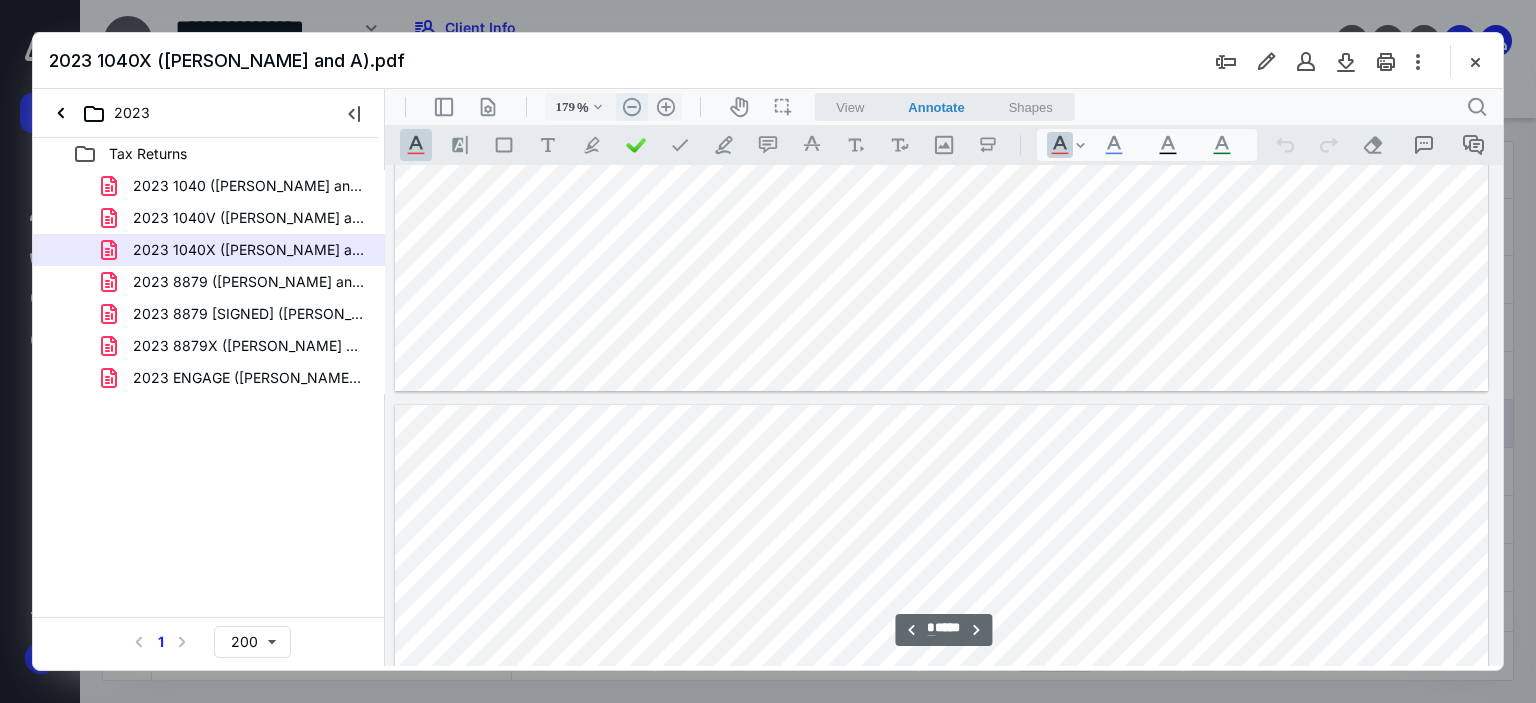 click on ".cls-1{fill:#abb0c4;} icon - header - zoom - out - line" at bounding box center [632, 107] 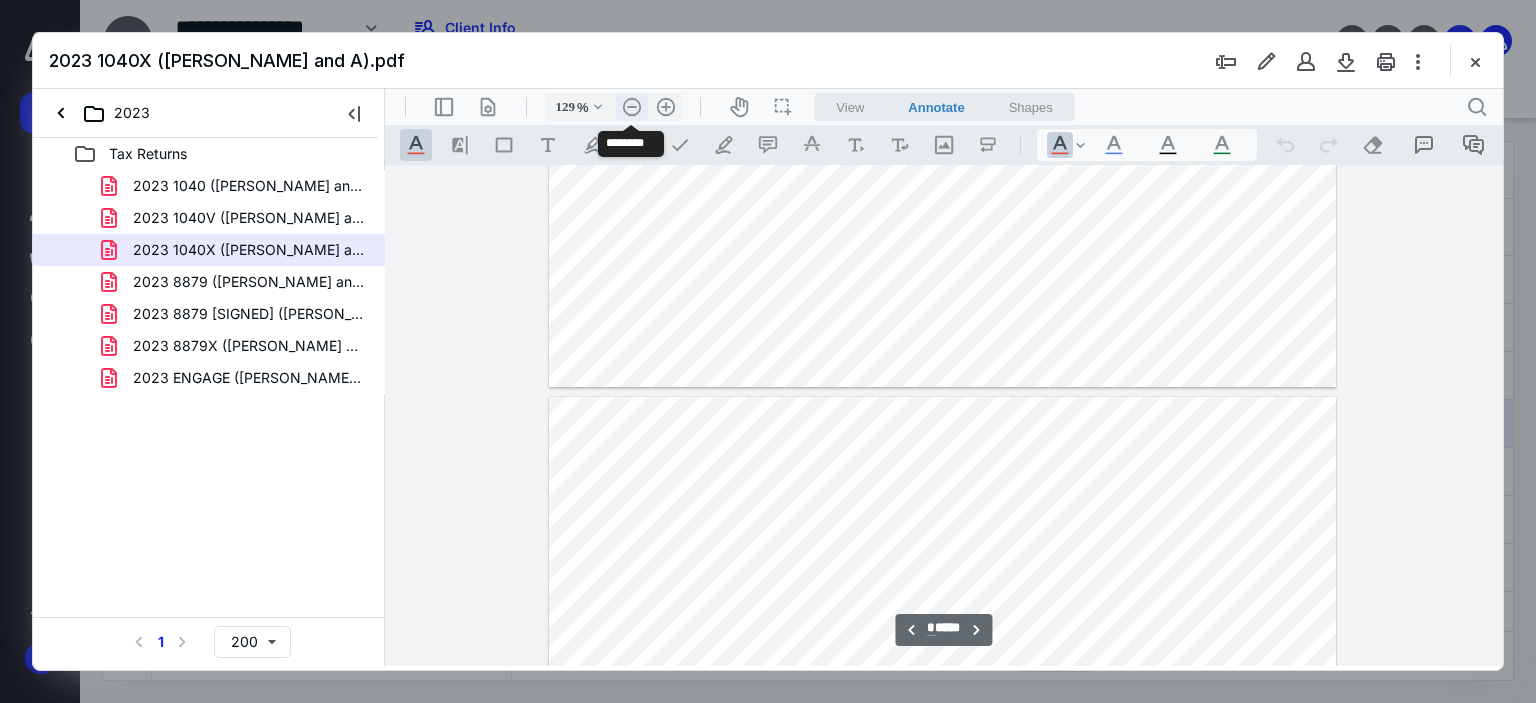 click on ".cls-1{fill:#abb0c4;} icon - header - zoom - out - line" at bounding box center [632, 107] 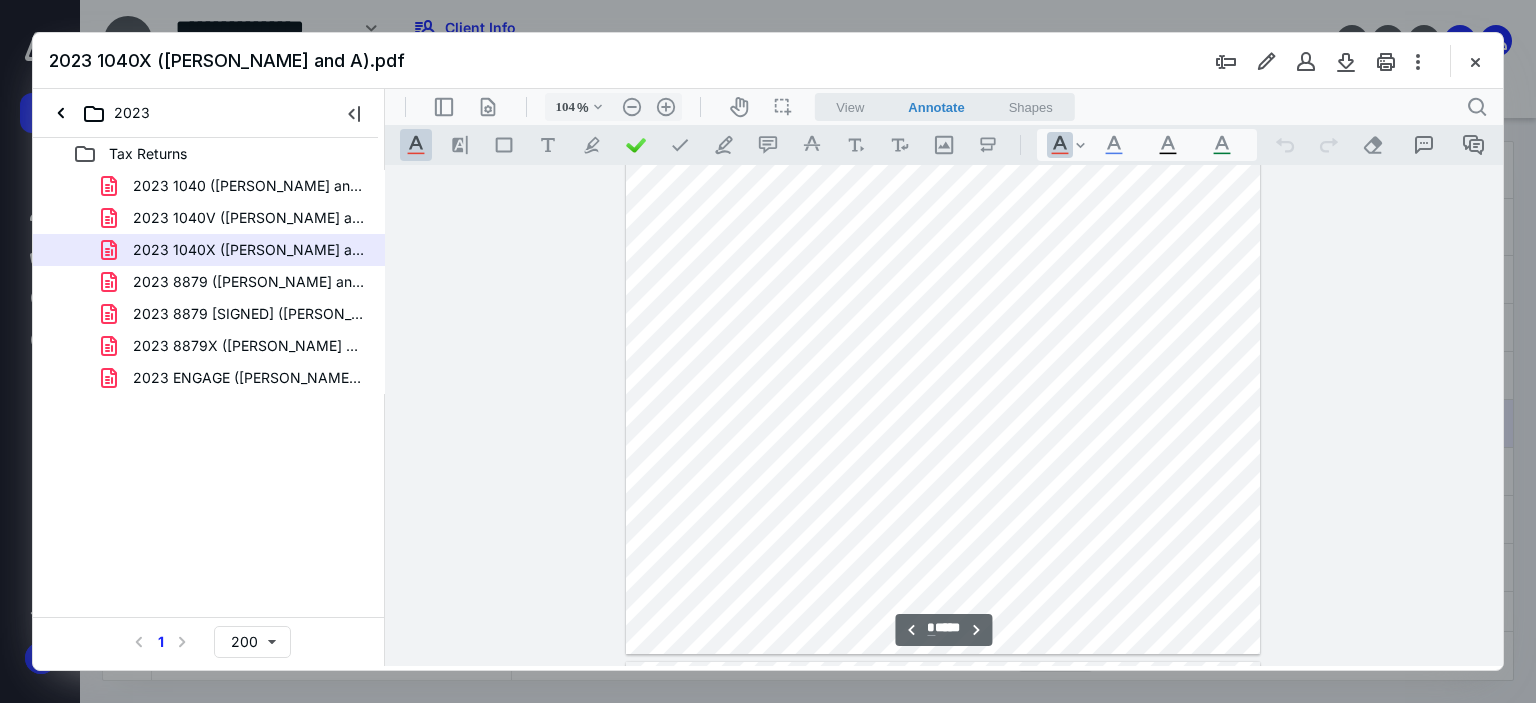 scroll, scrollTop: 3492, scrollLeft: 0, axis: vertical 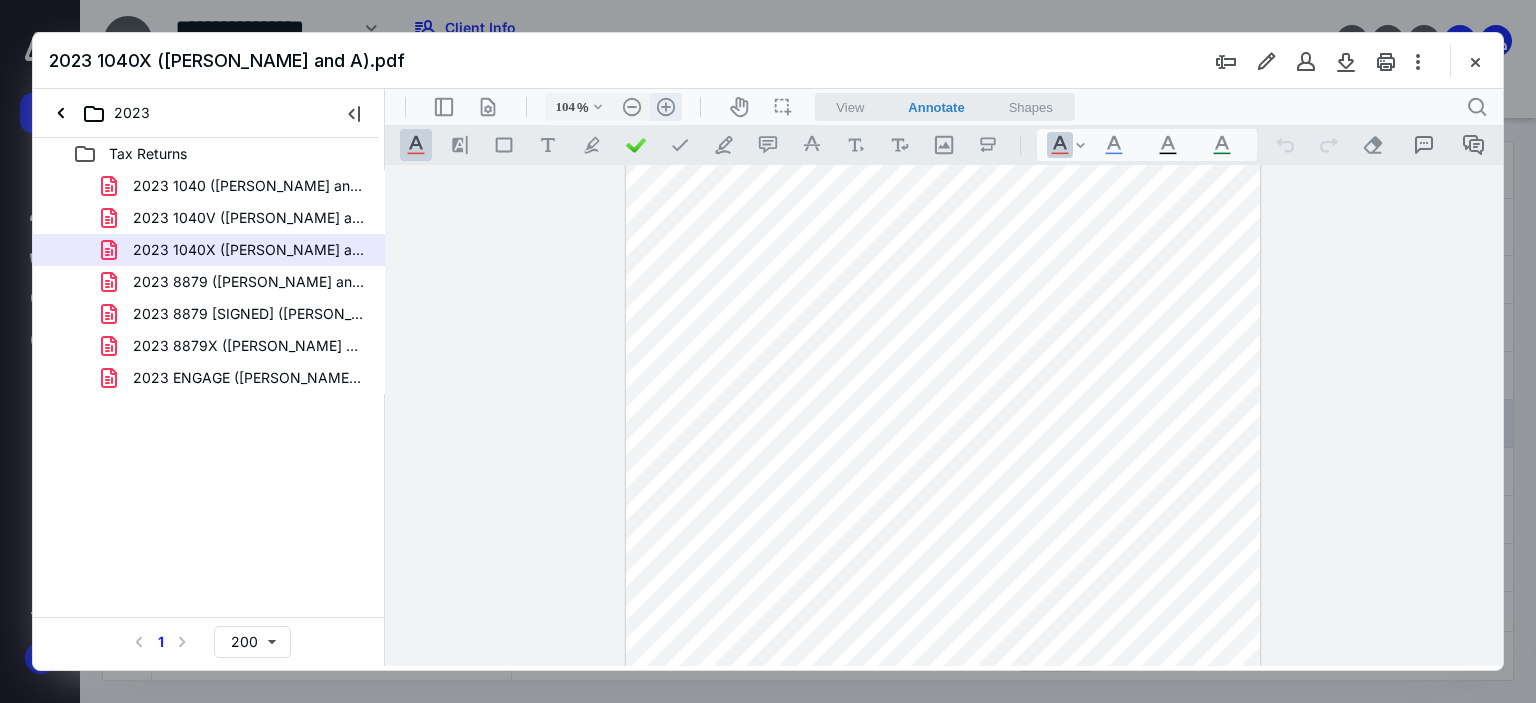 click on ".cls-1{fill:#abb0c4;} icon - header - zoom - in - line" at bounding box center [666, 107] 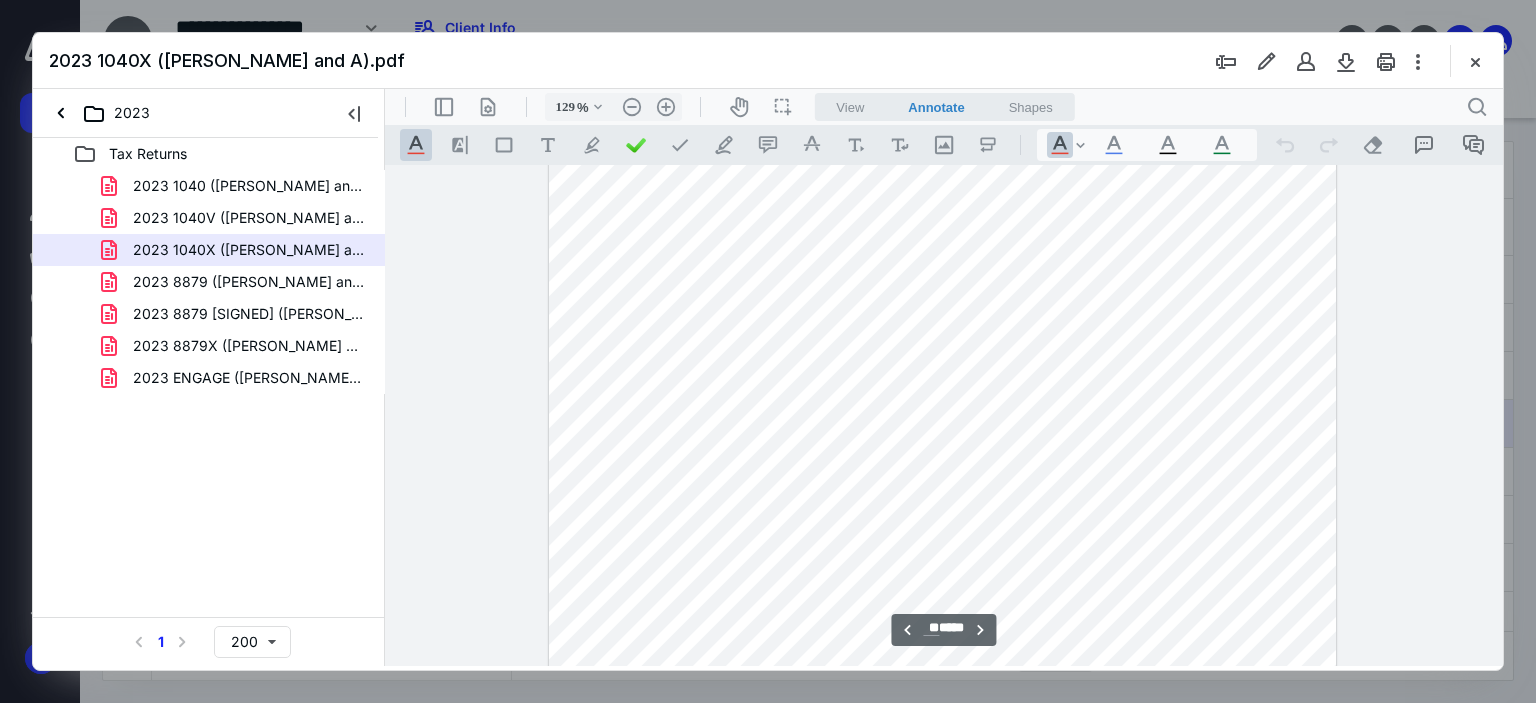 scroll, scrollTop: 20585, scrollLeft: 0, axis: vertical 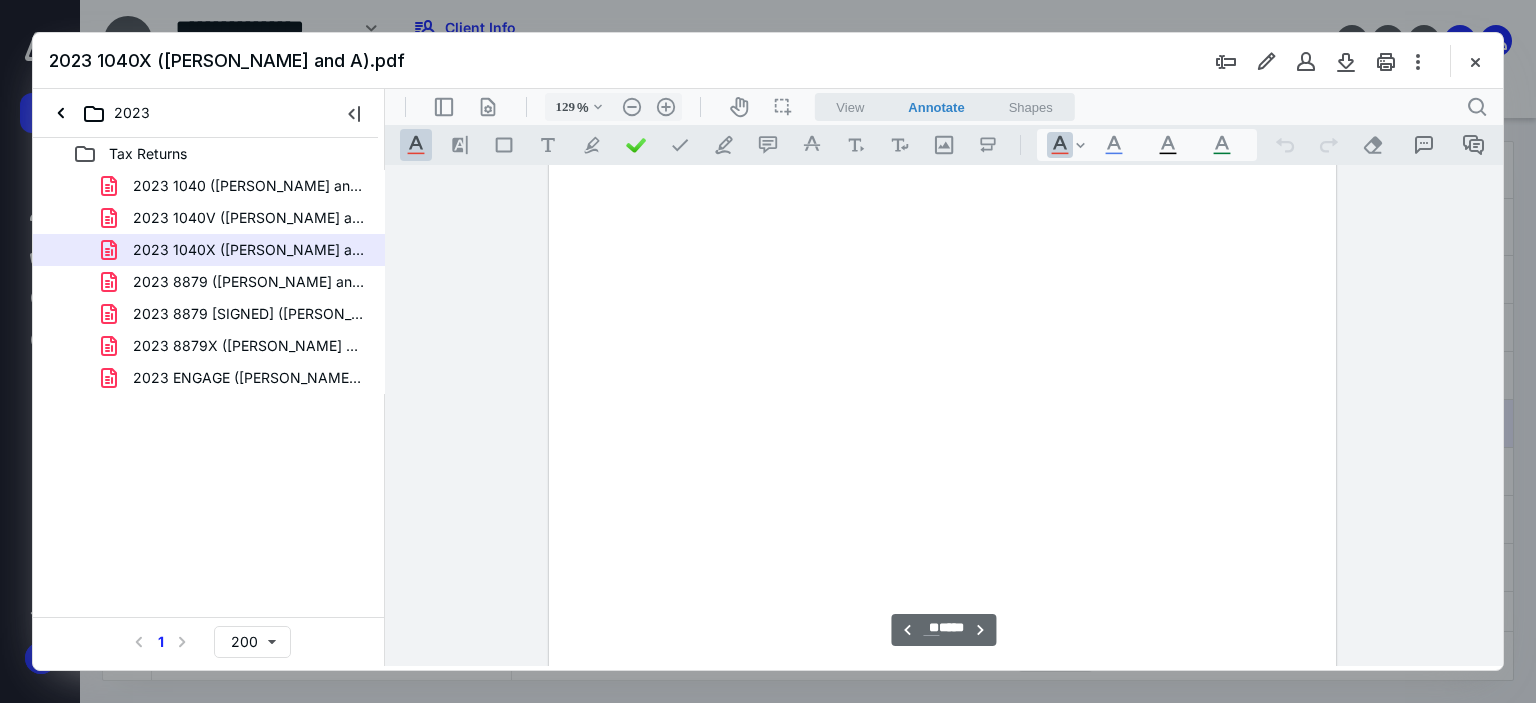 type on "**" 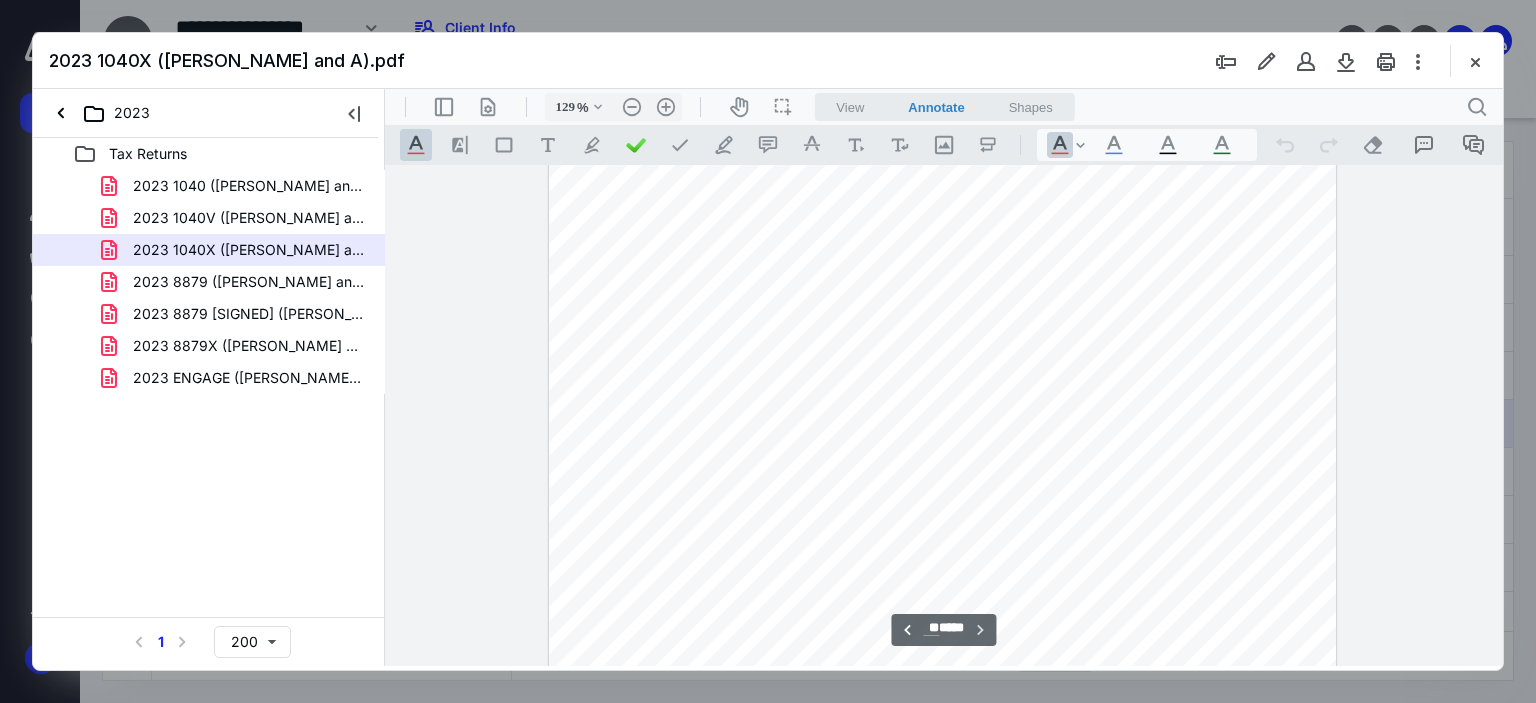 scroll, scrollTop: 71064, scrollLeft: 0, axis: vertical 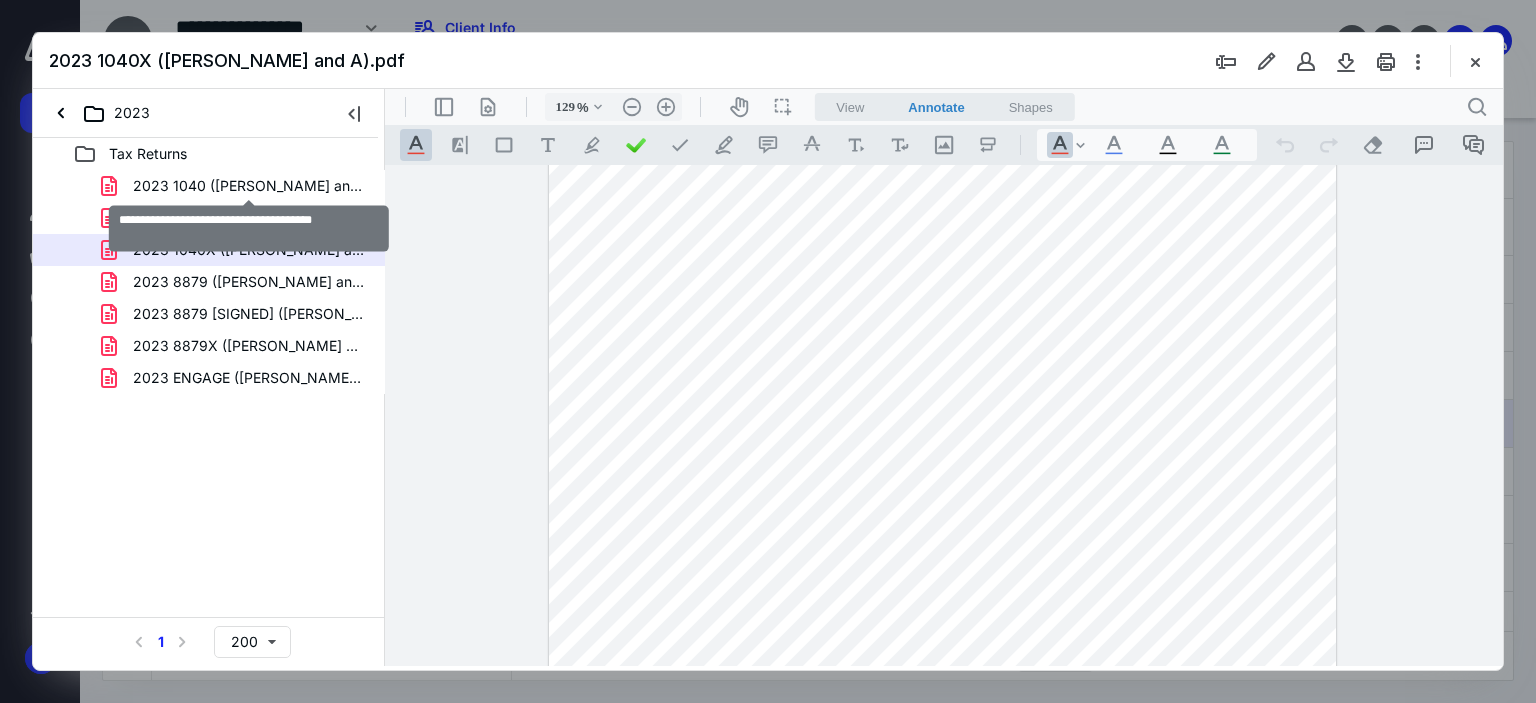 click on "2023 1040 (BRAMWELL JOSEPH C and A).pdf" at bounding box center (249, 186) 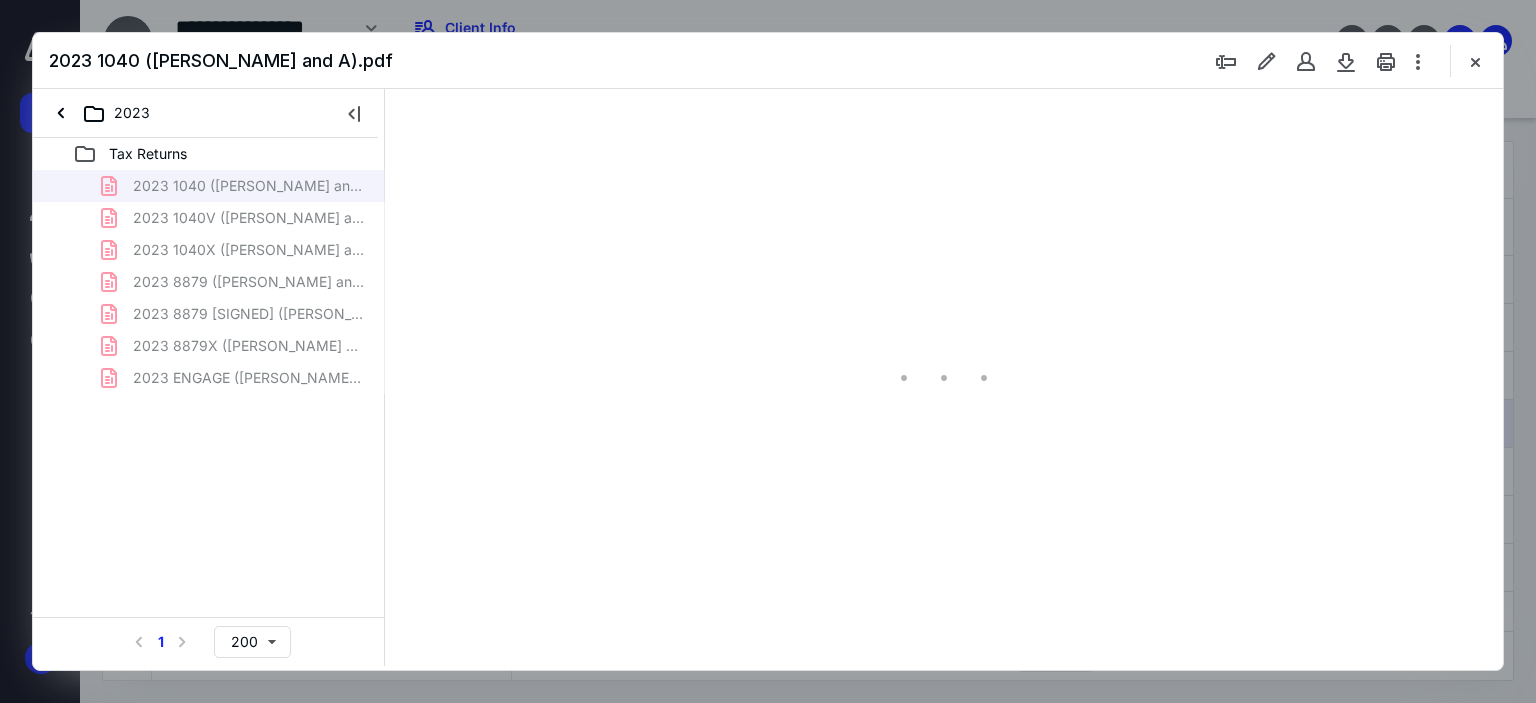 type on "179" 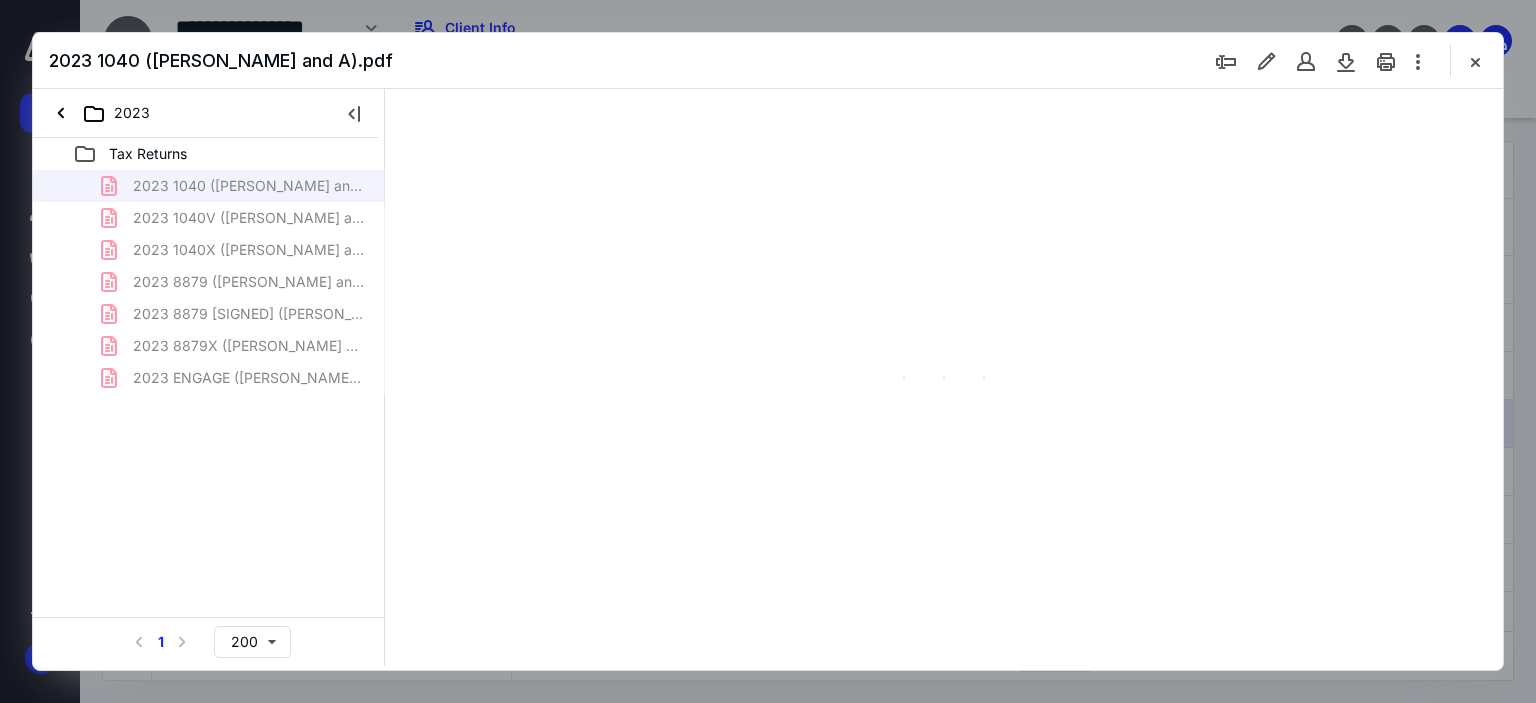 scroll, scrollTop: 83, scrollLeft: 158, axis: both 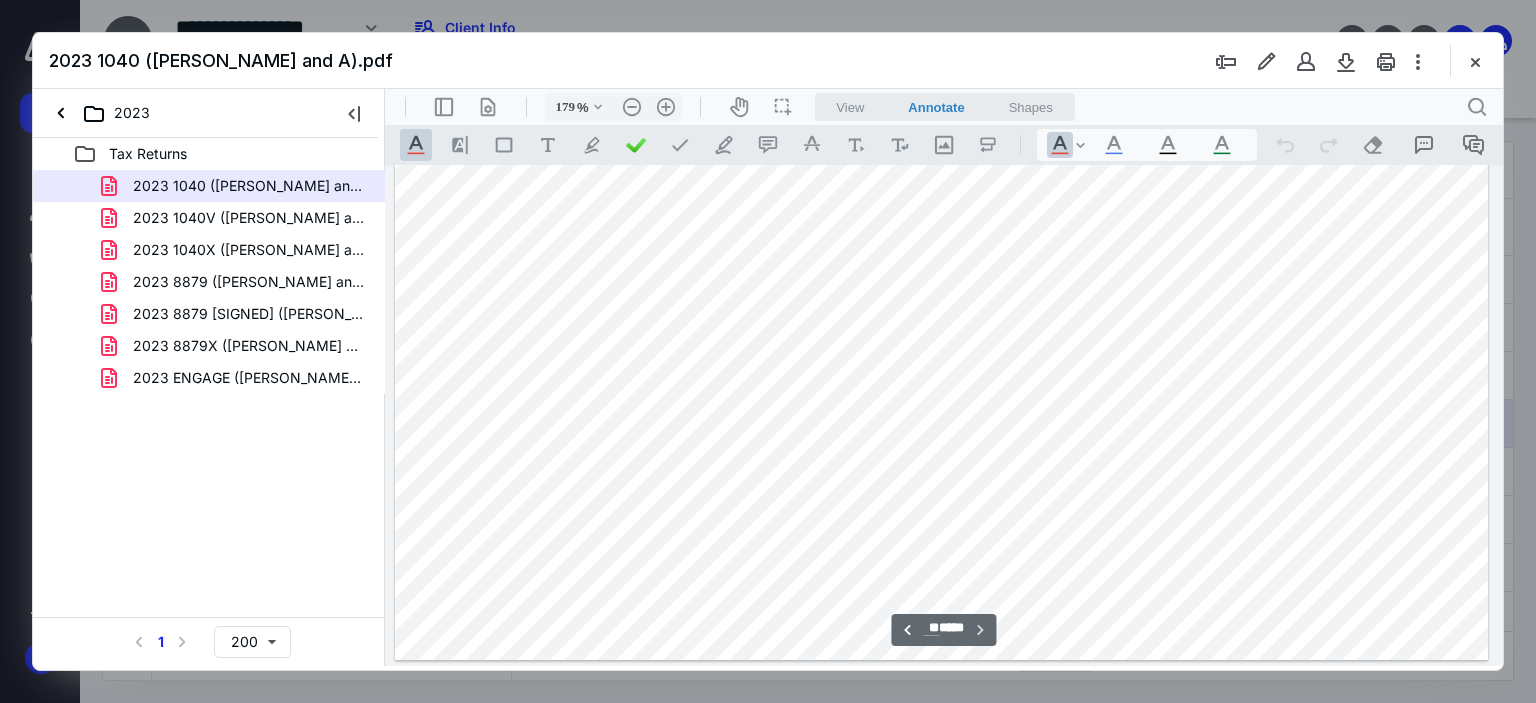 drag, startPoint x: 1498, startPoint y: 174, endPoint x: 1863, endPoint y: 788, distance: 714.29755 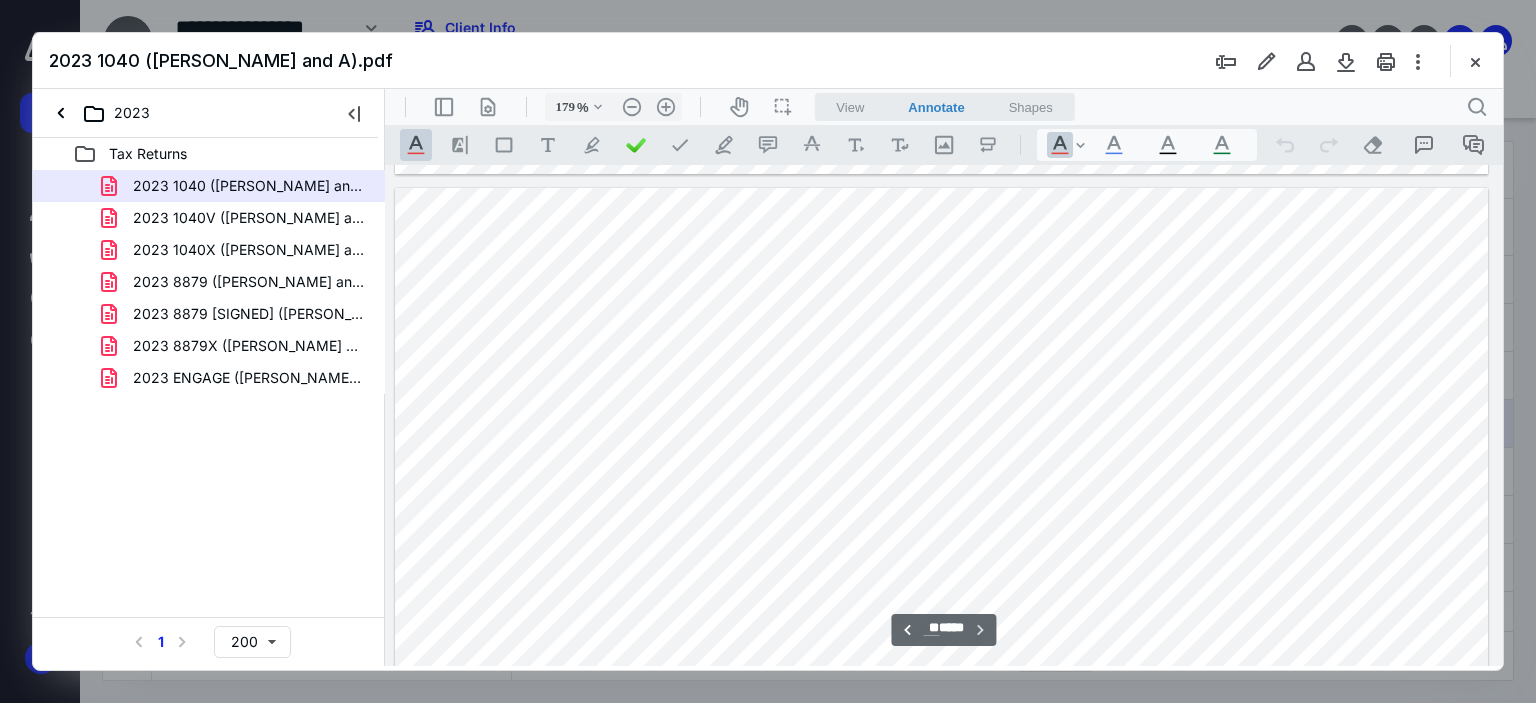type on "**" 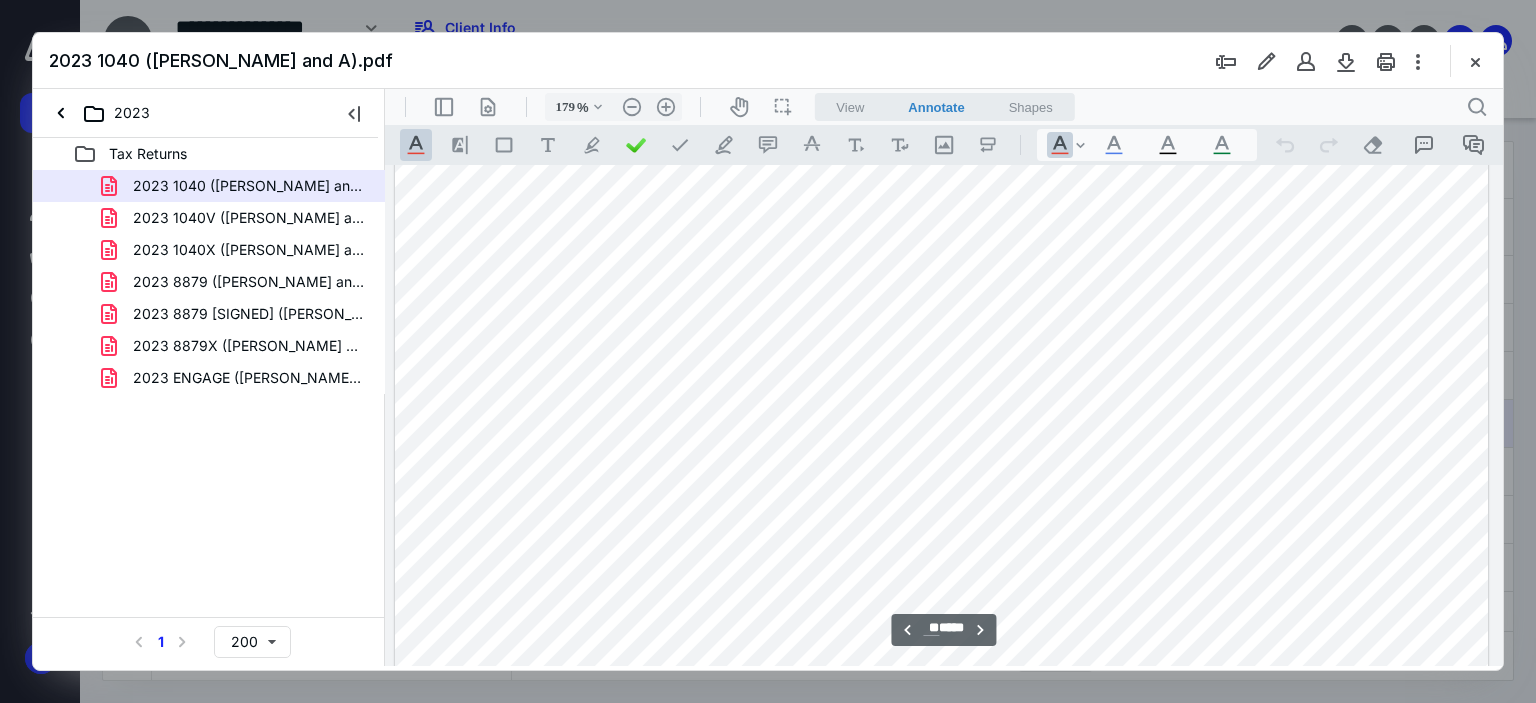 scroll, scrollTop: 81093, scrollLeft: 158, axis: both 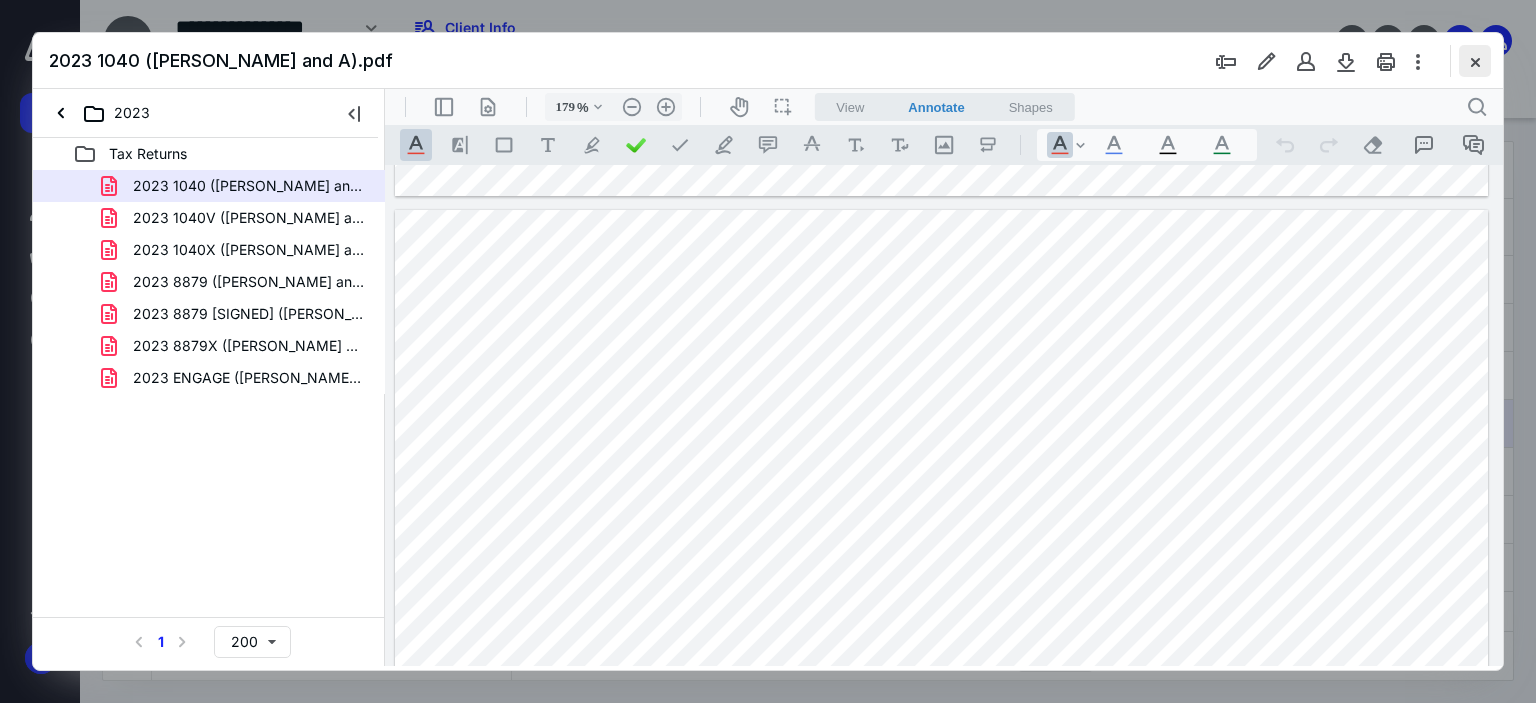 click at bounding box center (1475, 61) 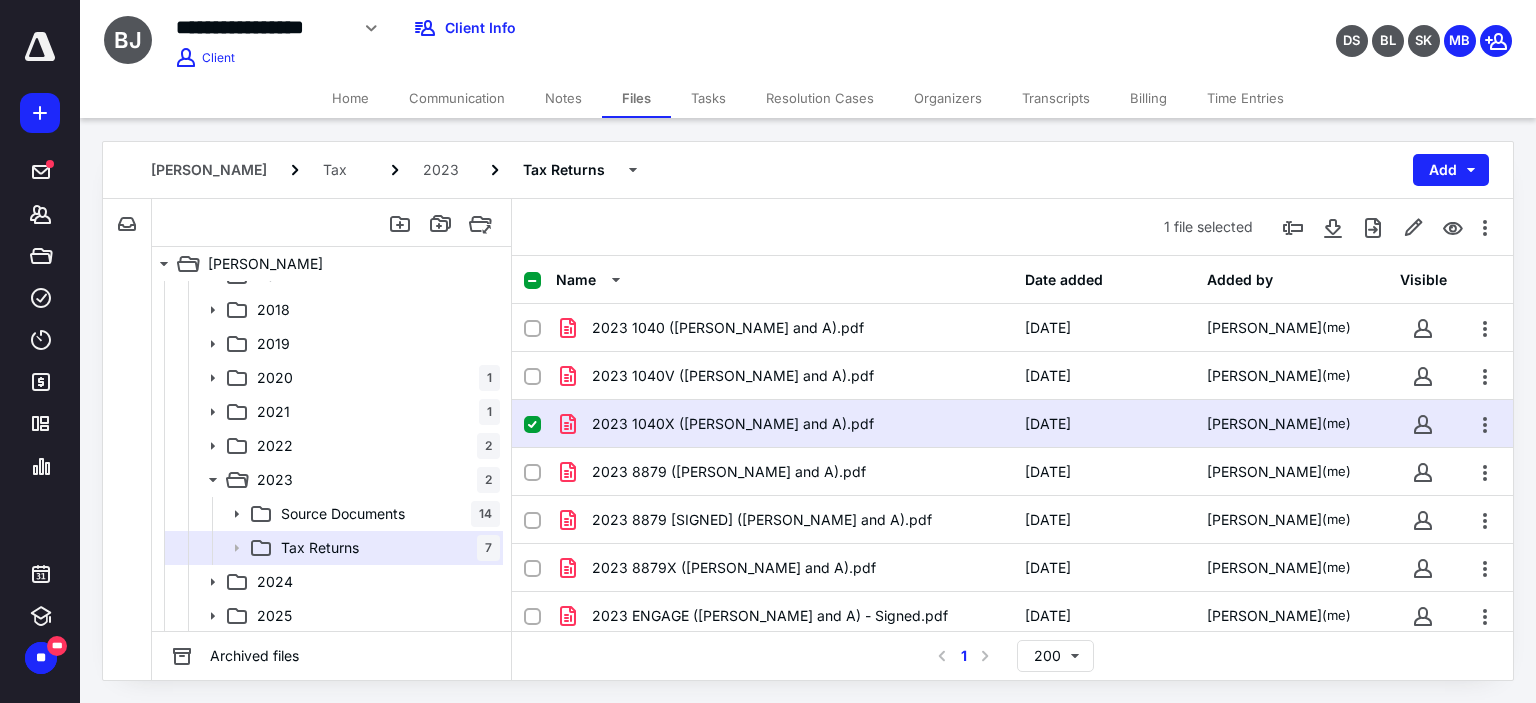 click on "Communication" at bounding box center [457, 98] 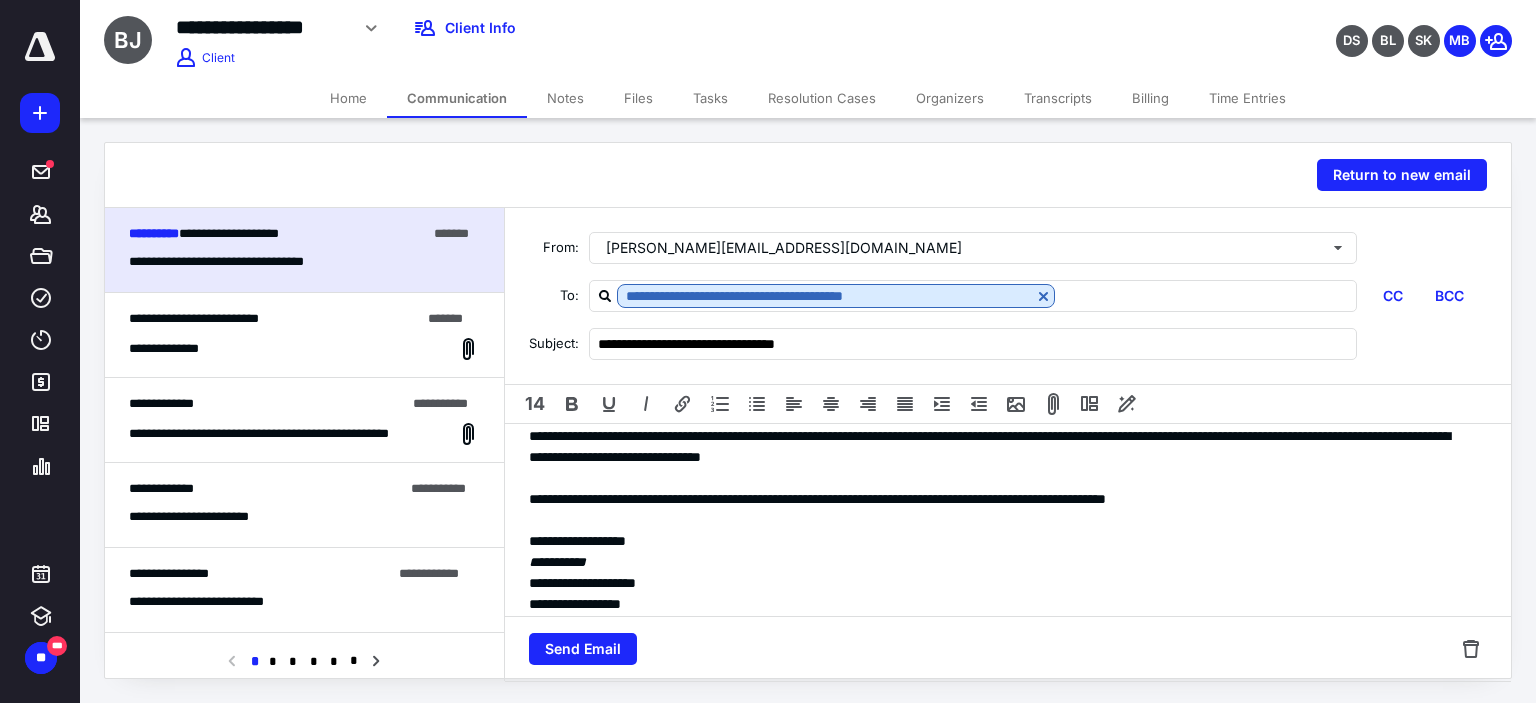 scroll, scrollTop: 0, scrollLeft: 0, axis: both 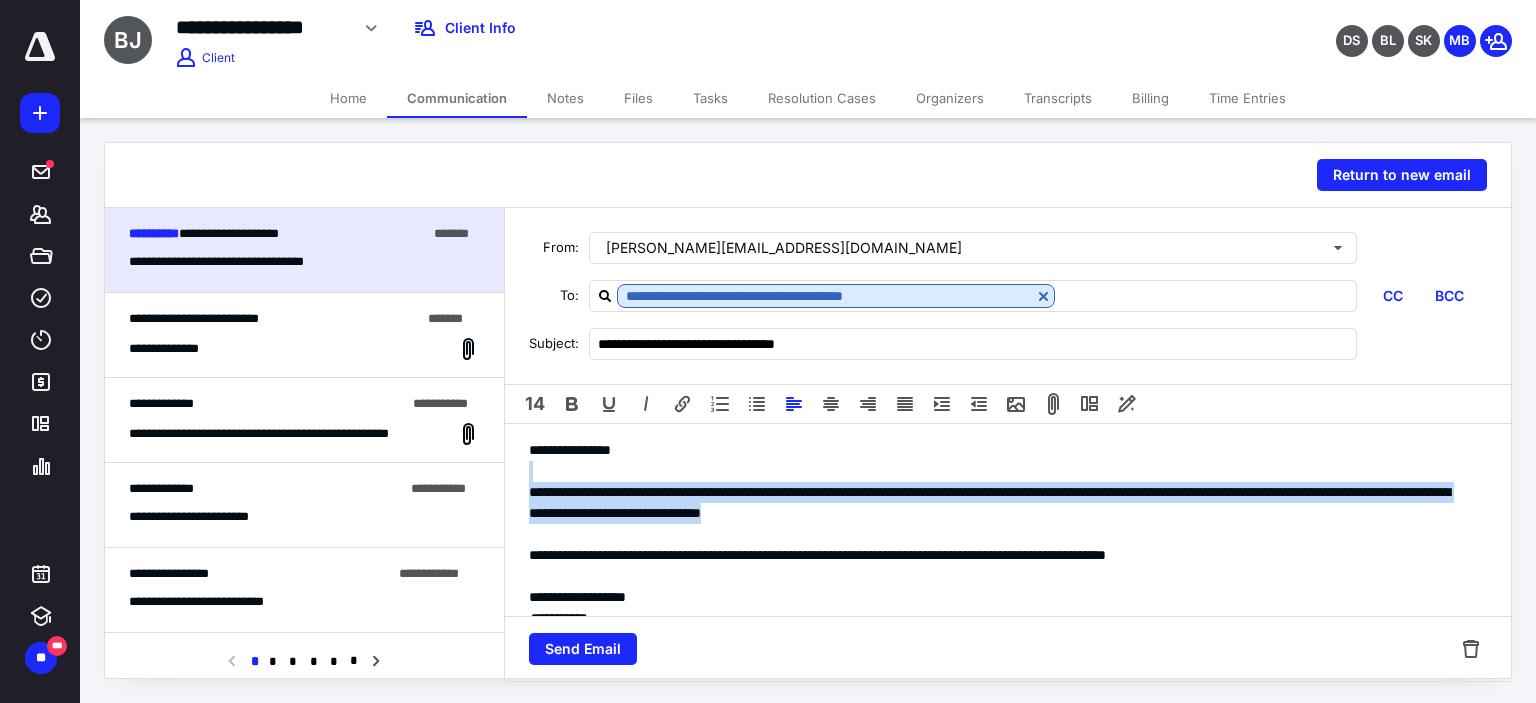 drag, startPoint x: 1040, startPoint y: 511, endPoint x: 532, endPoint y: 467, distance: 509.90195 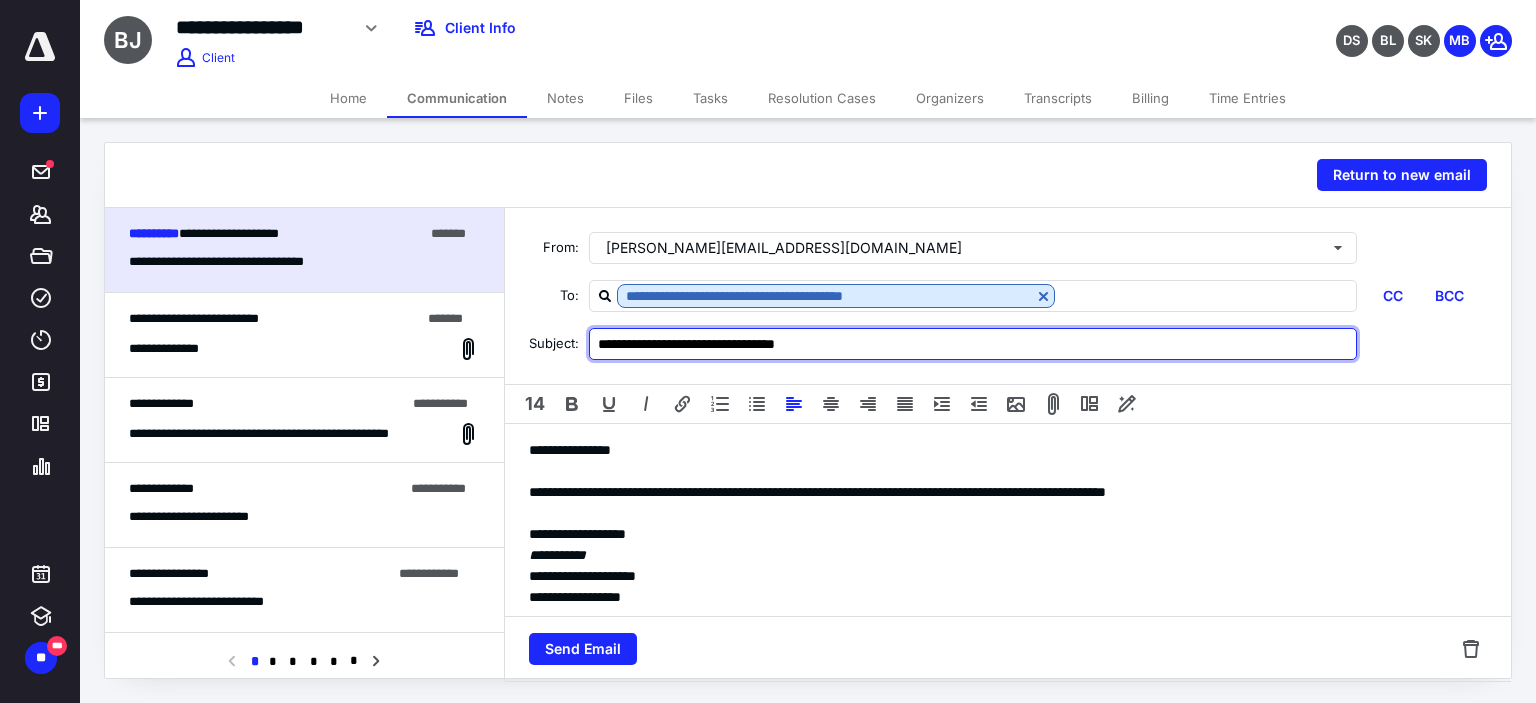 click on "**********" at bounding box center [973, 344] 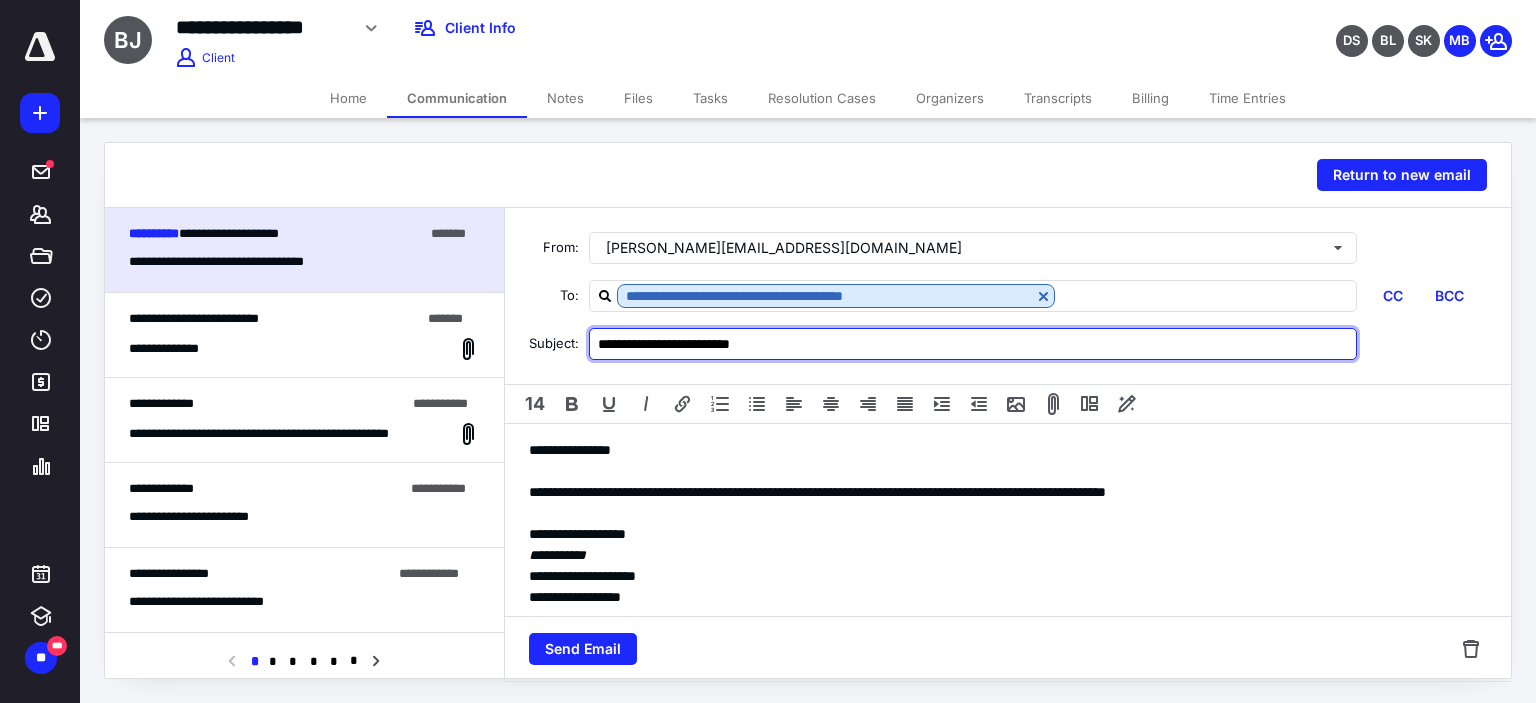 type on "**********" 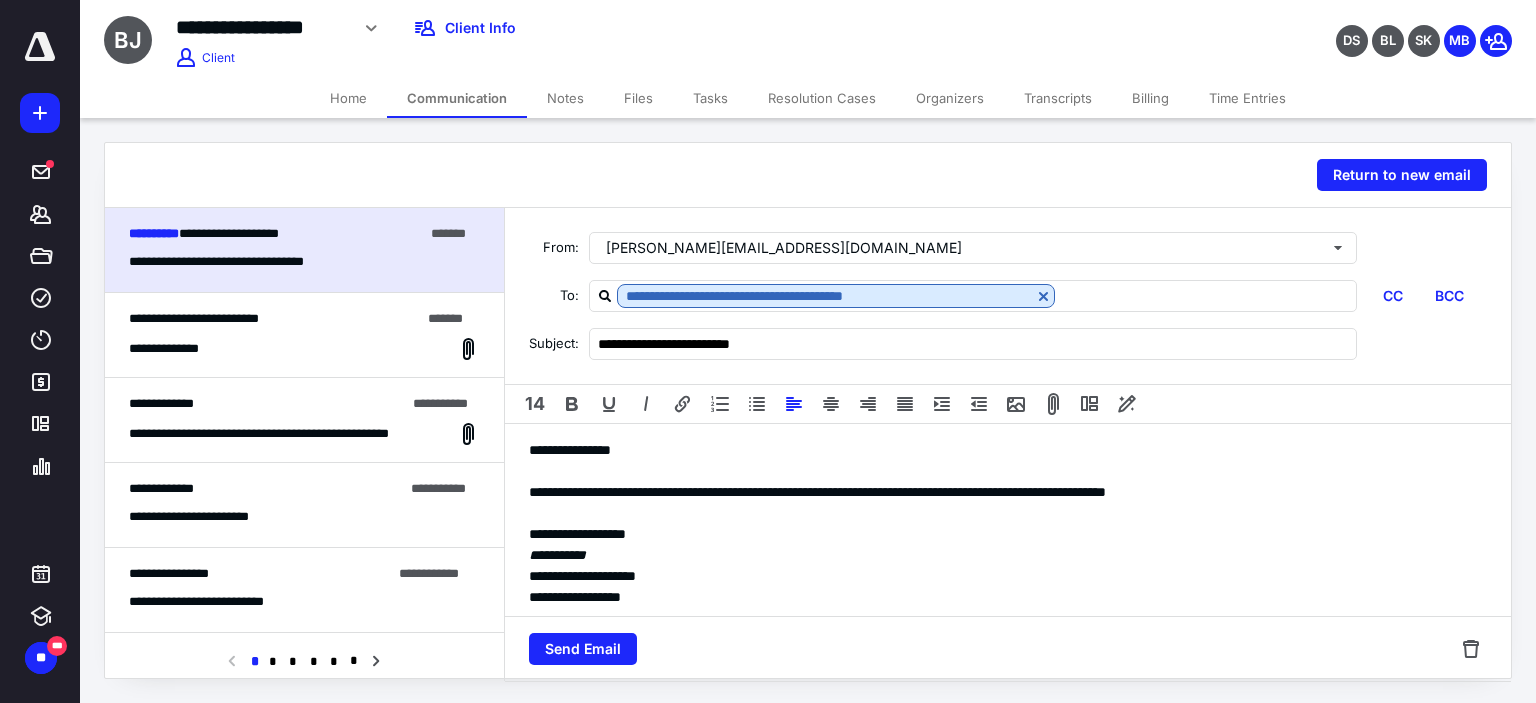 click on "**********" at bounding box center (1000, 492) 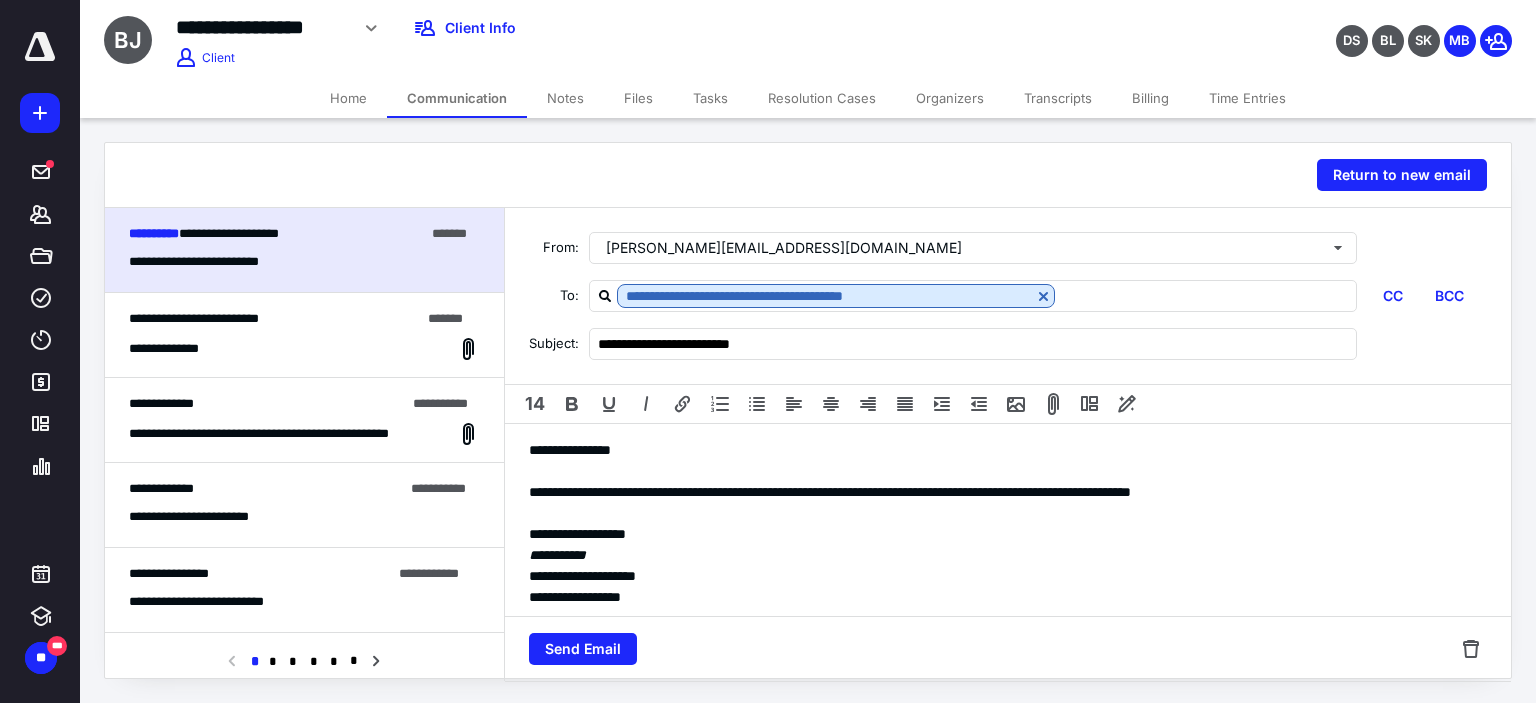 click on "DS BL SK MB" at bounding box center [1282, 28] 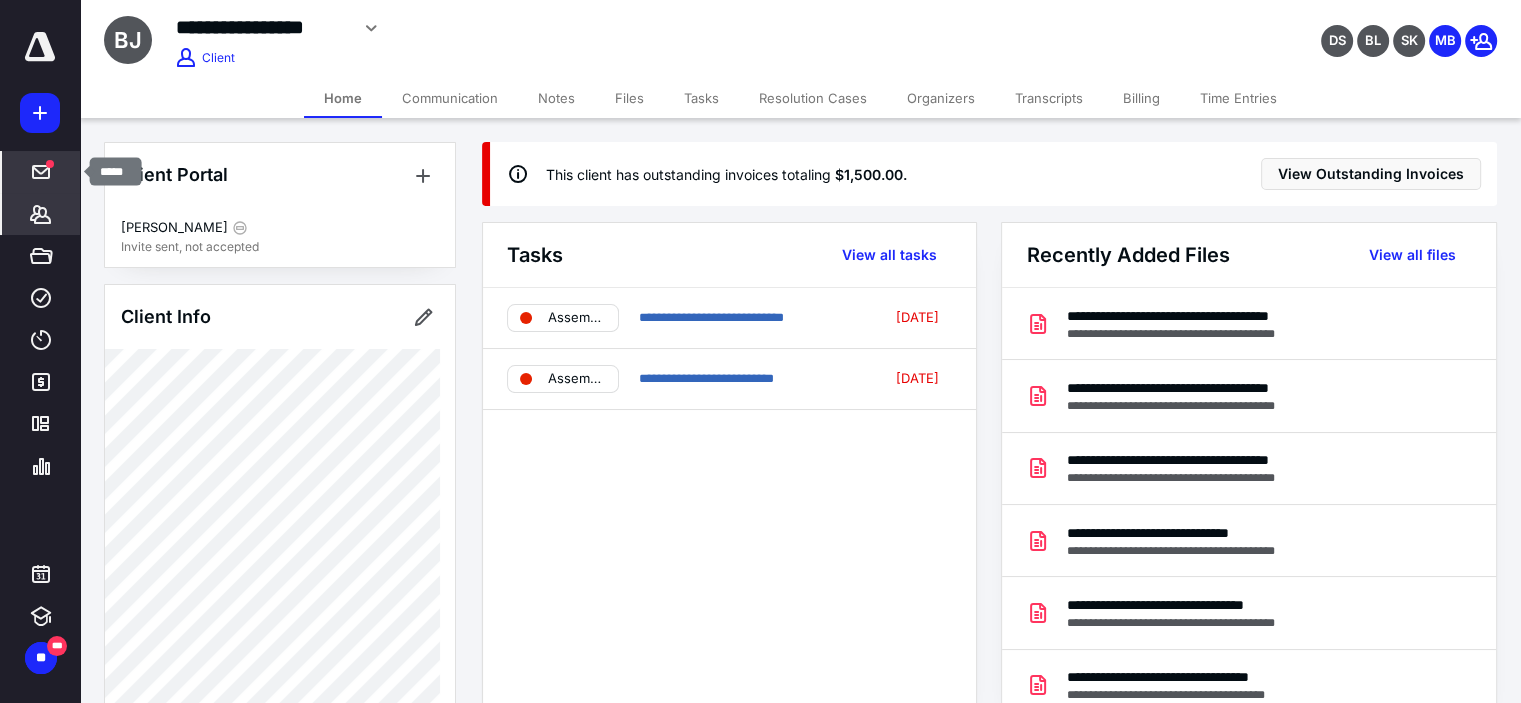 click 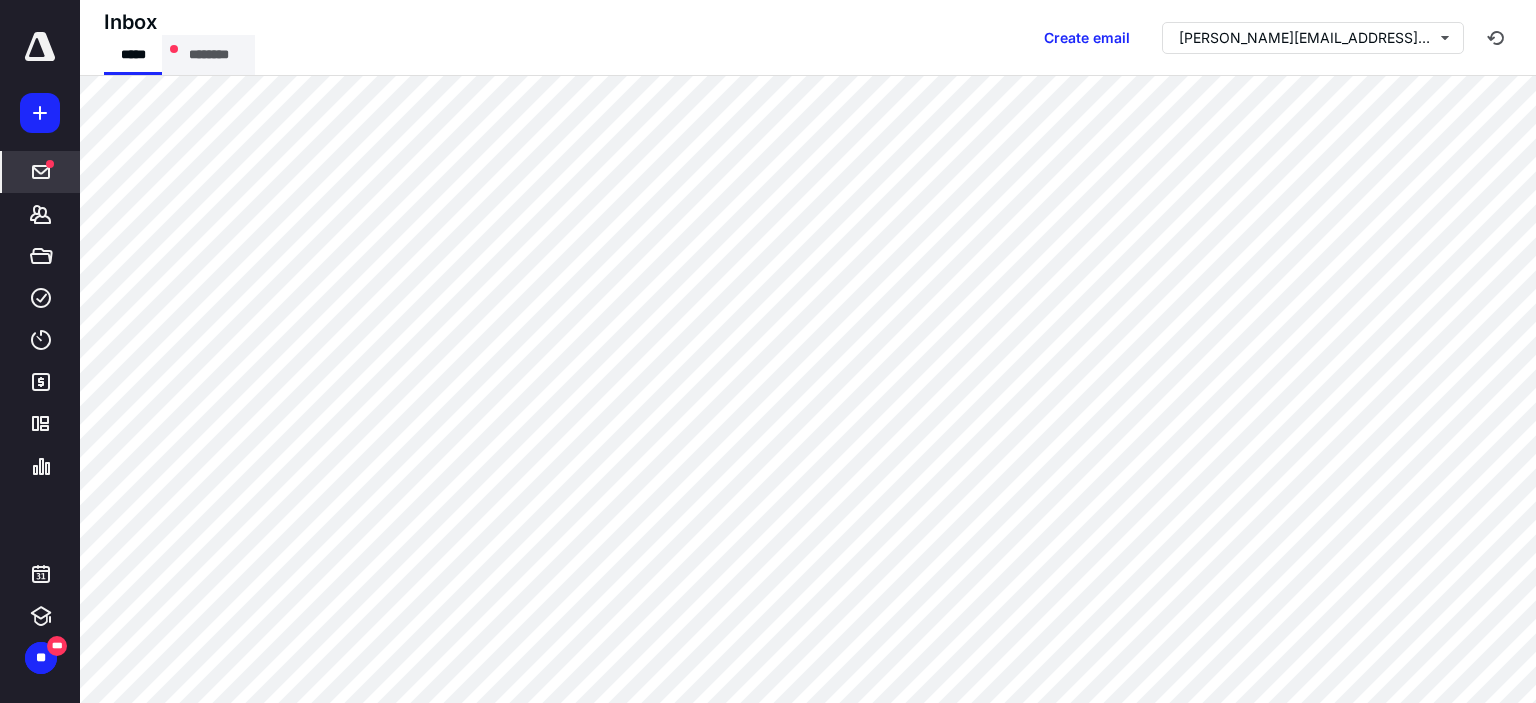 click on "********" at bounding box center (208, 55) 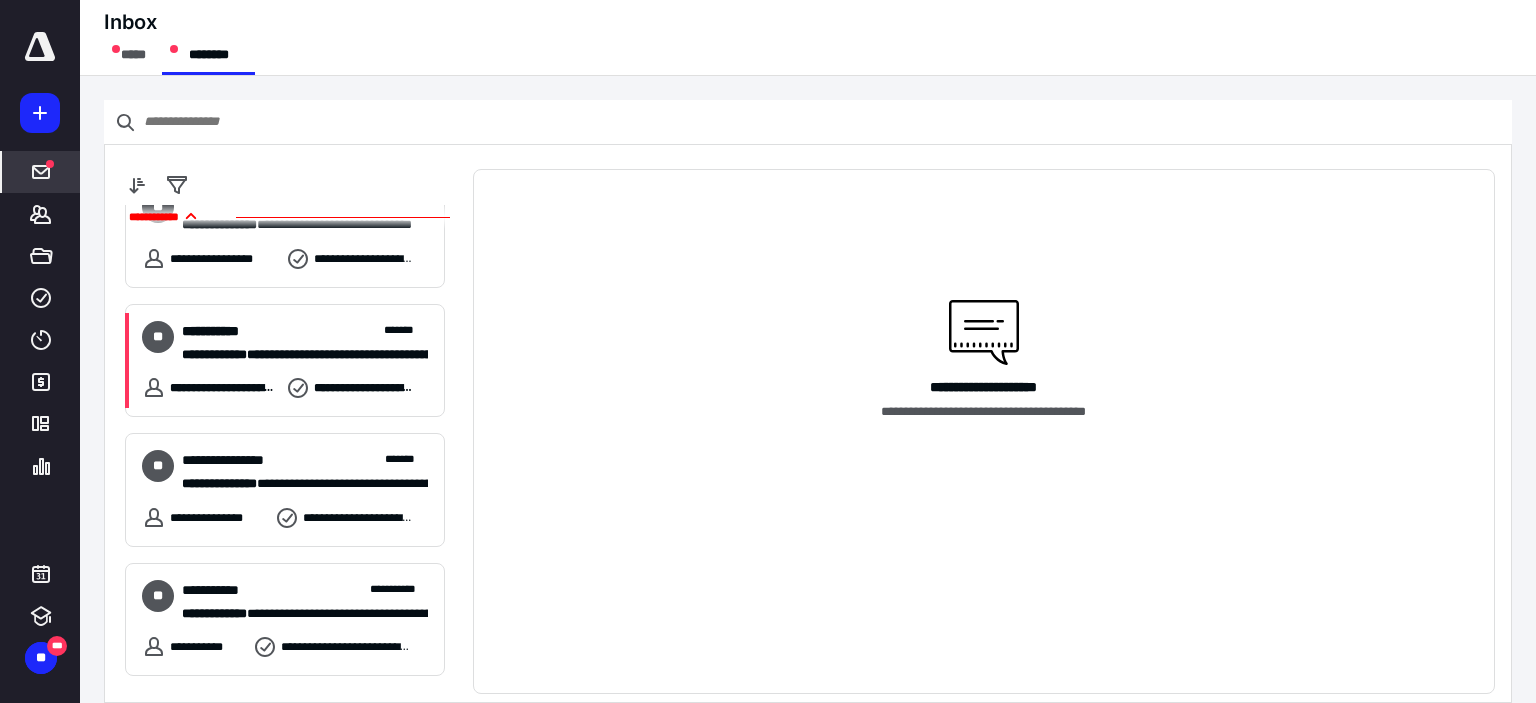 scroll, scrollTop: 285, scrollLeft: 0, axis: vertical 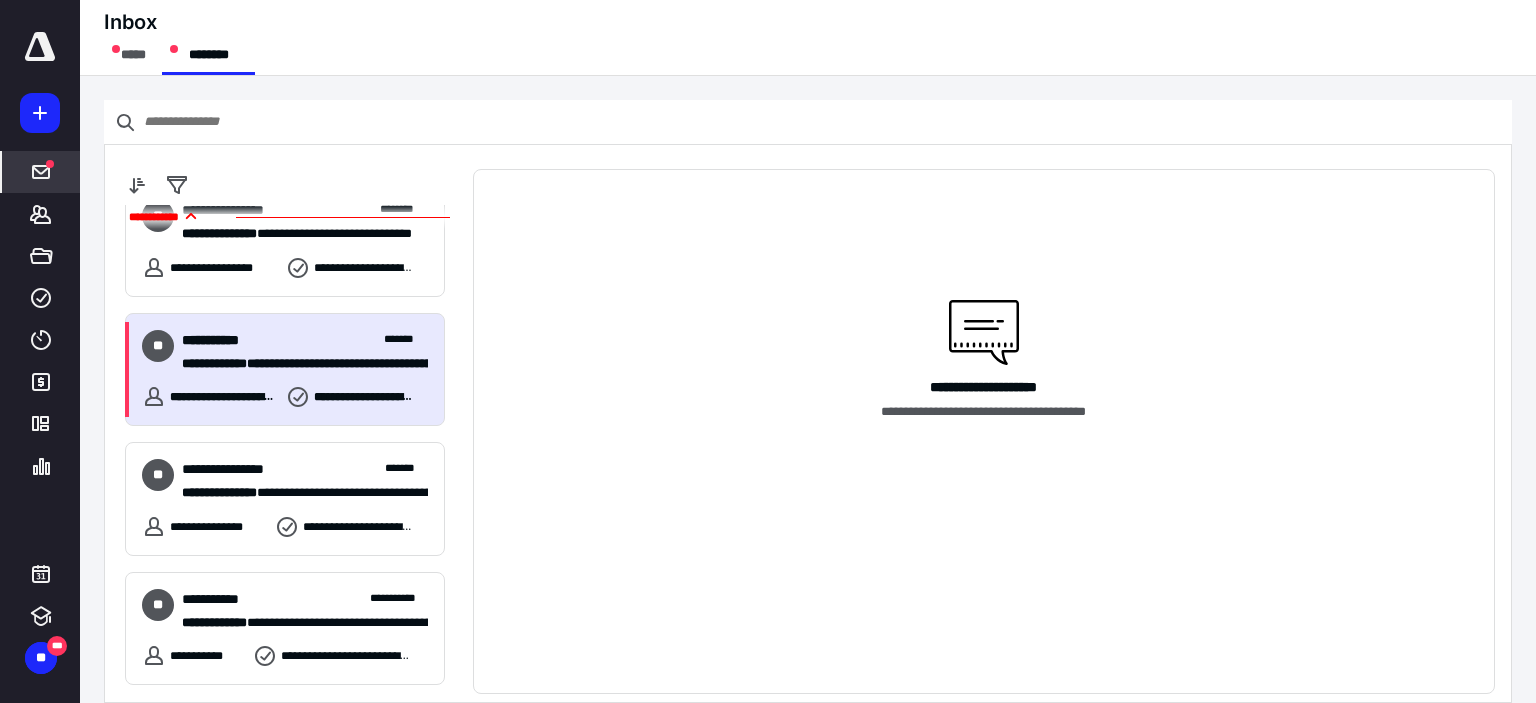 click on "**********" at bounding box center [305, 352] 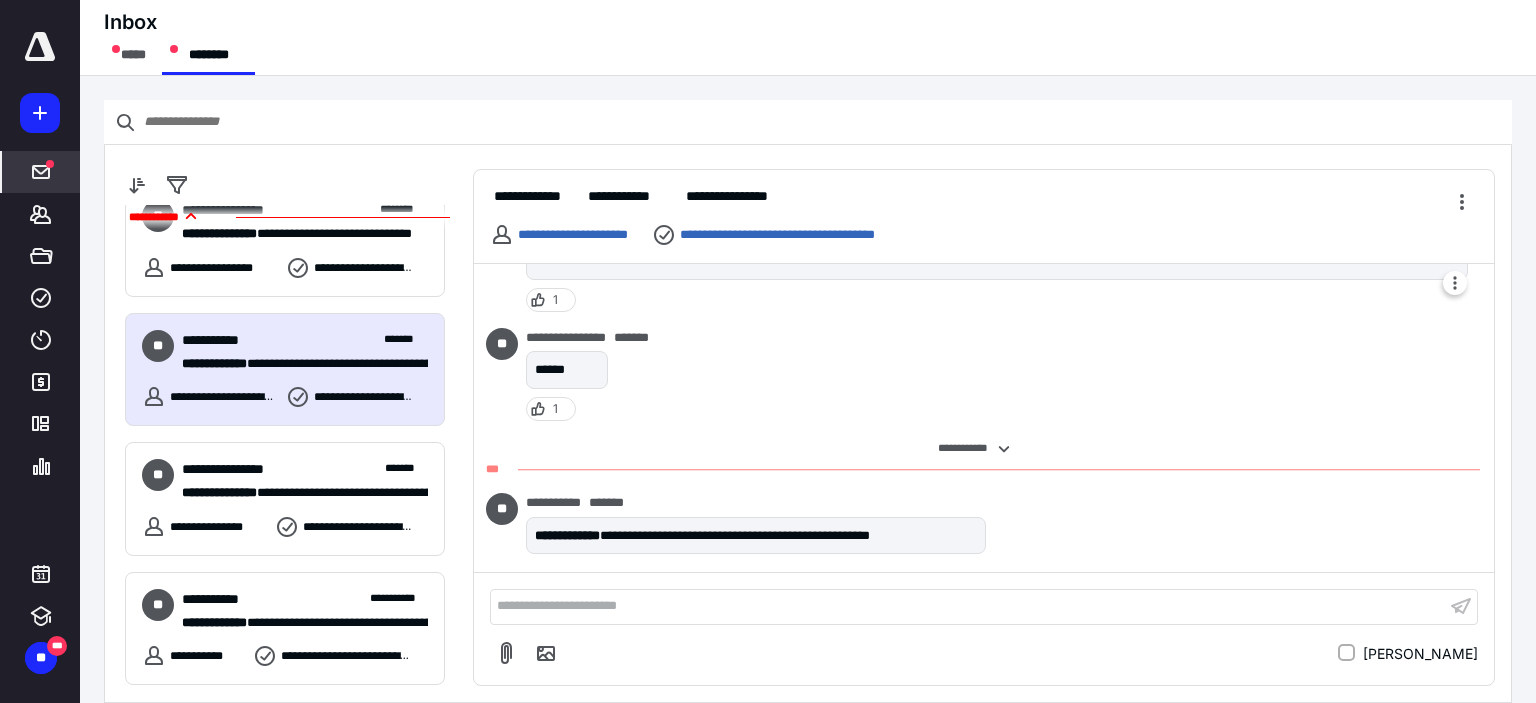 scroll, scrollTop: 2148, scrollLeft: 0, axis: vertical 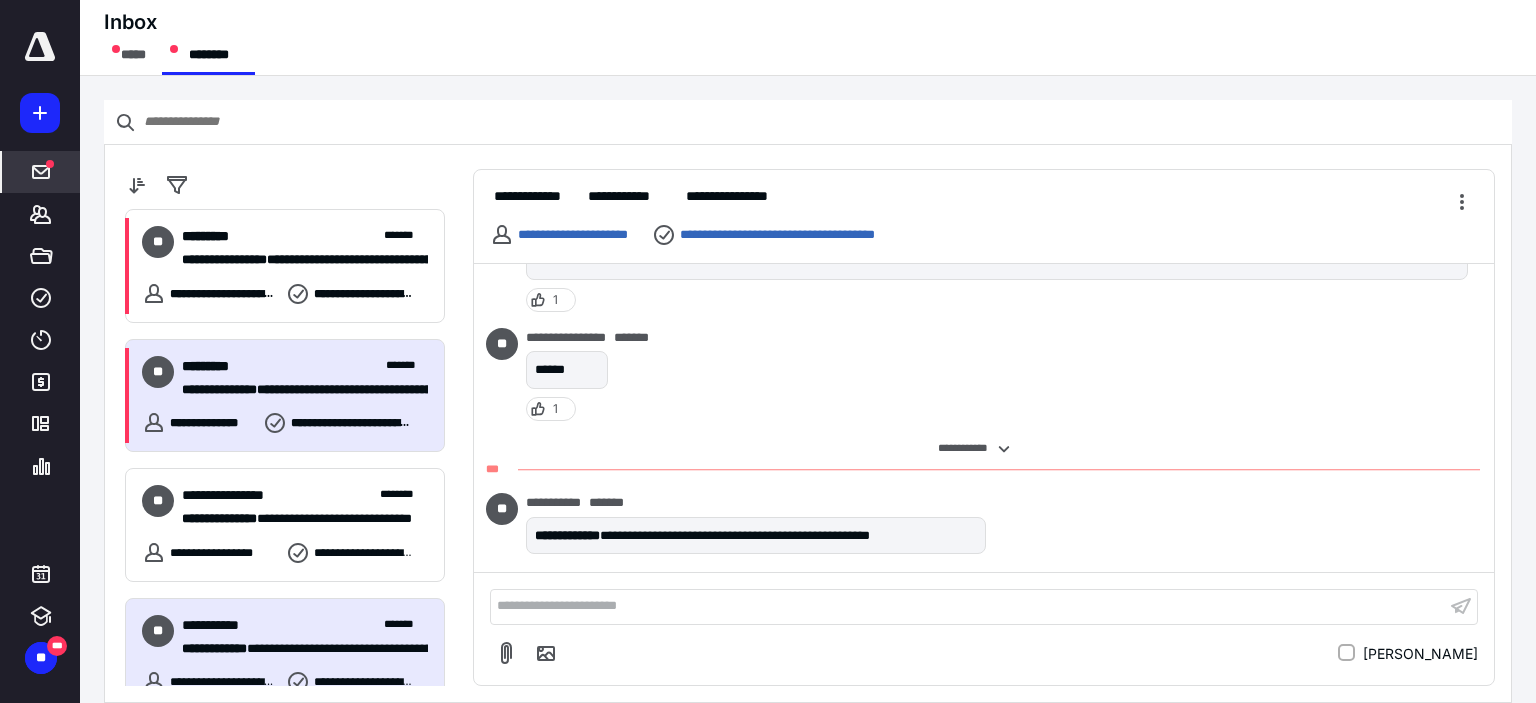 click on "********* *******" at bounding box center (305, 366) 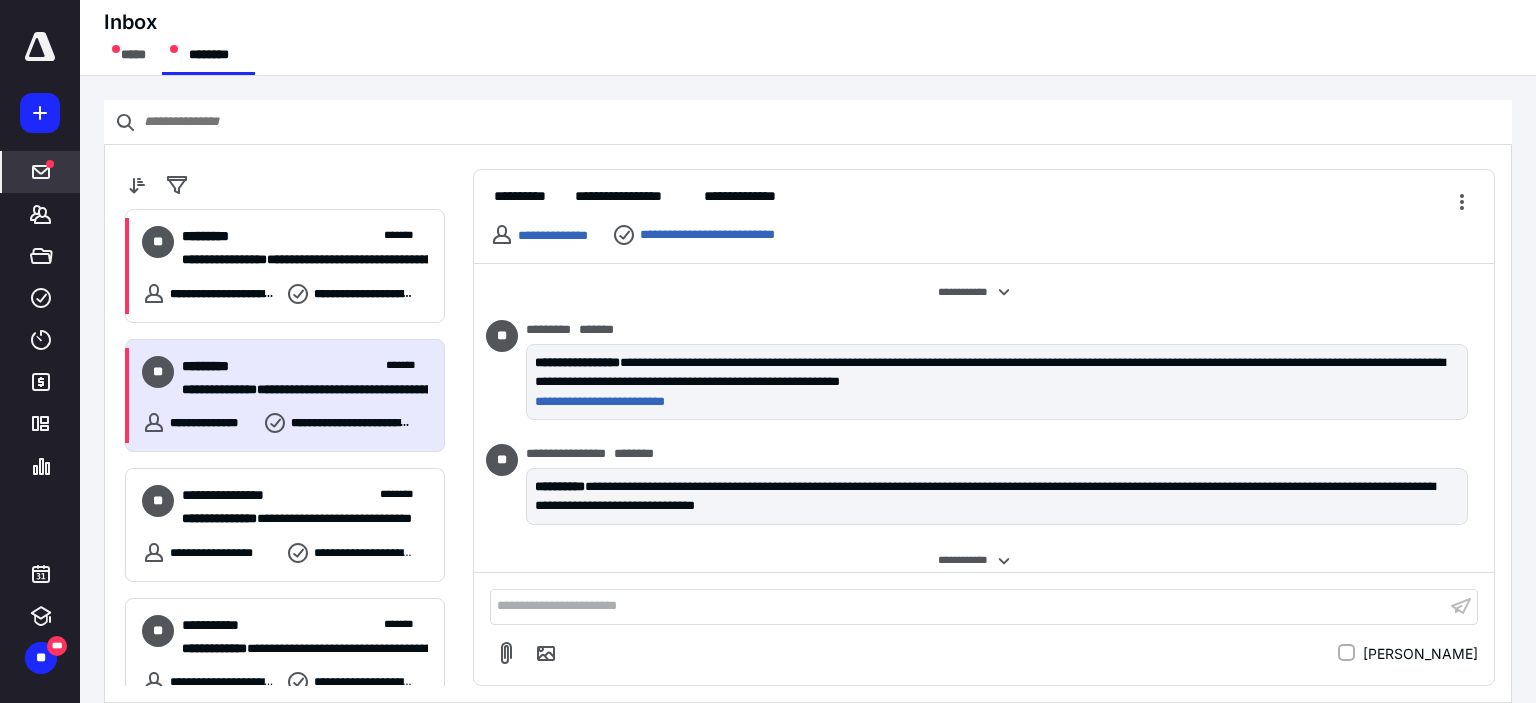scroll, scrollTop: 135, scrollLeft: 0, axis: vertical 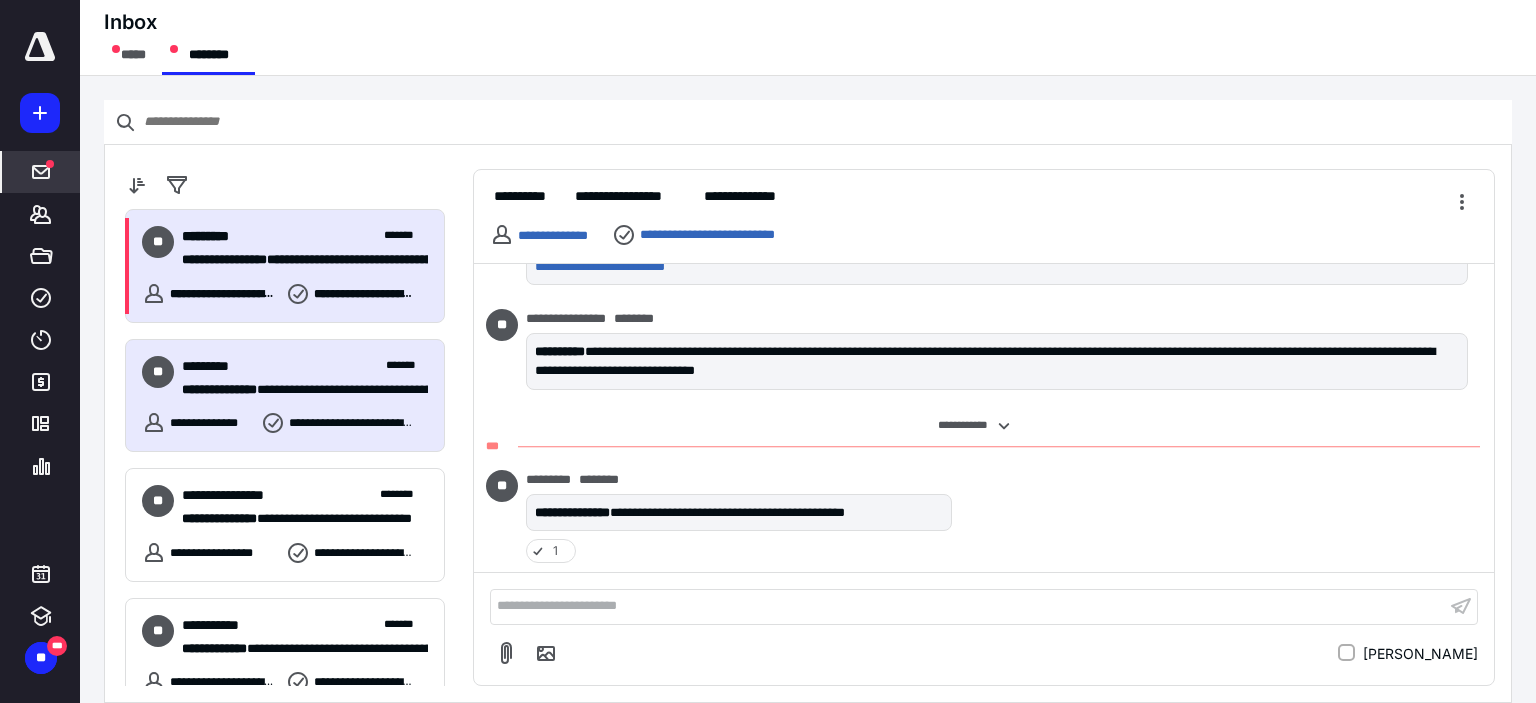 click on "**********" at bounding box center [297, 260] 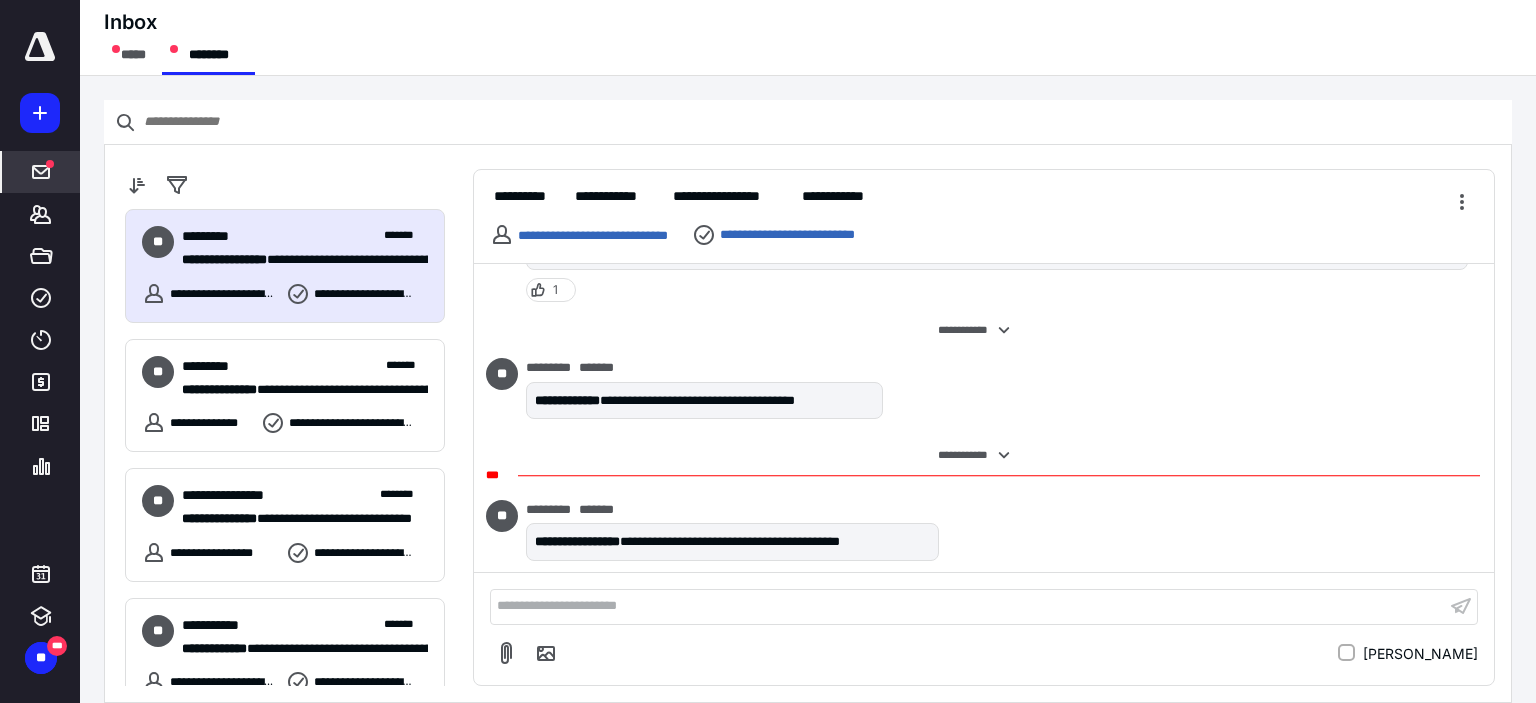 scroll, scrollTop: 996, scrollLeft: 0, axis: vertical 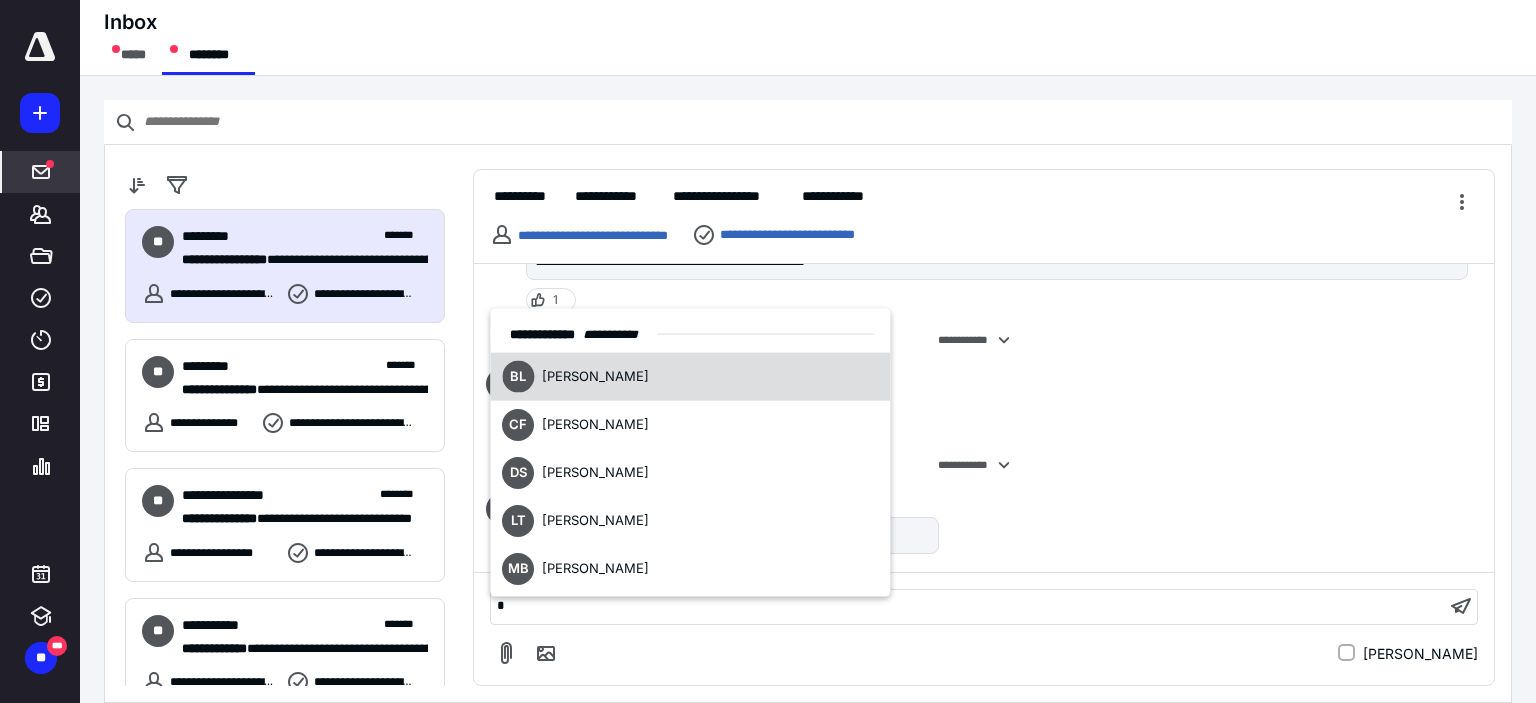 type 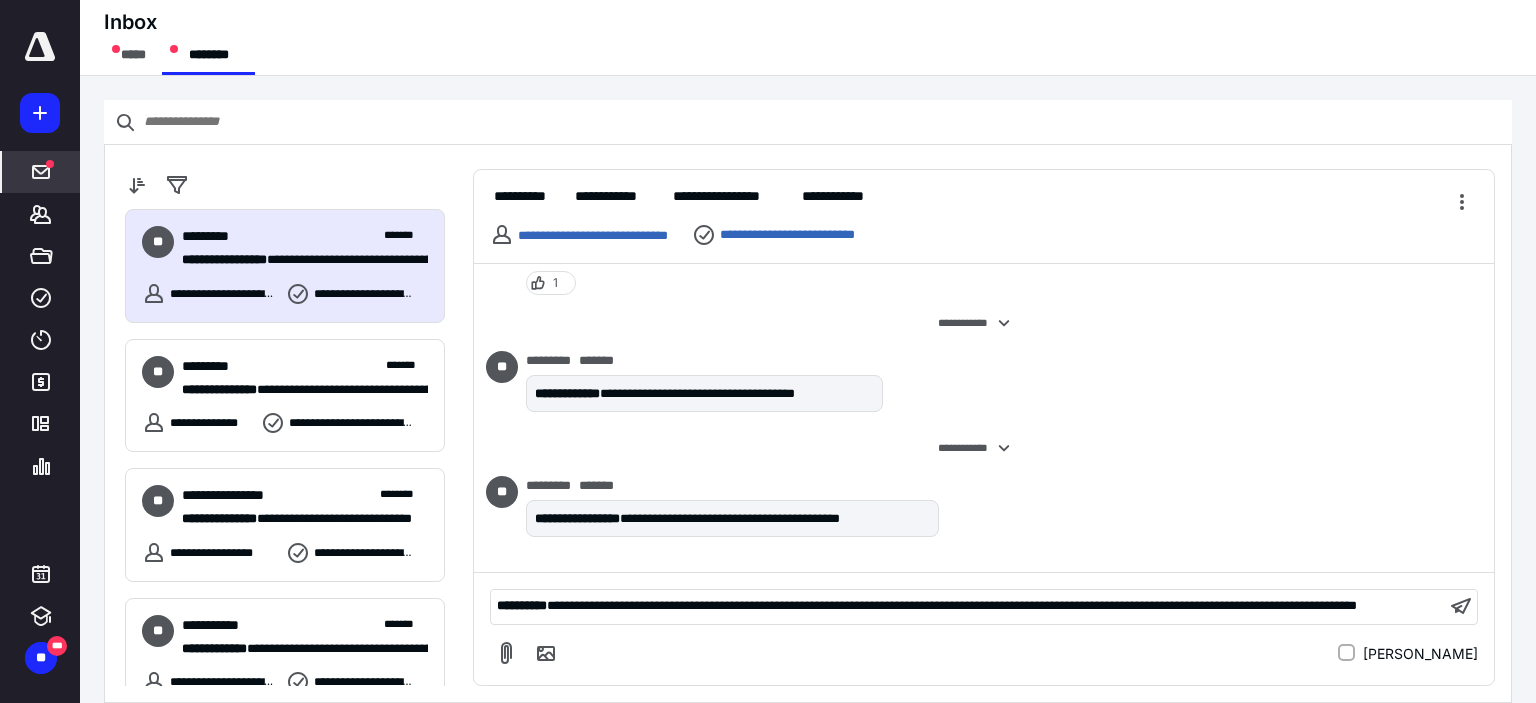 click on "**********" at bounding box center (952, 605) 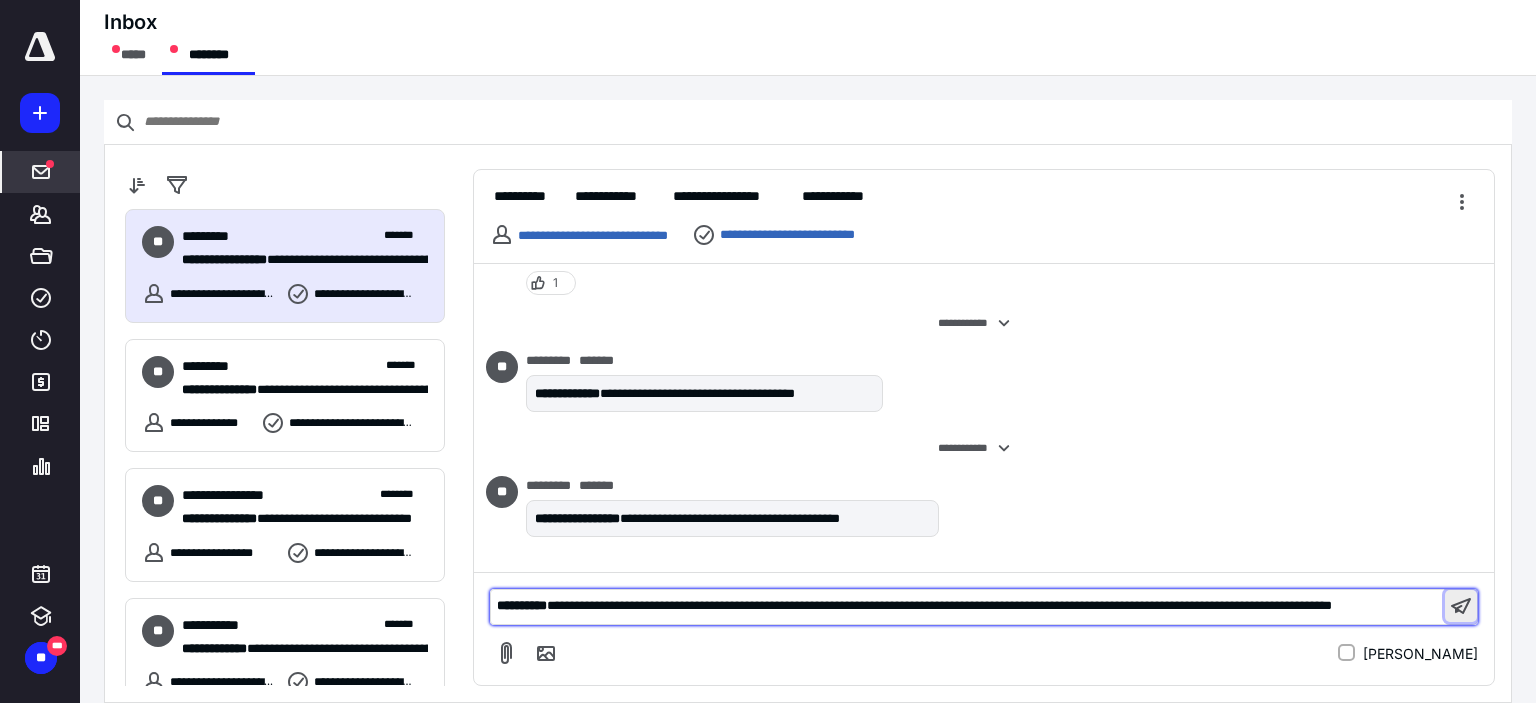 click at bounding box center (1461, 606) 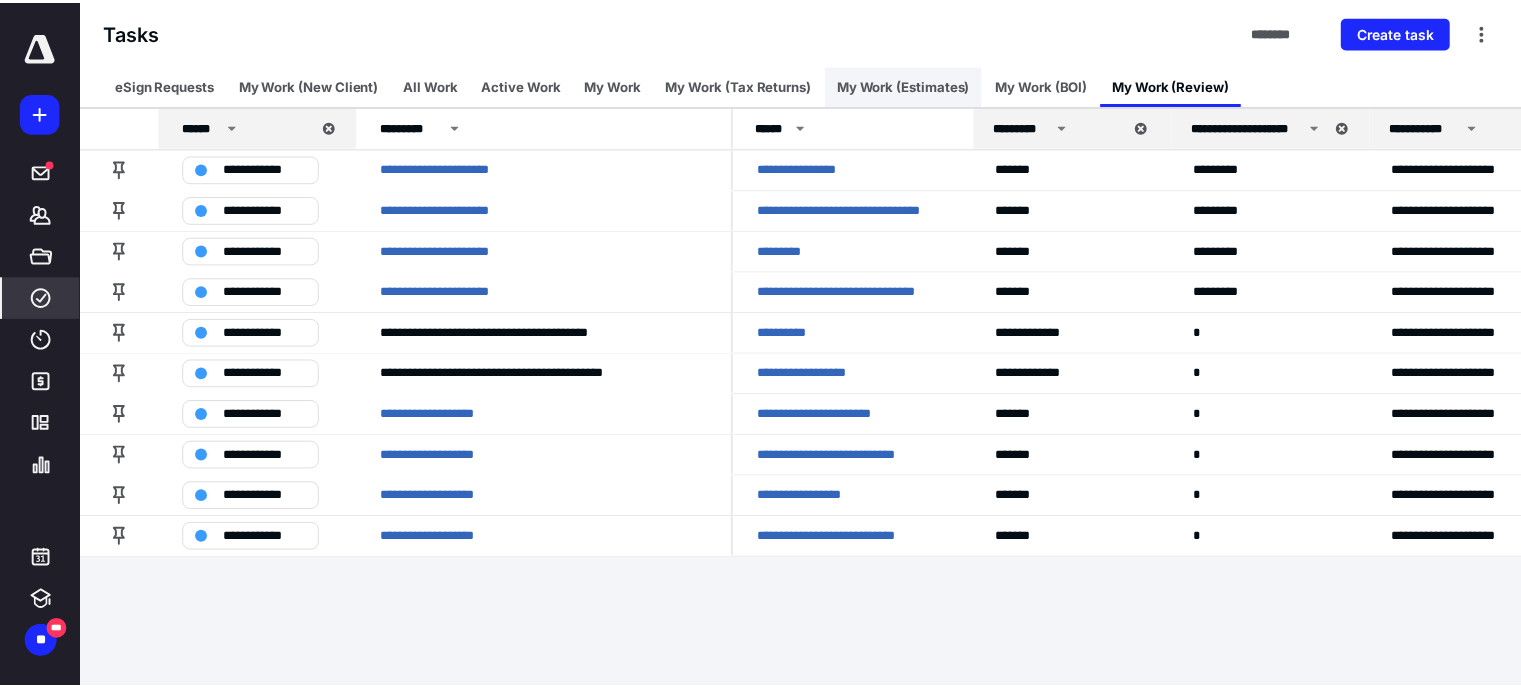scroll, scrollTop: 0, scrollLeft: 0, axis: both 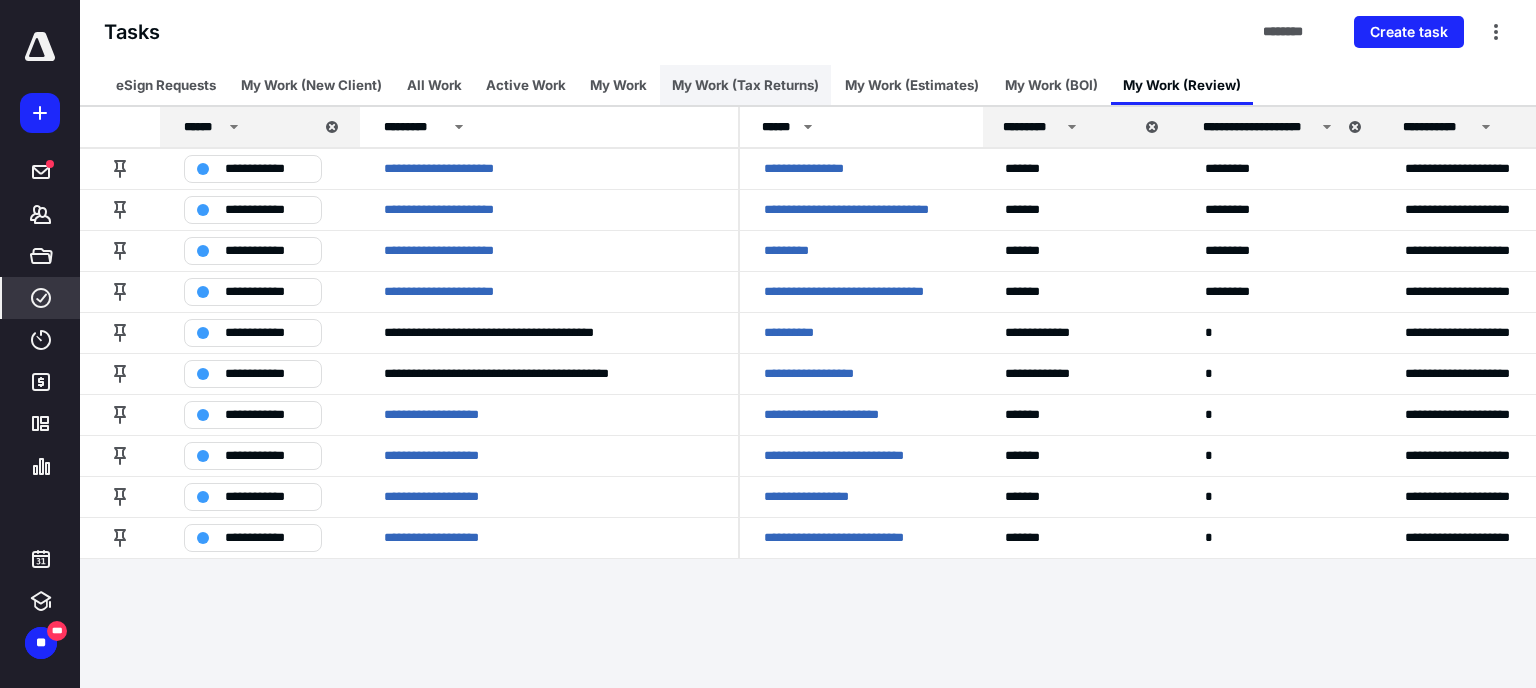 click on "My Work (Tax Returns)" at bounding box center (745, 85) 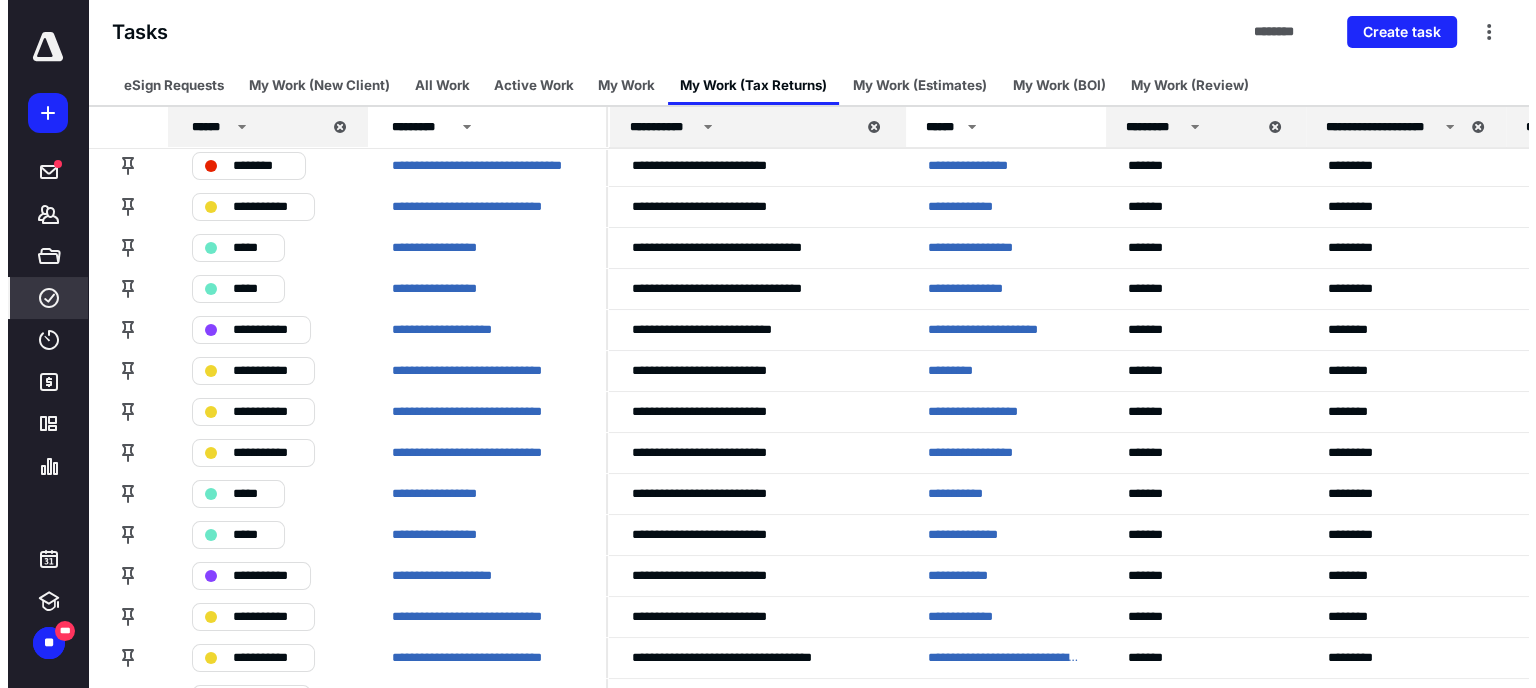 scroll, scrollTop: 0, scrollLeft: 0, axis: both 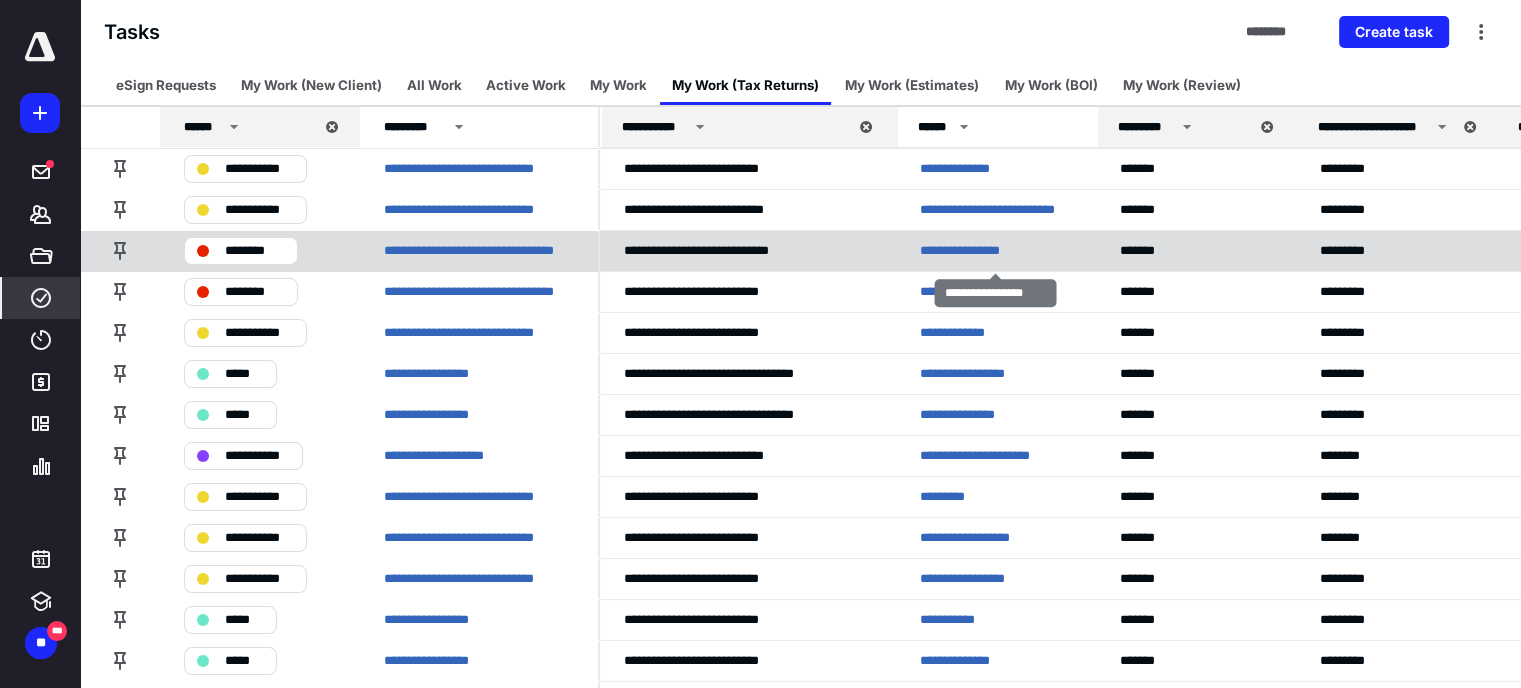 click on "**********" at bounding box center (974, 251) 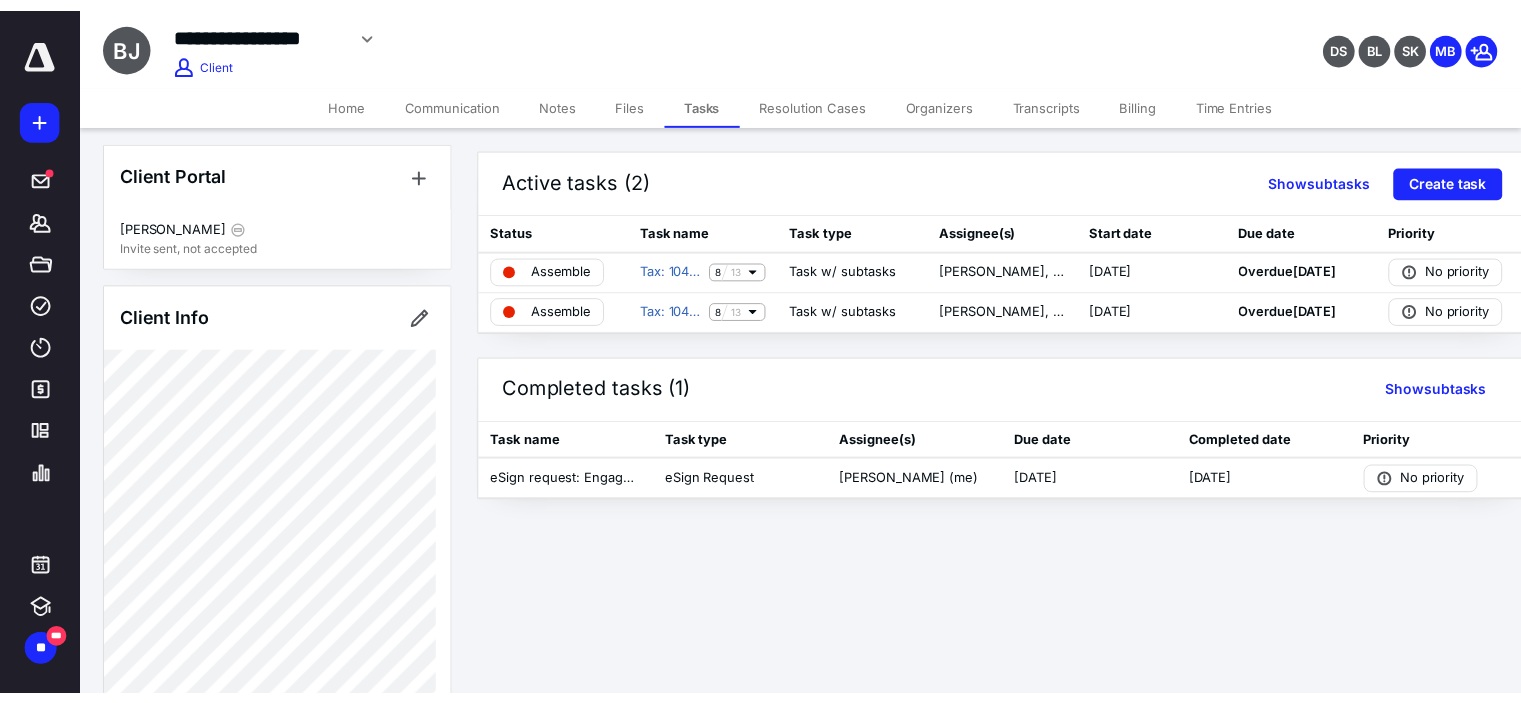 scroll, scrollTop: 0, scrollLeft: 0, axis: both 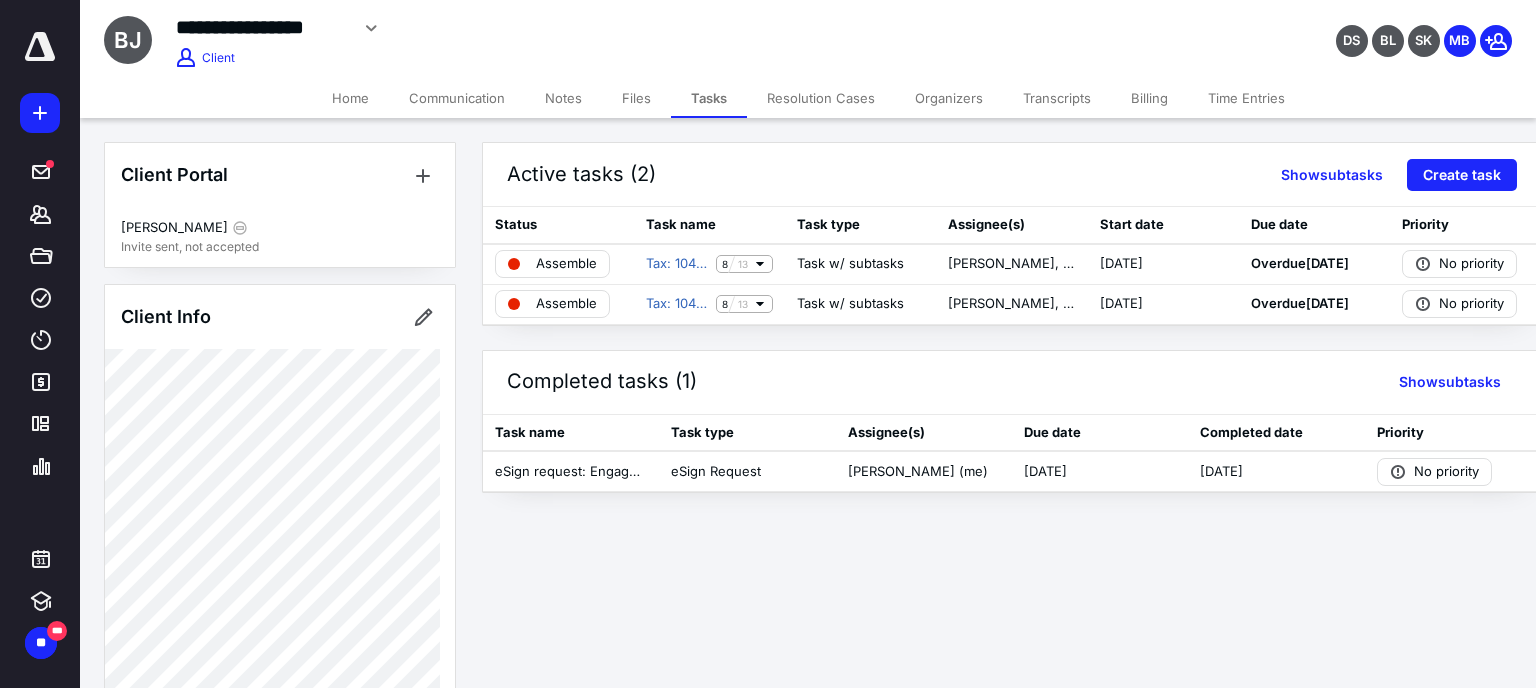 click on "Home" at bounding box center (350, 98) 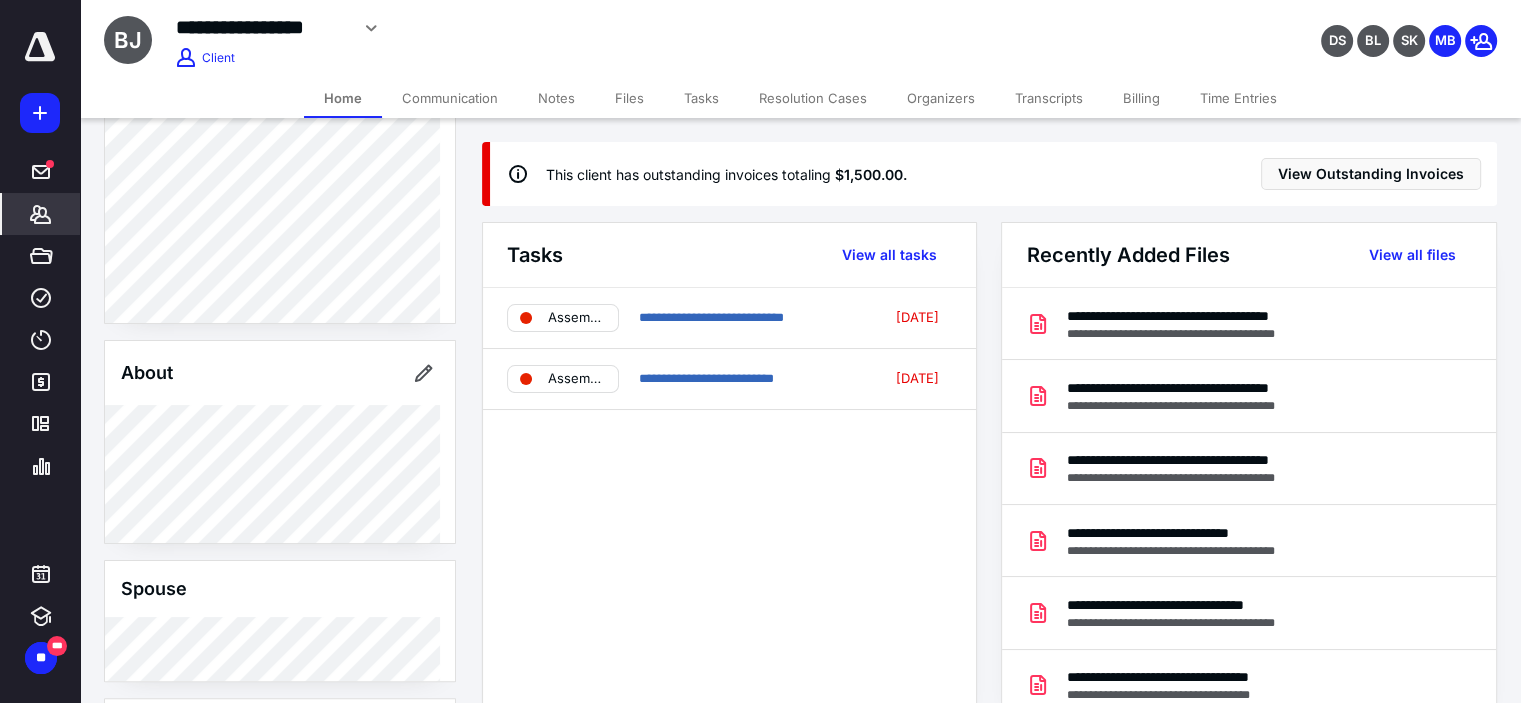 scroll, scrollTop: 600, scrollLeft: 0, axis: vertical 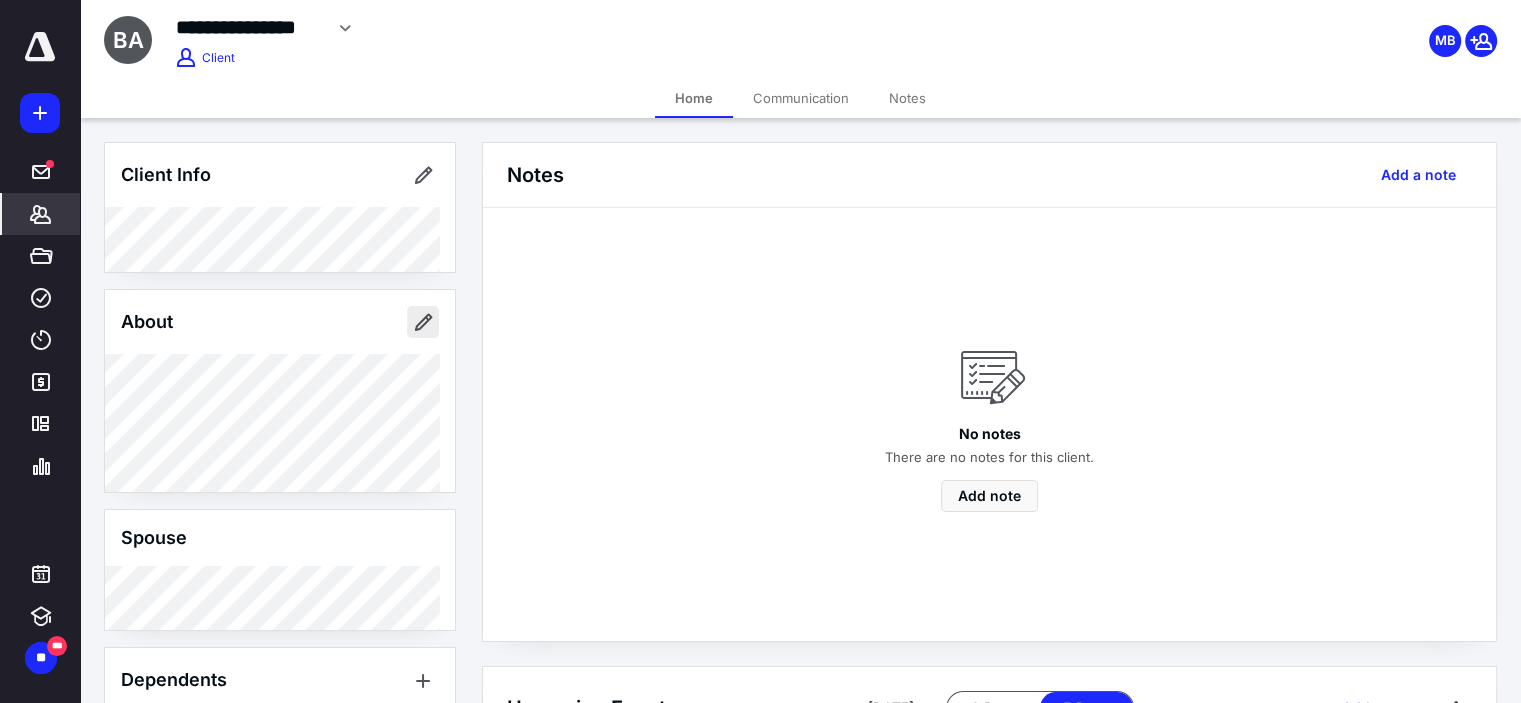 click at bounding box center [423, 322] 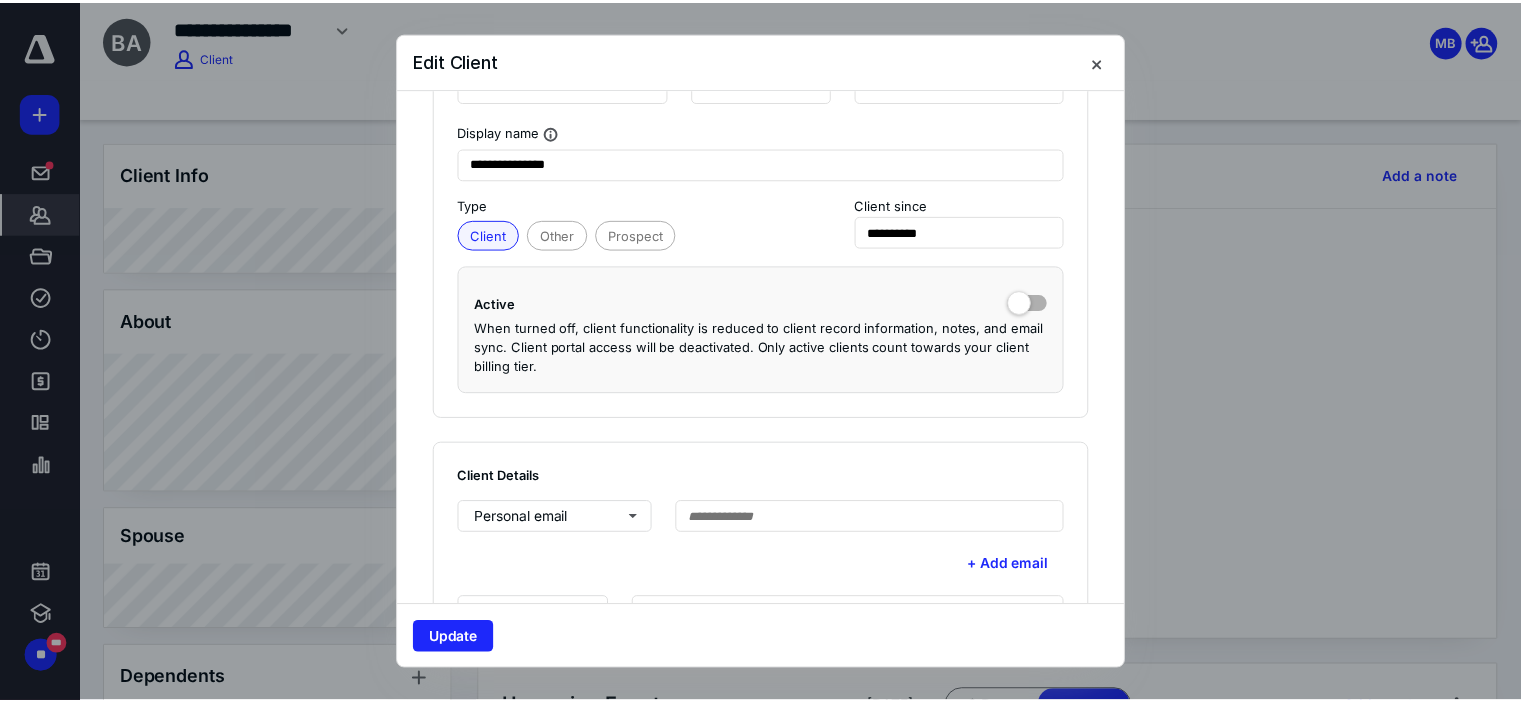 scroll, scrollTop: 400, scrollLeft: 0, axis: vertical 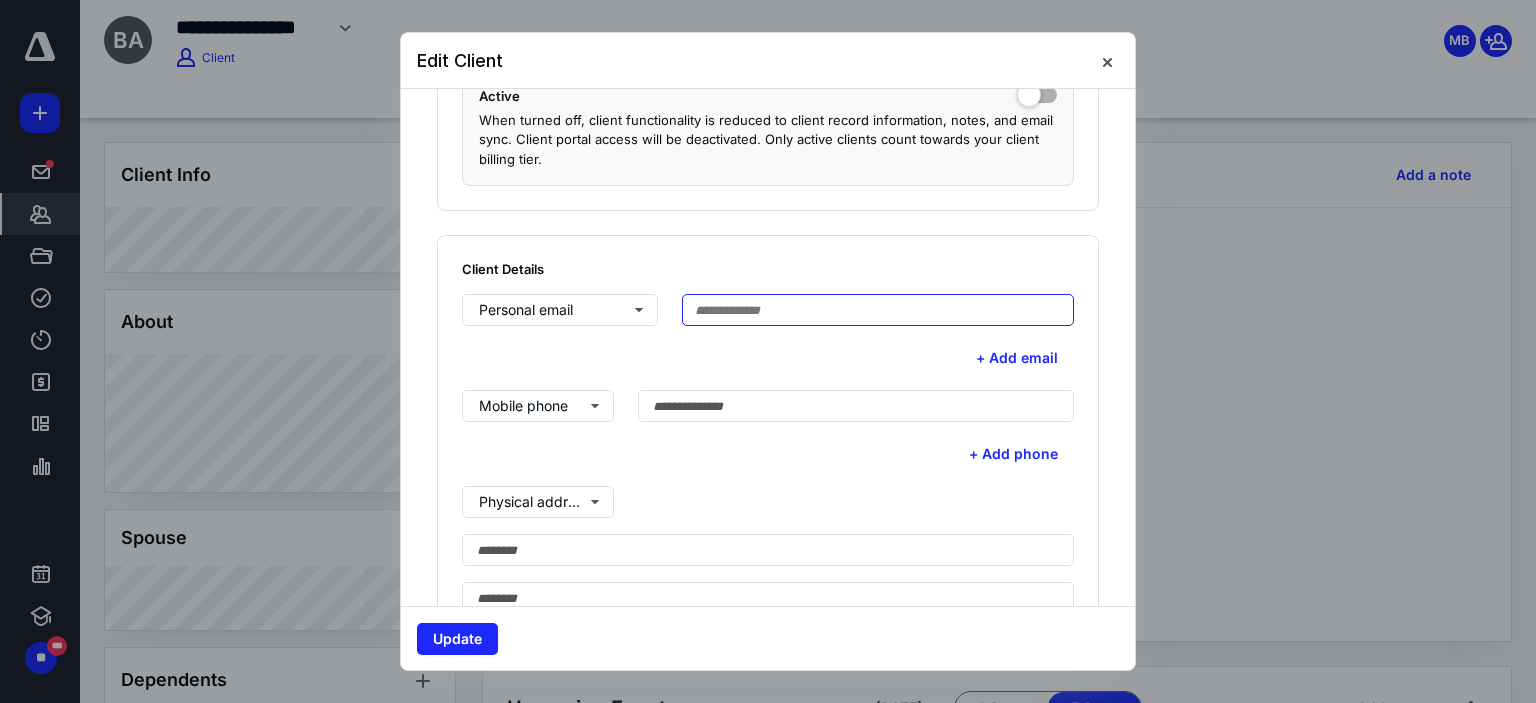 click at bounding box center (878, 310) 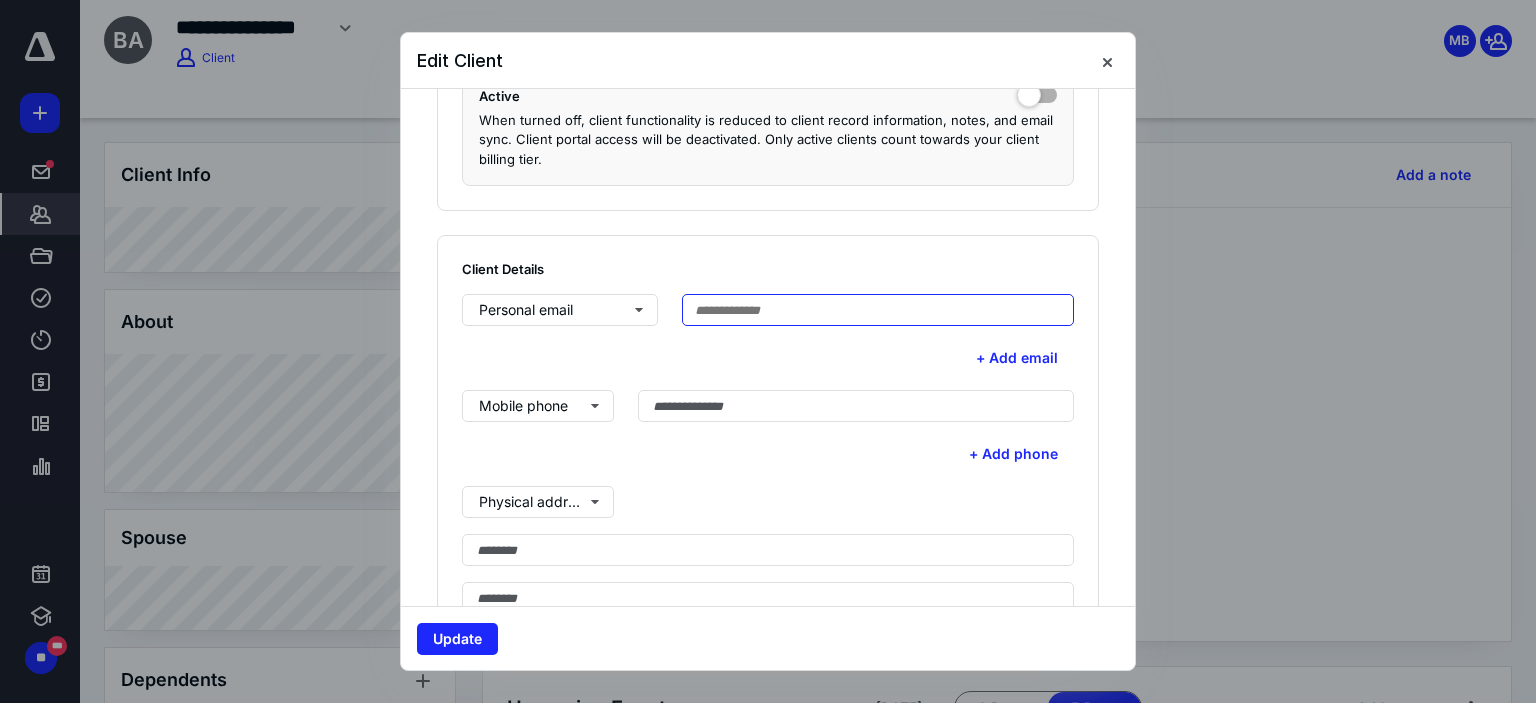 paste on "**********" 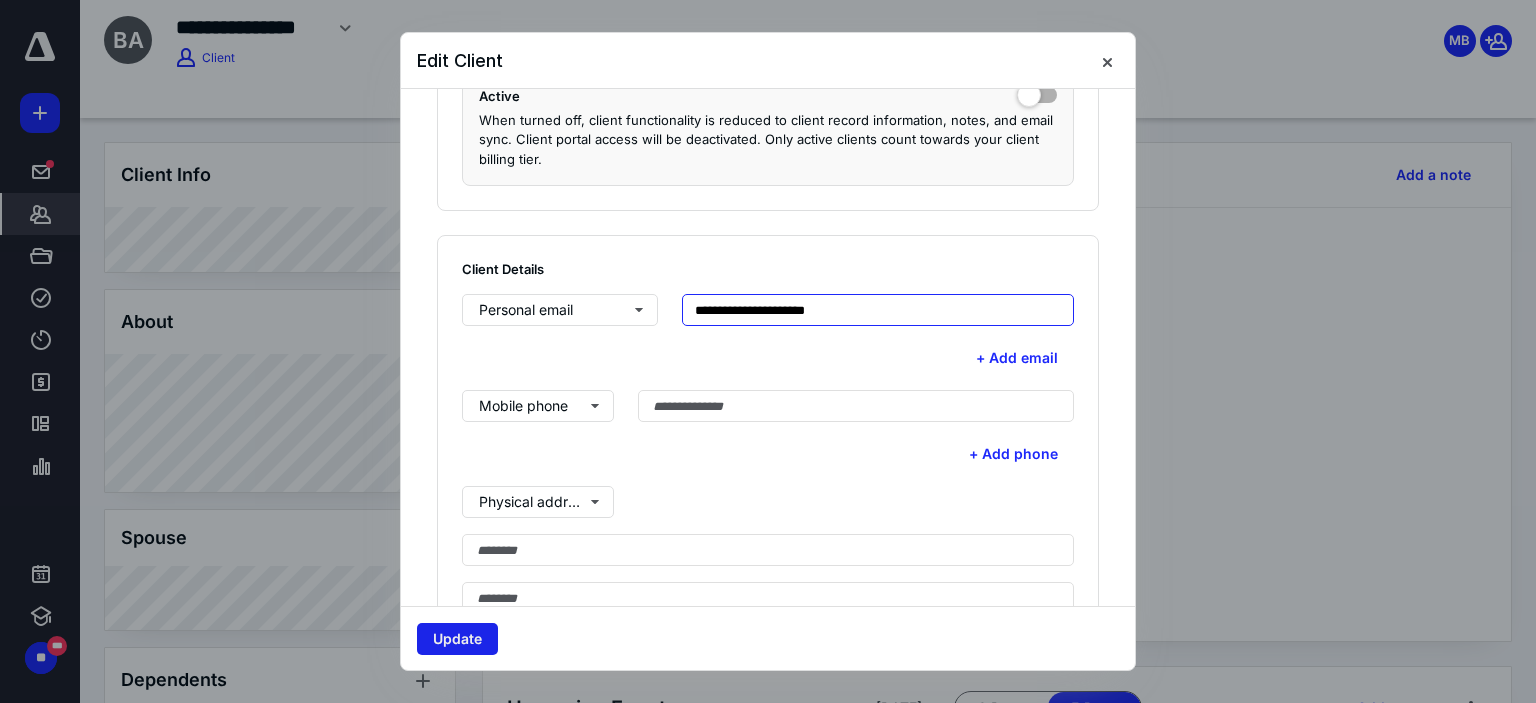 type on "**********" 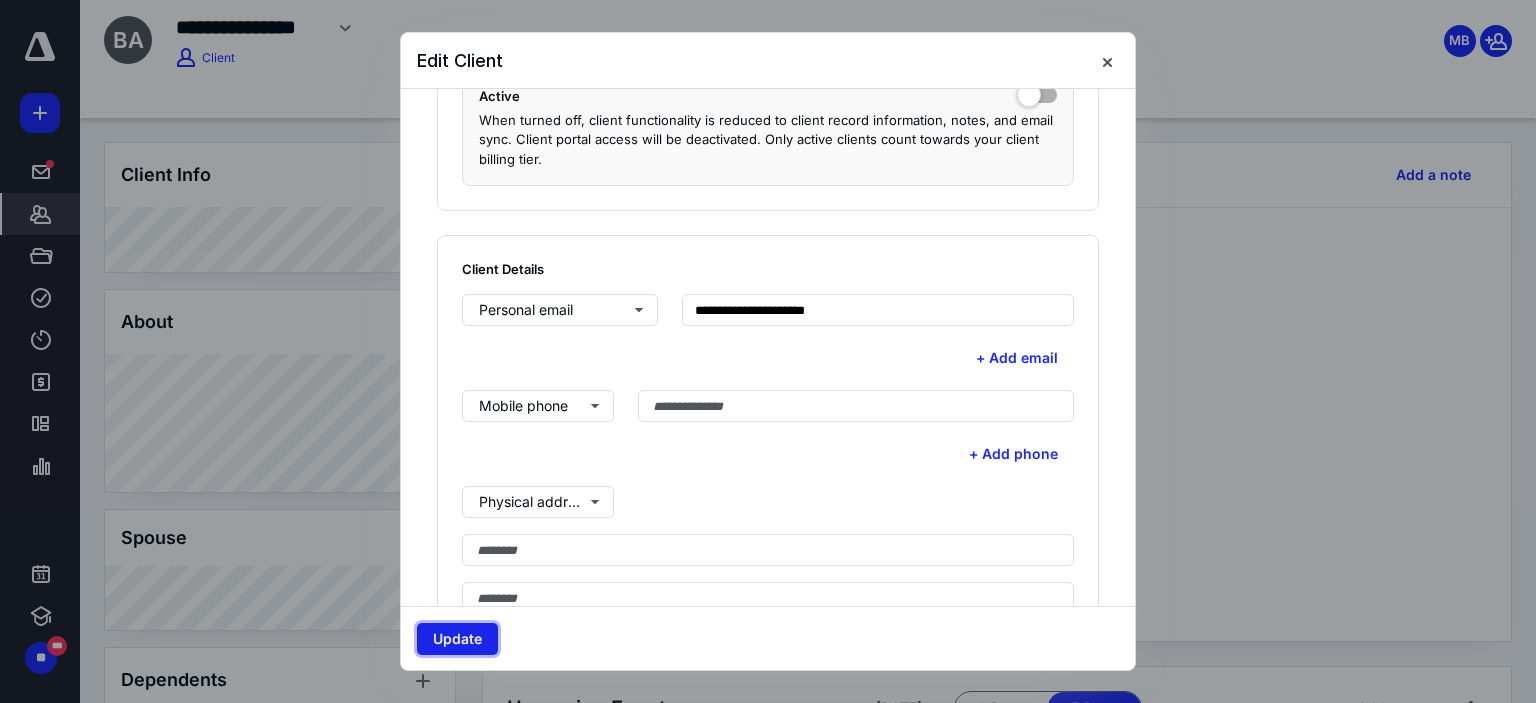 click on "Update" at bounding box center [457, 639] 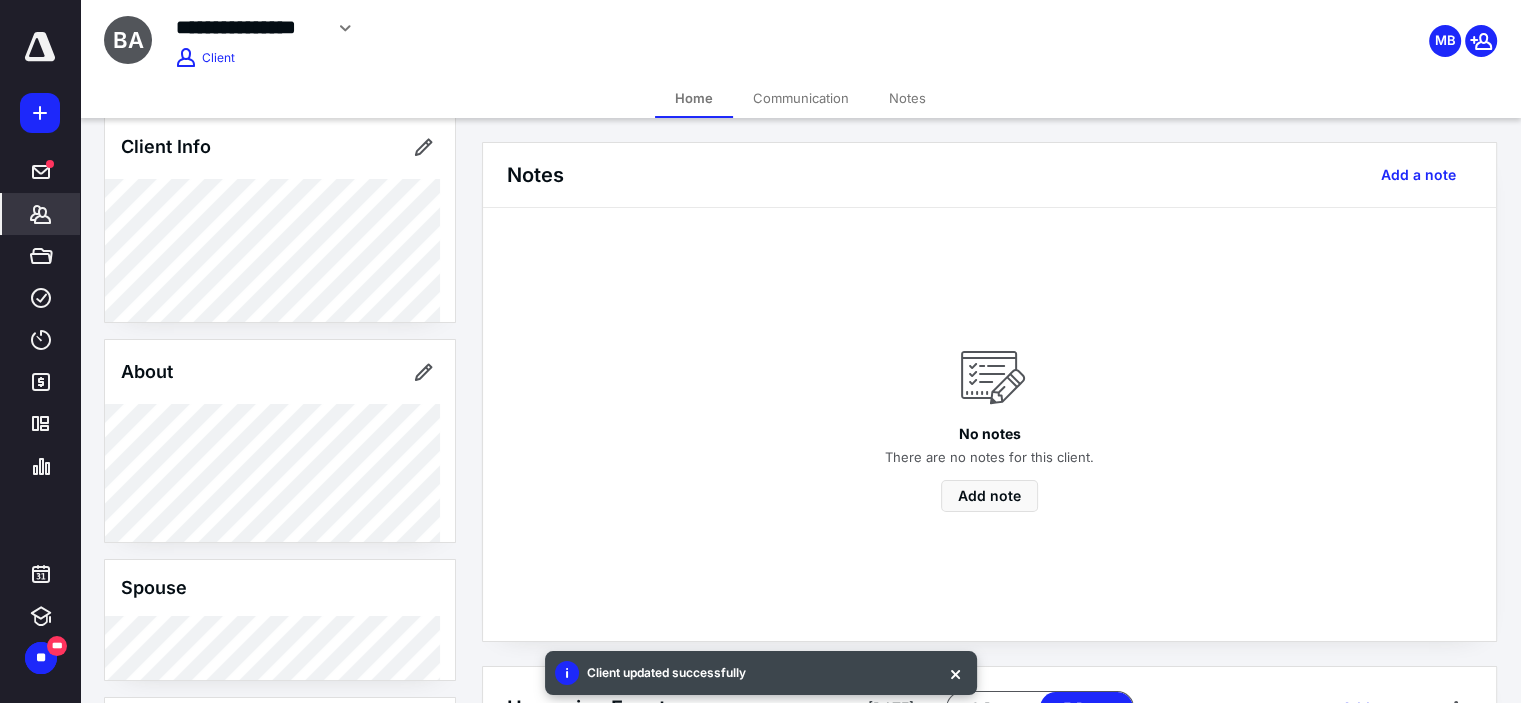 scroll, scrollTop: 0, scrollLeft: 0, axis: both 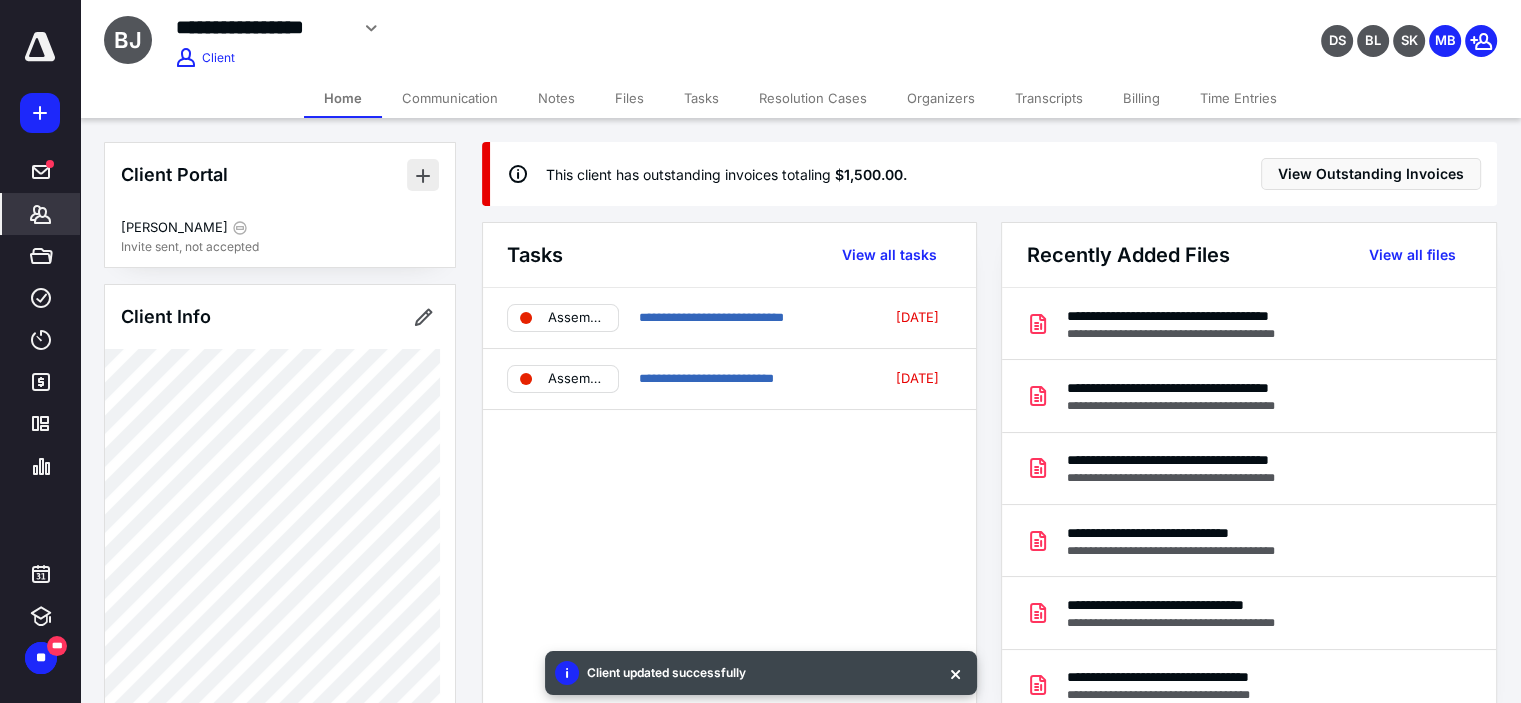 click at bounding box center [423, 175] 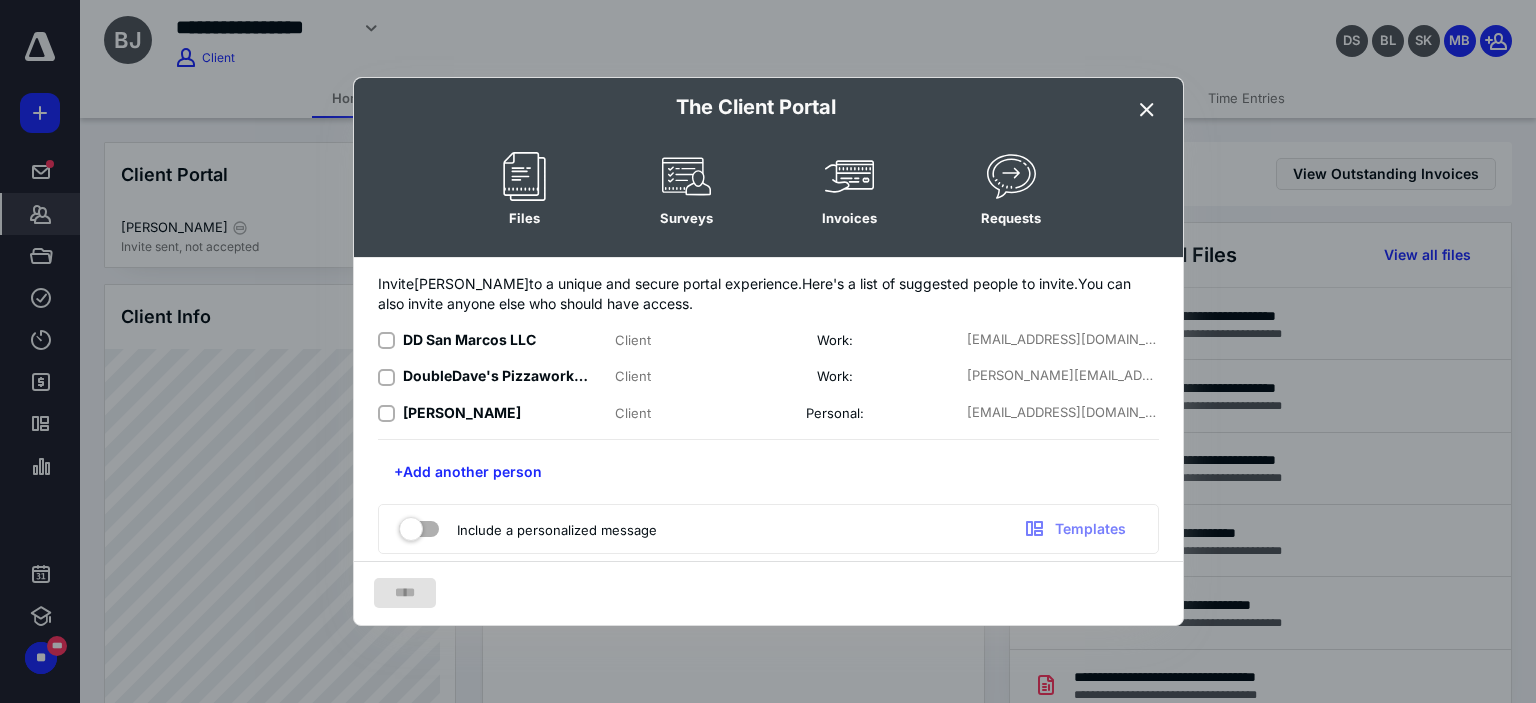 click on "April Bramwell" at bounding box center [462, 412] 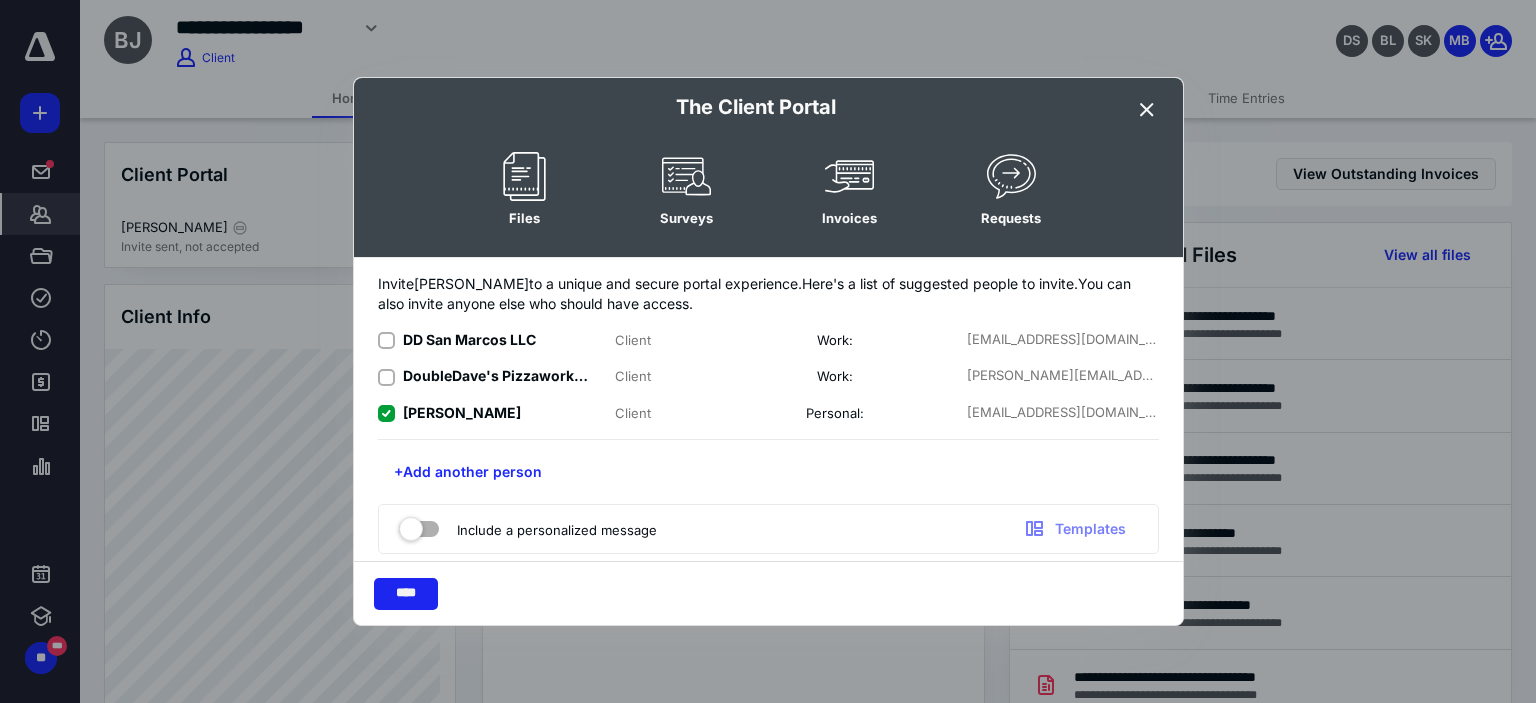 click on "****" at bounding box center [406, 594] 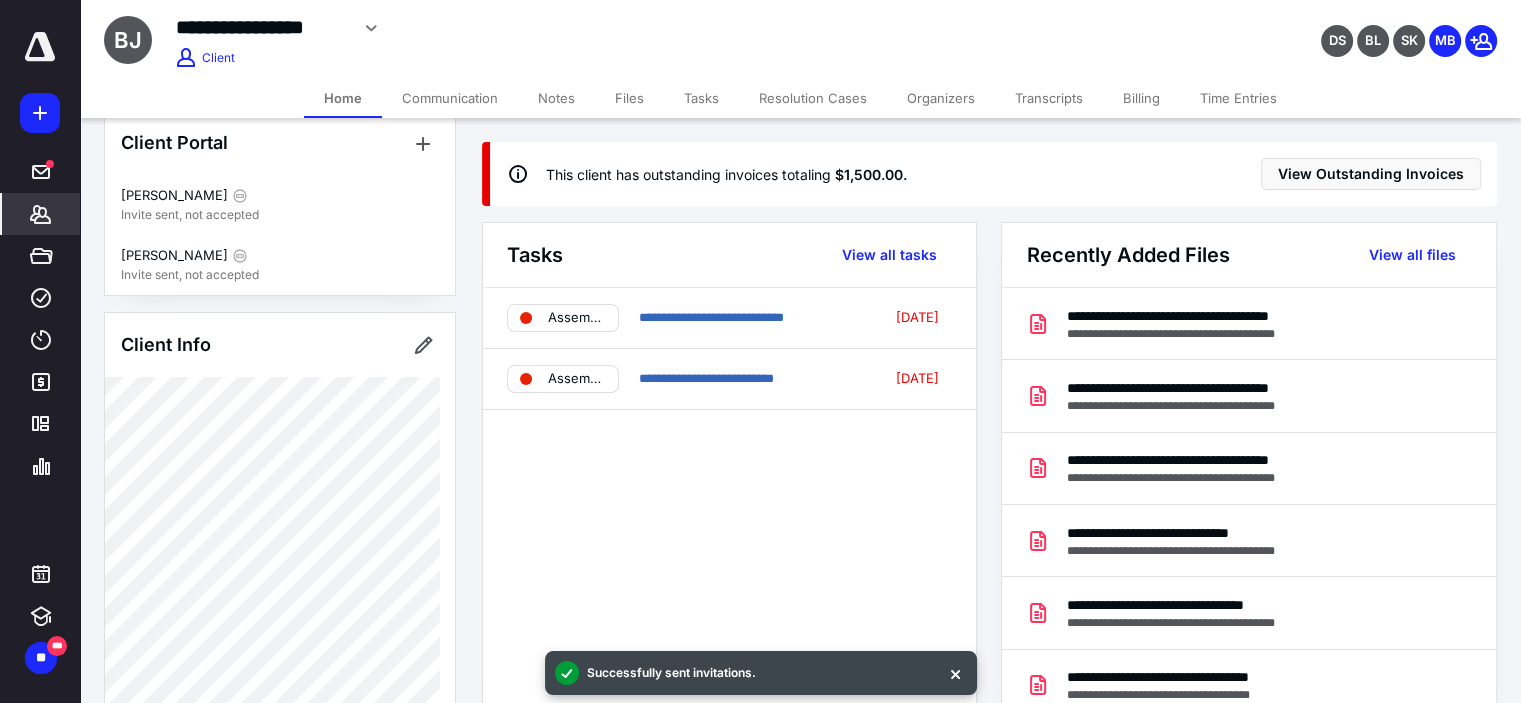 scroll, scrollTop: 0, scrollLeft: 0, axis: both 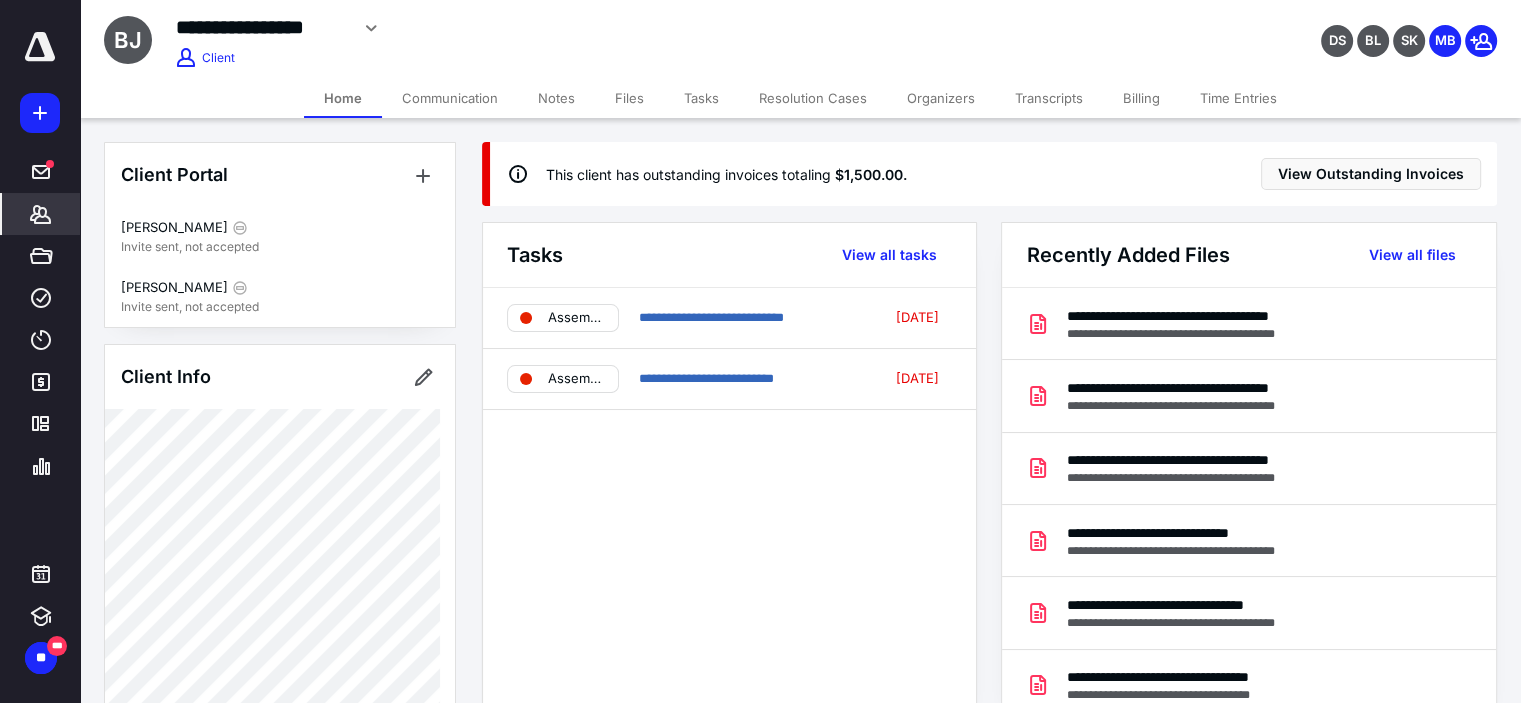 click on "Communication" at bounding box center [450, 98] 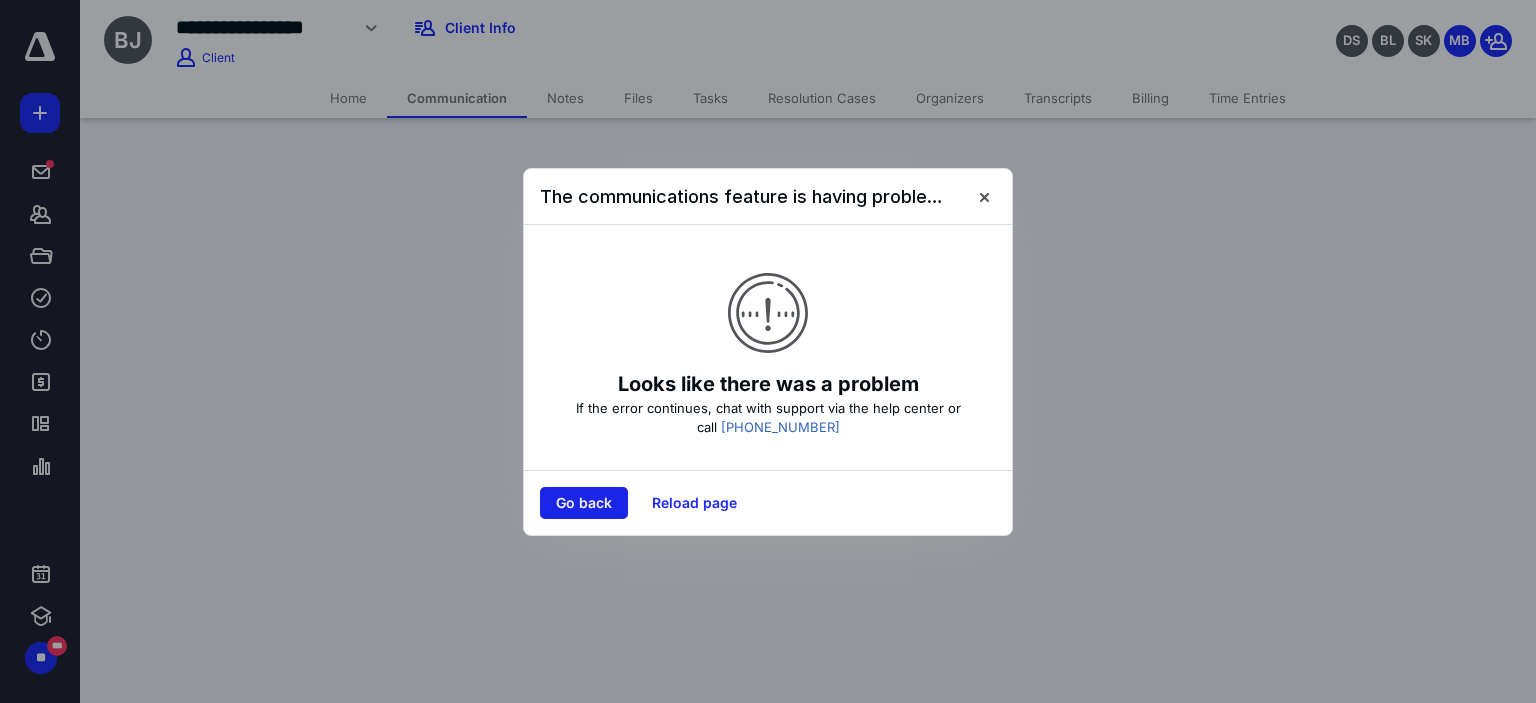 click on "Go back" at bounding box center (584, 503) 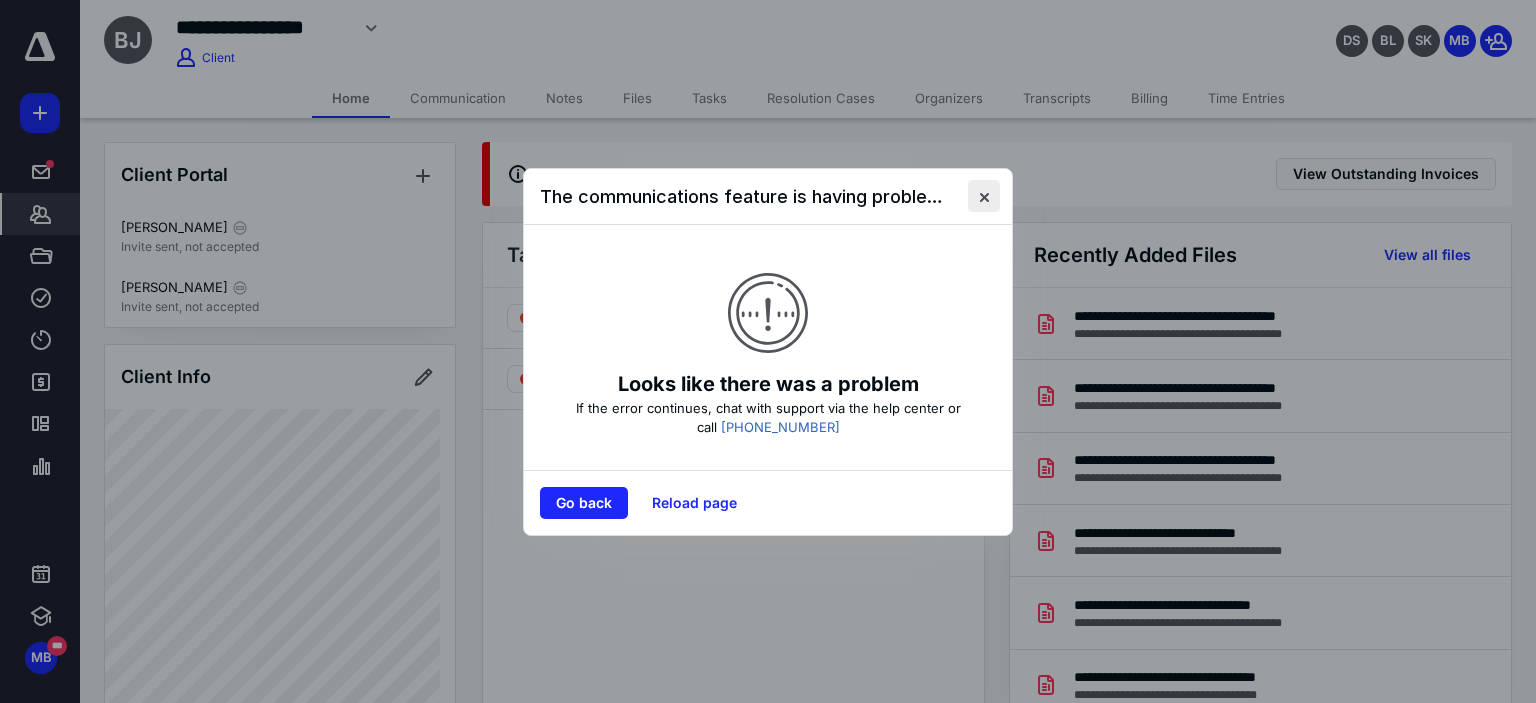 click at bounding box center (984, 196) 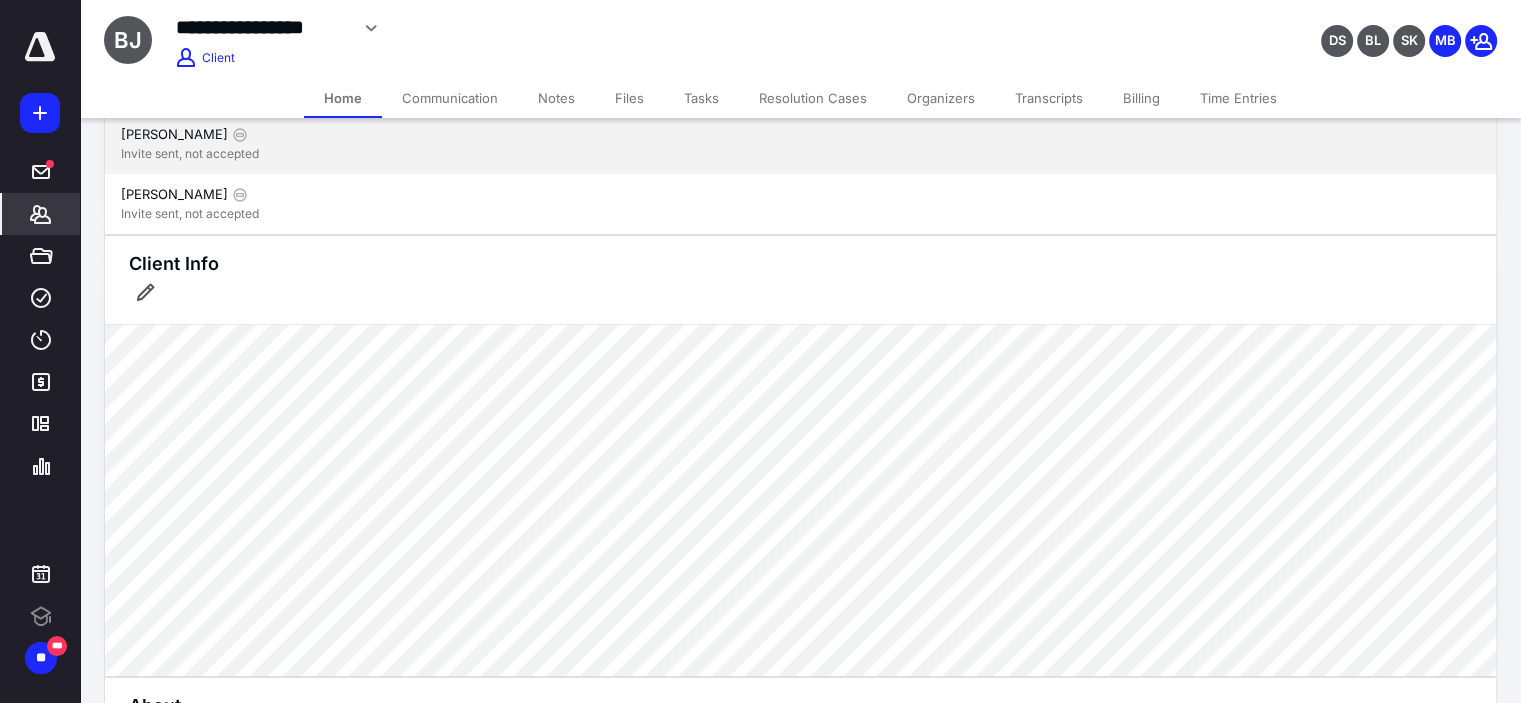 scroll, scrollTop: 0, scrollLeft: 0, axis: both 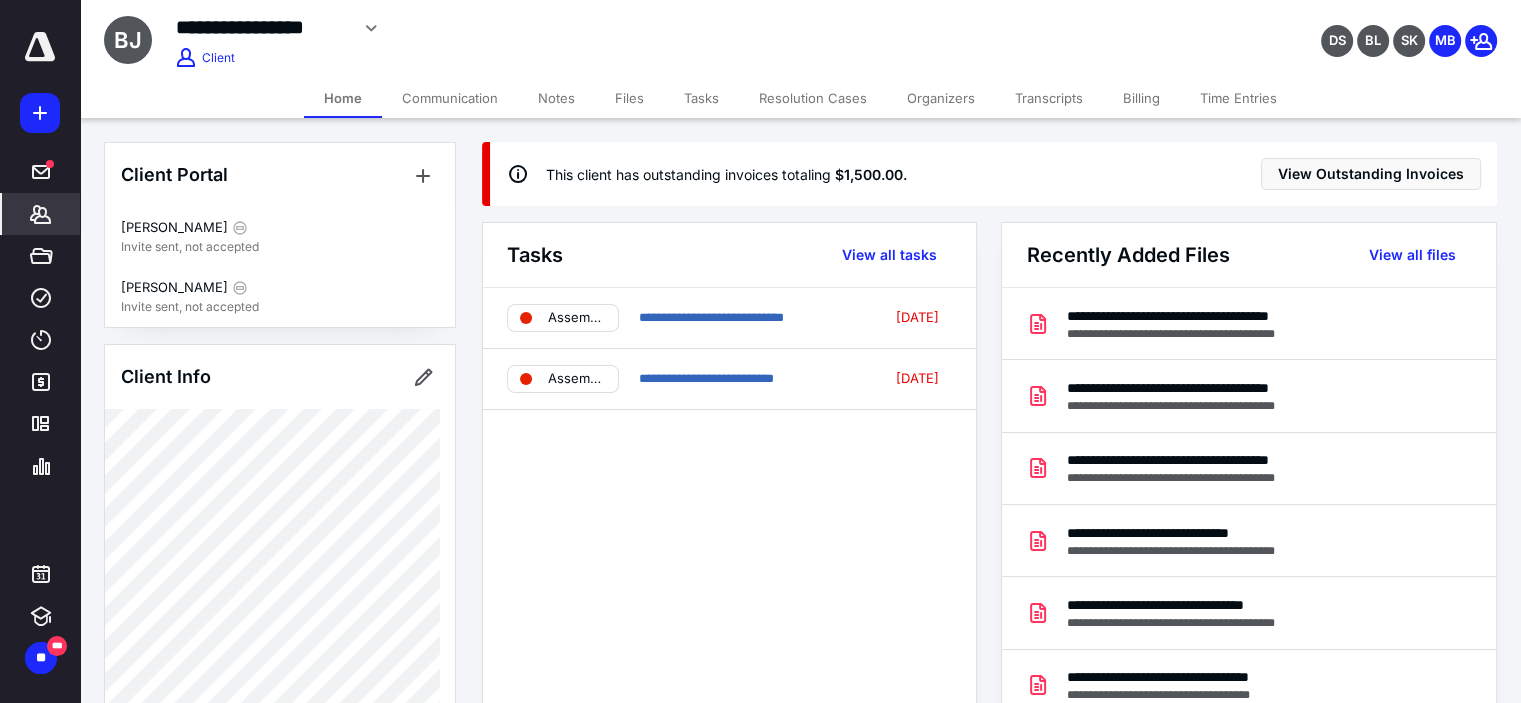 click on "Communication" at bounding box center (450, 98) 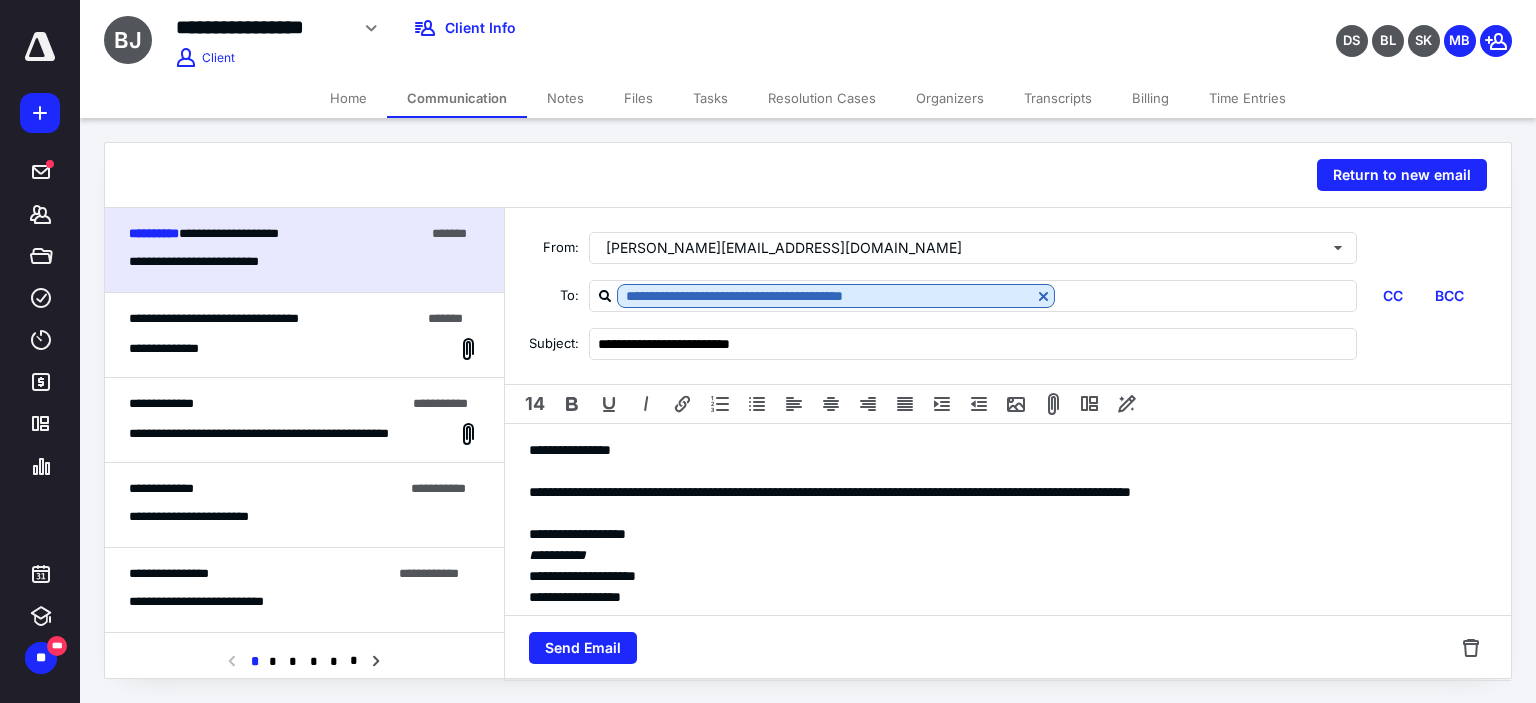 click on "**********" at bounding box center (1000, 492) 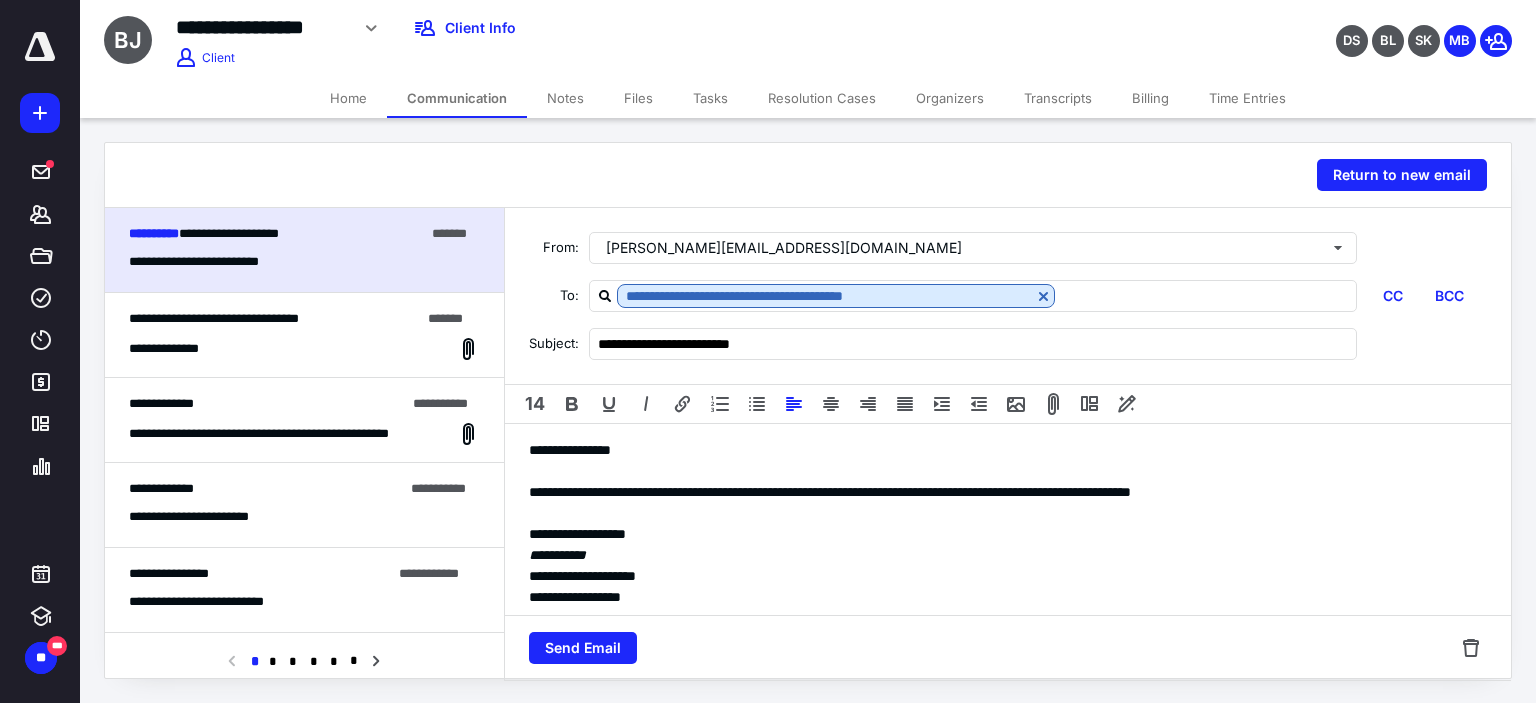 type 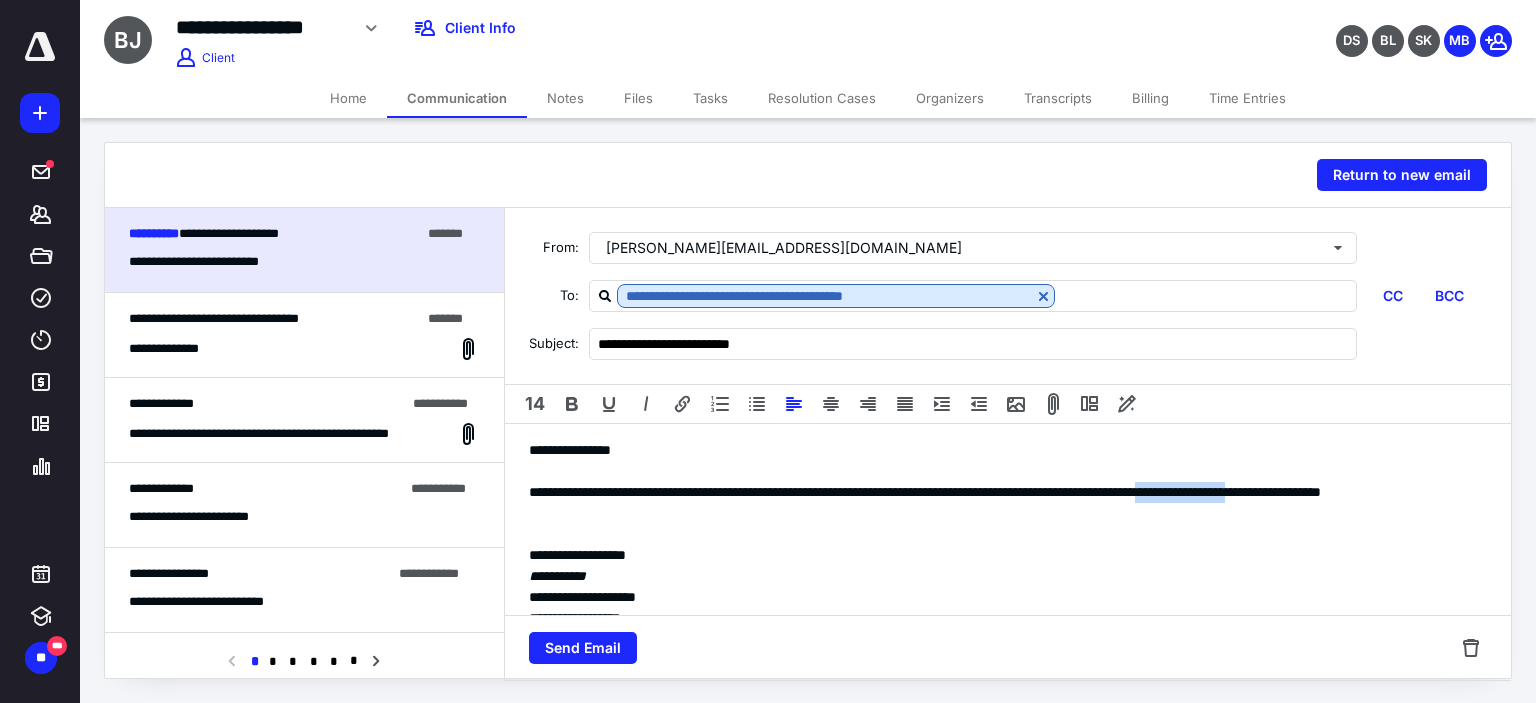 drag, startPoint x: 1338, startPoint y: 493, endPoint x: 1466, endPoint y: 492, distance: 128.0039 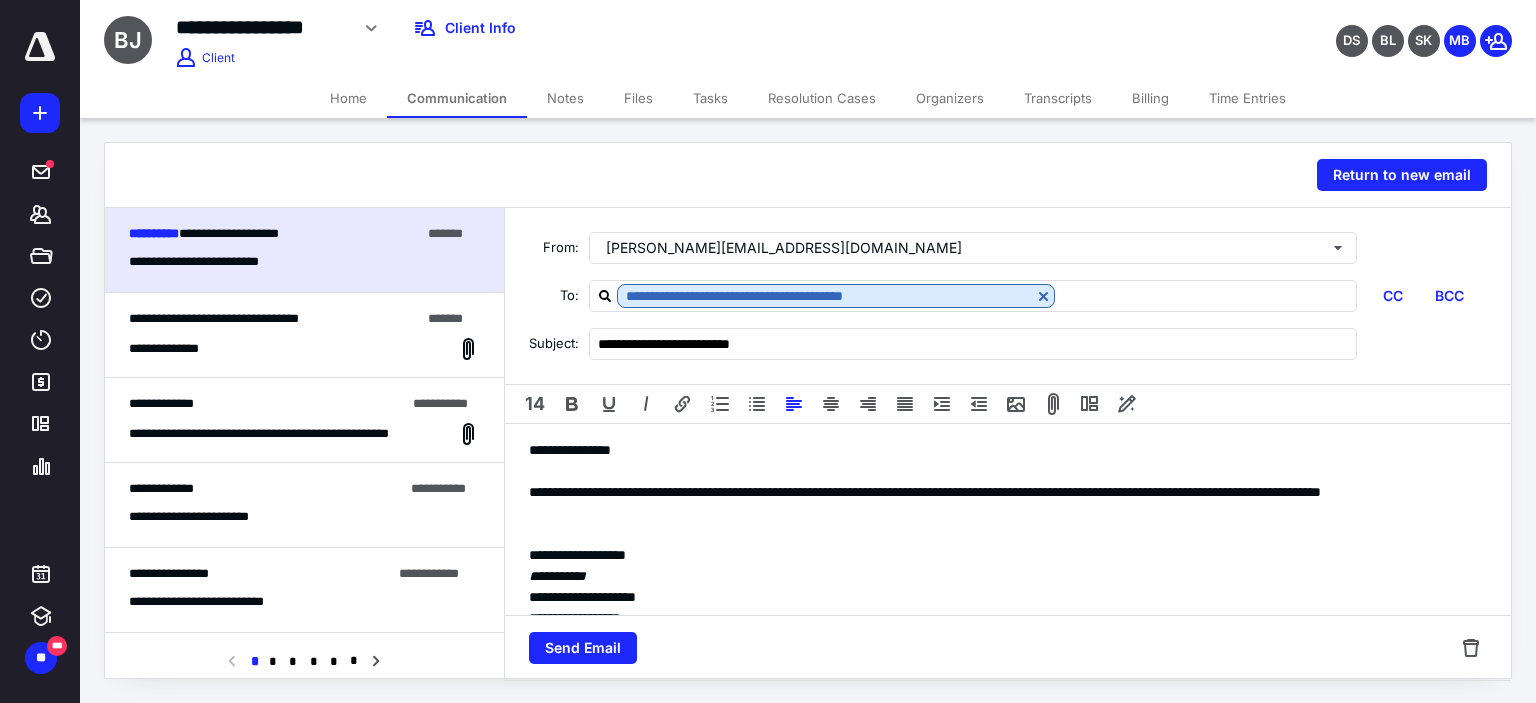 click on "**********" at bounding box center [1000, 503] 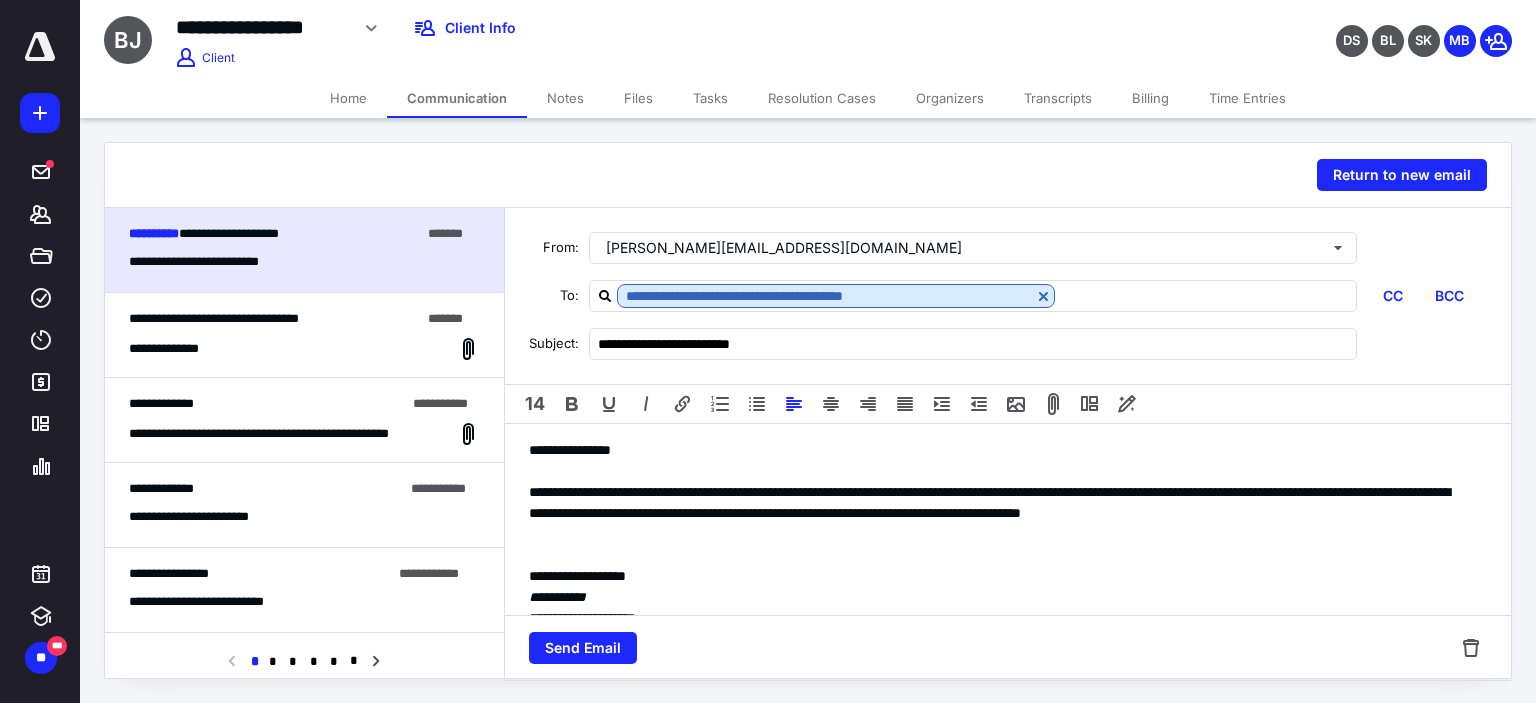 click on "**********" at bounding box center [1000, 513] 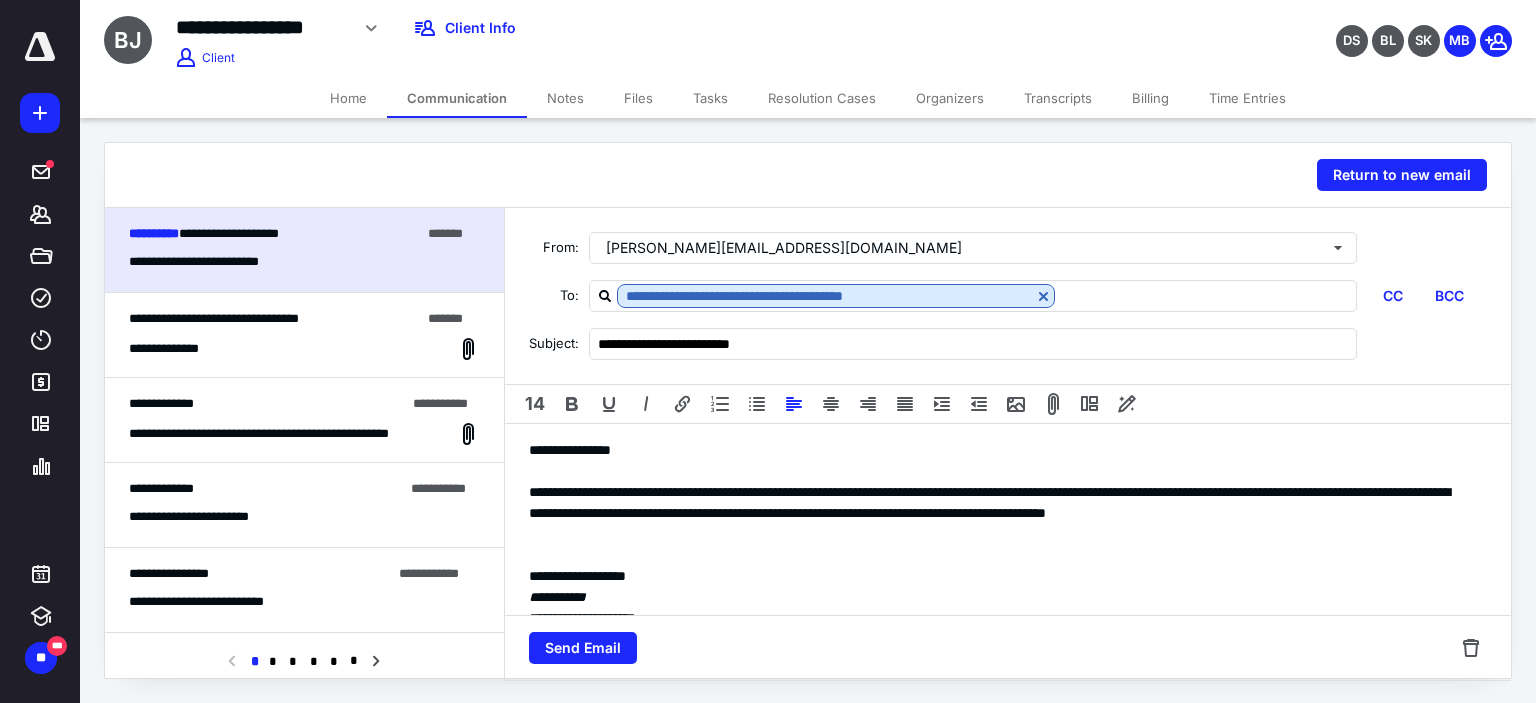 click on "**********" at bounding box center [1000, 513] 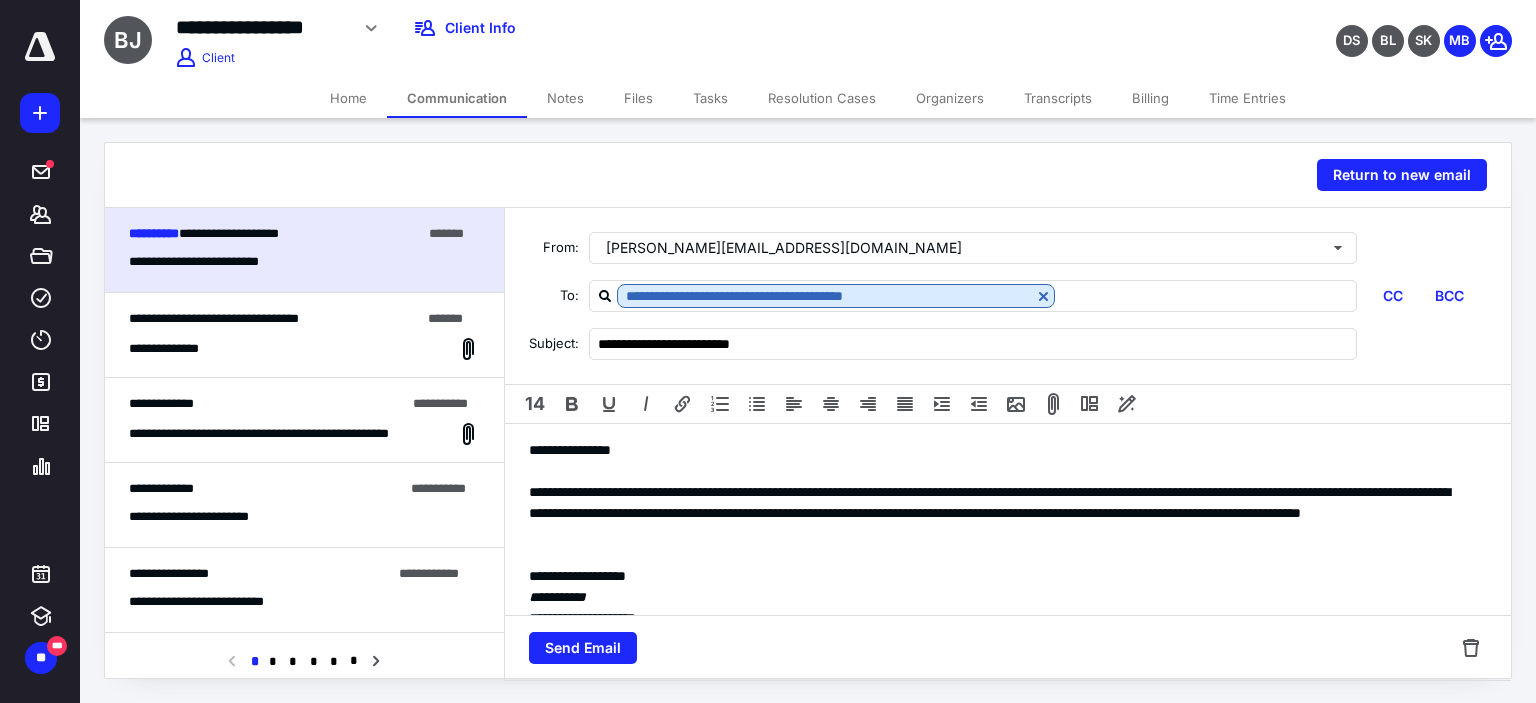 click on "Files" at bounding box center (638, 98) 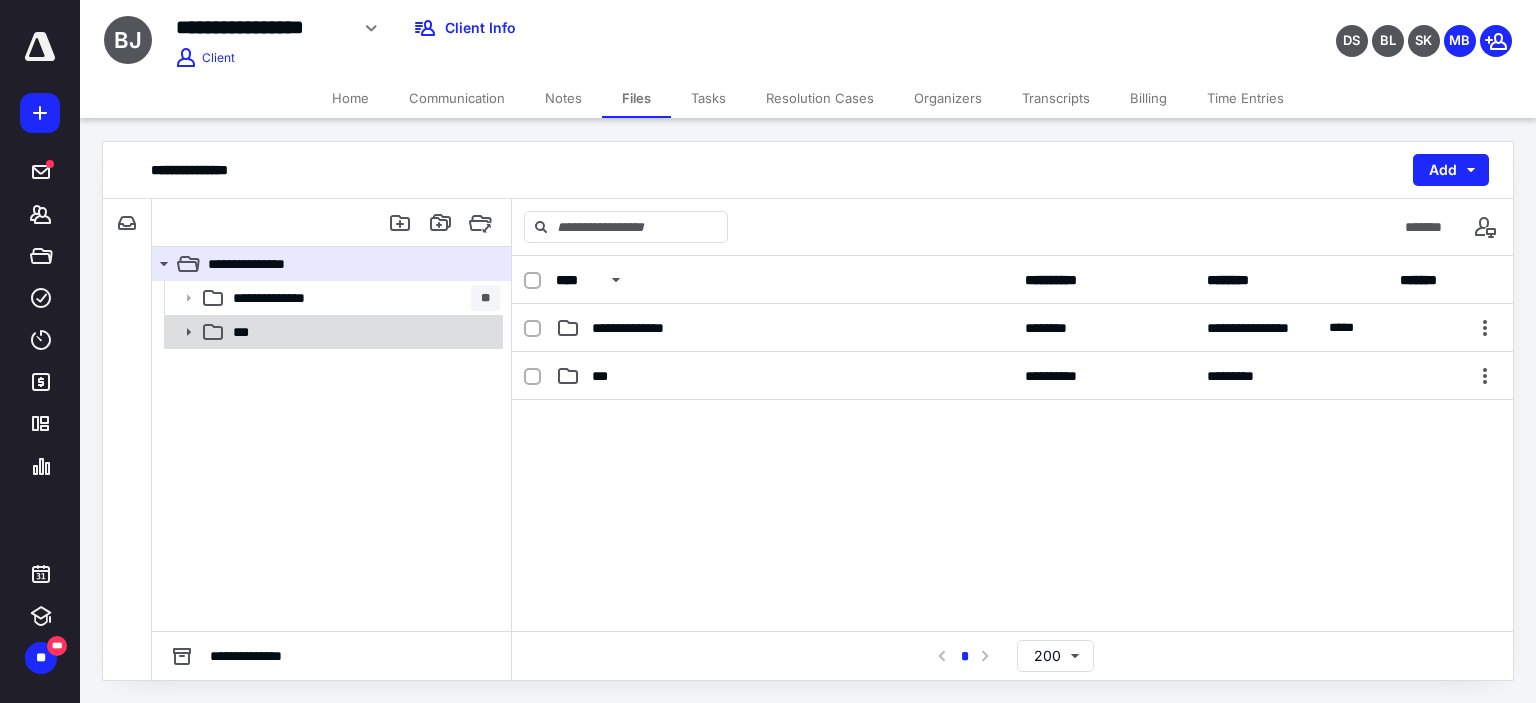 click 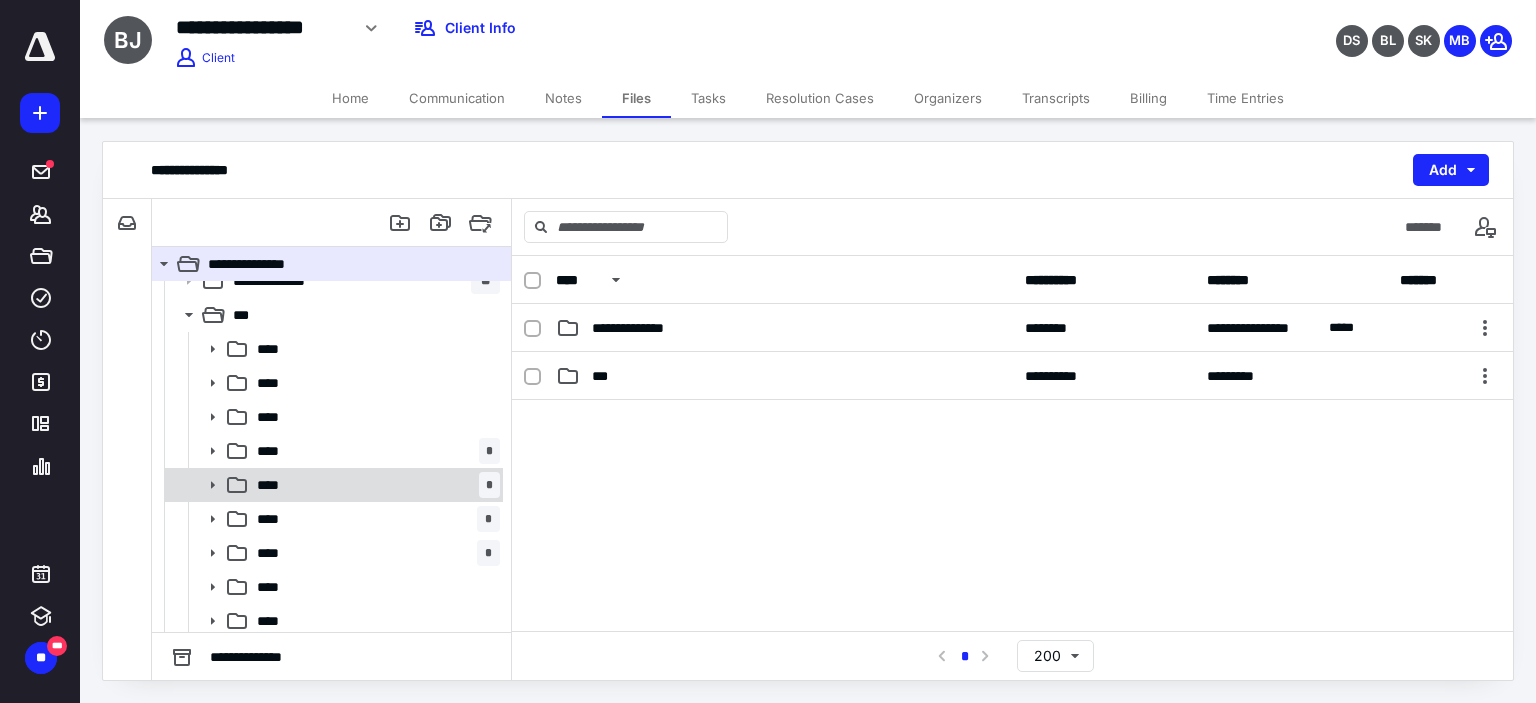 scroll, scrollTop: 22, scrollLeft: 0, axis: vertical 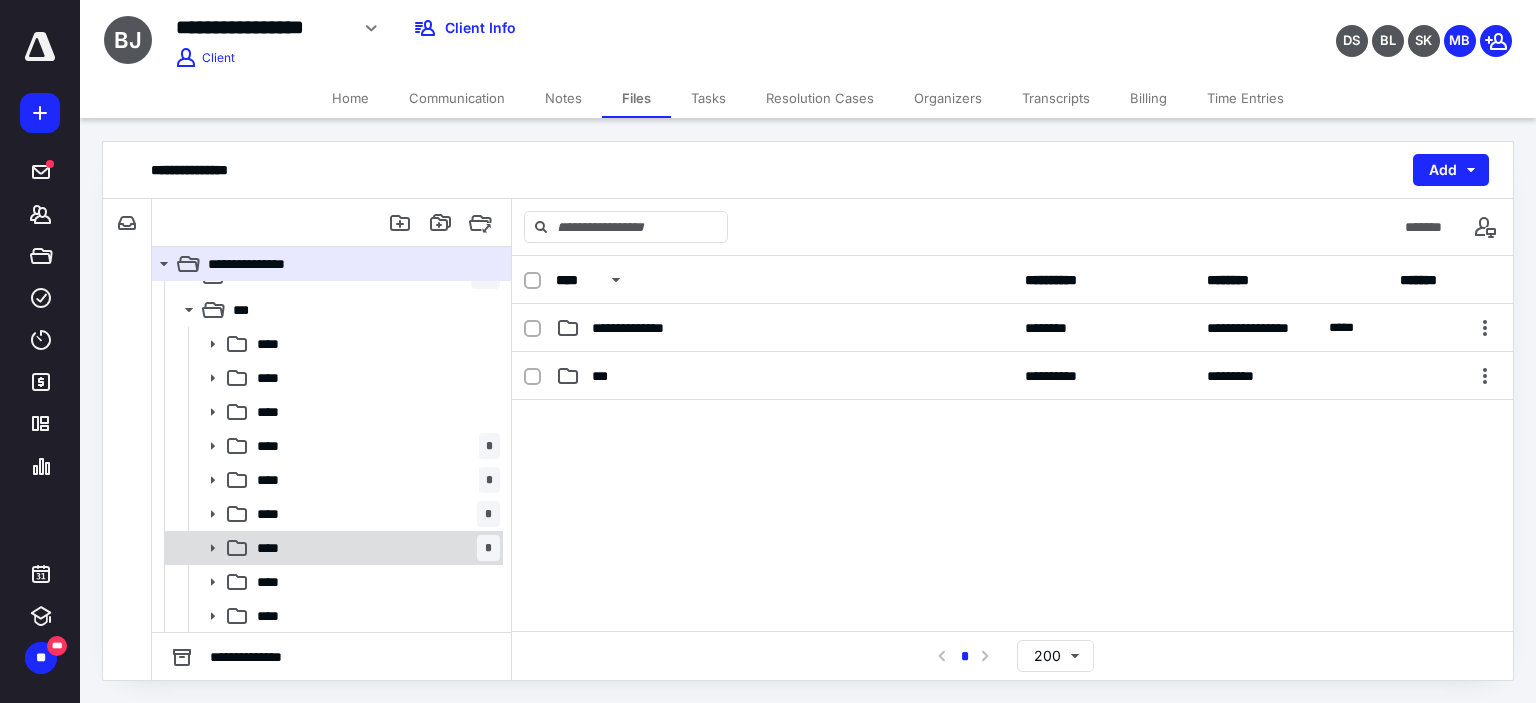 click 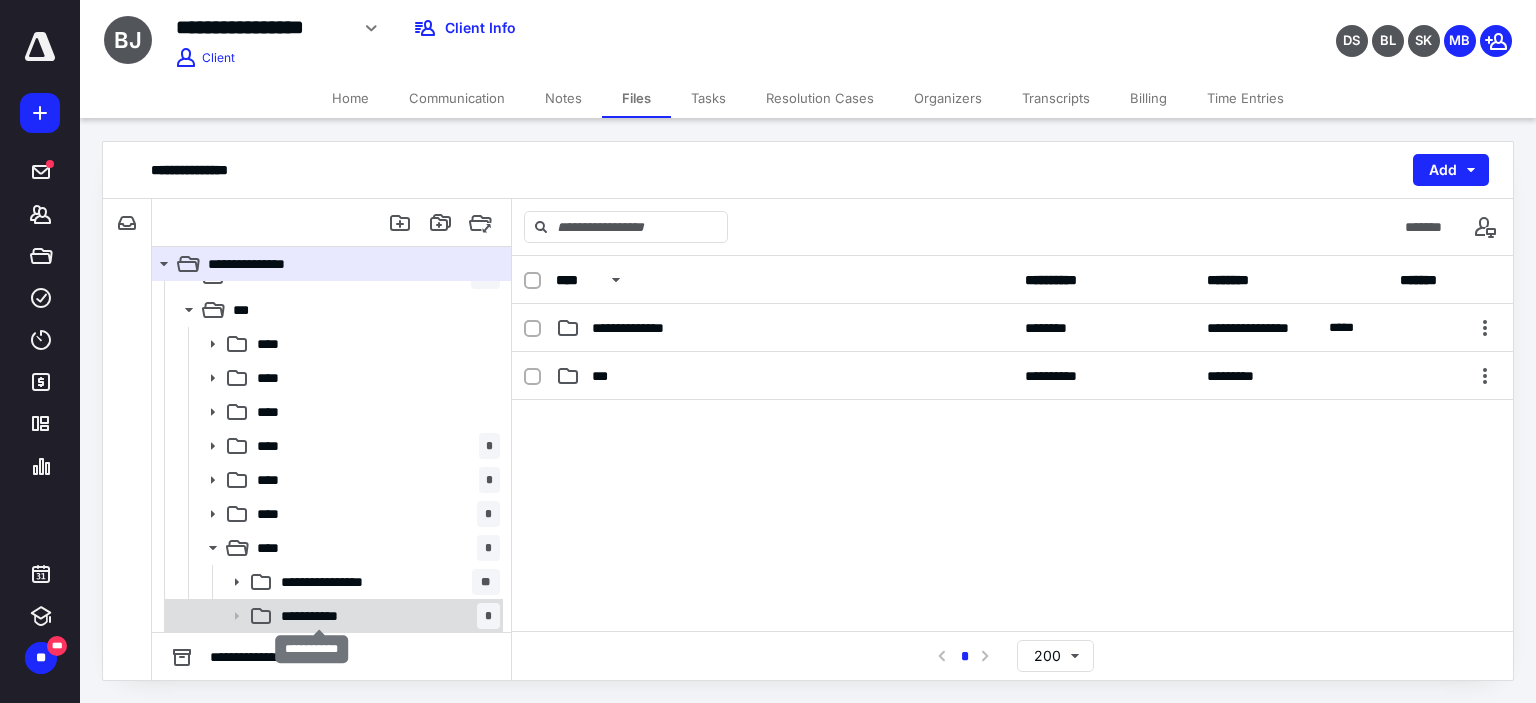 click on "**********" at bounding box center [320, 616] 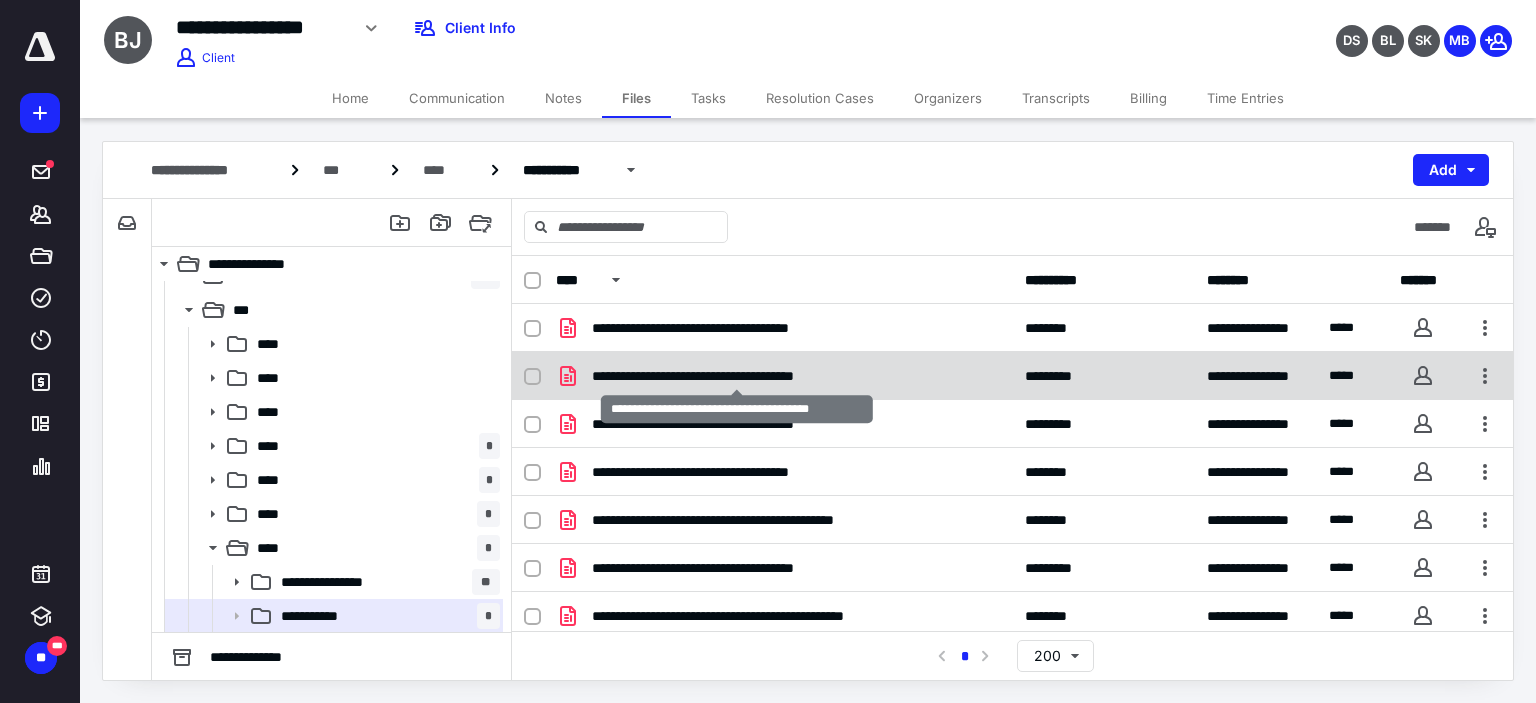click on "**********" at bounding box center [737, 376] 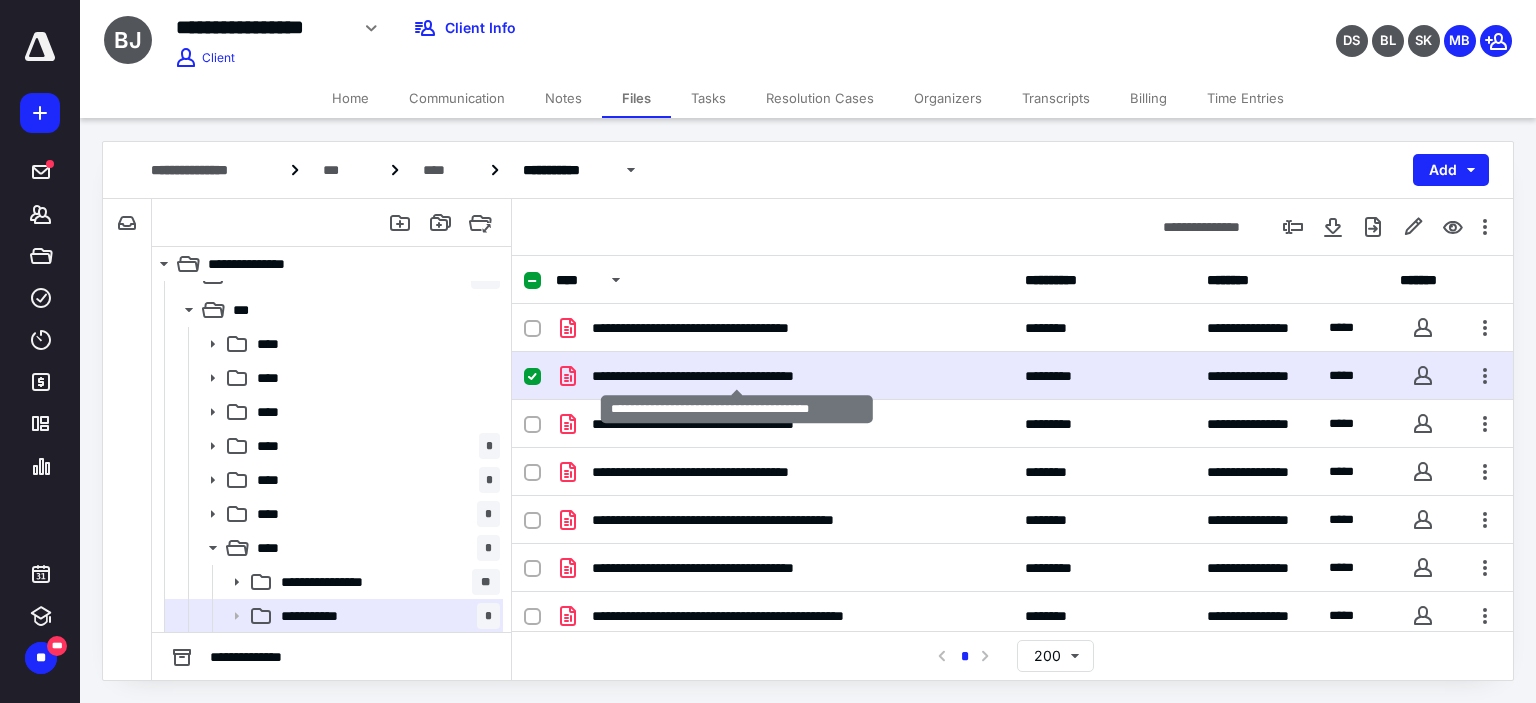click on "**********" at bounding box center (737, 376) 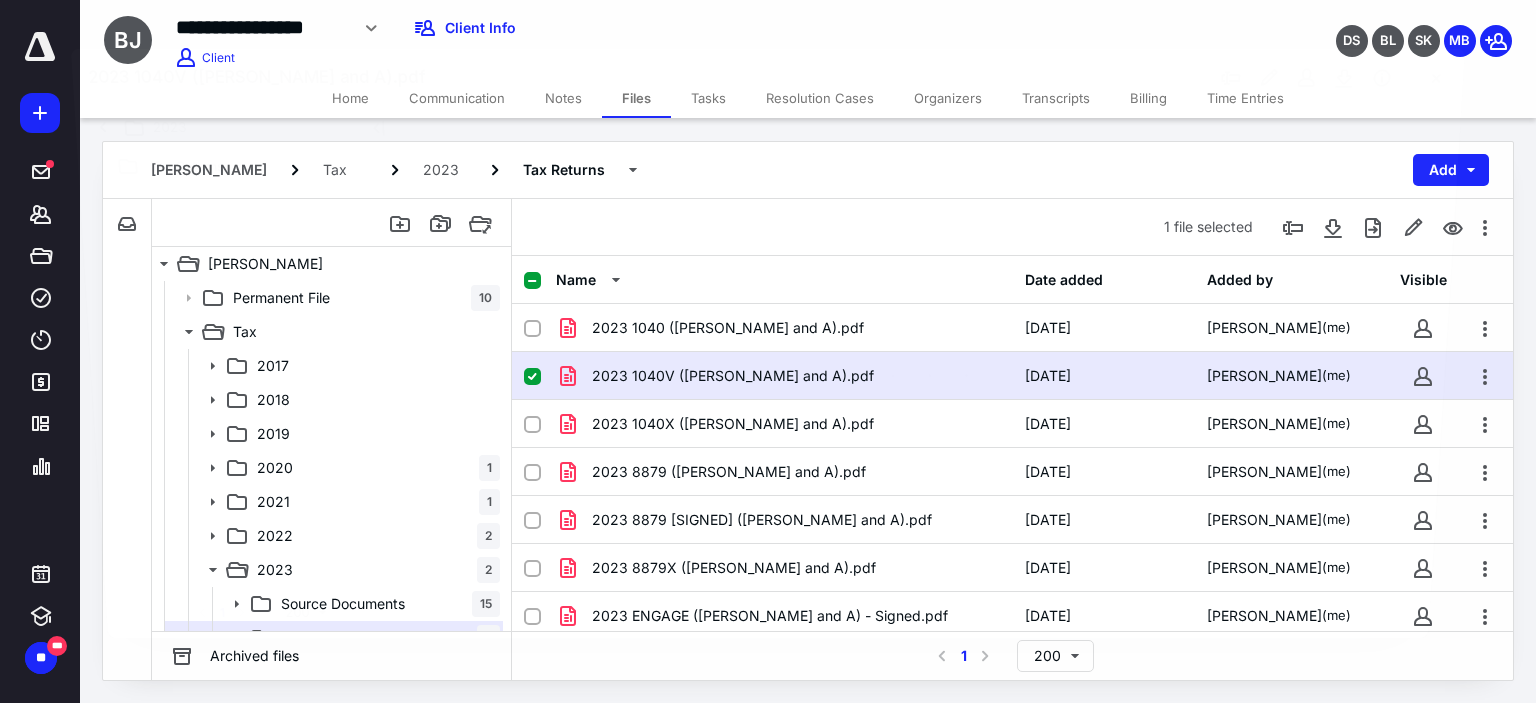 scroll, scrollTop: 22, scrollLeft: 0, axis: vertical 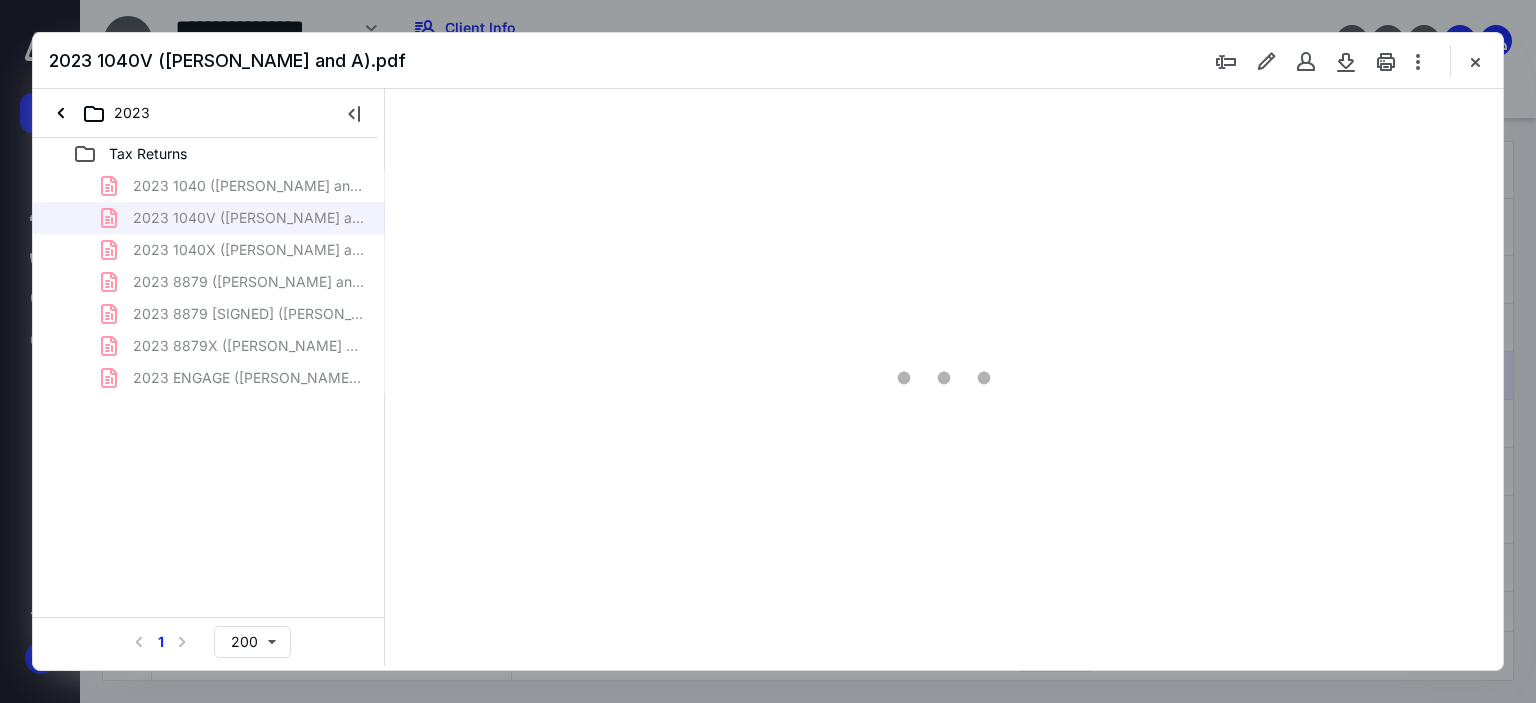 type on "179" 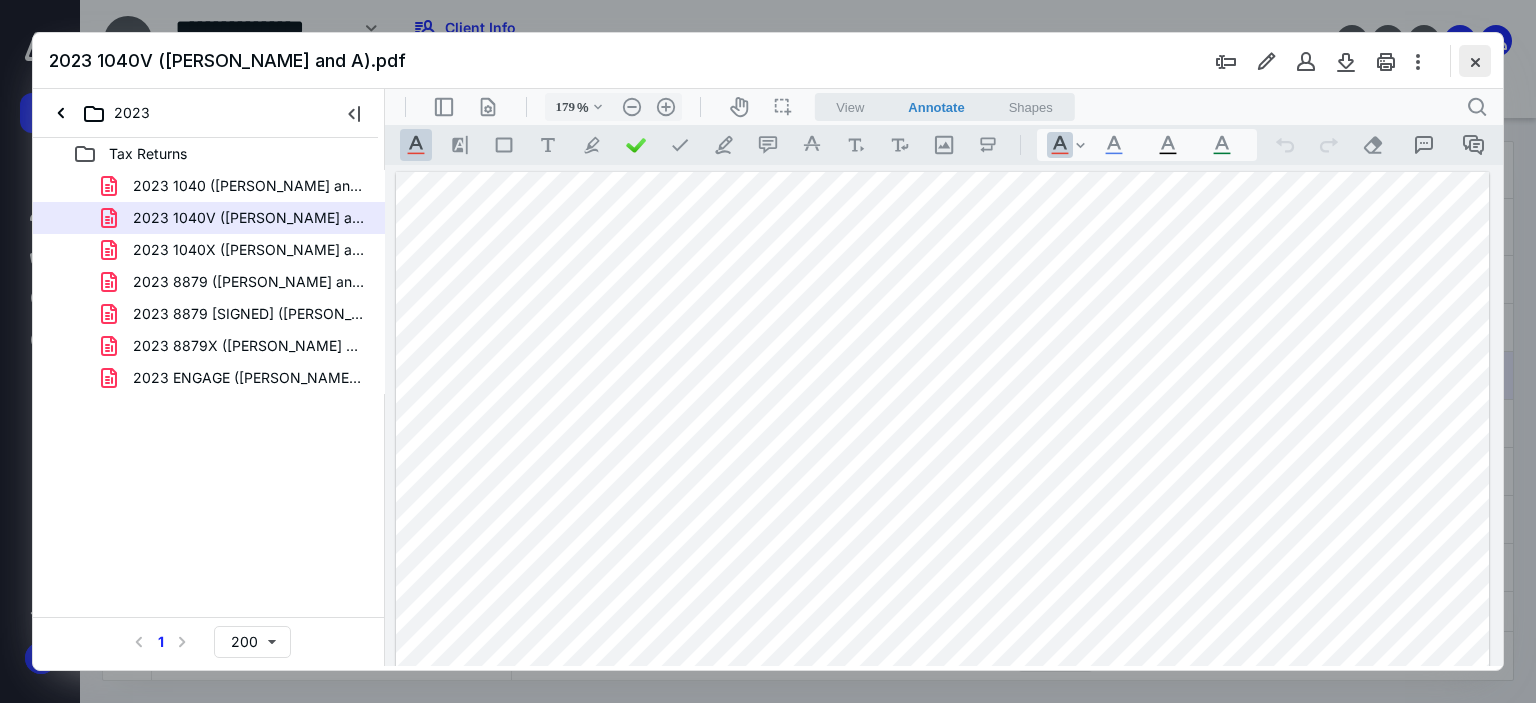 click at bounding box center [1475, 61] 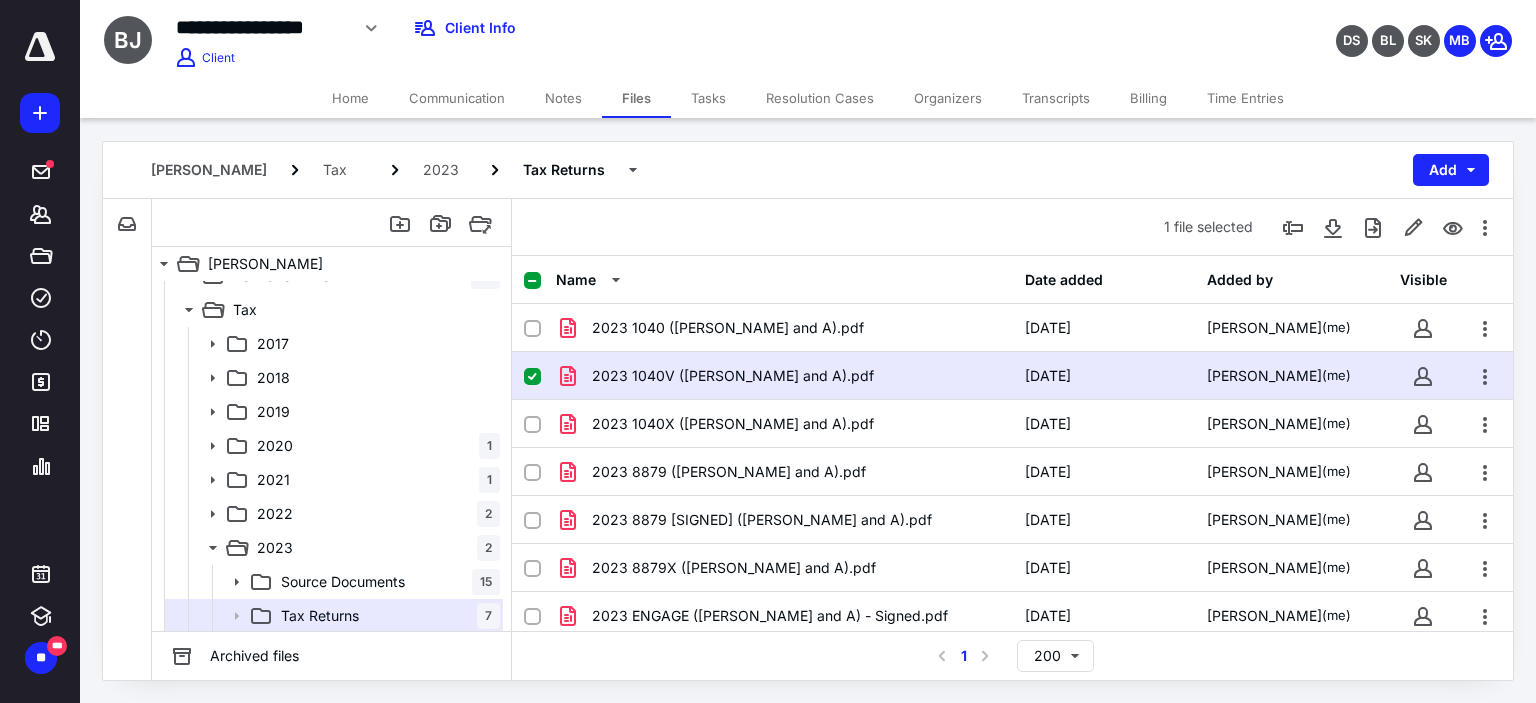 click 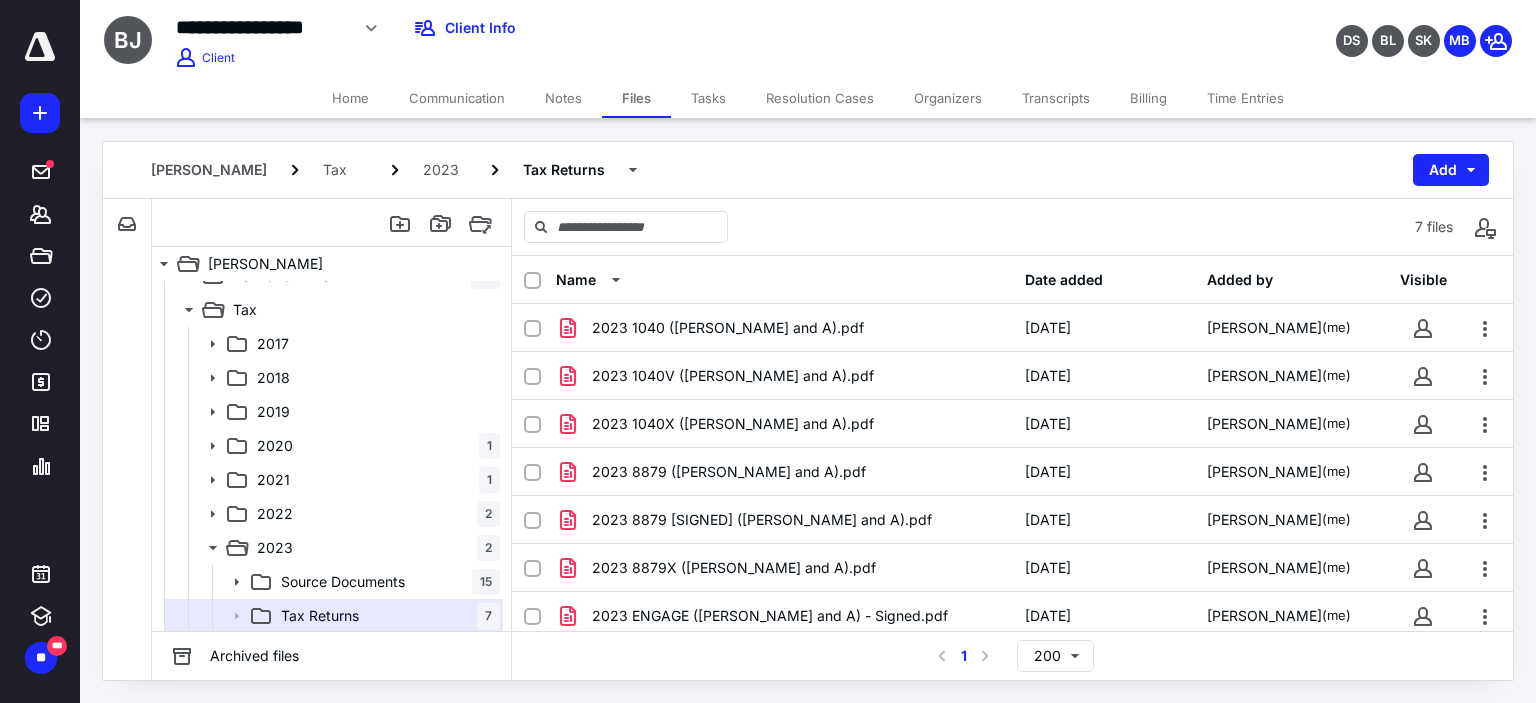 click on "Communication" at bounding box center (457, 98) 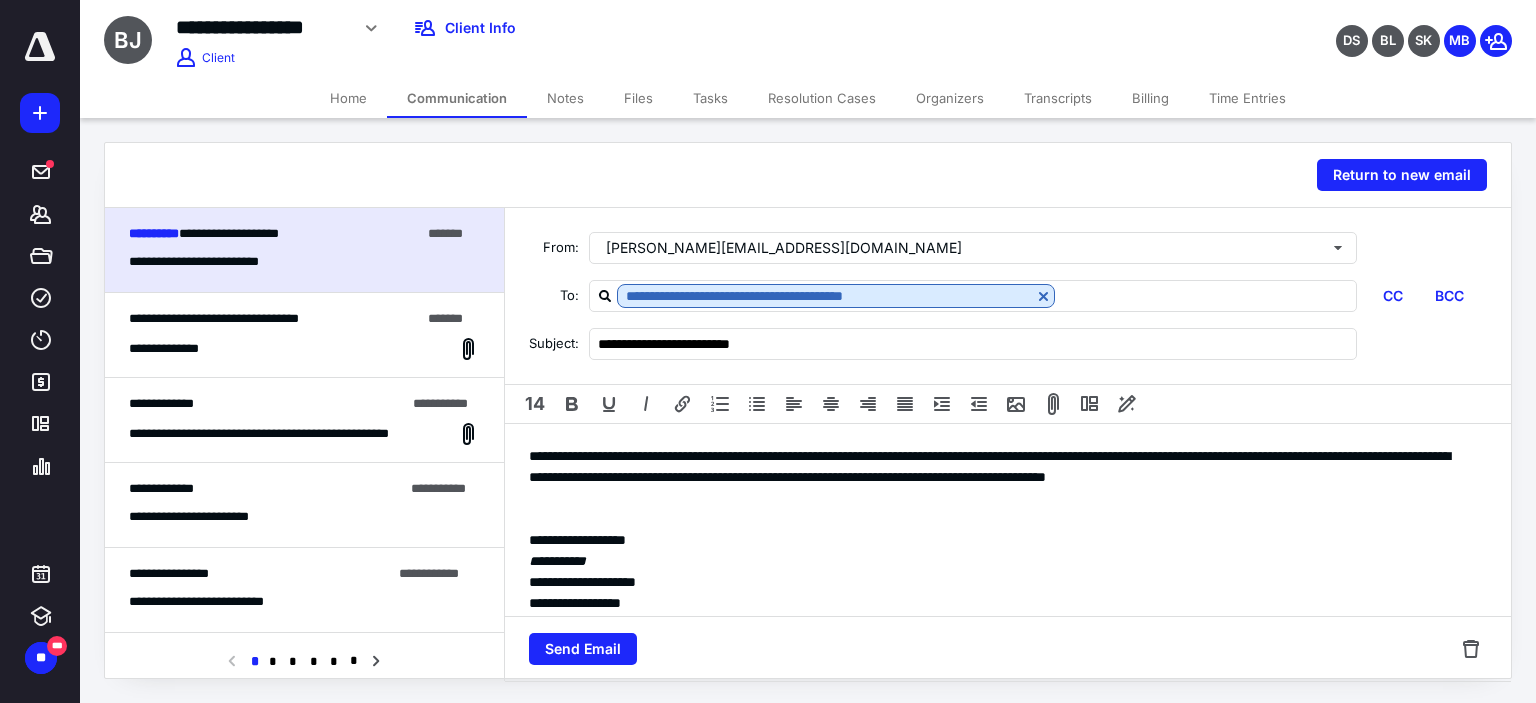 scroll, scrollTop: 0, scrollLeft: 0, axis: both 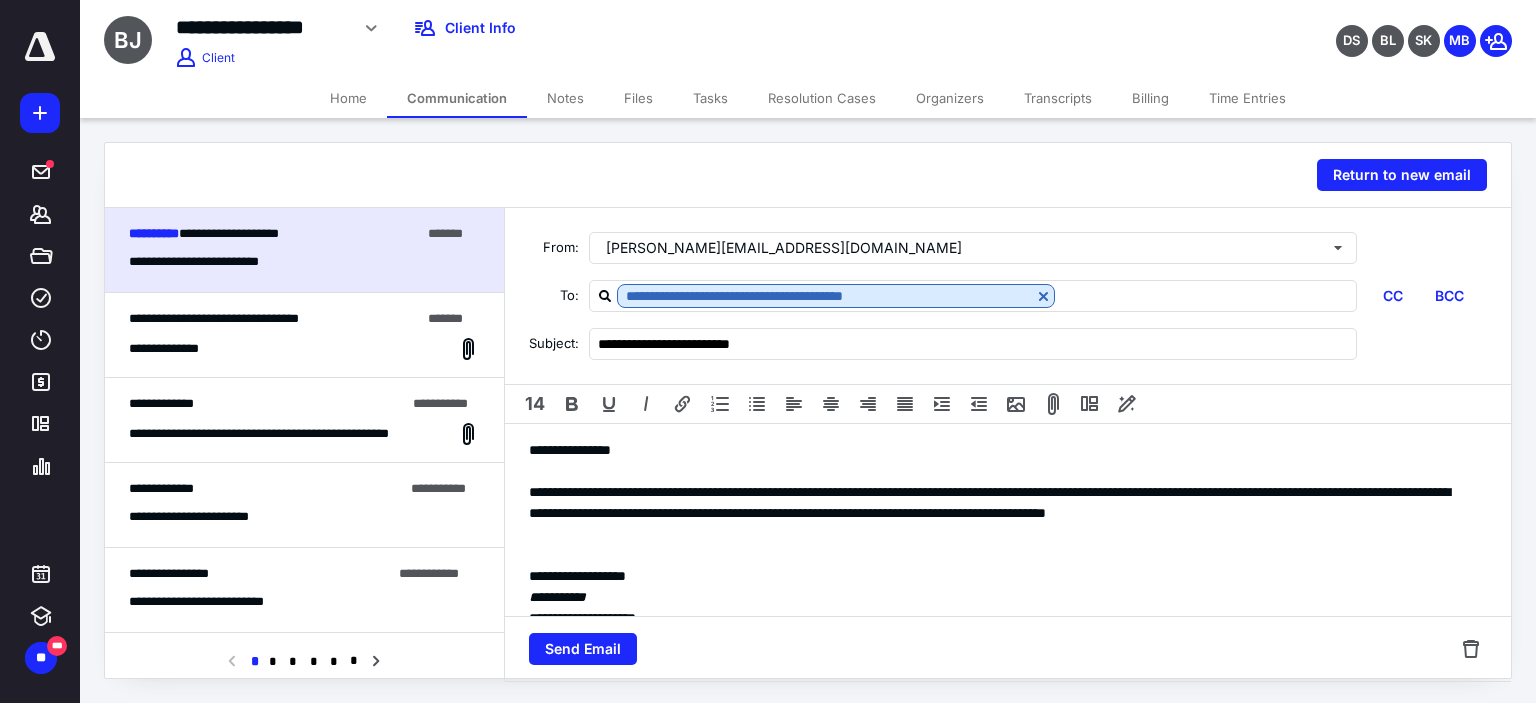 click on "**********" at bounding box center [1000, 513] 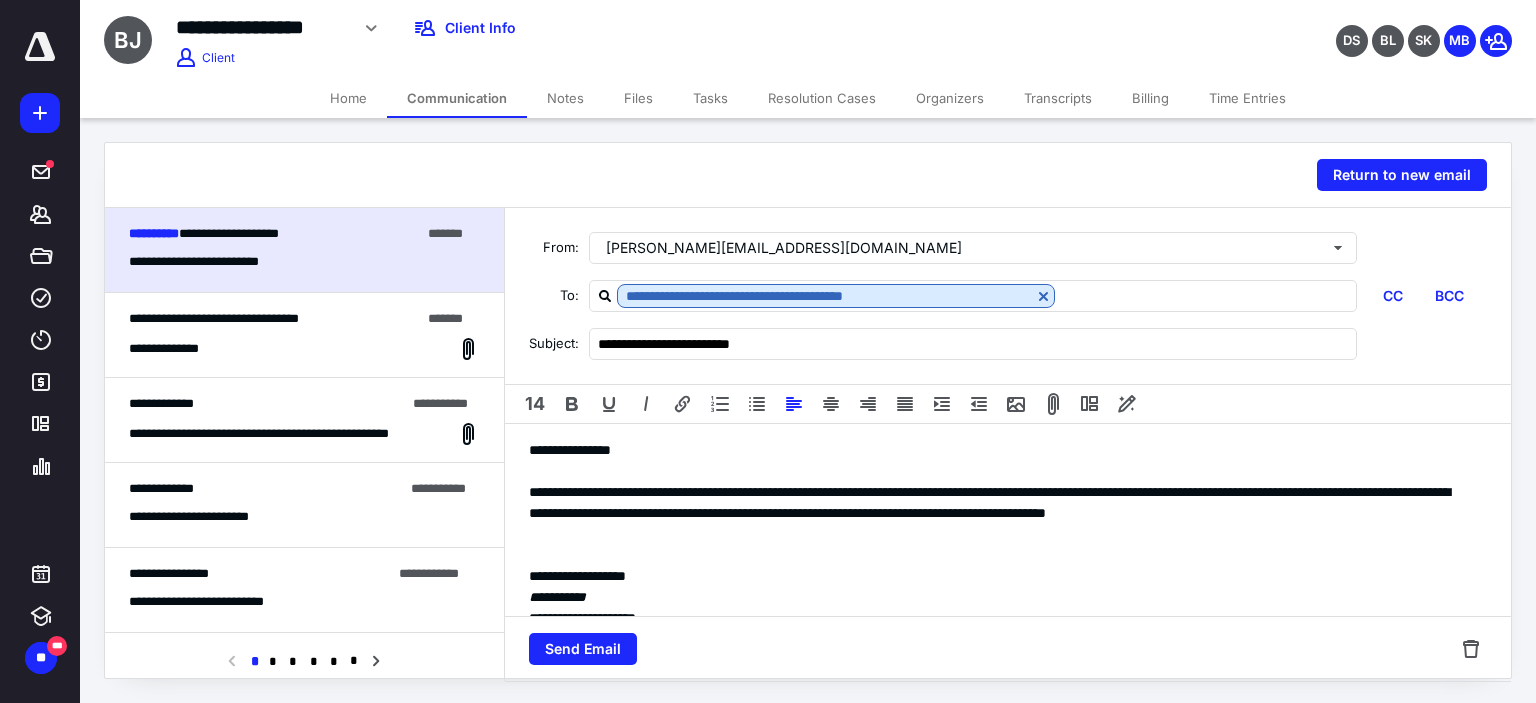 click on "**********" at bounding box center (1000, 639) 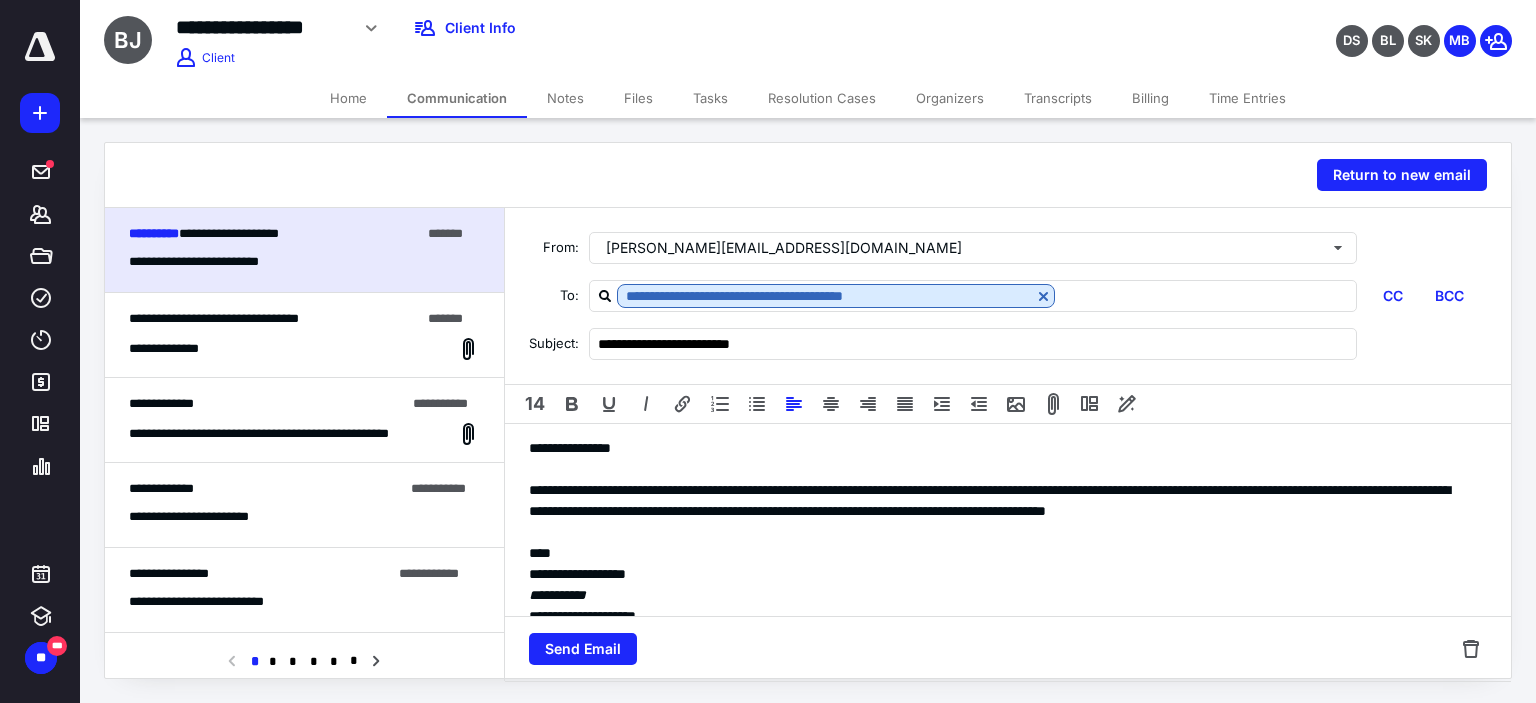 scroll, scrollTop: 0, scrollLeft: 0, axis: both 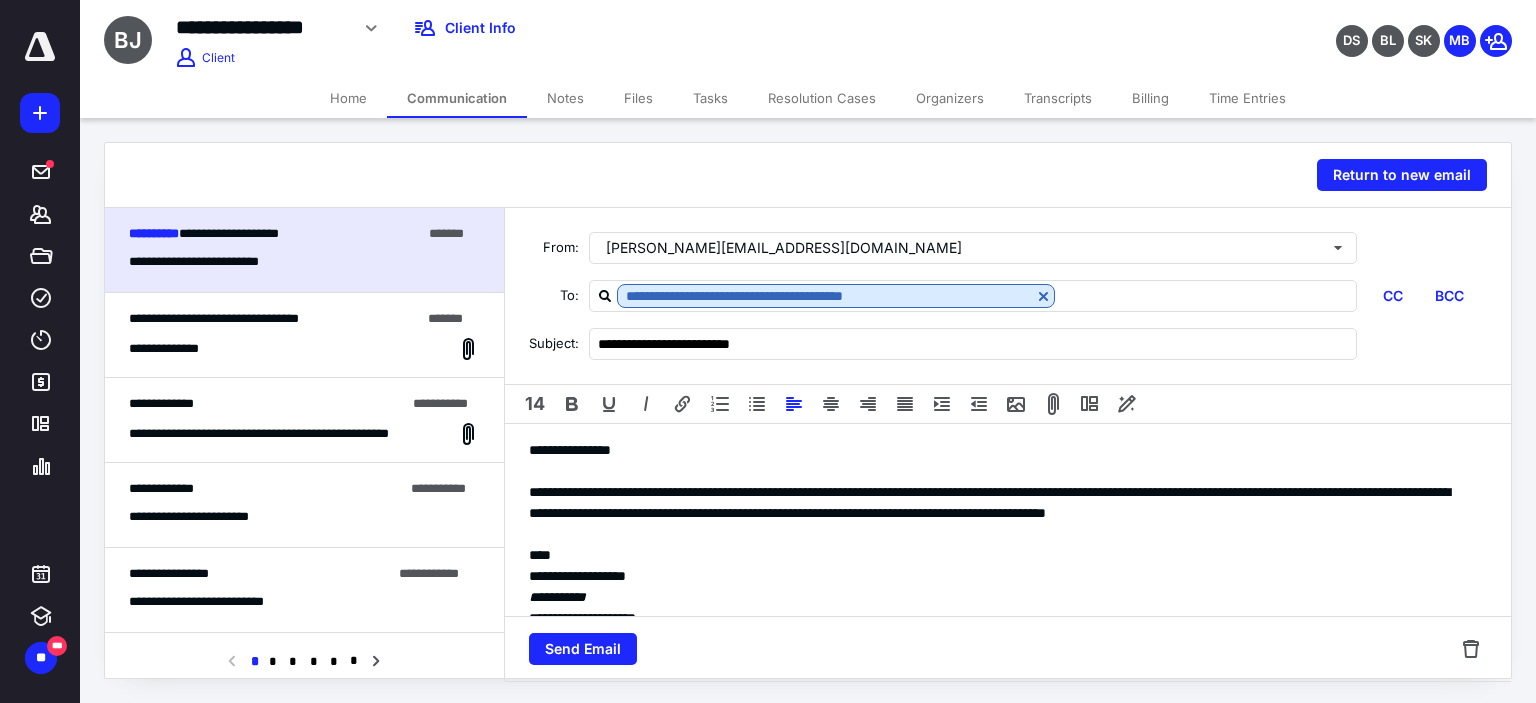 click on "**********" at bounding box center [1000, 513] 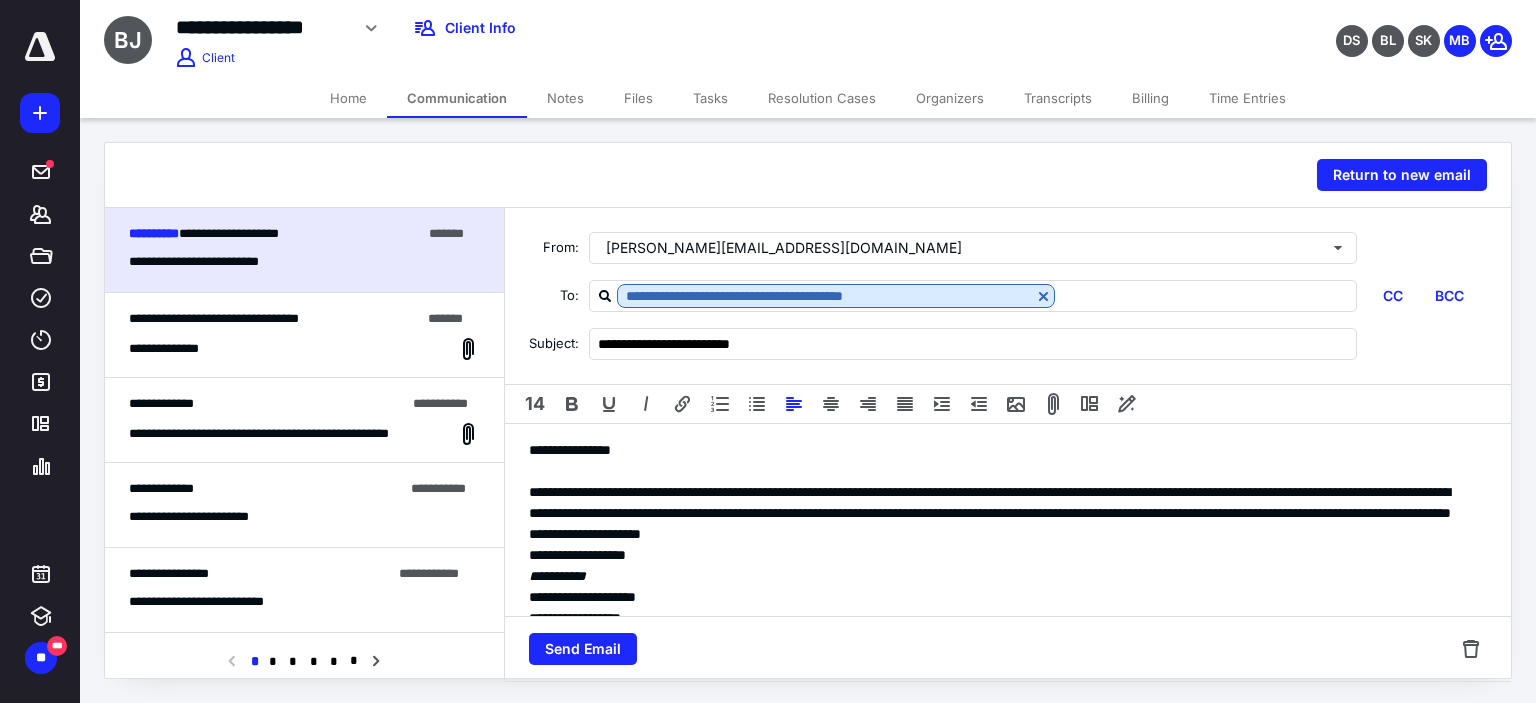 click on "**********" at bounding box center (1000, 513) 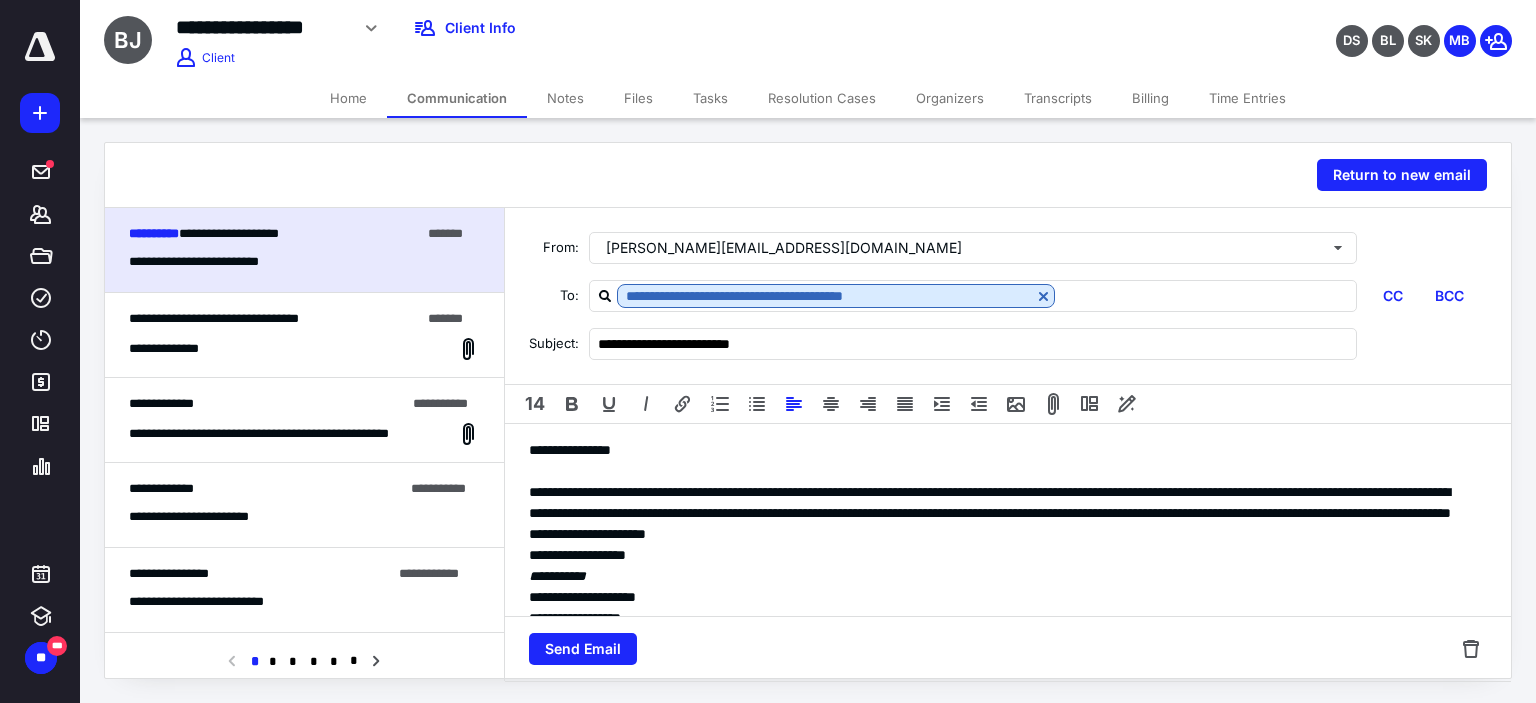 click on "**********" at bounding box center [1000, 576] 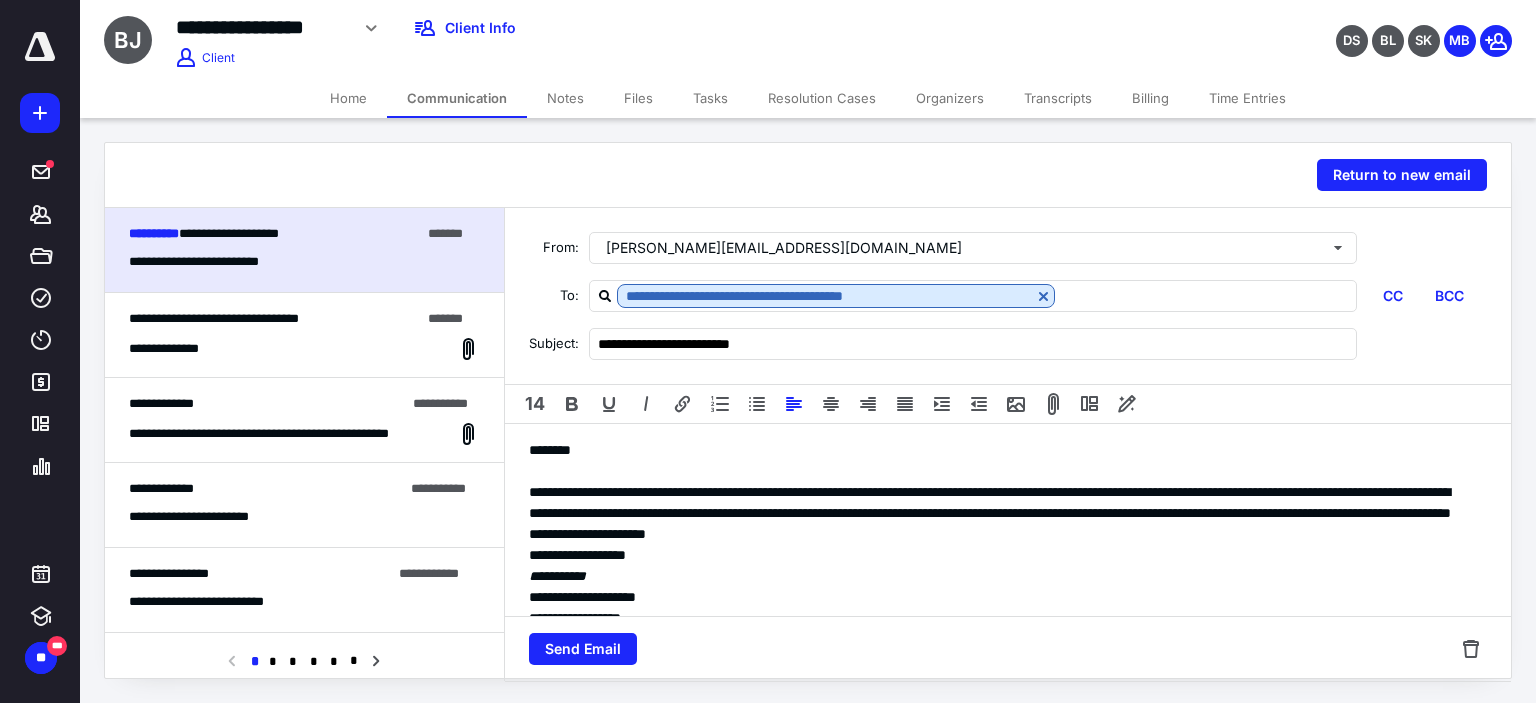 scroll, scrollTop: 30, scrollLeft: 0, axis: vertical 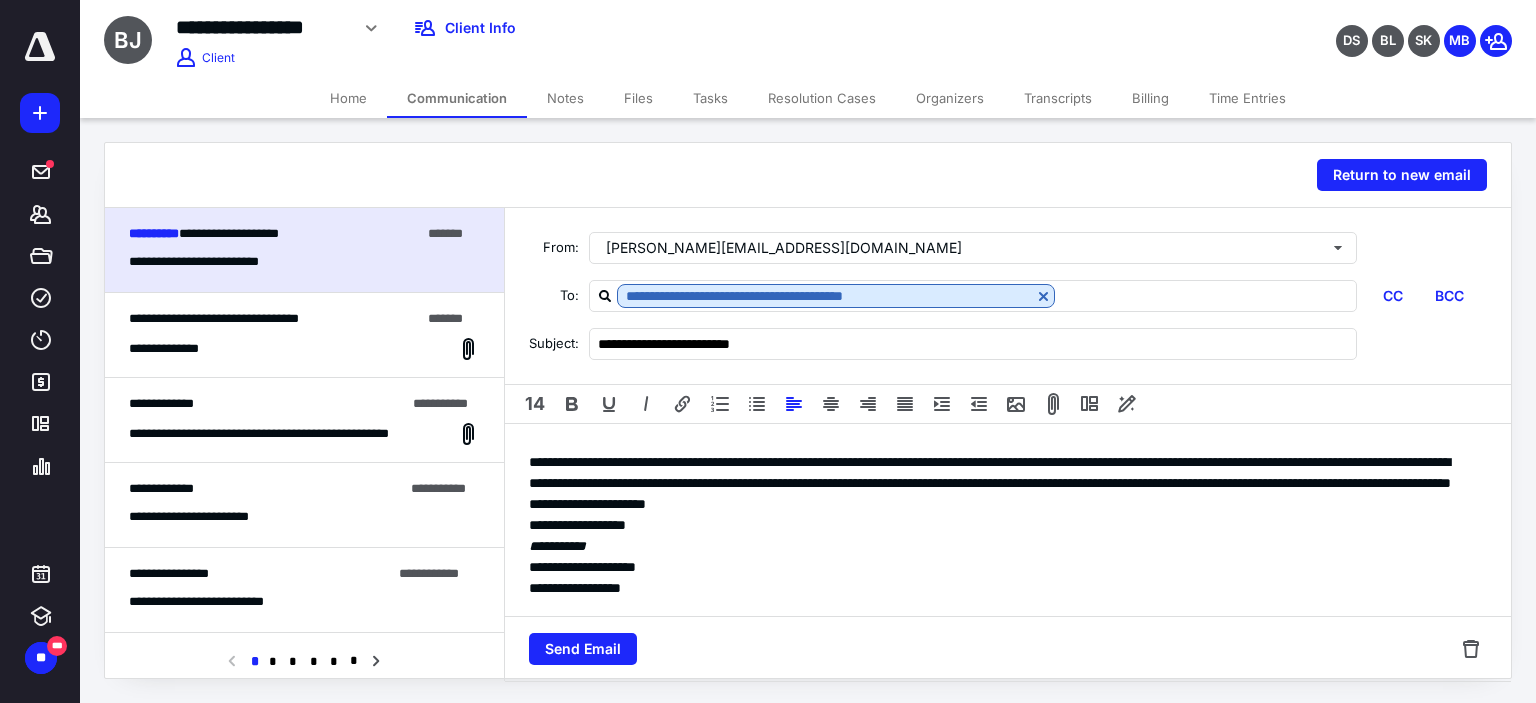 click on "**********" at bounding box center (1000, 483) 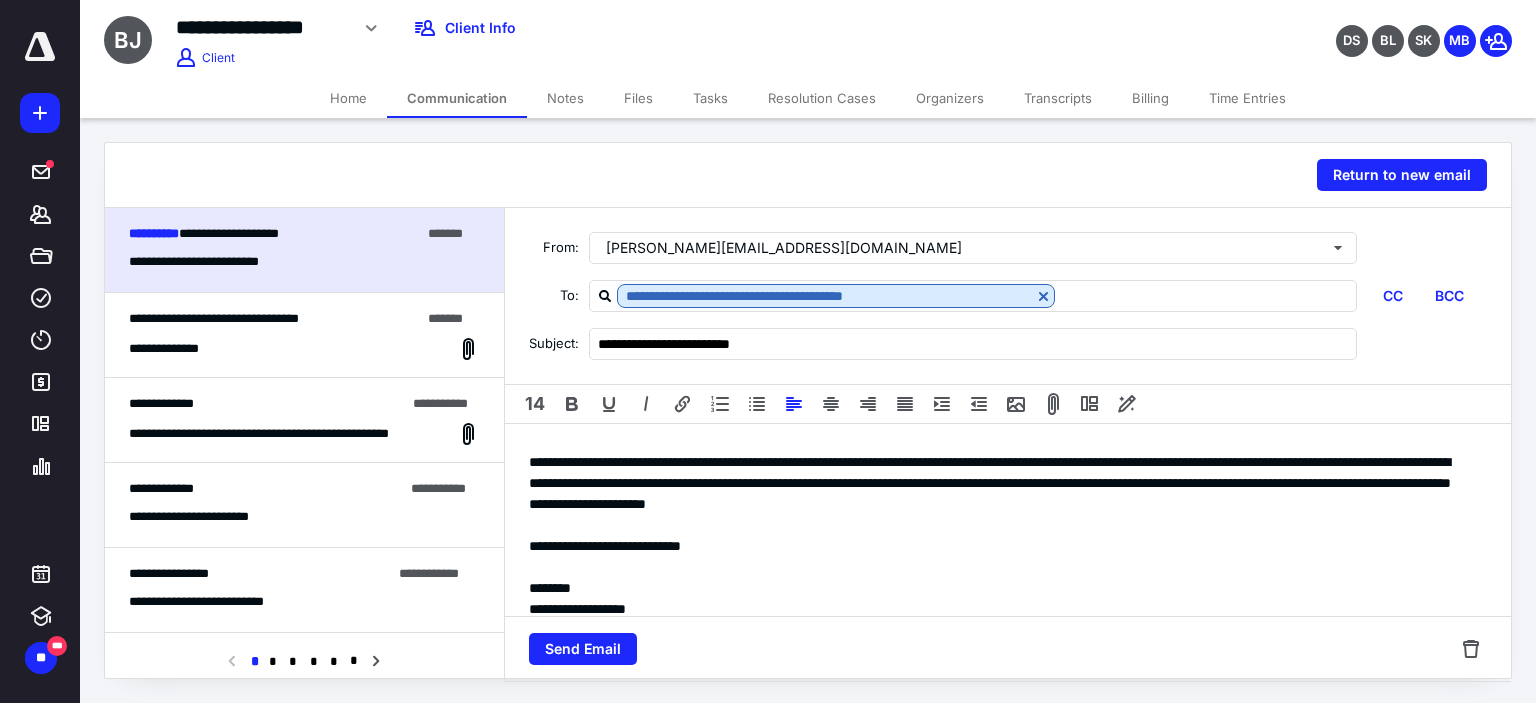 click on "**********" at bounding box center [1000, 546] 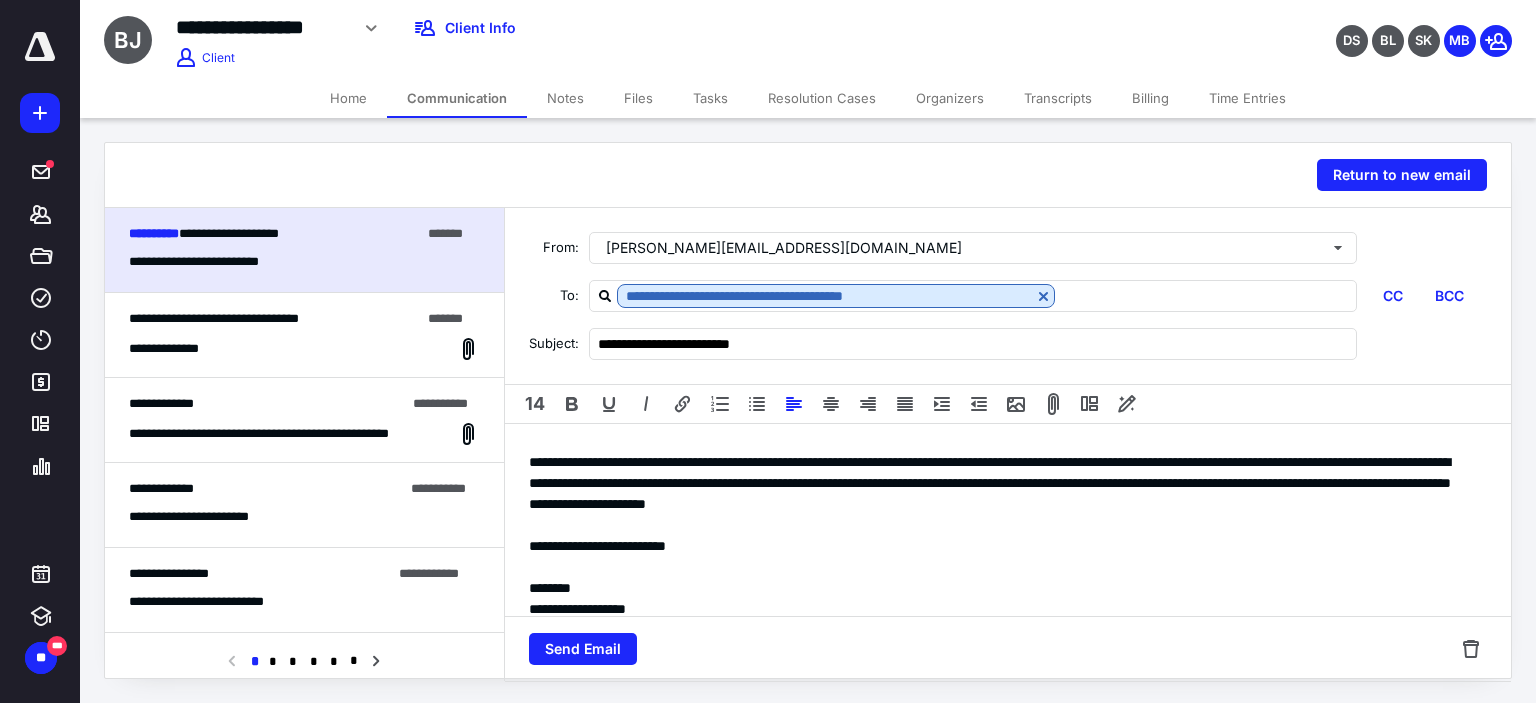 click on "**********" at bounding box center [1000, 546] 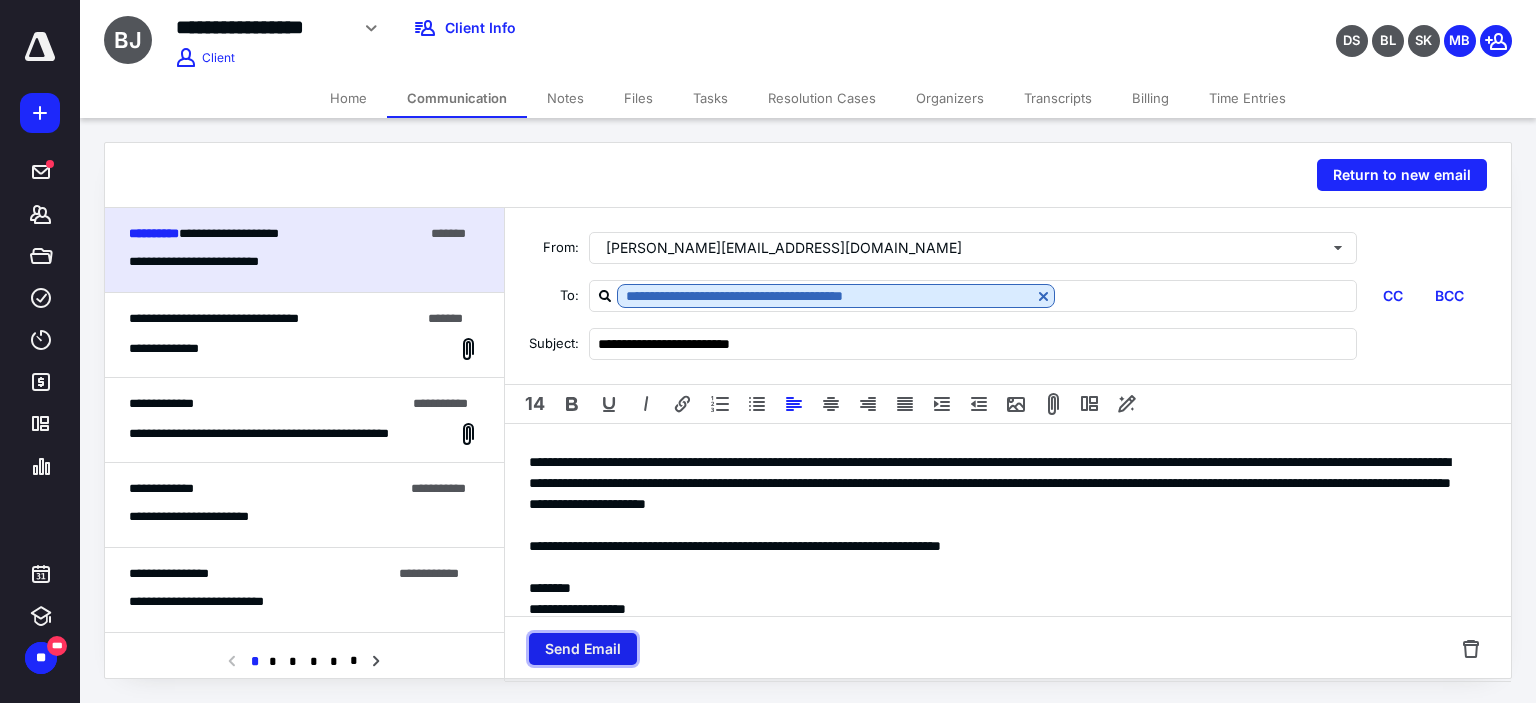 click on "Send Email" at bounding box center [583, 649] 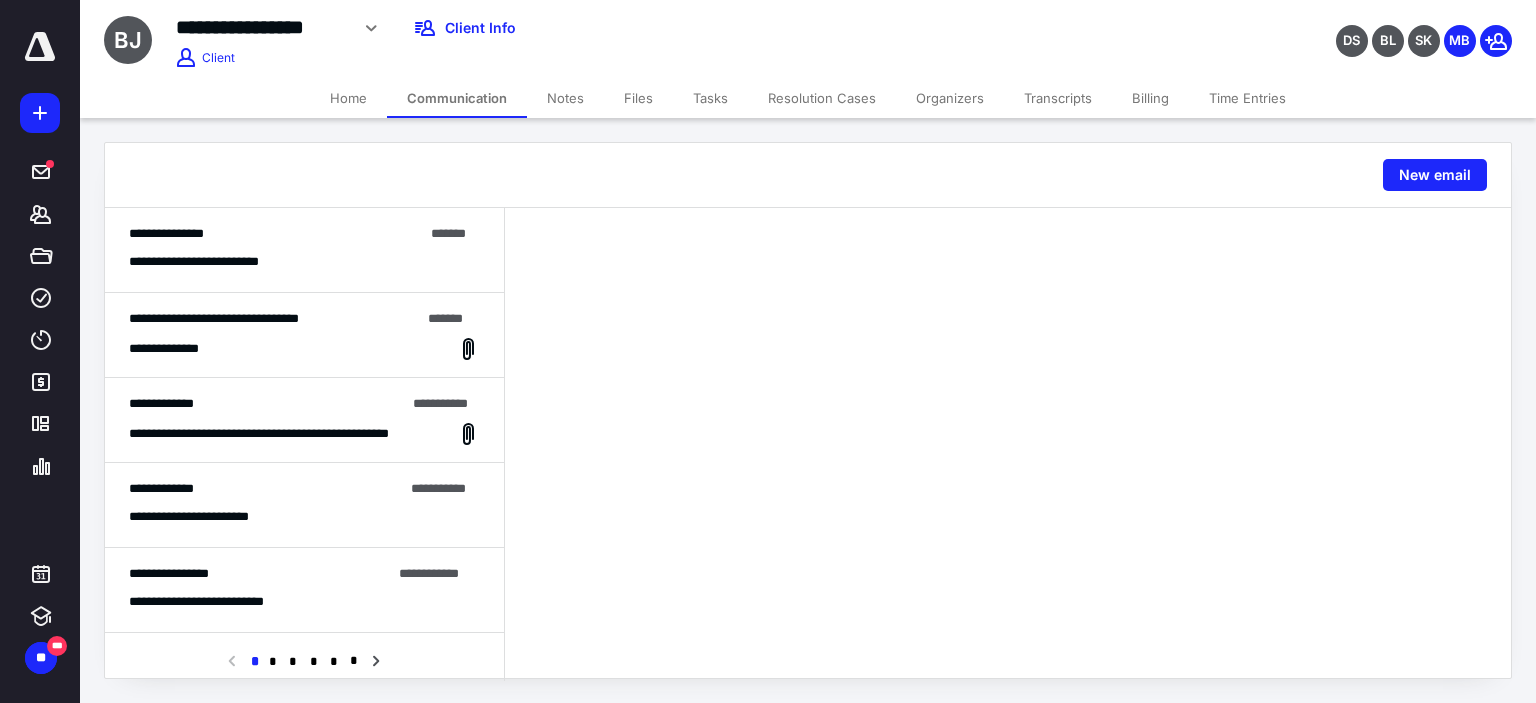 click on "Files" at bounding box center [638, 98] 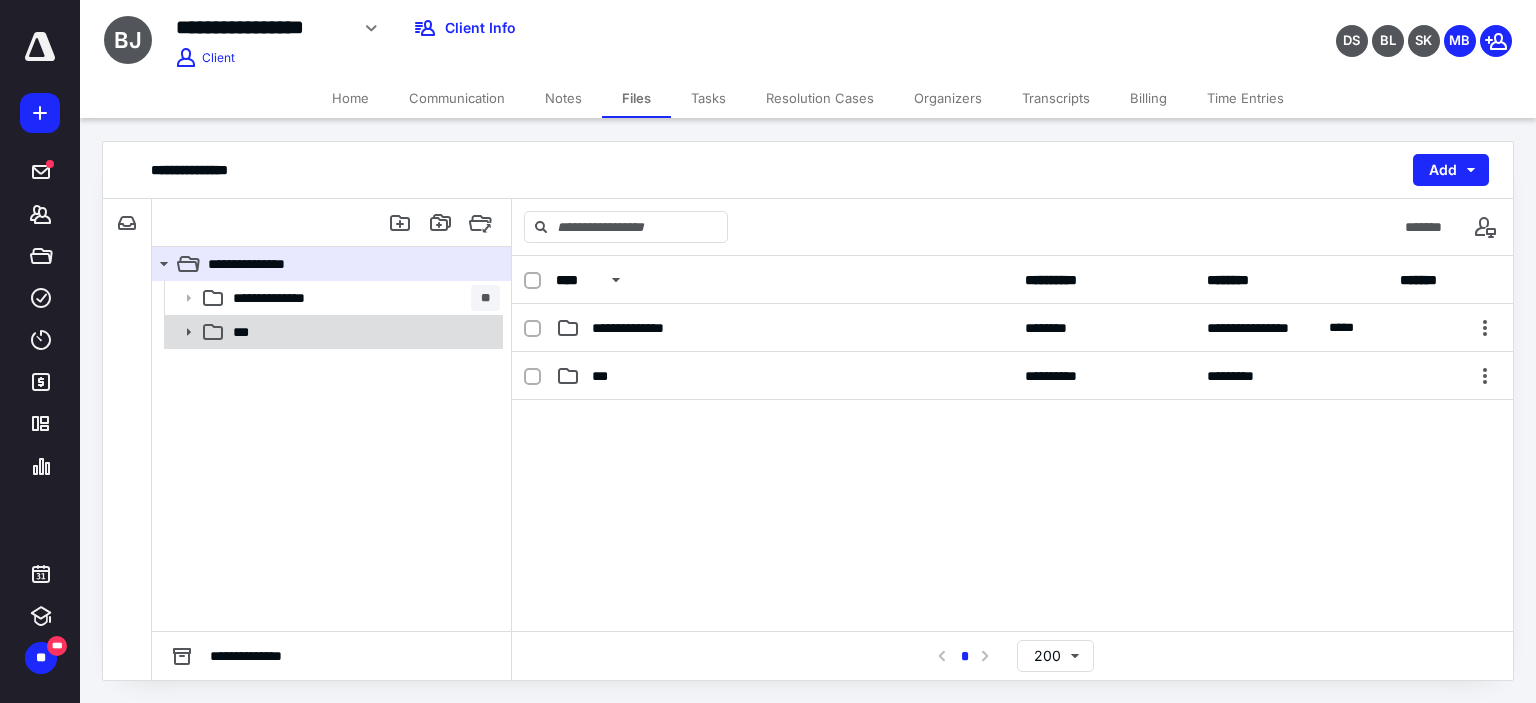 click 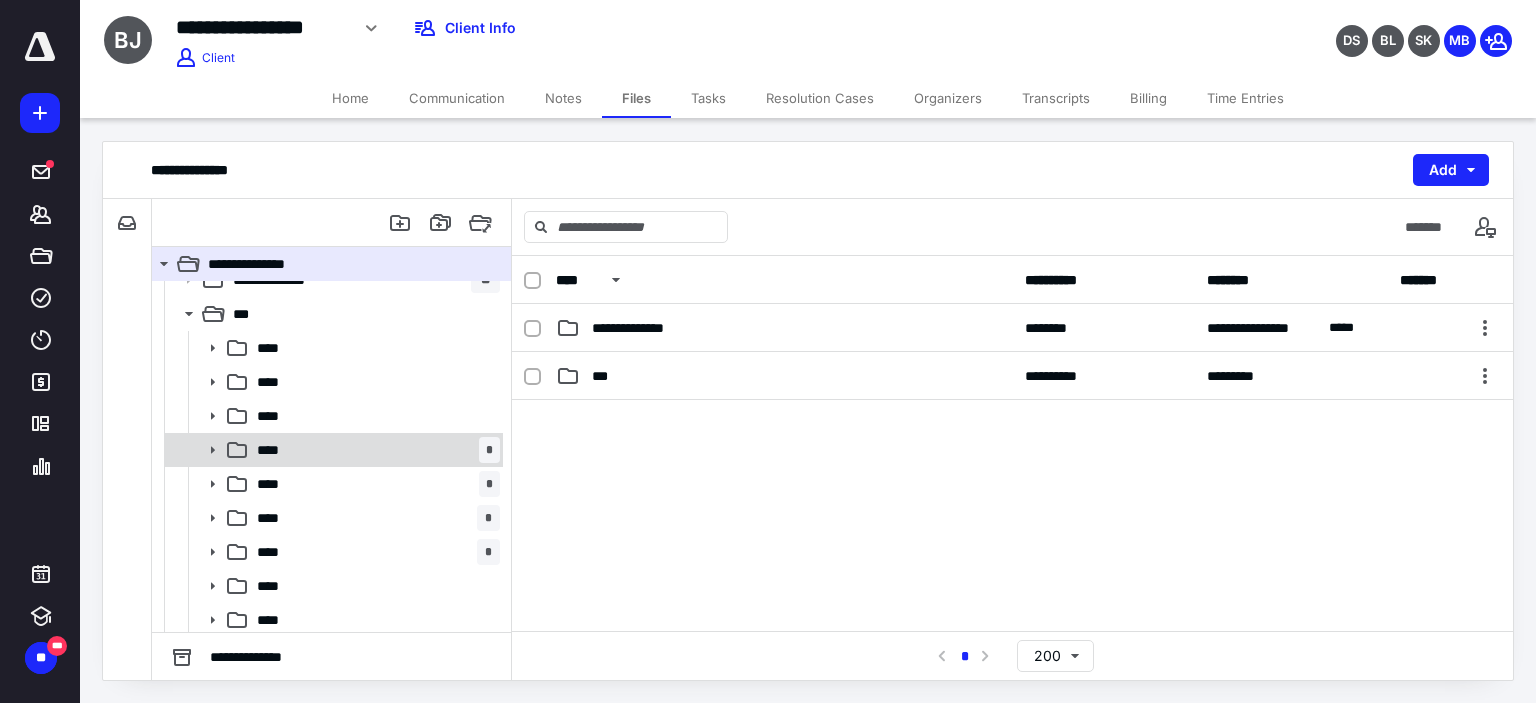 scroll, scrollTop: 22, scrollLeft: 0, axis: vertical 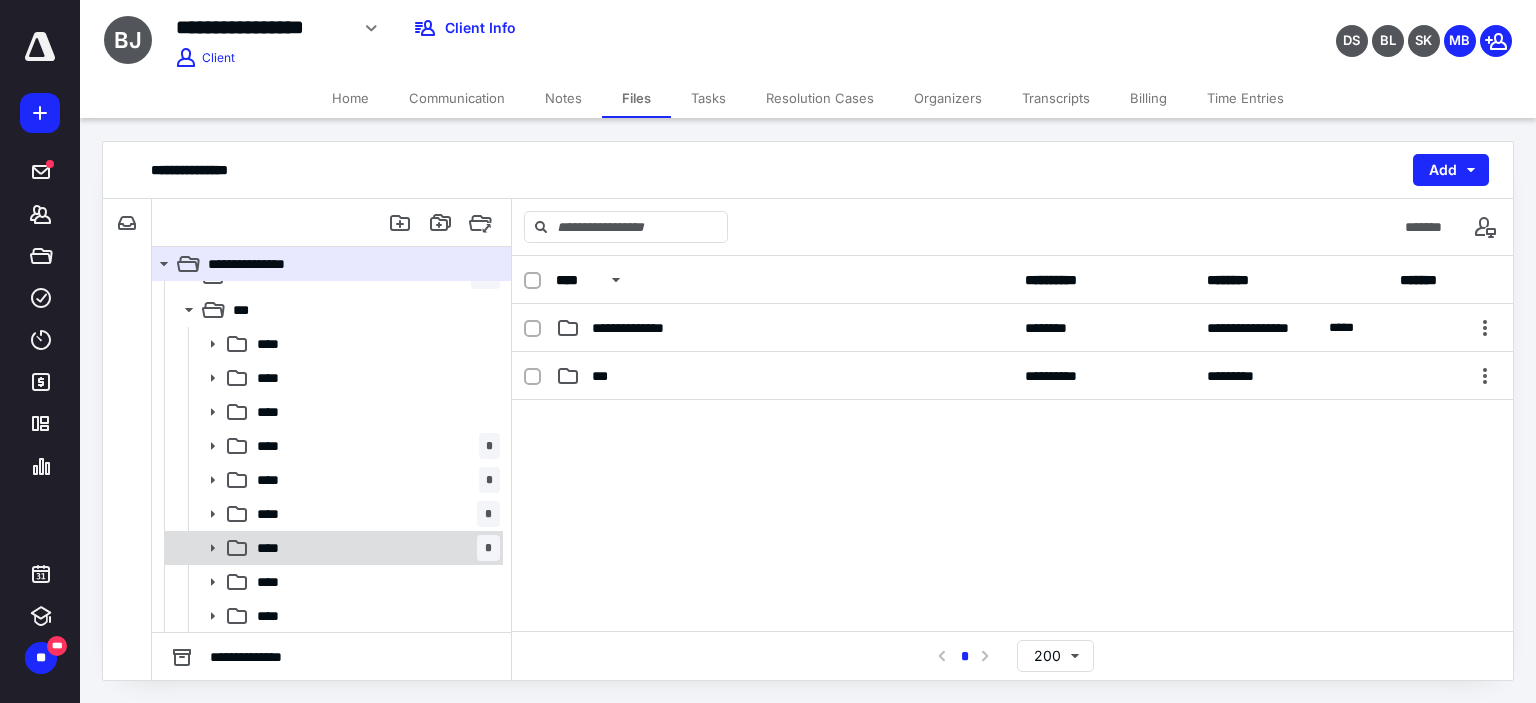 click 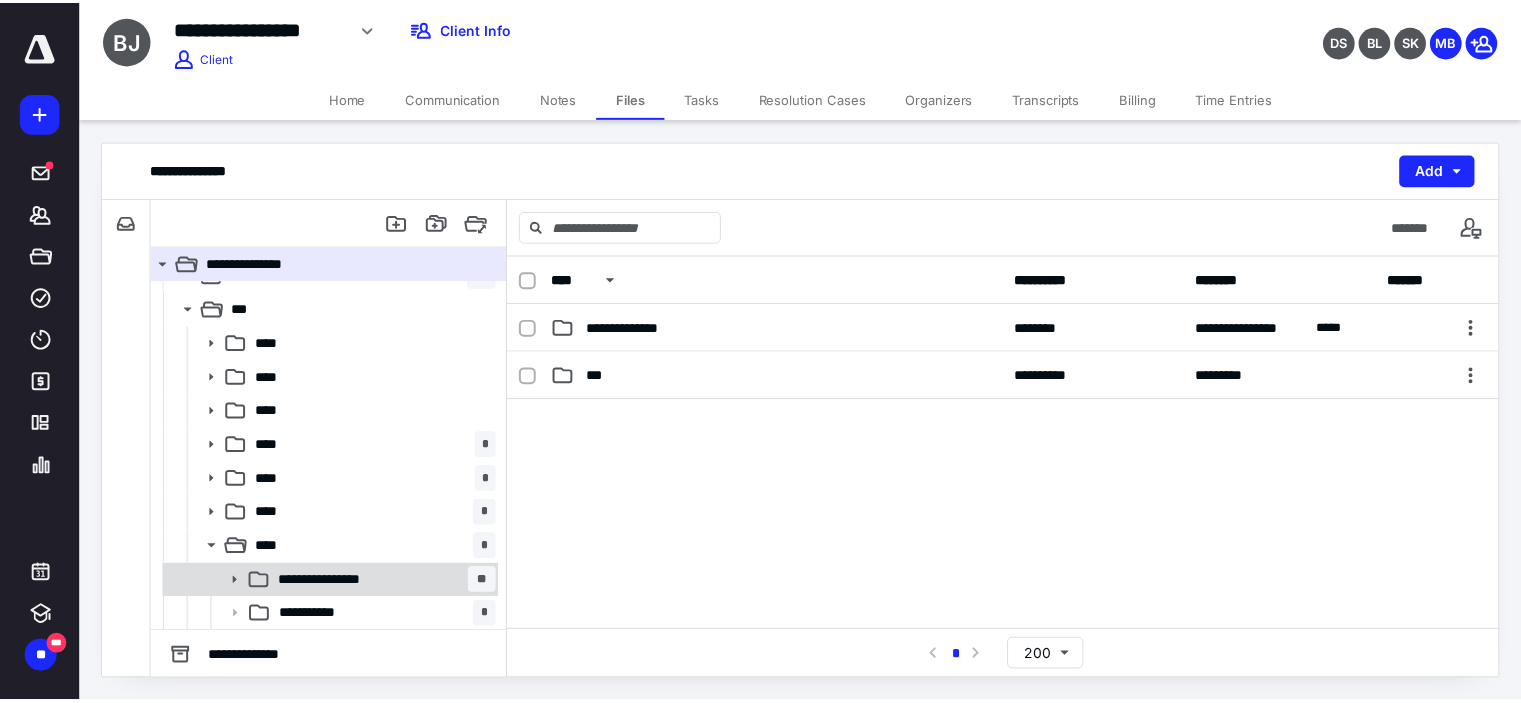 scroll, scrollTop: 90, scrollLeft: 0, axis: vertical 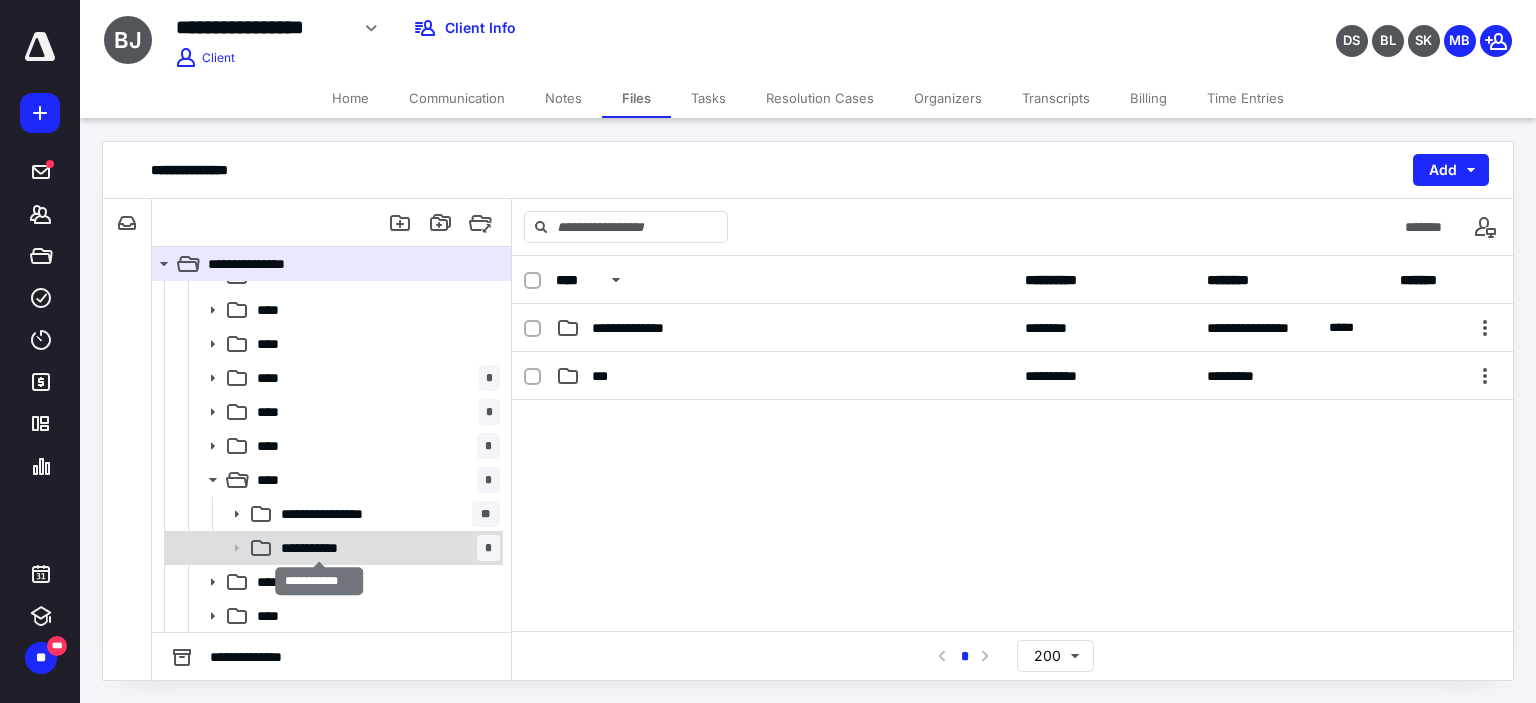 click on "**********" at bounding box center [320, 548] 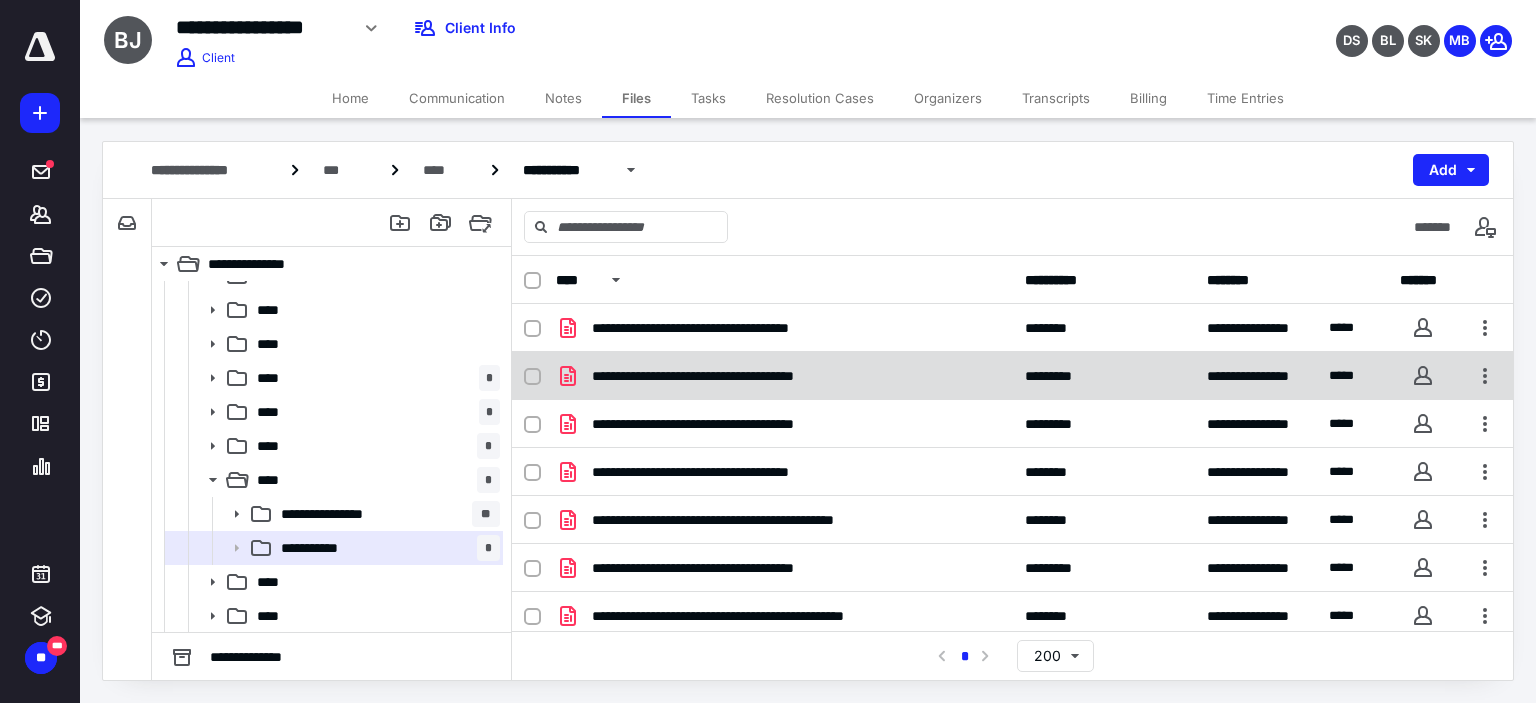click 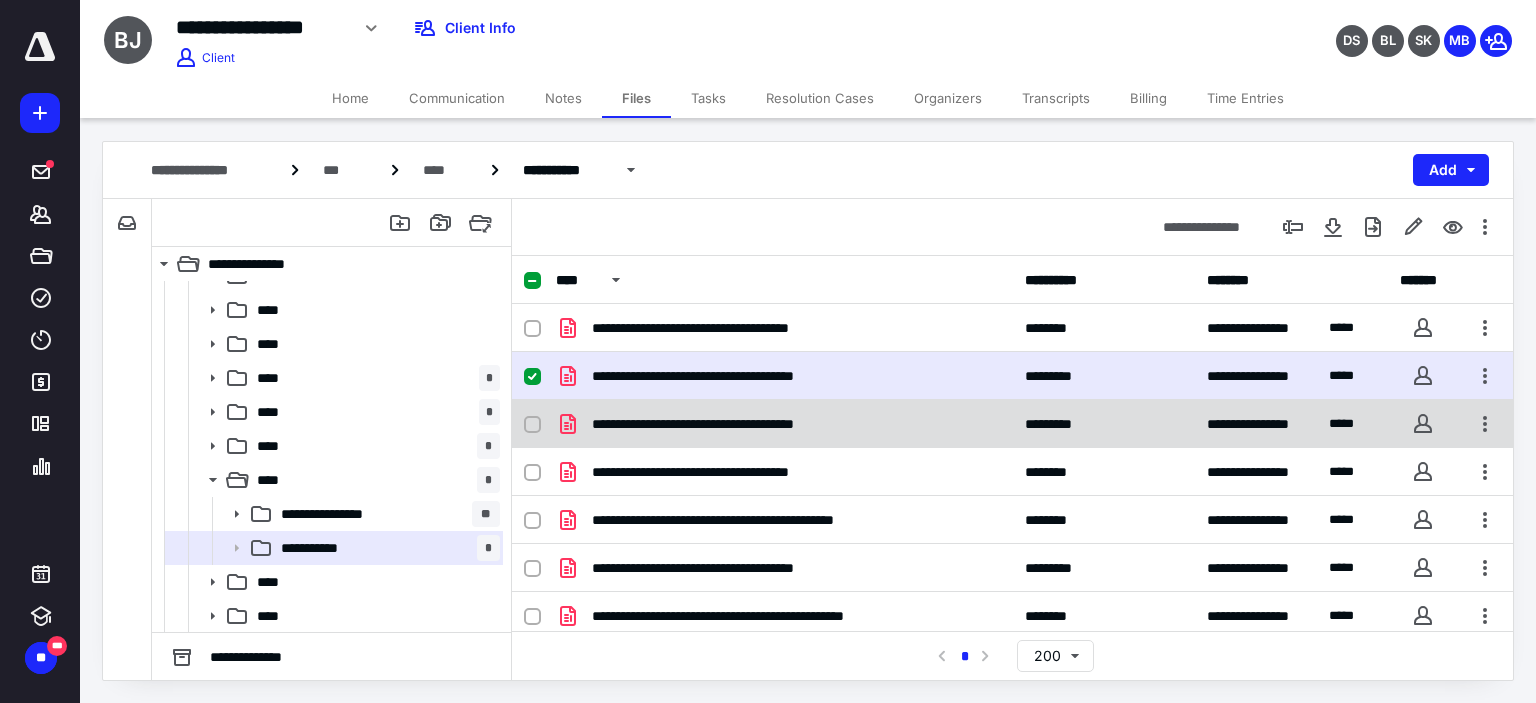 click 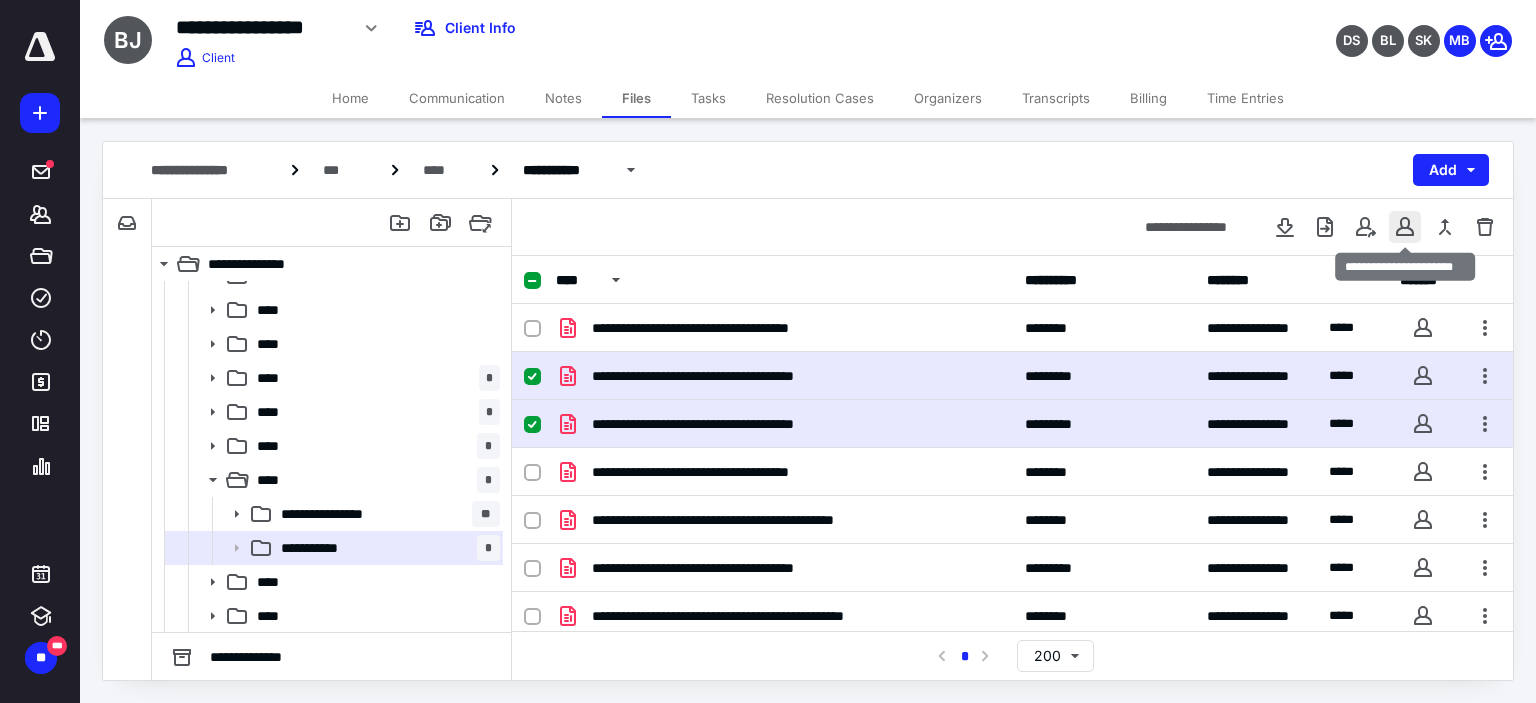 click at bounding box center [1405, 227] 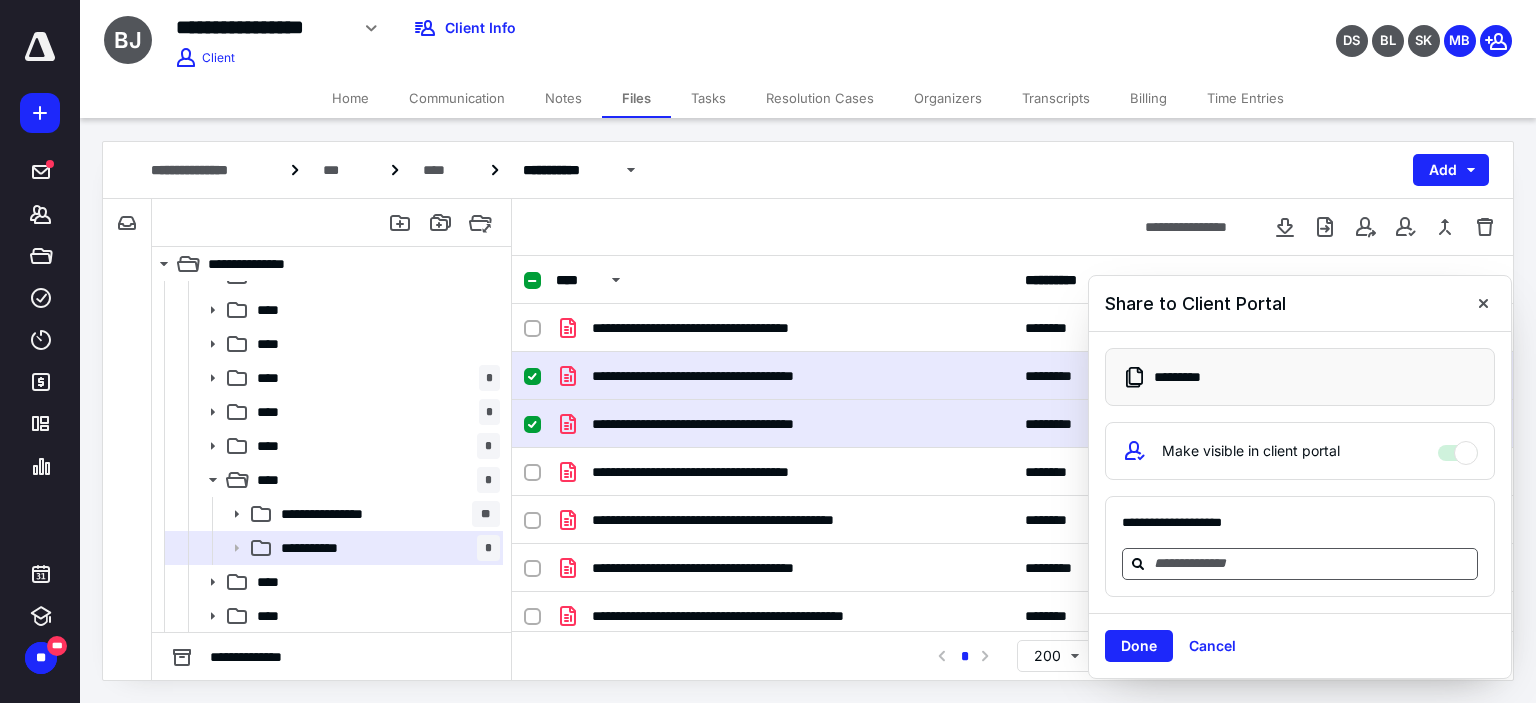 click at bounding box center [1312, 563] 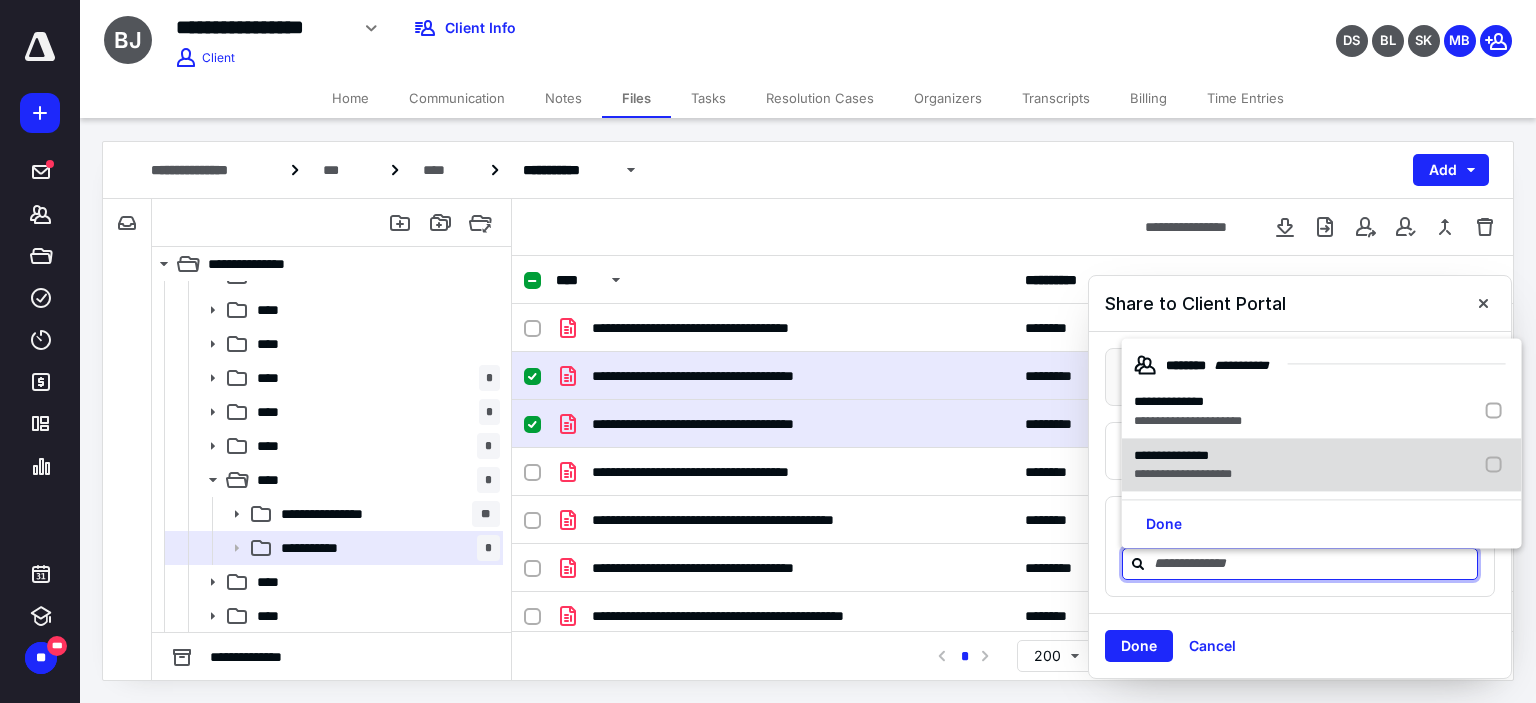 click on "**********" at bounding box center [1171, 455] 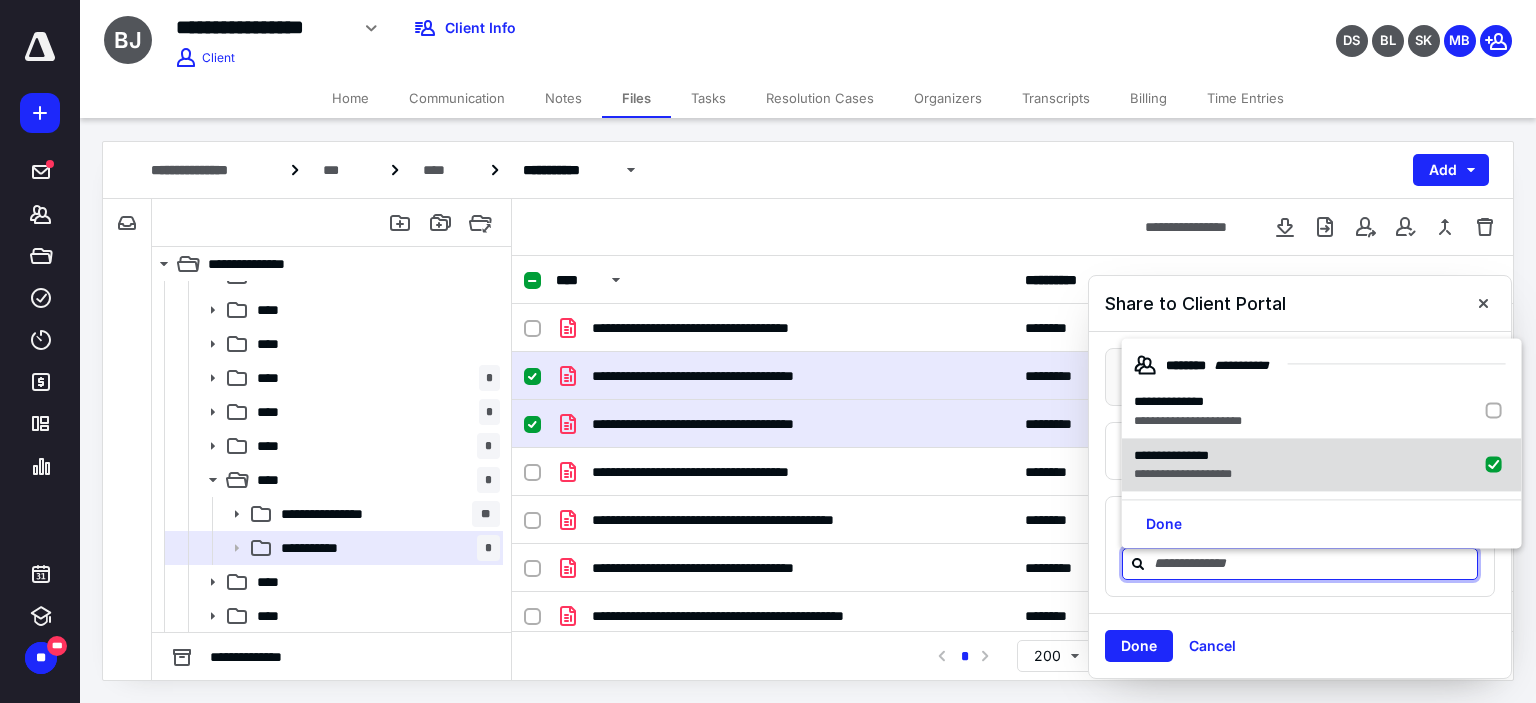 checkbox on "true" 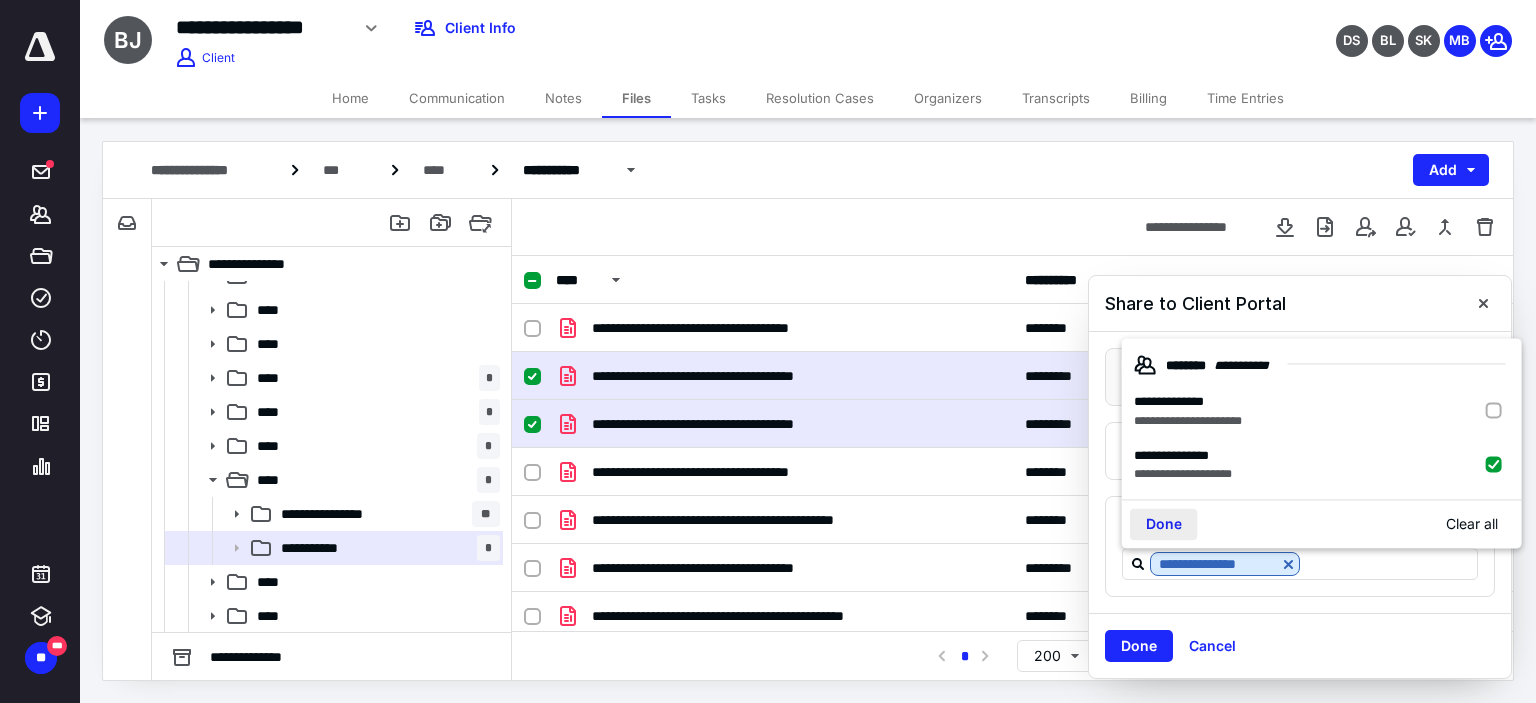 click on "Done" at bounding box center [1164, 525] 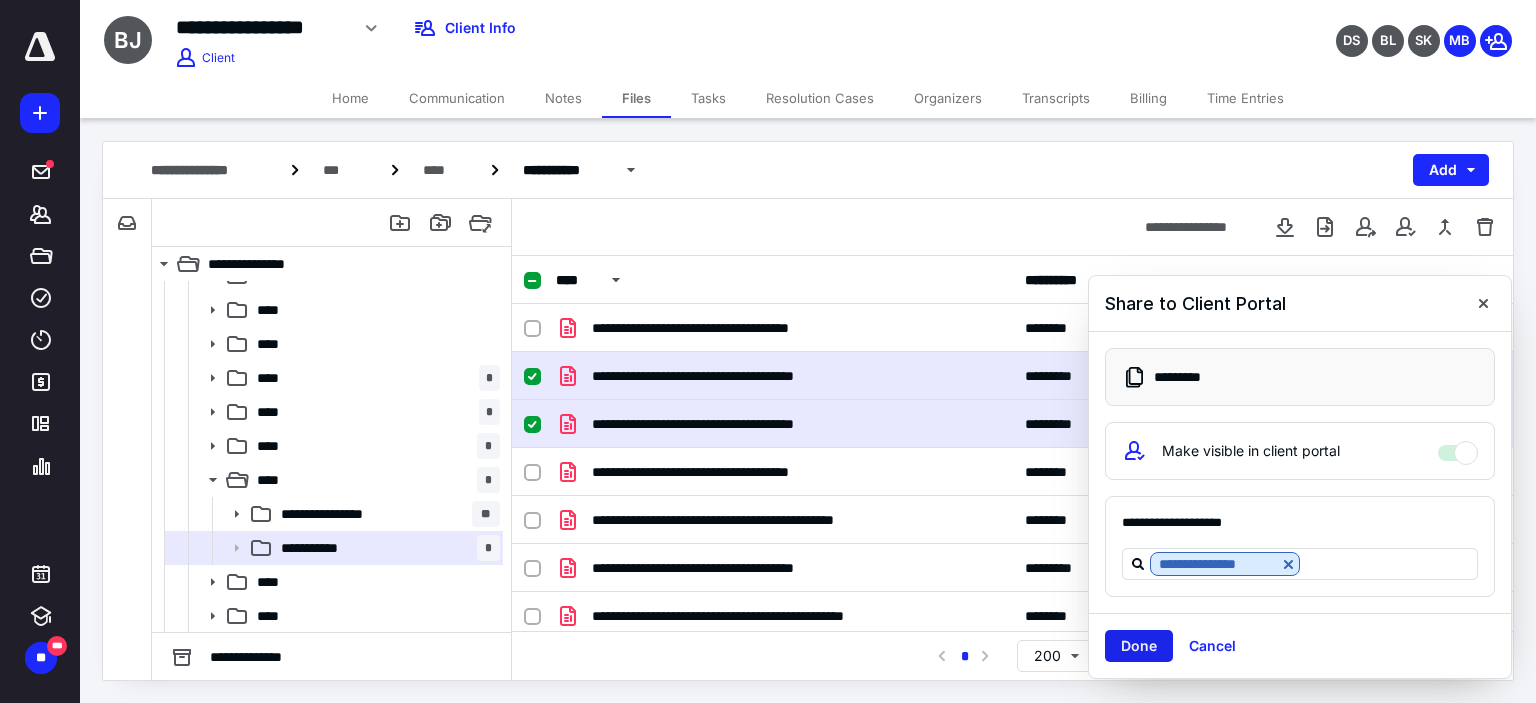 click on "Done" at bounding box center (1139, 646) 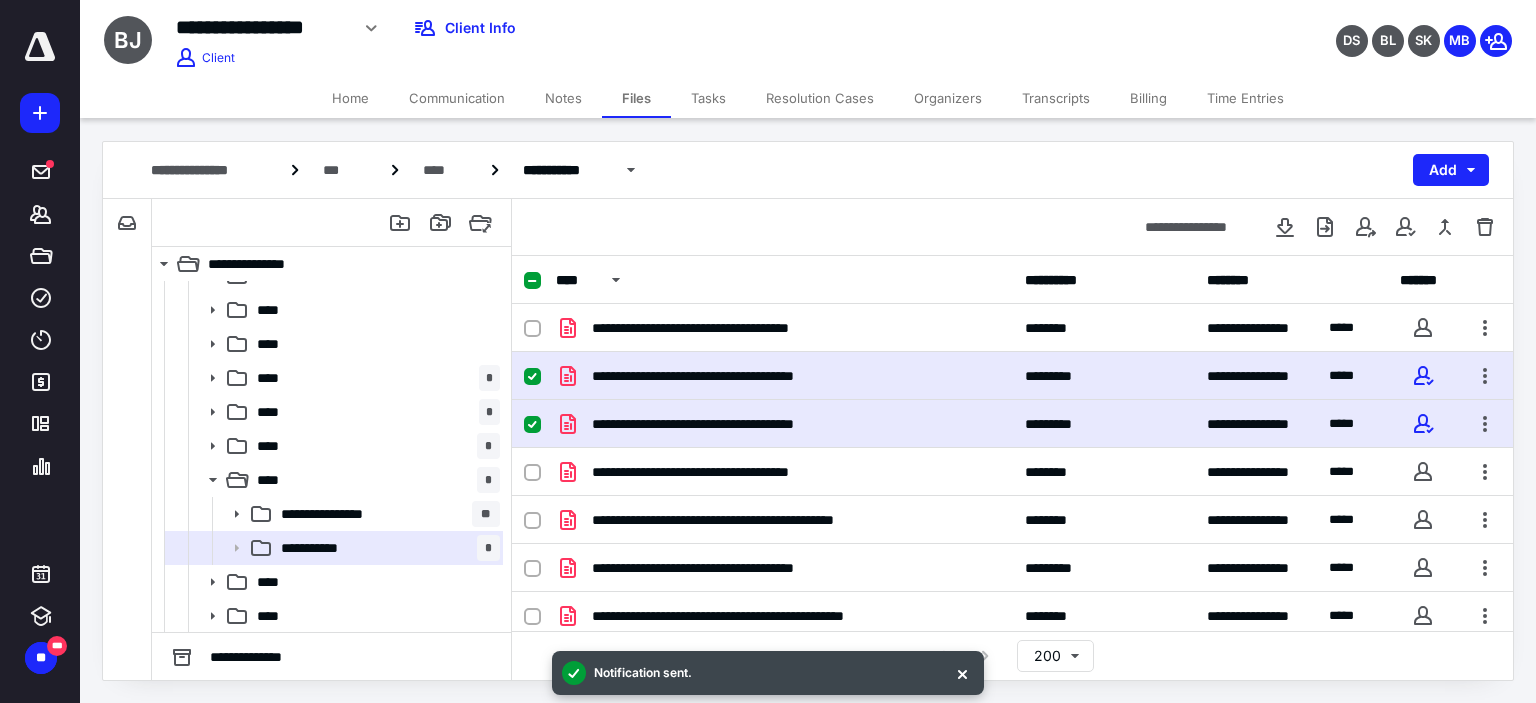 click on "Home" at bounding box center [350, 98] 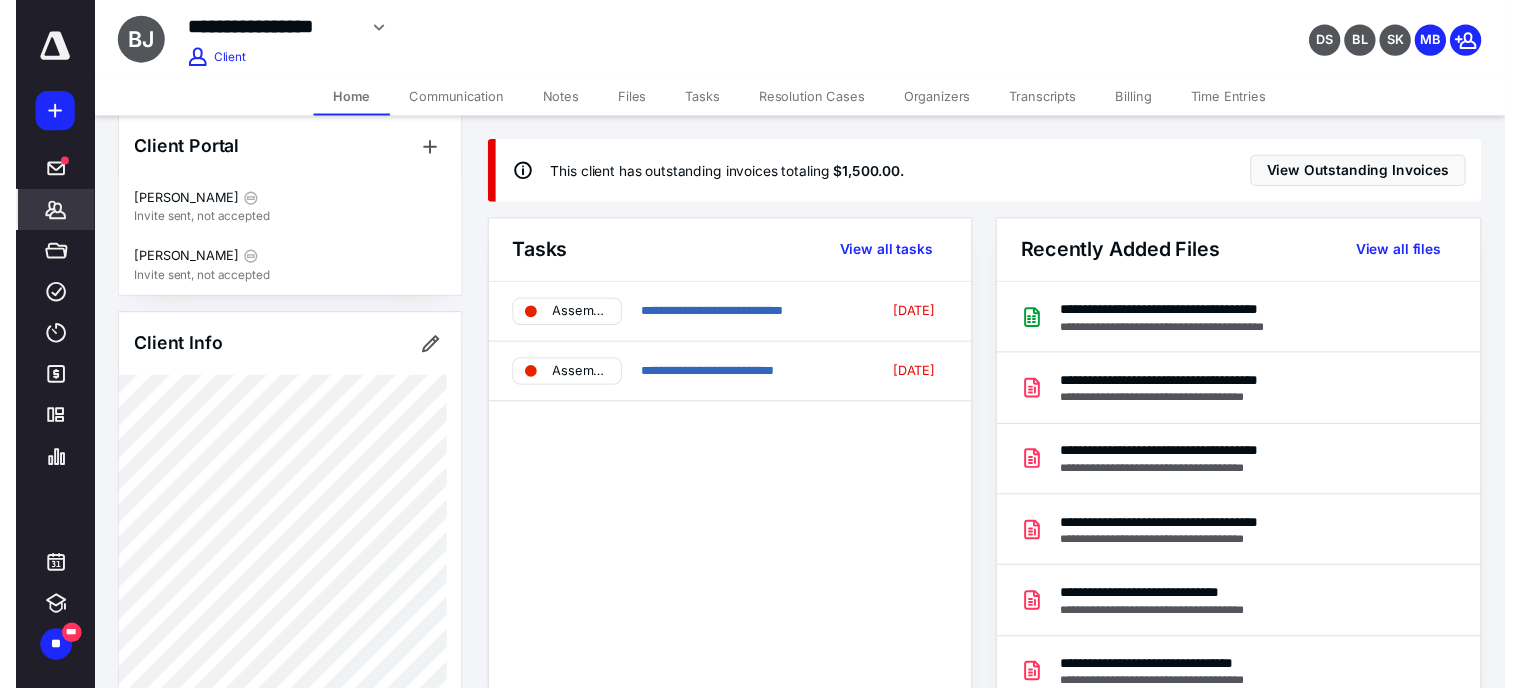 scroll, scrollTop: 0, scrollLeft: 0, axis: both 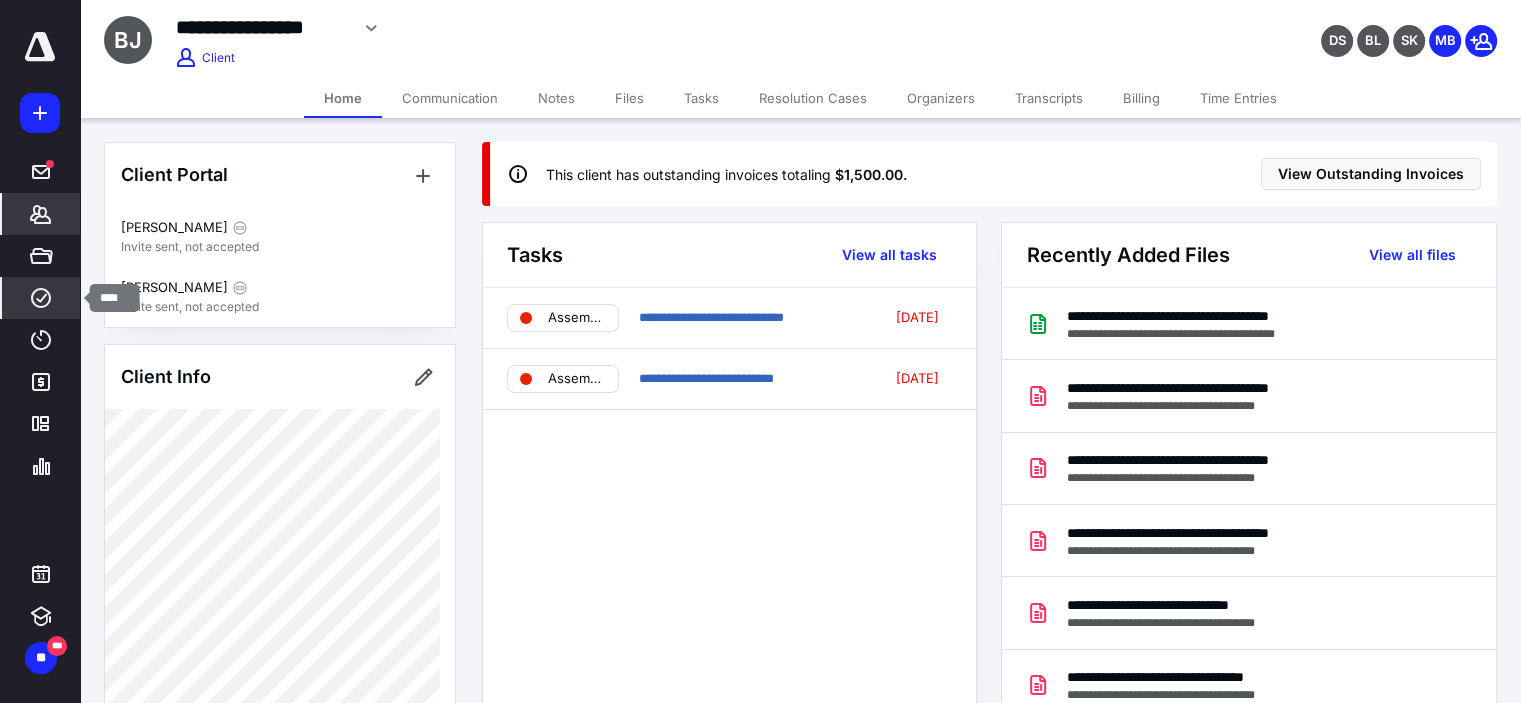 click 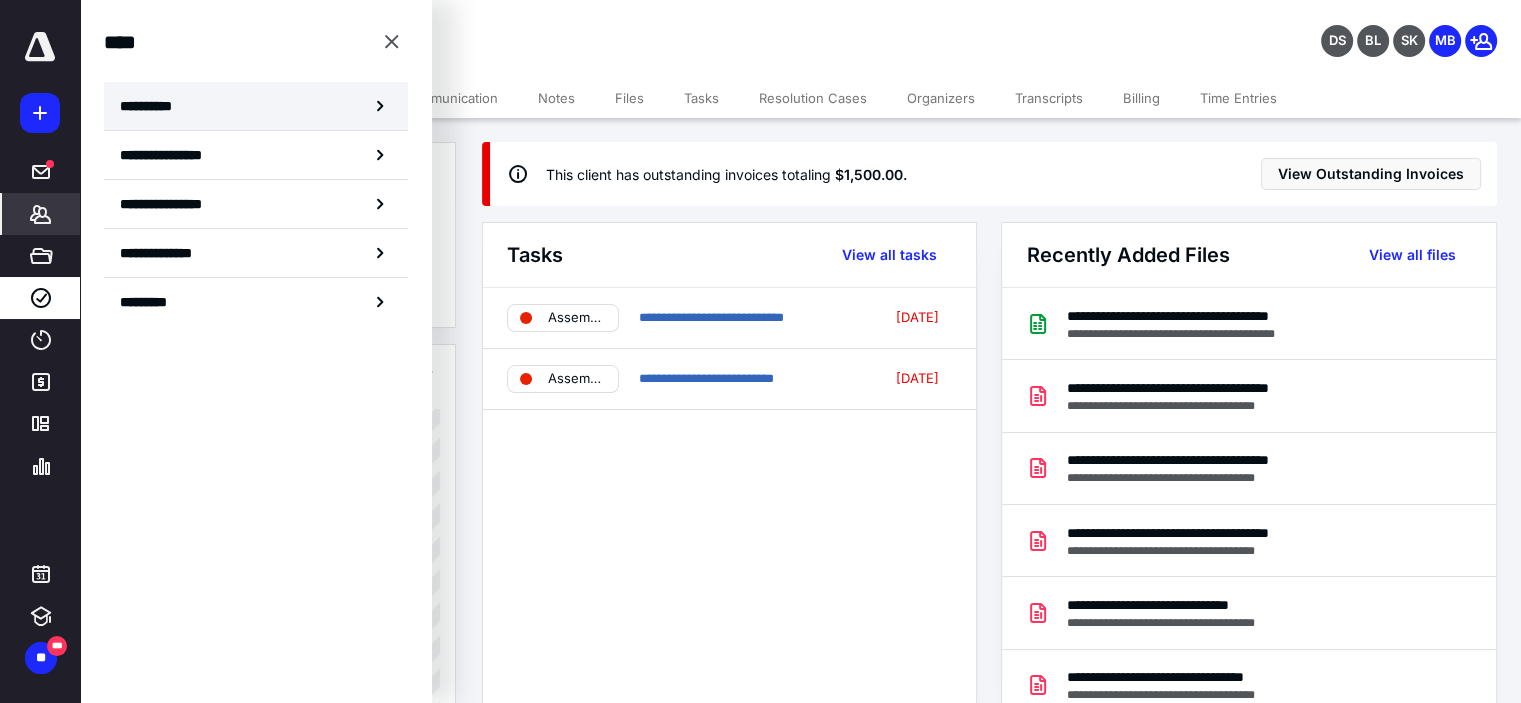 click on "**********" at bounding box center [153, 106] 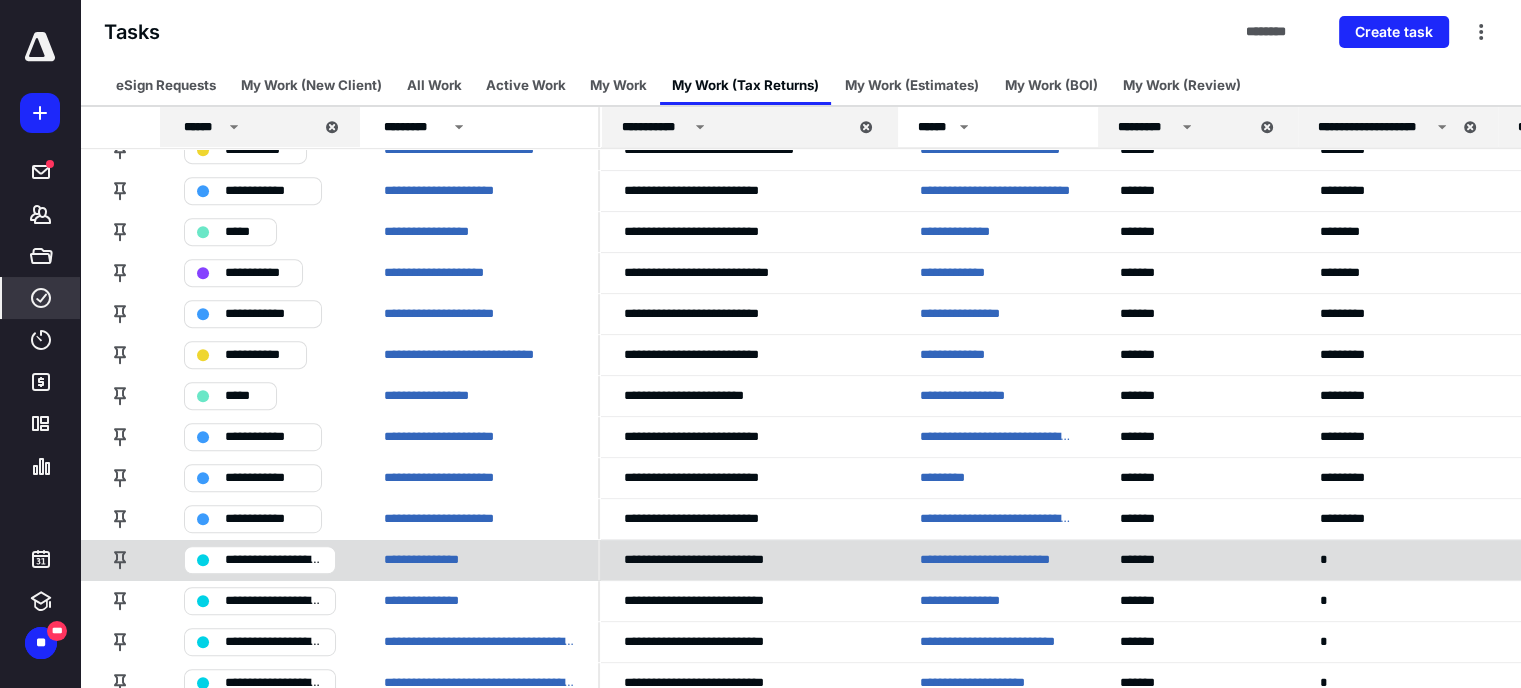 scroll, scrollTop: 1000, scrollLeft: 0, axis: vertical 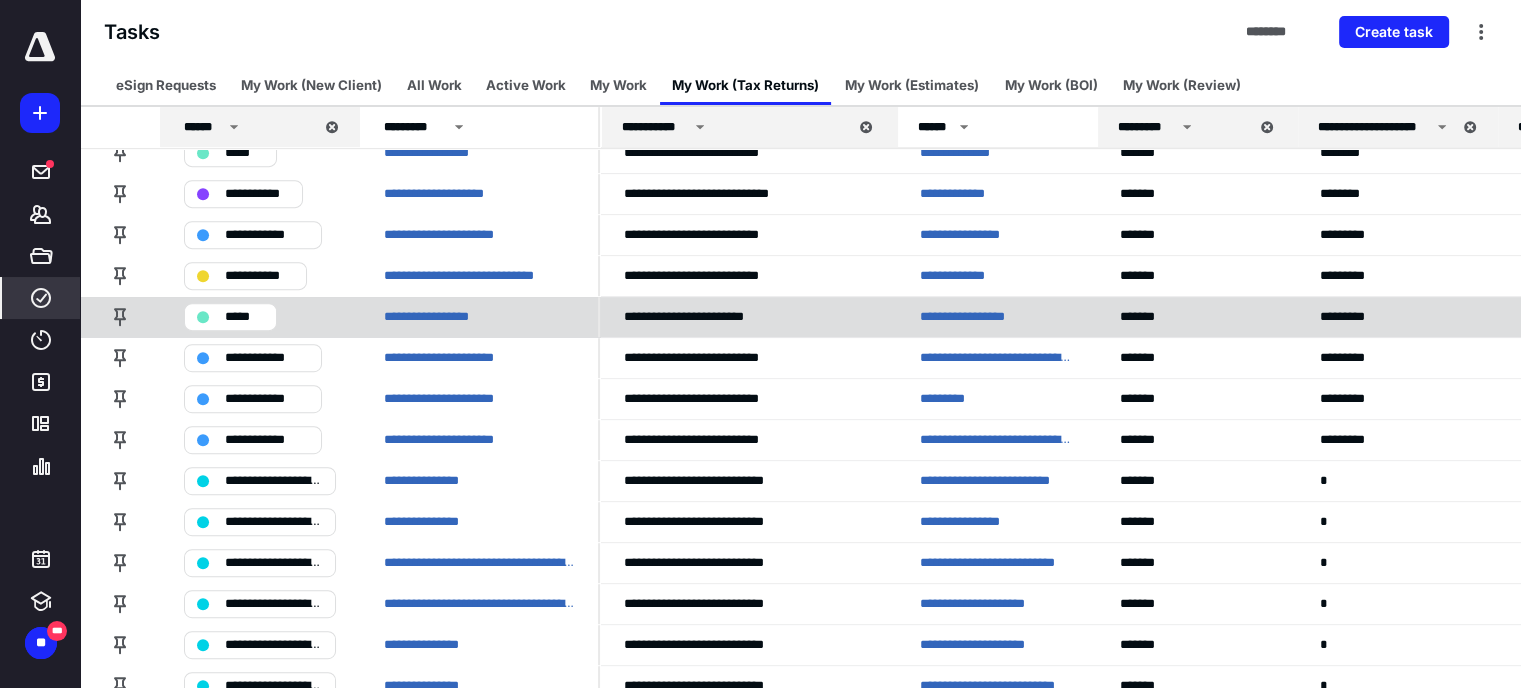 click on "**********" at bounding box center [976, 317] 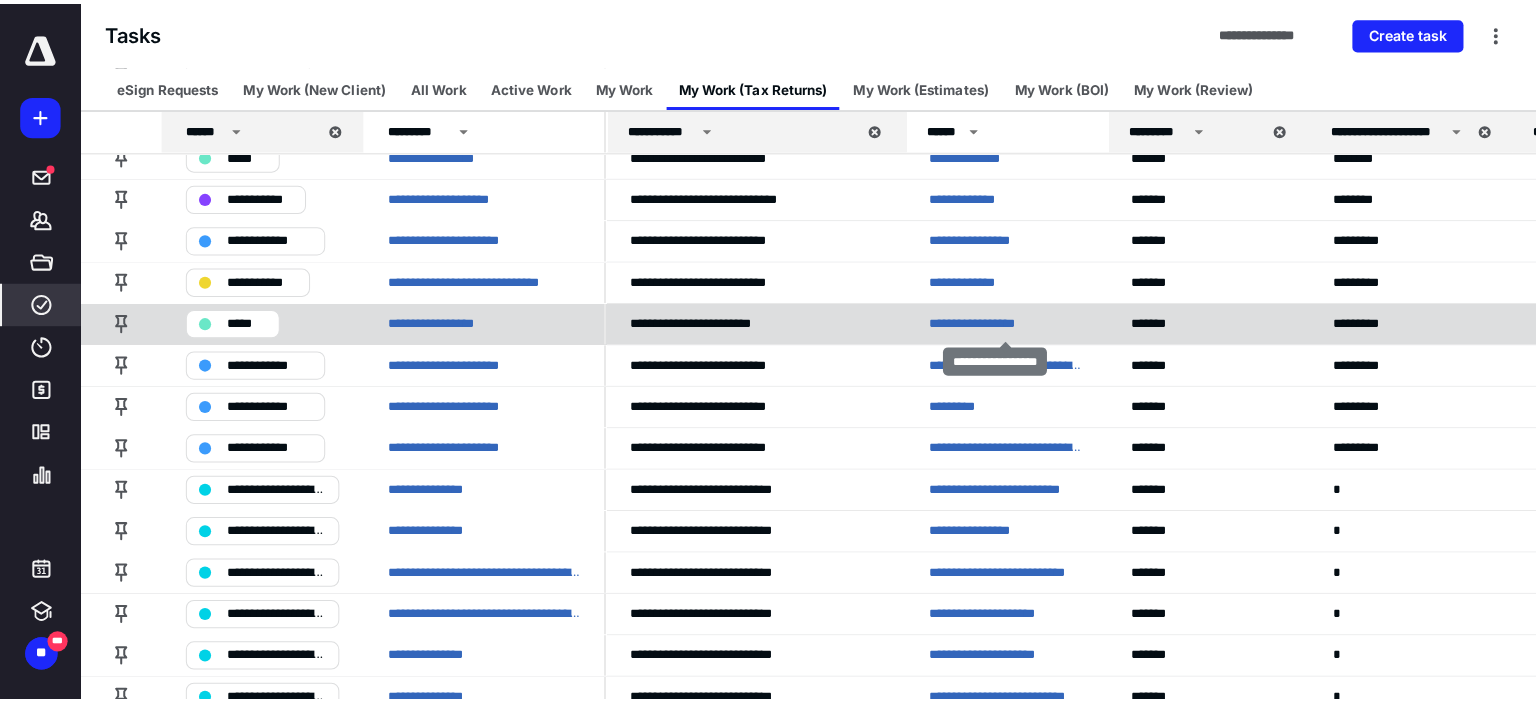 scroll, scrollTop: 0, scrollLeft: 0, axis: both 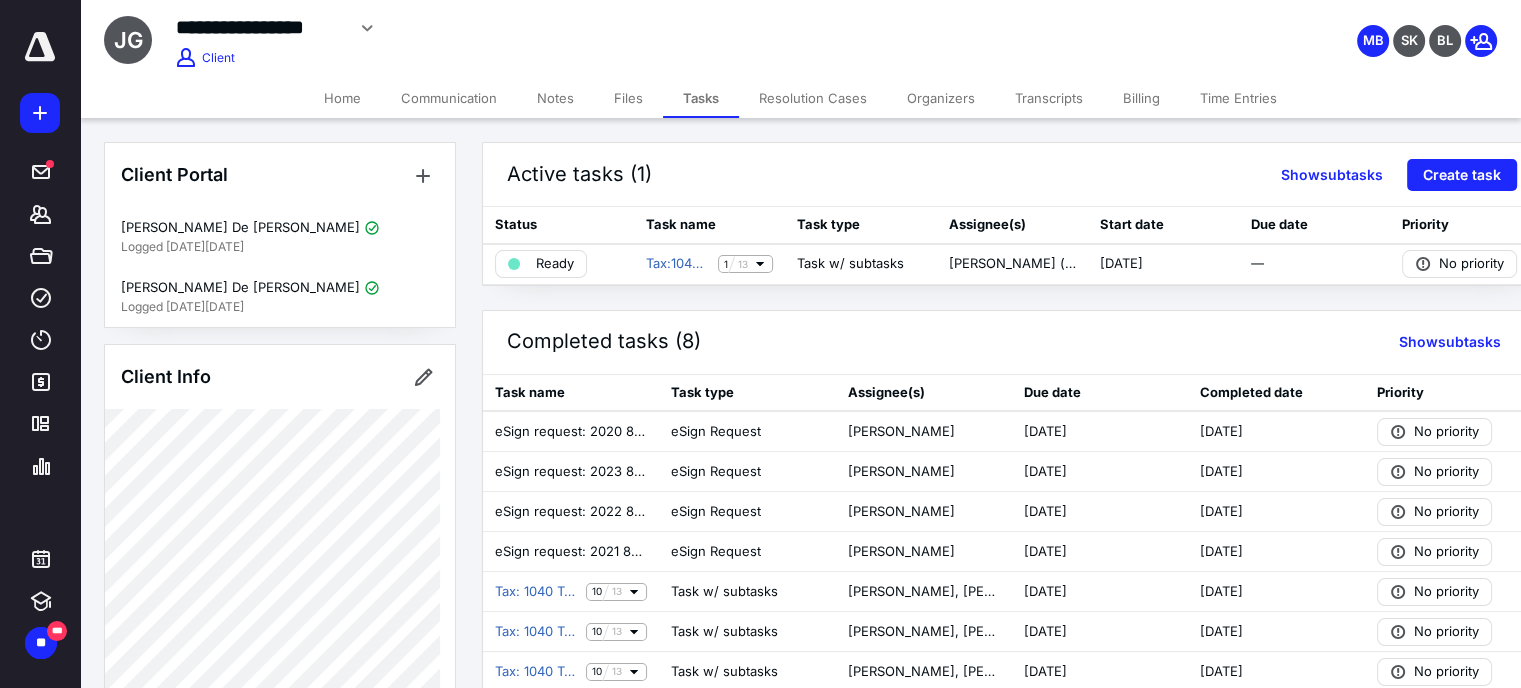 click 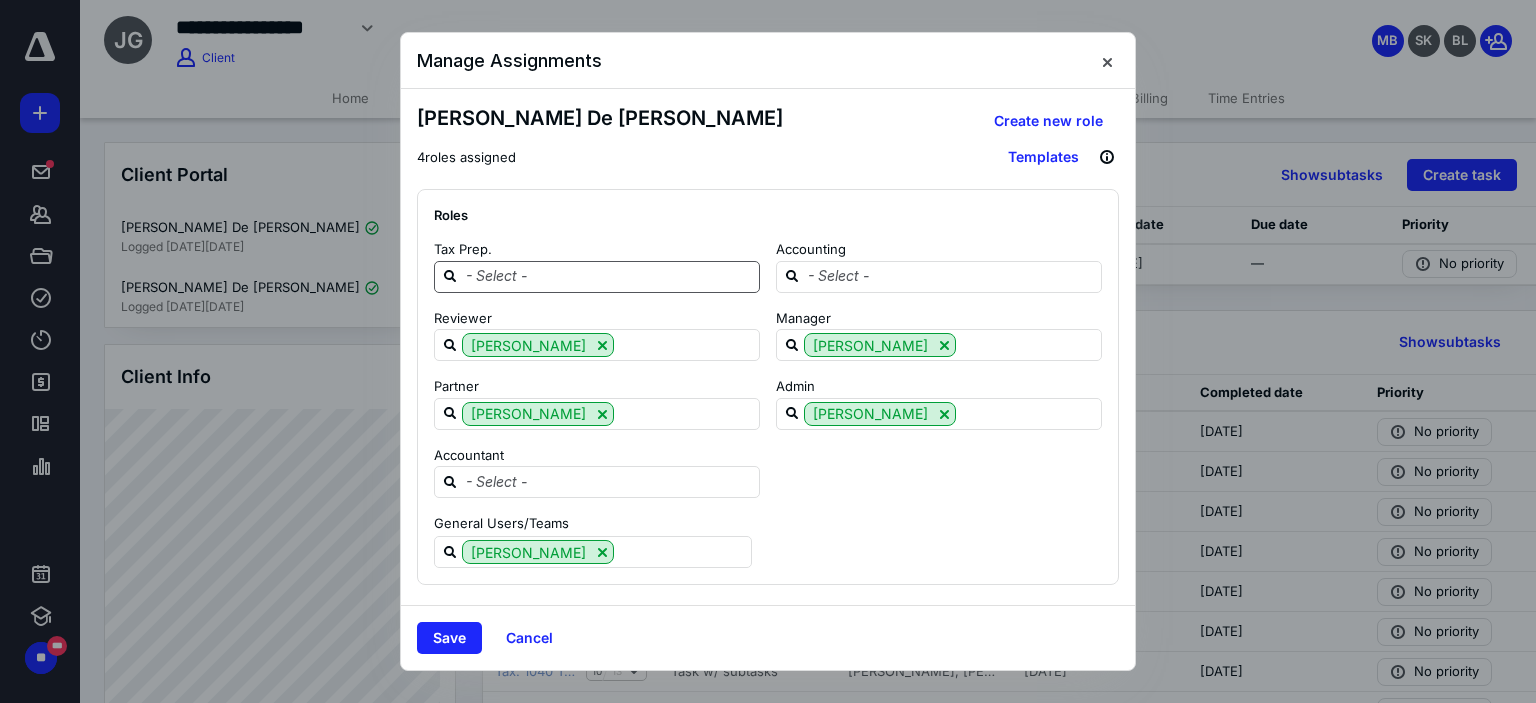 click at bounding box center [597, 277] 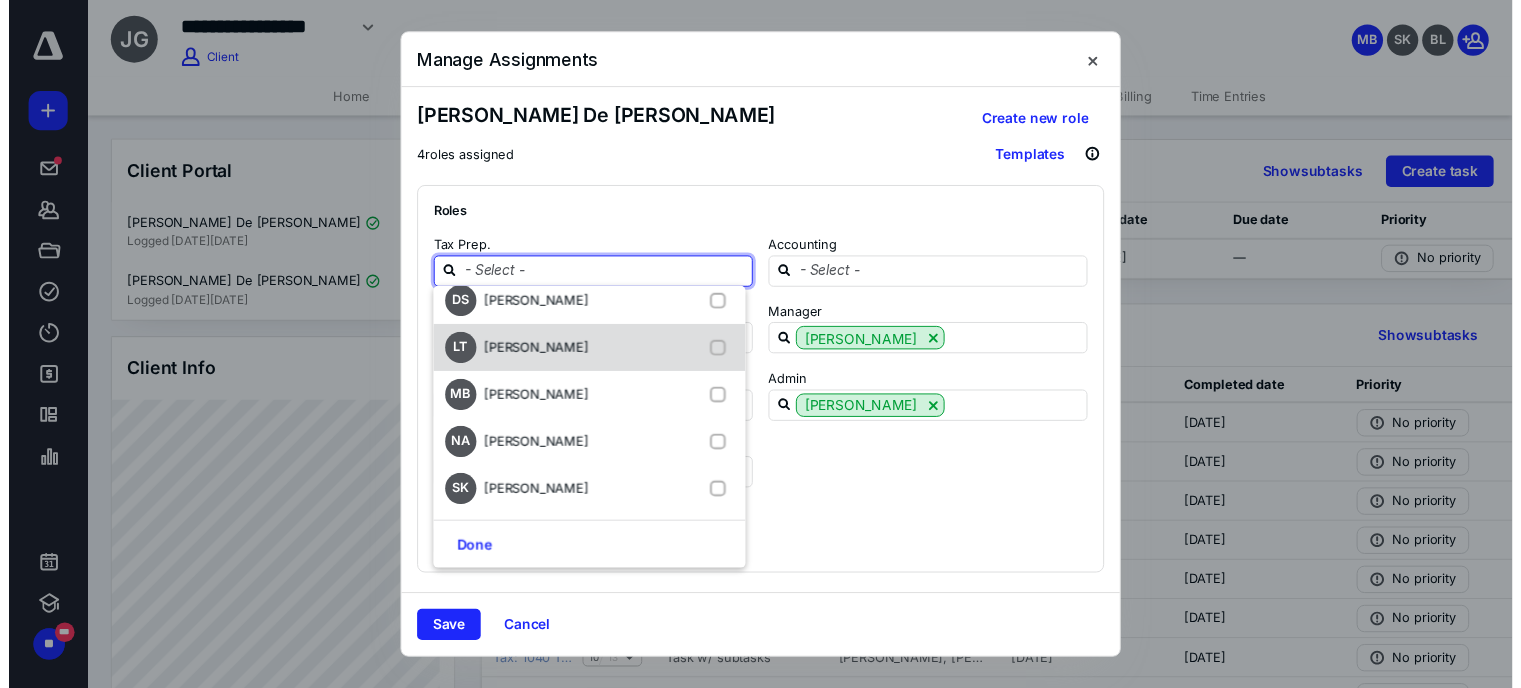 scroll, scrollTop: 0, scrollLeft: 0, axis: both 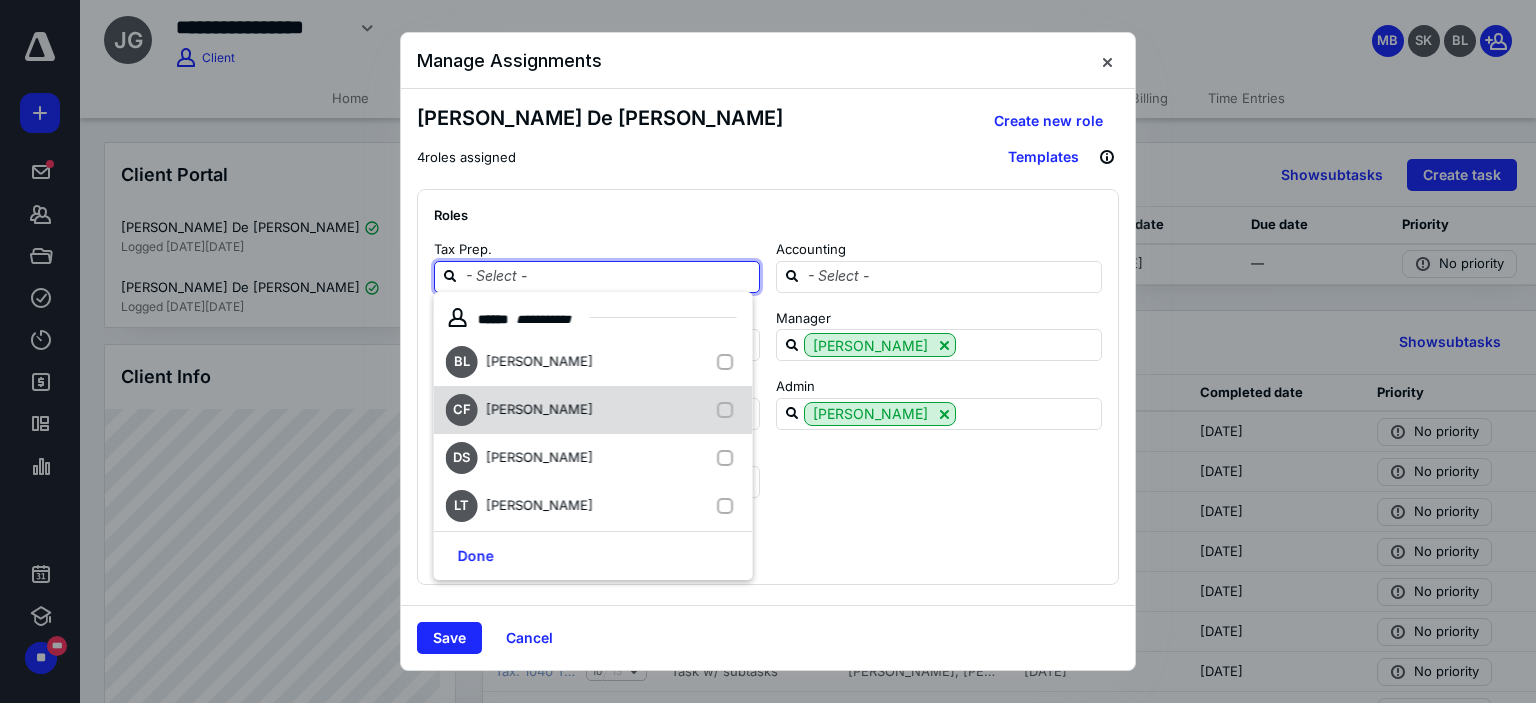 click on "Cindy Fabela" at bounding box center (539, 410) 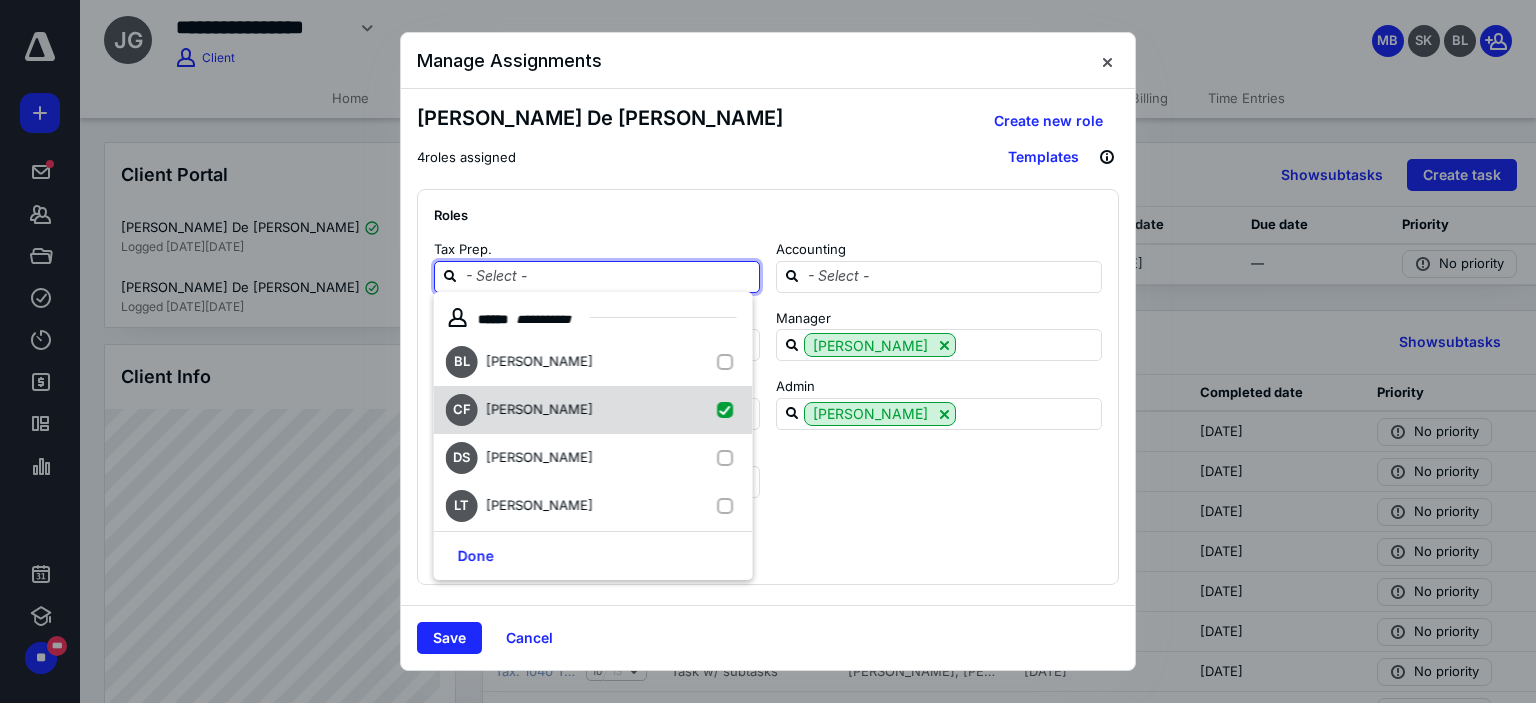 checkbox on "true" 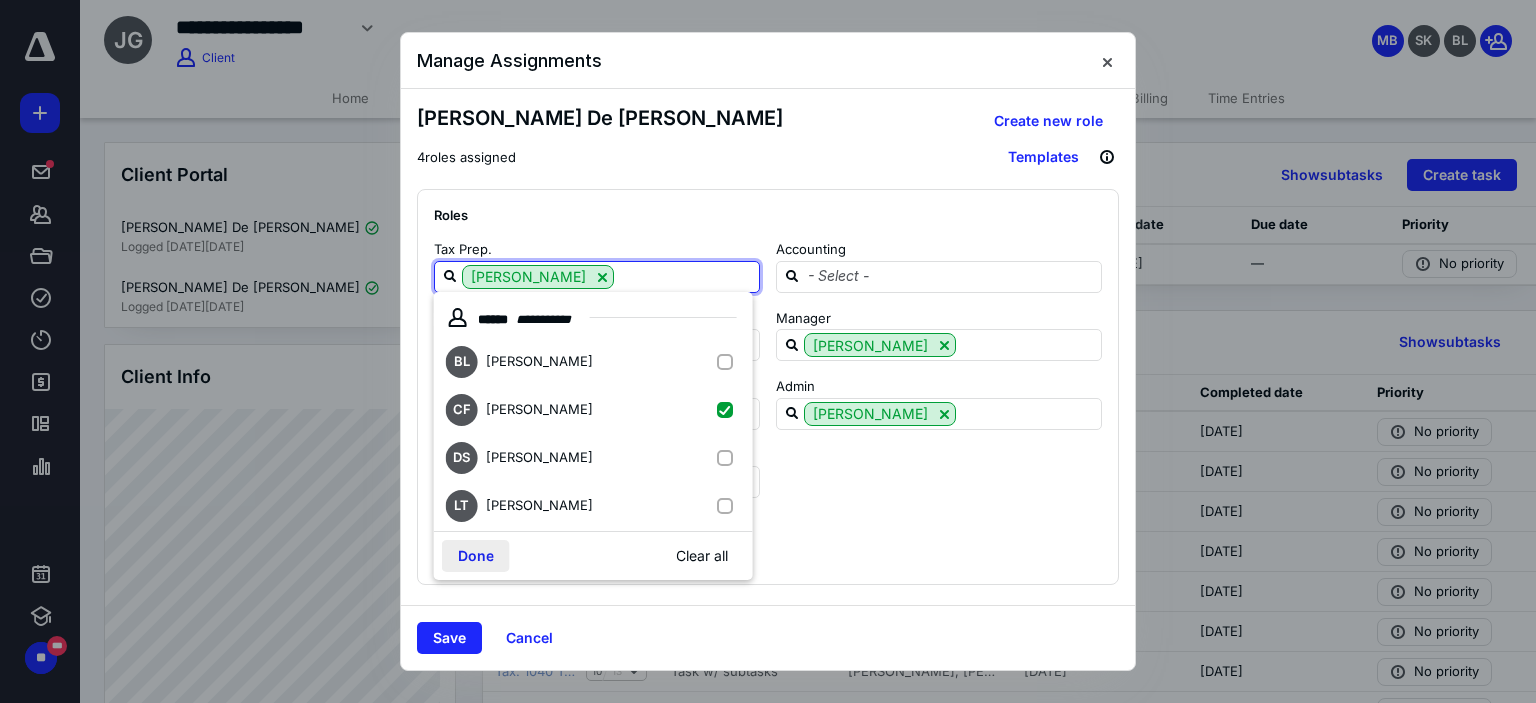 click on "Done" at bounding box center [476, 556] 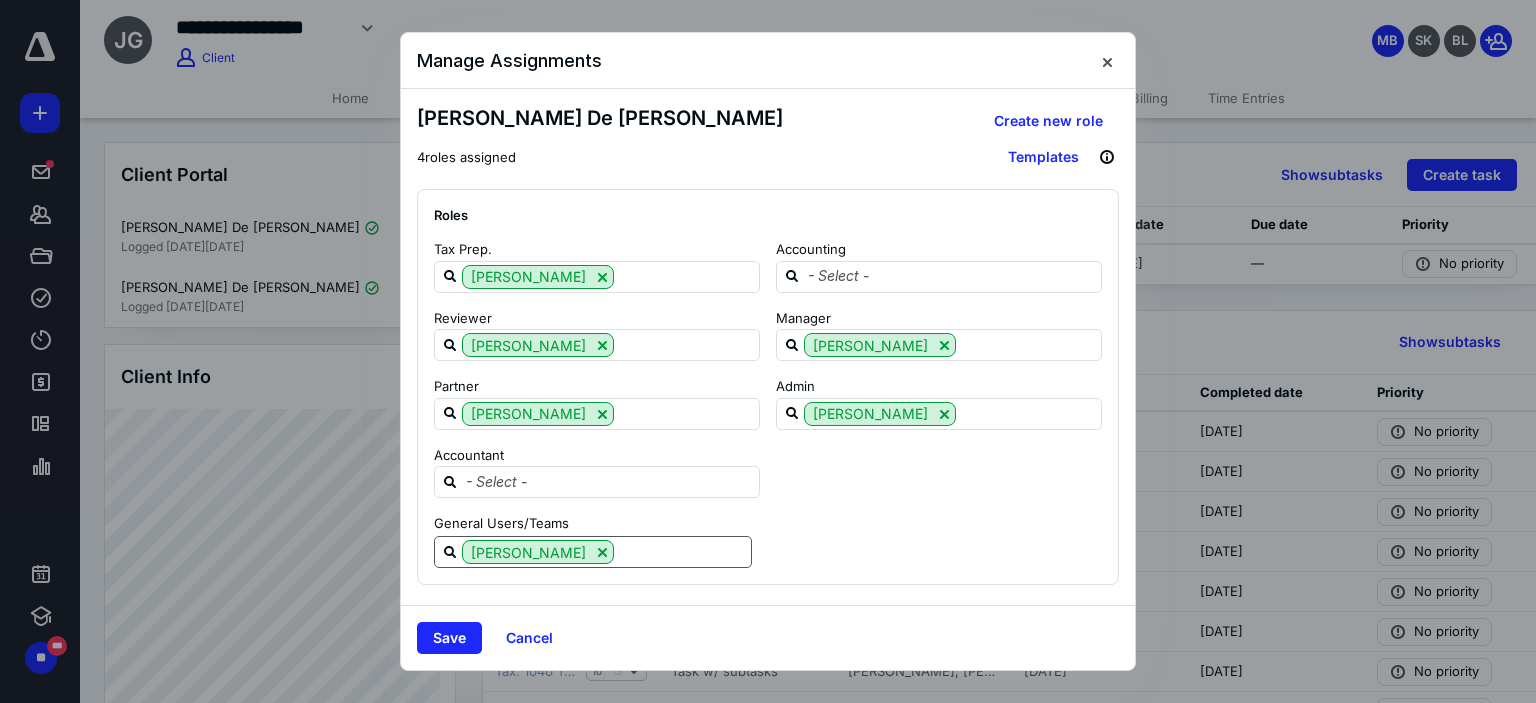 click at bounding box center [602, 552] 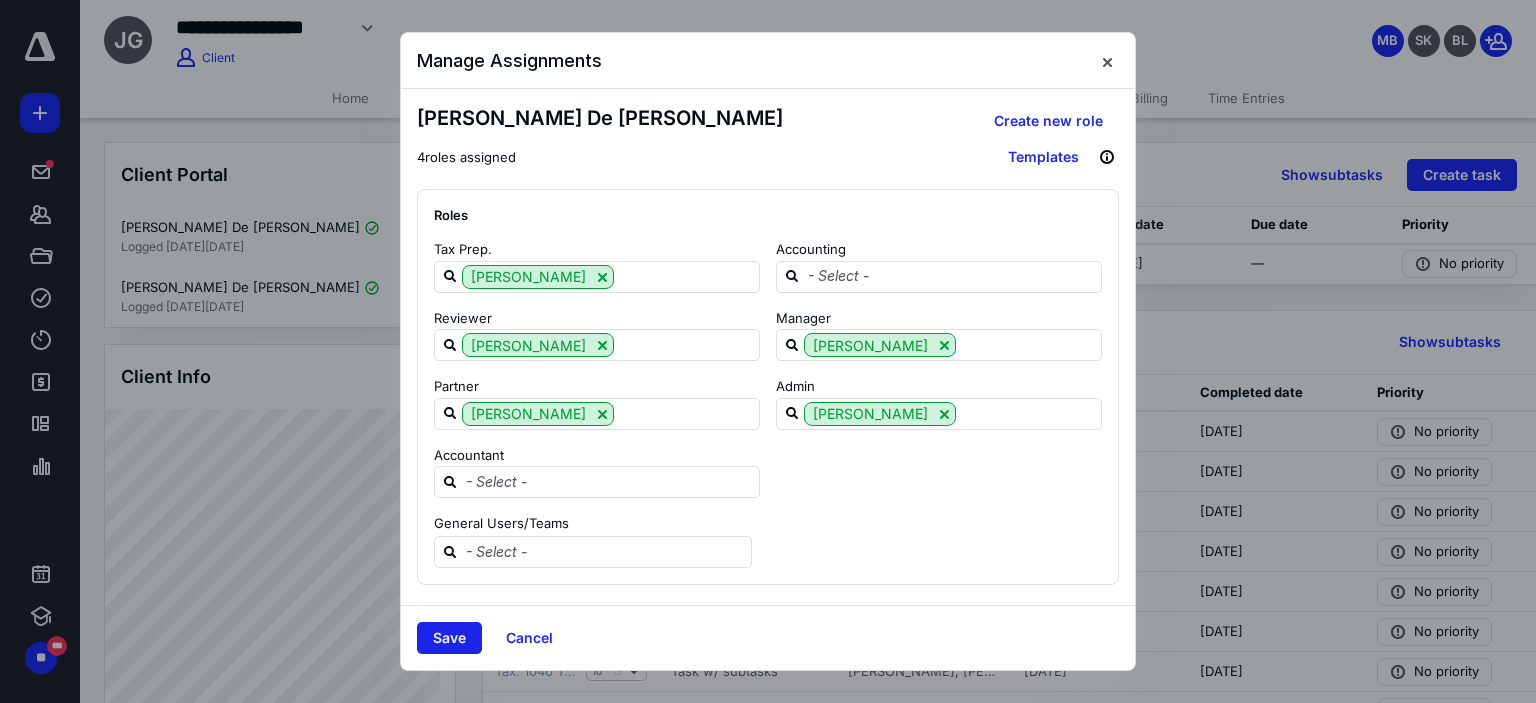 click on "Save" at bounding box center (449, 638) 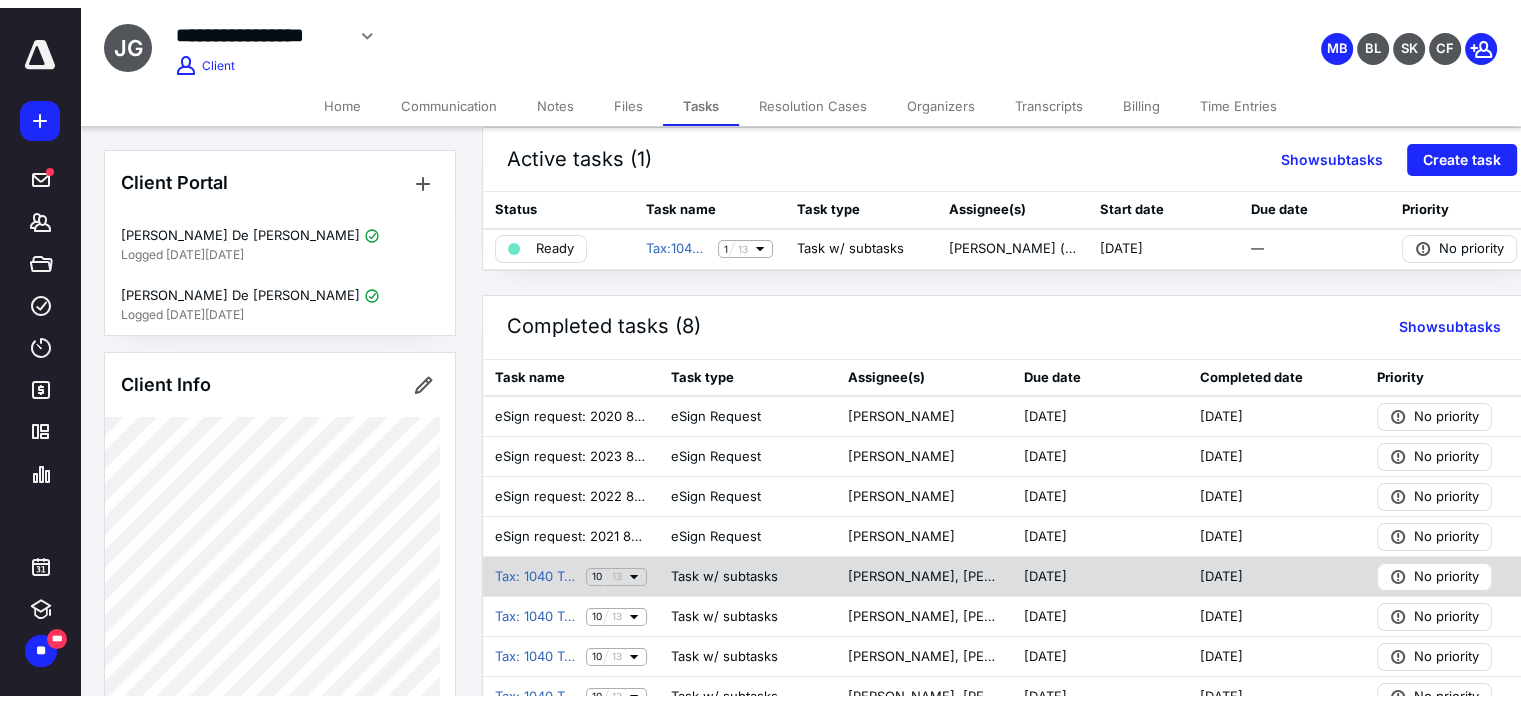 scroll, scrollTop: 0, scrollLeft: 0, axis: both 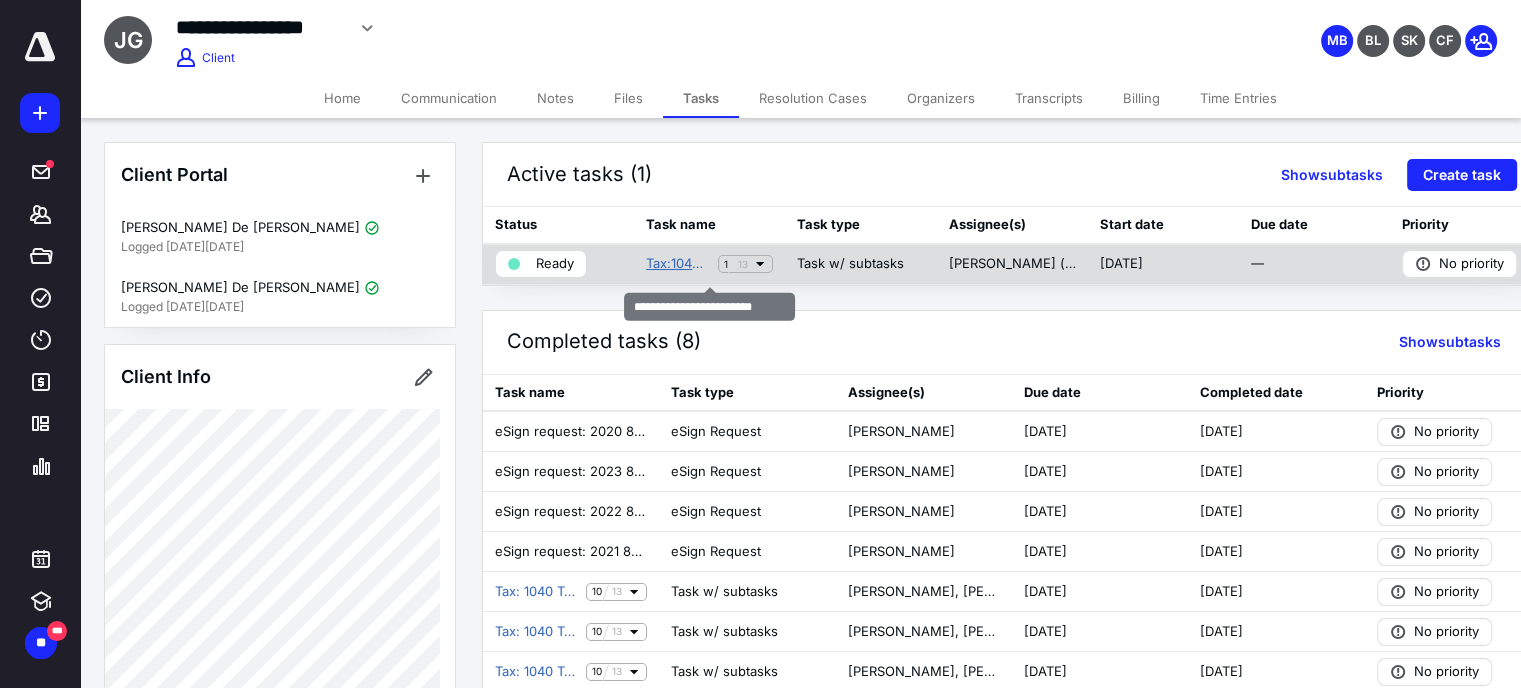click on "Tax:1040 Tax Return 2024" at bounding box center (678, 264) 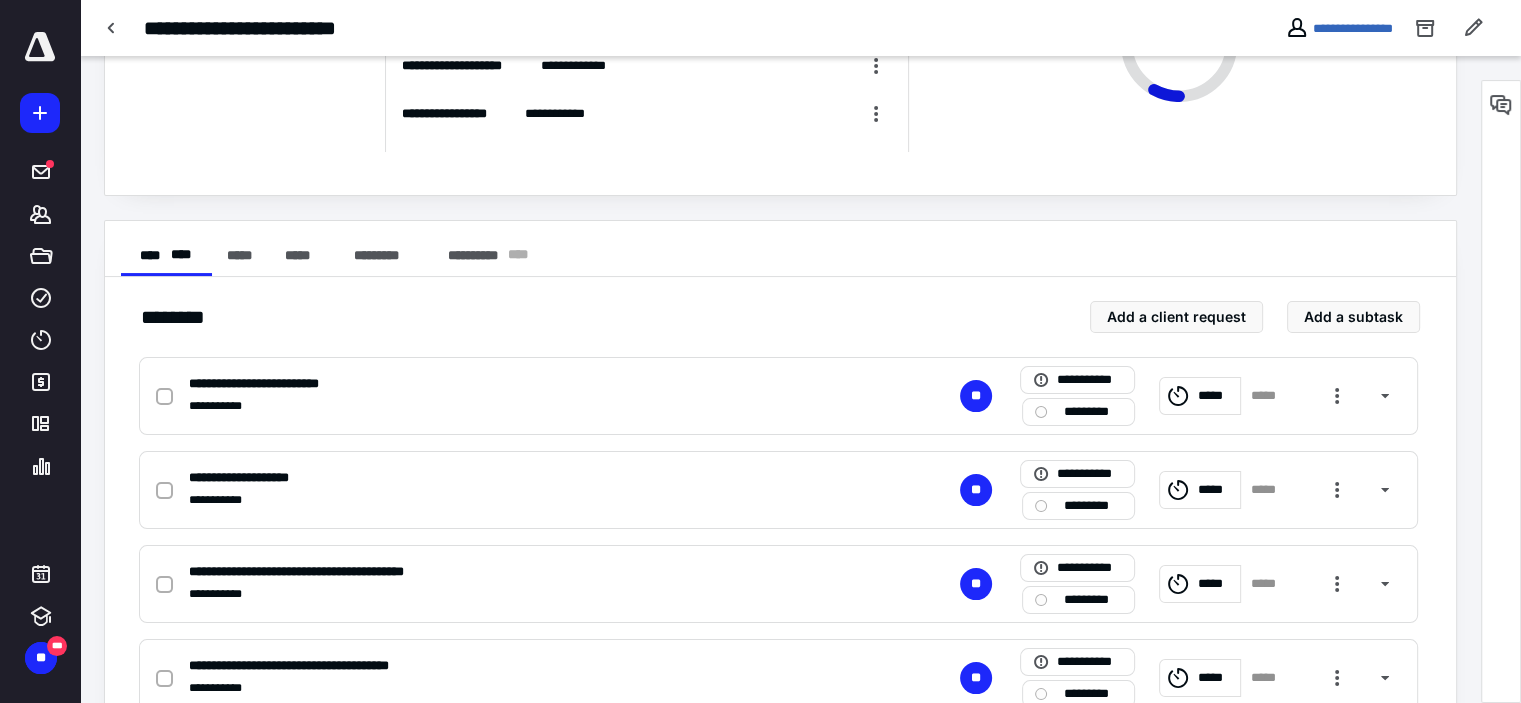 scroll, scrollTop: 200, scrollLeft: 0, axis: vertical 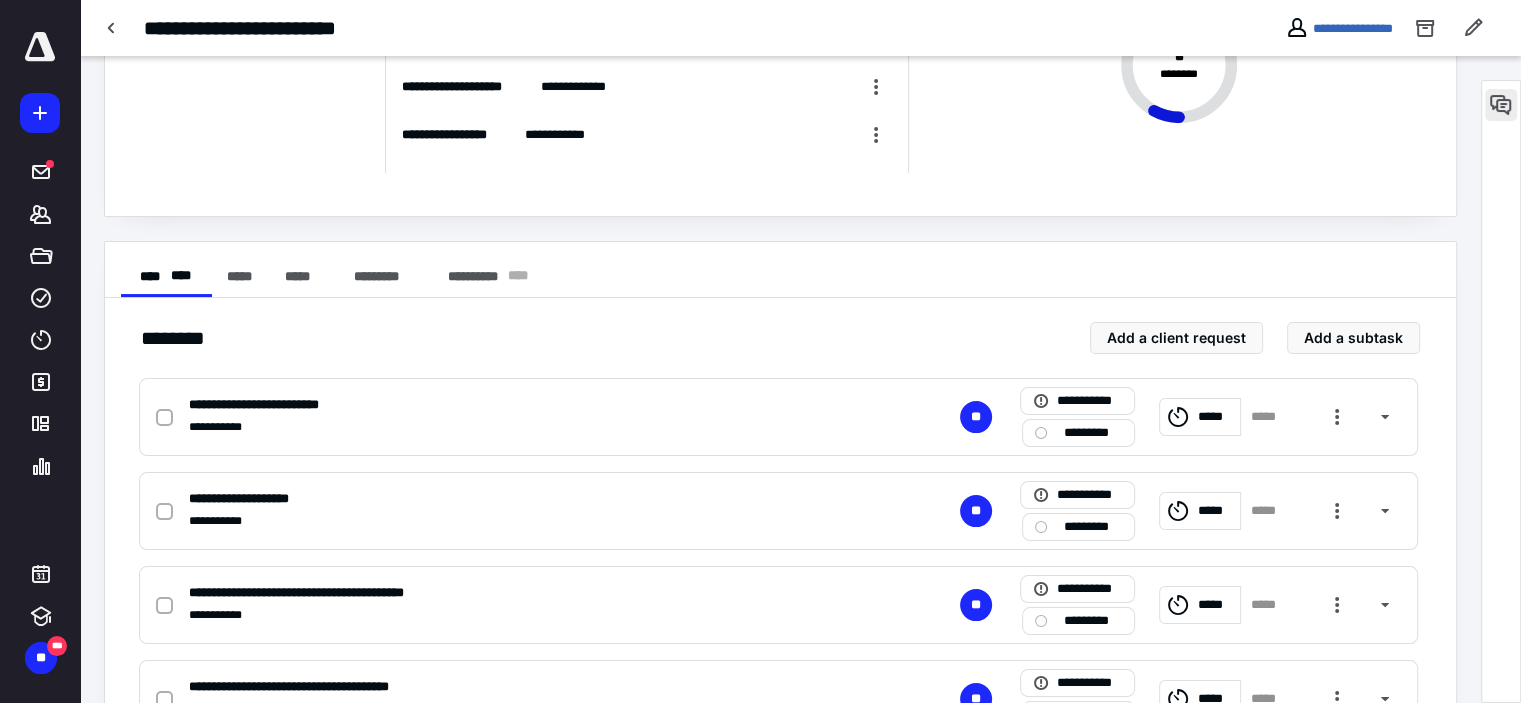 click at bounding box center [1501, 105] 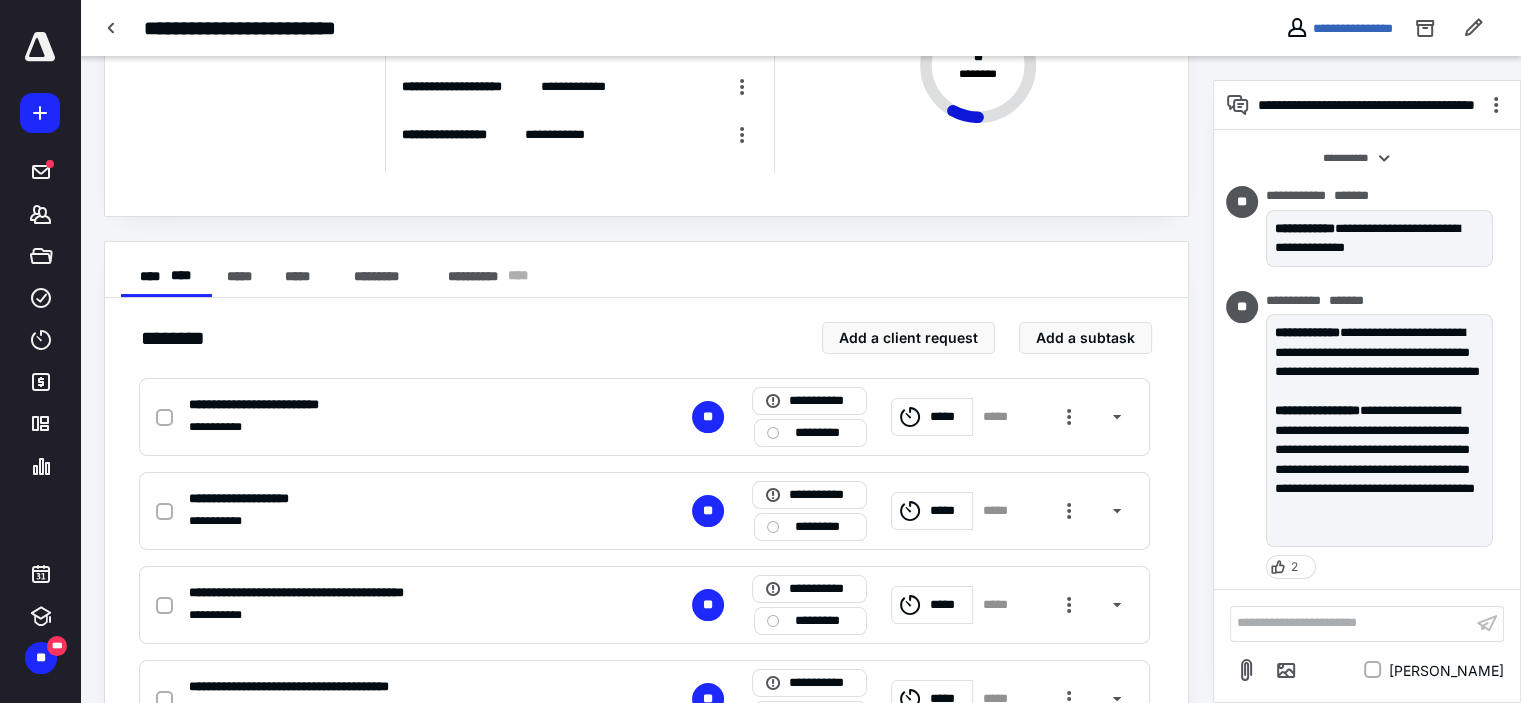 scroll, scrollTop: 776, scrollLeft: 0, axis: vertical 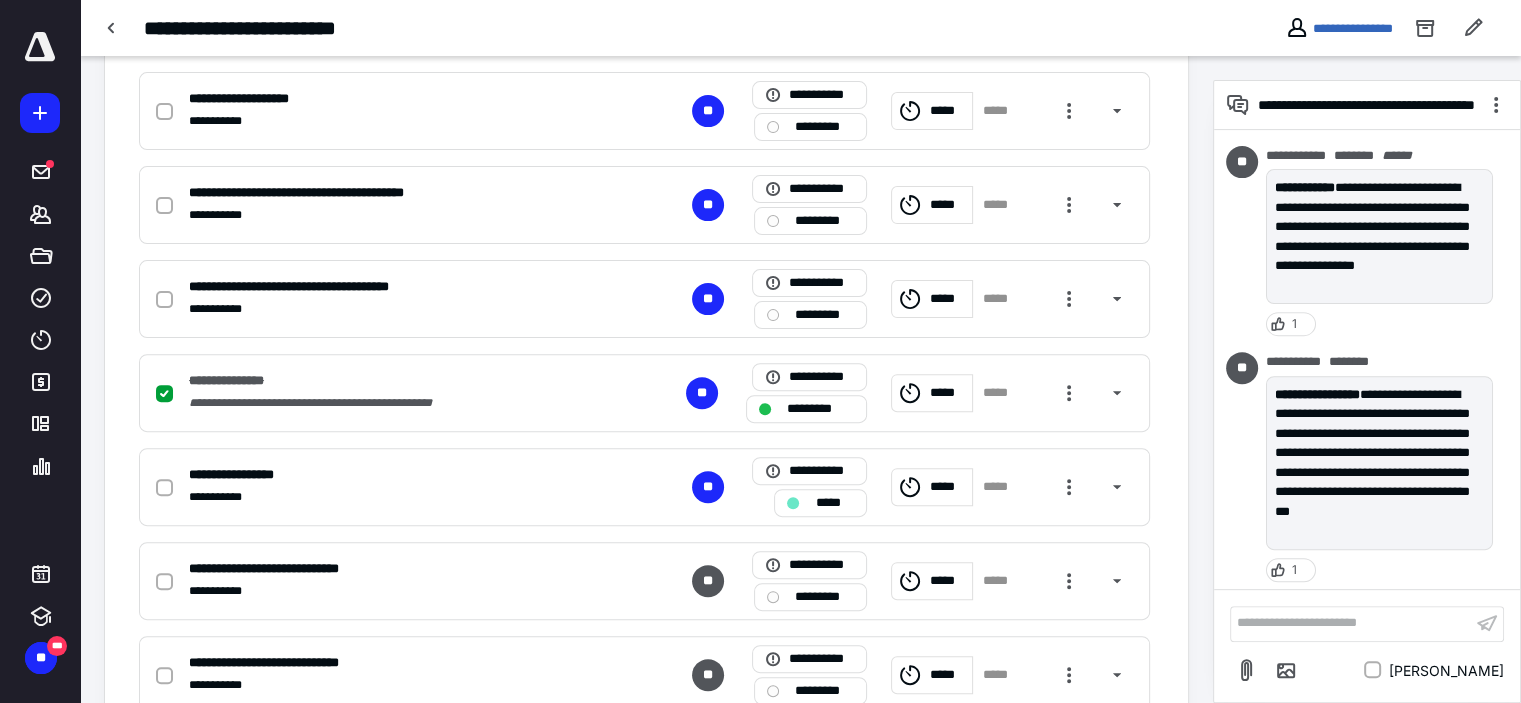 click on "**********" at bounding box center [1351, 623] 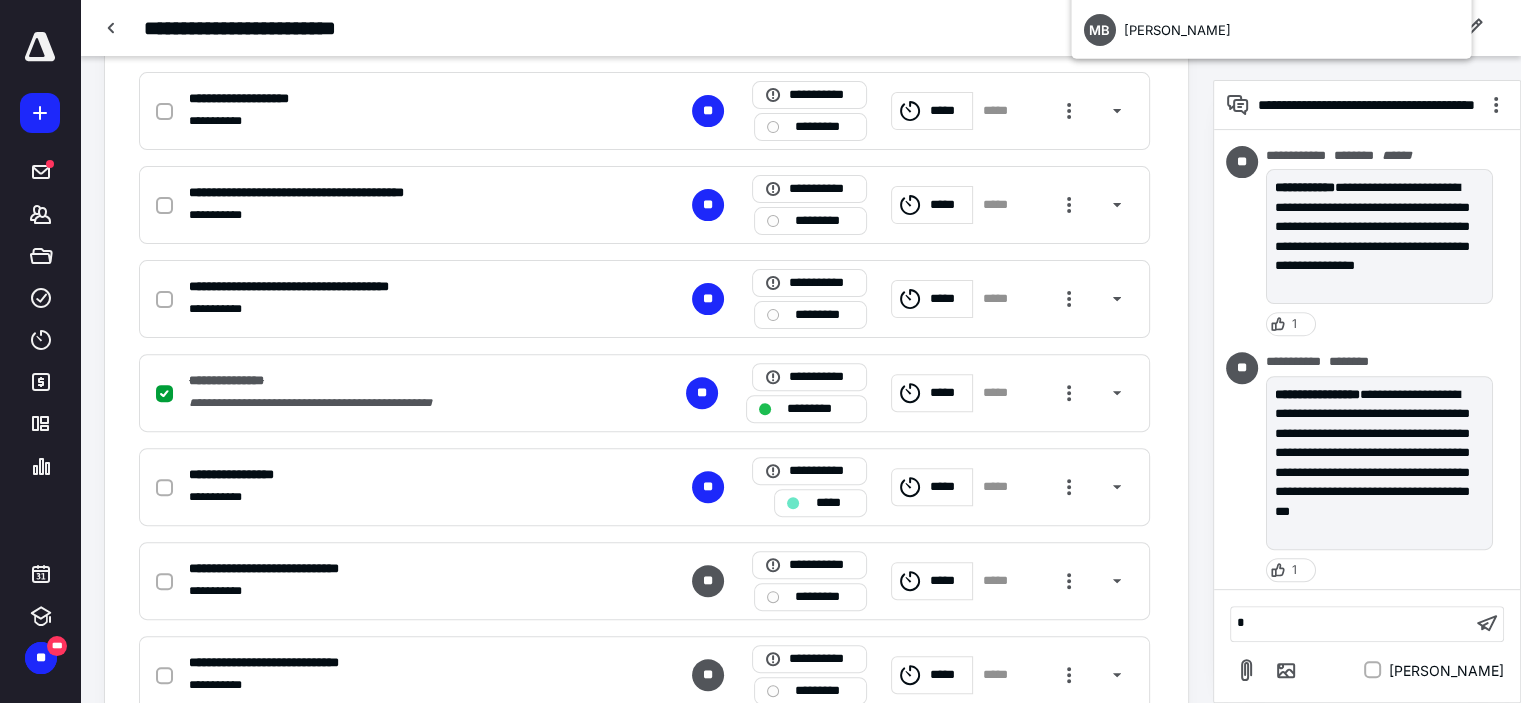 scroll, scrollTop: 44, scrollLeft: 0, axis: vertical 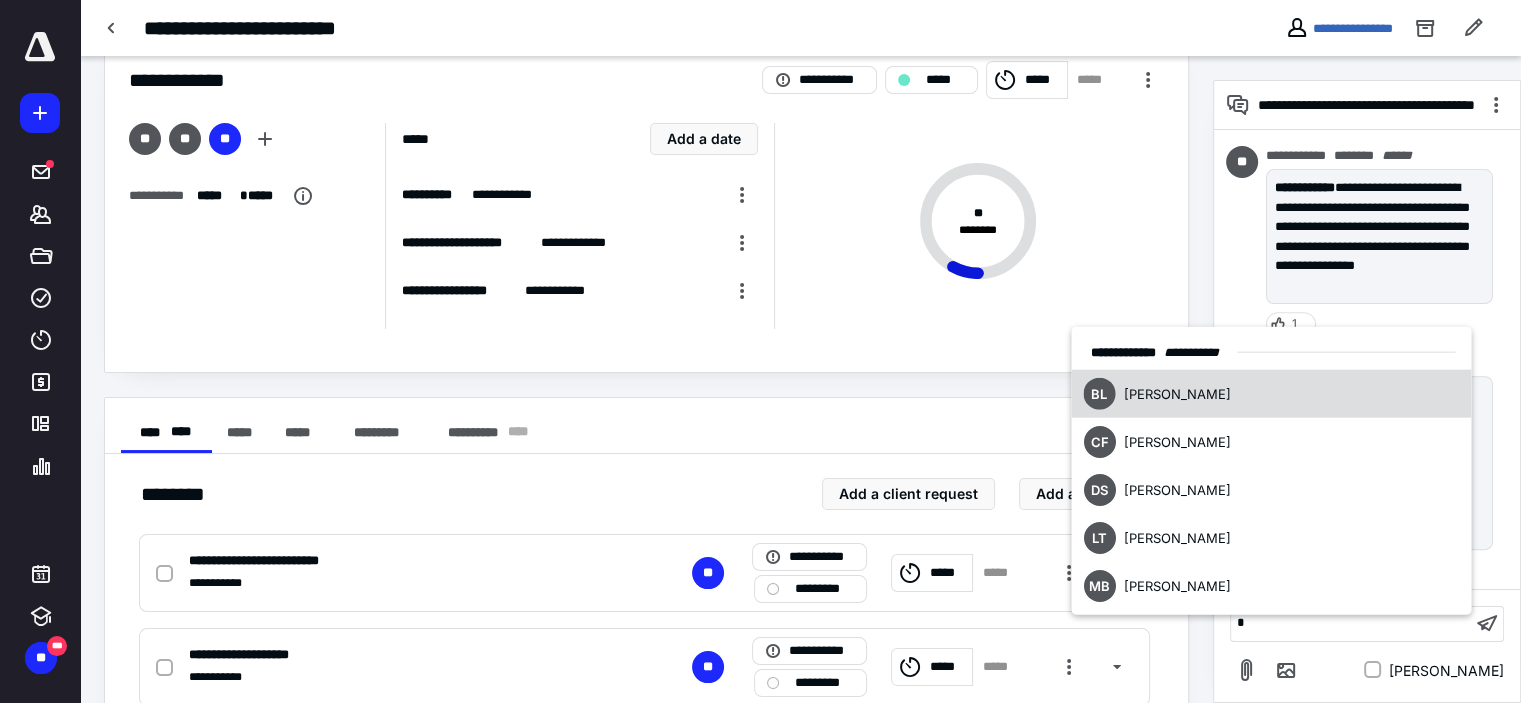 type 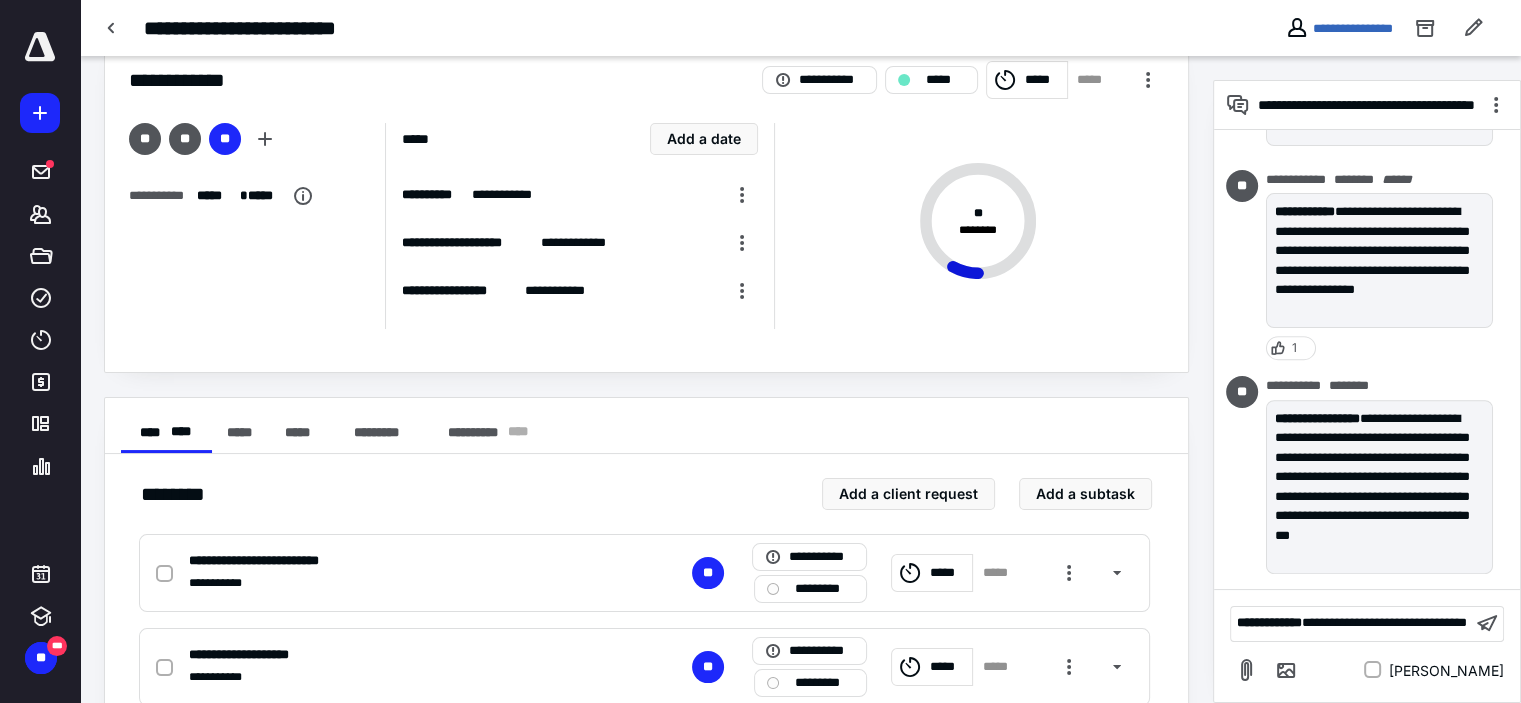 scroll, scrollTop: 793, scrollLeft: 0, axis: vertical 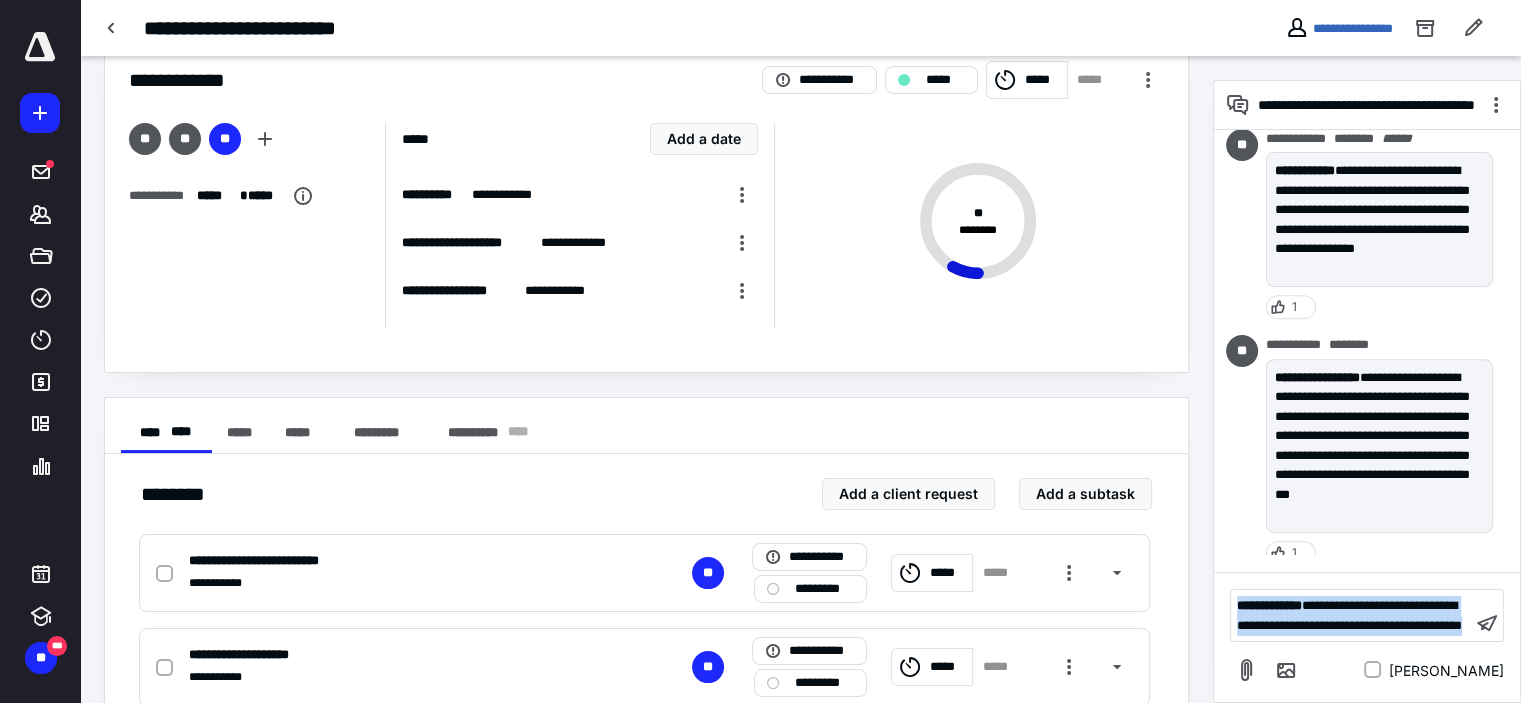 drag, startPoint x: 1381, startPoint y: 631, endPoint x: 1226, endPoint y: 583, distance: 162.26213 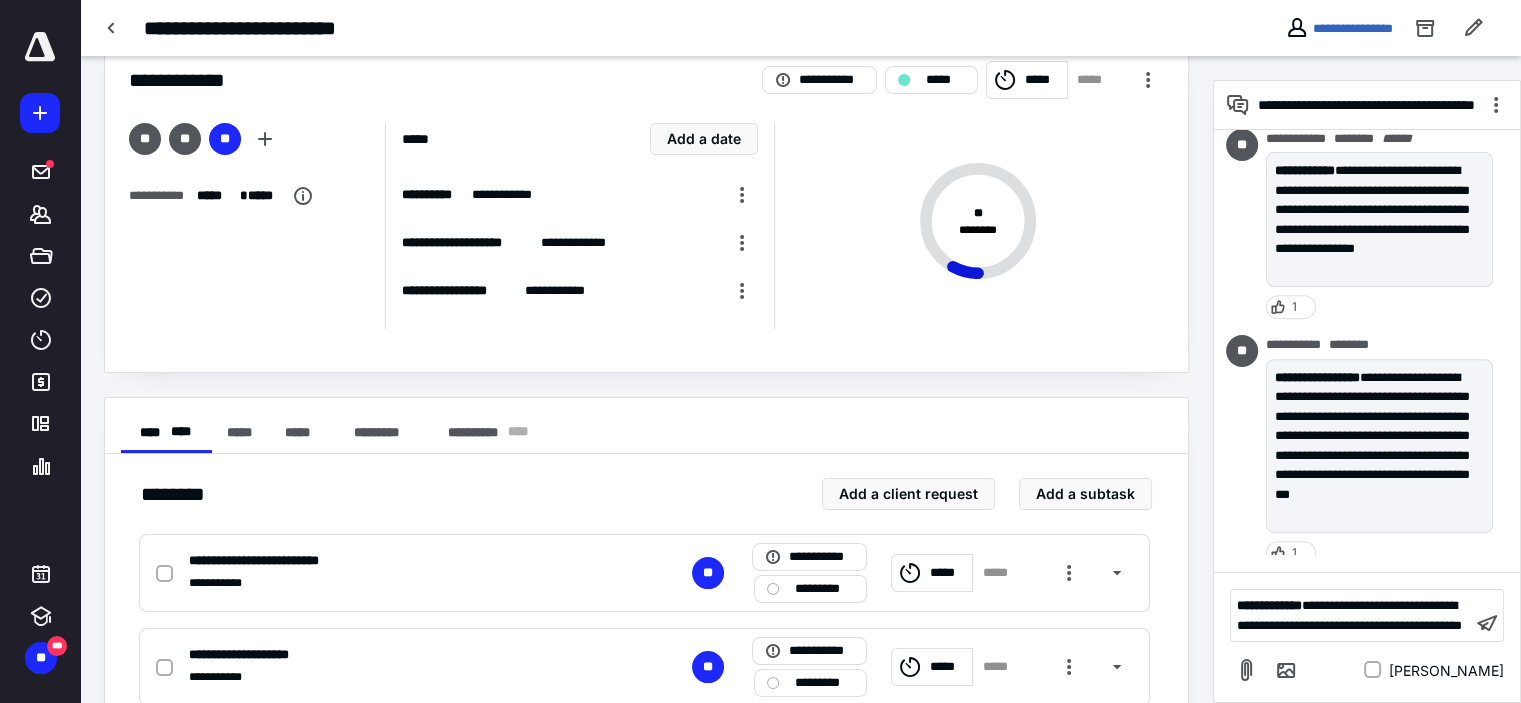 scroll, scrollTop: 776, scrollLeft: 0, axis: vertical 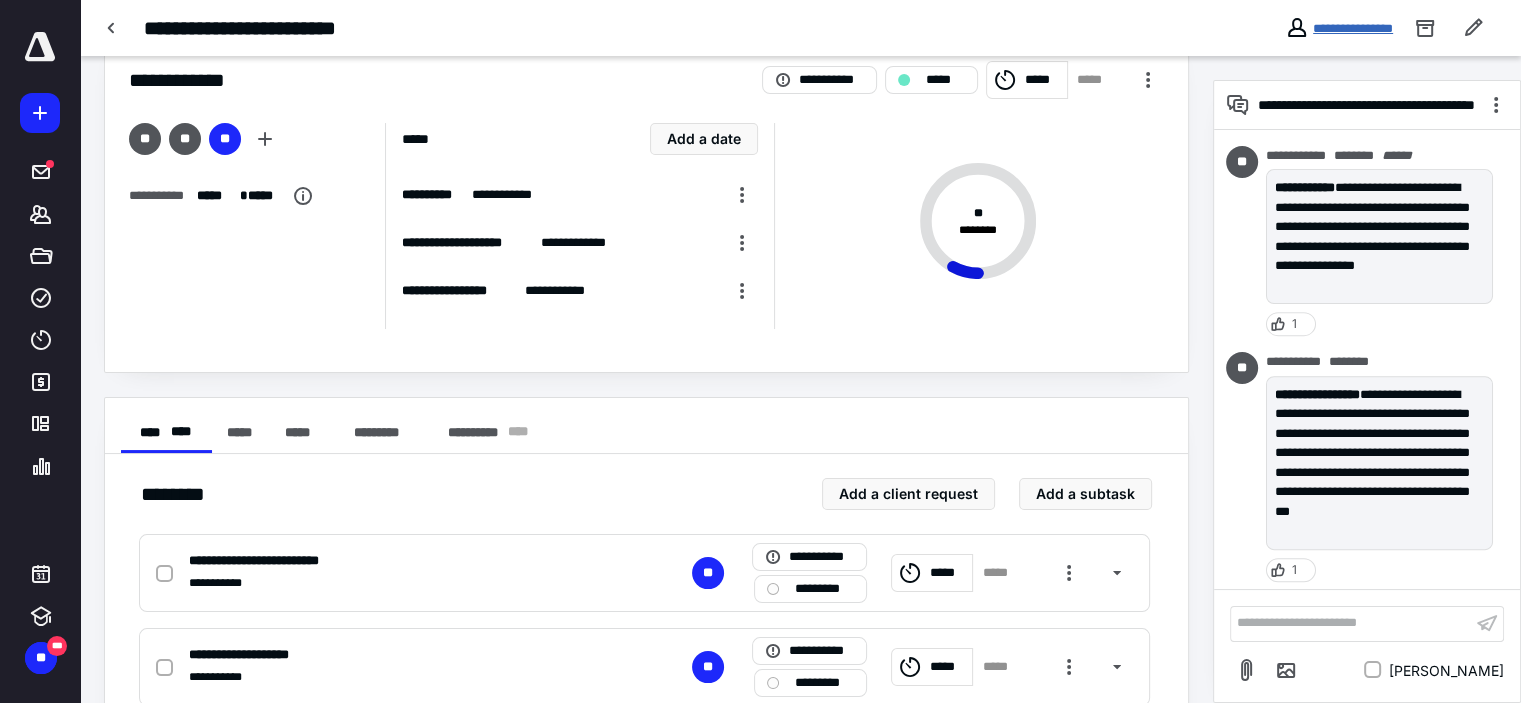 click on "**********" at bounding box center (1353, 28) 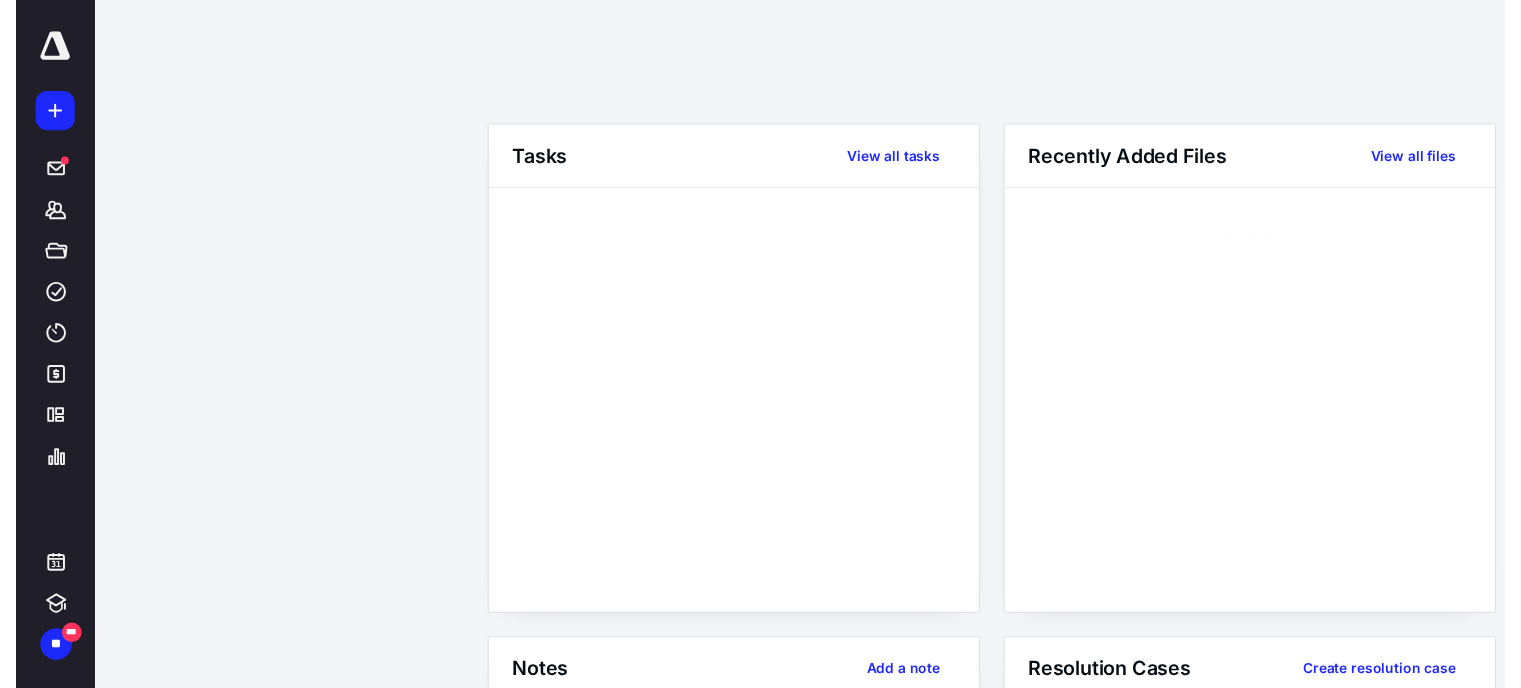 scroll, scrollTop: 0, scrollLeft: 0, axis: both 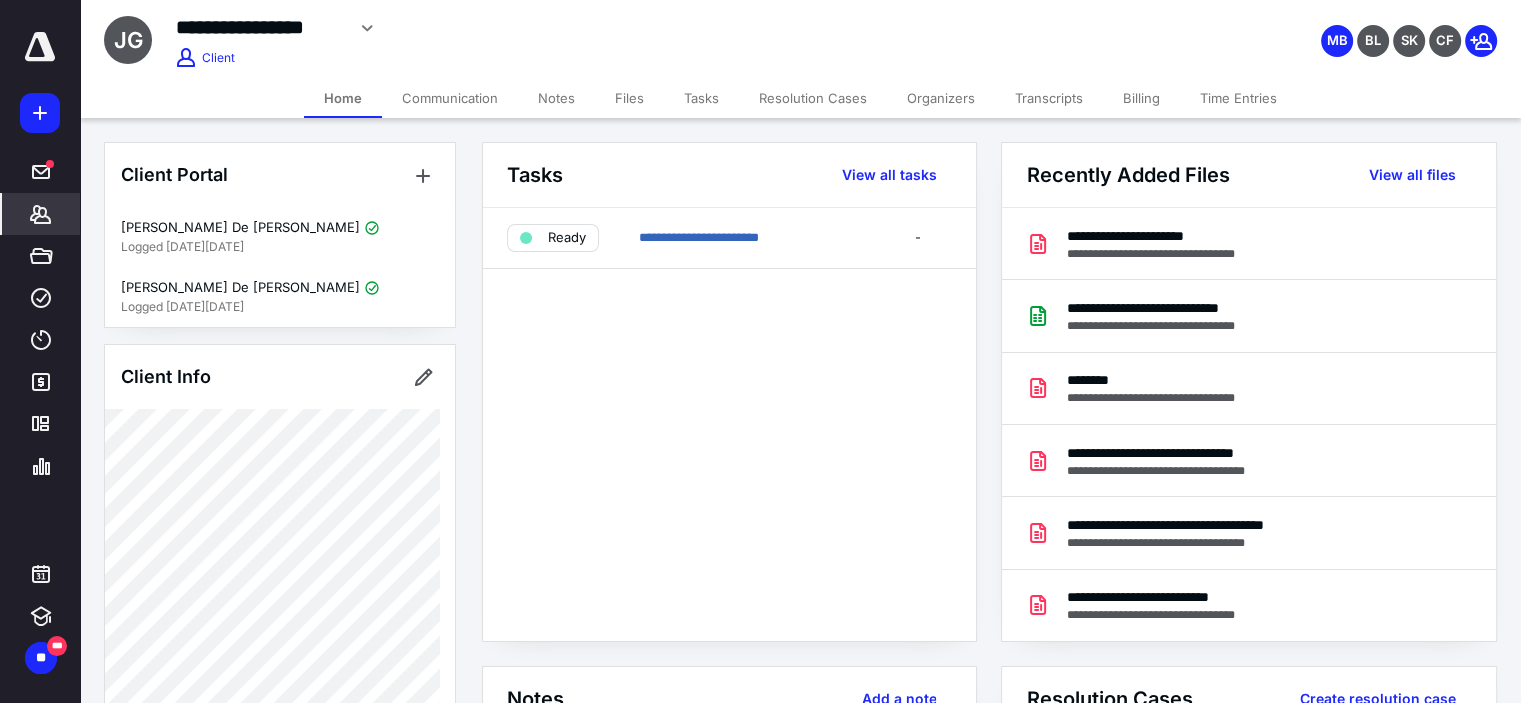 click on "Tasks" at bounding box center (701, 98) 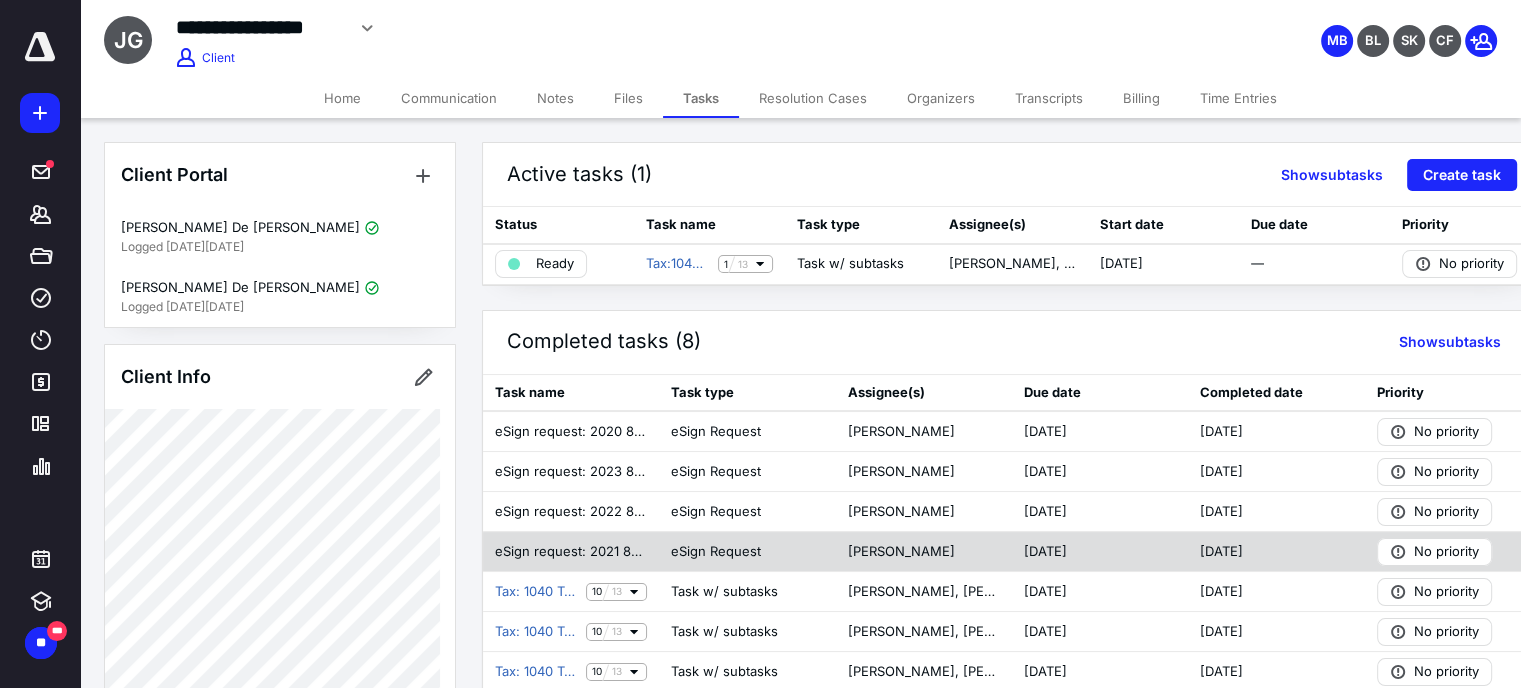 scroll, scrollTop: 65, scrollLeft: 0, axis: vertical 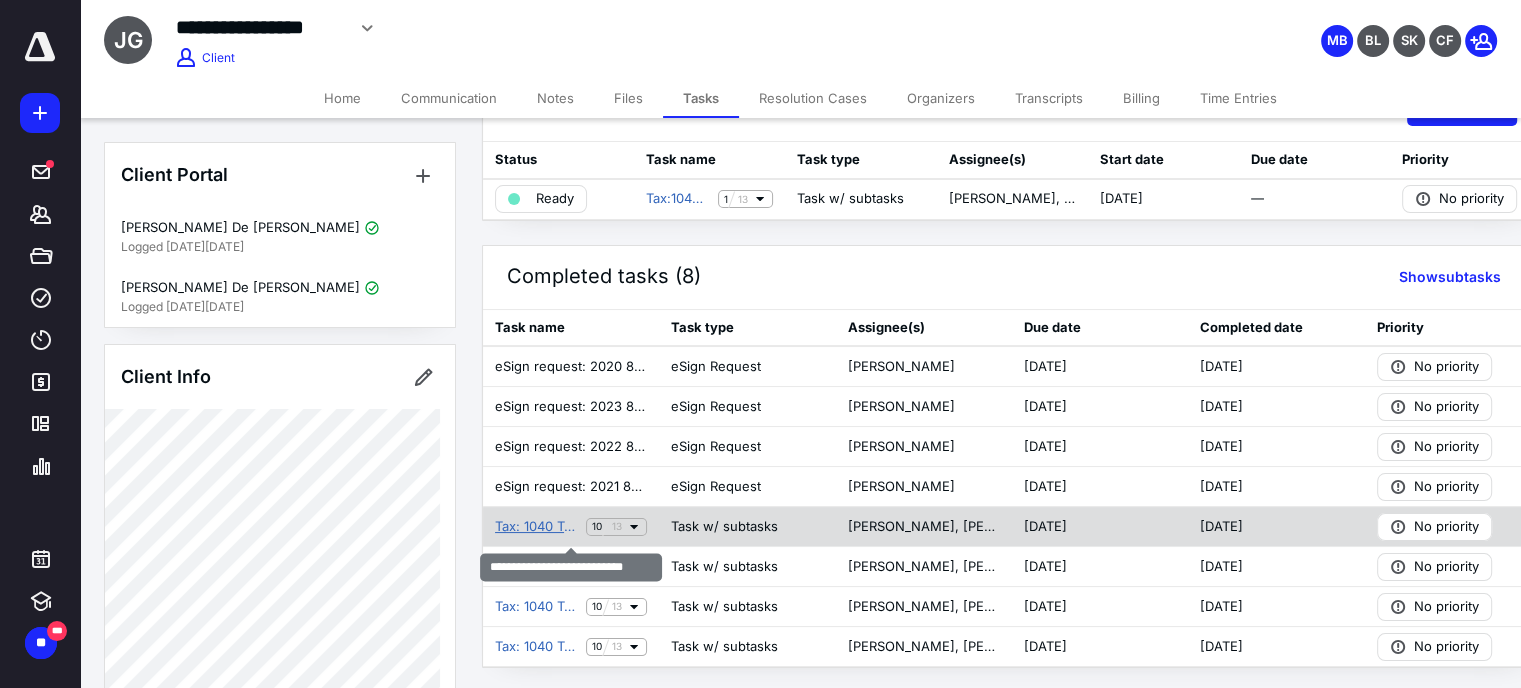 click on "Tax: 1040 Tax Return - 2023" at bounding box center [536, 527] 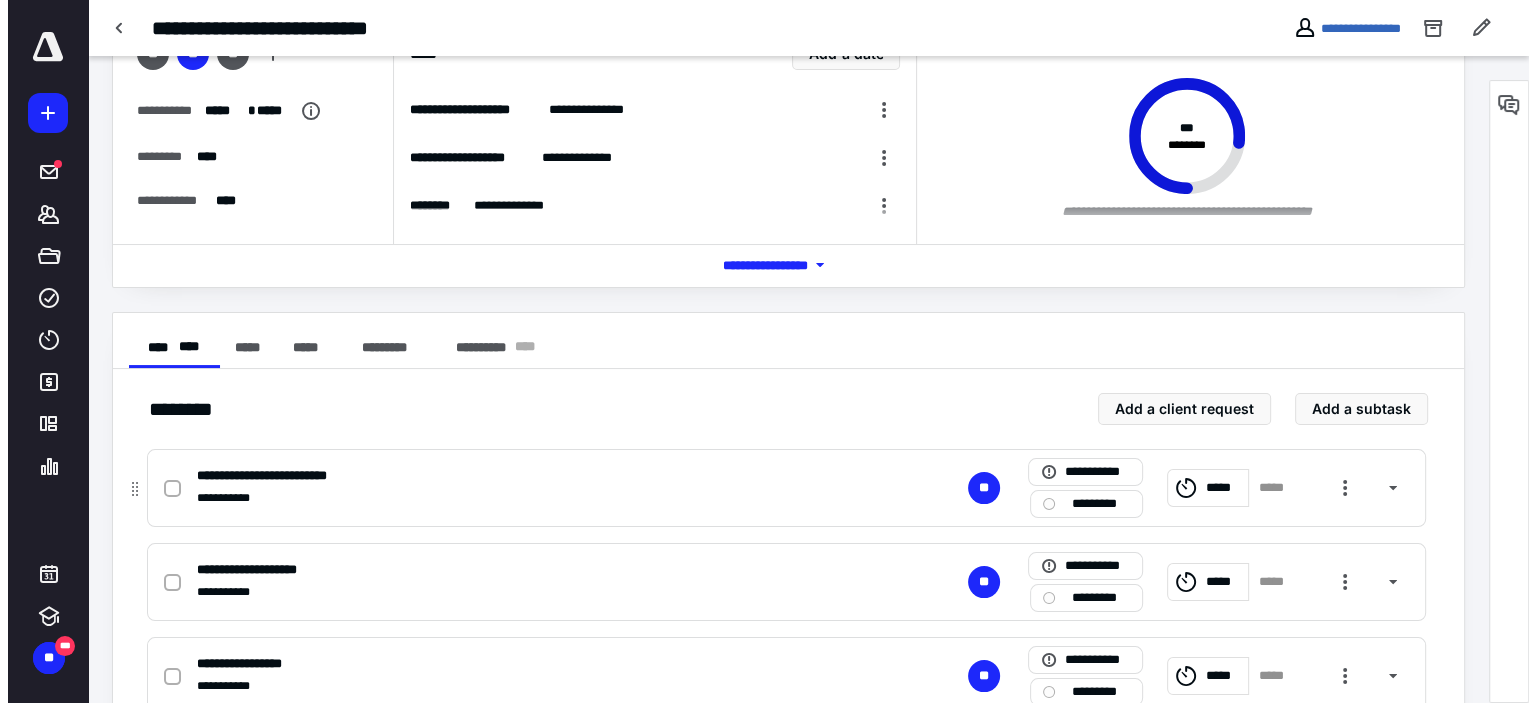 scroll, scrollTop: 0, scrollLeft: 0, axis: both 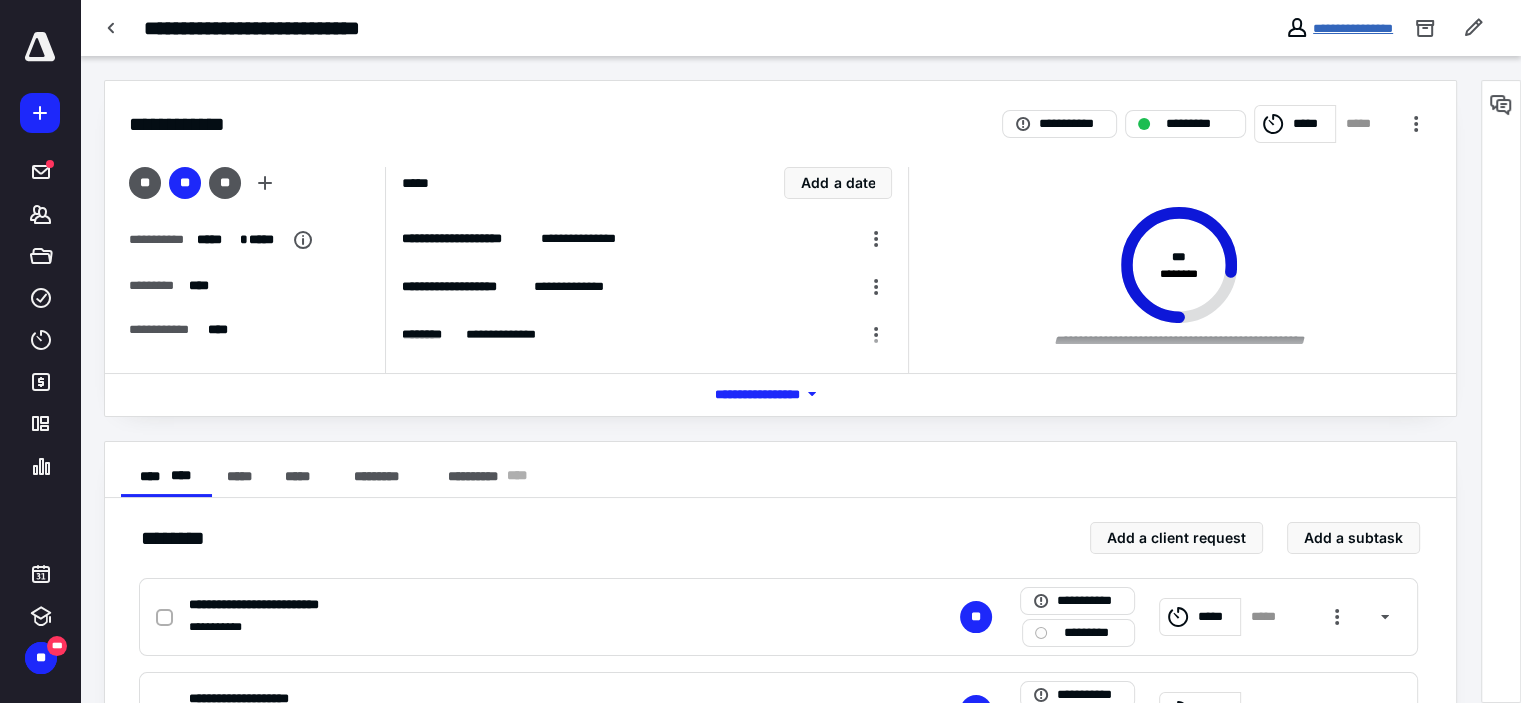 click on "**********" at bounding box center [1353, 28] 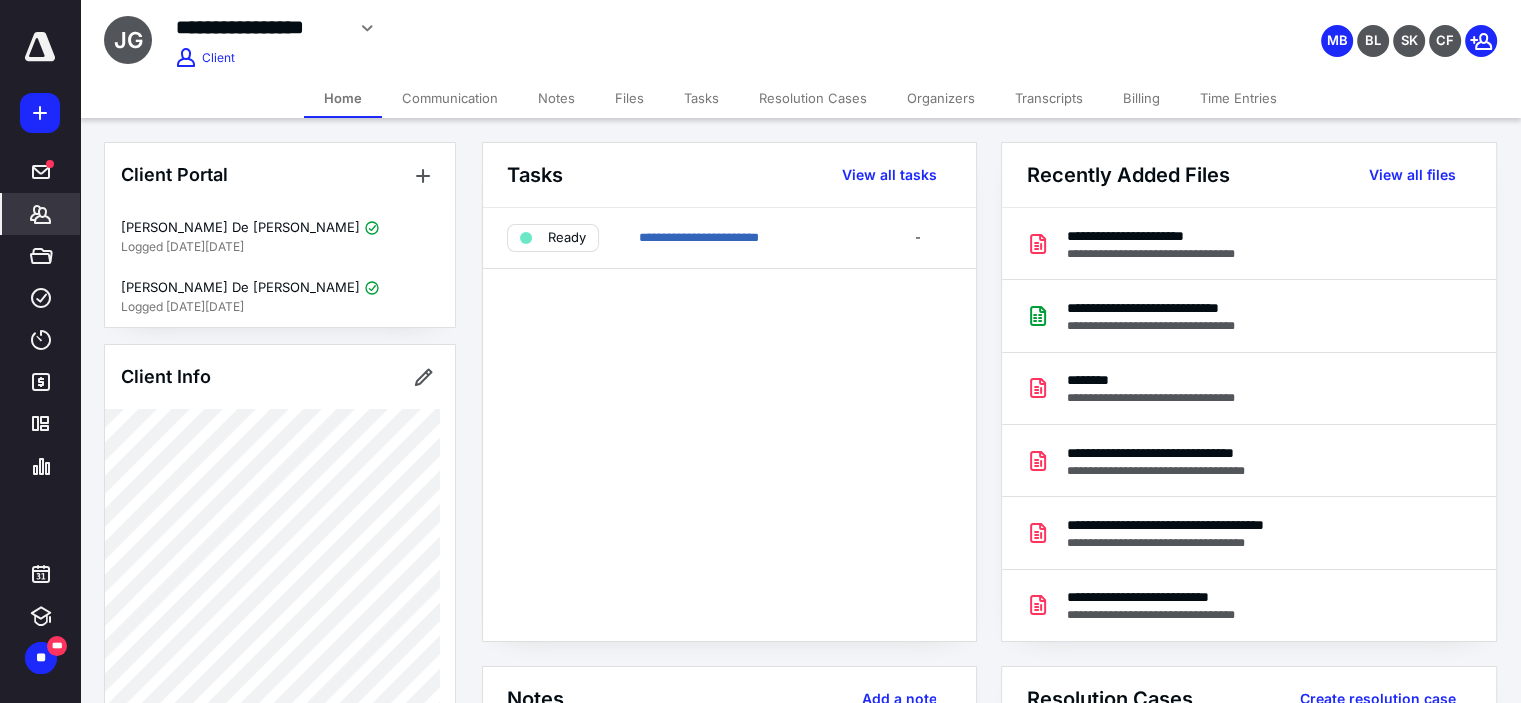 click on "Communication" at bounding box center [450, 98] 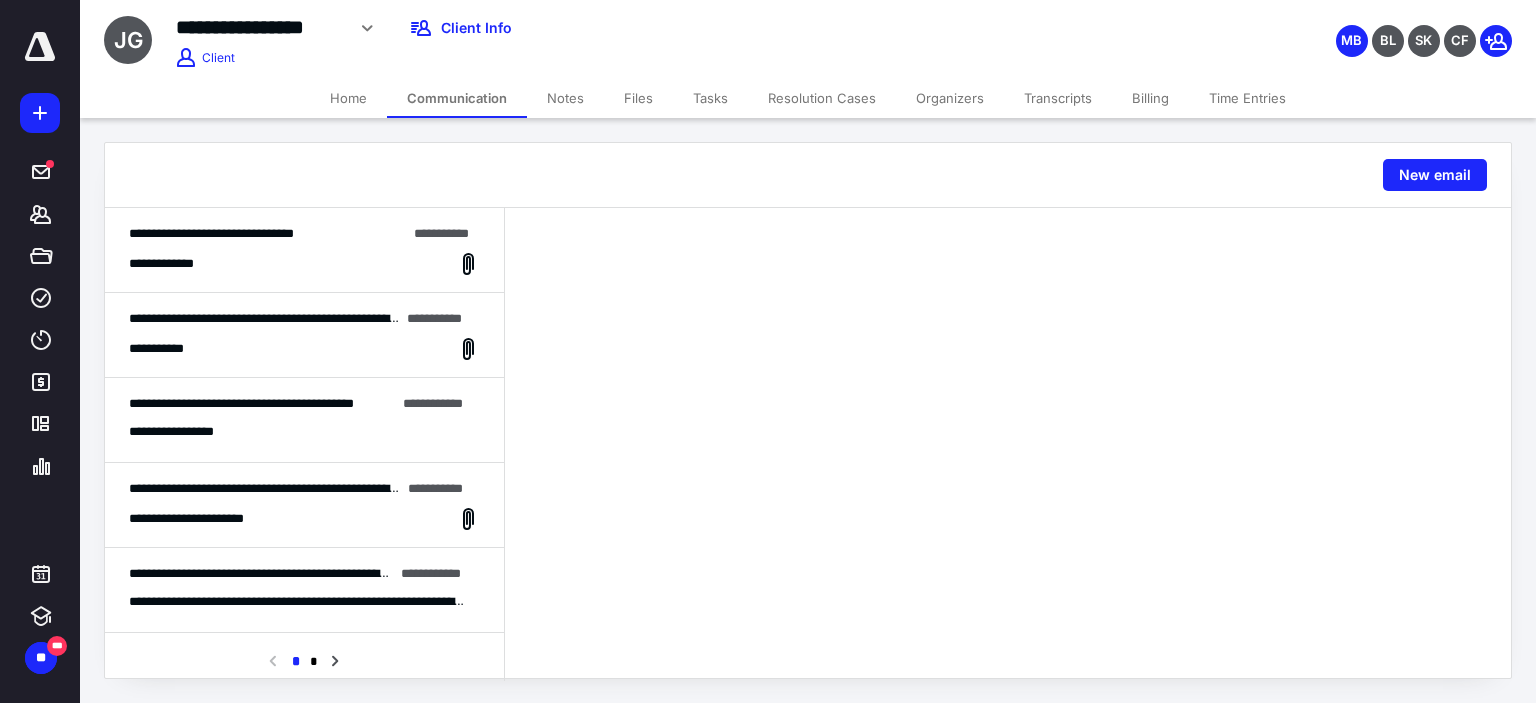 click on "**********" at bounding box center (304, 250) 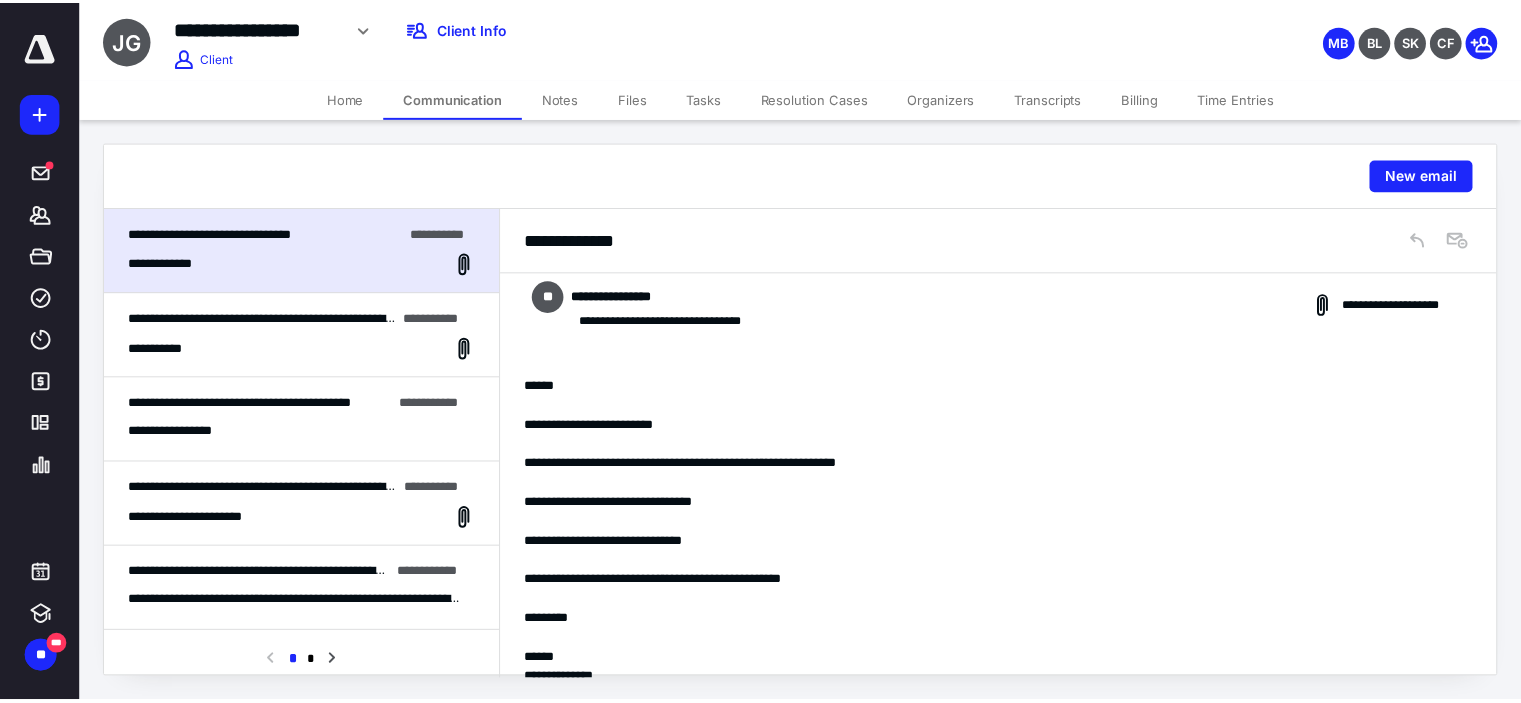 scroll, scrollTop: 0, scrollLeft: 0, axis: both 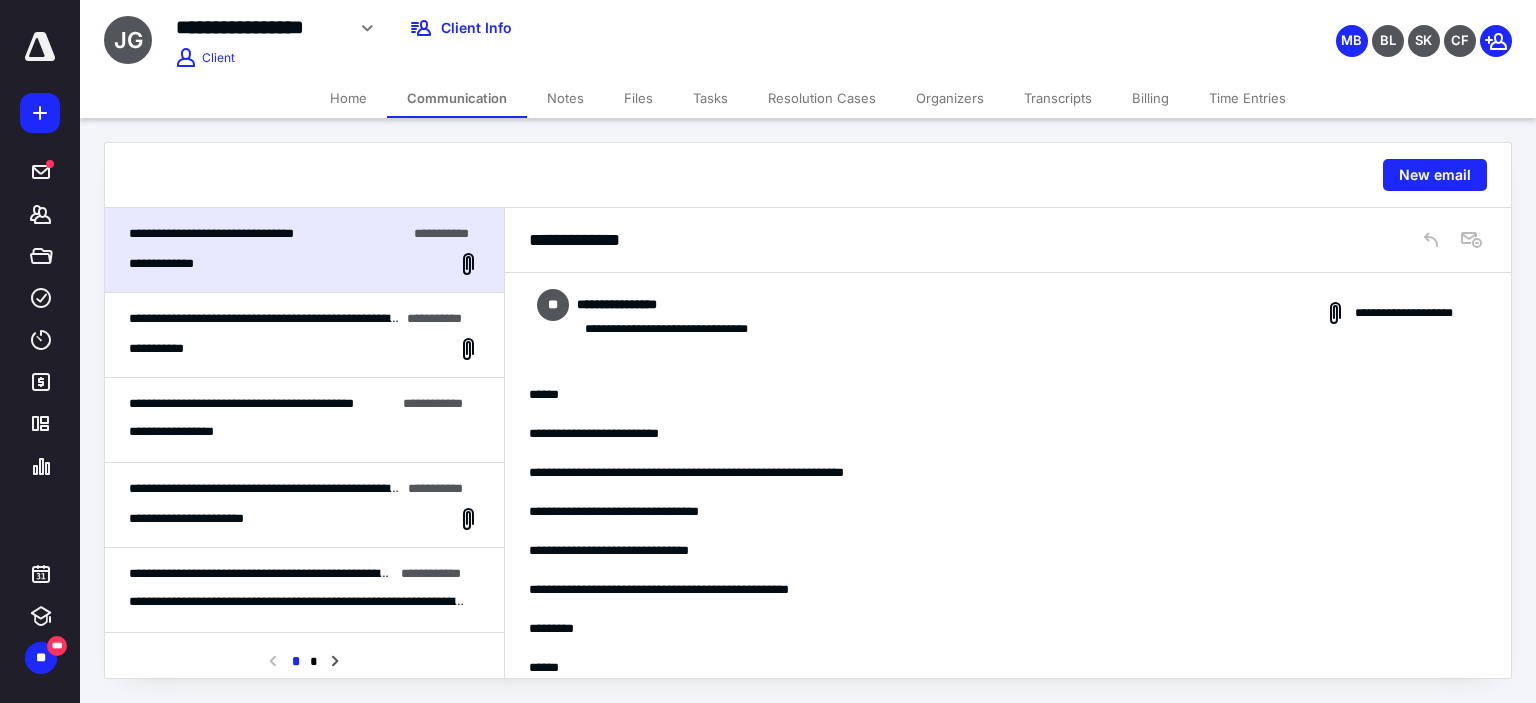 click on "Tasks" at bounding box center [710, 98] 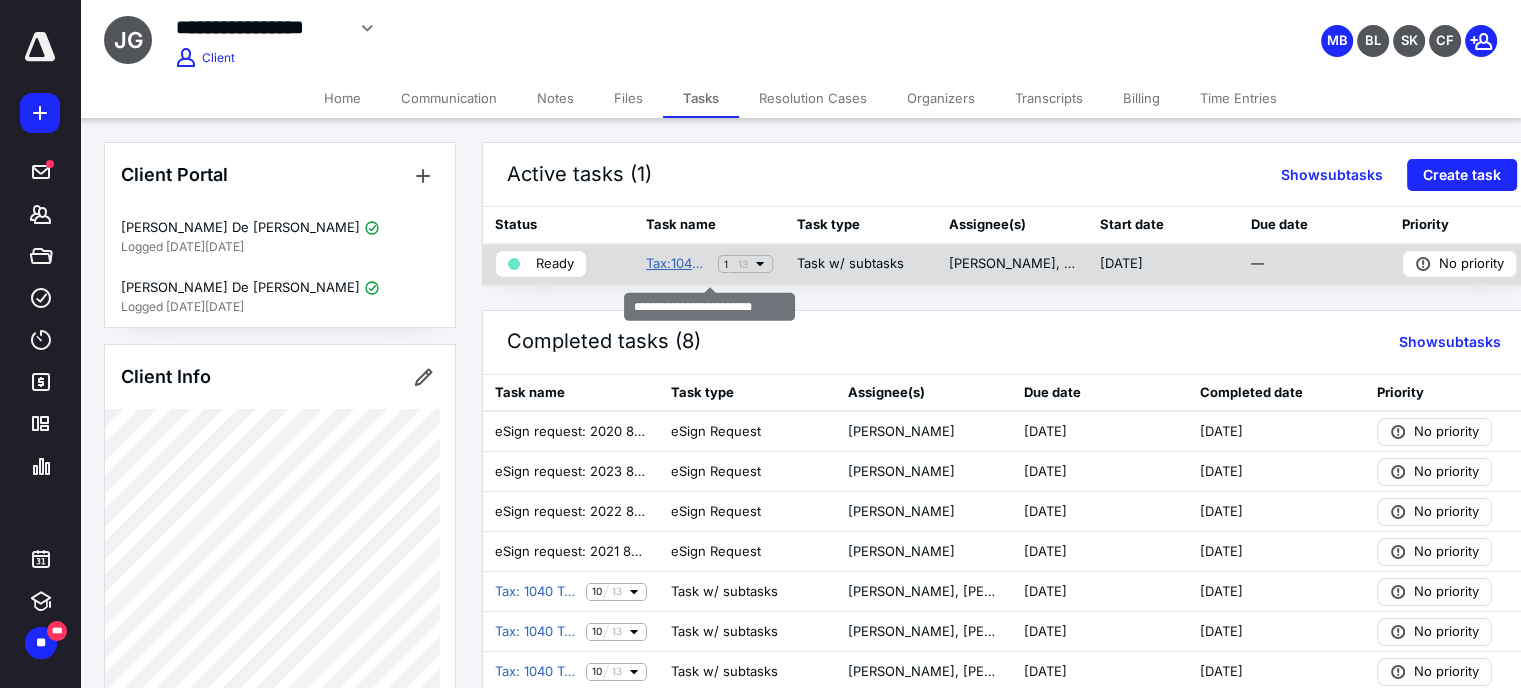 click on "Tax:1040 Tax Return 2024" at bounding box center [678, 264] 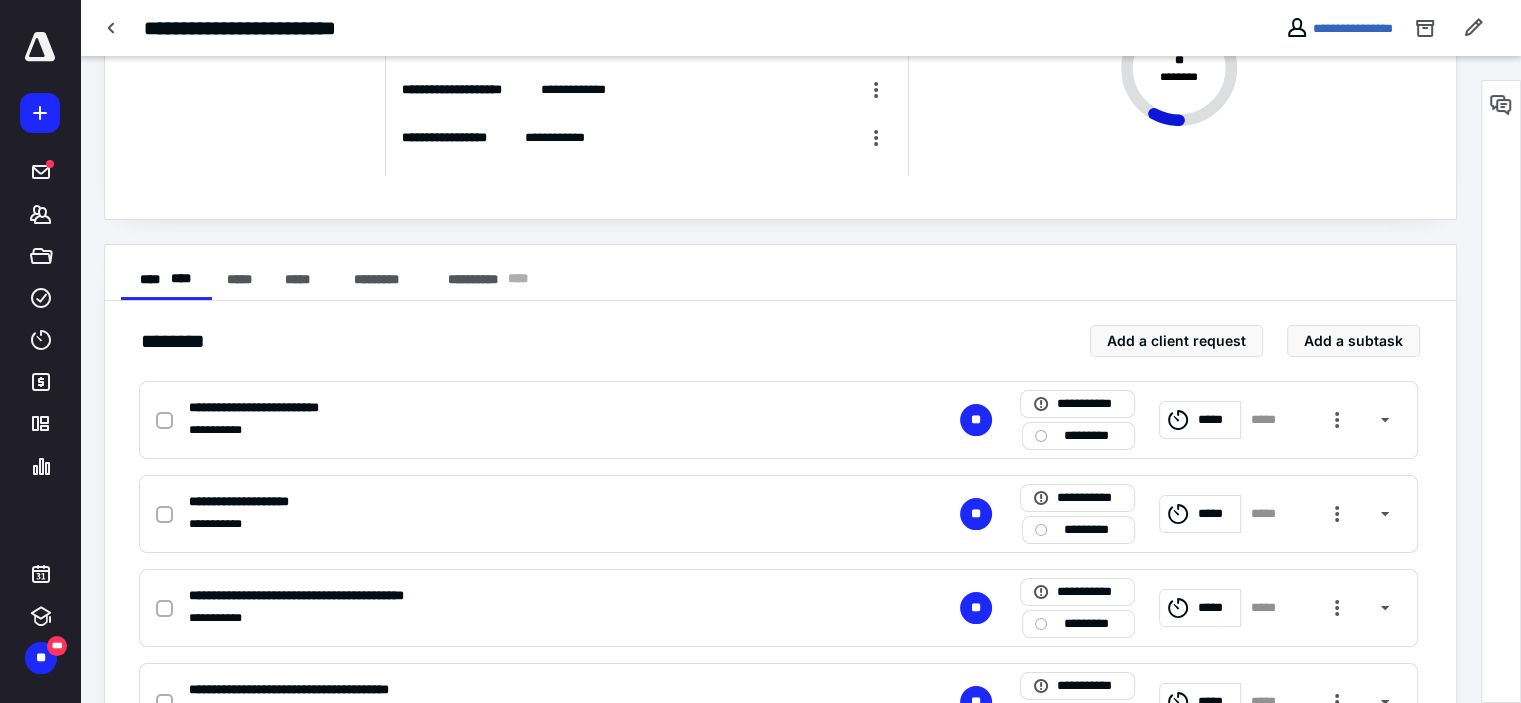 scroll, scrollTop: 0, scrollLeft: 0, axis: both 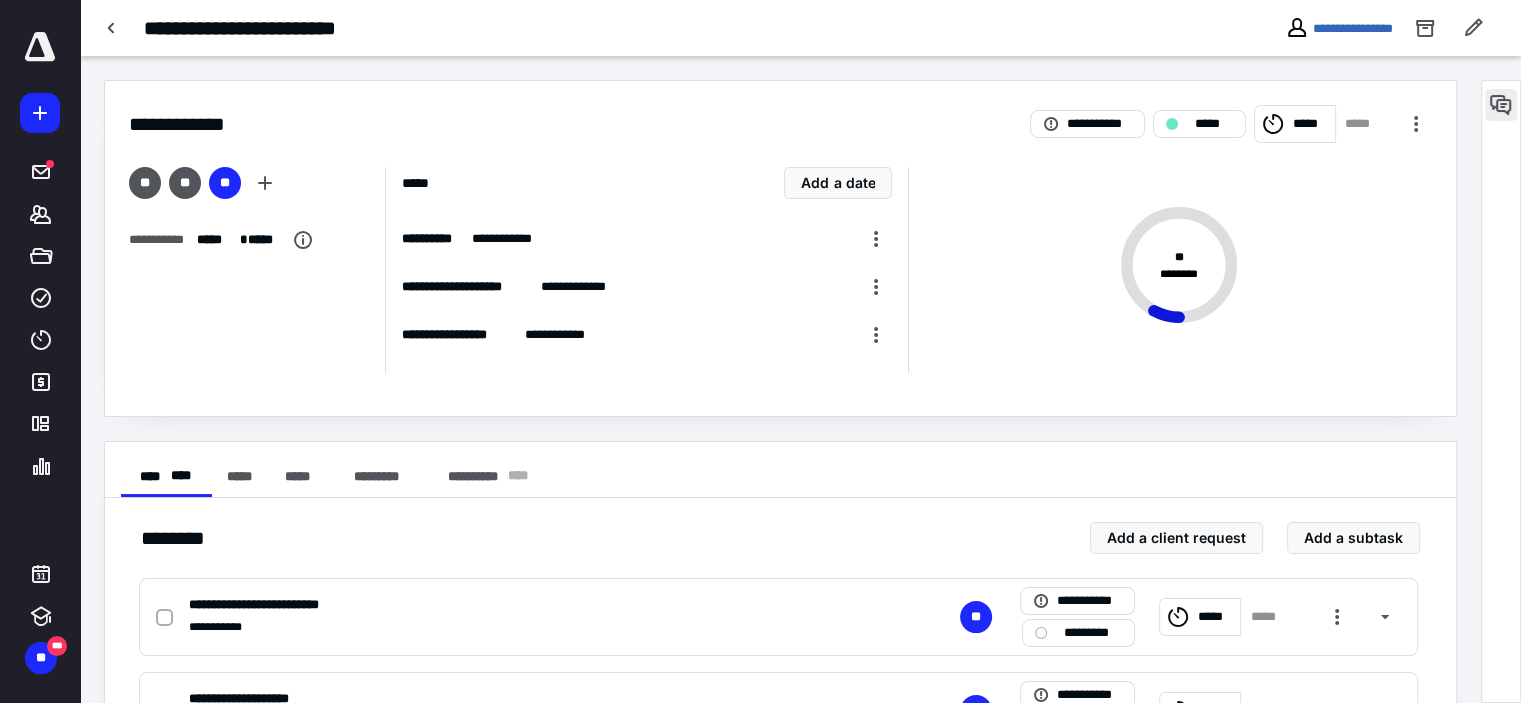 click at bounding box center (1501, 105) 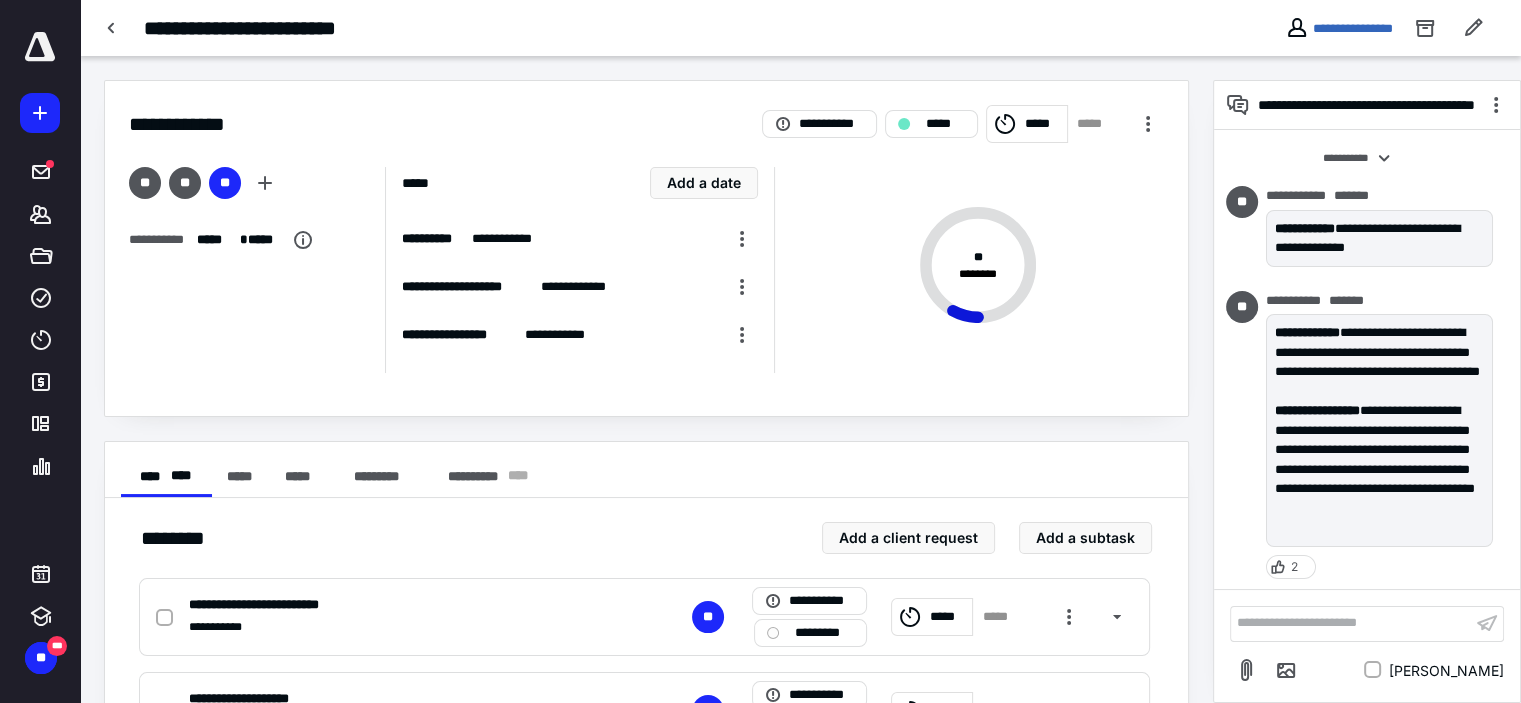 scroll, scrollTop: 776, scrollLeft: 0, axis: vertical 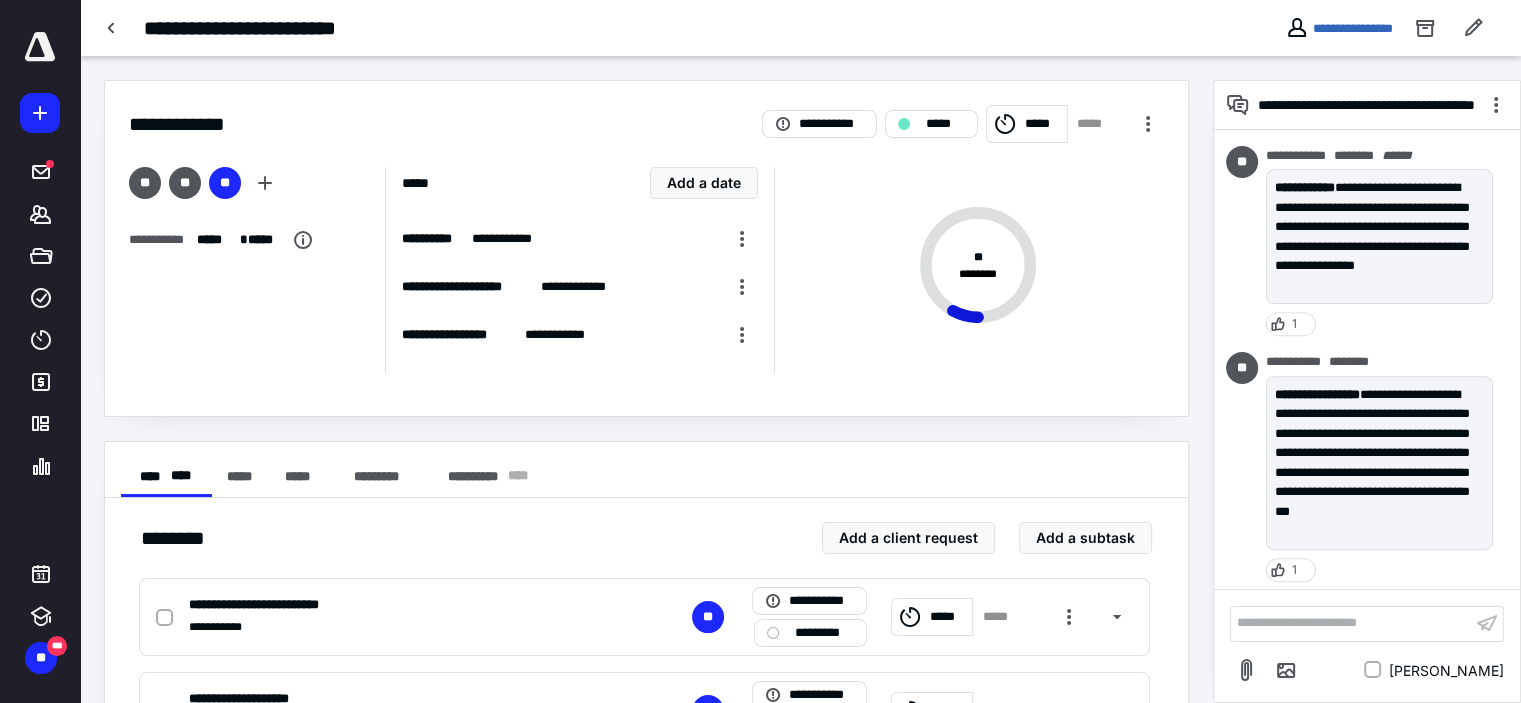 click on "**********" at bounding box center [1351, 623] 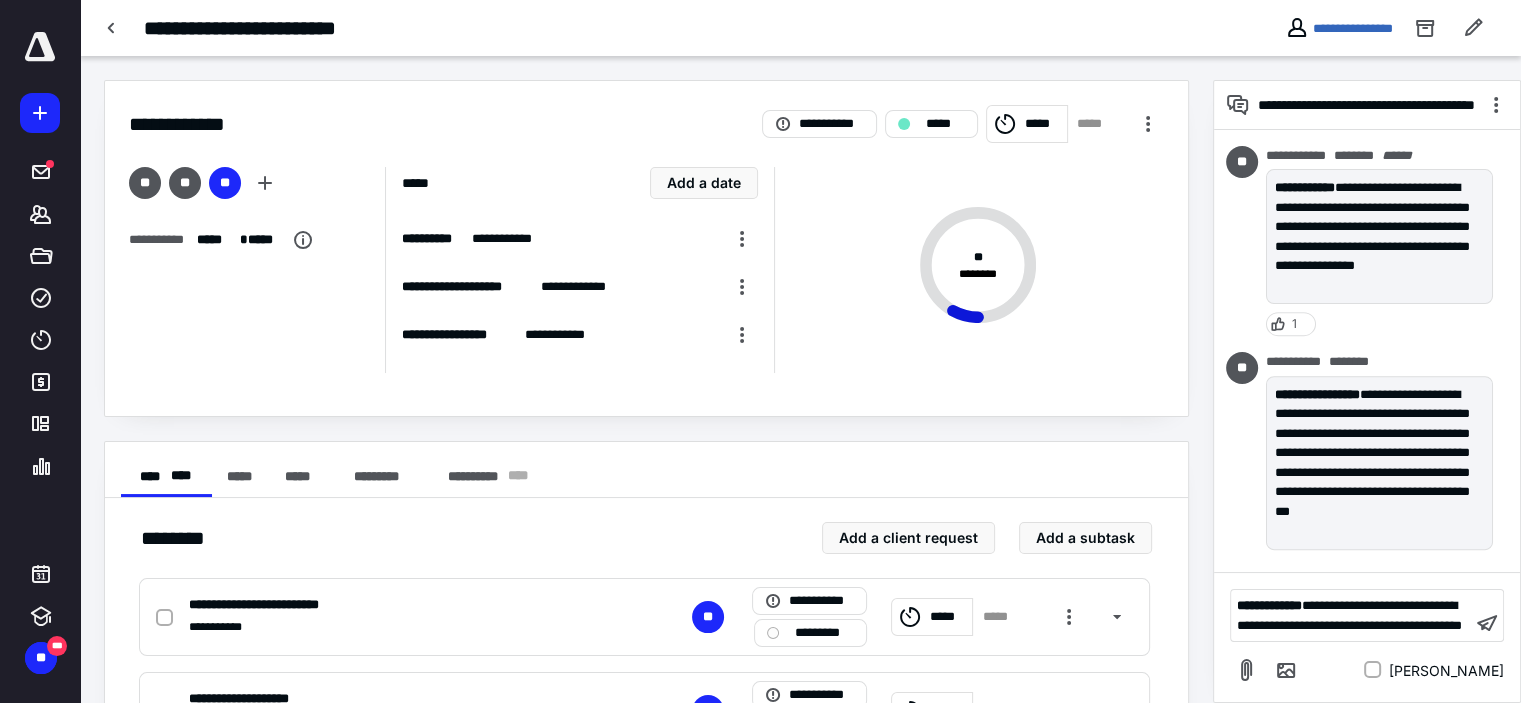 click on "**********" at bounding box center [1349, 615] 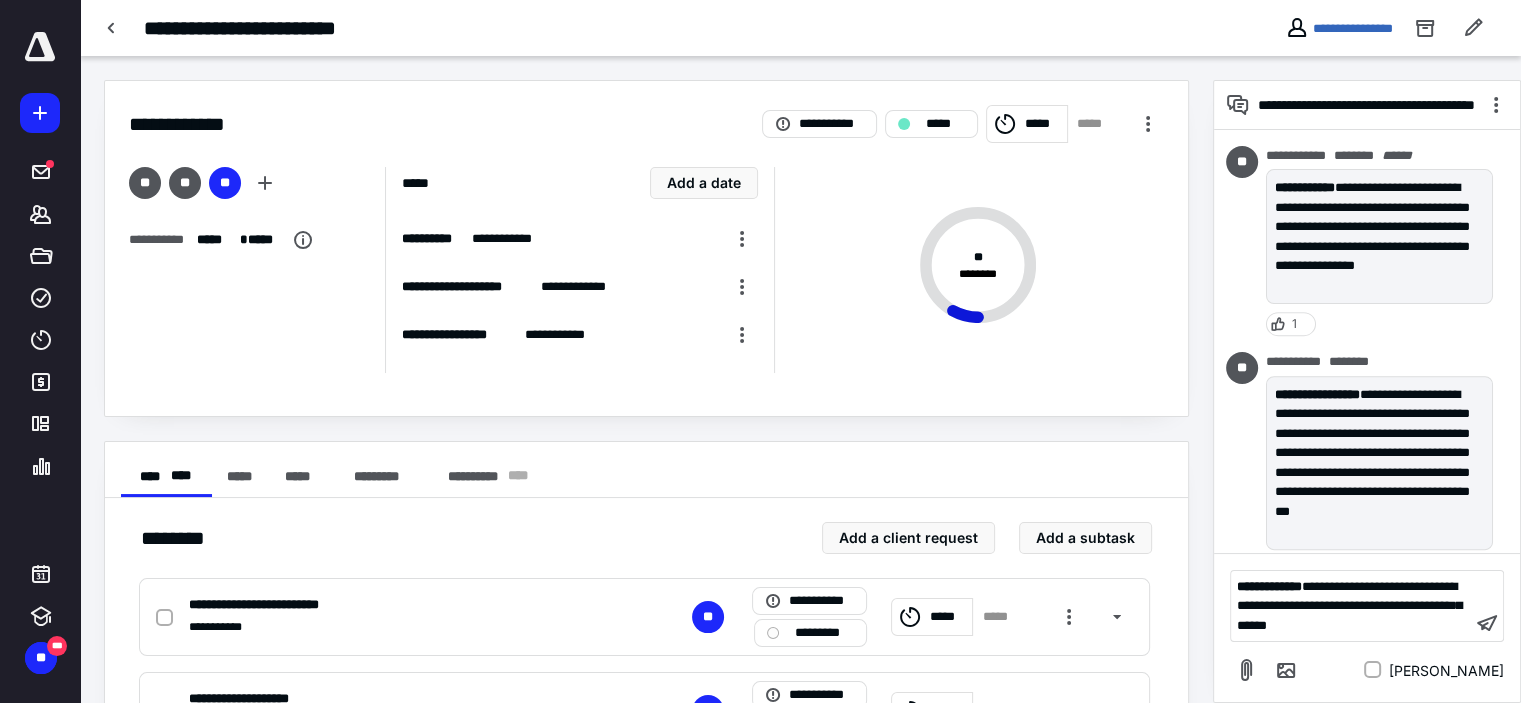 click on "**********" at bounding box center [1351, 606] 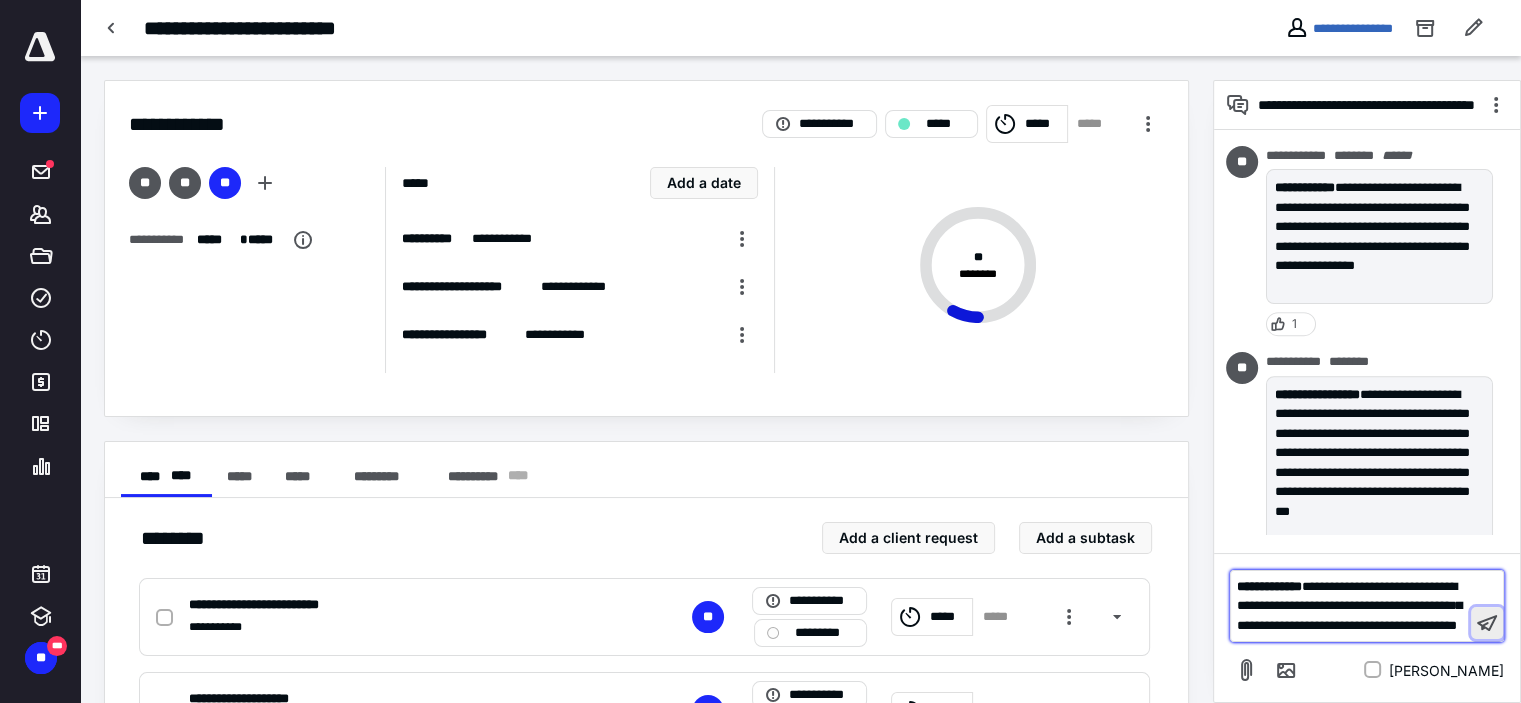 click at bounding box center (1487, 623) 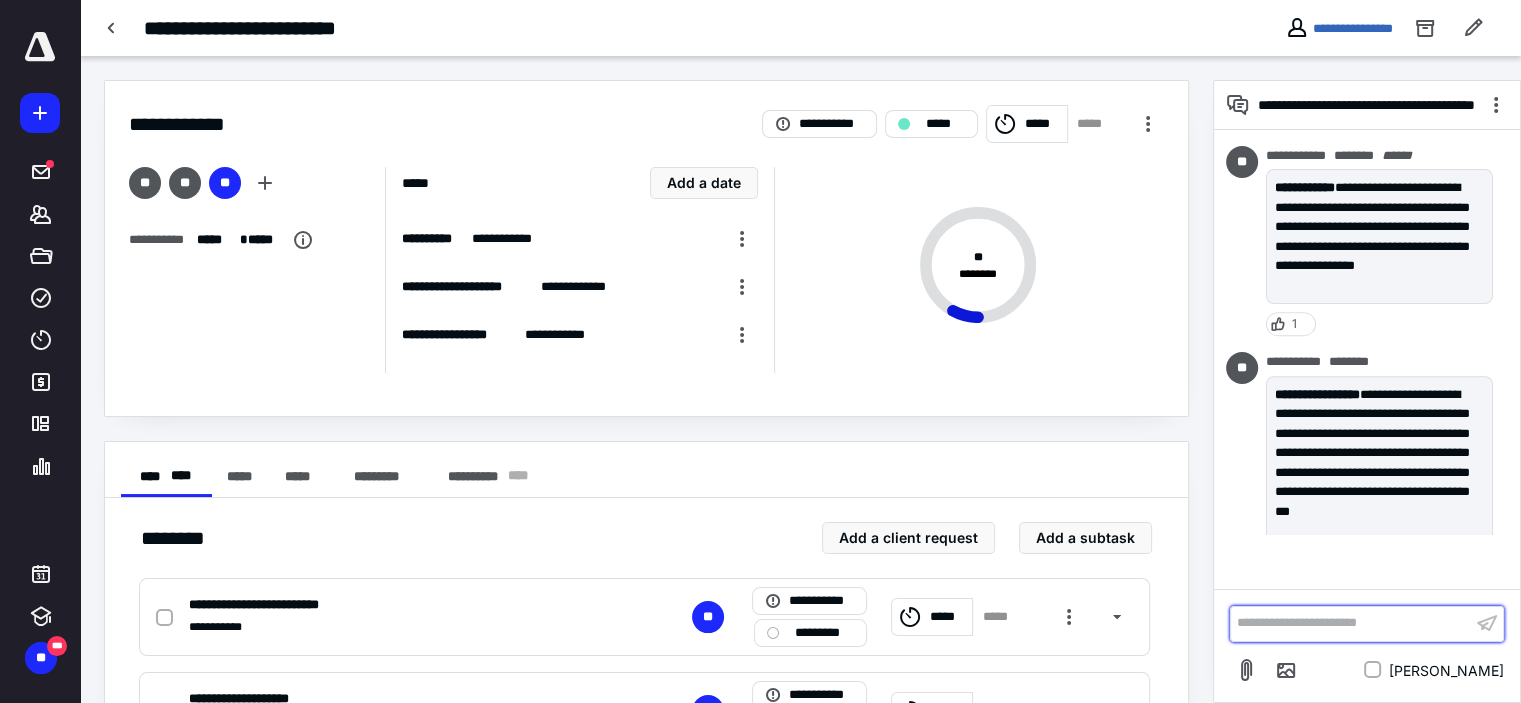 scroll, scrollTop: 979, scrollLeft: 0, axis: vertical 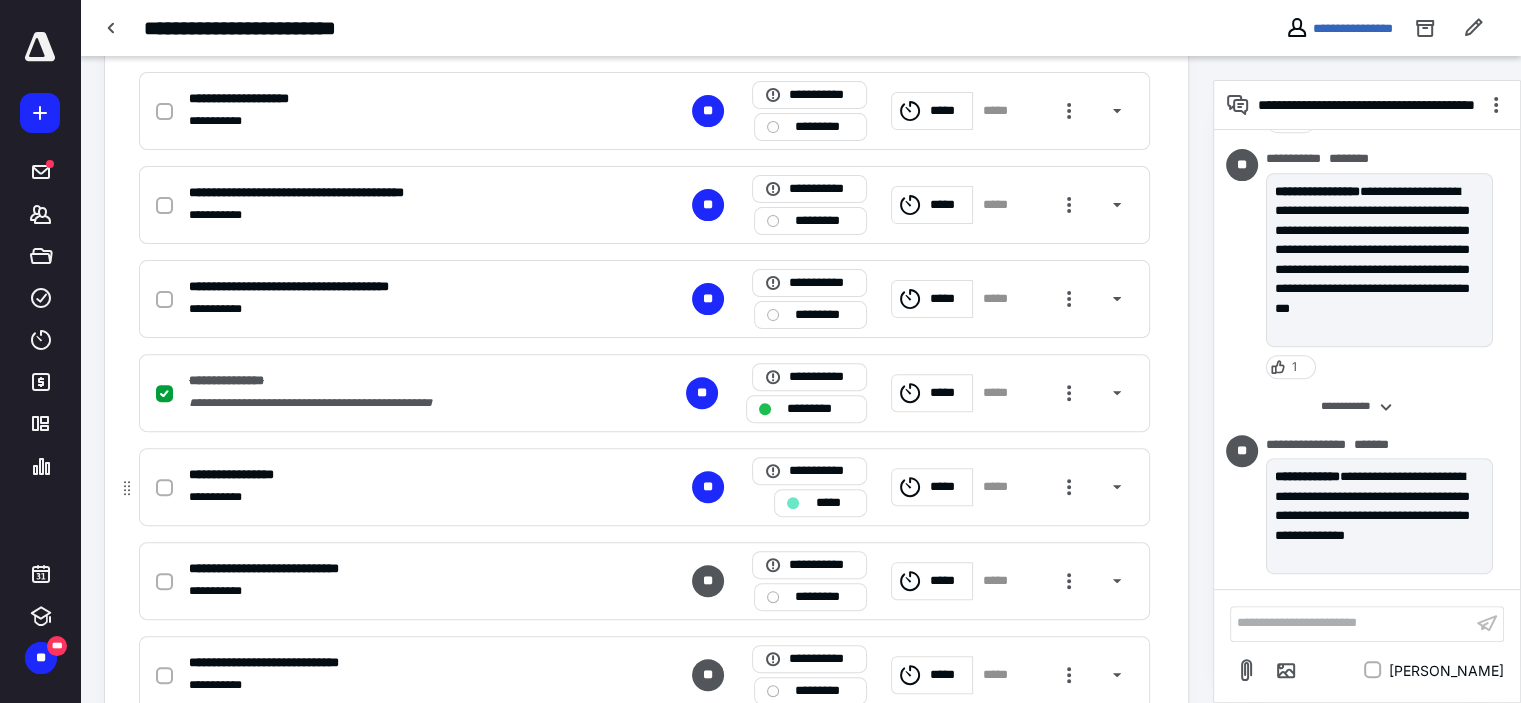 click 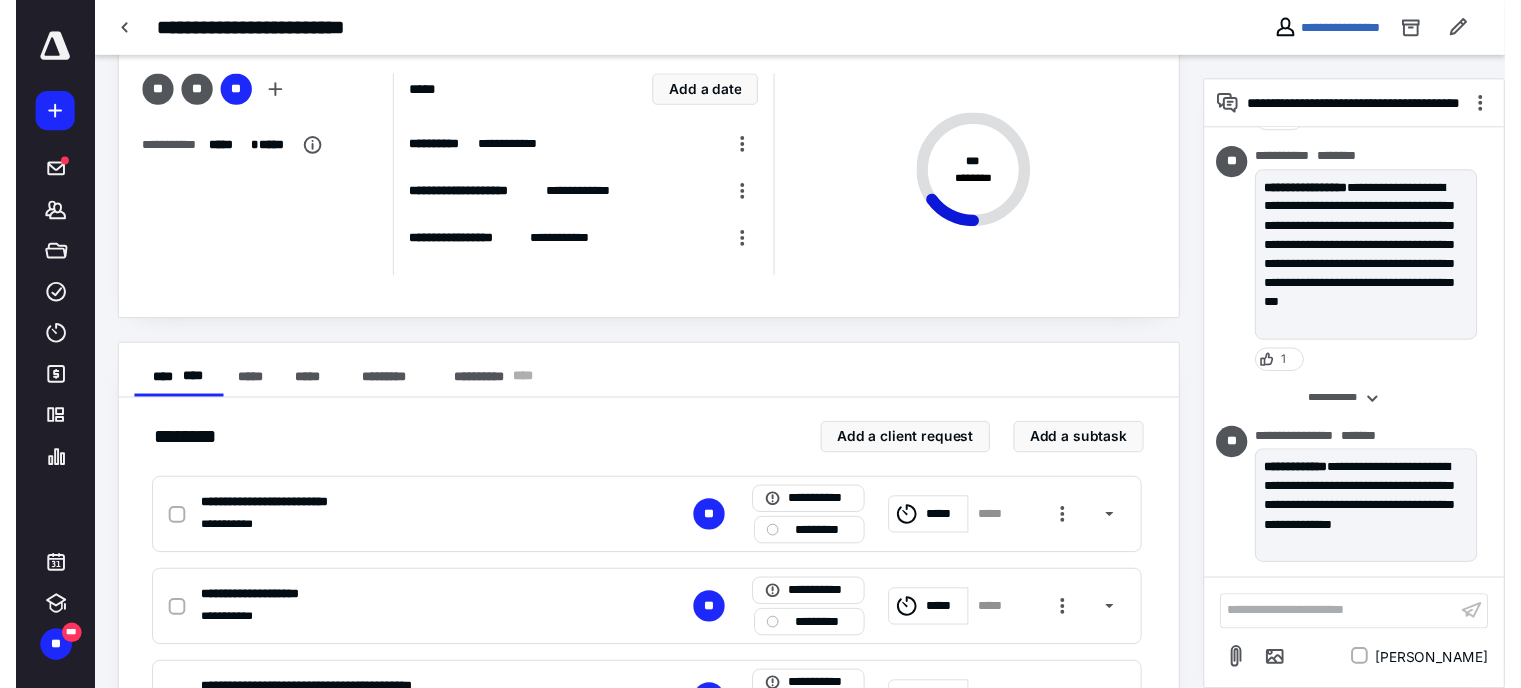 scroll, scrollTop: 0, scrollLeft: 0, axis: both 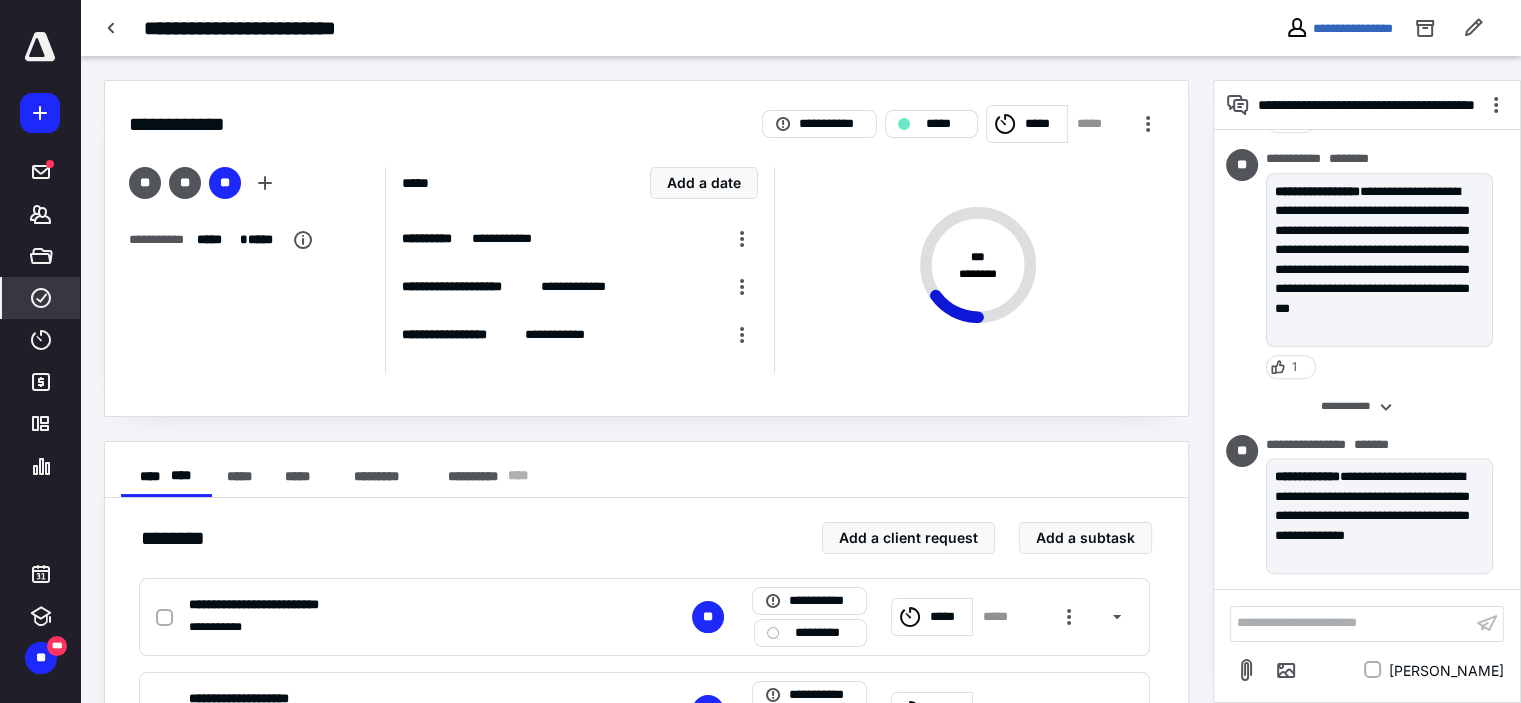 click 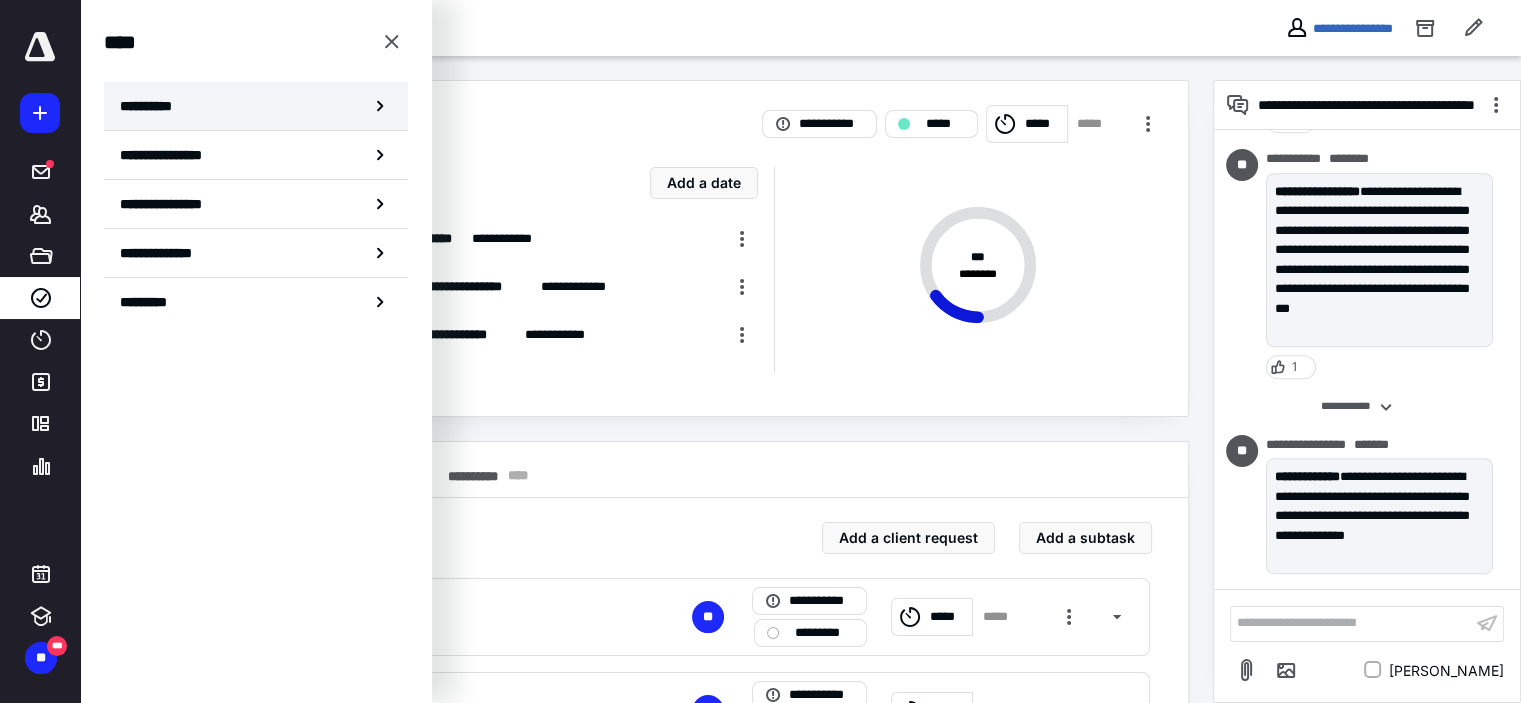 click on "**********" at bounding box center [256, 106] 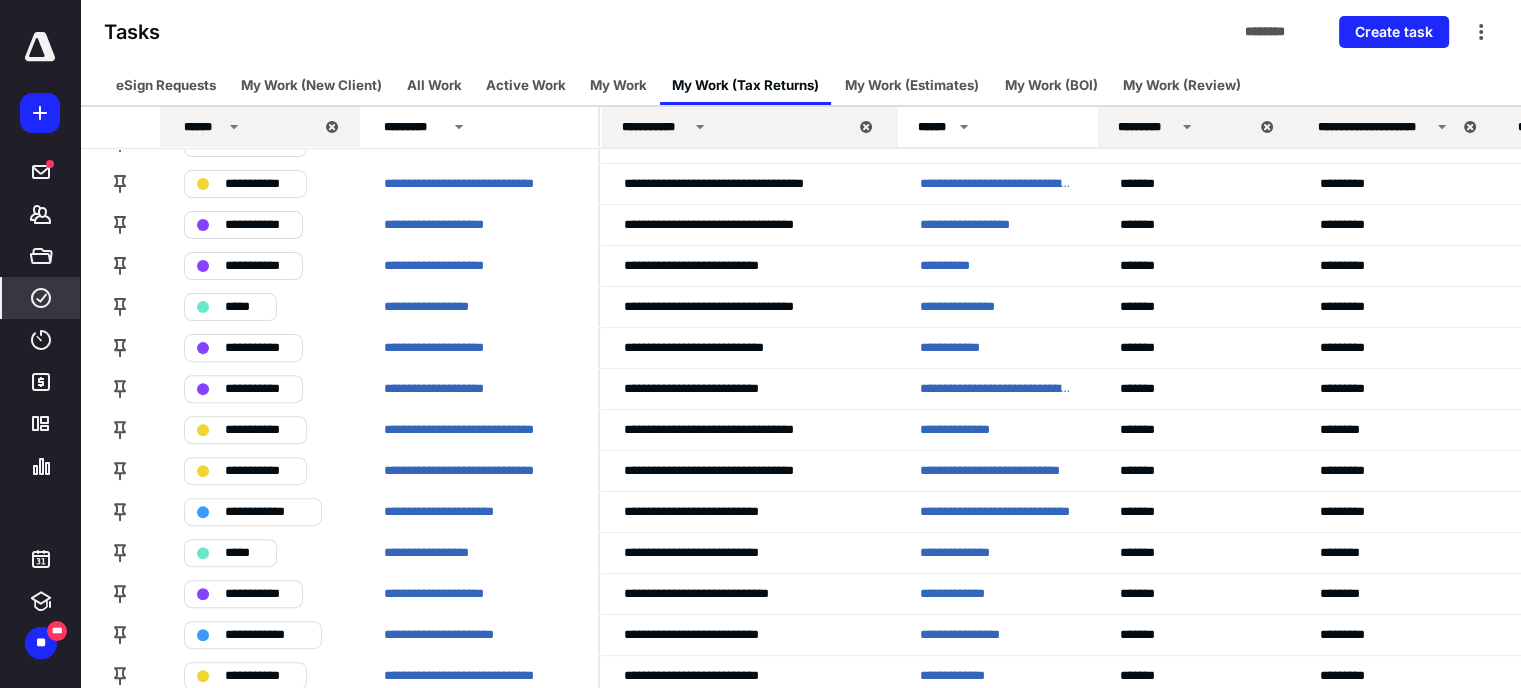 scroll, scrollTop: 800, scrollLeft: 0, axis: vertical 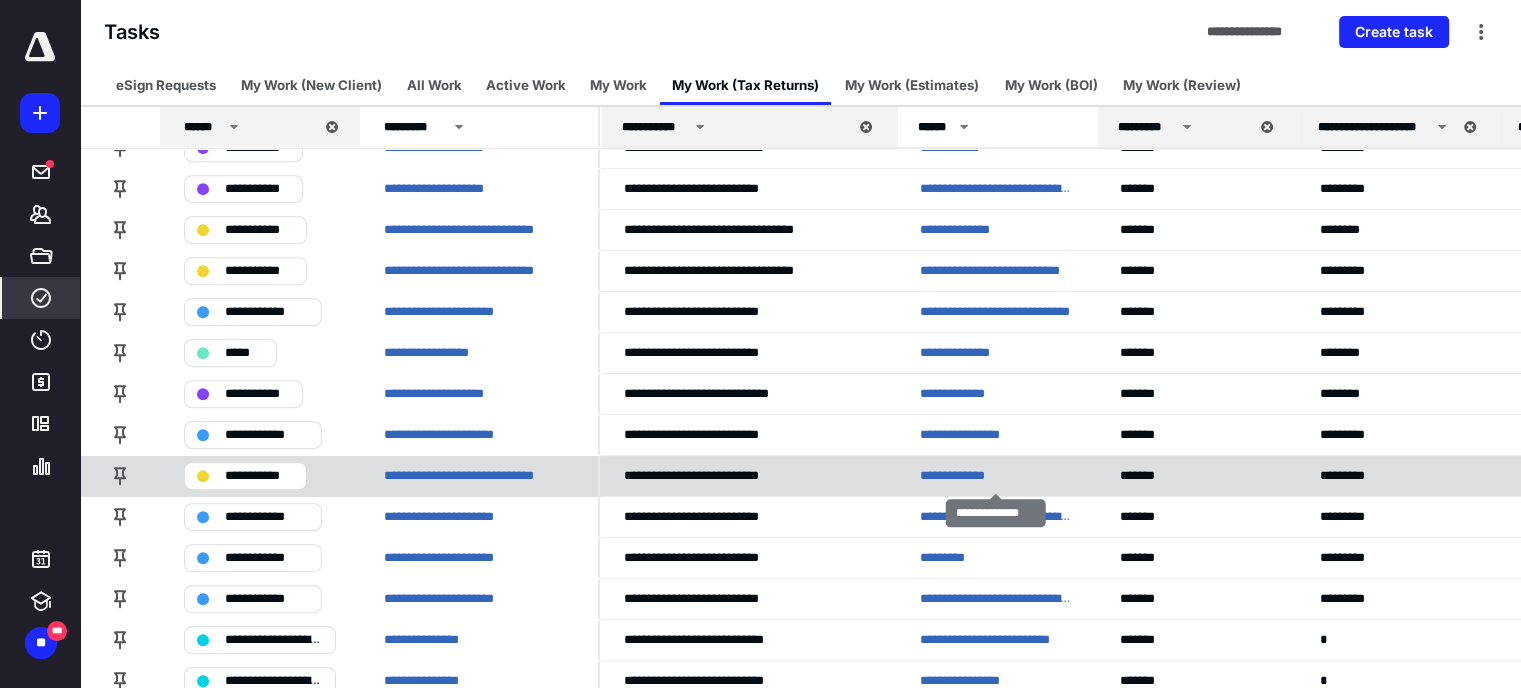 click on "**********" at bounding box center [963, 476] 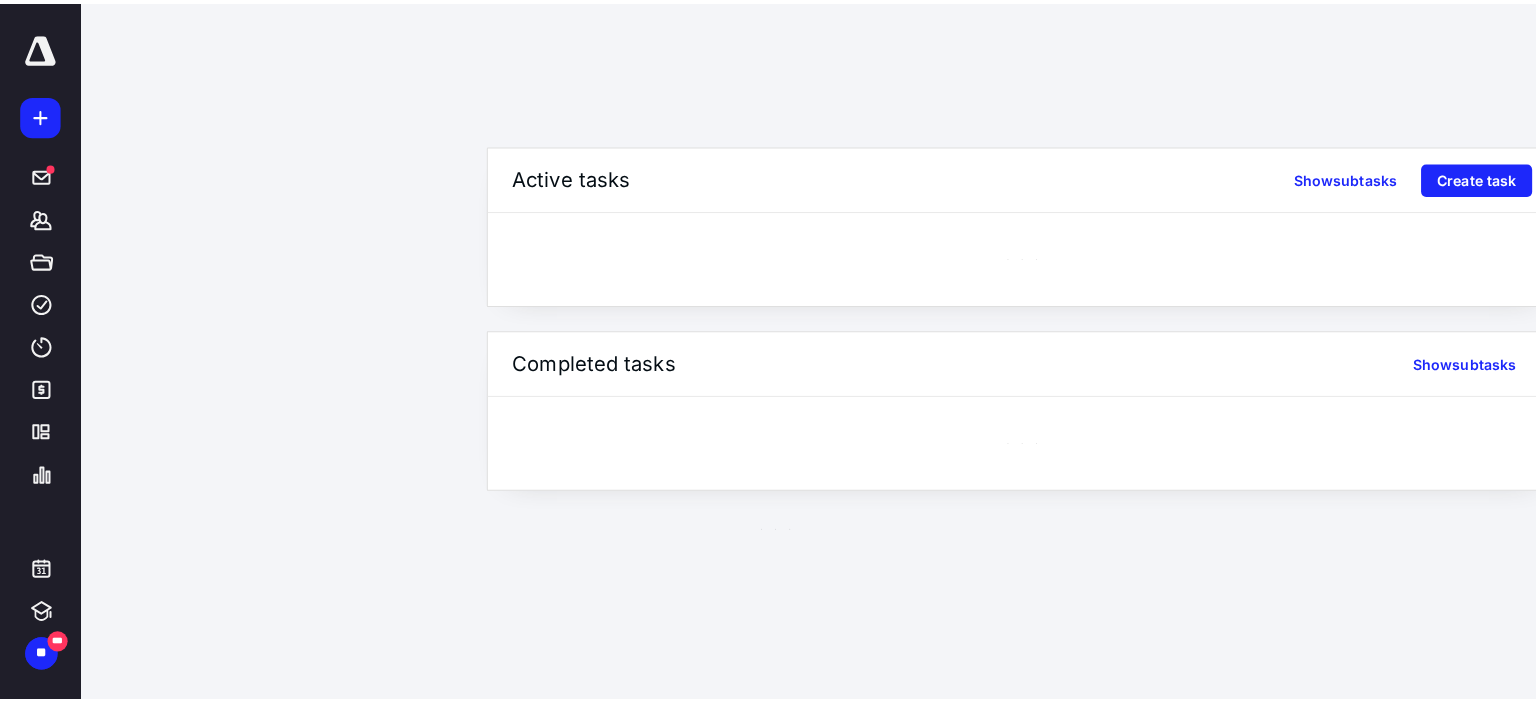 scroll, scrollTop: 0, scrollLeft: 0, axis: both 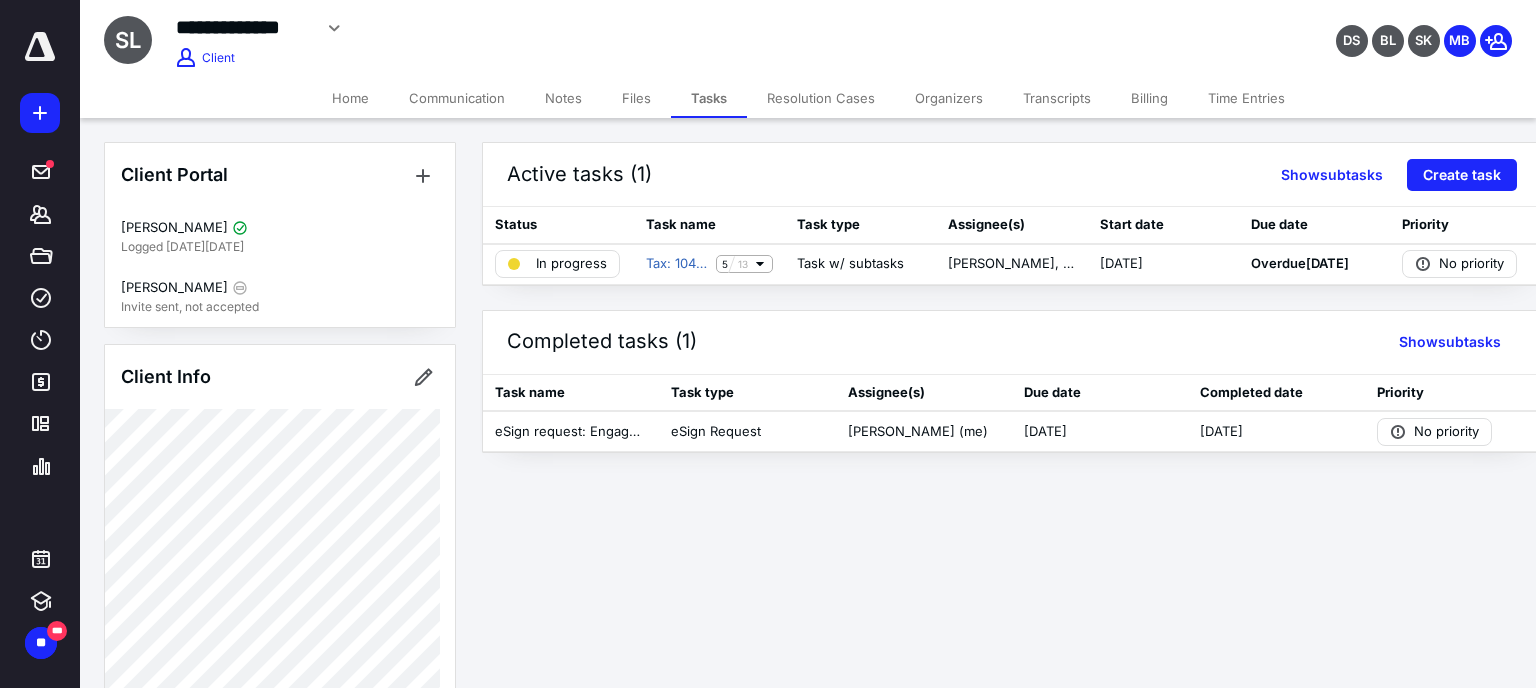 click on "Files" at bounding box center (636, 98) 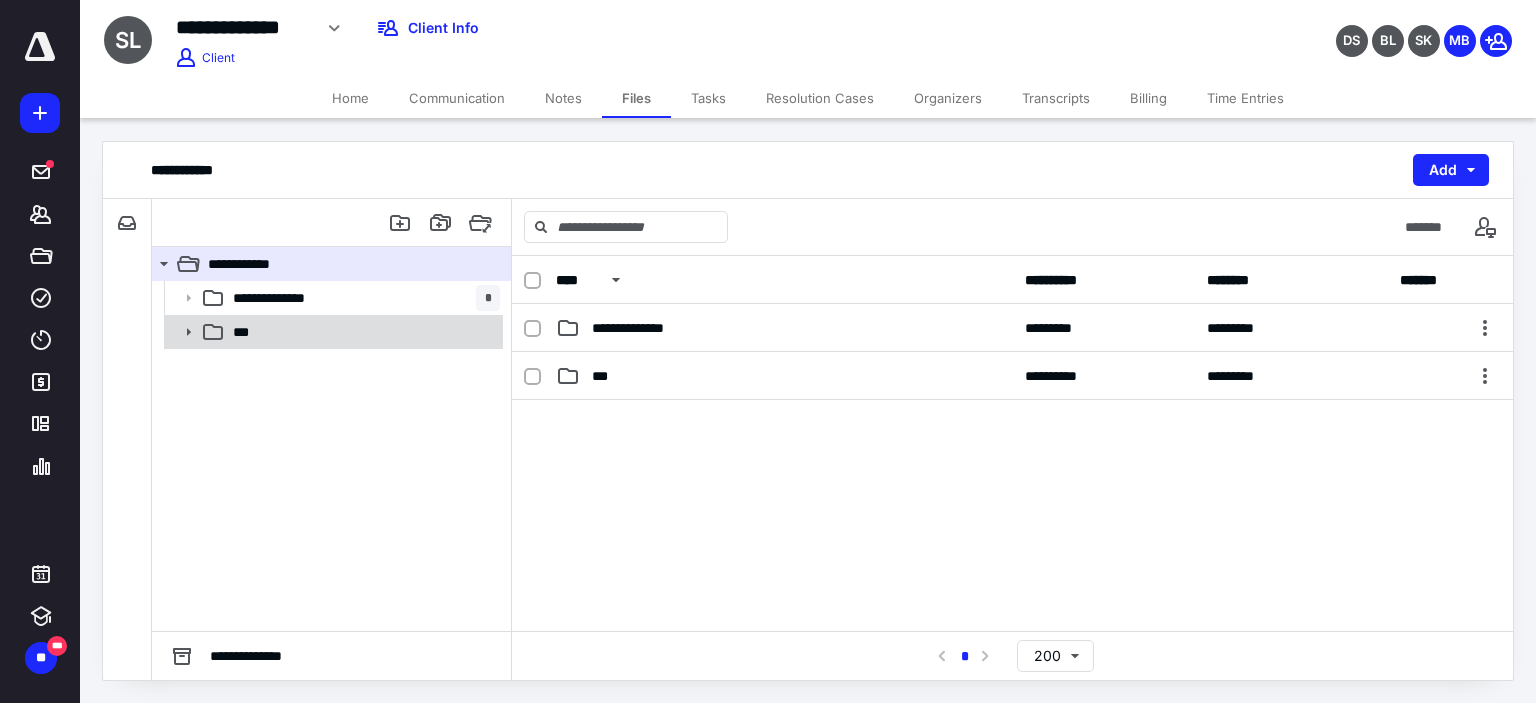 click 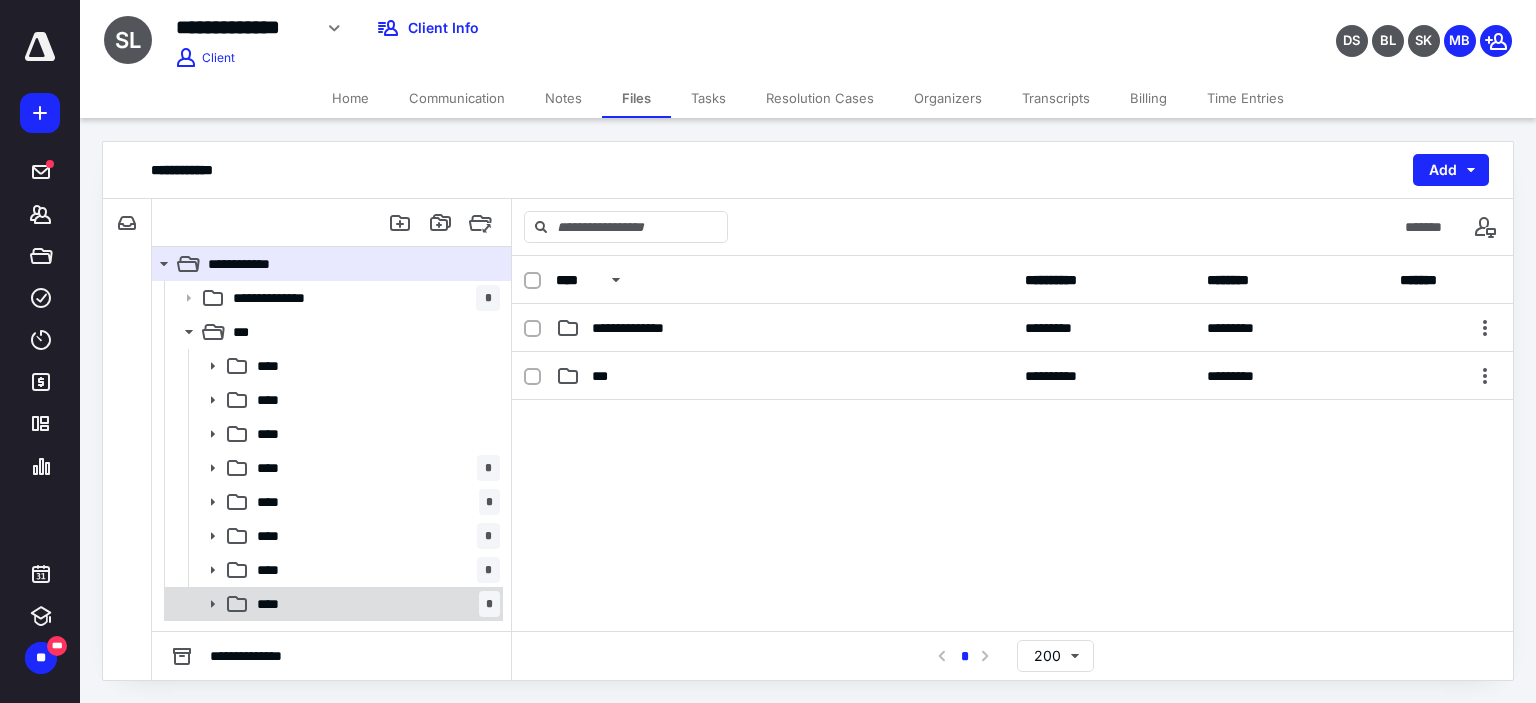 click 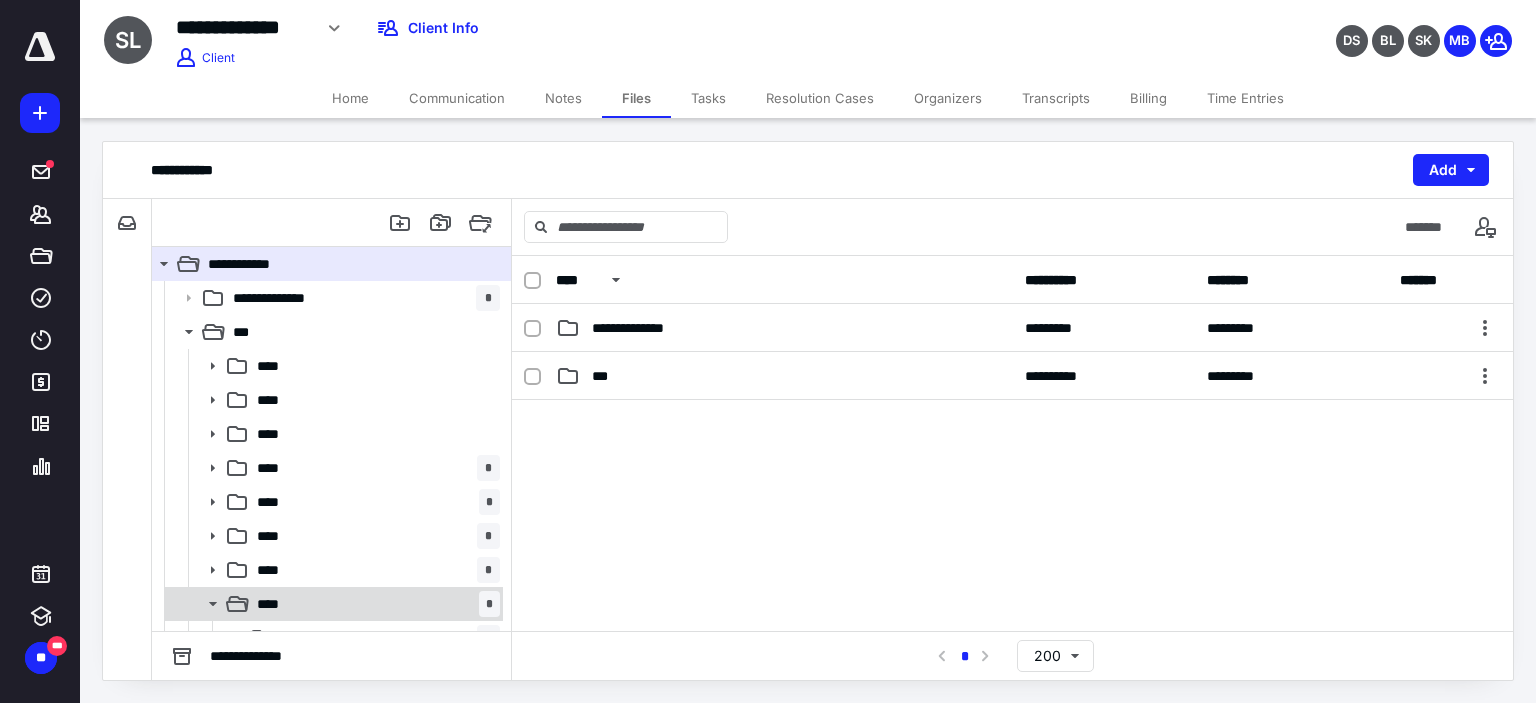 scroll, scrollTop: 56, scrollLeft: 0, axis: vertical 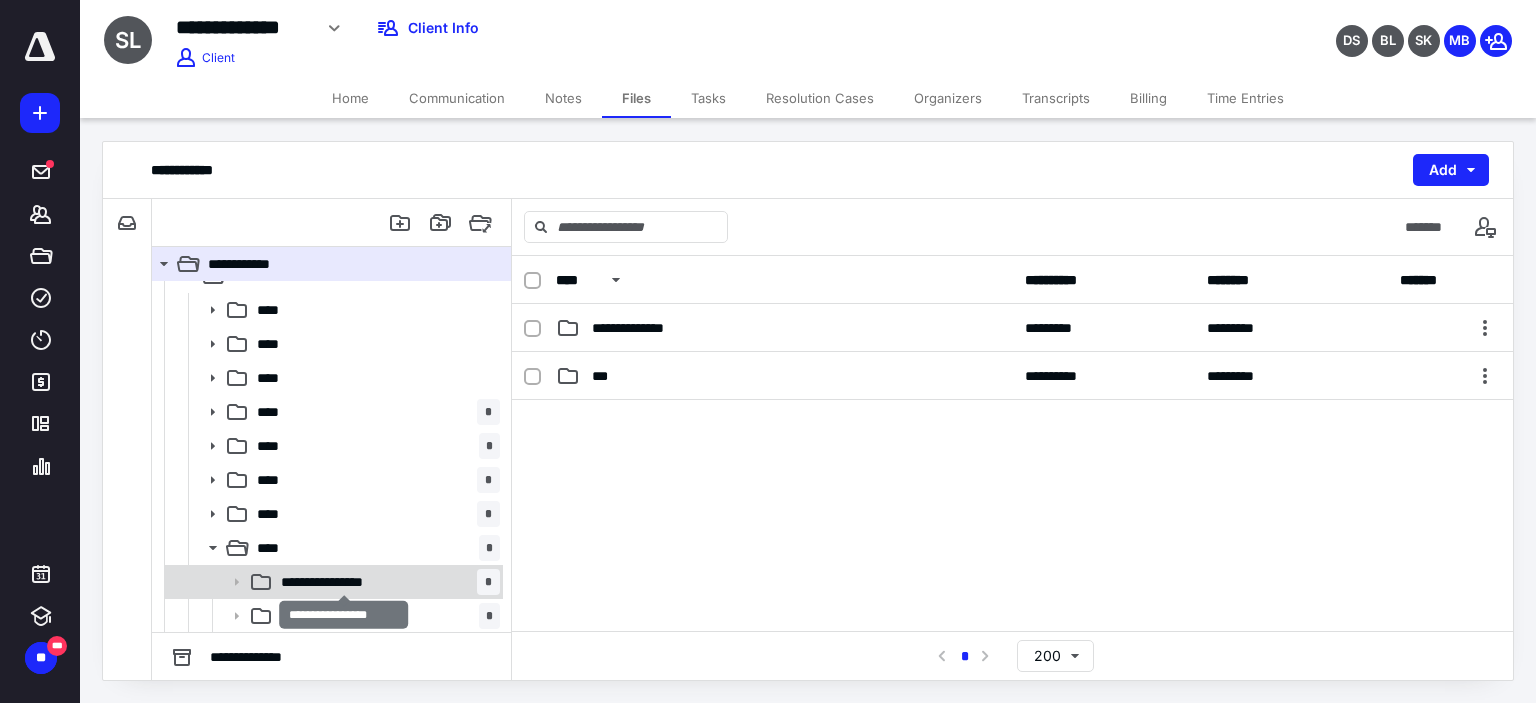 click on "**********" at bounding box center (344, 582) 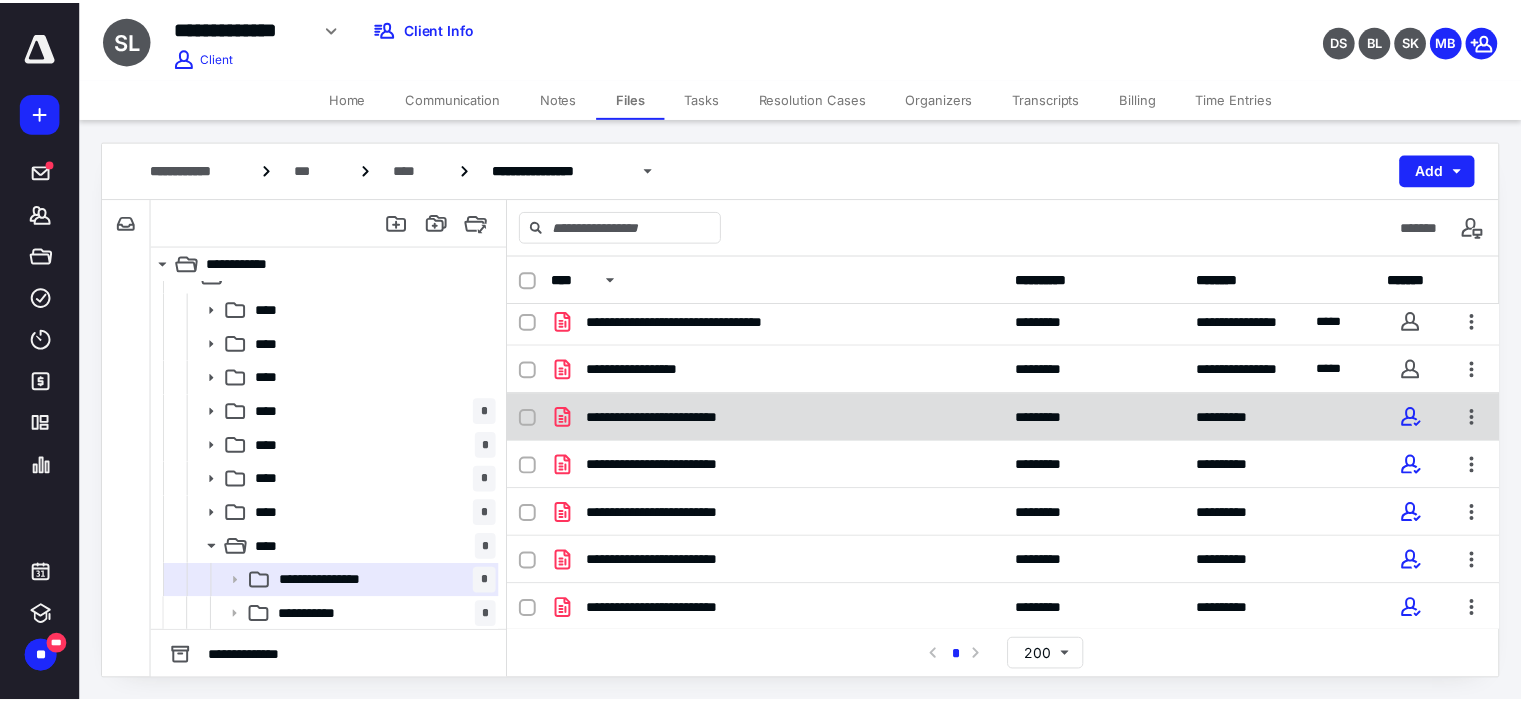 scroll, scrollTop: 0, scrollLeft: 0, axis: both 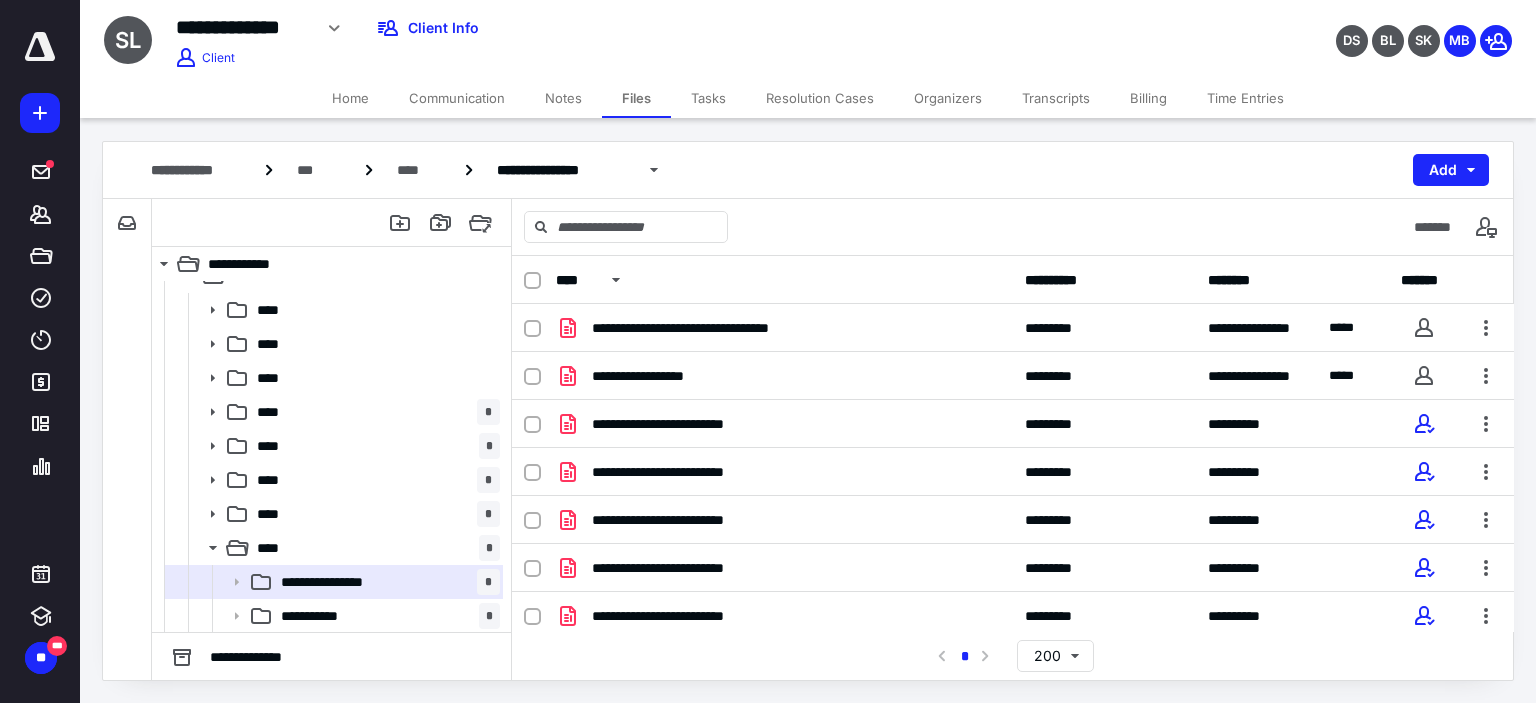 click on "Tasks" at bounding box center (708, 98) 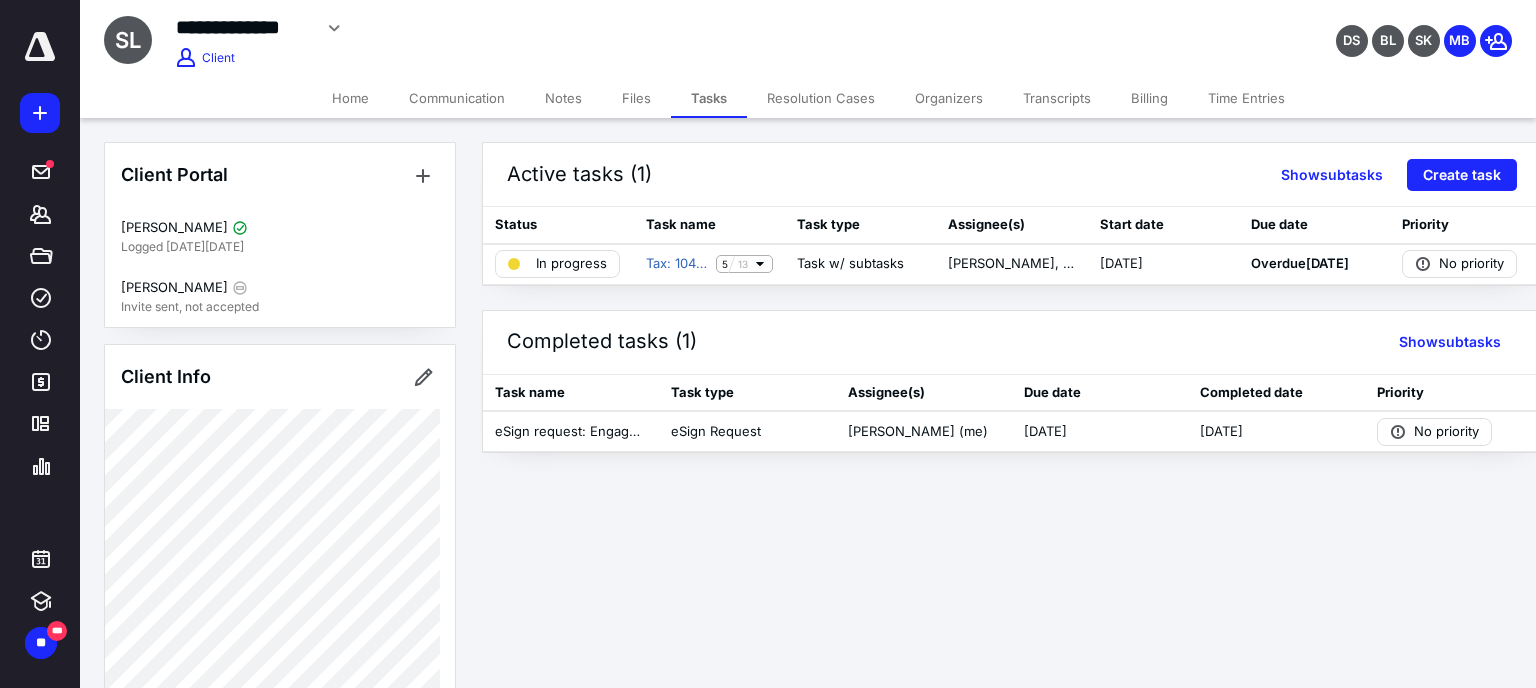 click 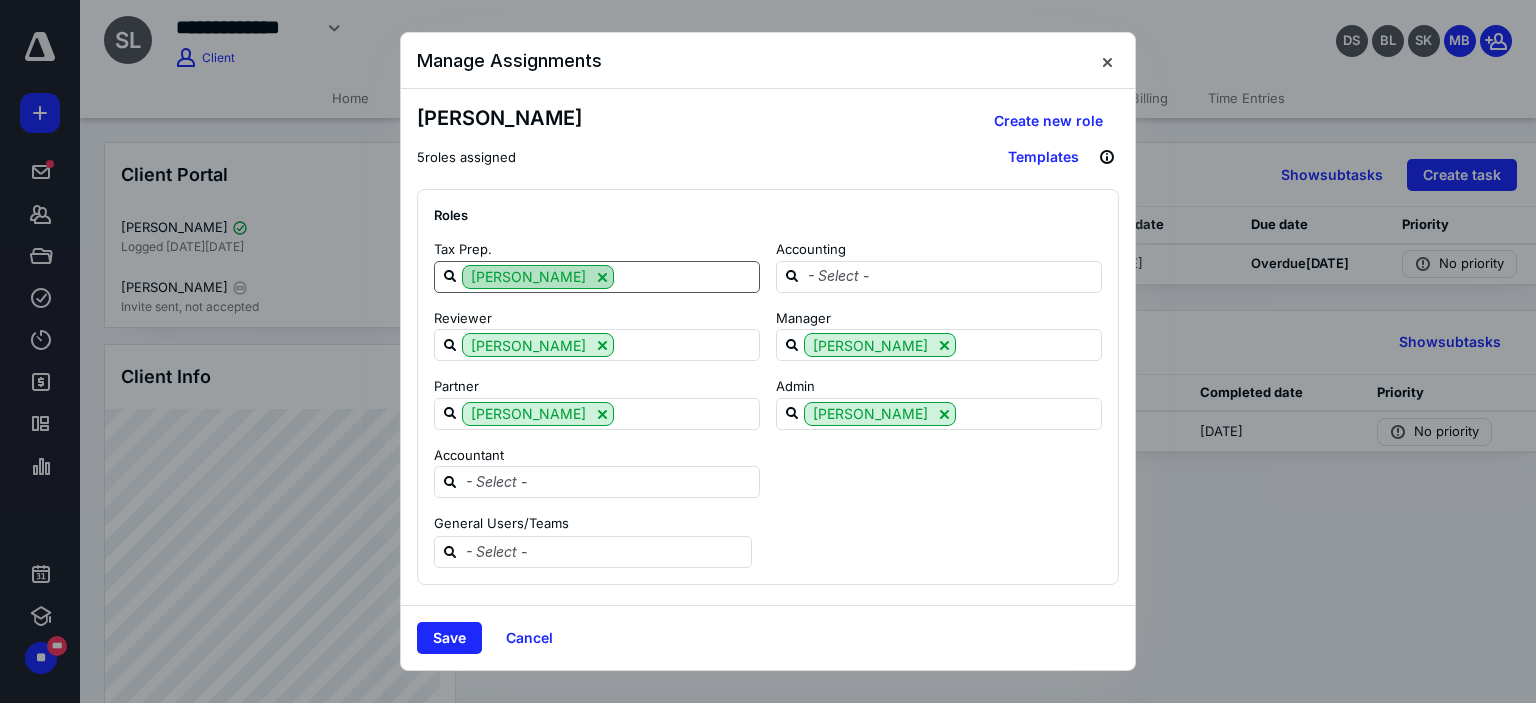 click at bounding box center [602, 277] 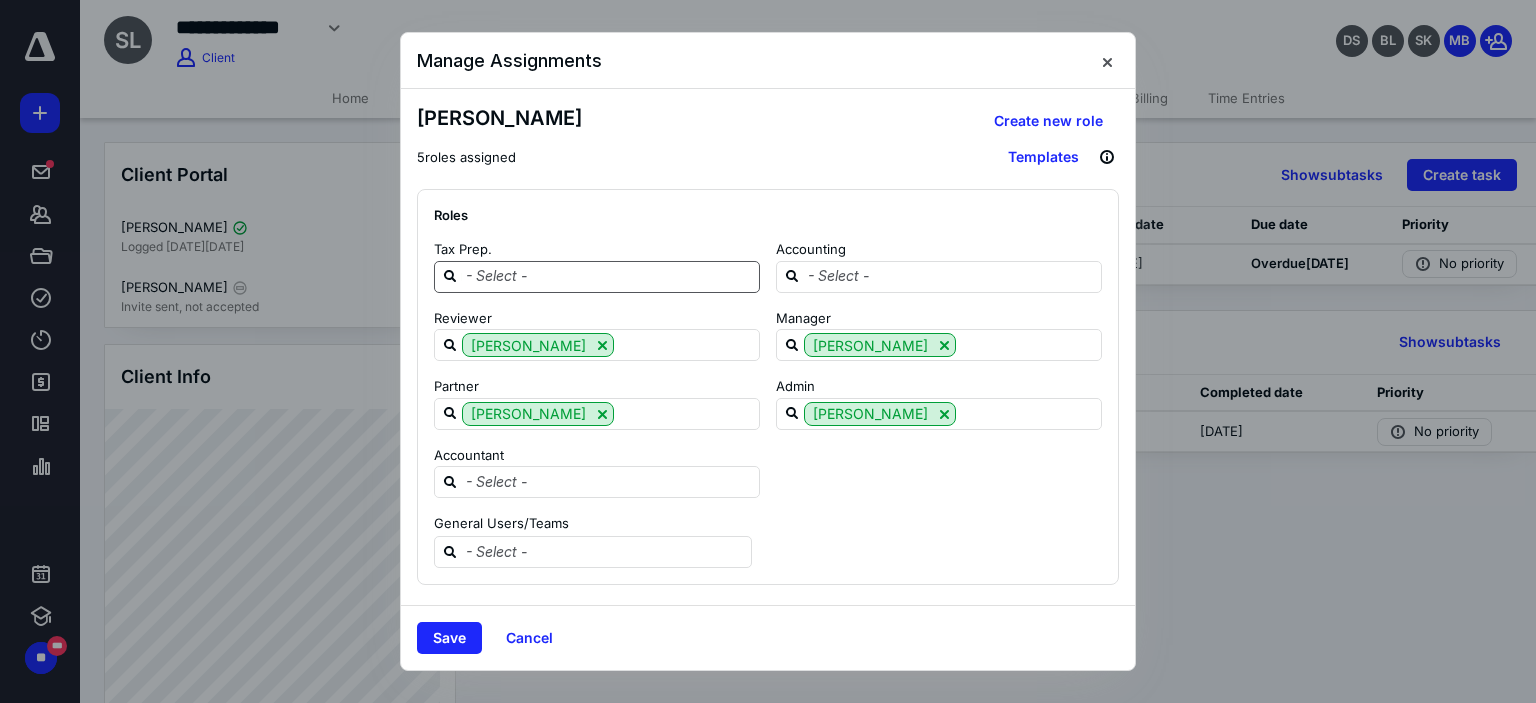 click at bounding box center (609, 276) 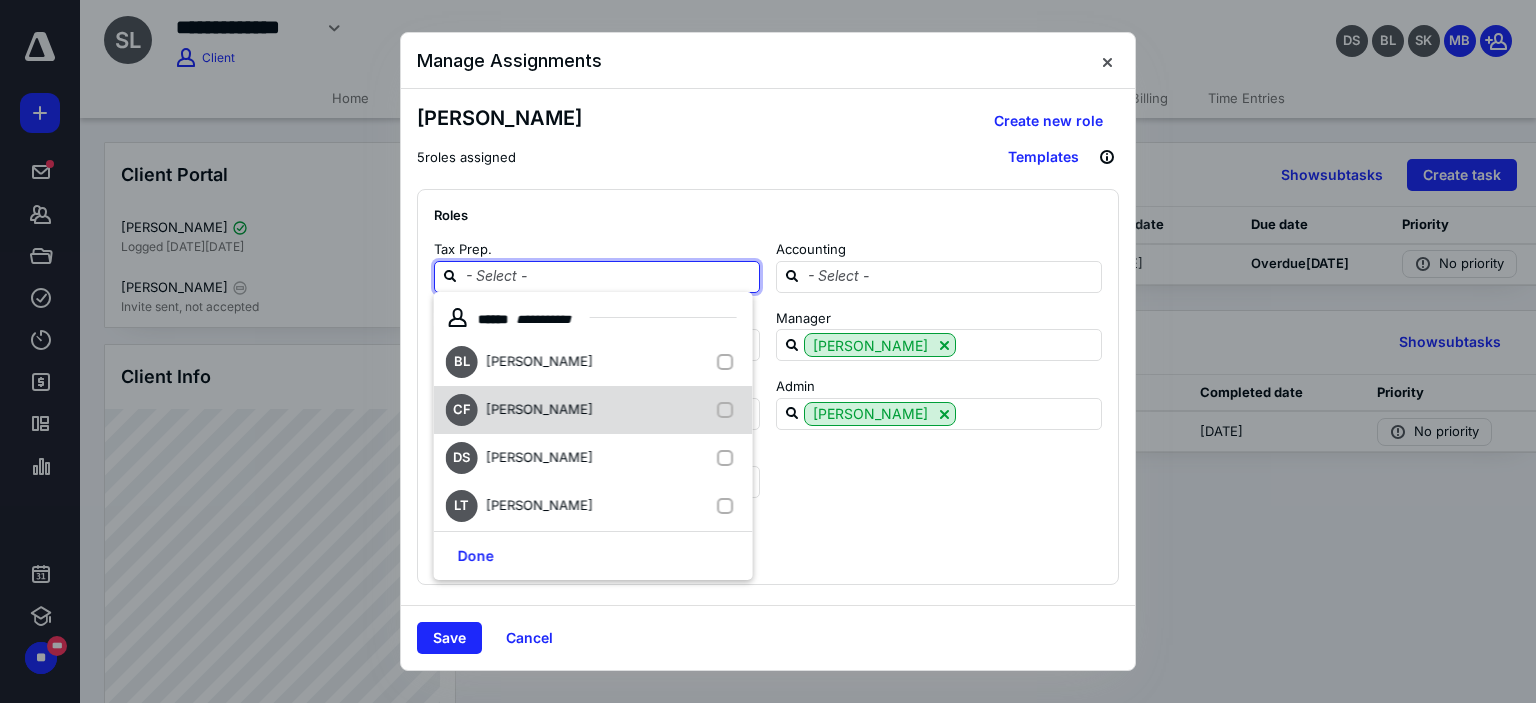 click on "Cindy Fabela" at bounding box center (543, 410) 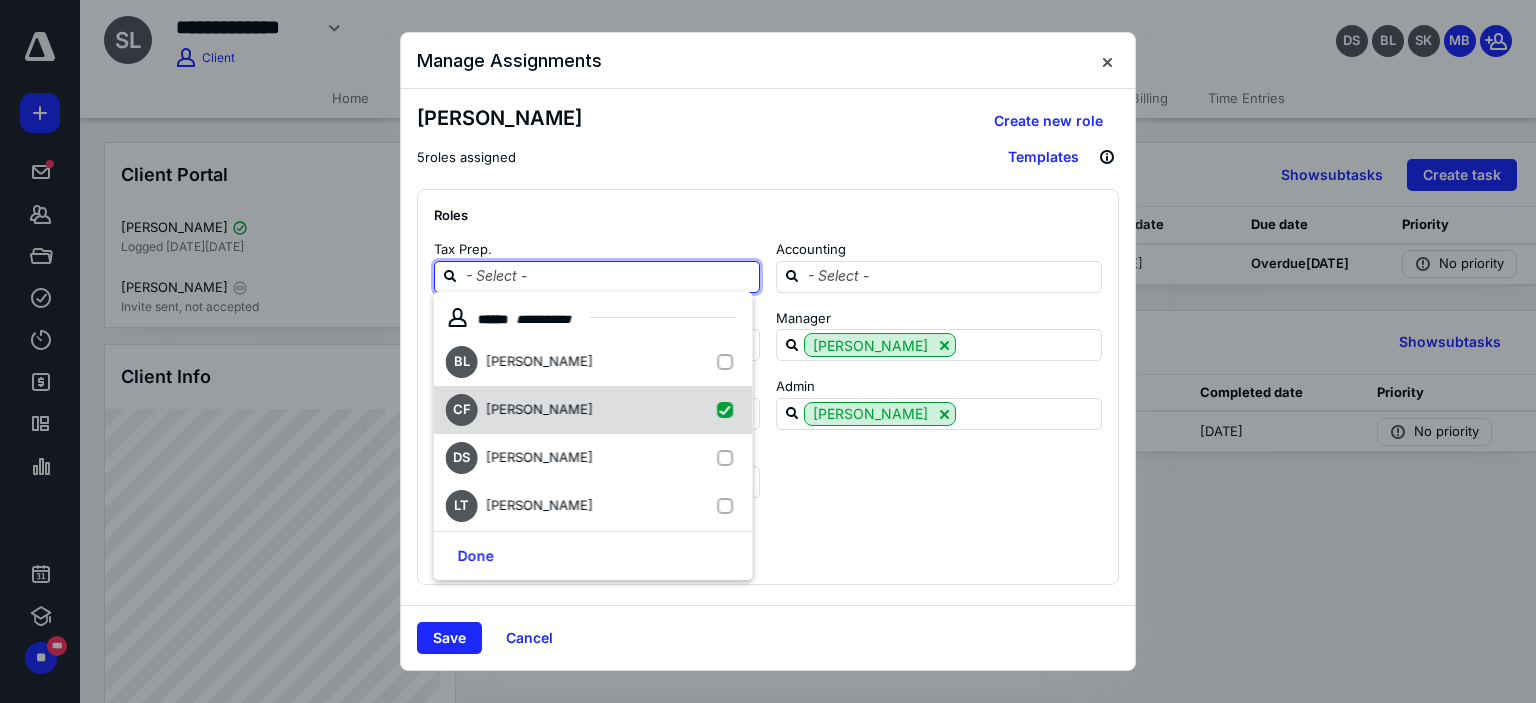 checkbox on "true" 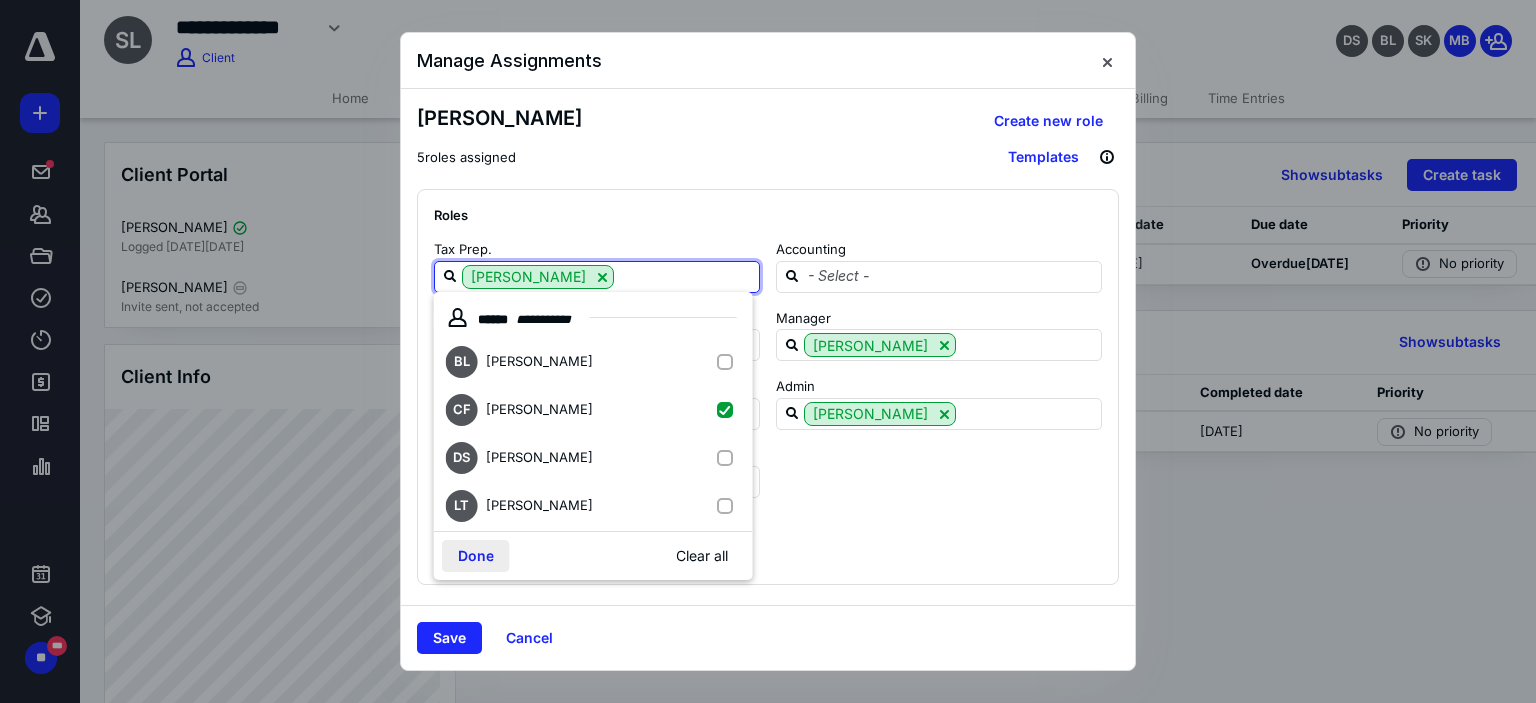 click on "Done" at bounding box center (476, 556) 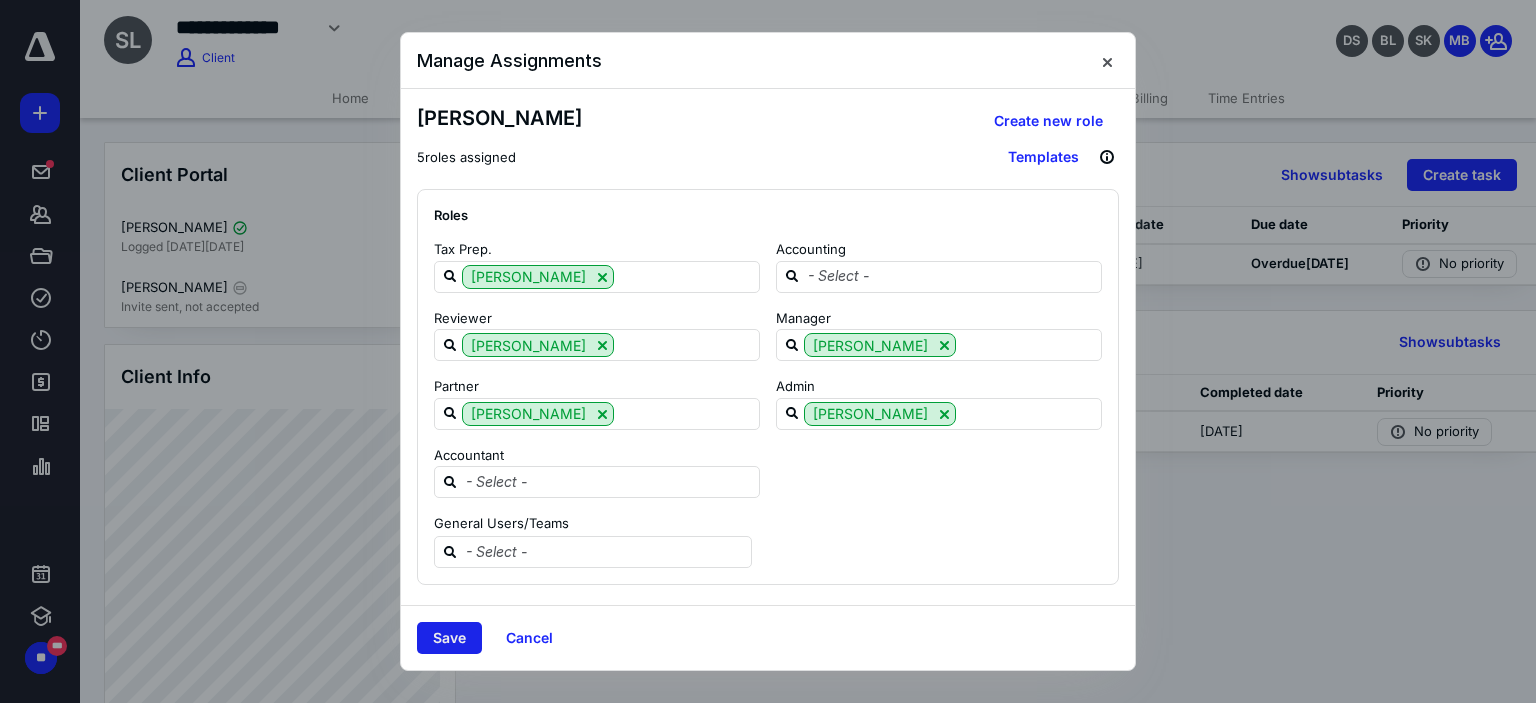 click on "Save" at bounding box center [449, 638] 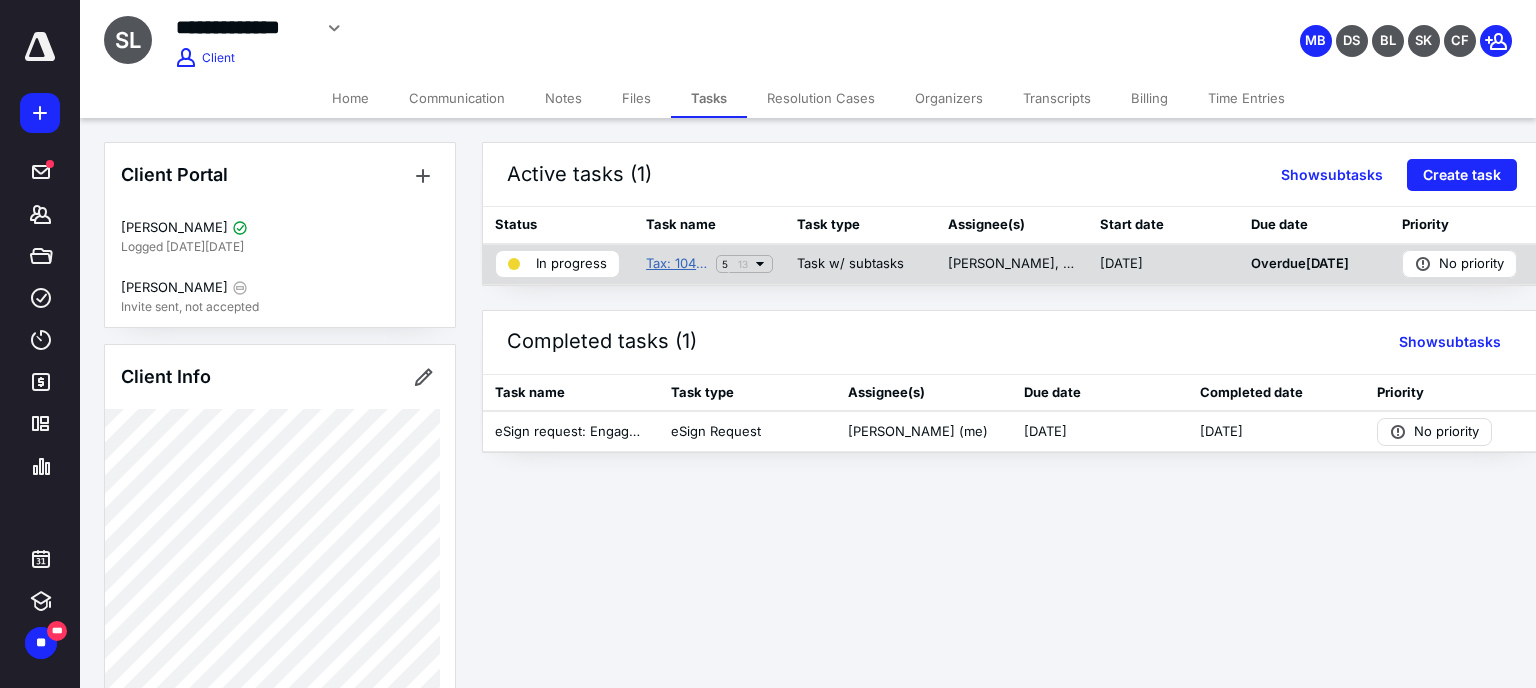 click on "Tax: 1040 Tax Return - 2024" at bounding box center (677, 264) 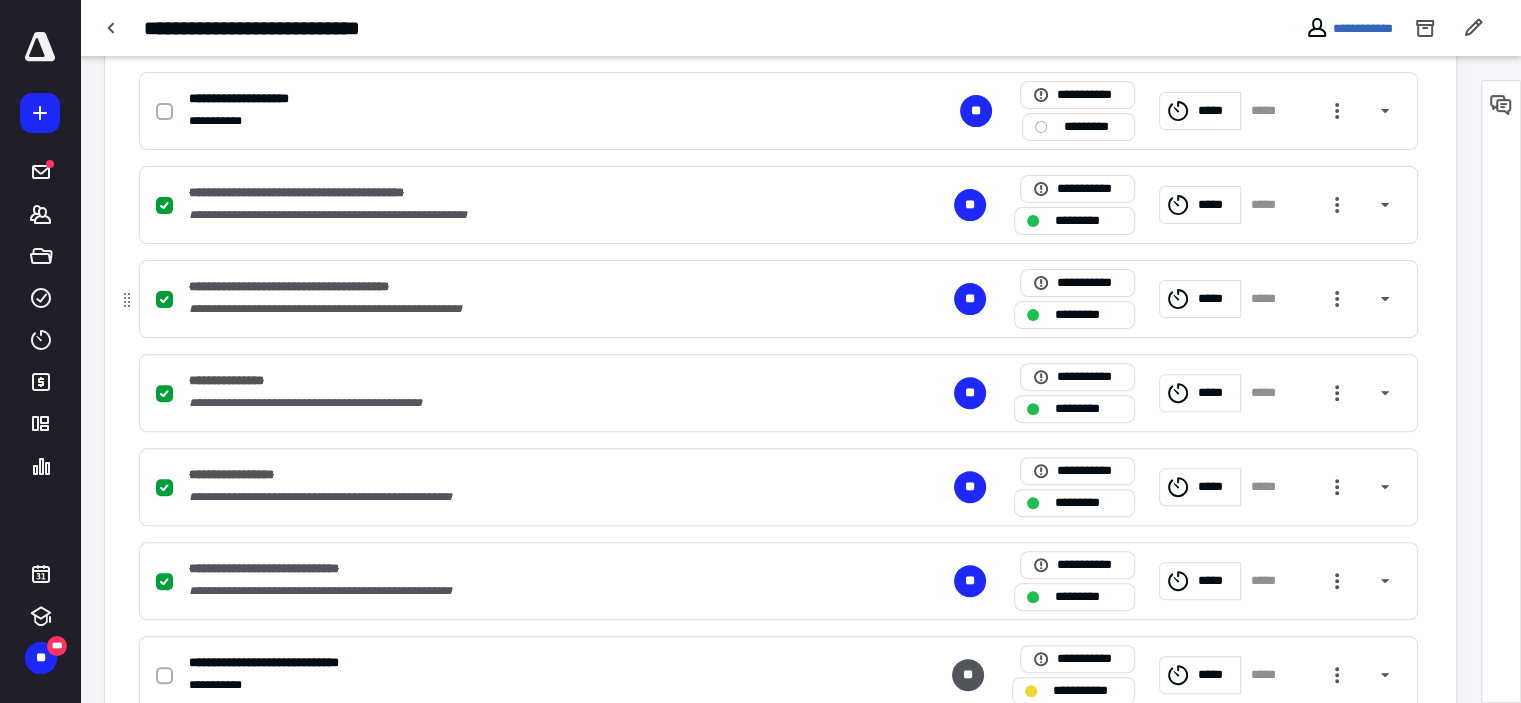scroll, scrollTop: 800, scrollLeft: 0, axis: vertical 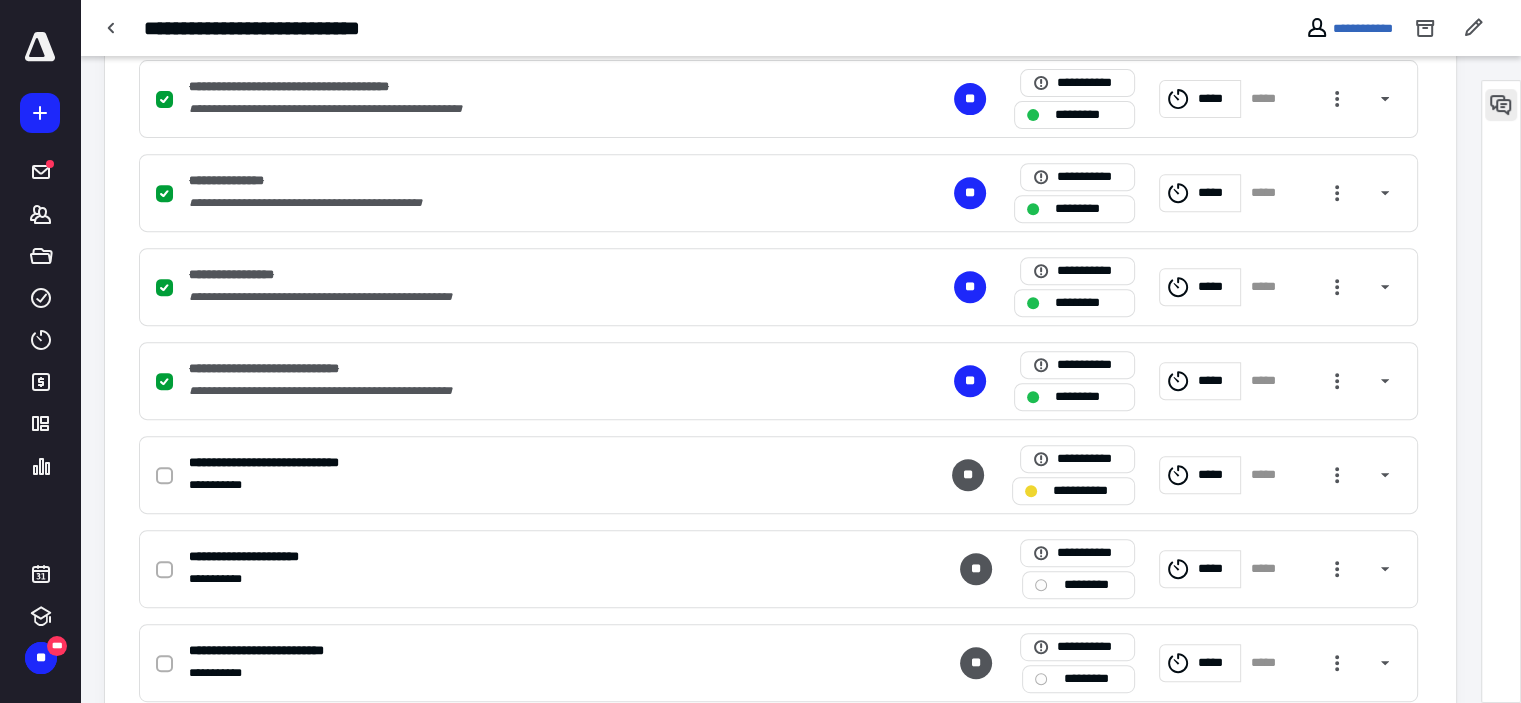 click at bounding box center [1501, 105] 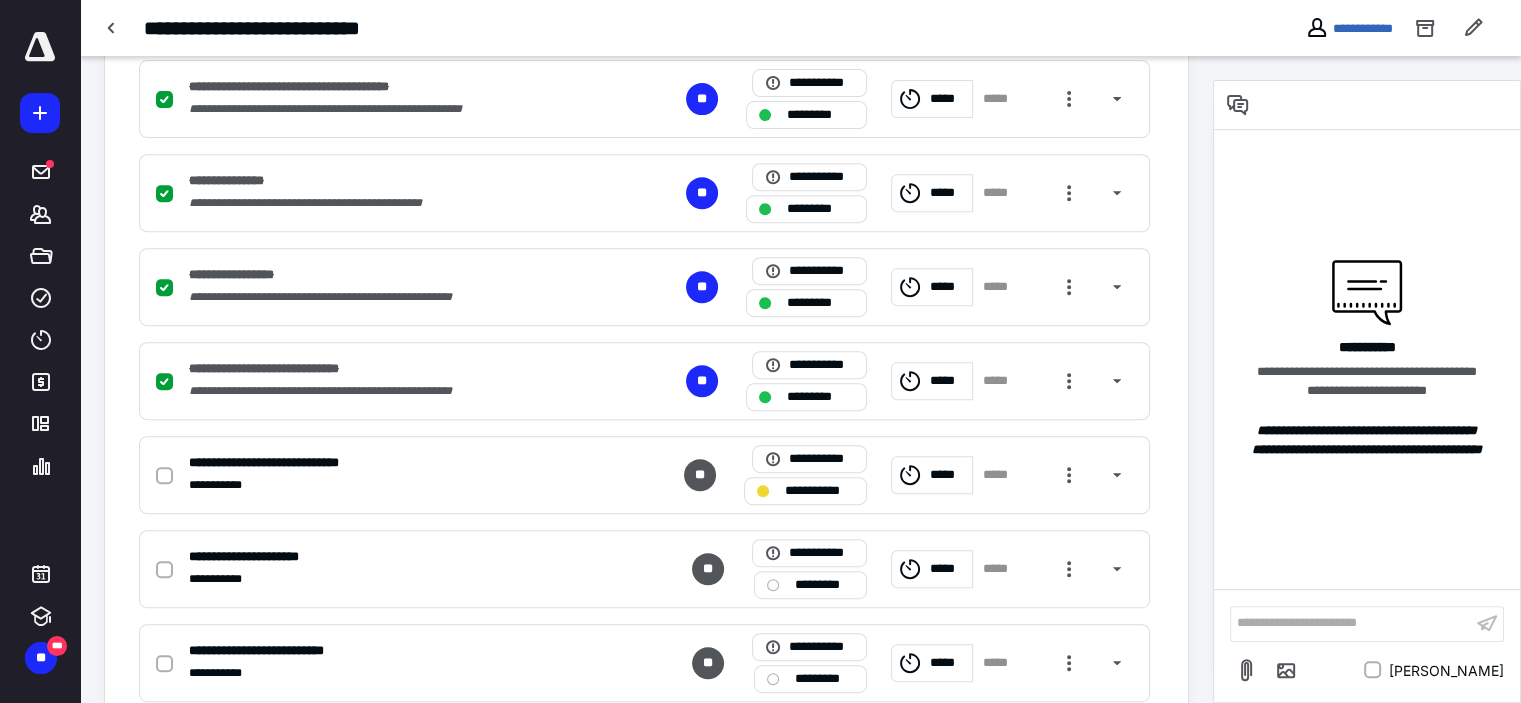 scroll, scrollTop: 1072, scrollLeft: 0, axis: vertical 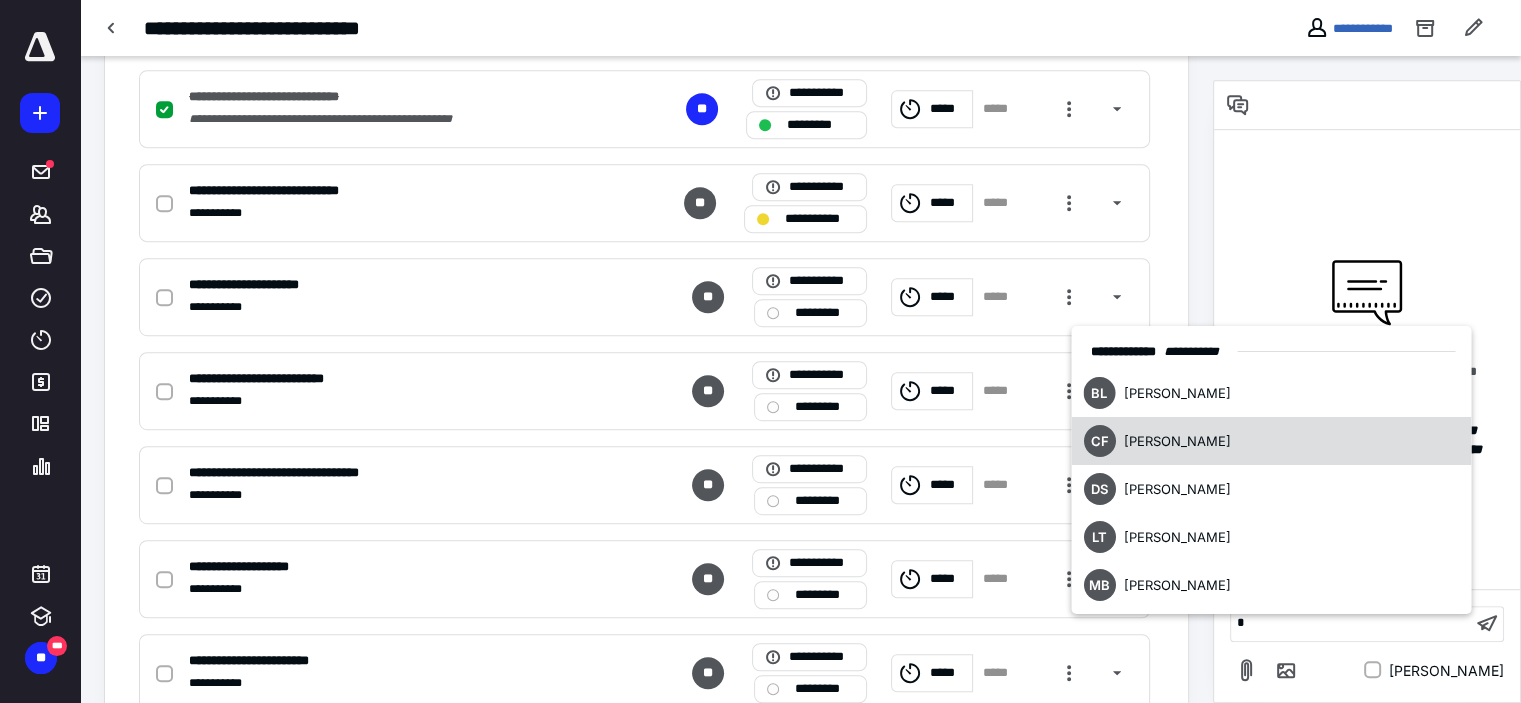 click on "CF Cindy Fabela" at bounding box center (1271, 441) 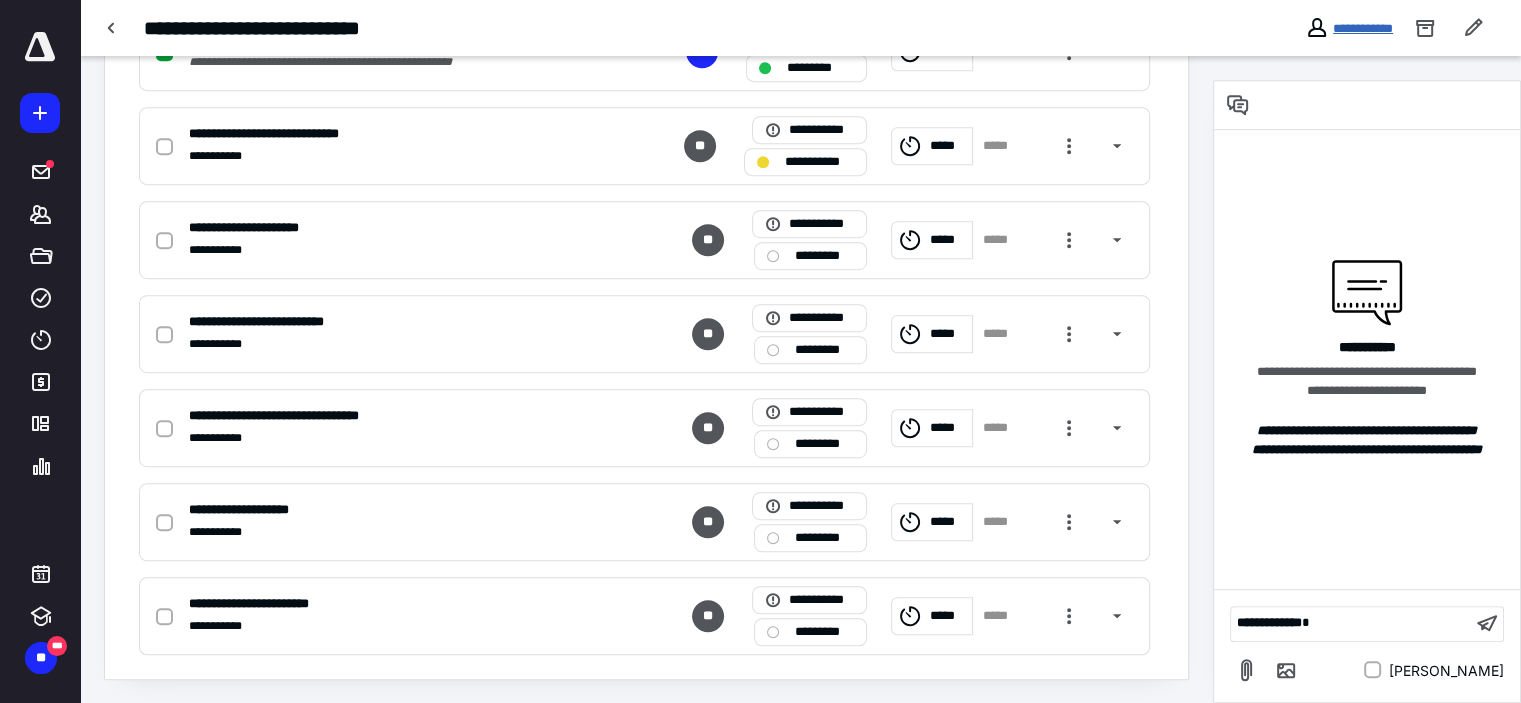 click on "**********" at bounding box center [1363, 28] 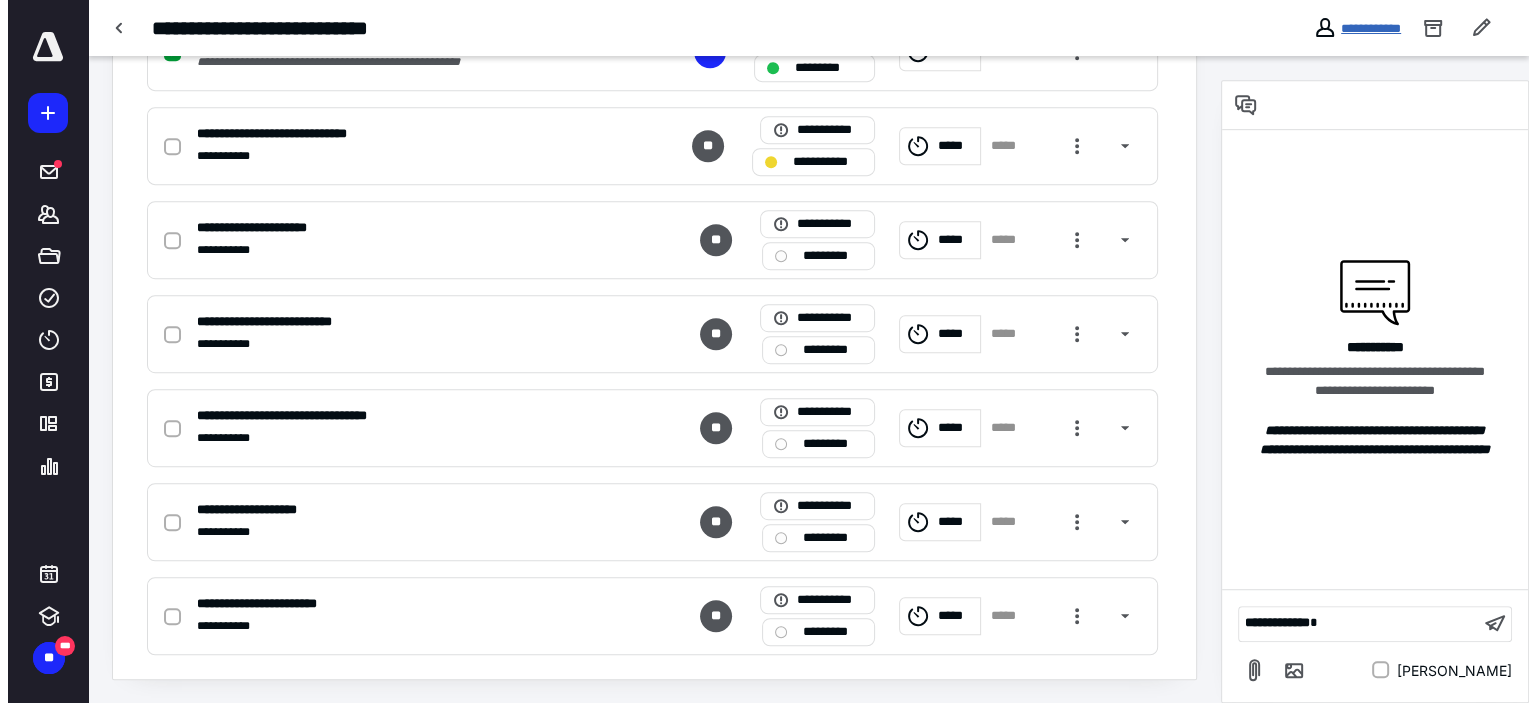 scroll, scrollTop: 0, scrollLeft: 0, axis: both 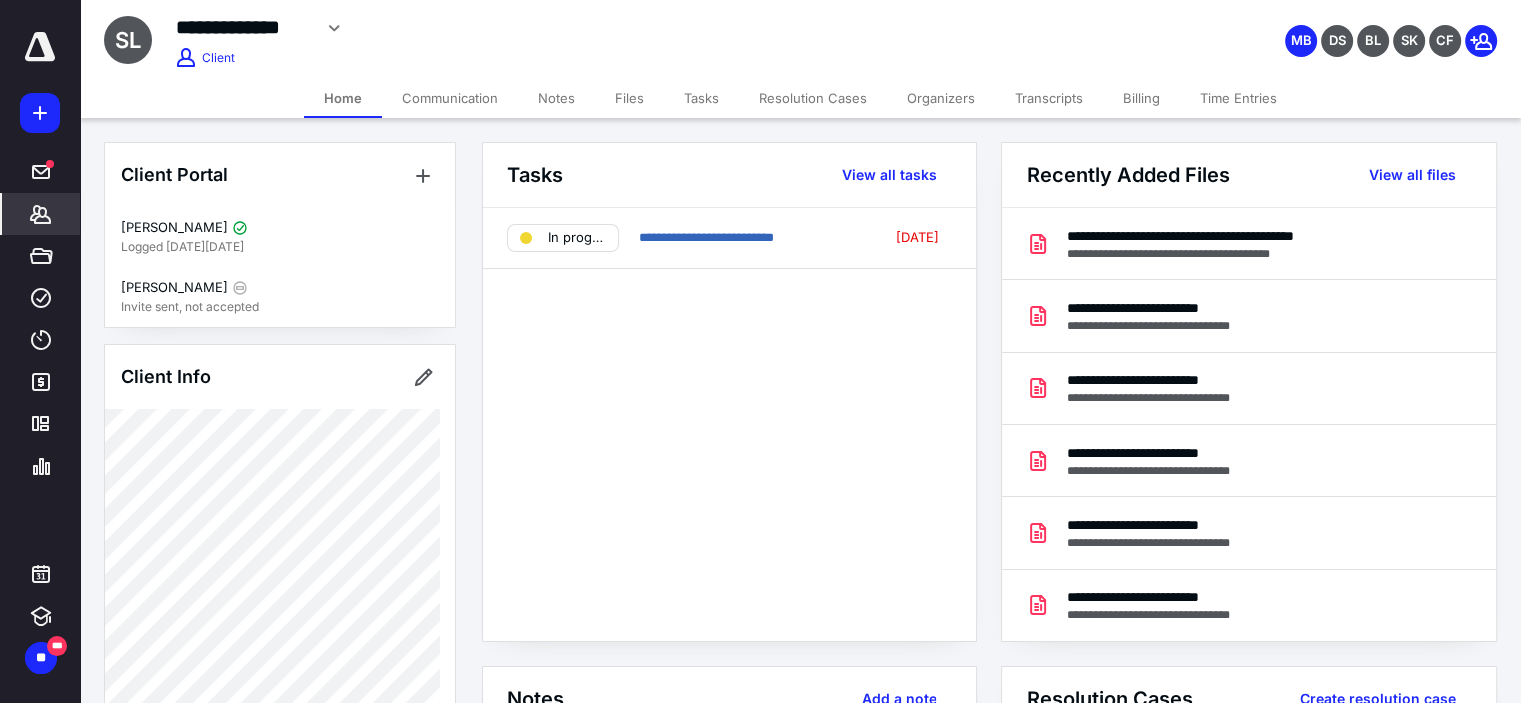 click 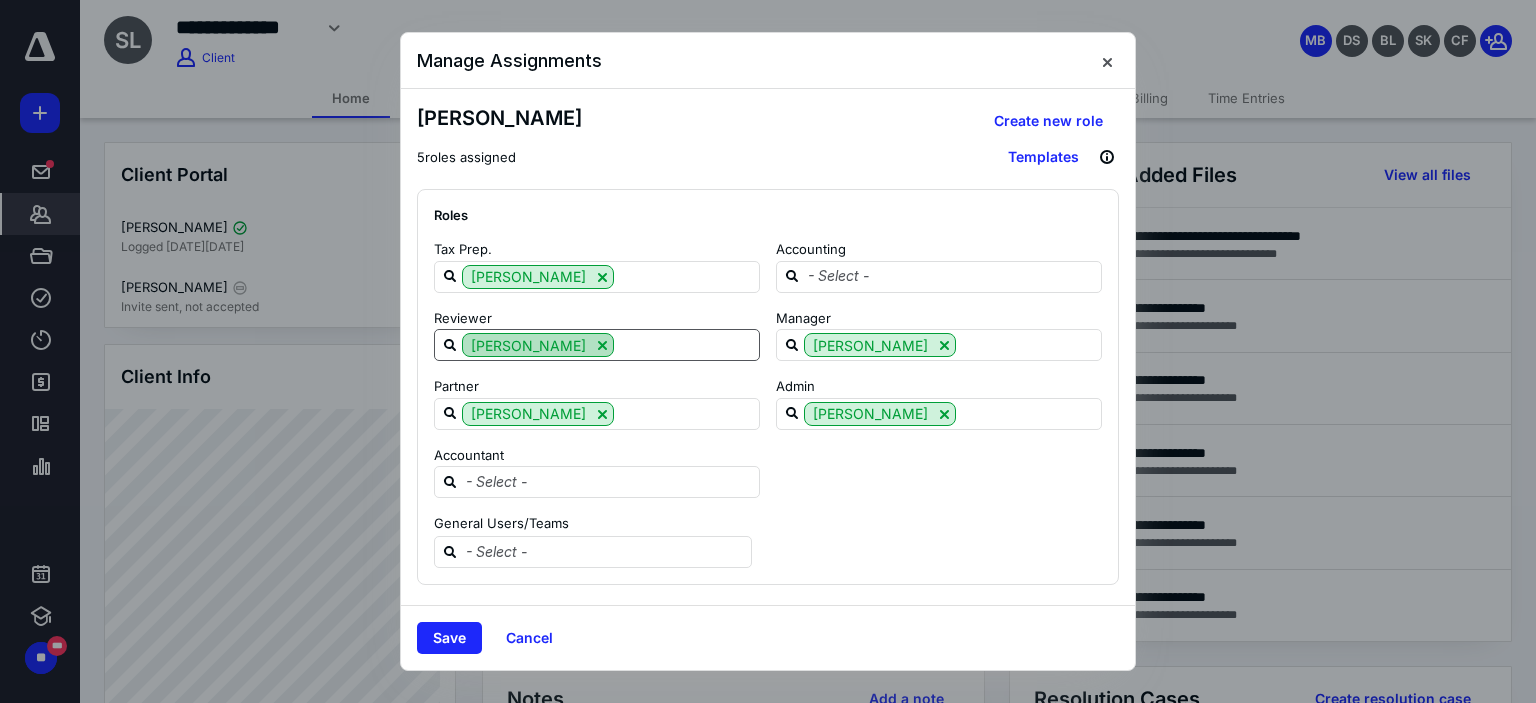click at bounding box center (602, 345) 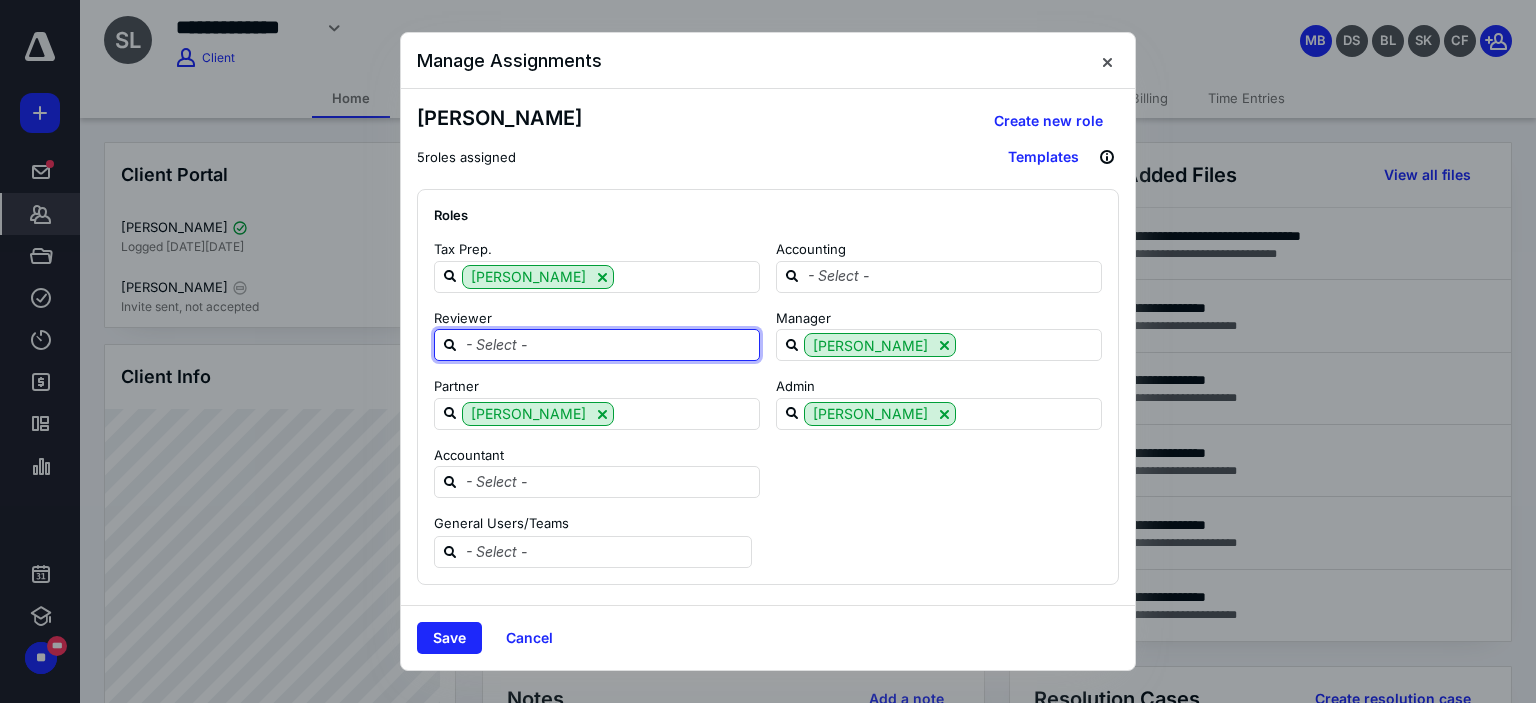click at bounding box center [609, 344] 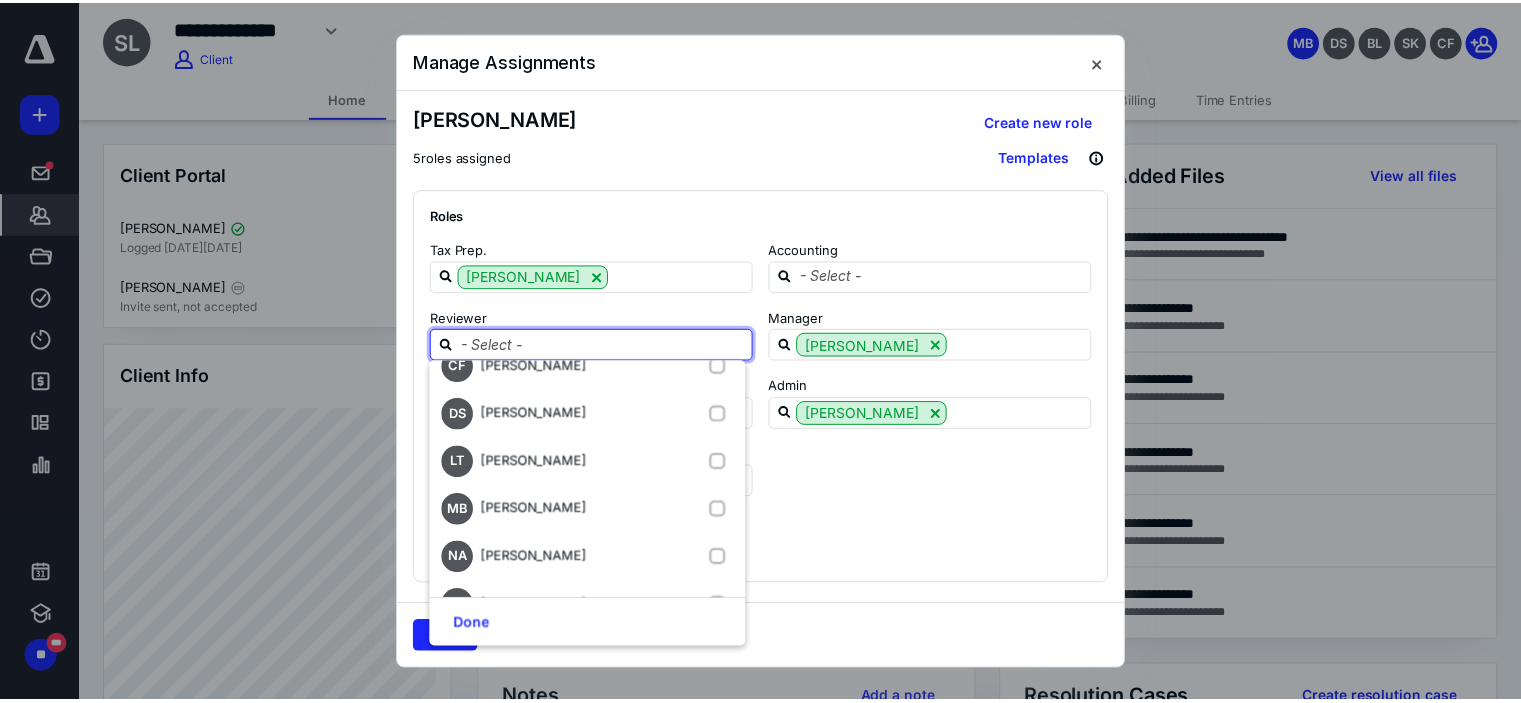 scroll, scrollTop: 151, scrollLeft: 0, axis: vertical 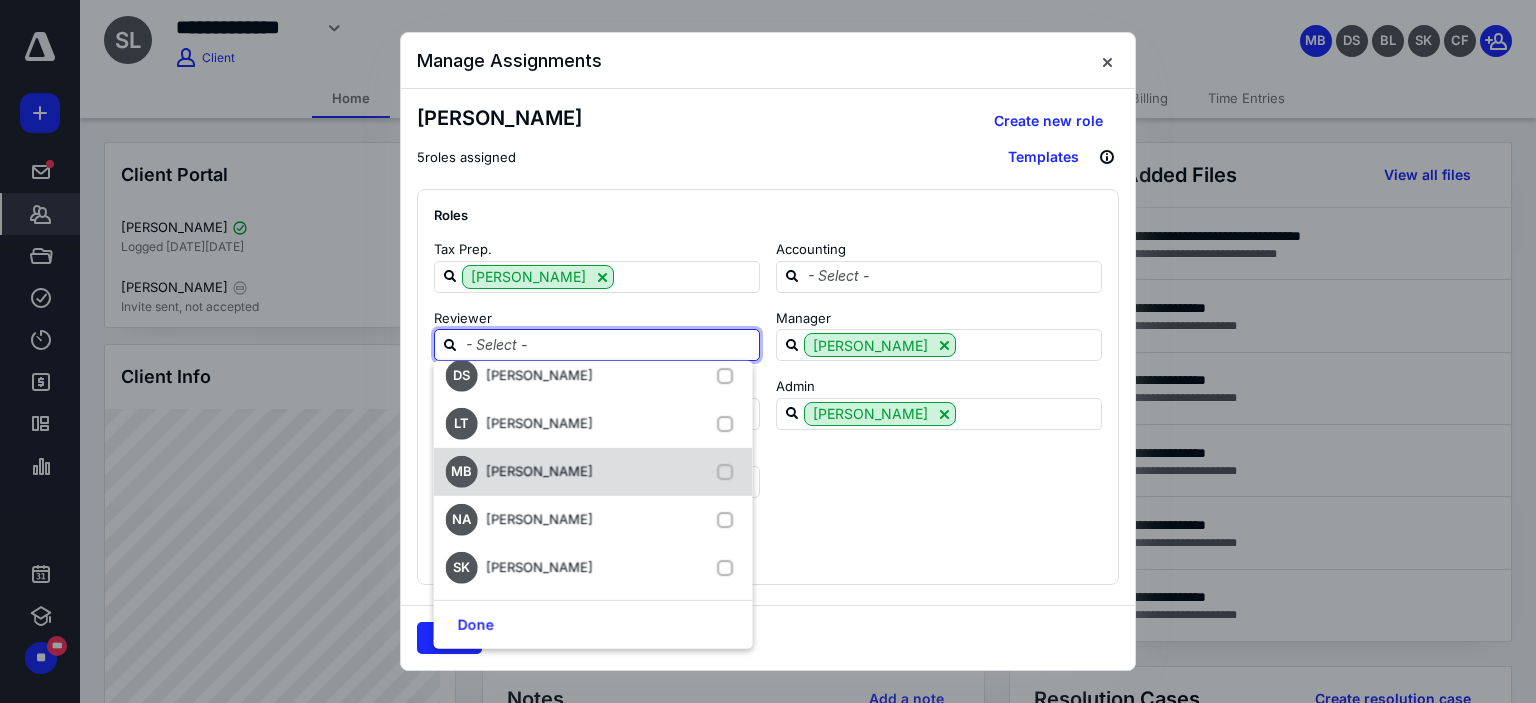click on "Michael Buchanan" at bounding box center [539, 471] 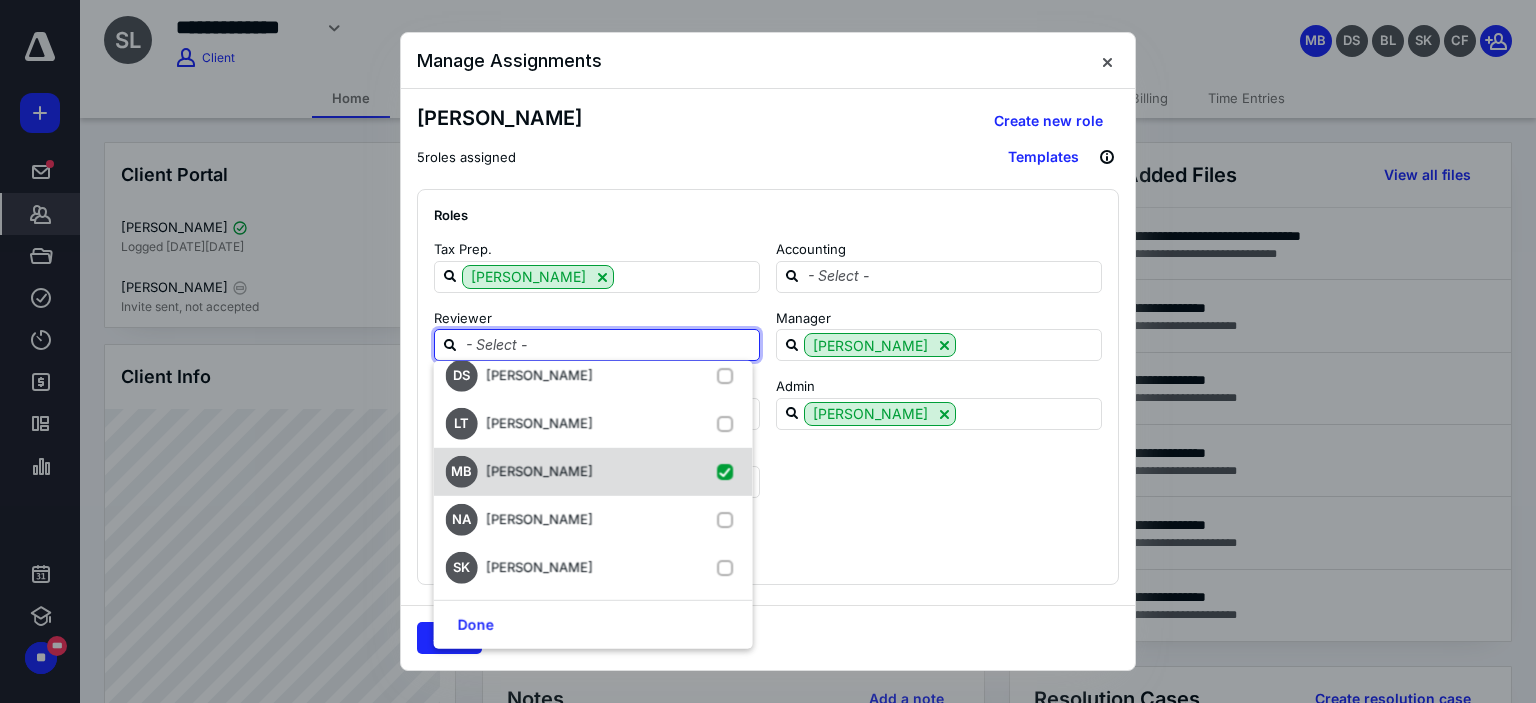 checkbox on "true" 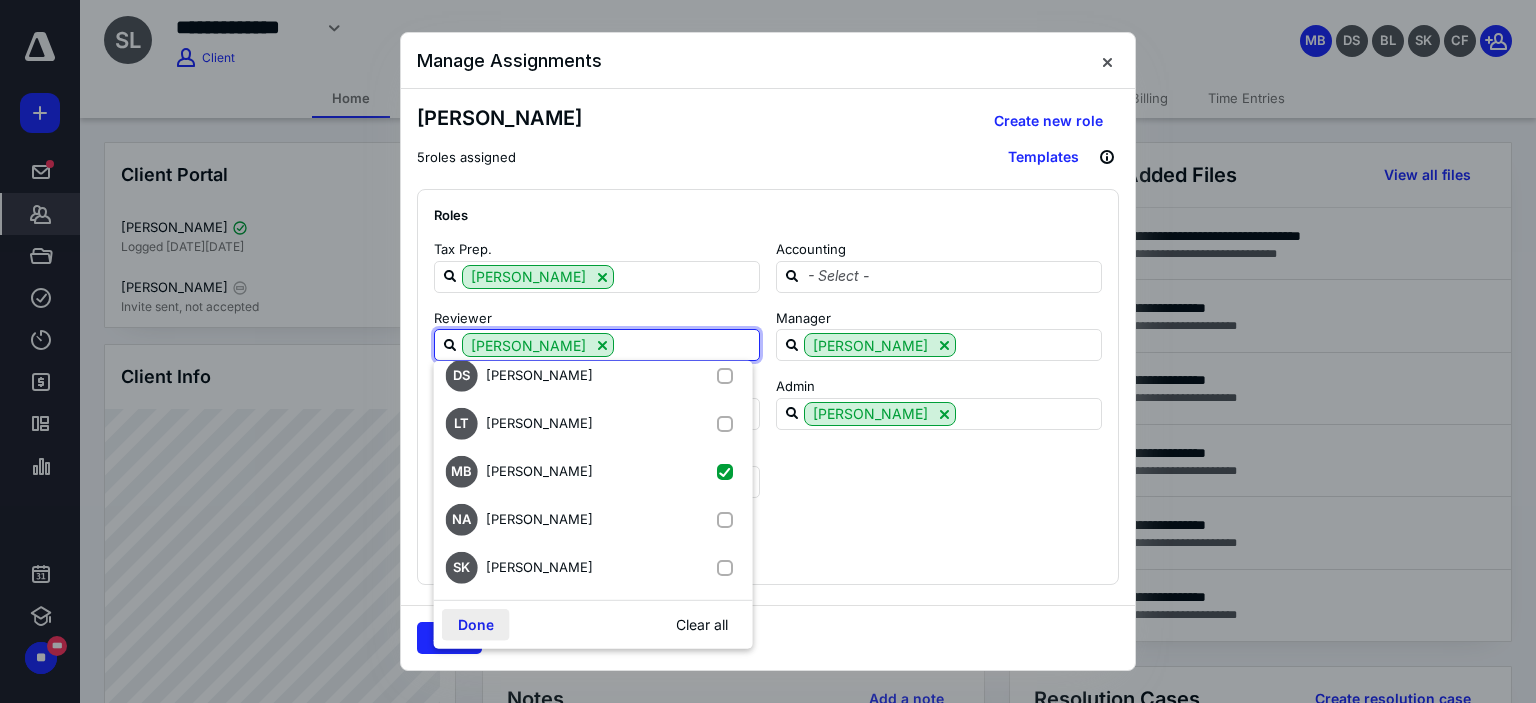 click on "Done" at bounding box center [476, 625] 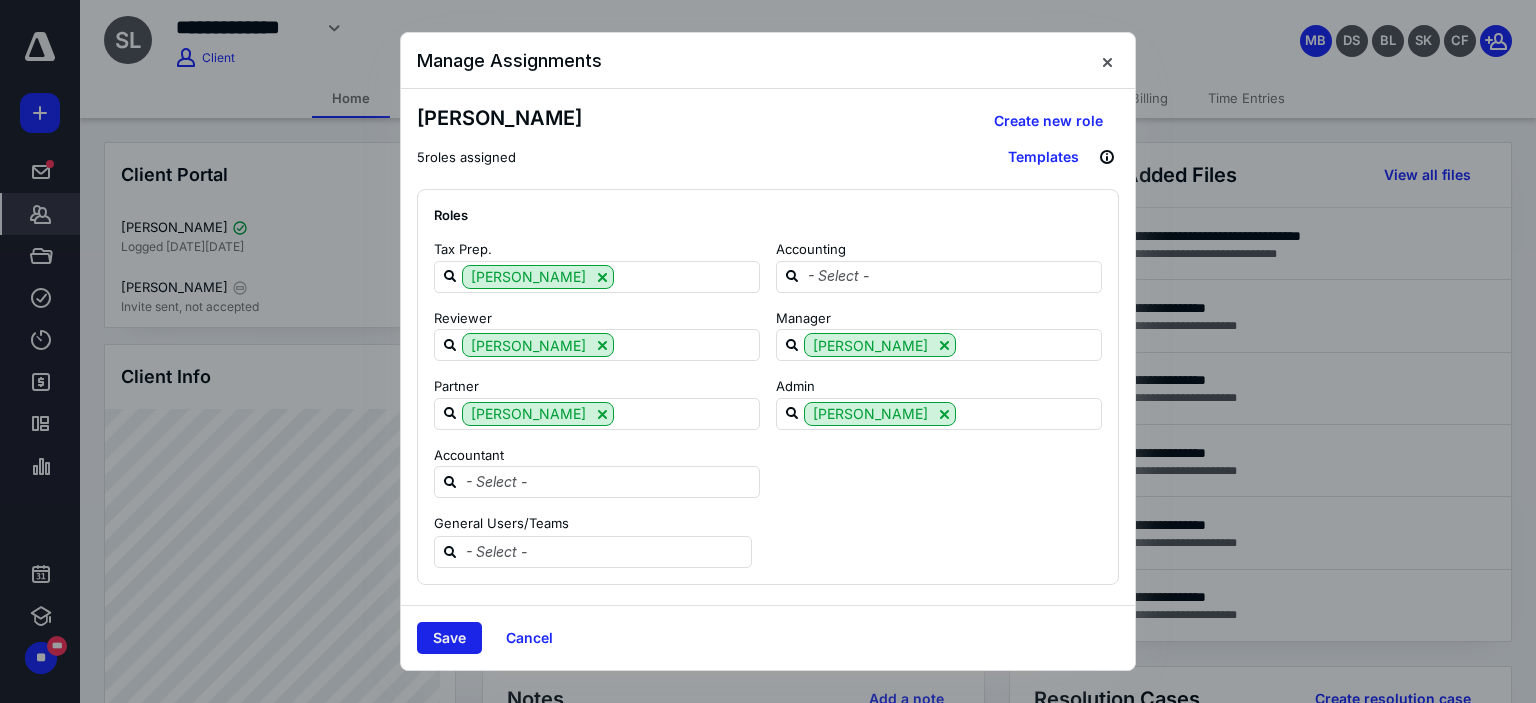 click on "Save" at bounding box center (449, 638) 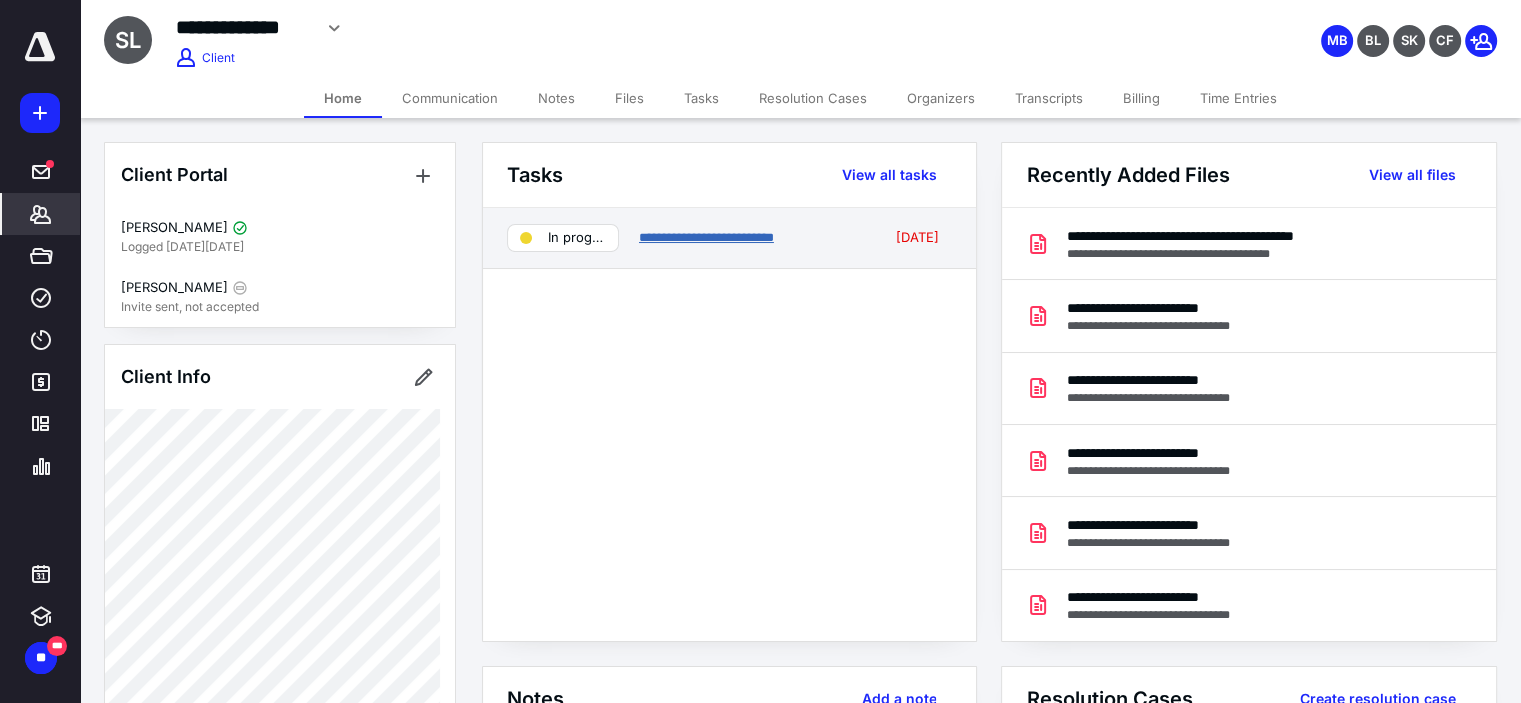 click on "**********" at bounding box center [706, 237] 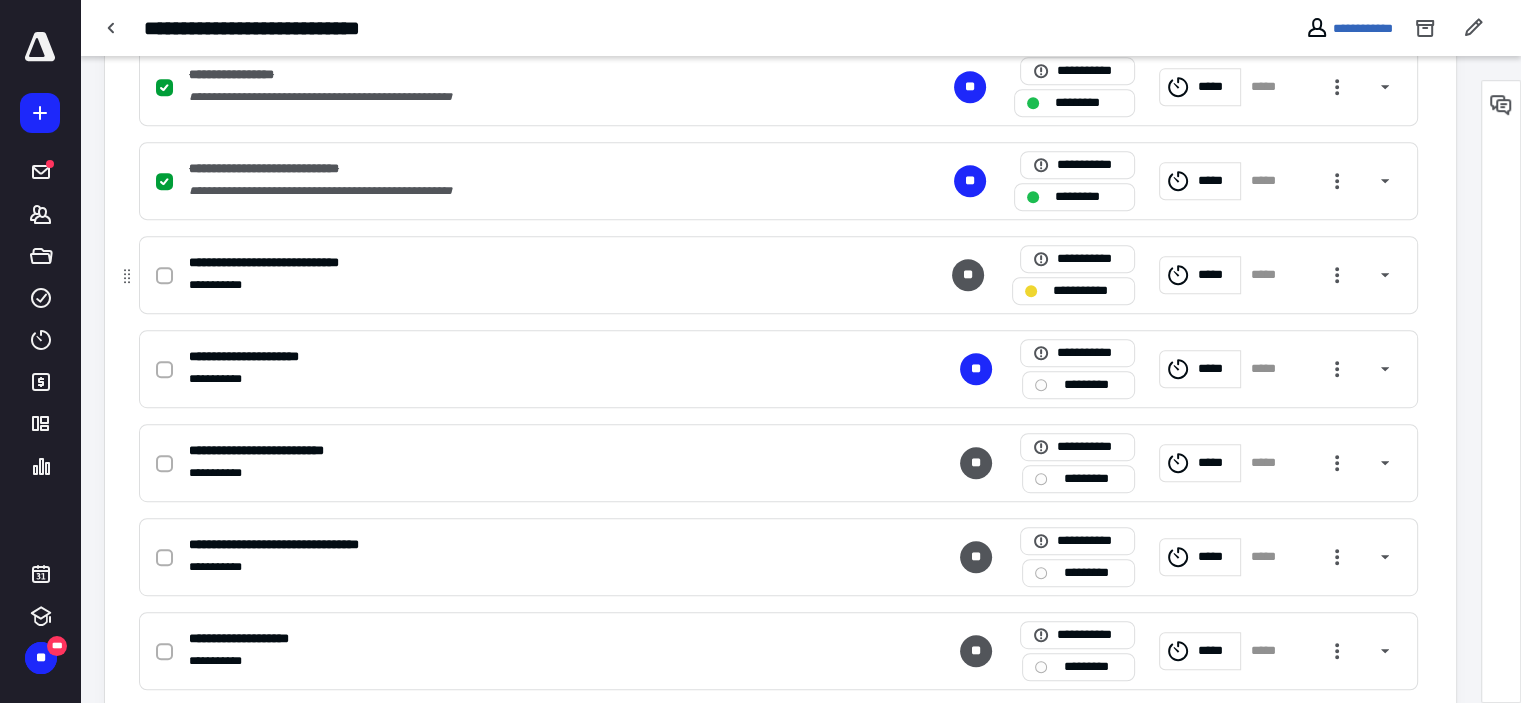 scroll, scrollTop: 1129, scrollLeft: 0, axis: vertical 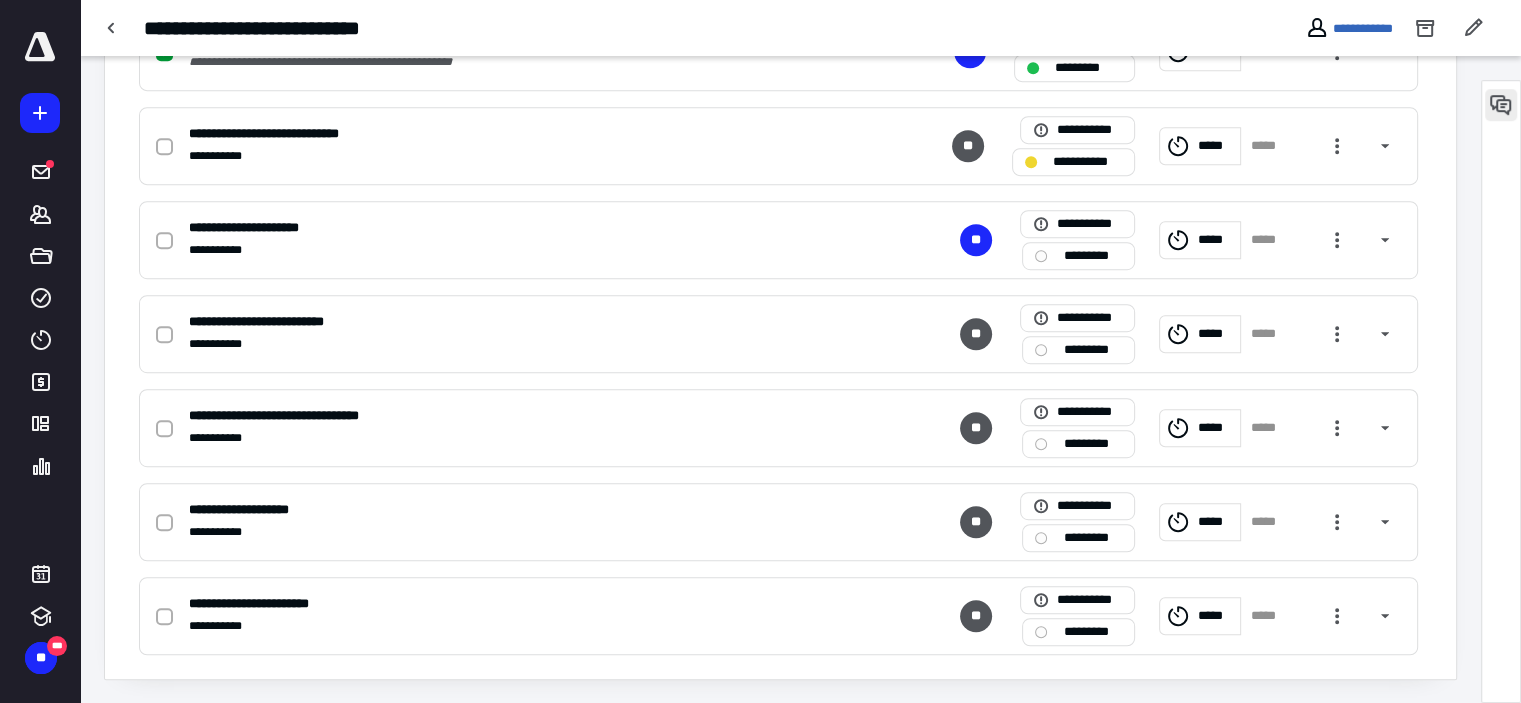 click at bounding box center (1501, 105) 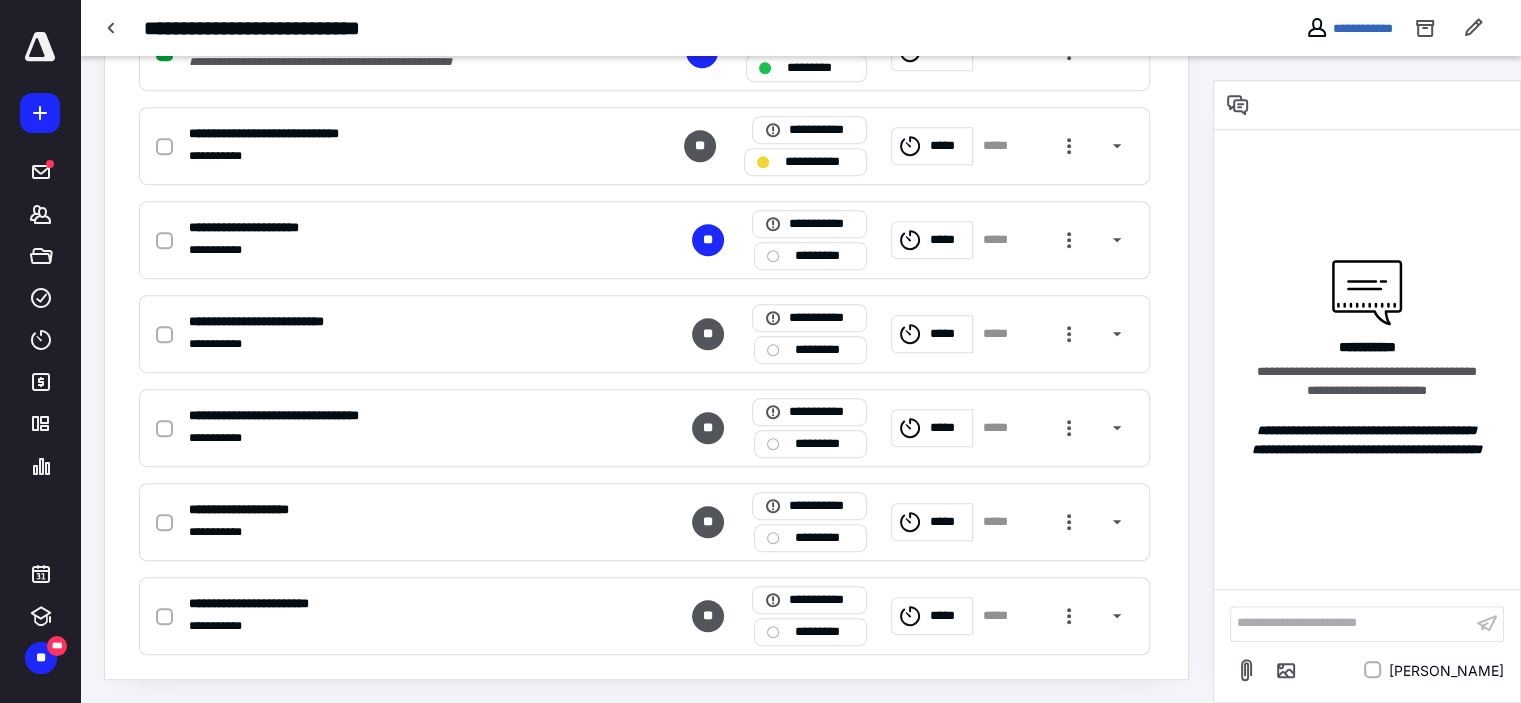scroll, scrollTop: 44, scrollLeft: 0, axis: vertical 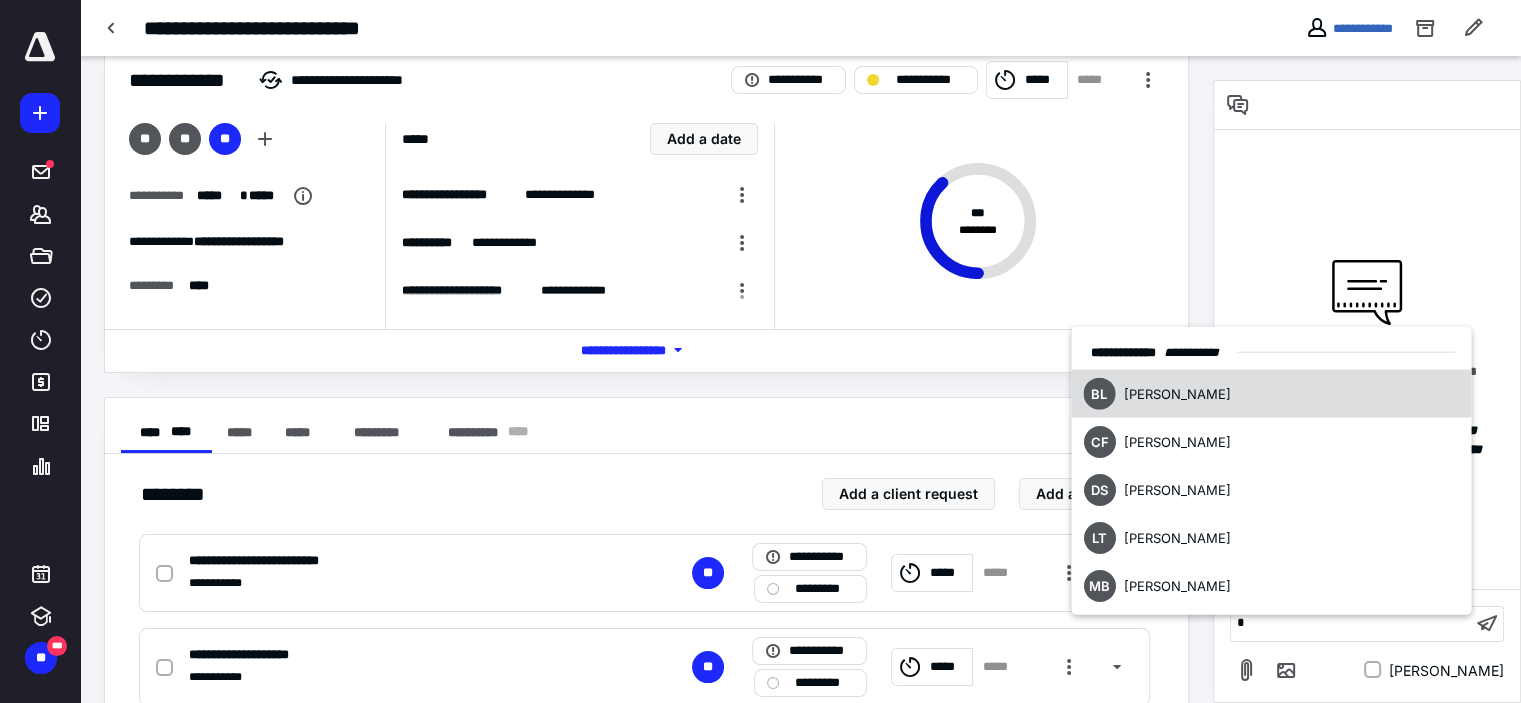 type 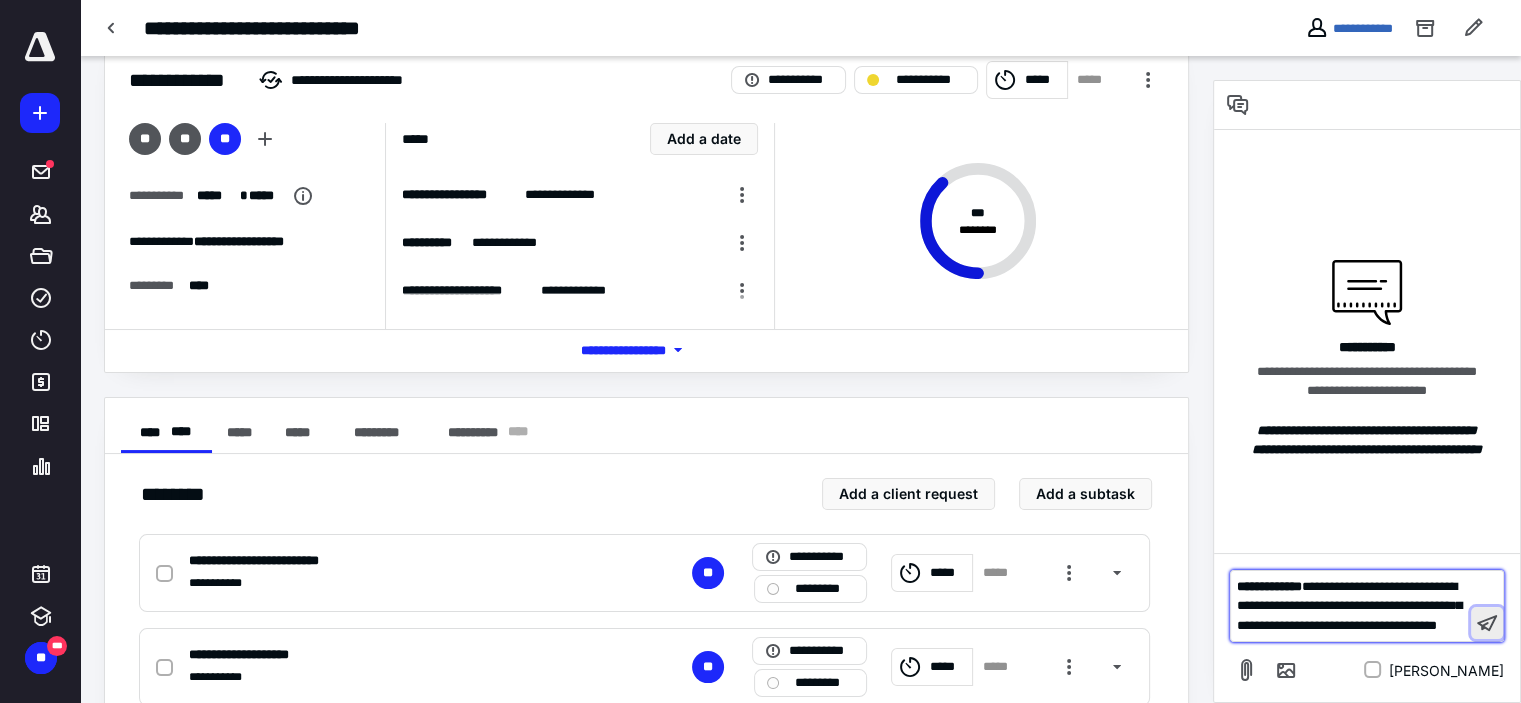 click at bounding box center (1487, 623) 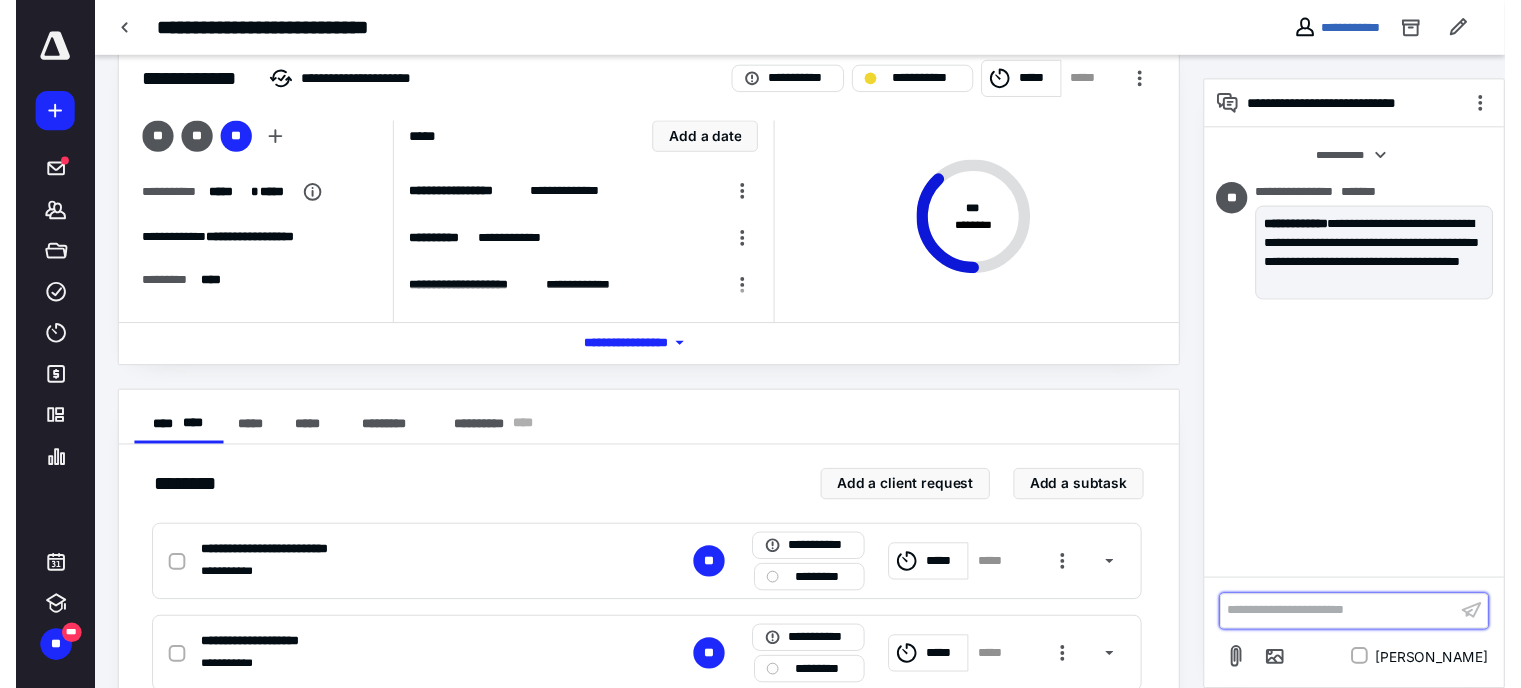 scroll, scrollTop: 0, scrollLeft: 0, axis: both 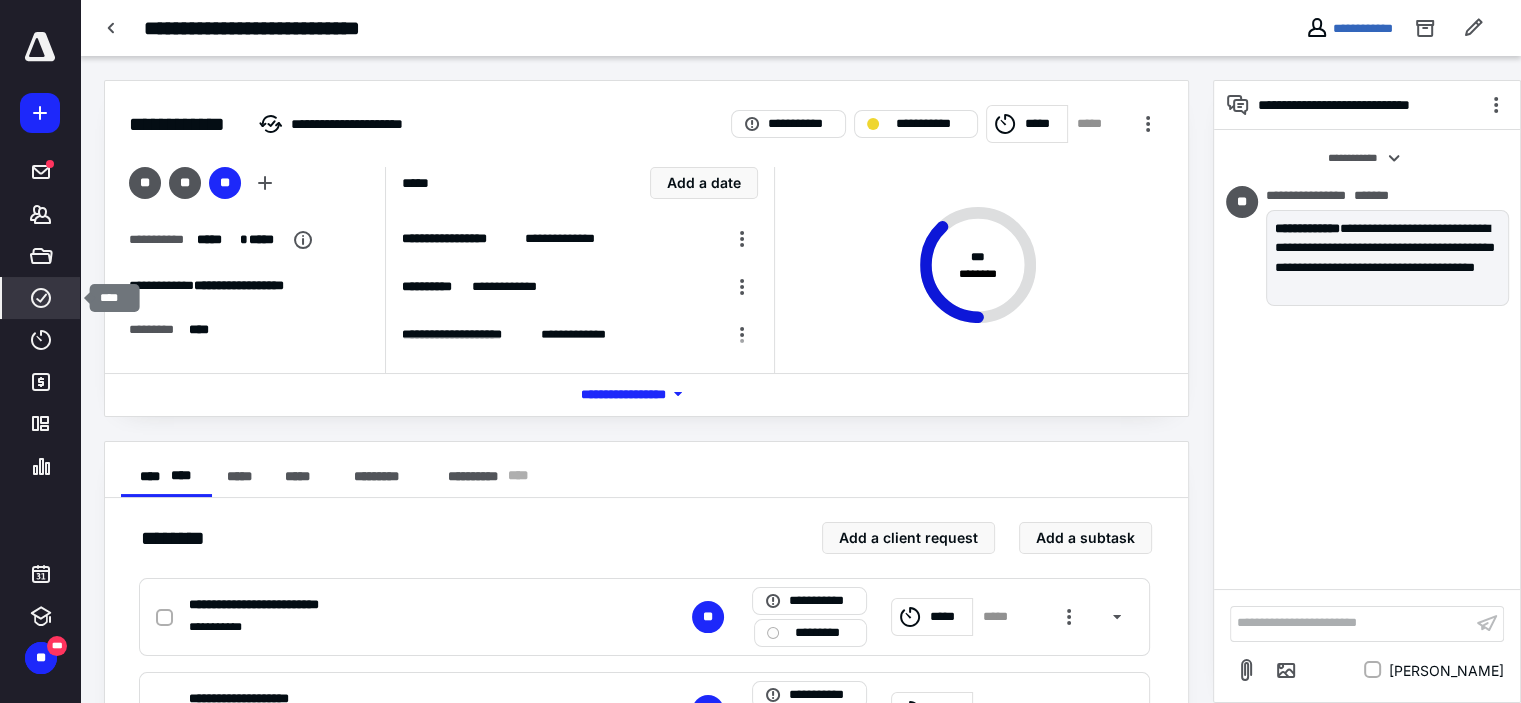 click 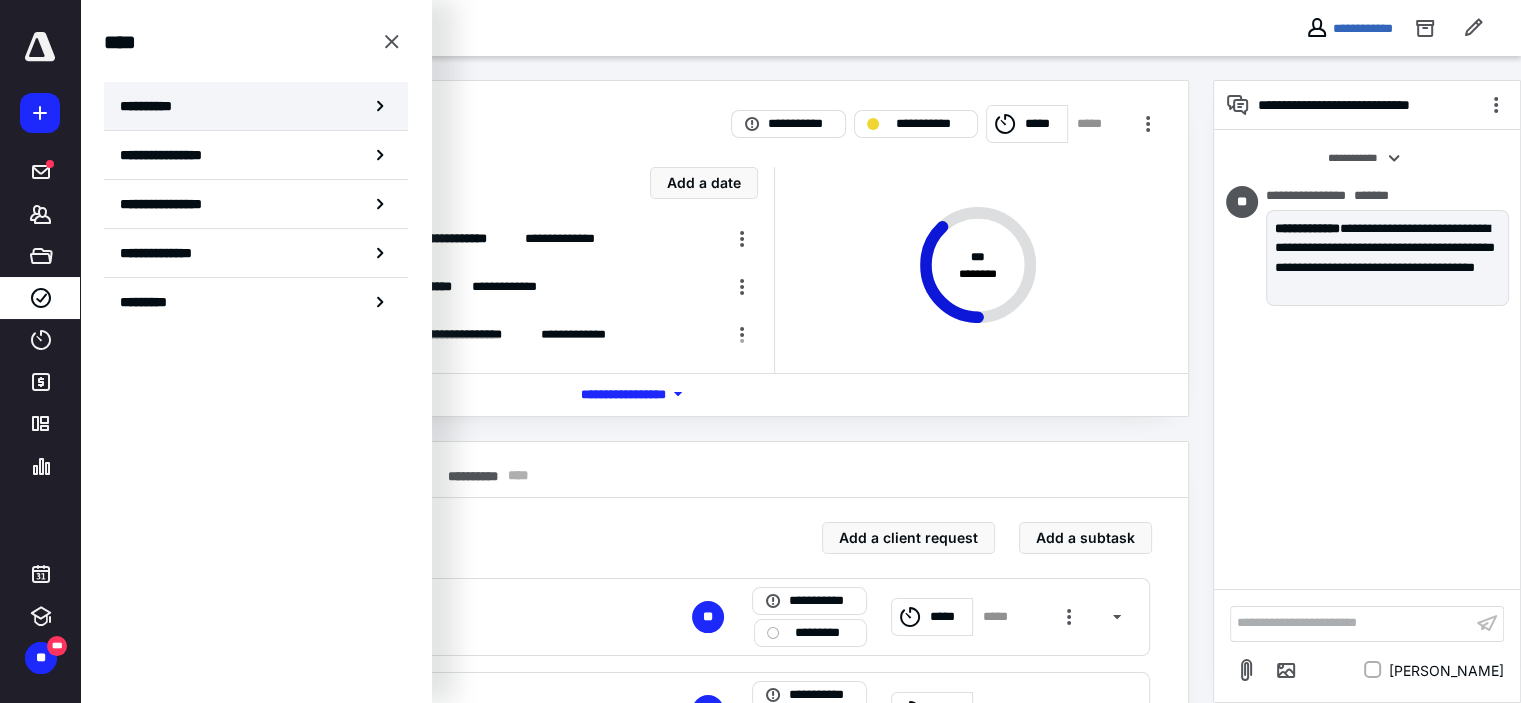 click on "**********" at bounding box center (153, 106) 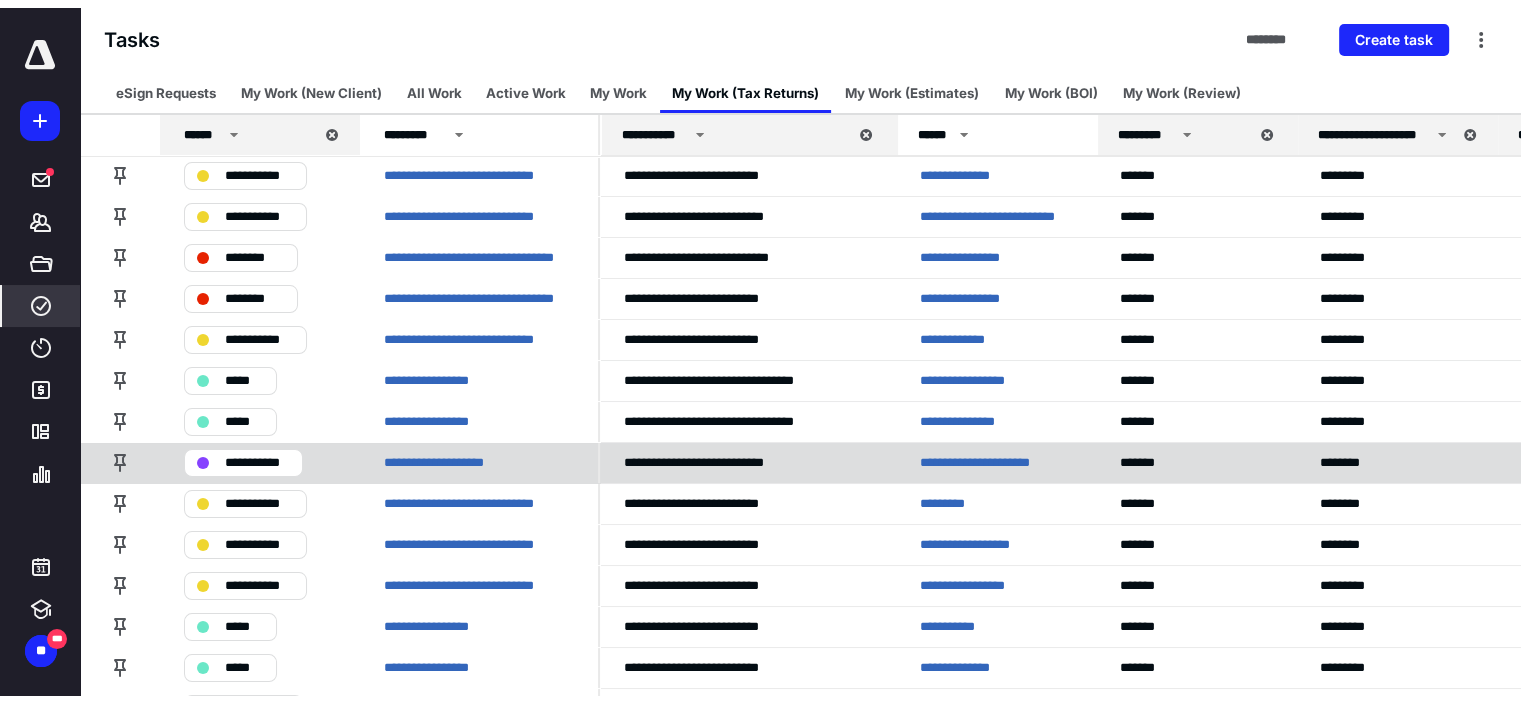 scroll, scrollTop: 0, scrollLeft: 0, axis: both 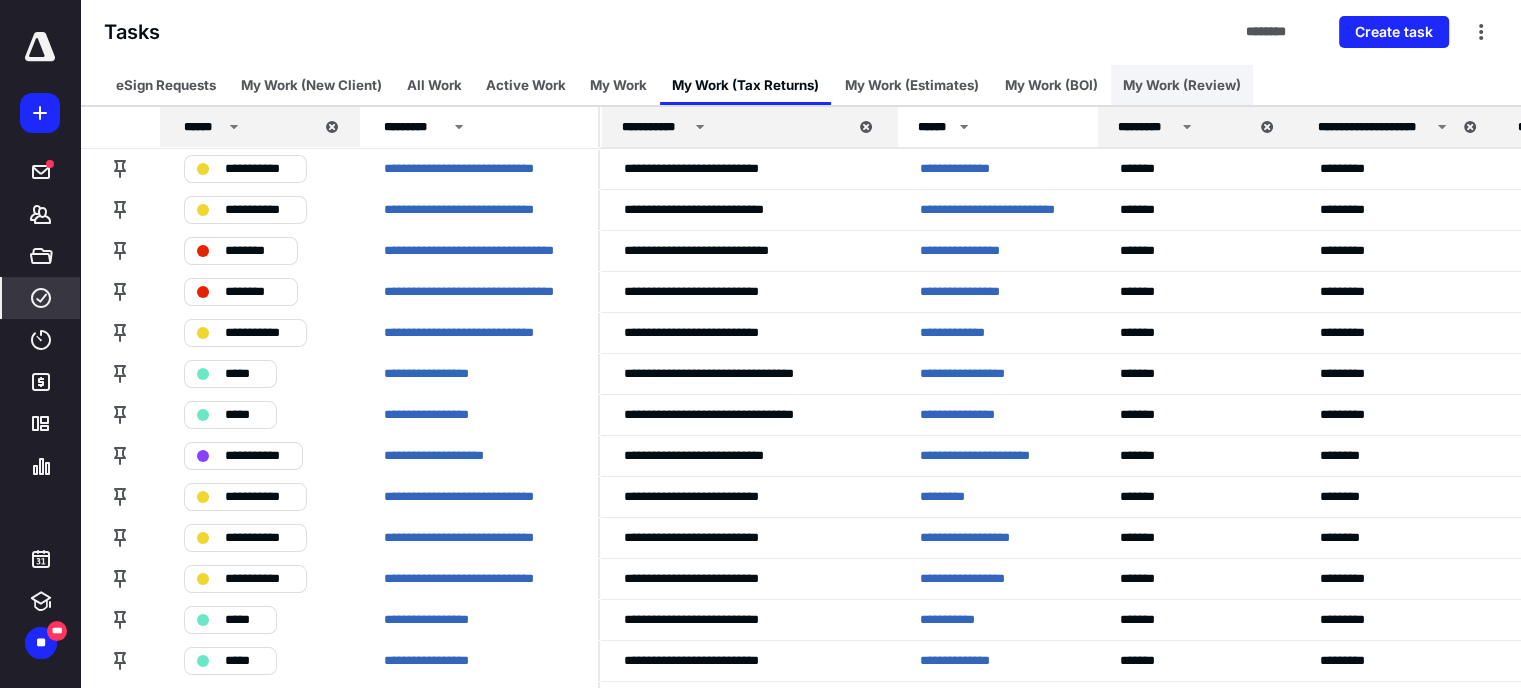 click on "My Work (Review)" at bounding box center [1182, 85] 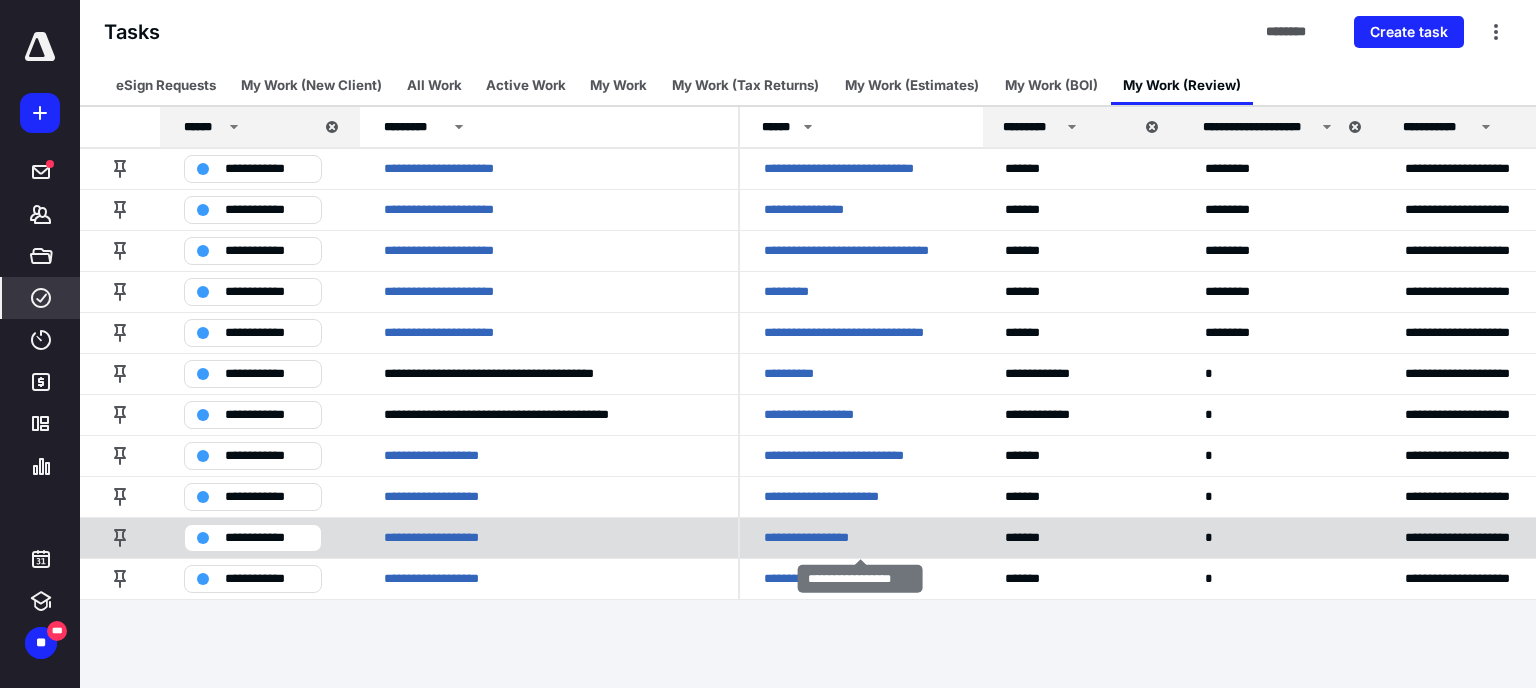 click on "**********" at bounding box center [821, 538] 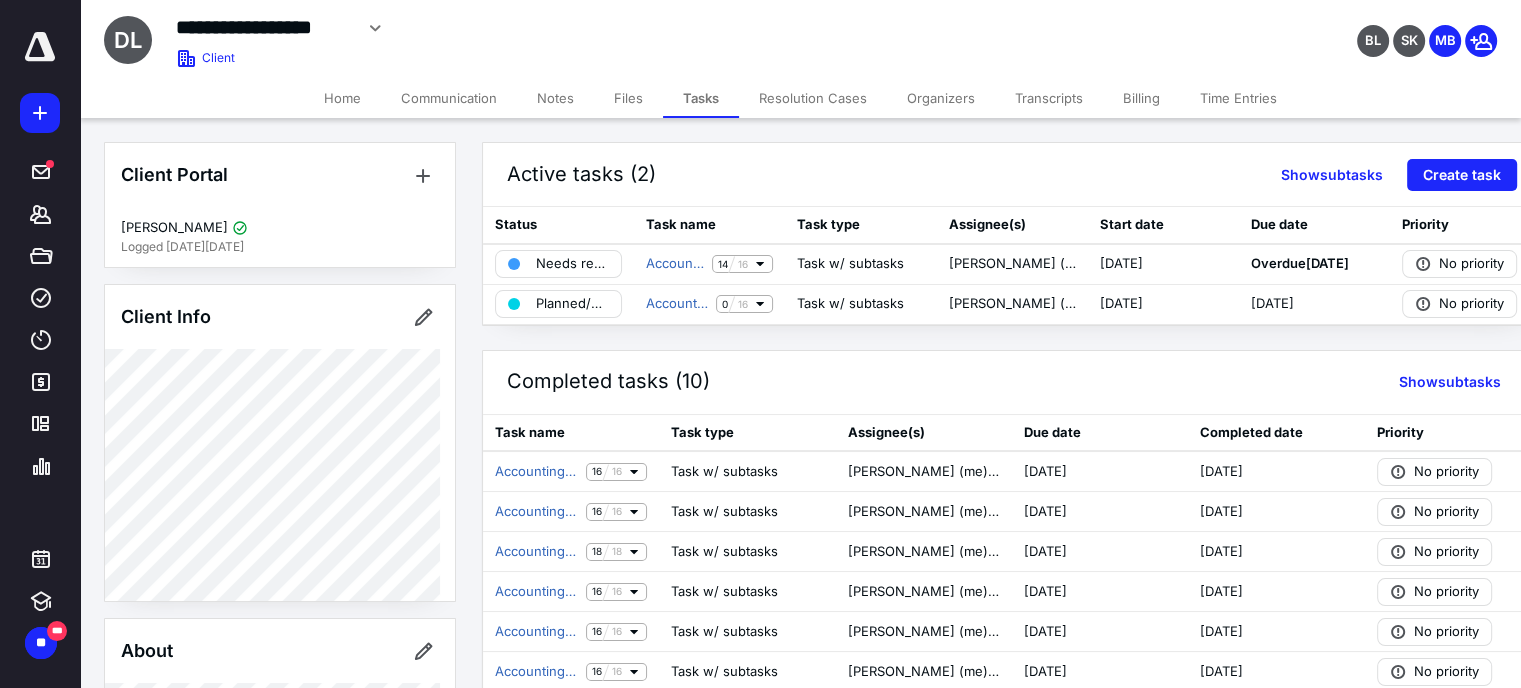 click on "Notes" at bounding box center [555, 98] 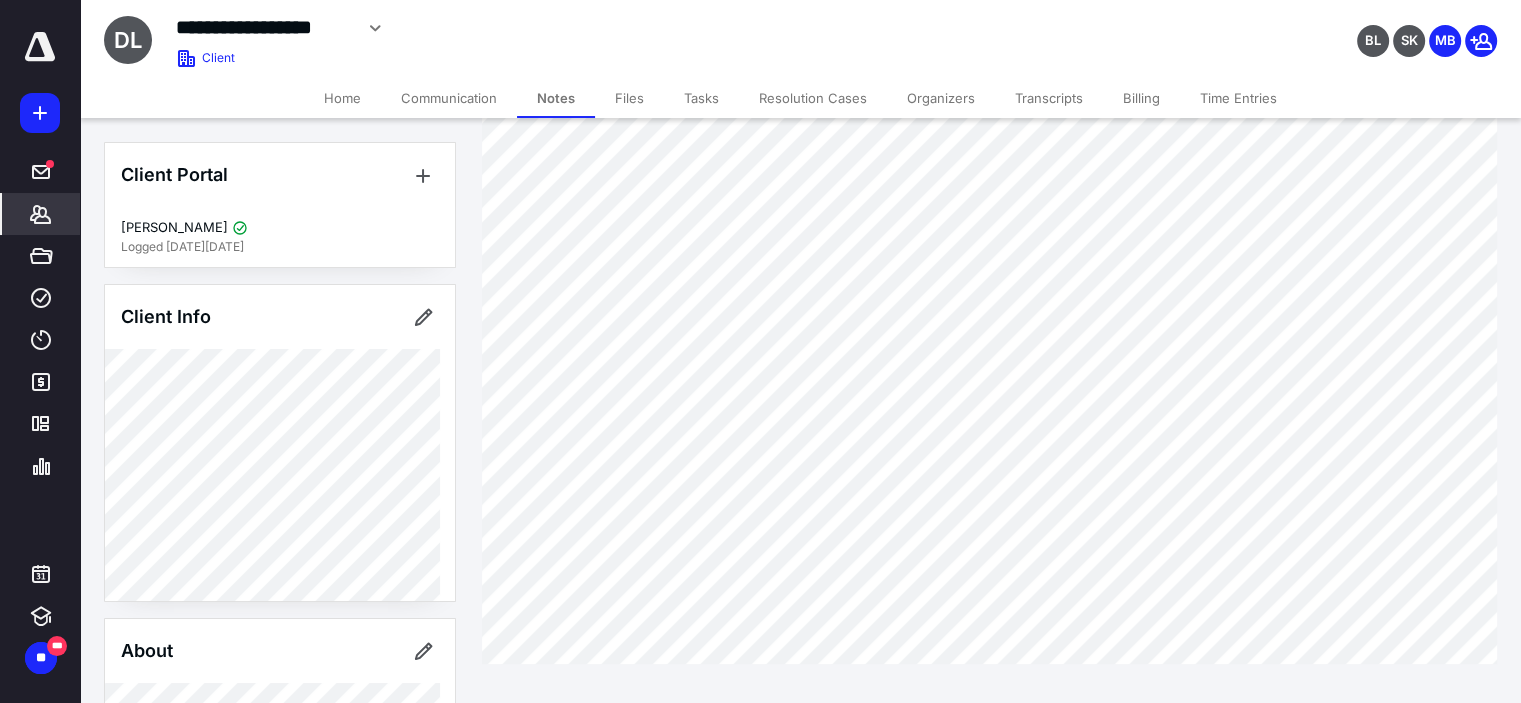 scroll, scrollTop: 0, scrollLeft: 0, axis: both 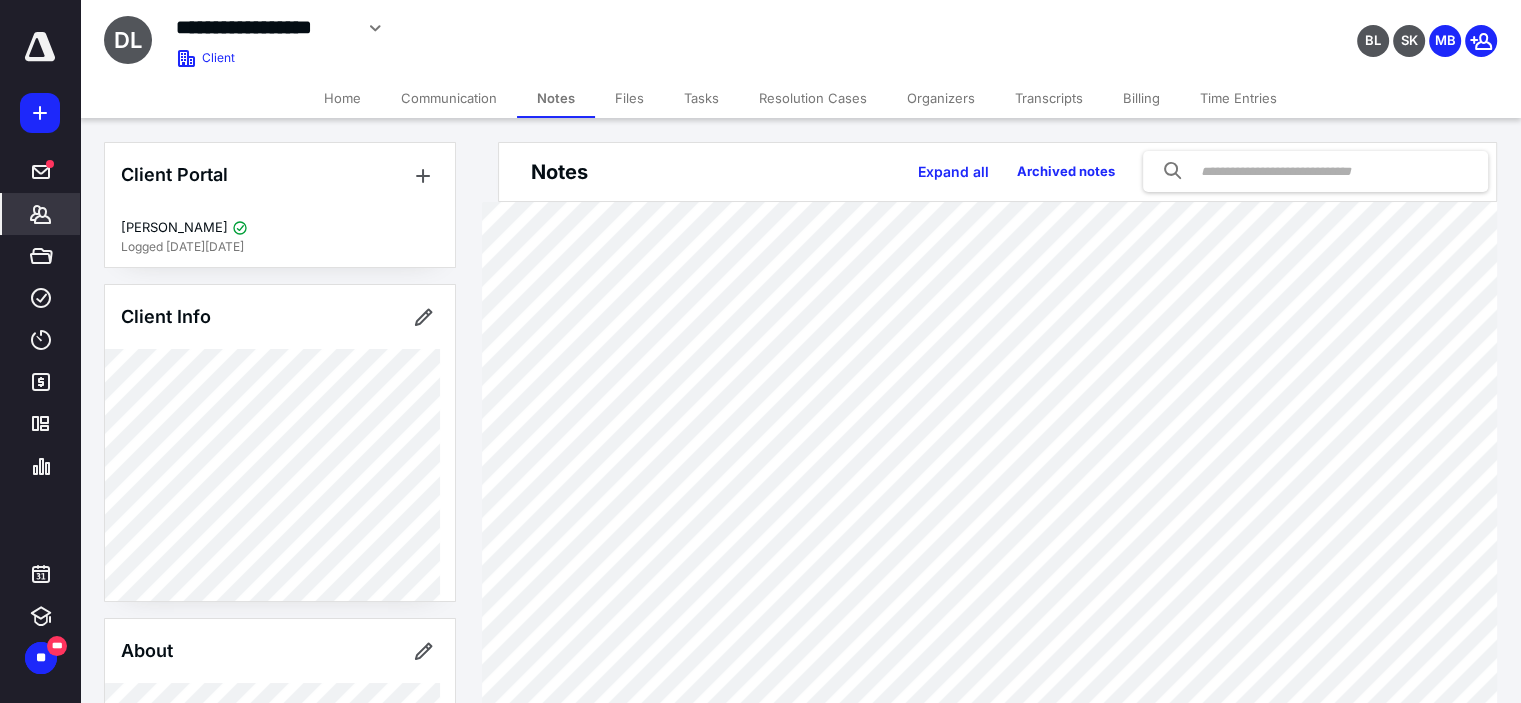 click on "Tasks" at bounding box center [701, 98] 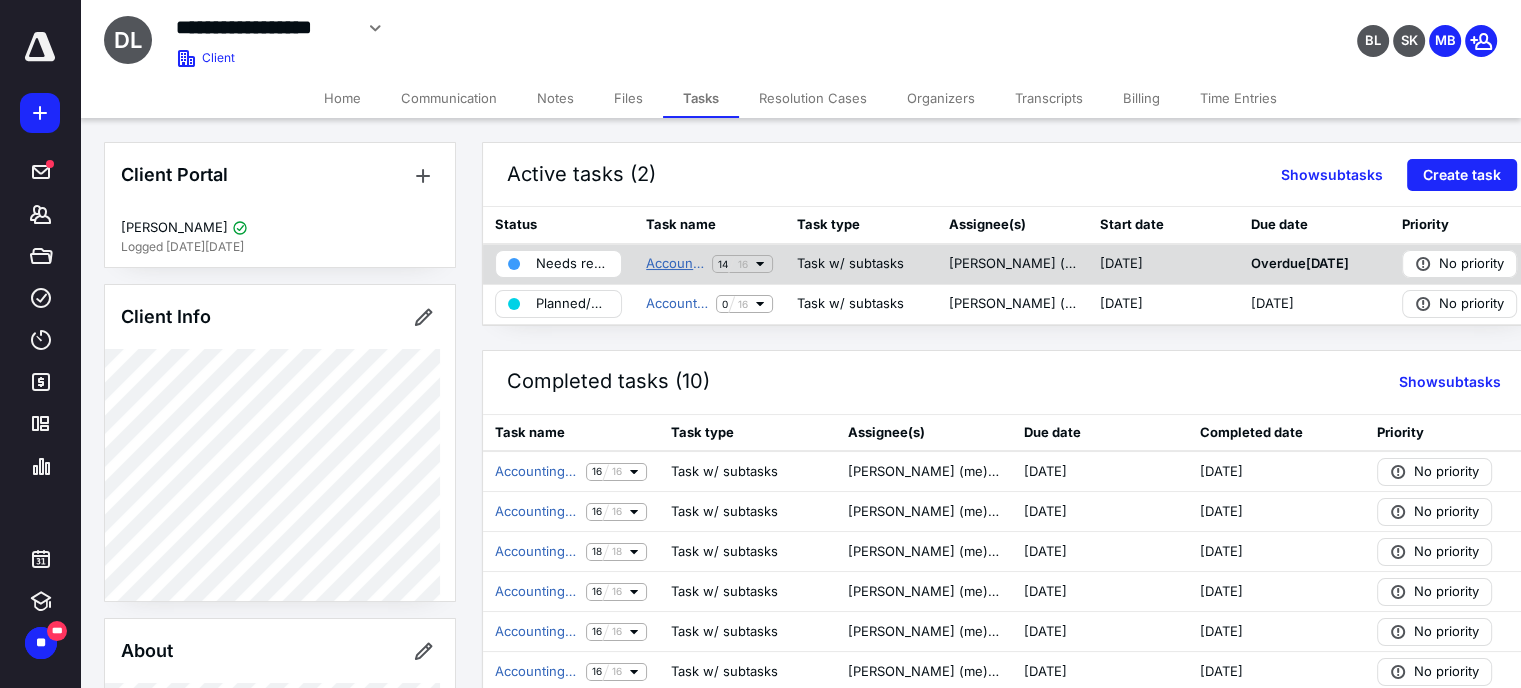 click on "Accounting: Monthly Accounts (Plan) - May 2025" at bounding box center [675, 264] 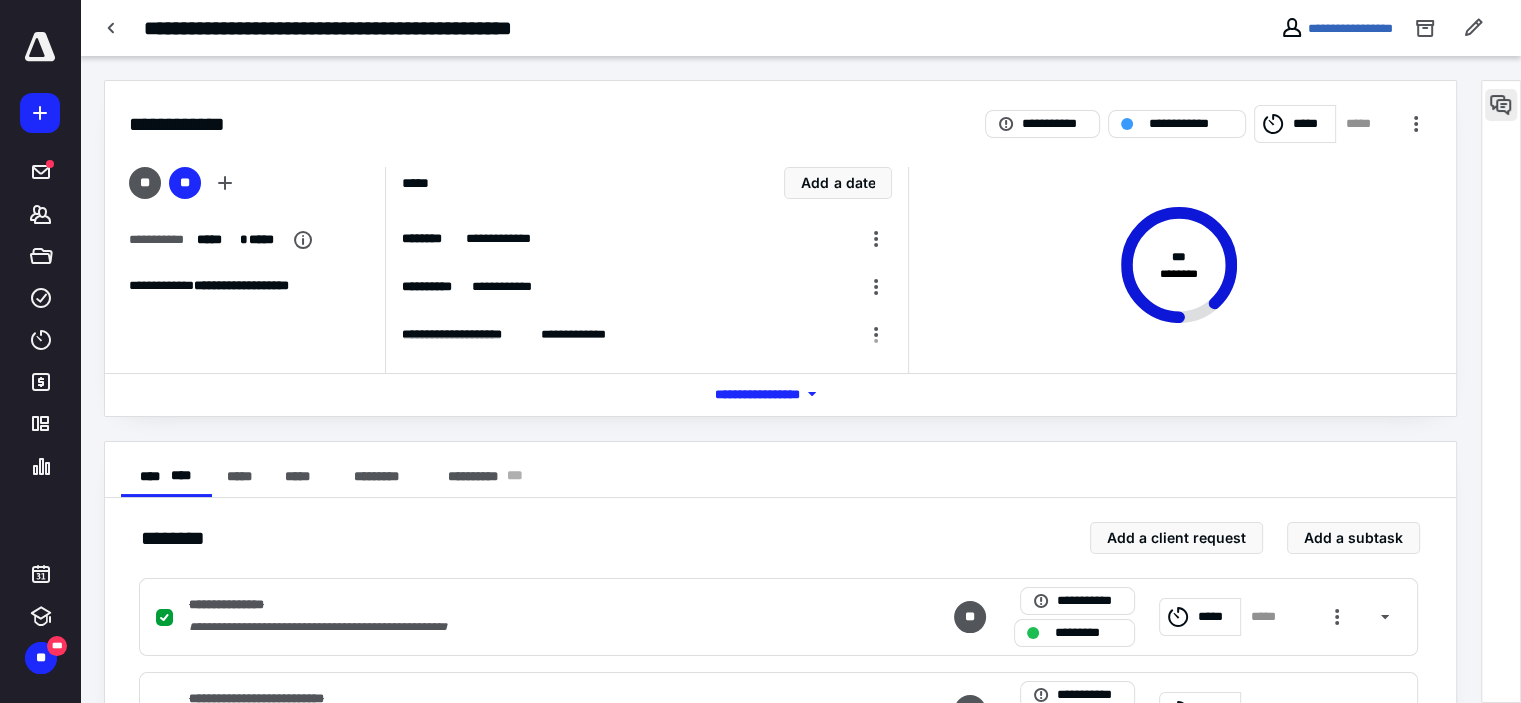 click at bounding box center (1501, 105) 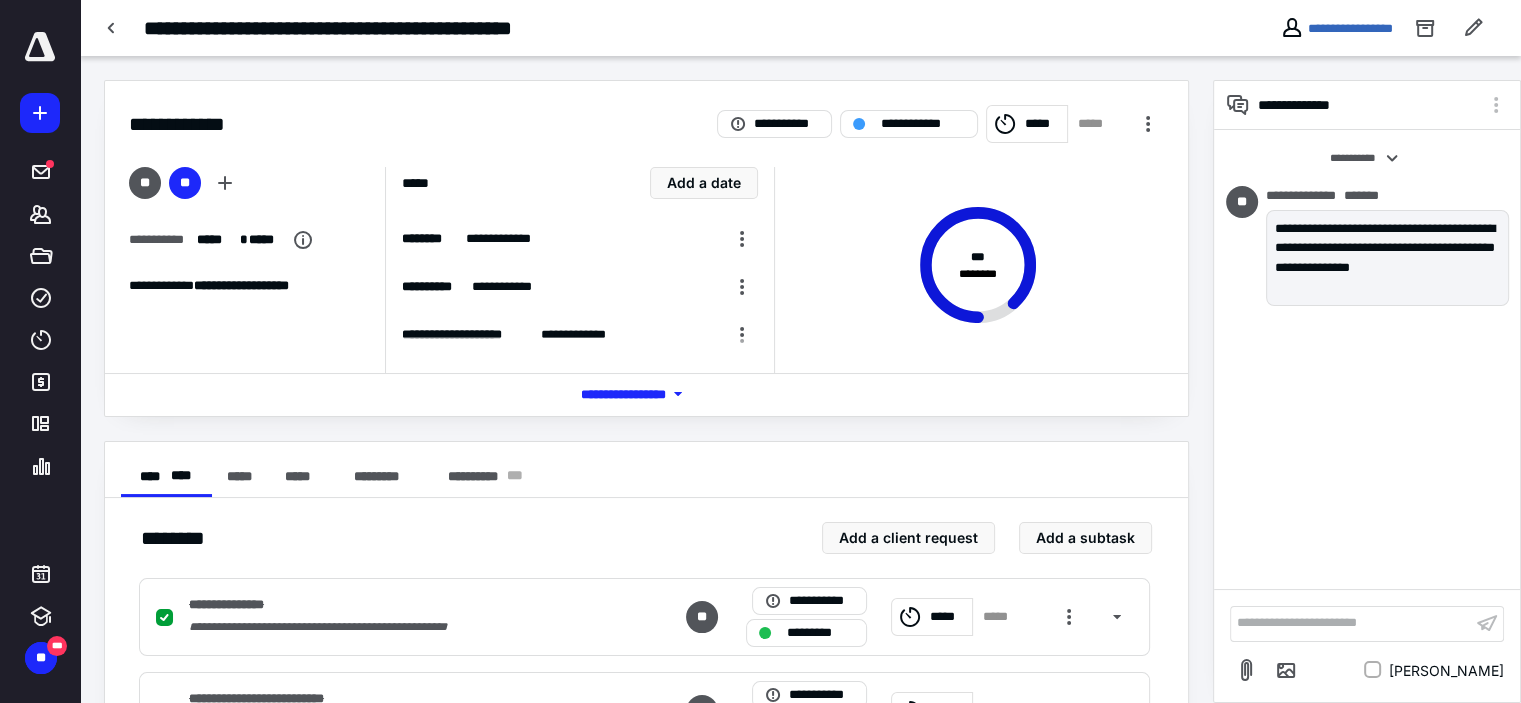 click on "**********" at bounding box center (595, 28) 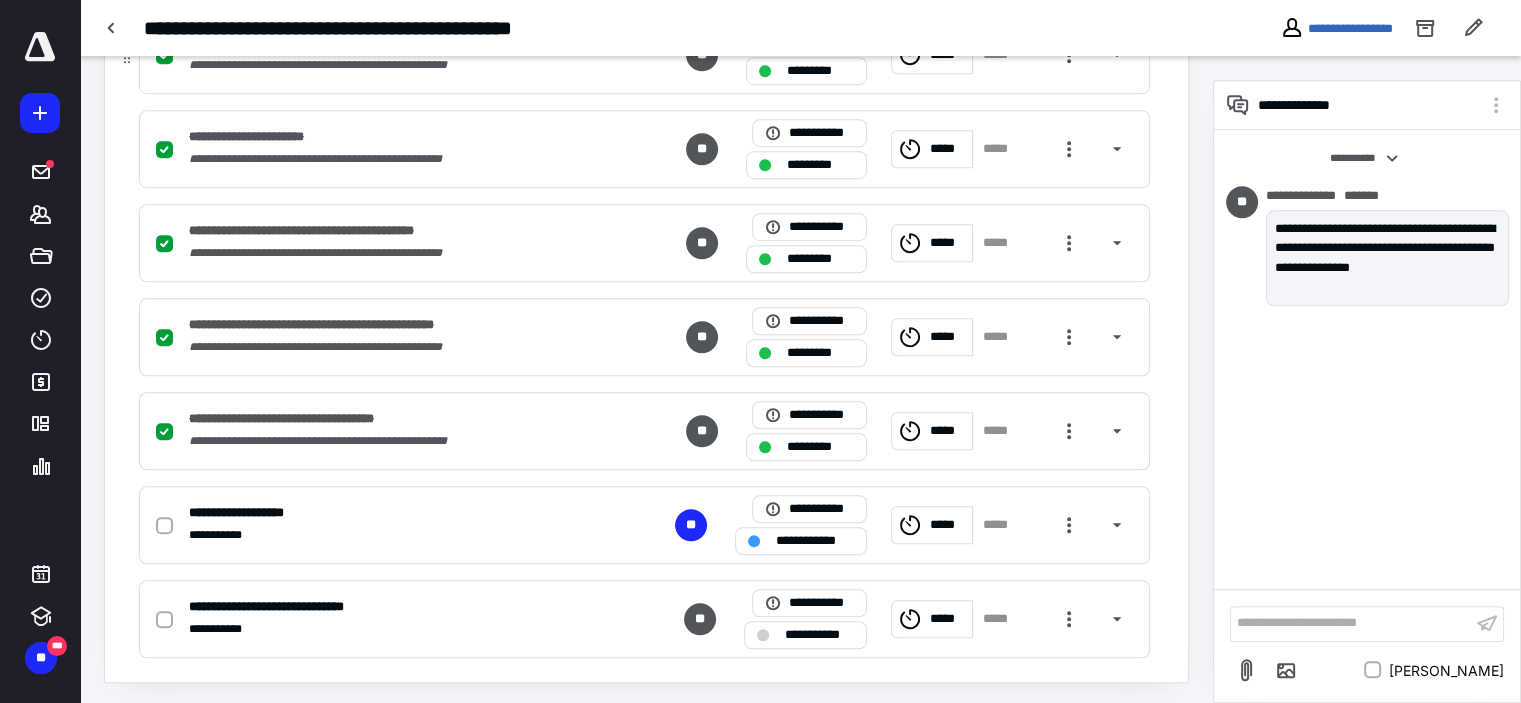 scroll, scrollTop: 1411, scrollLeft: 0, axis: vertical 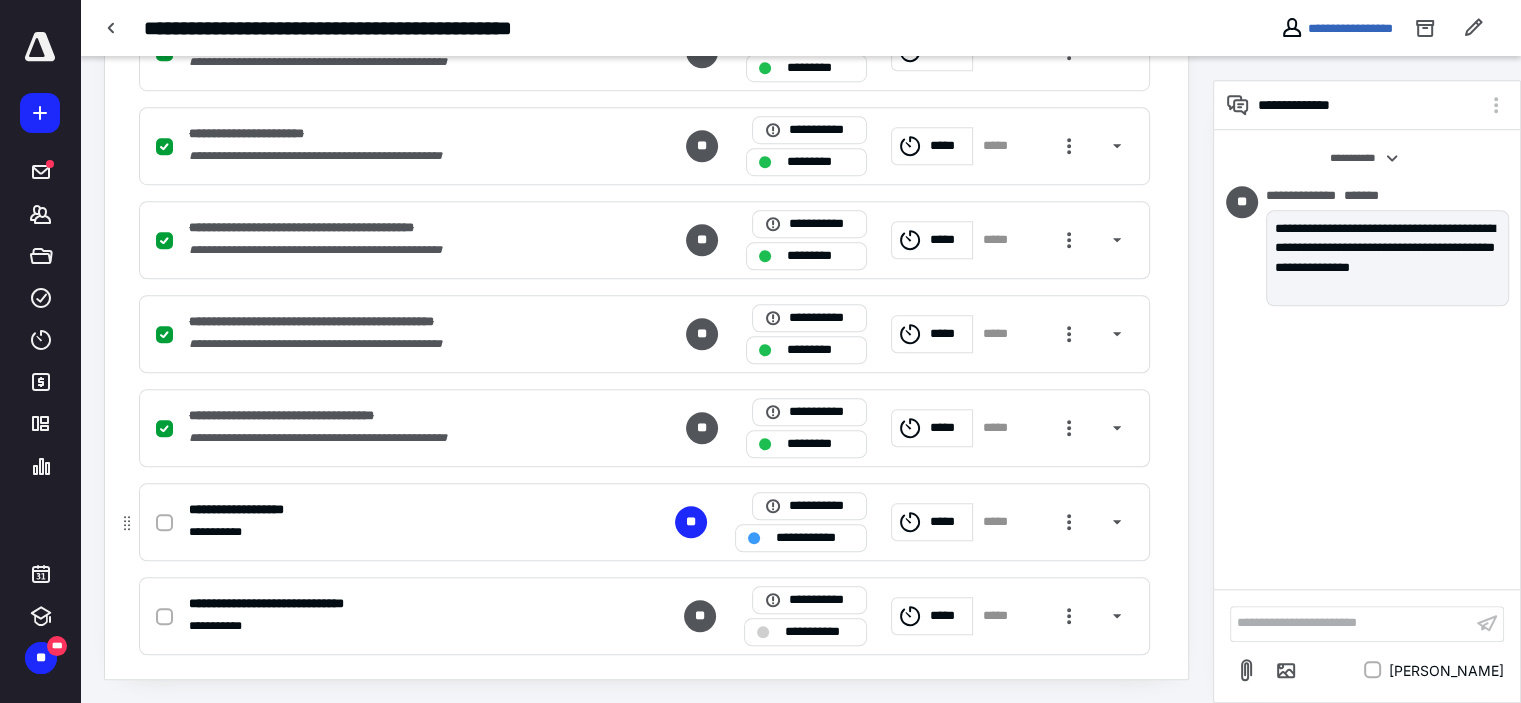 click 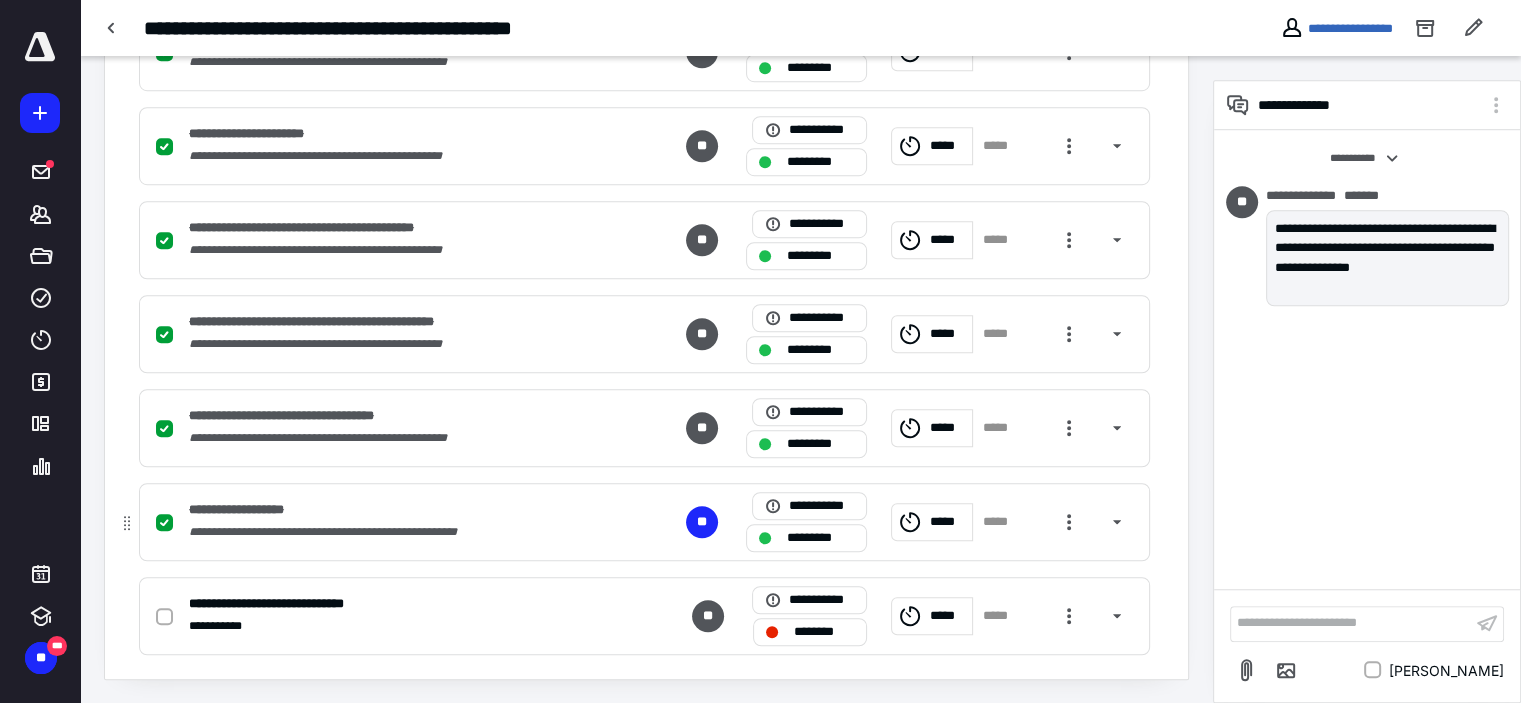 click on "*****" at bounding box center [948, 522] 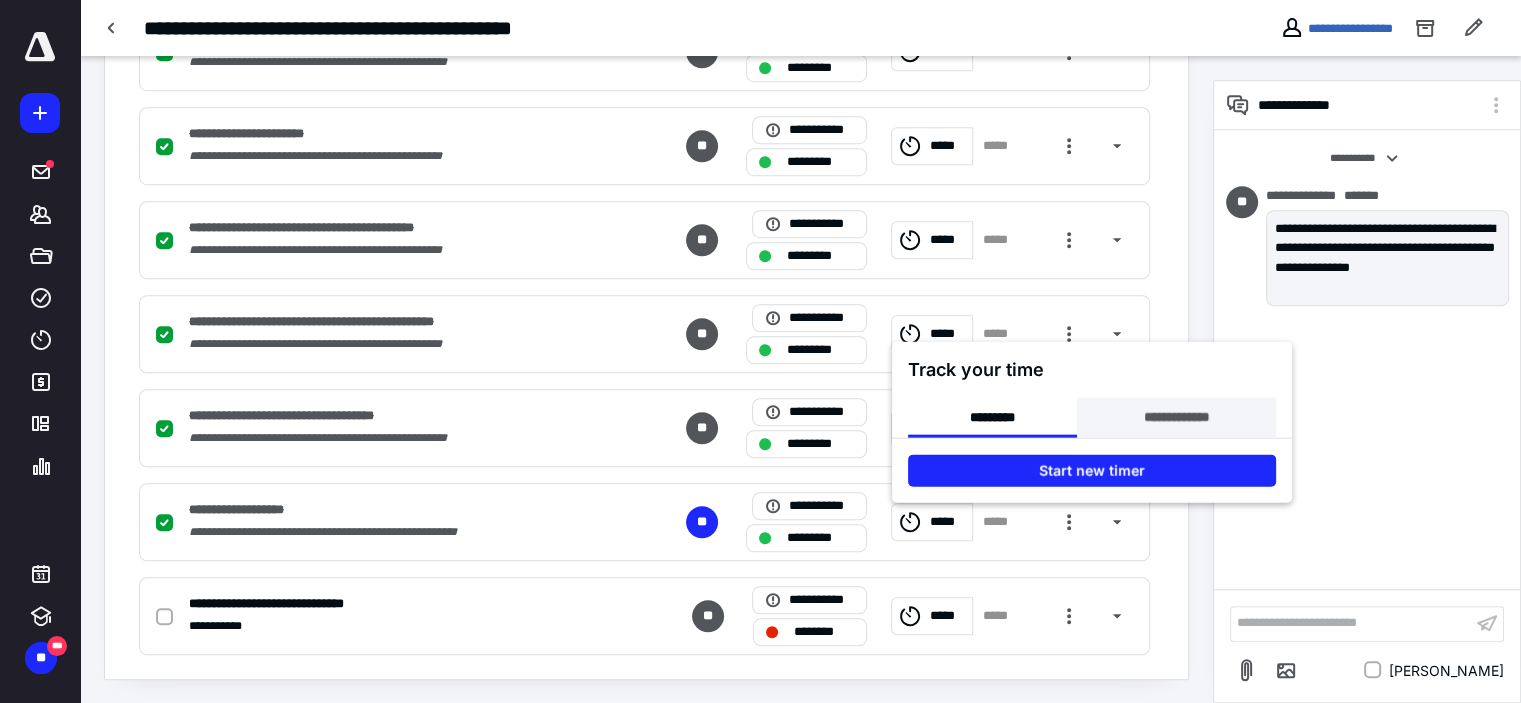 click on "**********" at bounding box center (1176, 417) 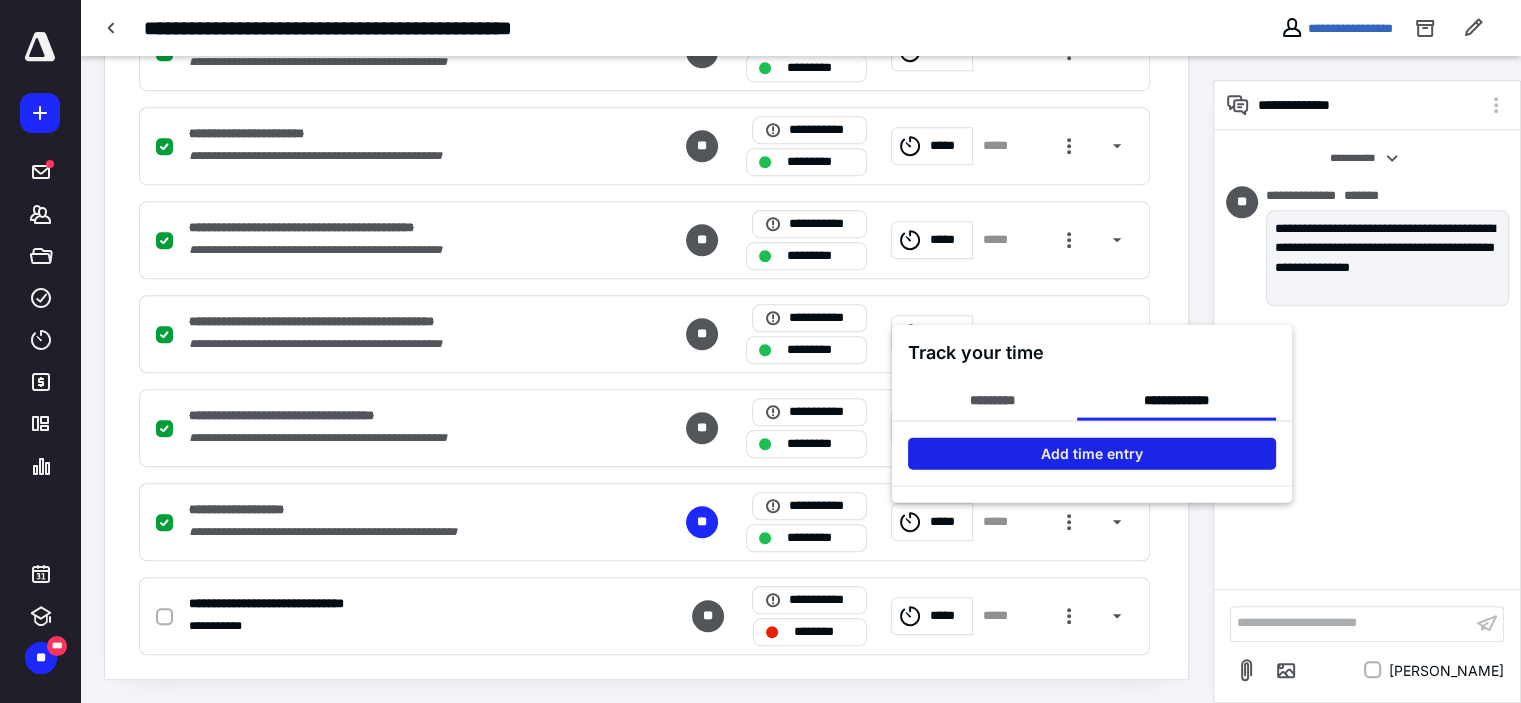 click on "Add time entry" at bounding box center [1092, 453] 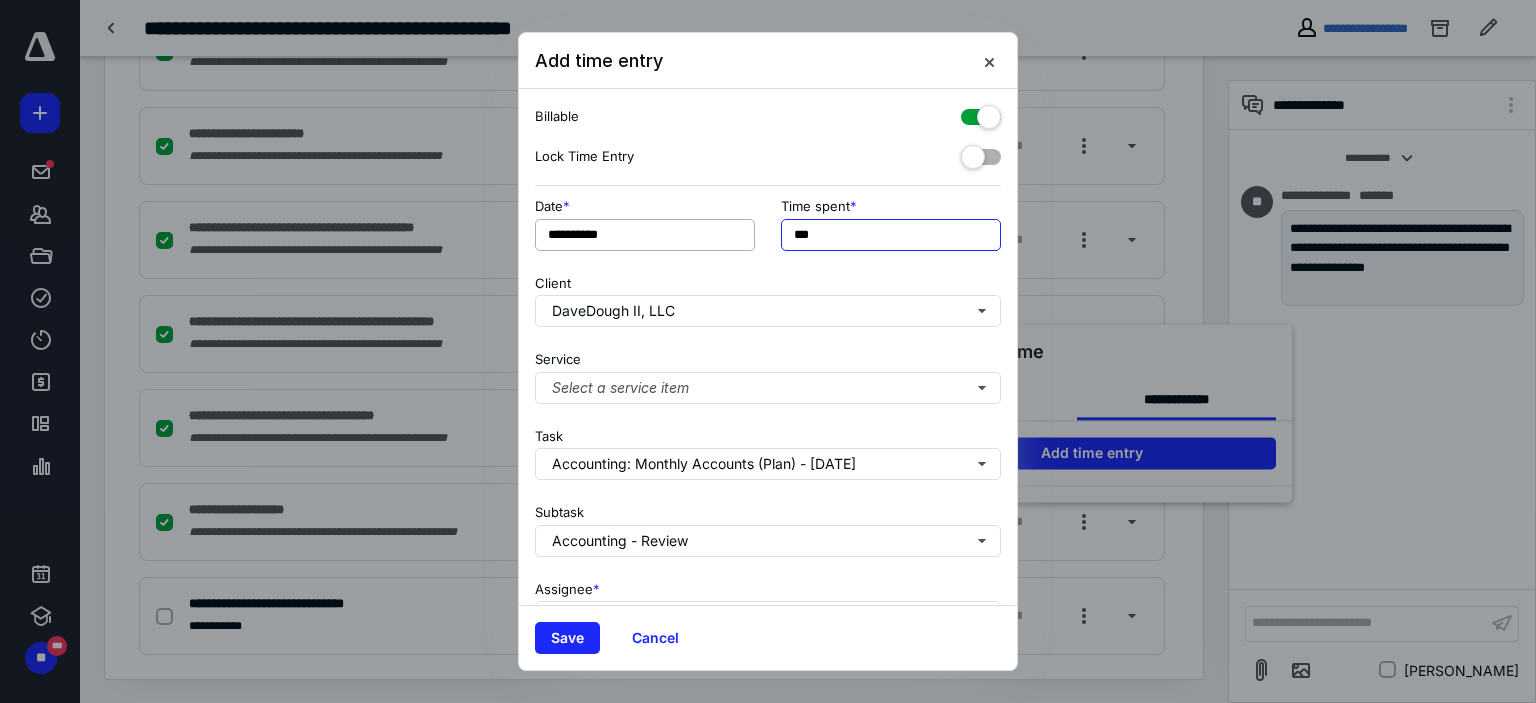 drag, startPoint x: 806, startPoint y: 235, endPoint x: 744, endPoint y: 237, distance: 62.03225 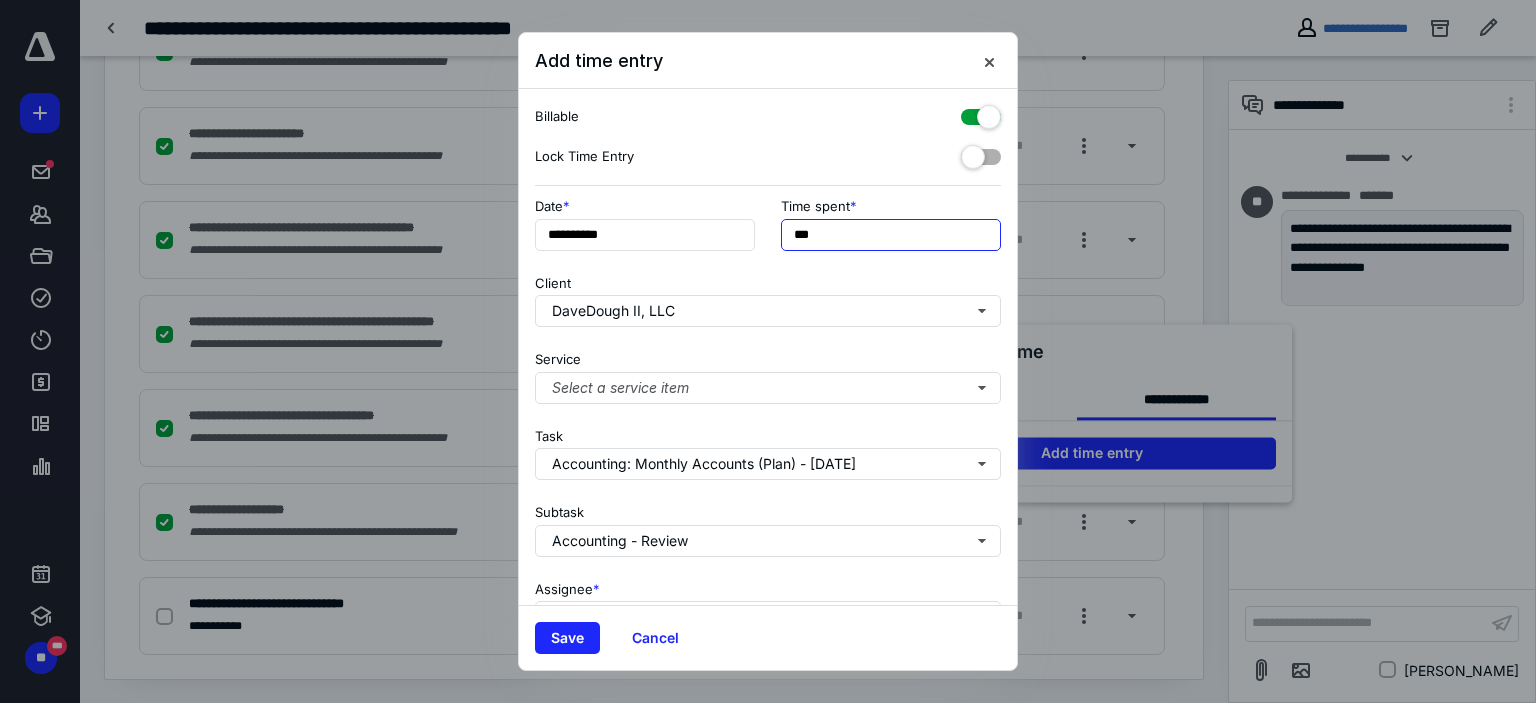 type on "***" 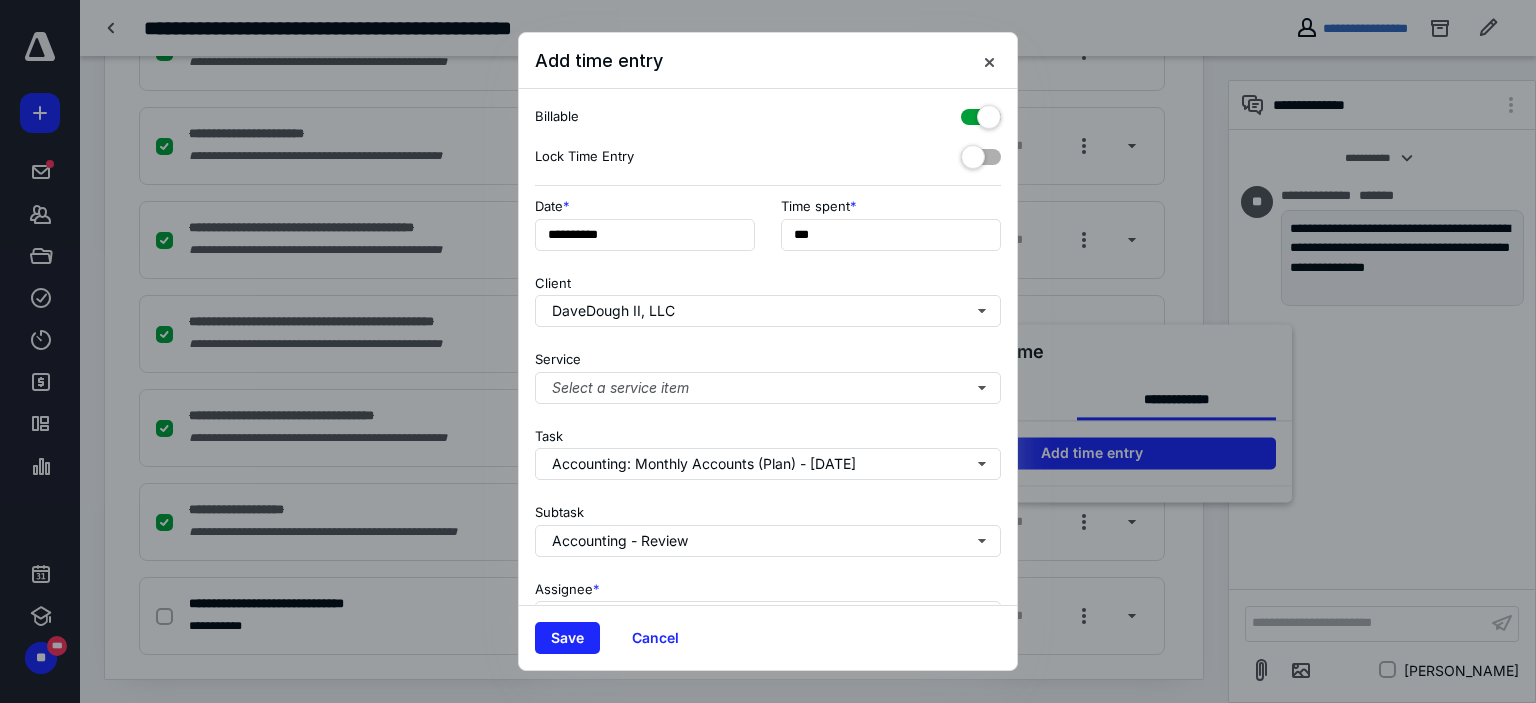 click on "Client DaveDough II, LLC" at bounding box center (768, 297) 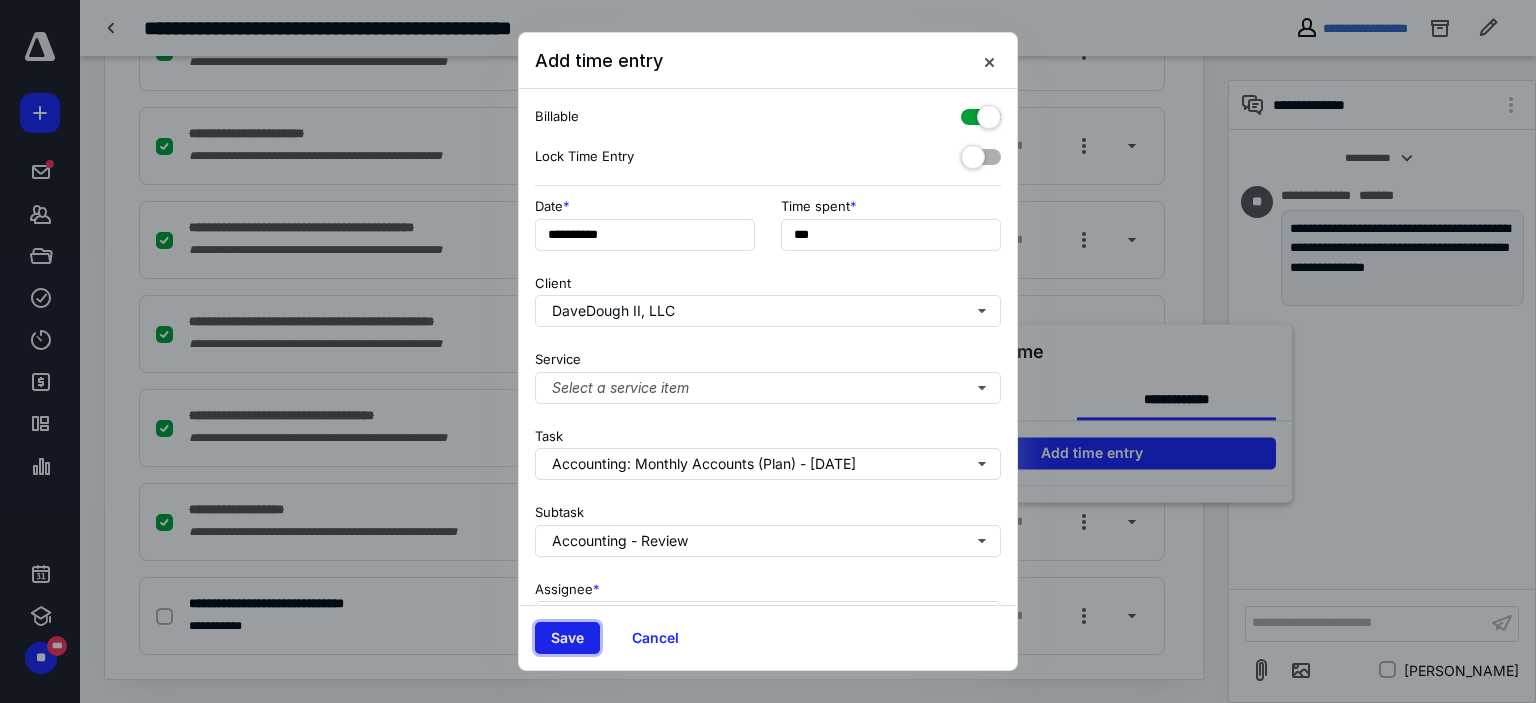 click on "Save" at bounding box center [567, 638] 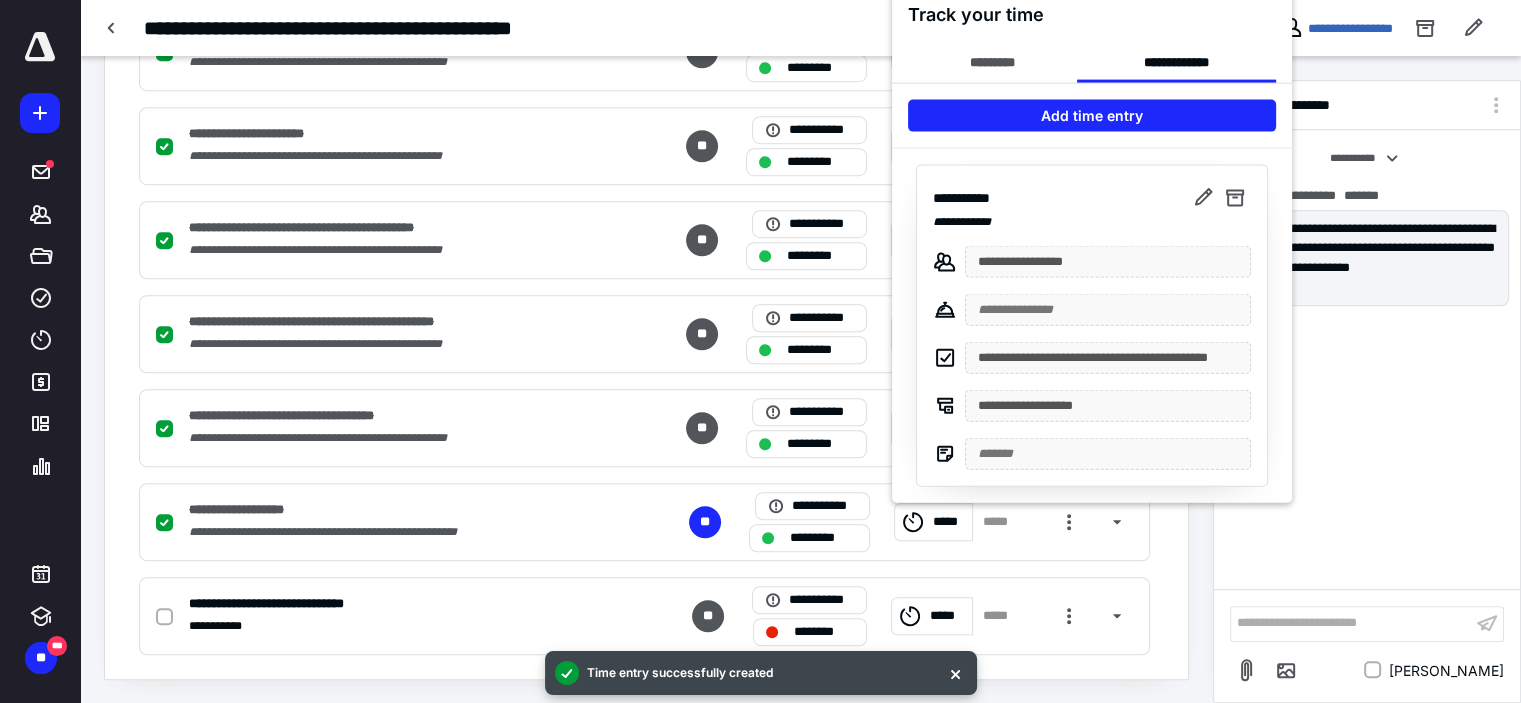 click at bounding box center (760, 351) 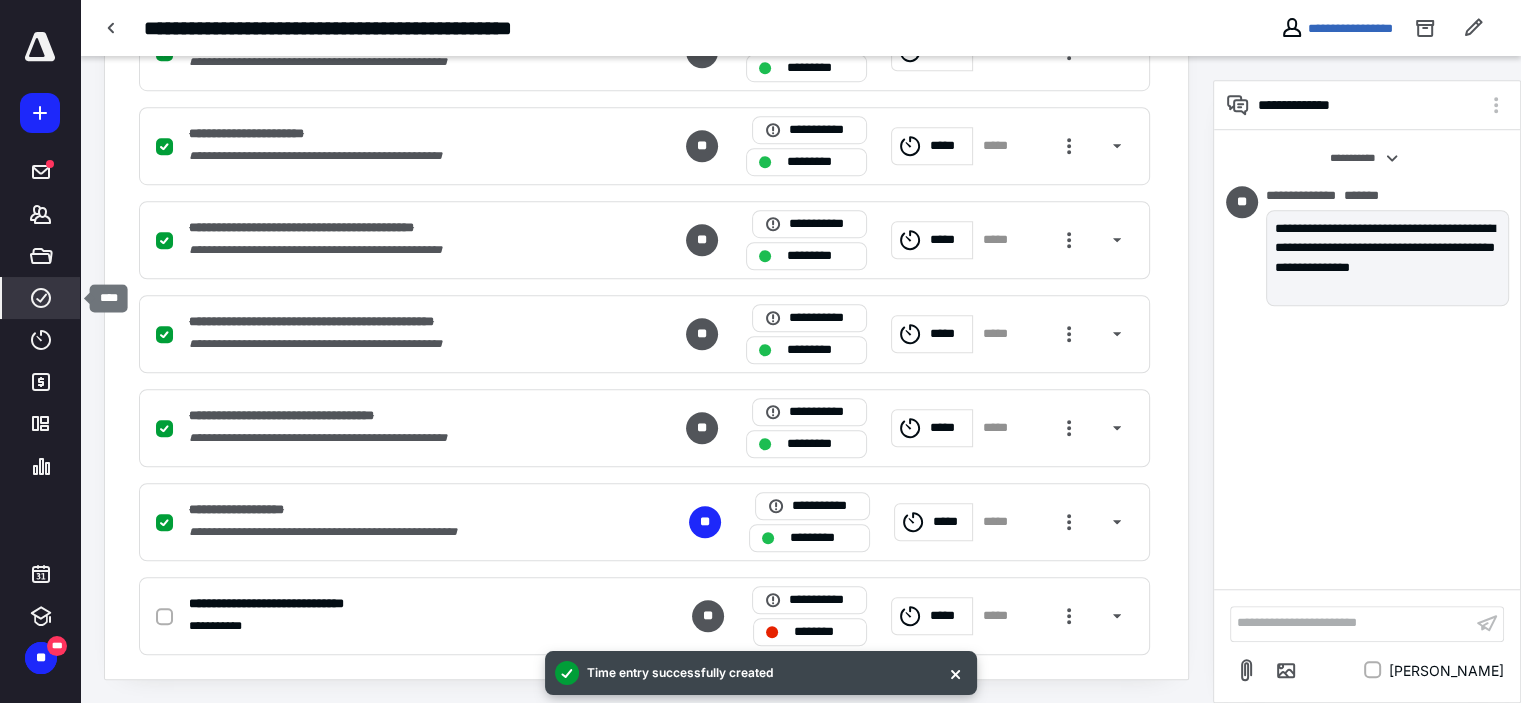 click 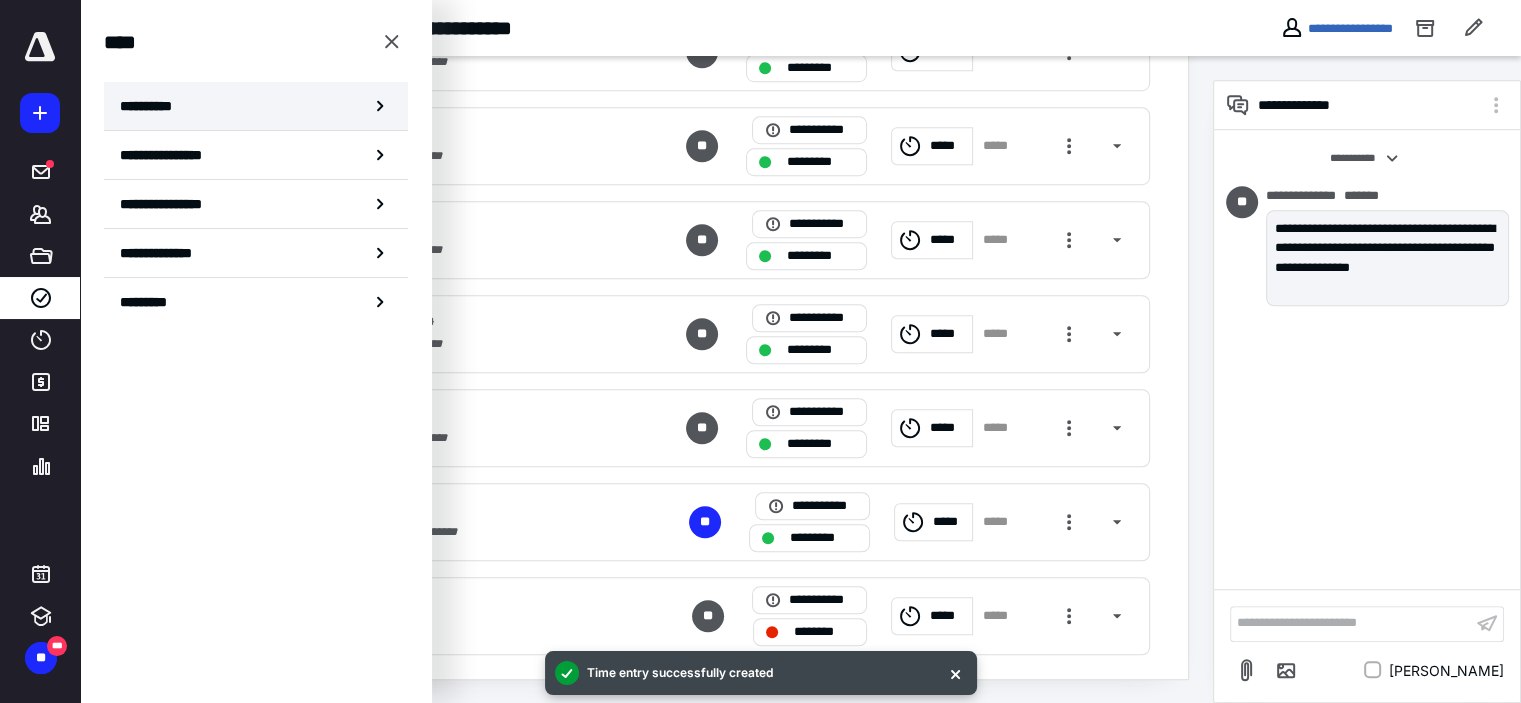 click on "**********" at bounding box center (256, 106) 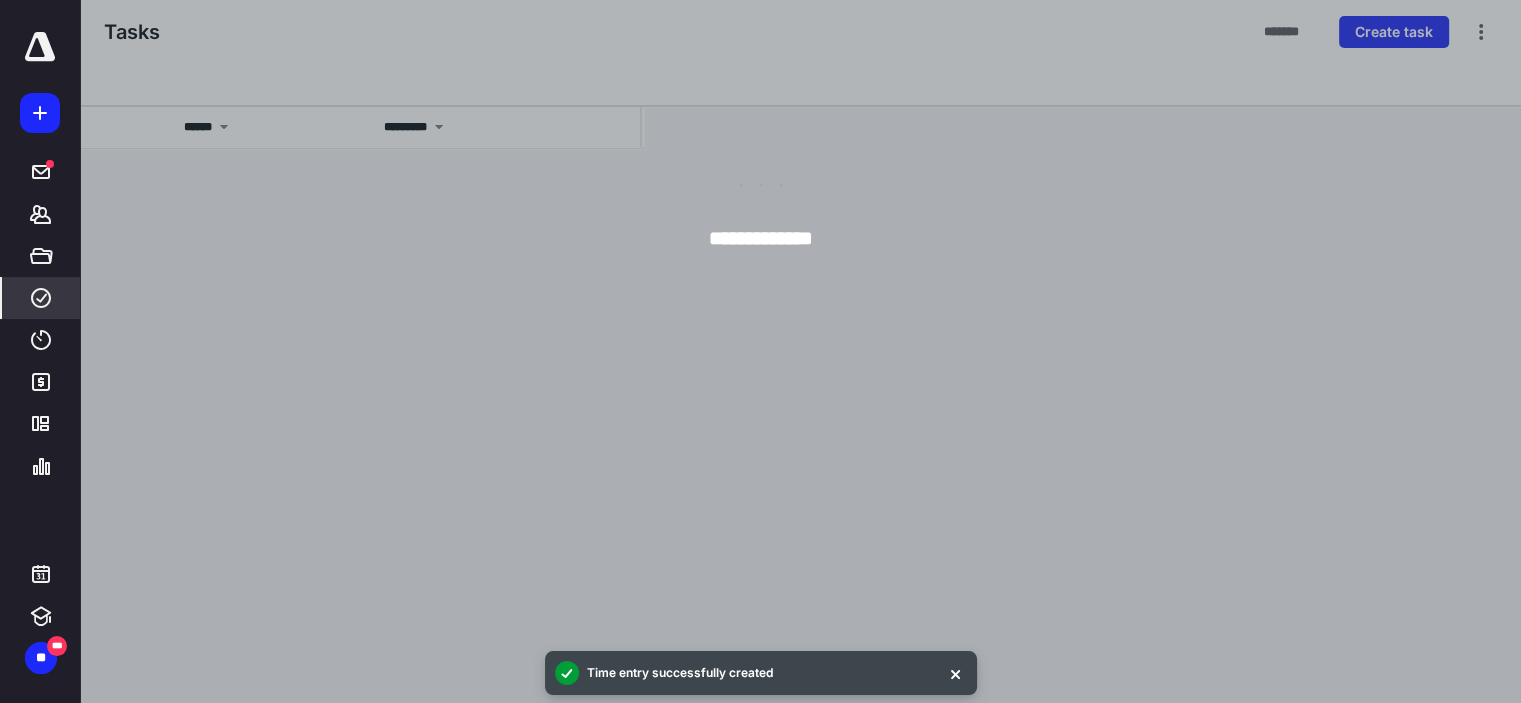 scroll, scrollTop: 0, scrollLeft: 0, axis: both 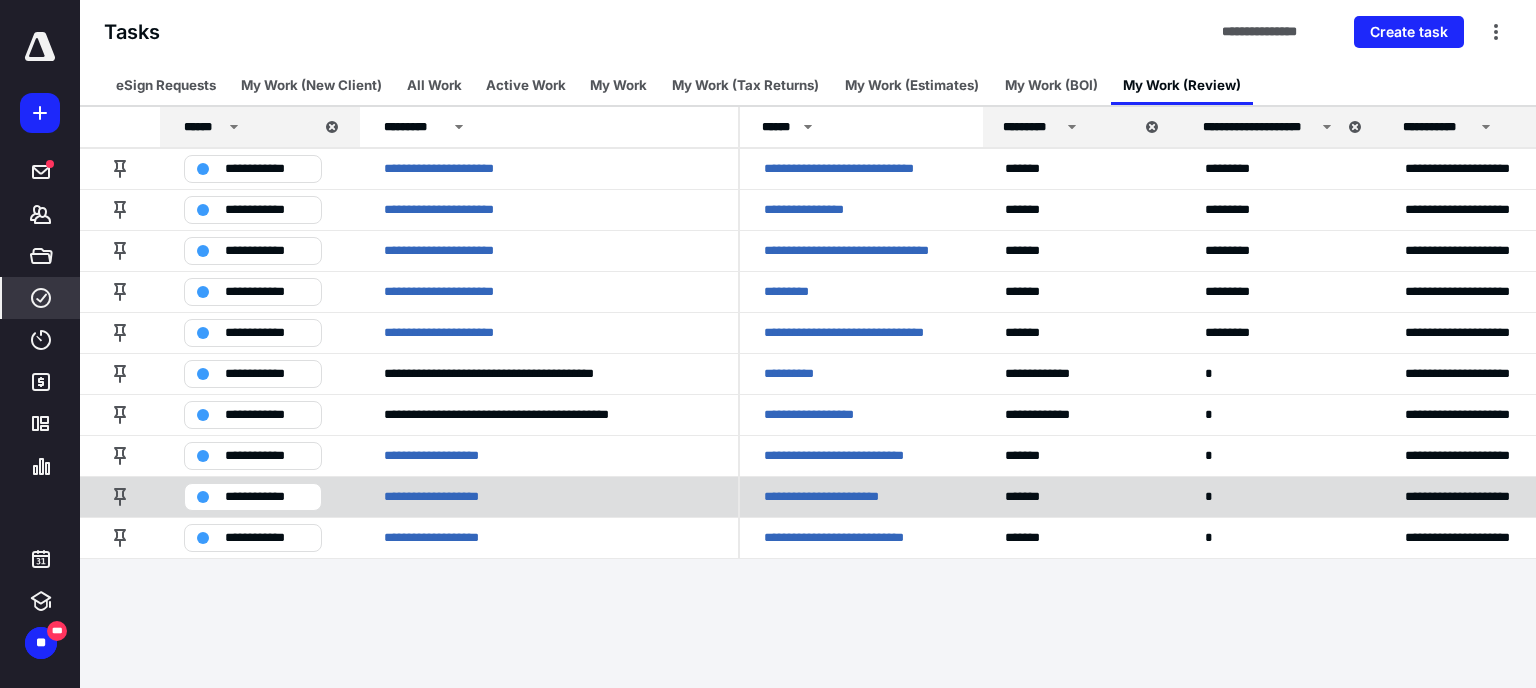 click on "**********" at bounding box center (837, 497) 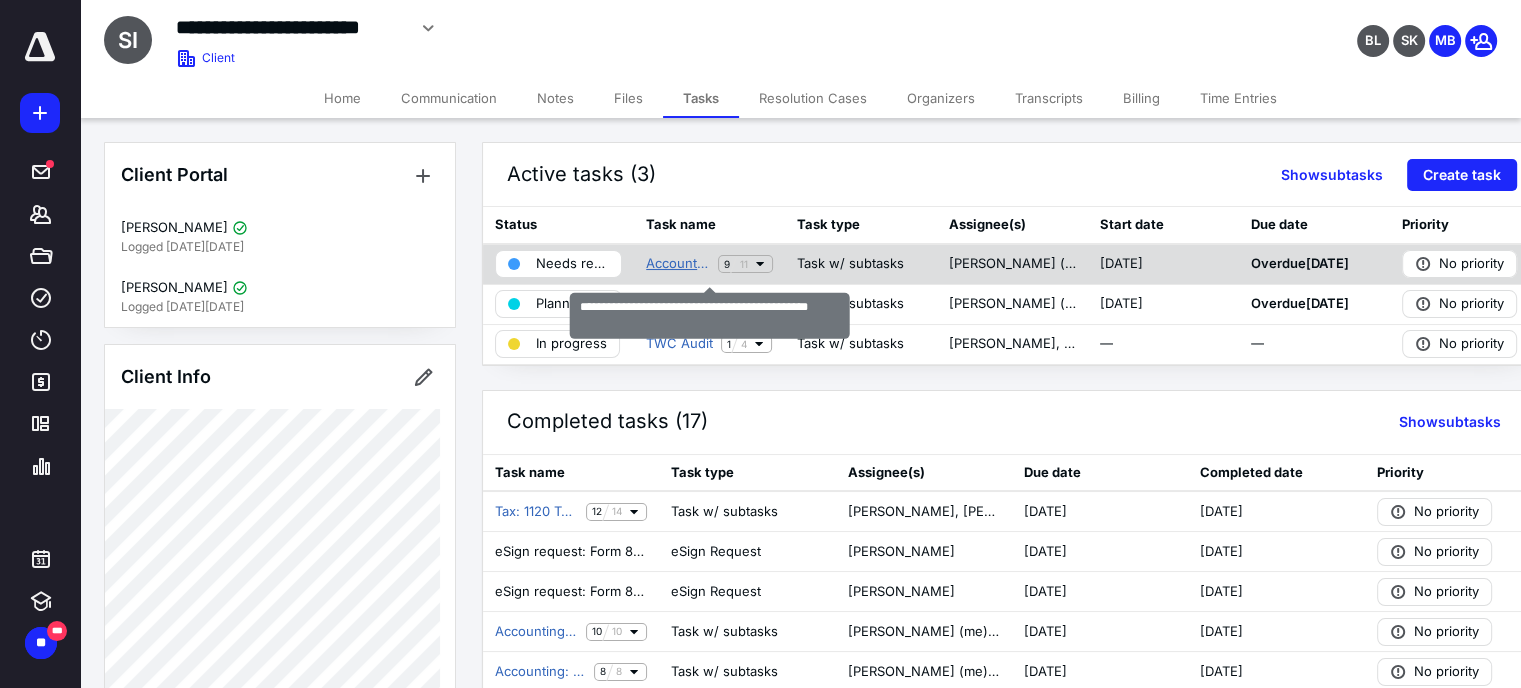 click on "Accounting: Monthly Accounts (Plan) - May 2025" at bounding box center (678, 264) 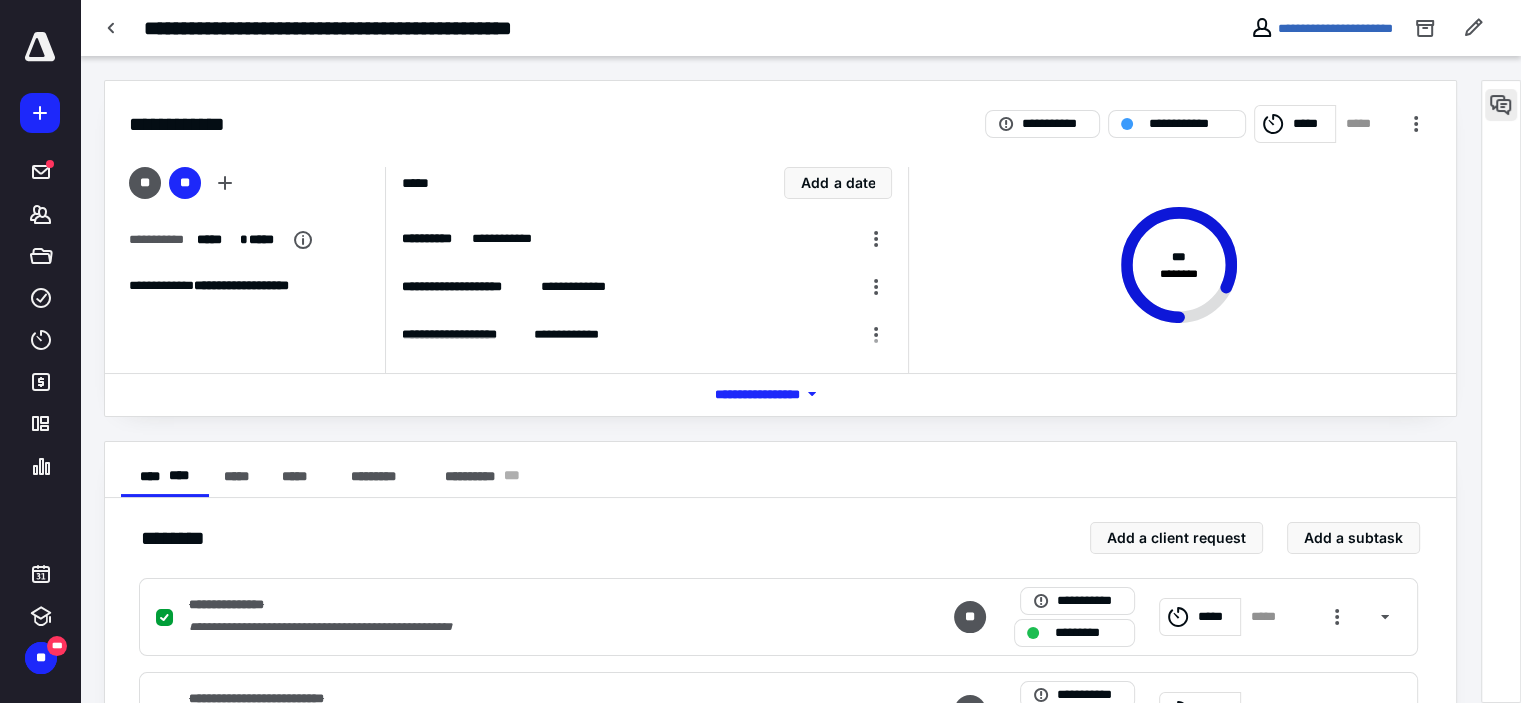 click at bounding box center [1501, 105] 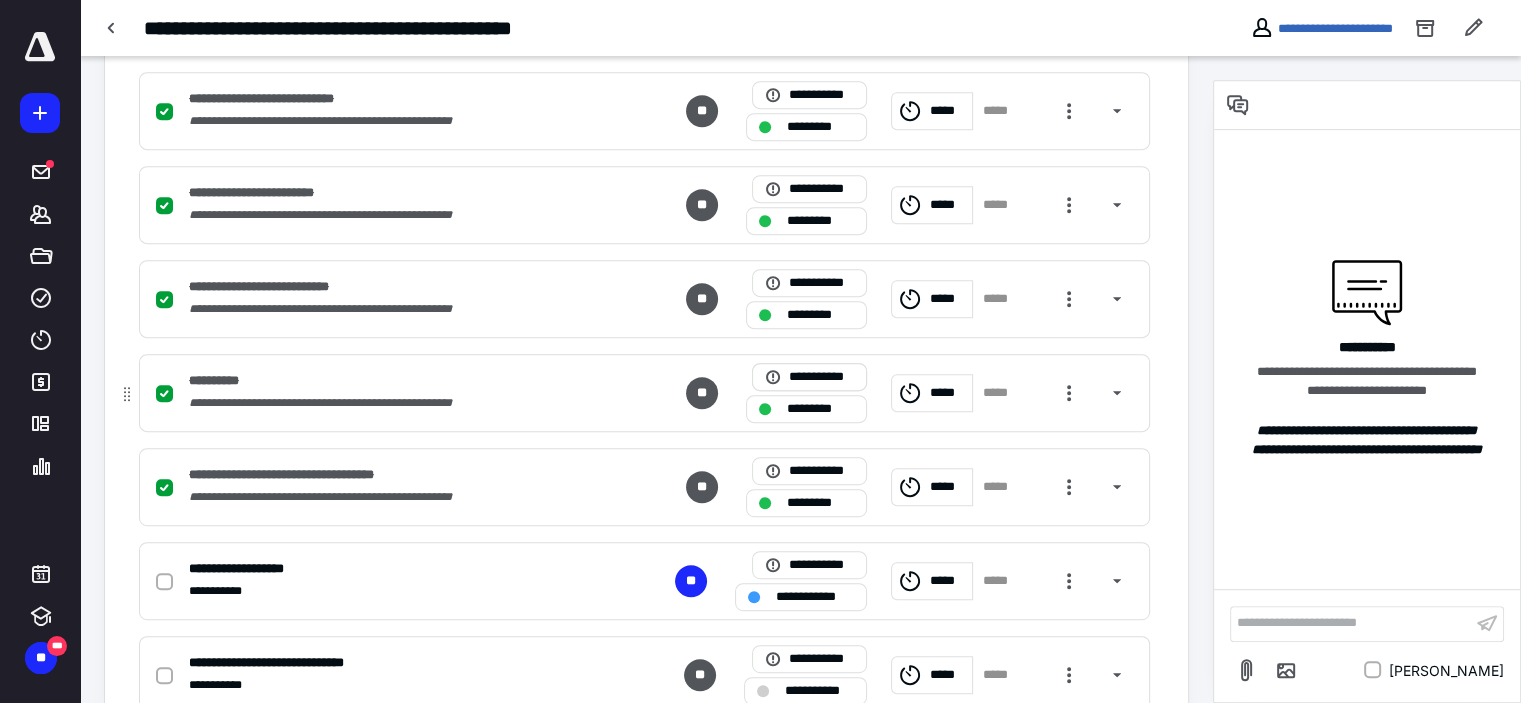 scroll, scrollTop: 941, scrollLeft: 0, axis: vertical 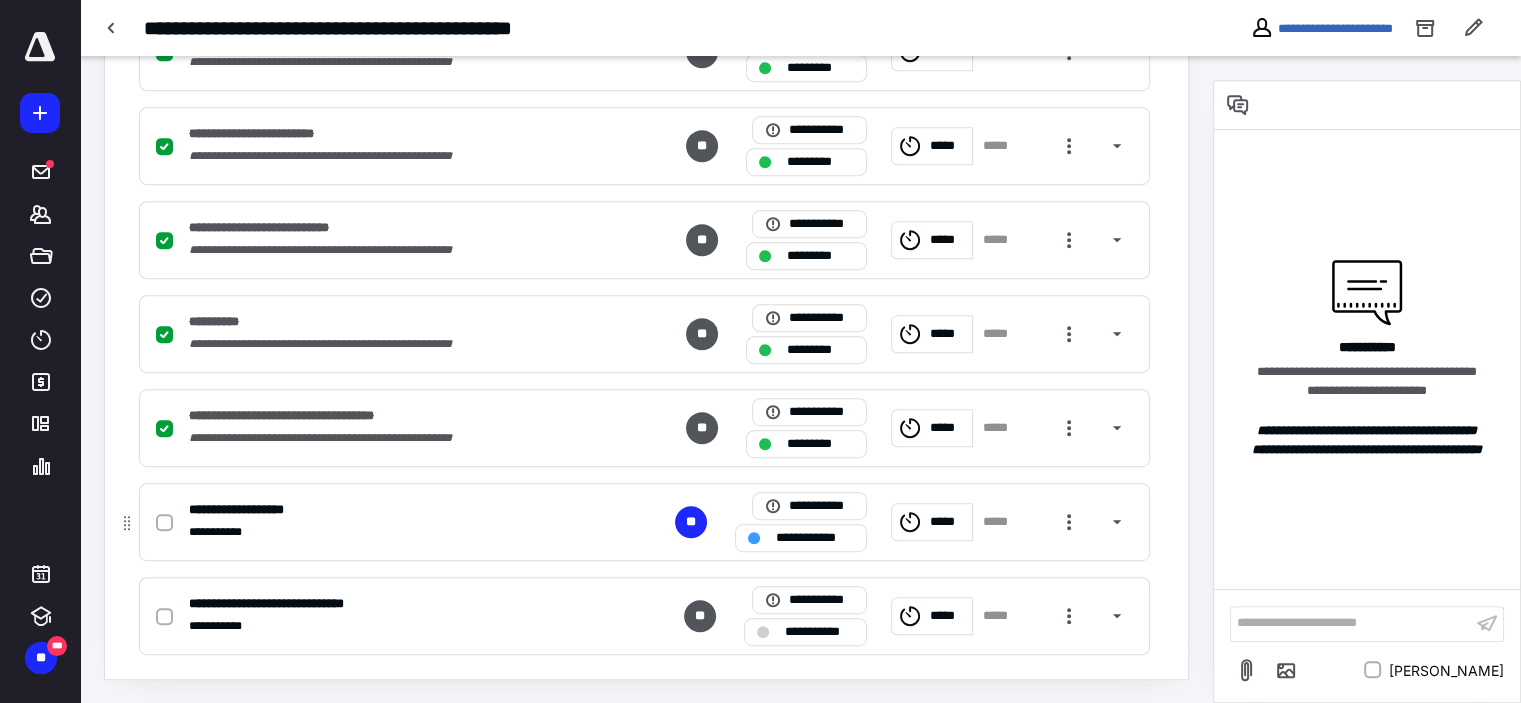 click 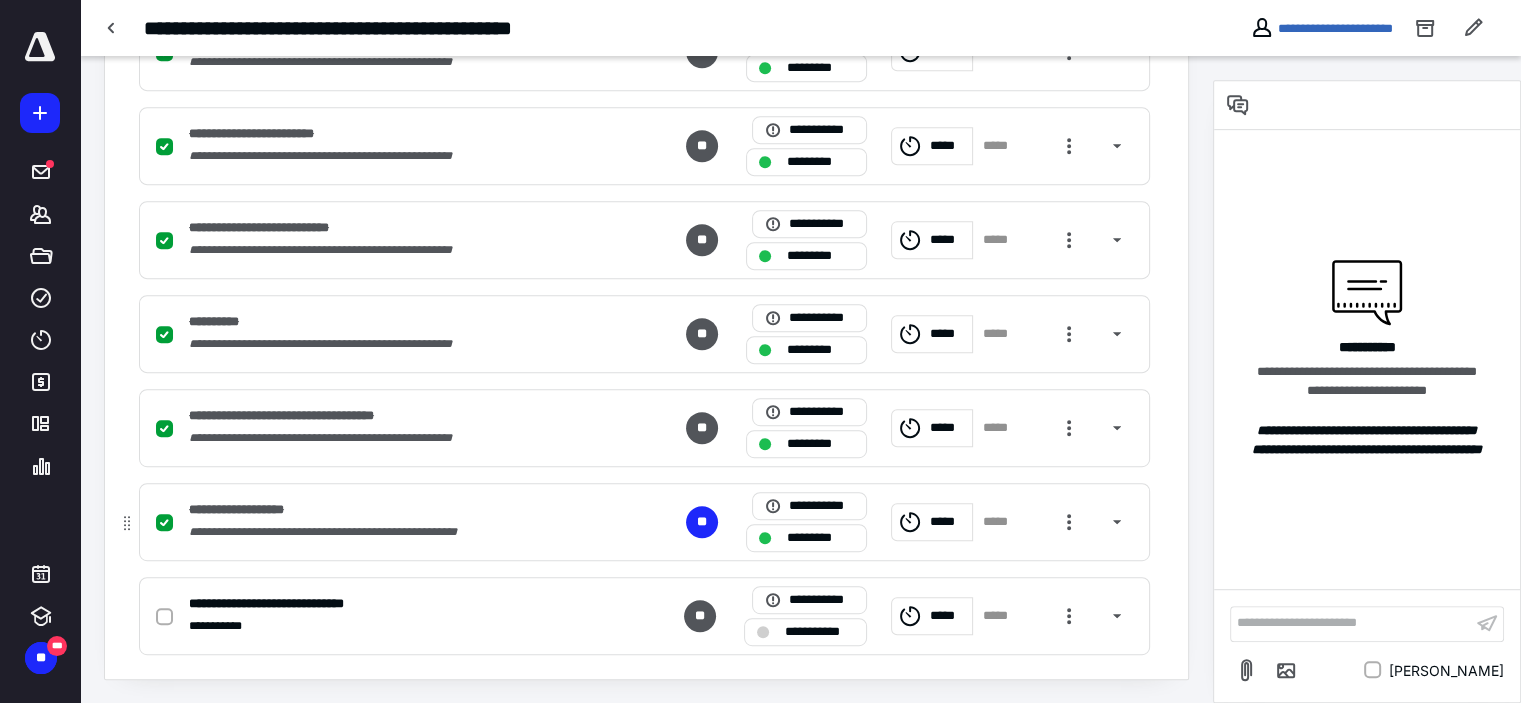 click on "*****" at bounding box center (948, 522) 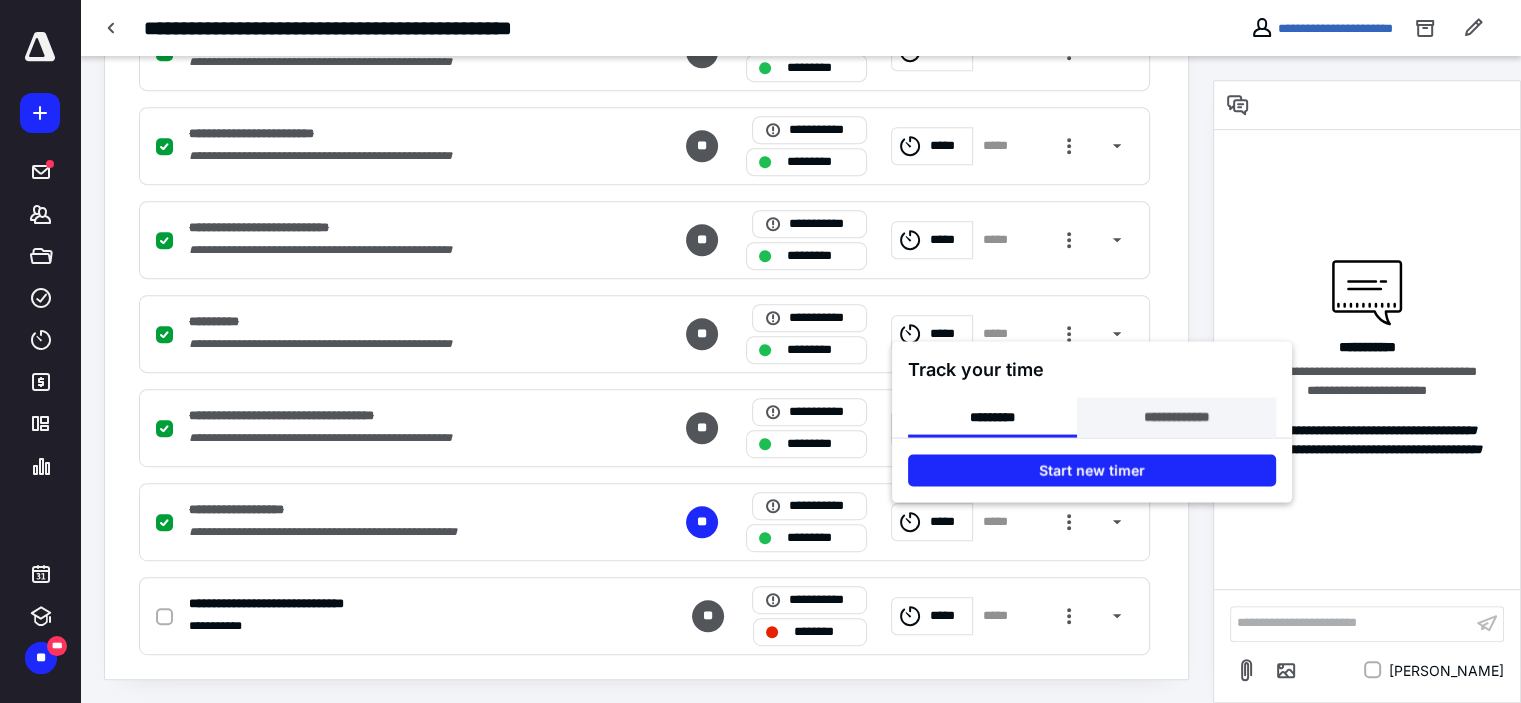 click on "**********" at bounding box center (1176, 417) 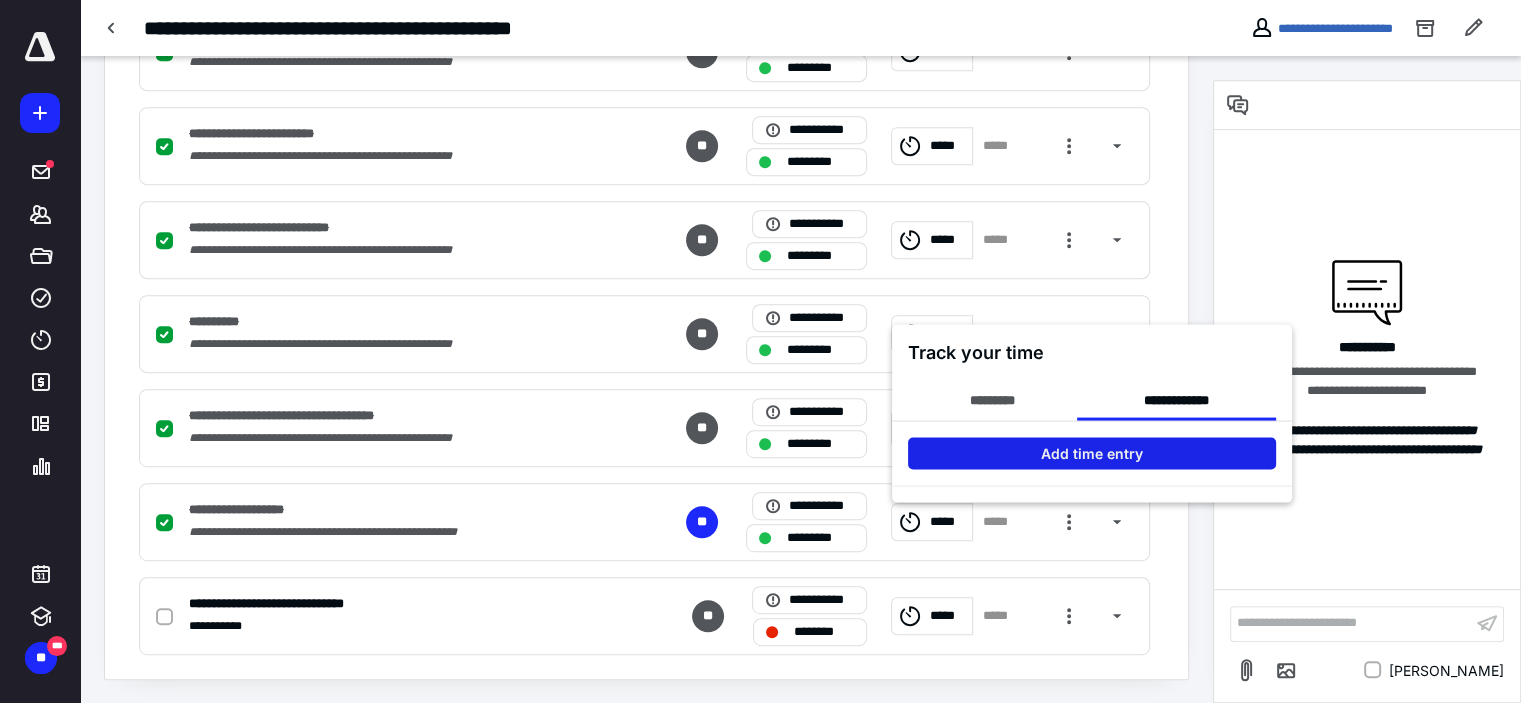 click on "Add time entry" at bounding box center (1092, 453) 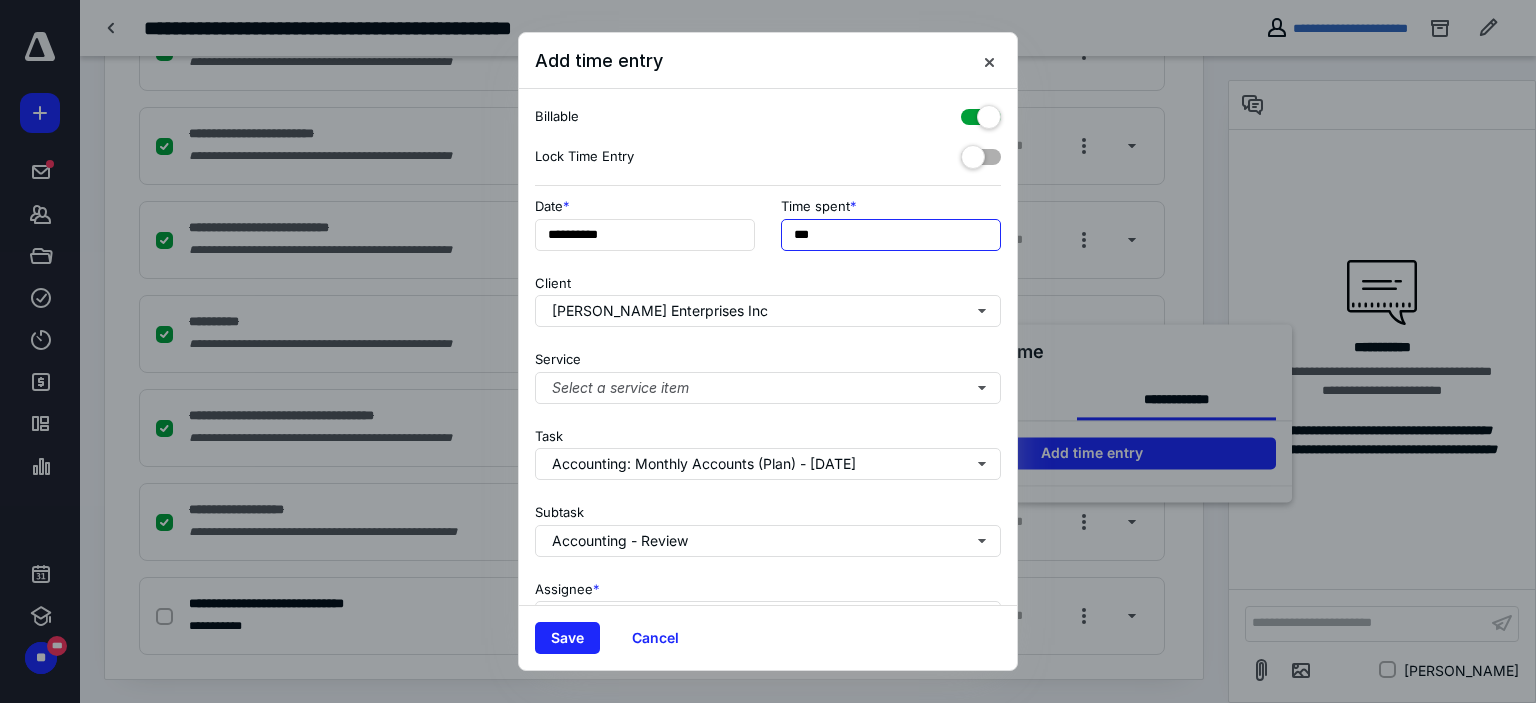 drag, startPoint x: 805, startPoint y: 234, endPoint x: 768, endPoint y: 243, distance: 38.078865 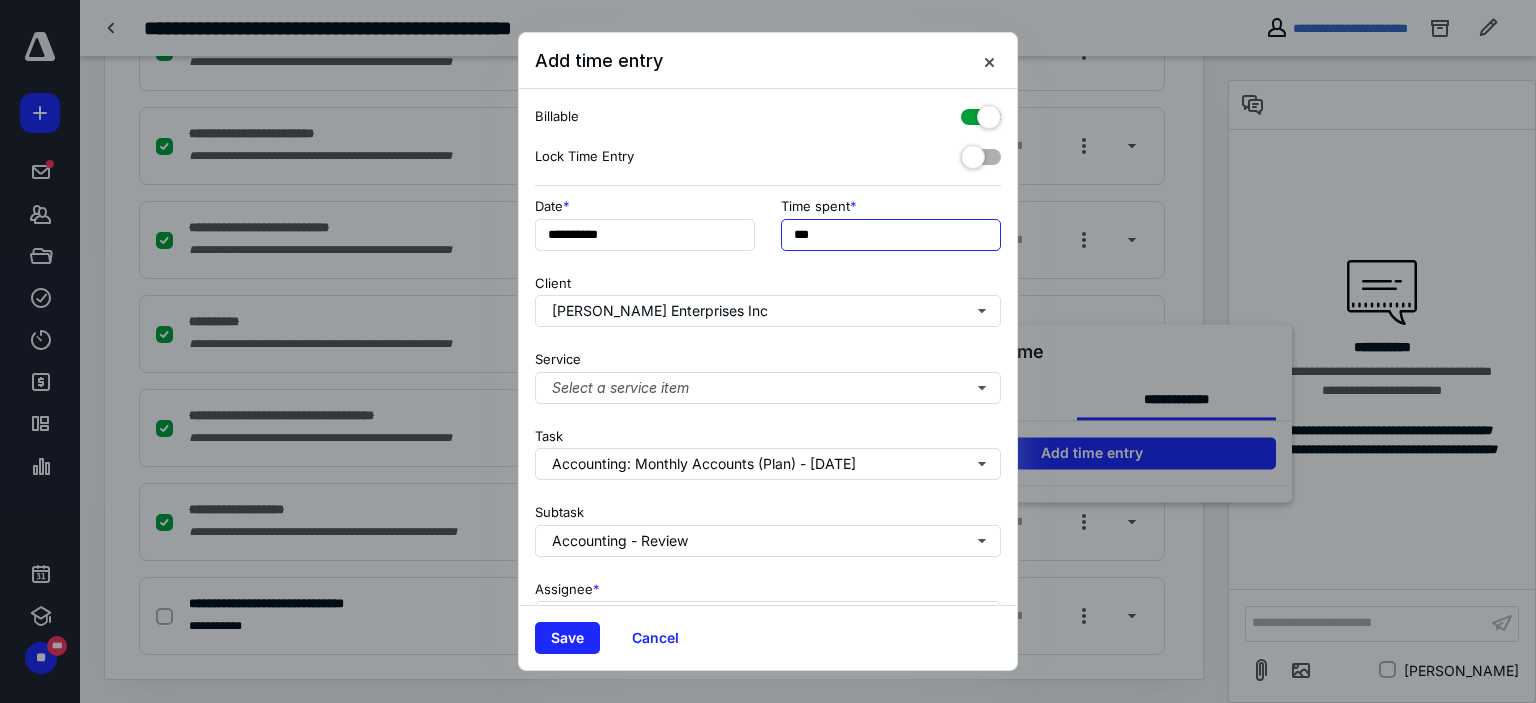 type on "***" 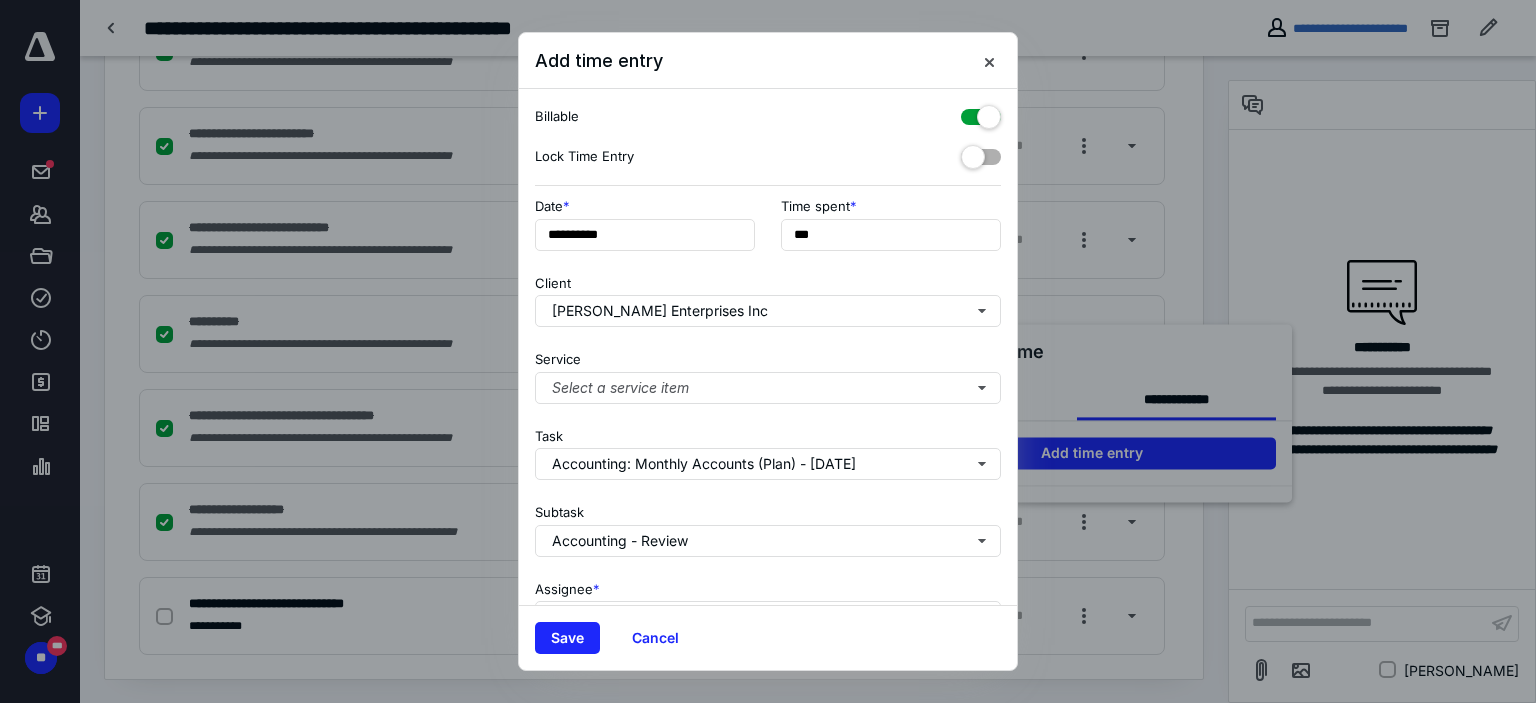 click on "**********" at bounding box center (768, 230) 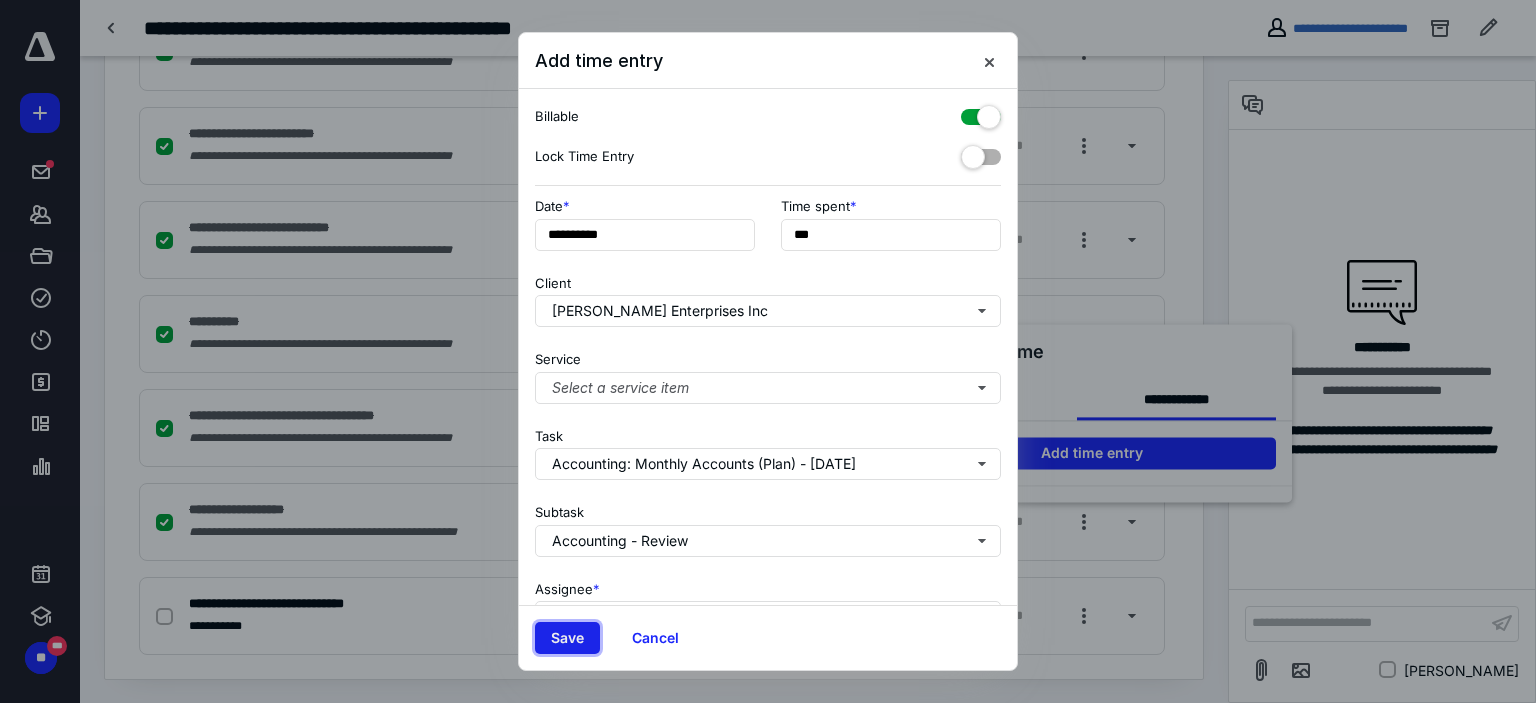 click on "Save" at bounding box center [567, 638] 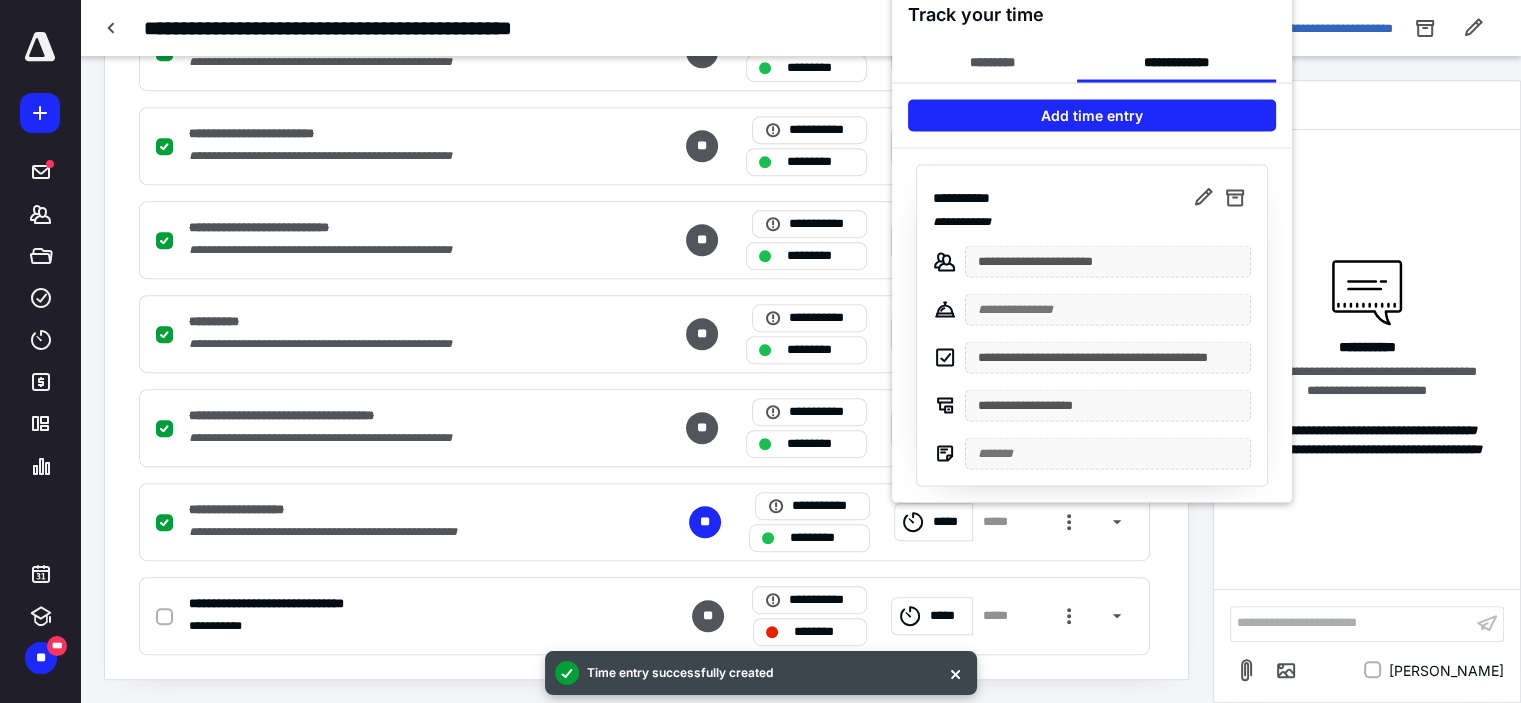 click at bounding box center (760, 351) 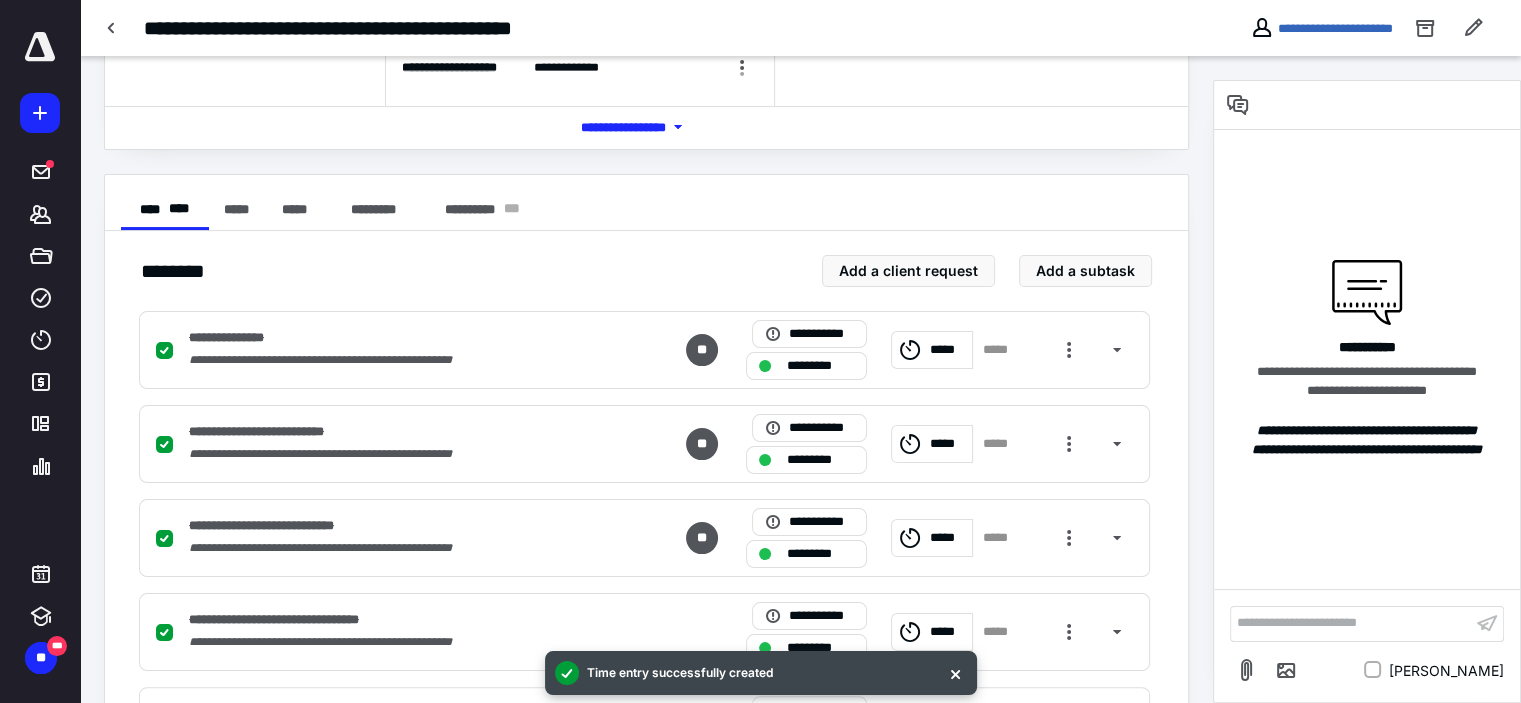scroll, scrollTop: 0, scrollLeft: 0, axis: both 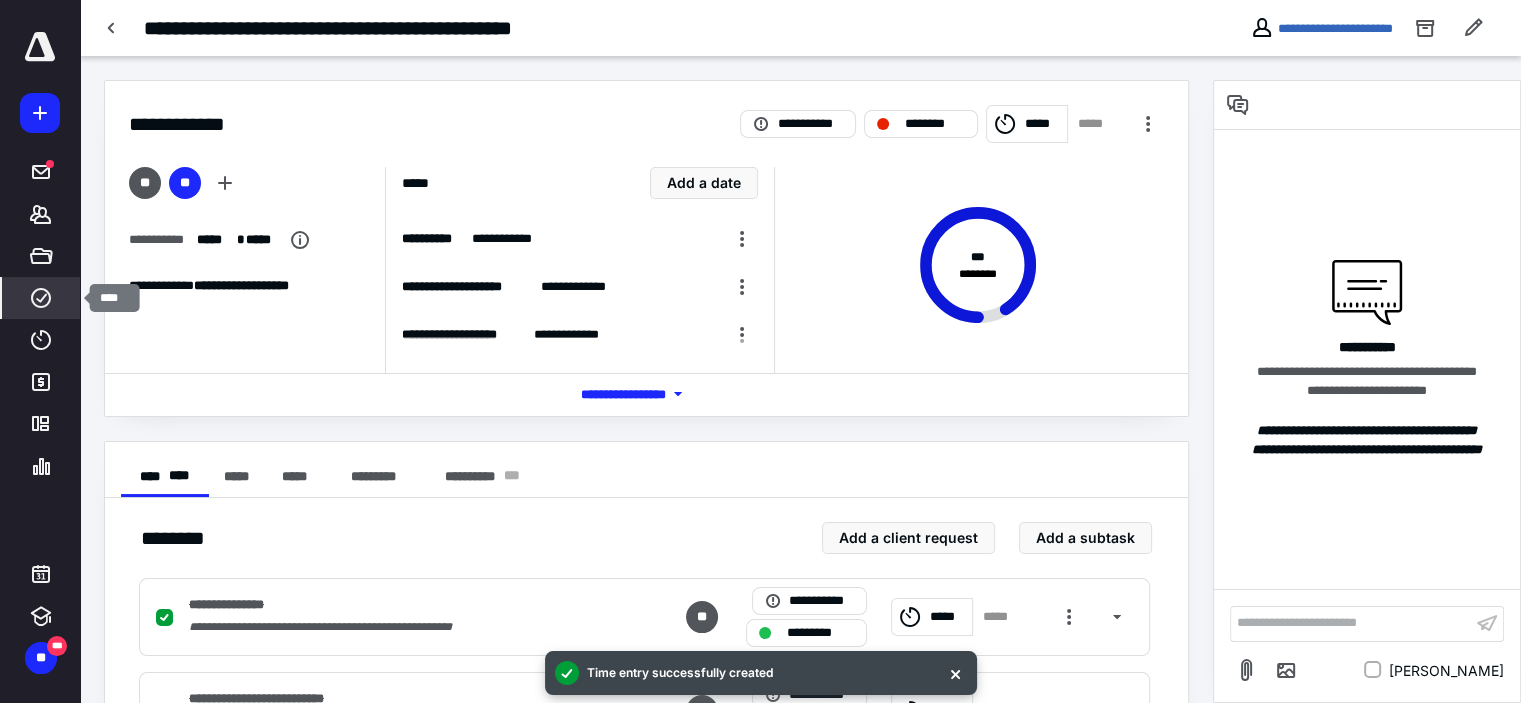 click 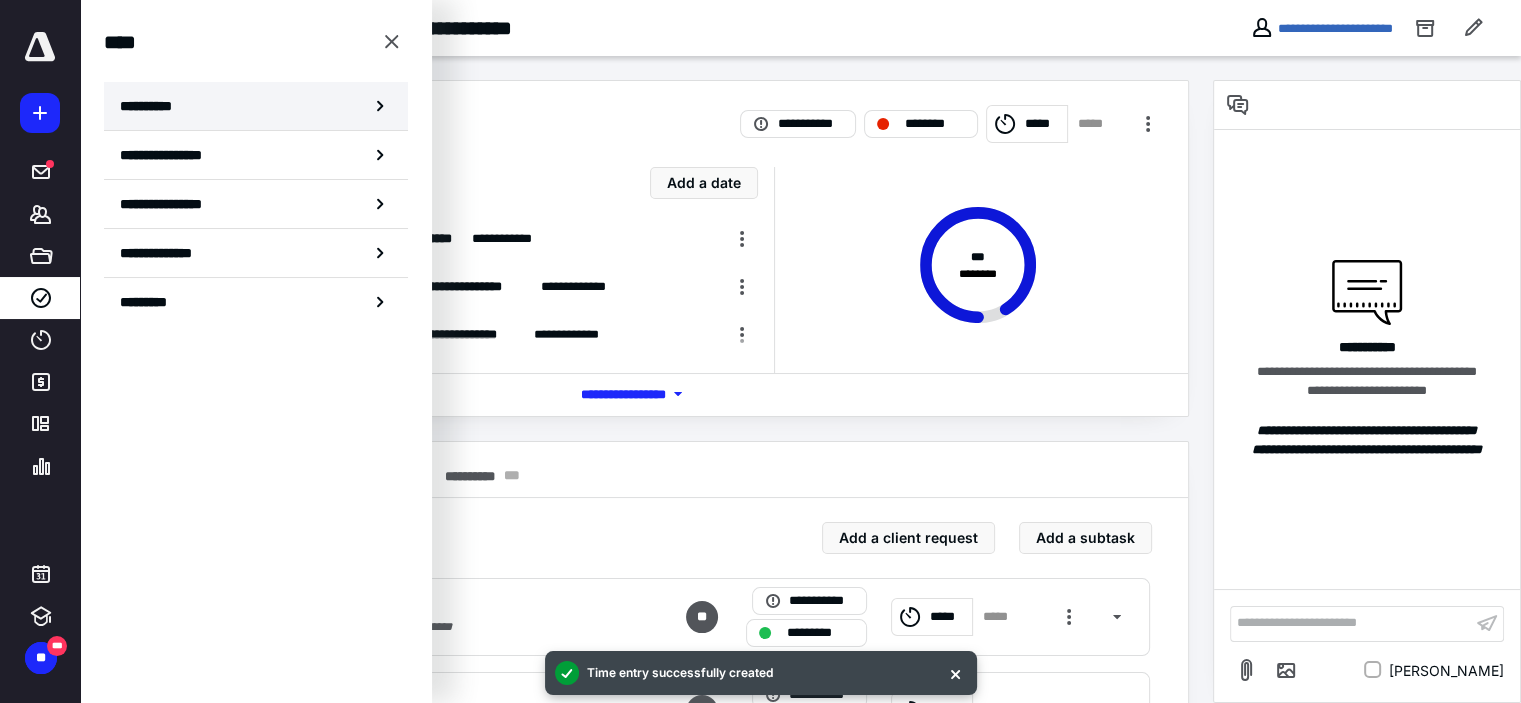 click on "**********" at bounding box center [256, 106] 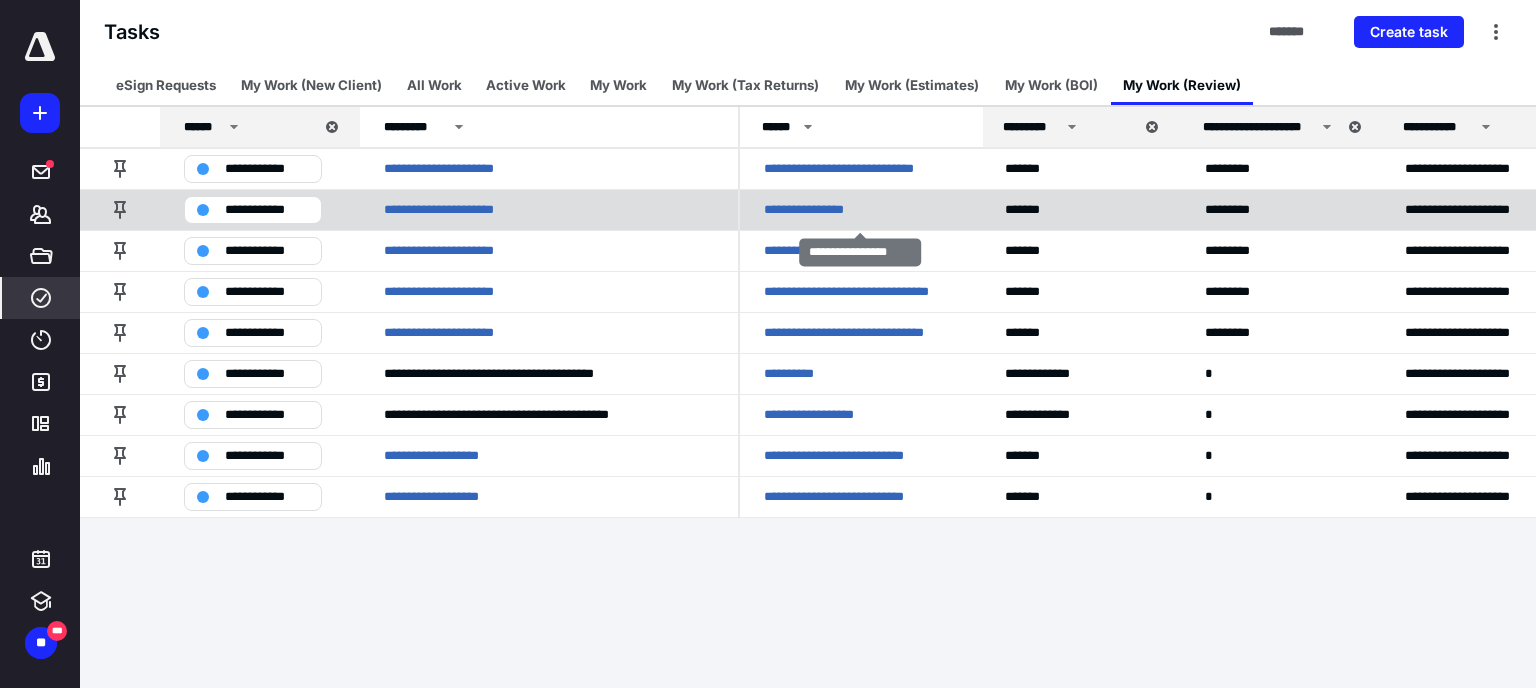 click on "**********" at bounding box center (819, 210) 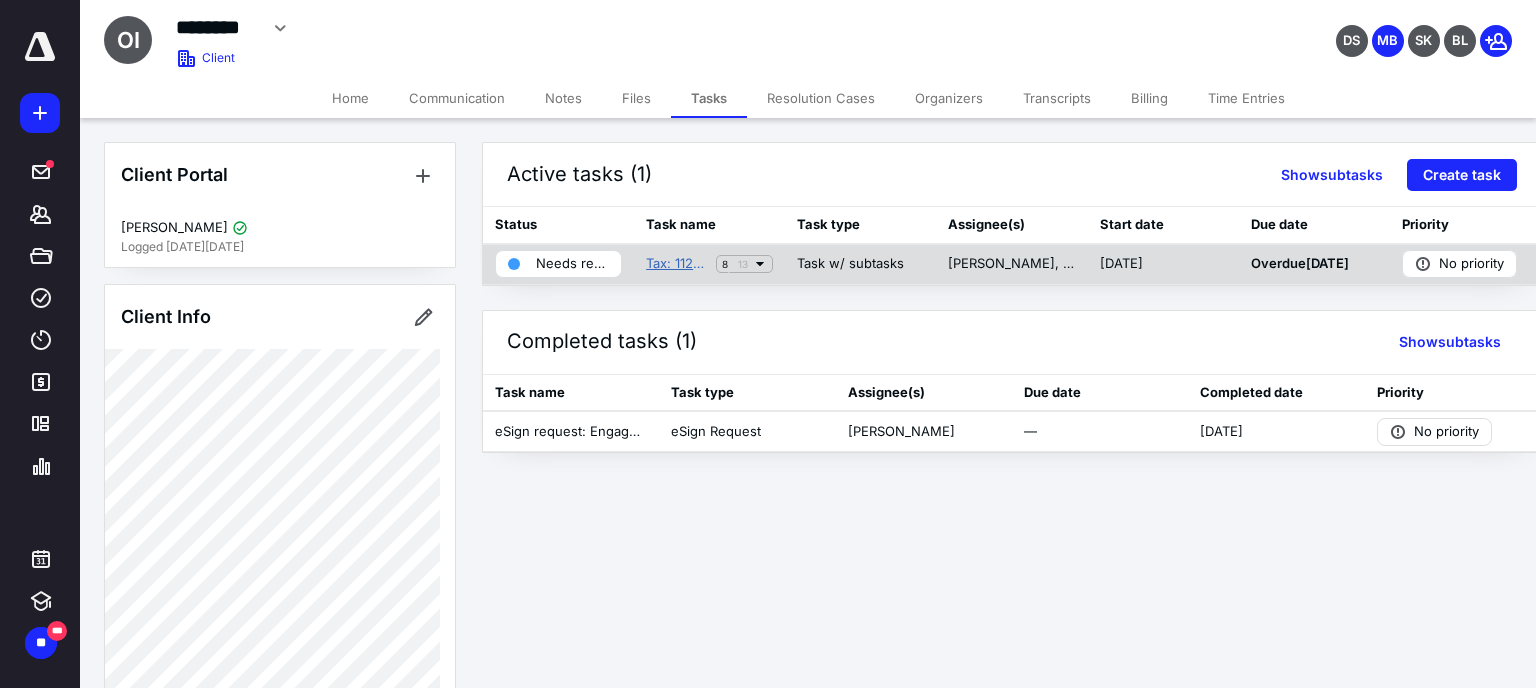 click on "Tax: 1120 Tax Return - 2024" at bounding box center (677, 264) 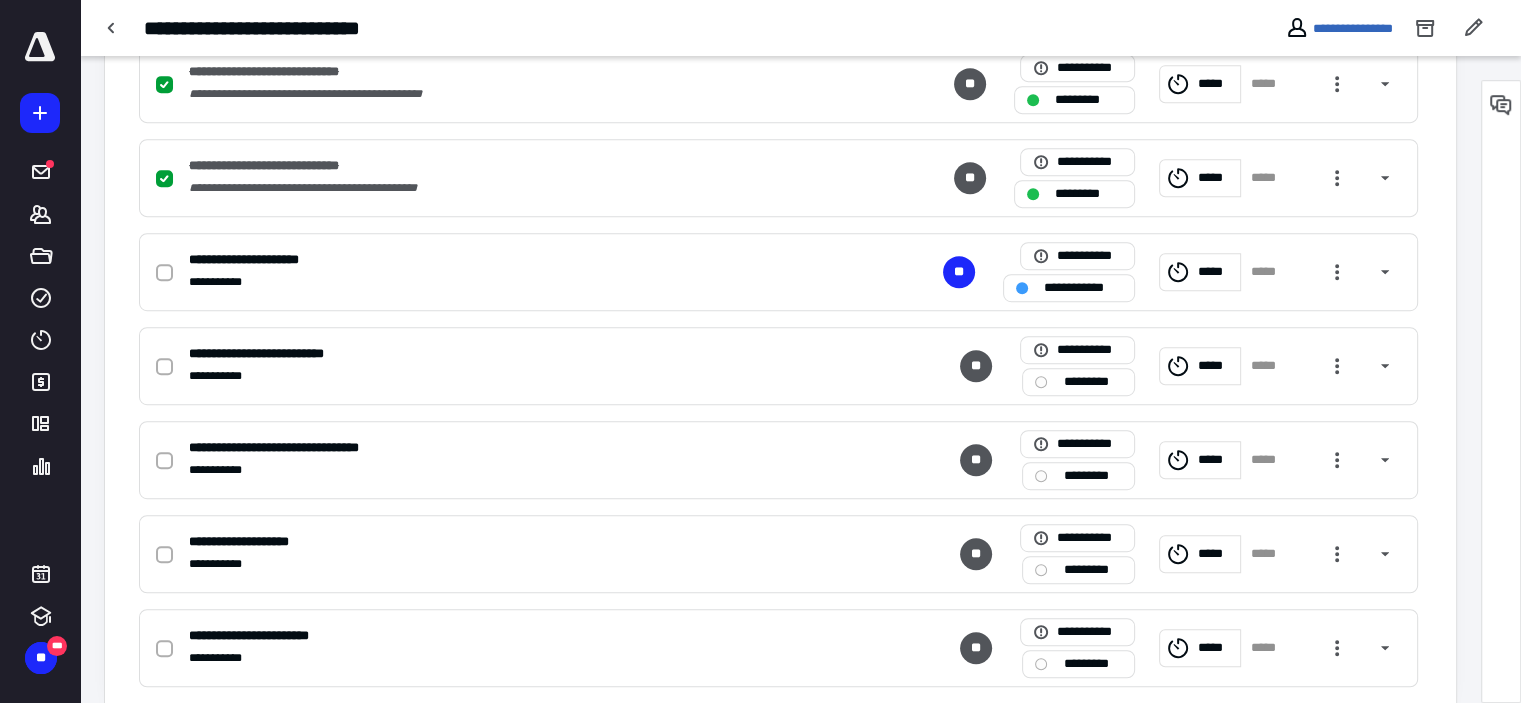 scroll, scrollTop: 1129, scrollLeft: 0, axis: vertical 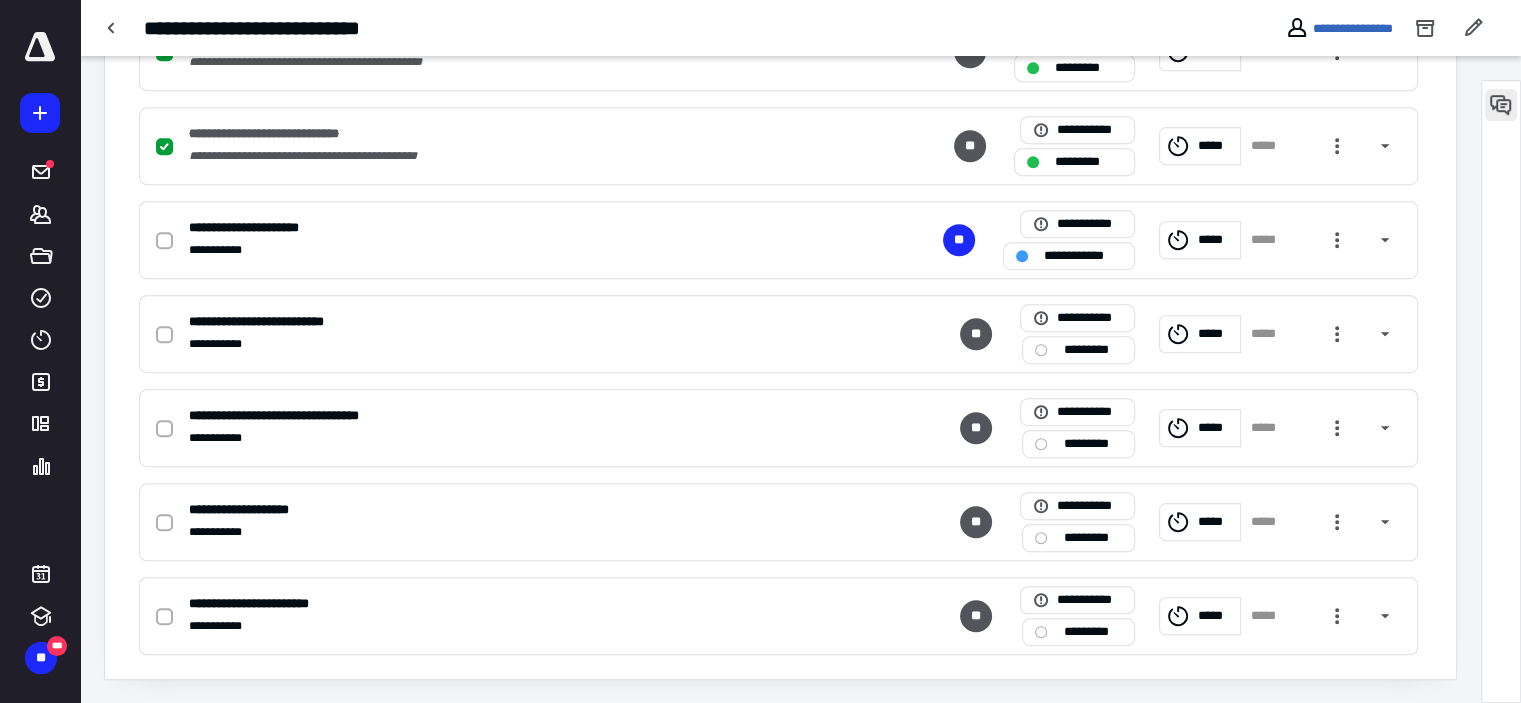click at bounding box center [1501, 105] 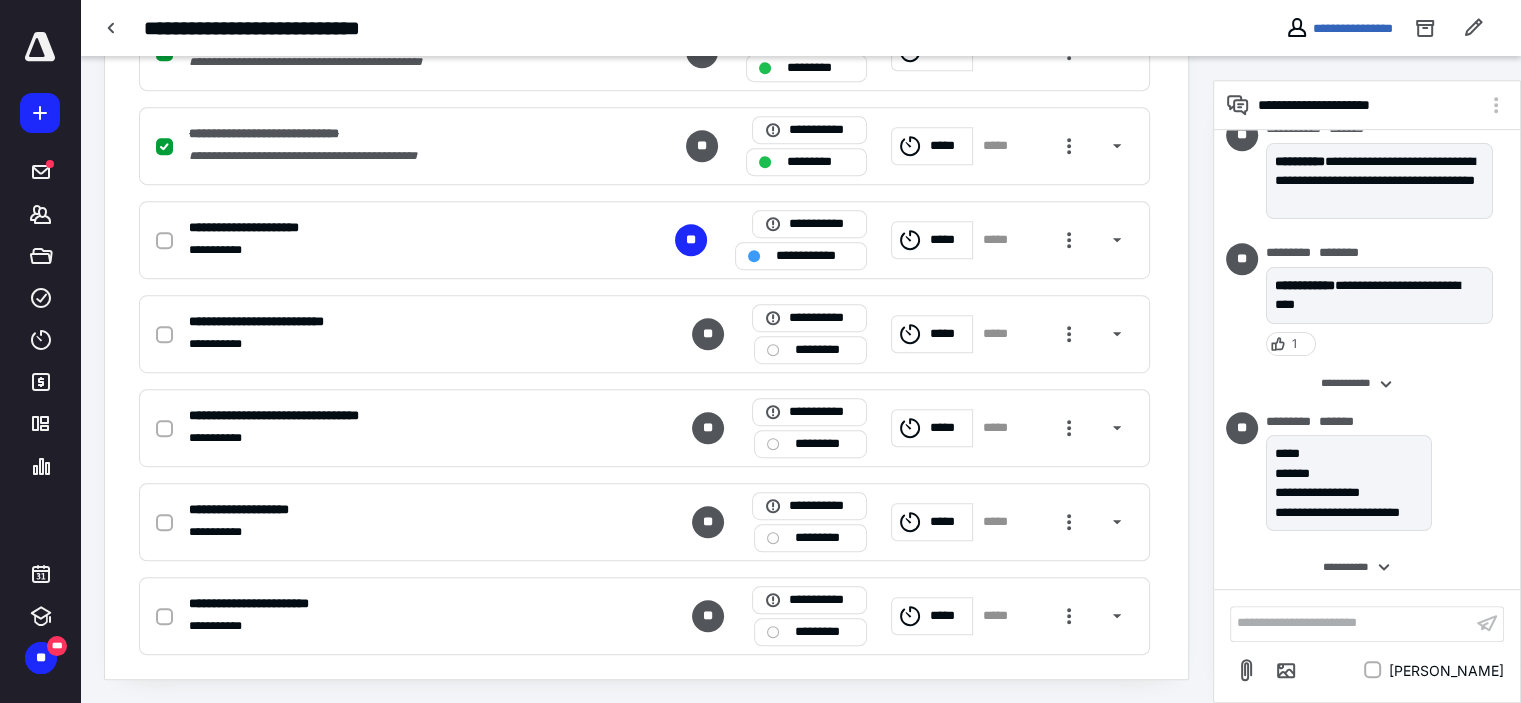 scroll, scrollTop: 735, scrollLeft: 0, axis: vertical 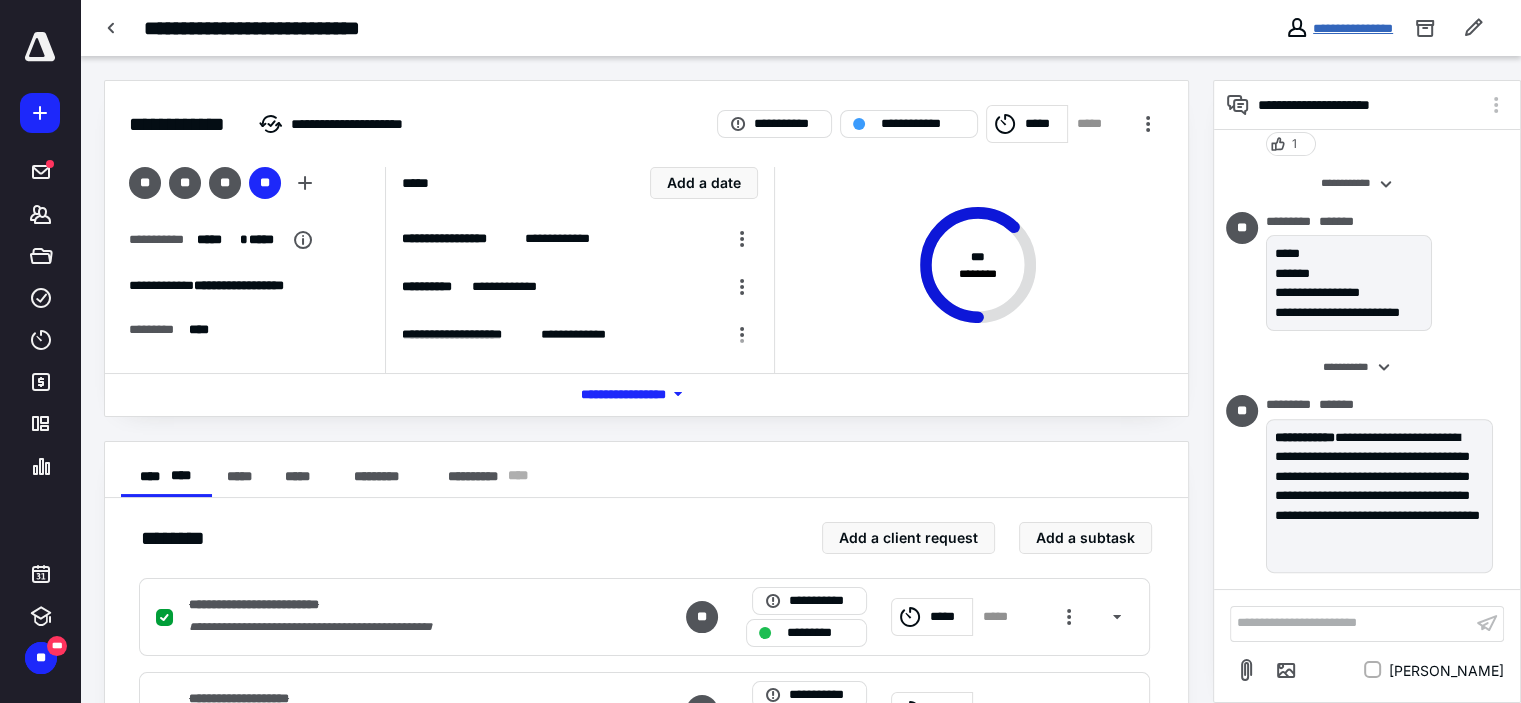 click on "**********" at bounding box center (1353, 28) 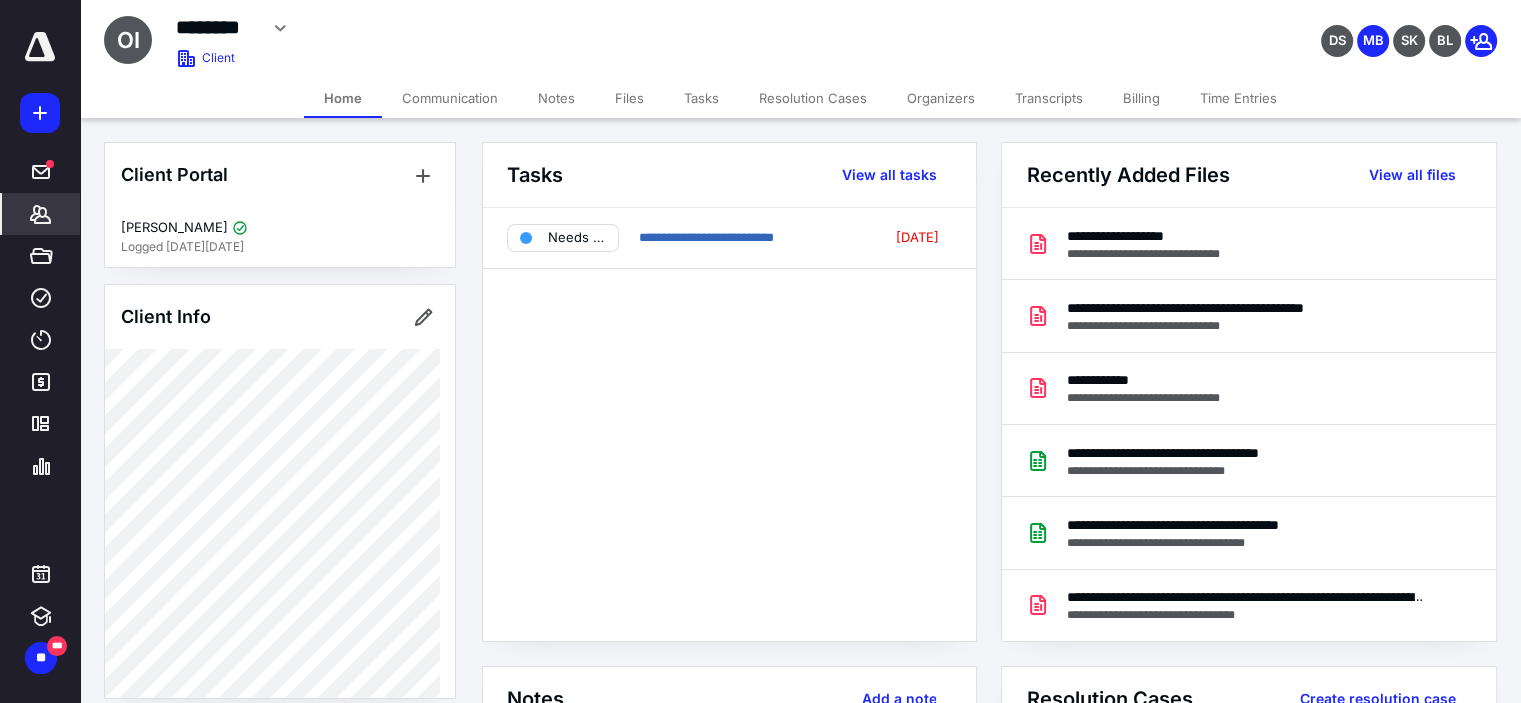 click on "Files" at bounding box center (629, 98) 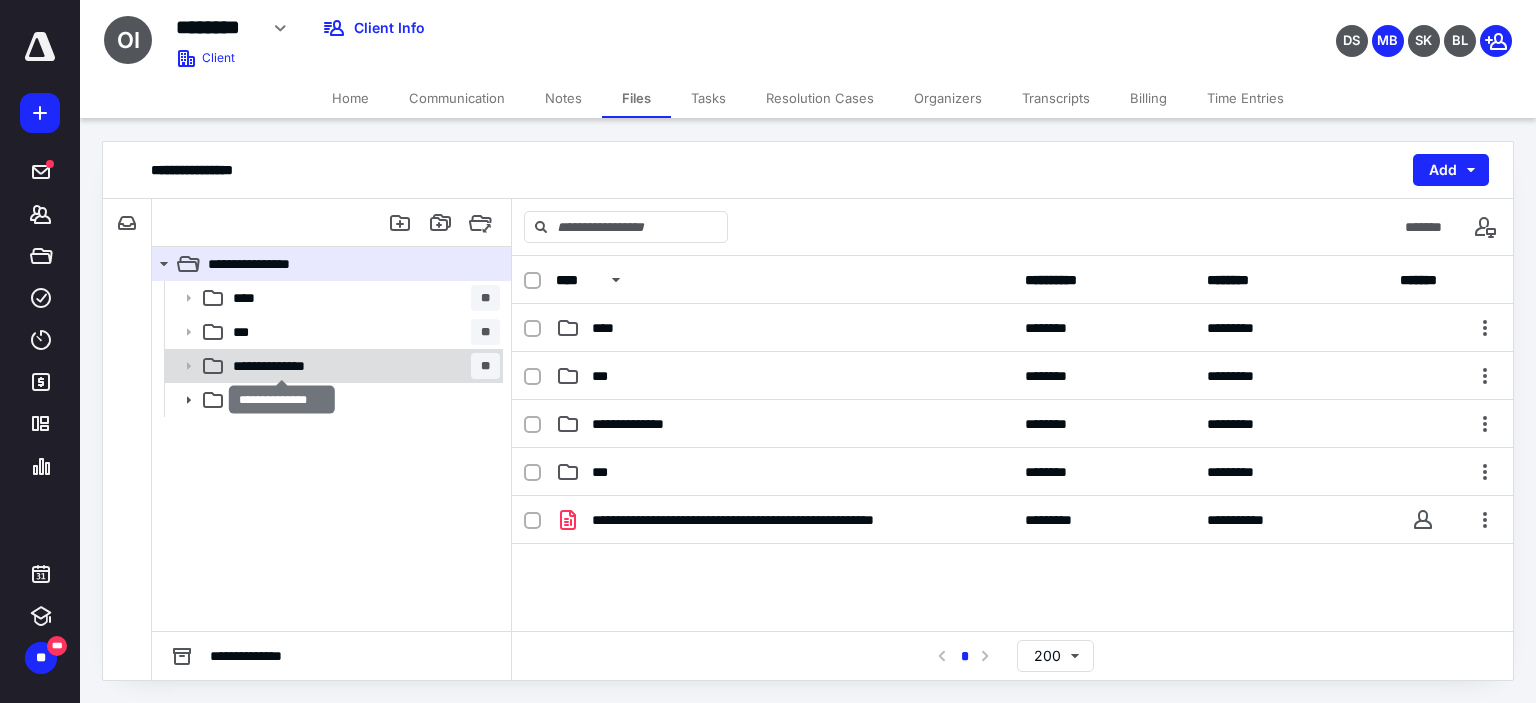 click on "**********" at bounding box center (282, 366) 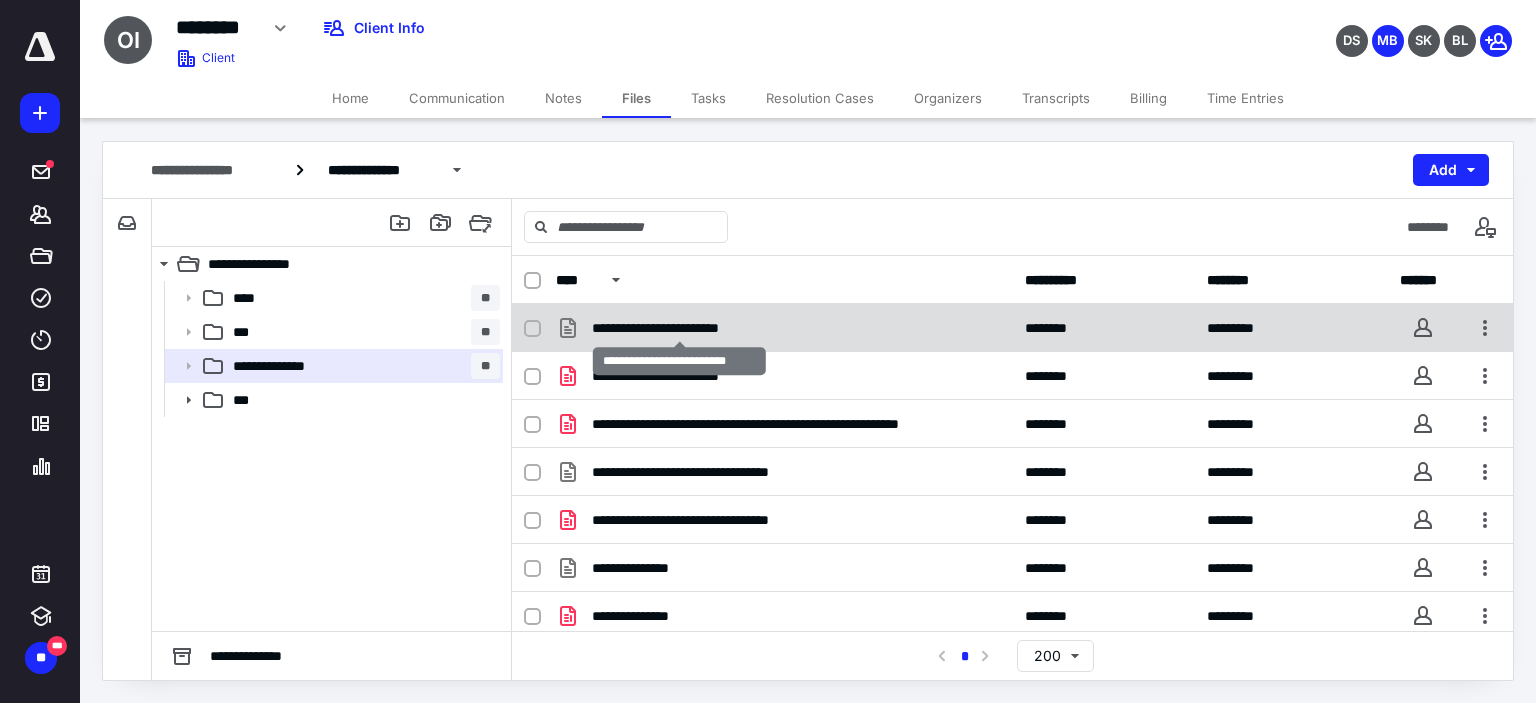 click on "**********" at bounding box center [680, 328] 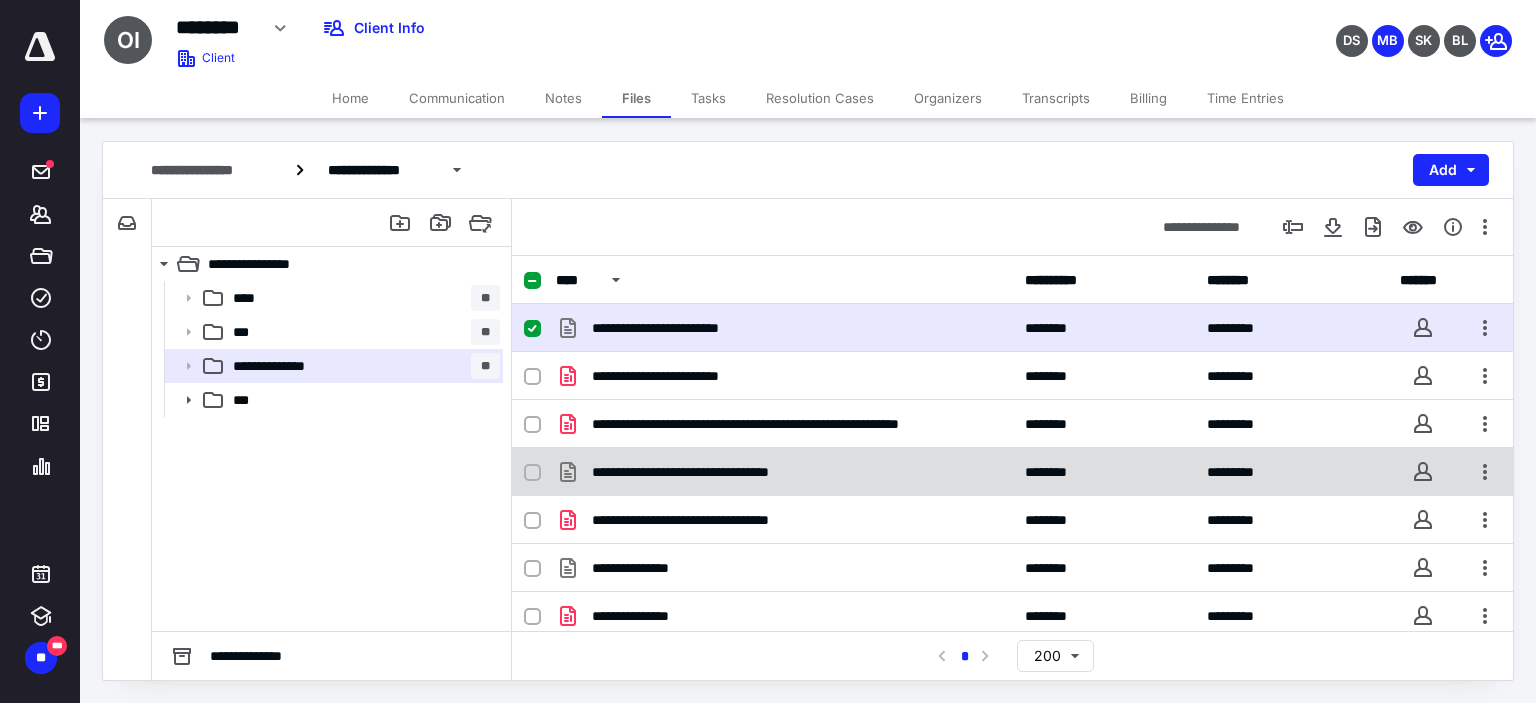 click 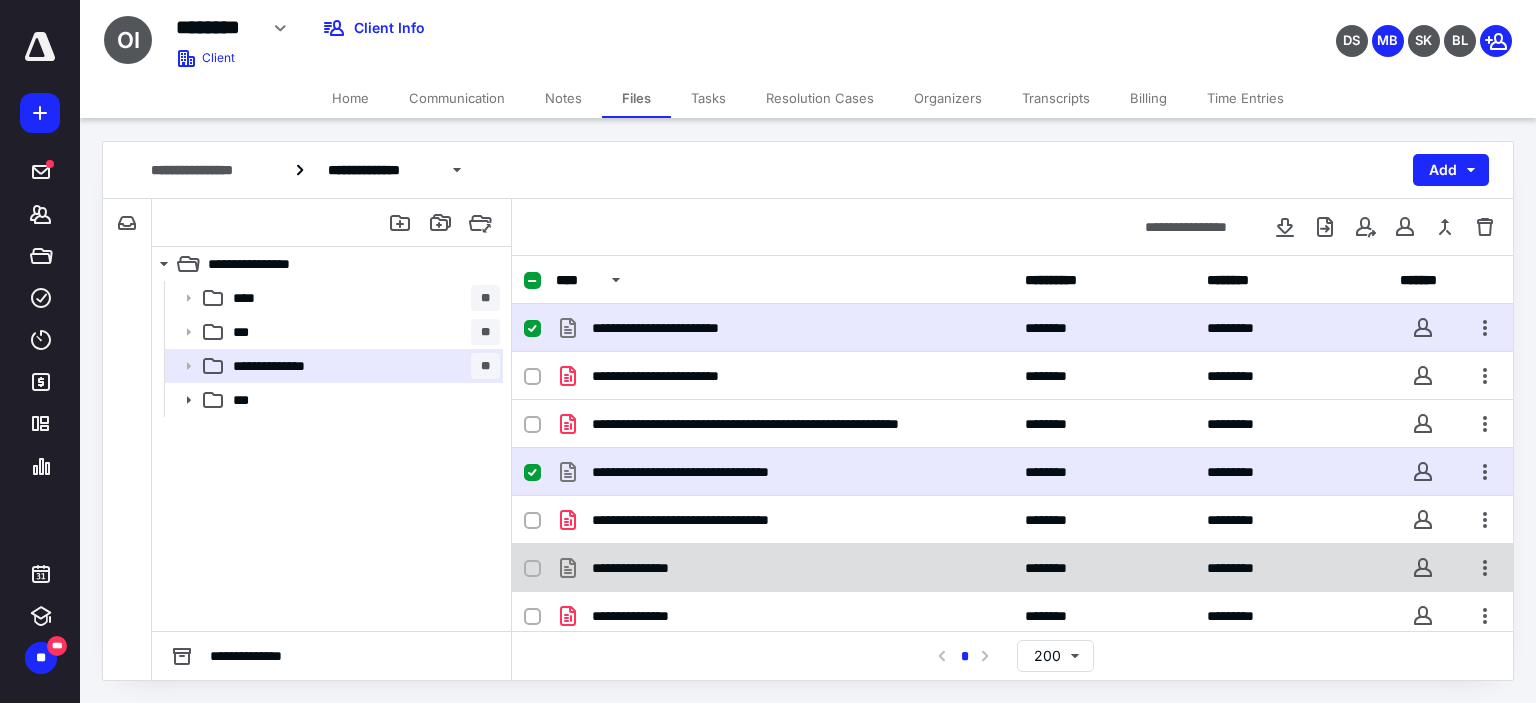 click at bounding box center [532, 569] 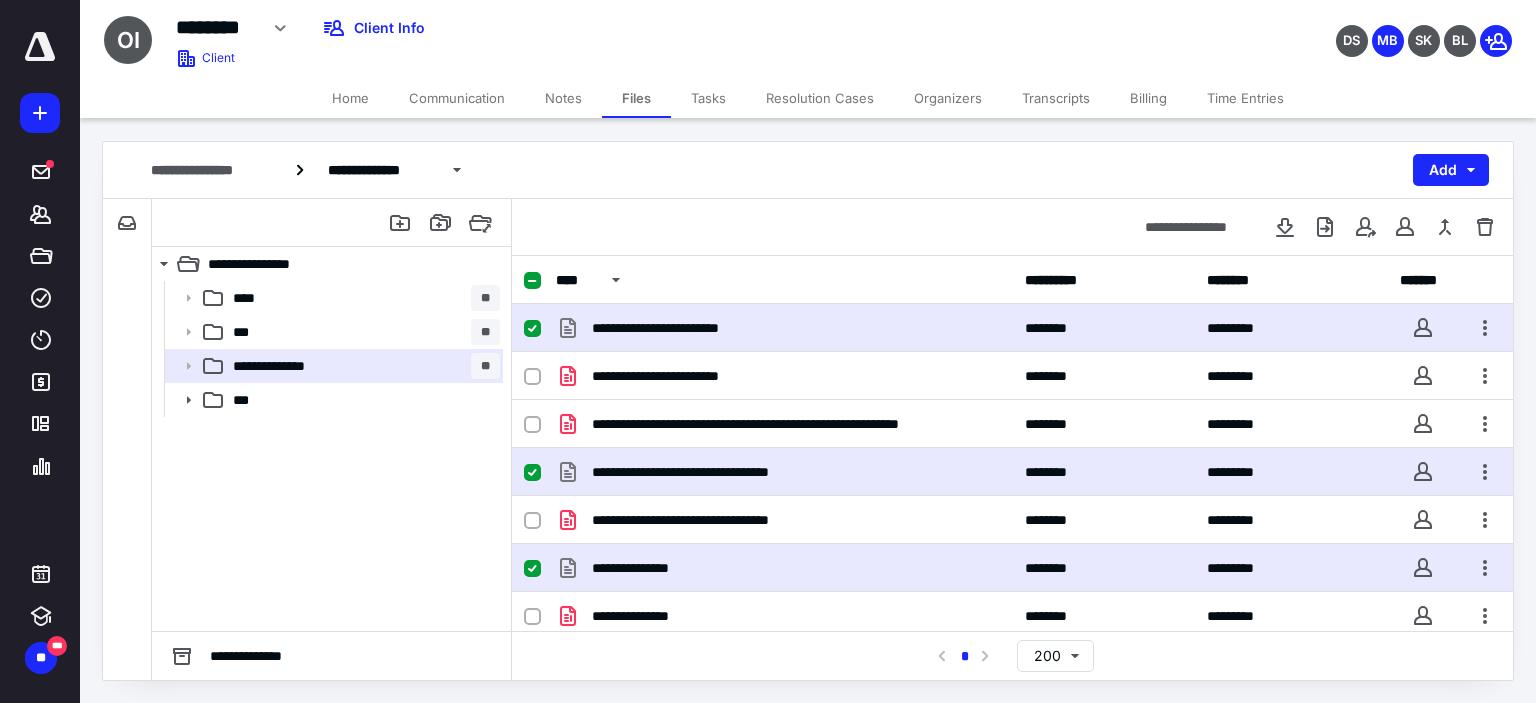 scroll, scrollTop: 245, scrollLeft: 0, axis: vertical 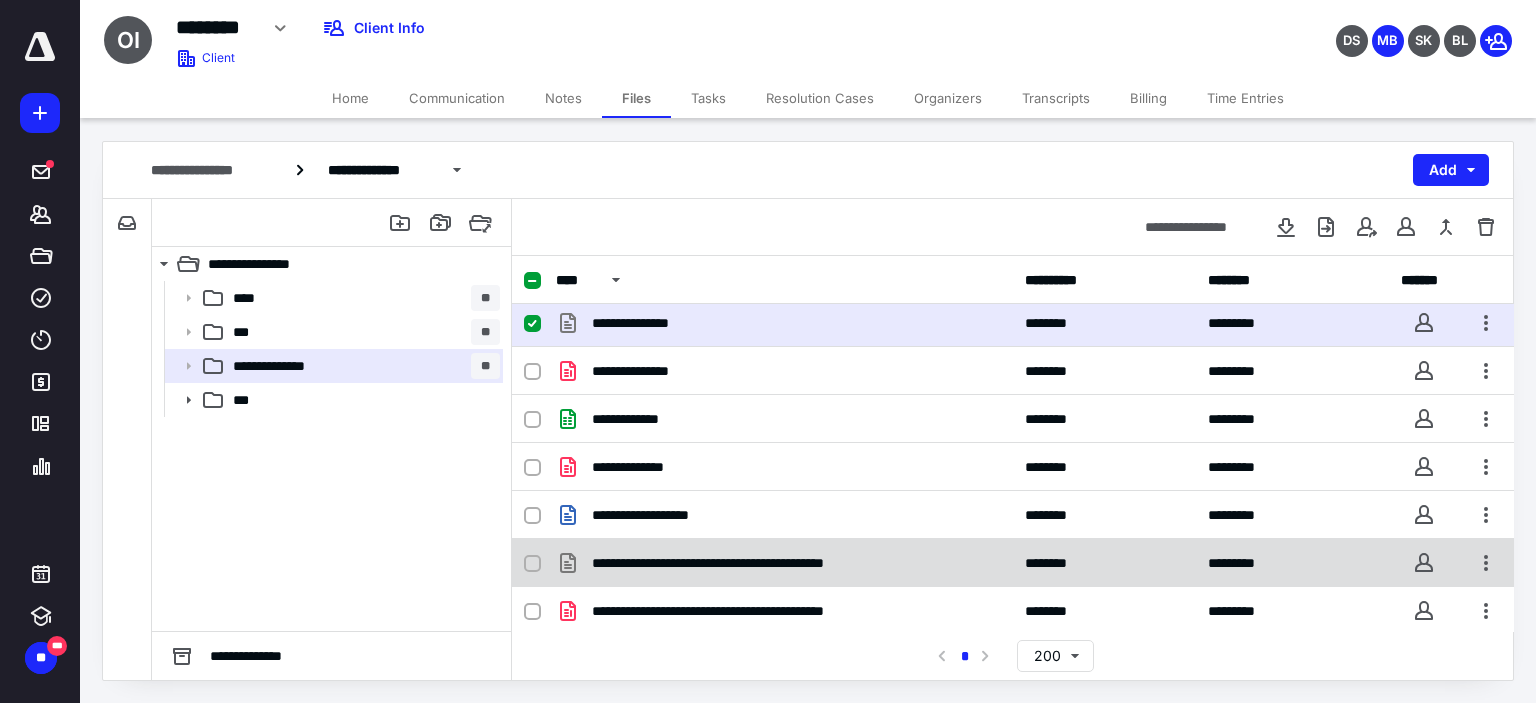 click 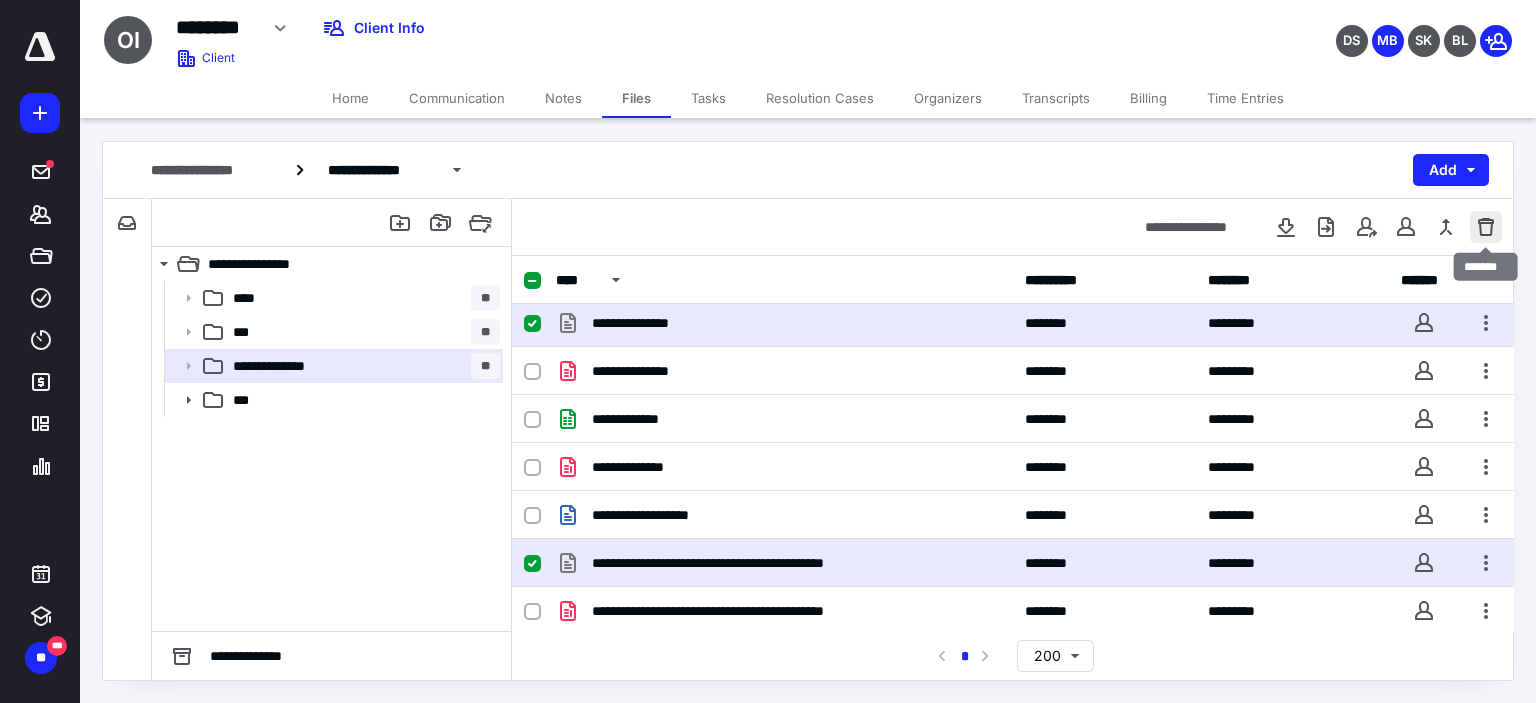 click at bounding box center (1486, 227) 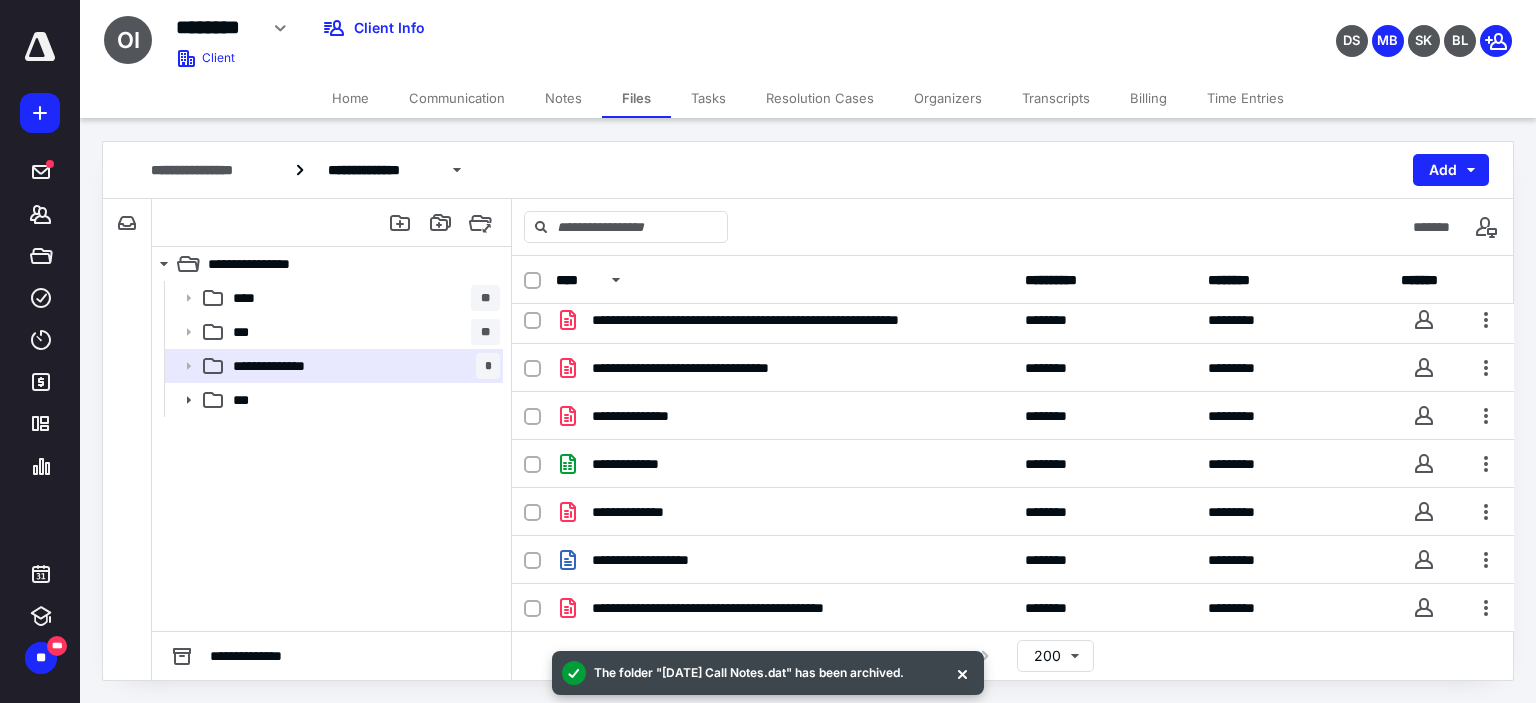 scroll, scrollTop: 54, scrollLeft: 0, axis: vertical 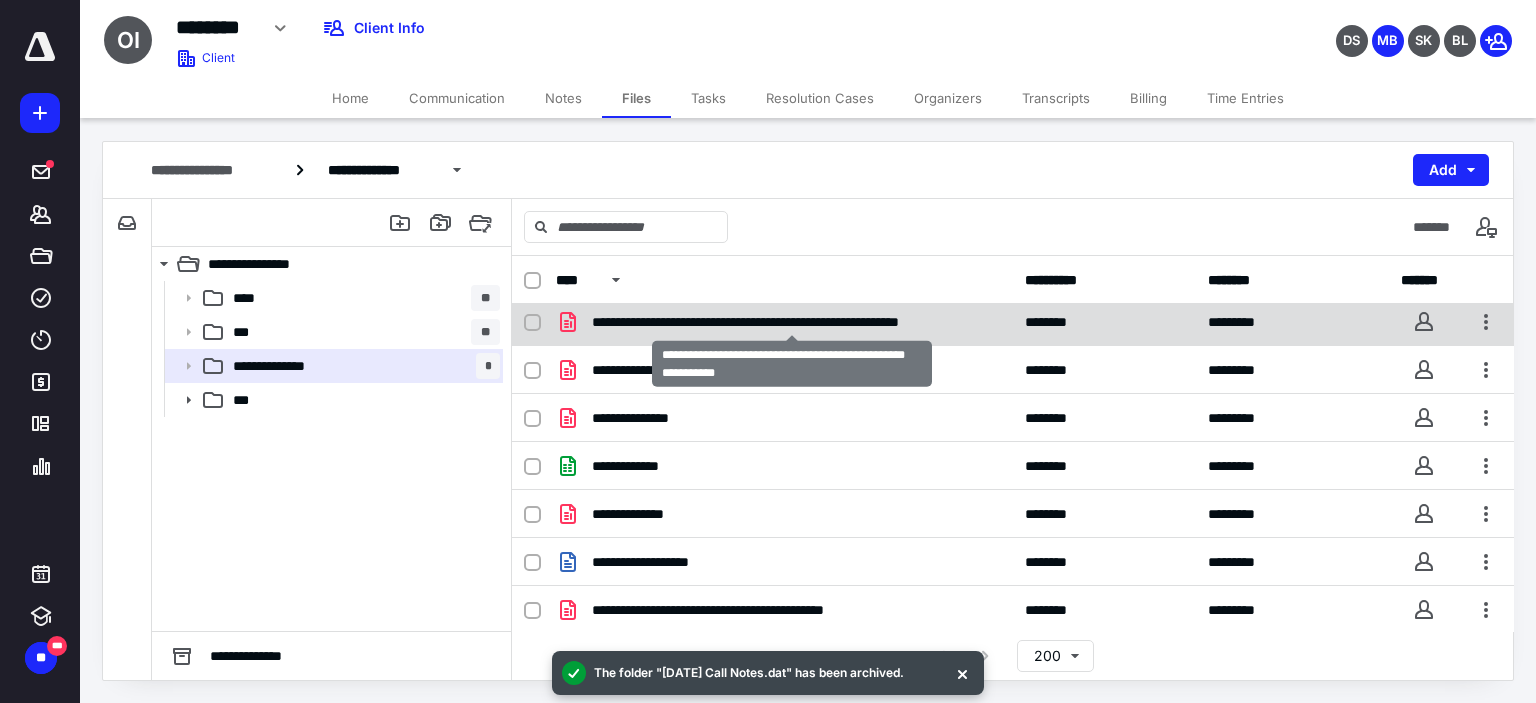click on "**********" at bounding box center (792, 322) 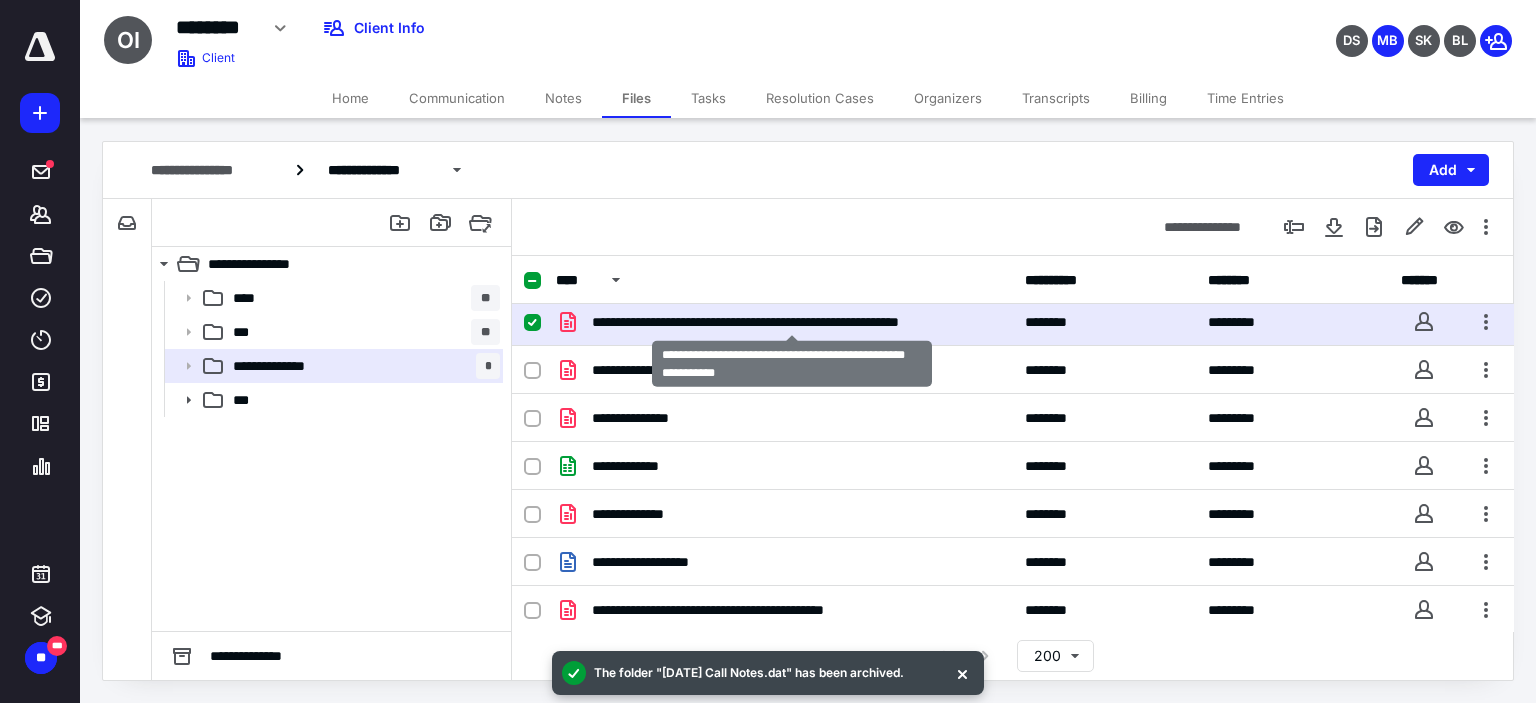 click on "**********" at bounding box center (792, 322) 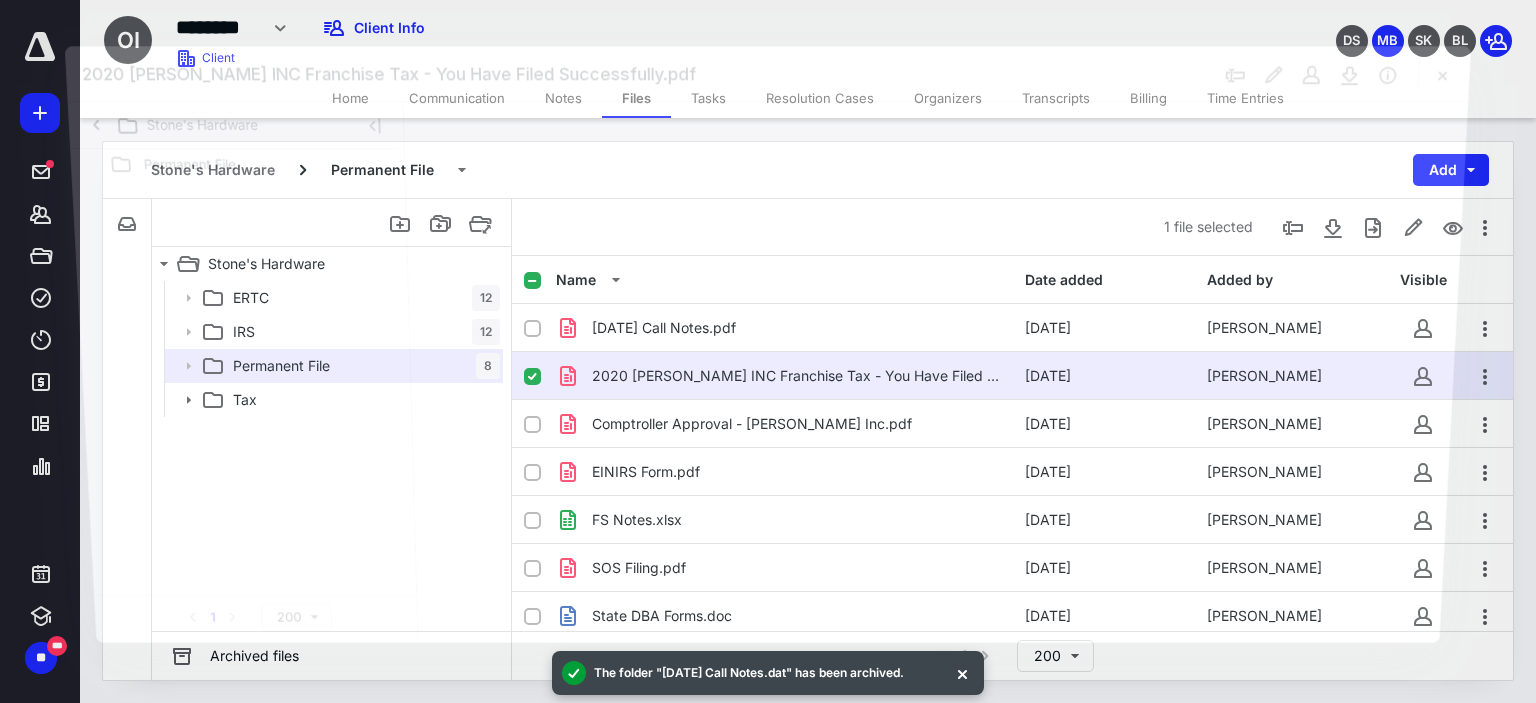 scroll, scrollTop: 54, scrollLeft: 0, axis: vertical 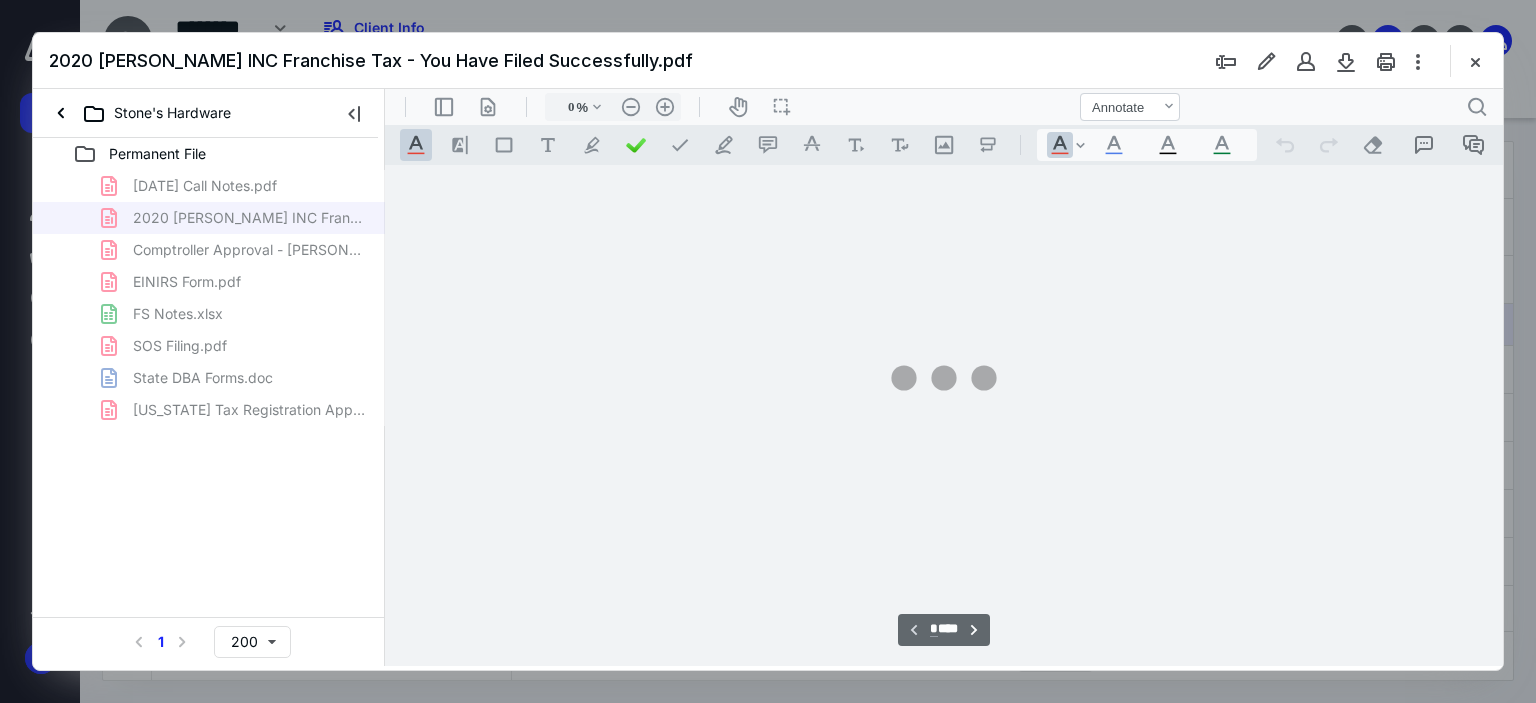 type on "179" 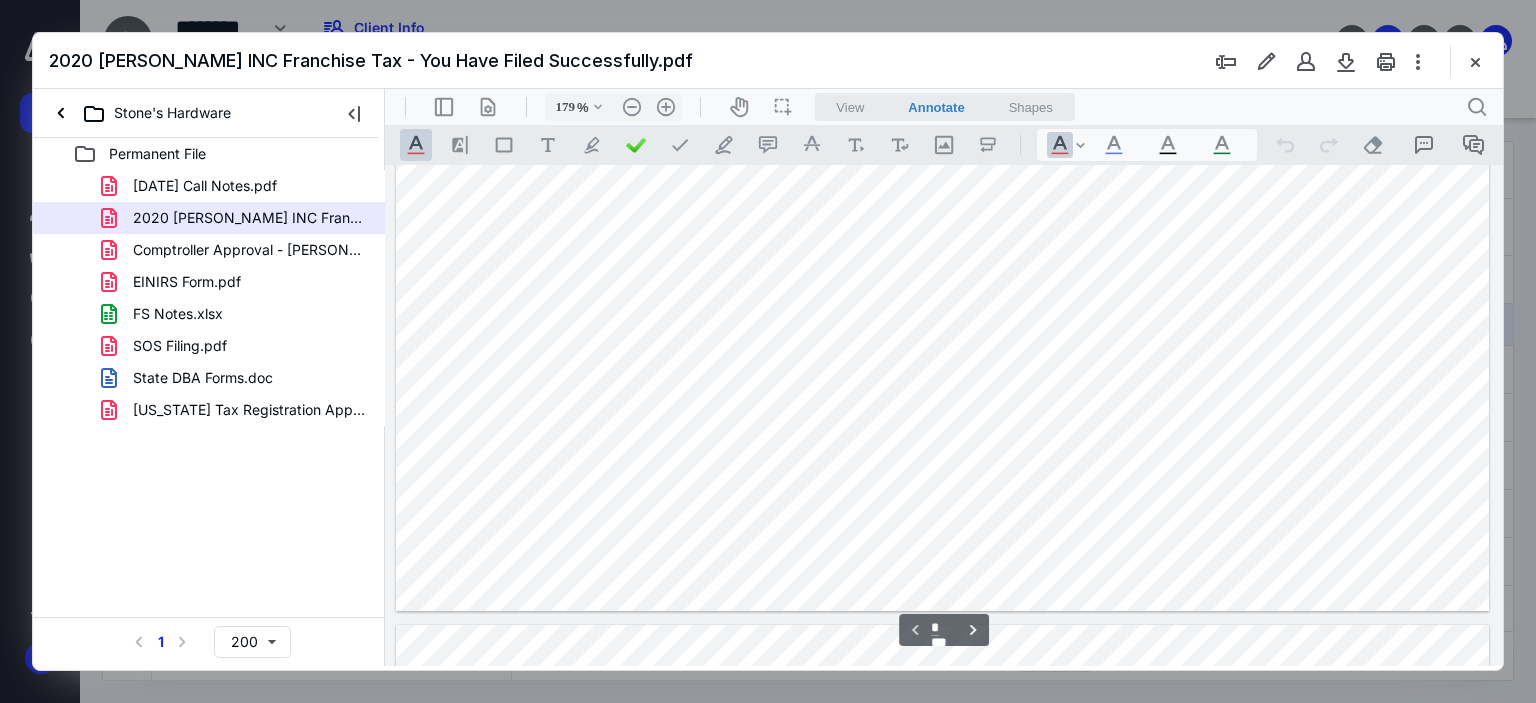 scroll, scrollTop: 1083, scrollLeft: 0, axis: vertical 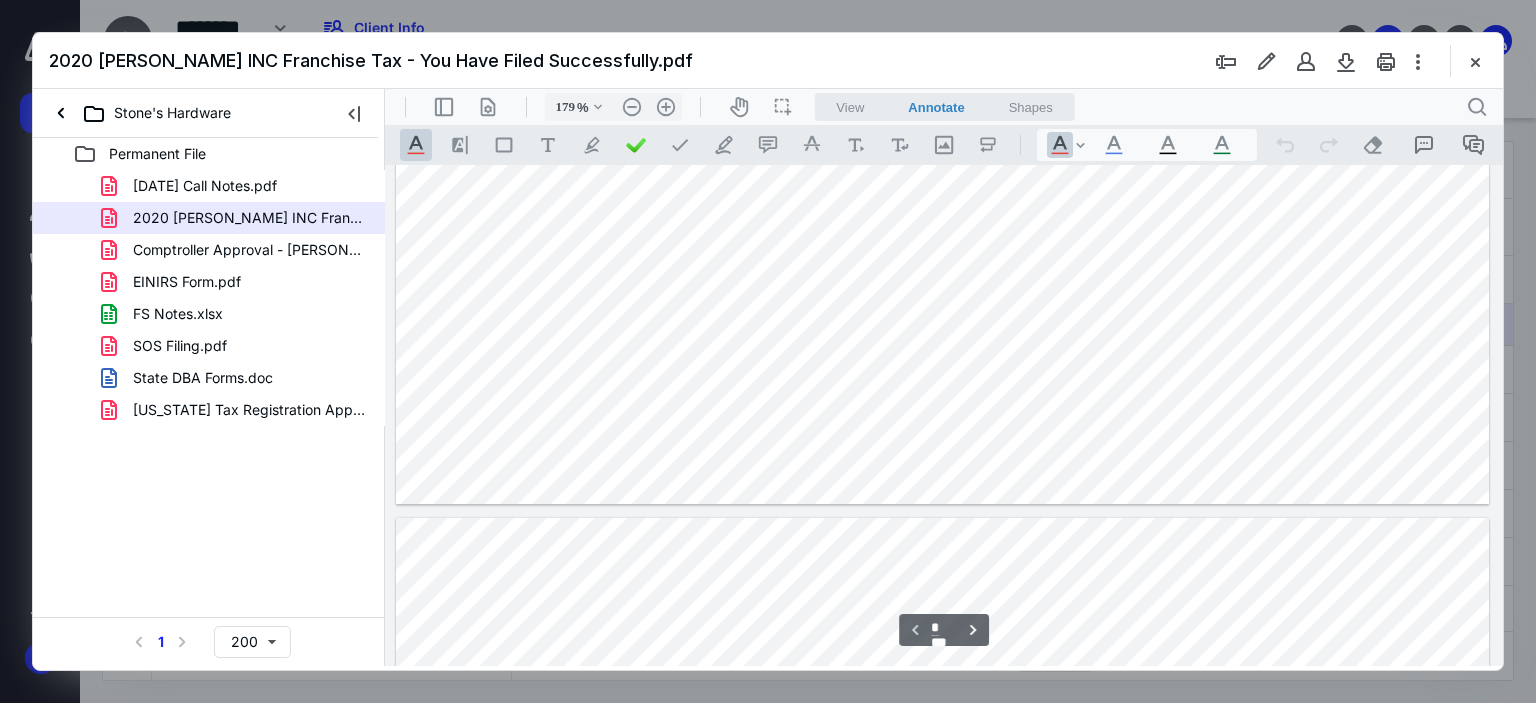 type on "*" 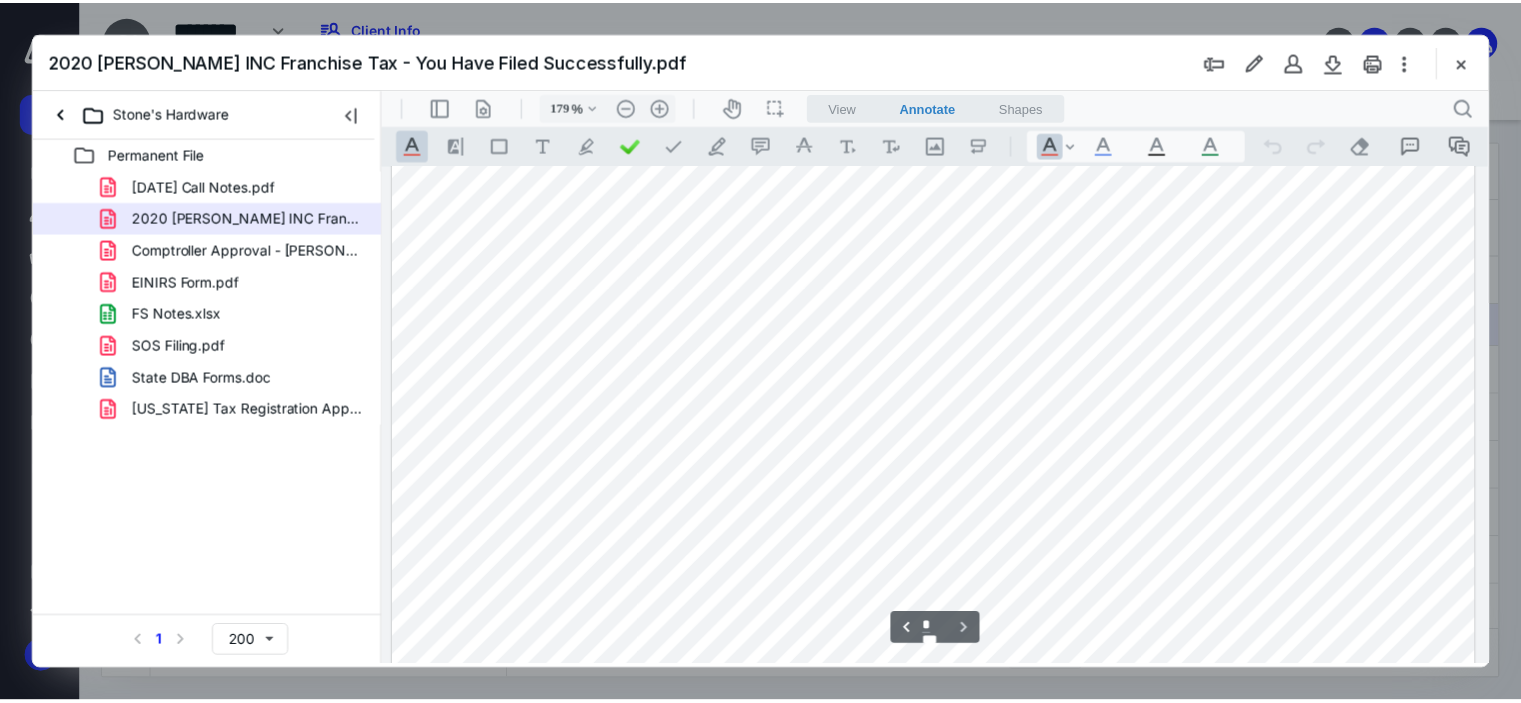 scroll, scrollTop: 1683, scrollLeft: 0, axis: vertical 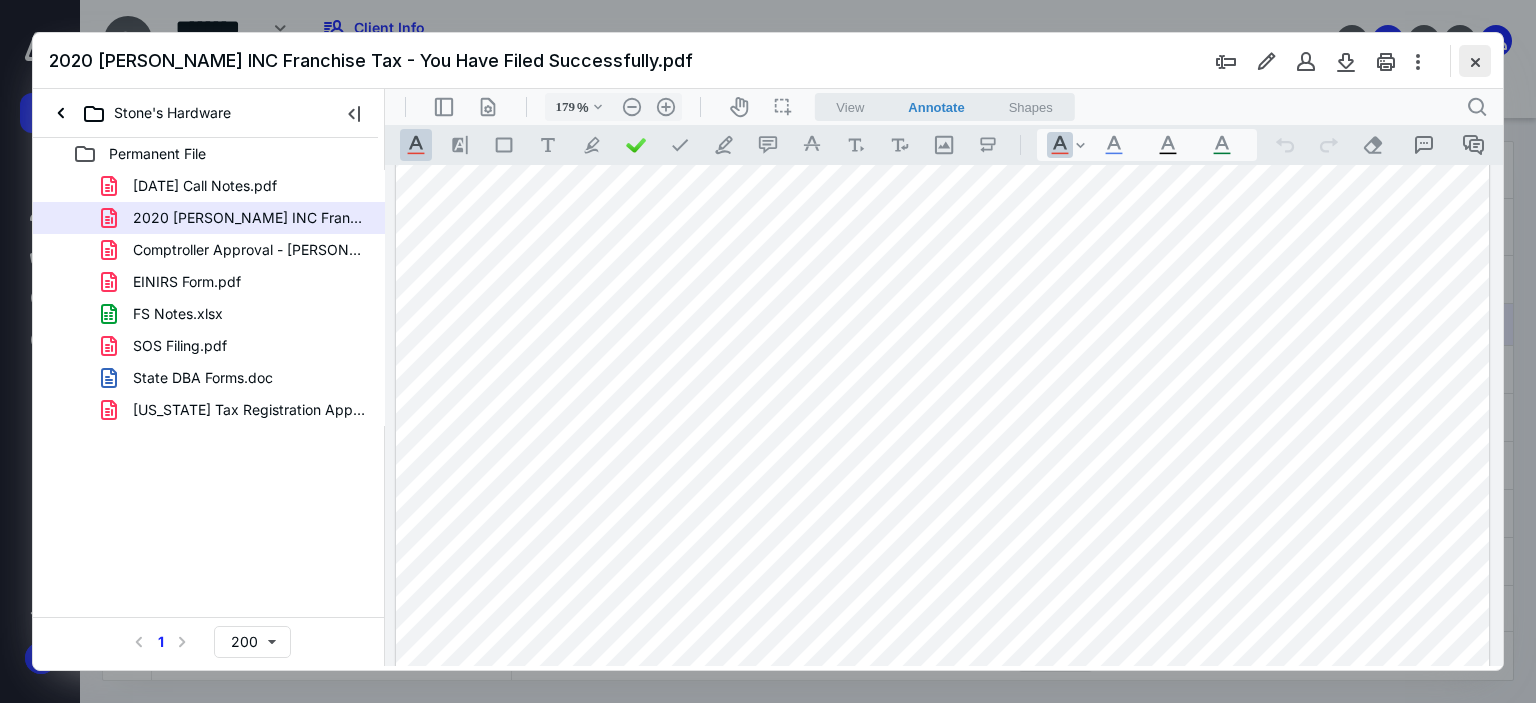 click at bounding box center [1475, 61] 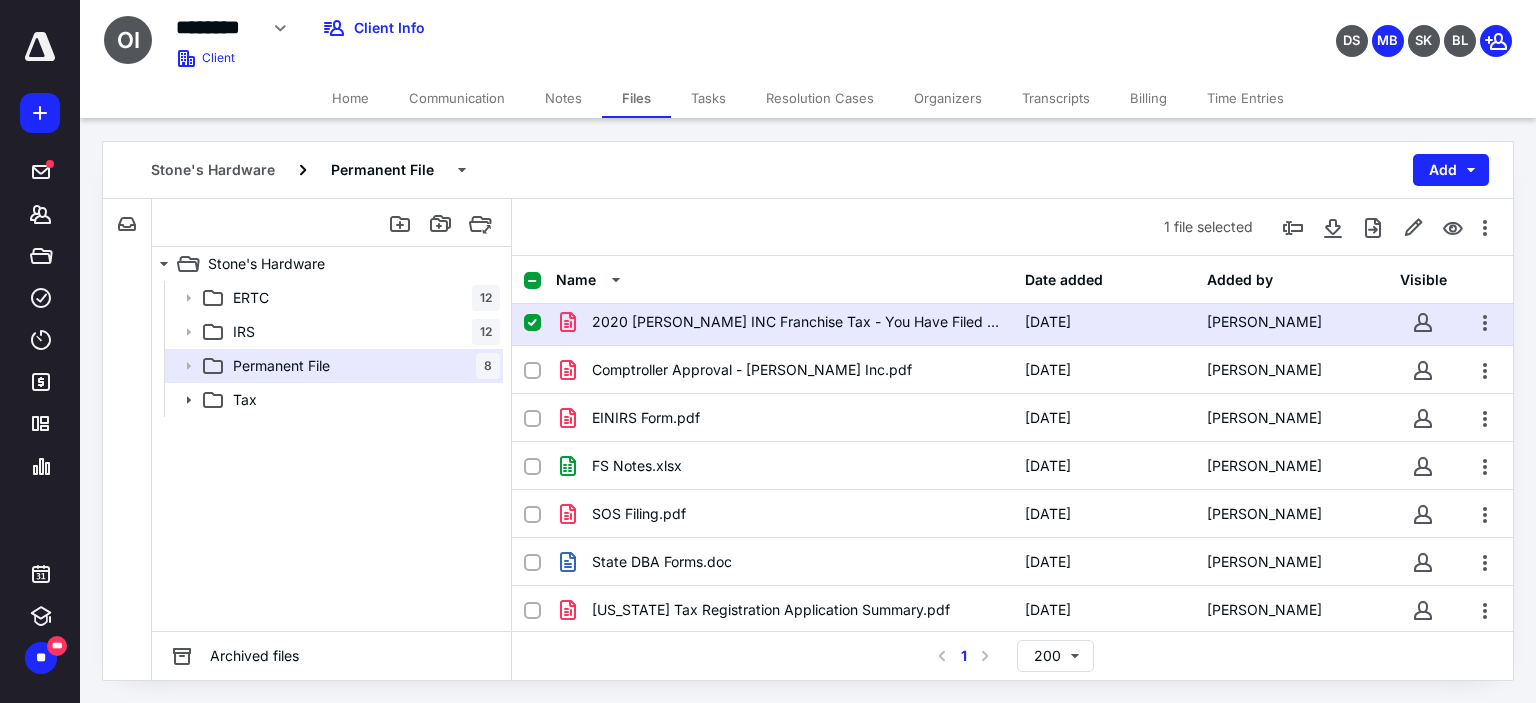 click on "Tasks" at bounding box center (708, 98) 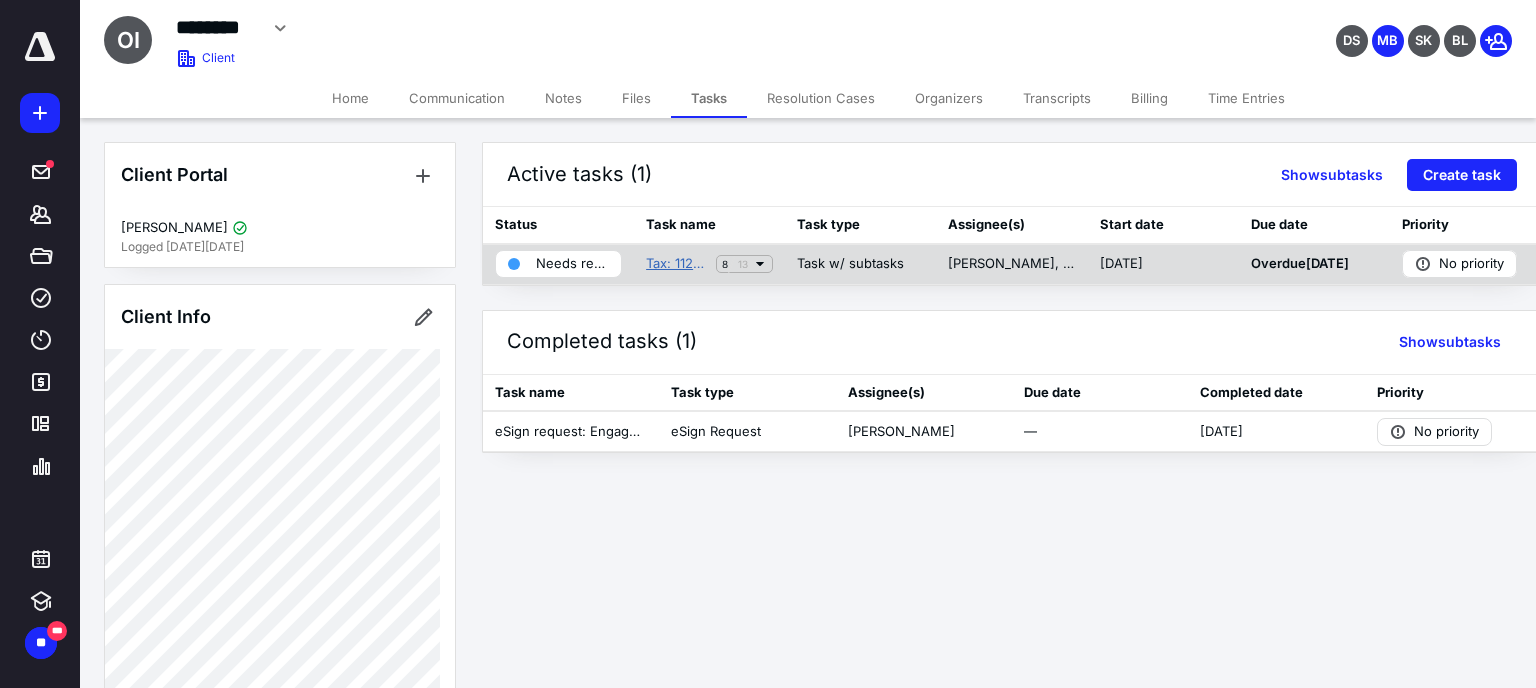 click on "Tax: 1120 Tax Return - 2024" at bounding box center [677, 264] 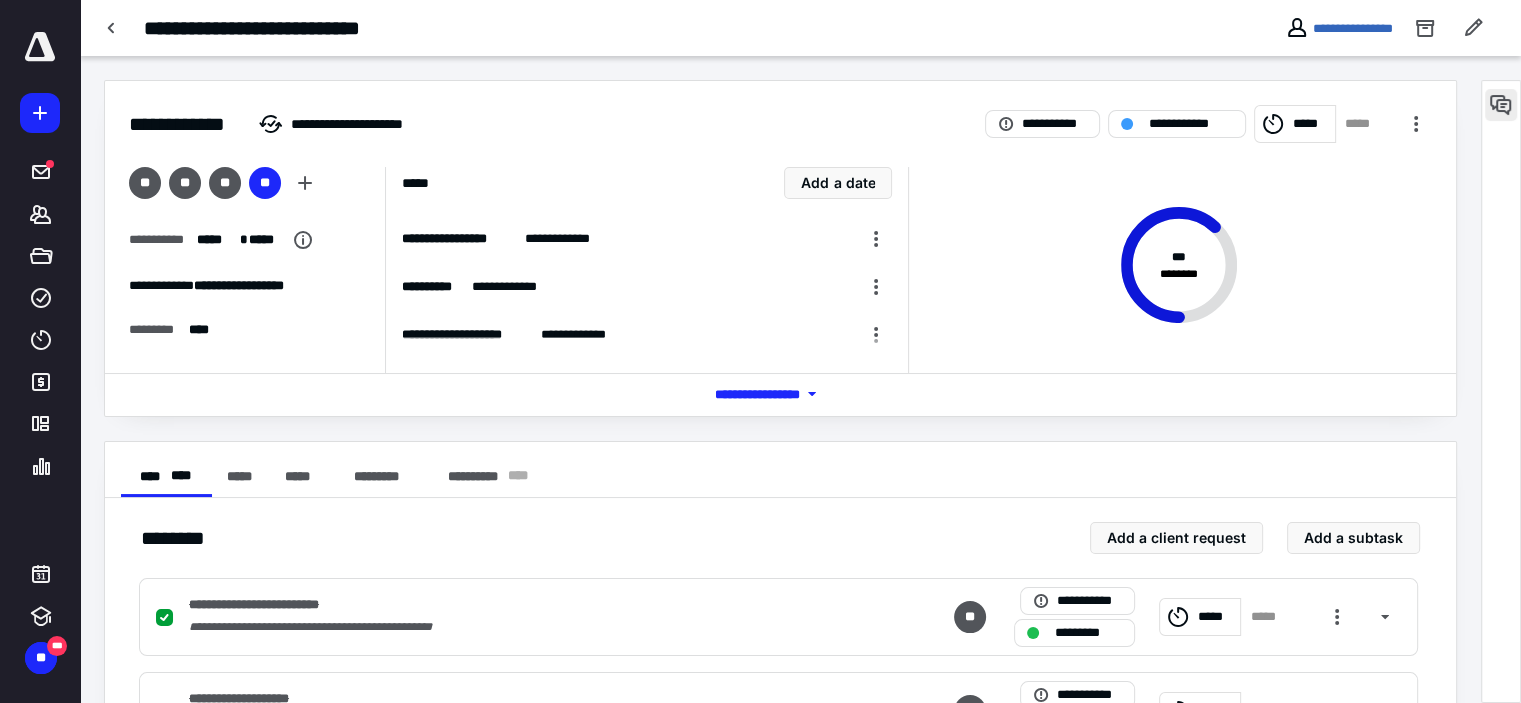 click at bounding box center (1501, 105) 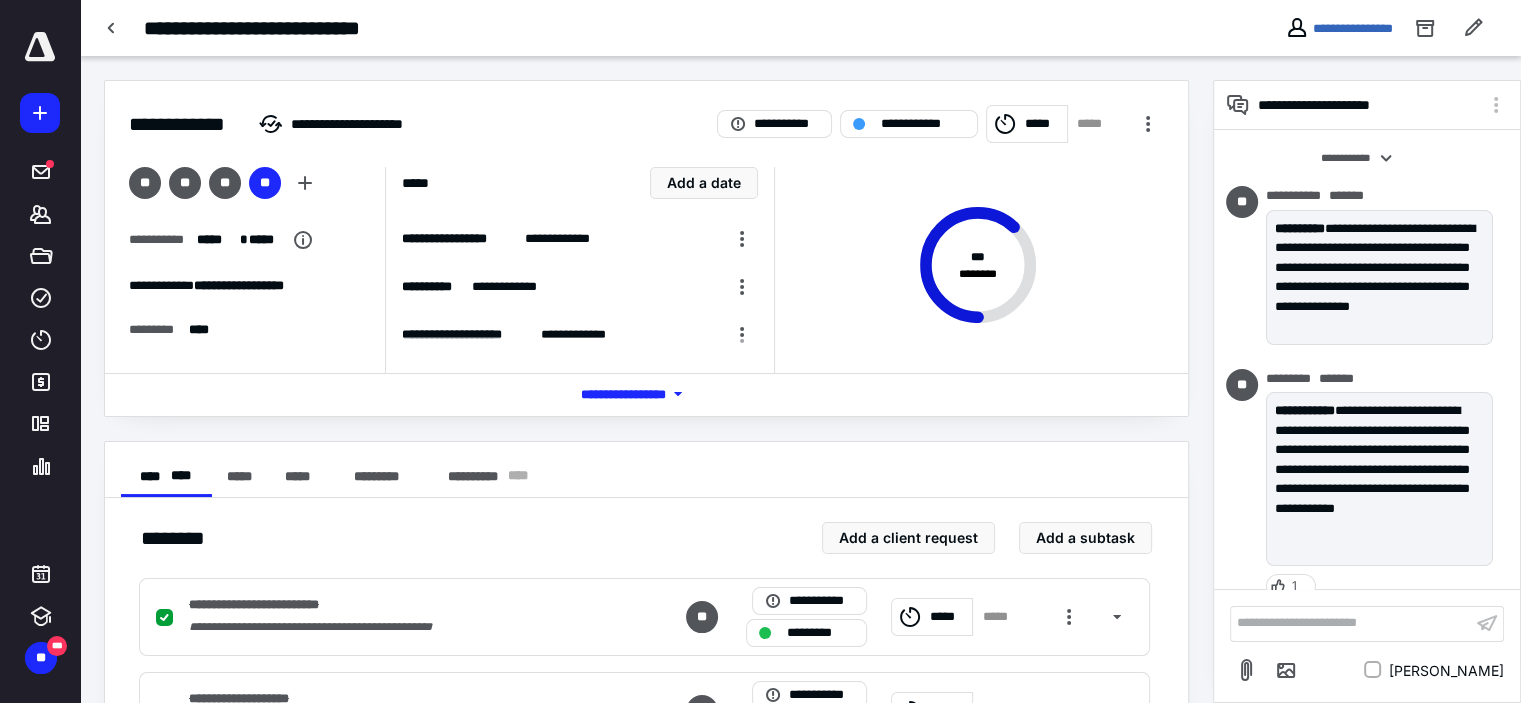 scroll, scrollTop: 735, scrollLeft: 0, axis: vertical 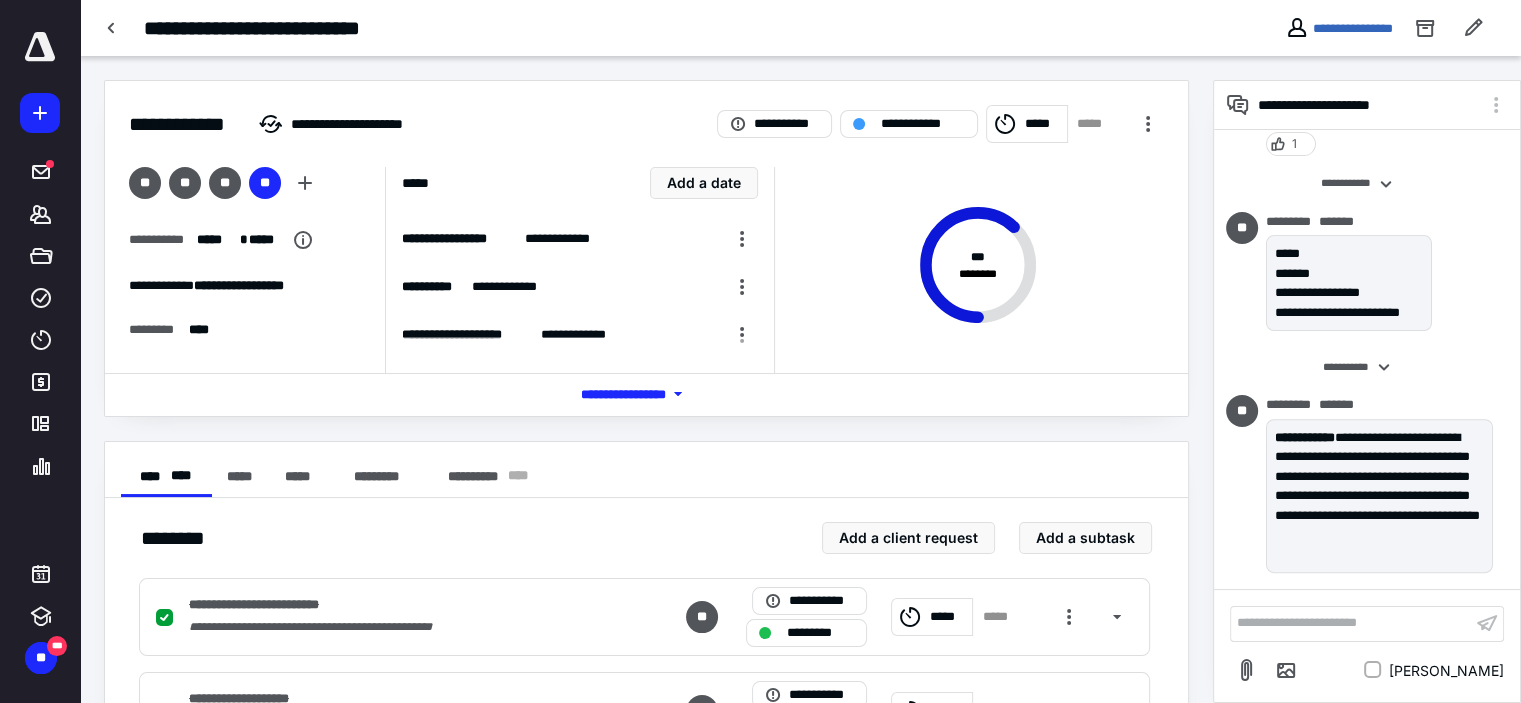 click on "**********" at bounding box center (1351, 623) 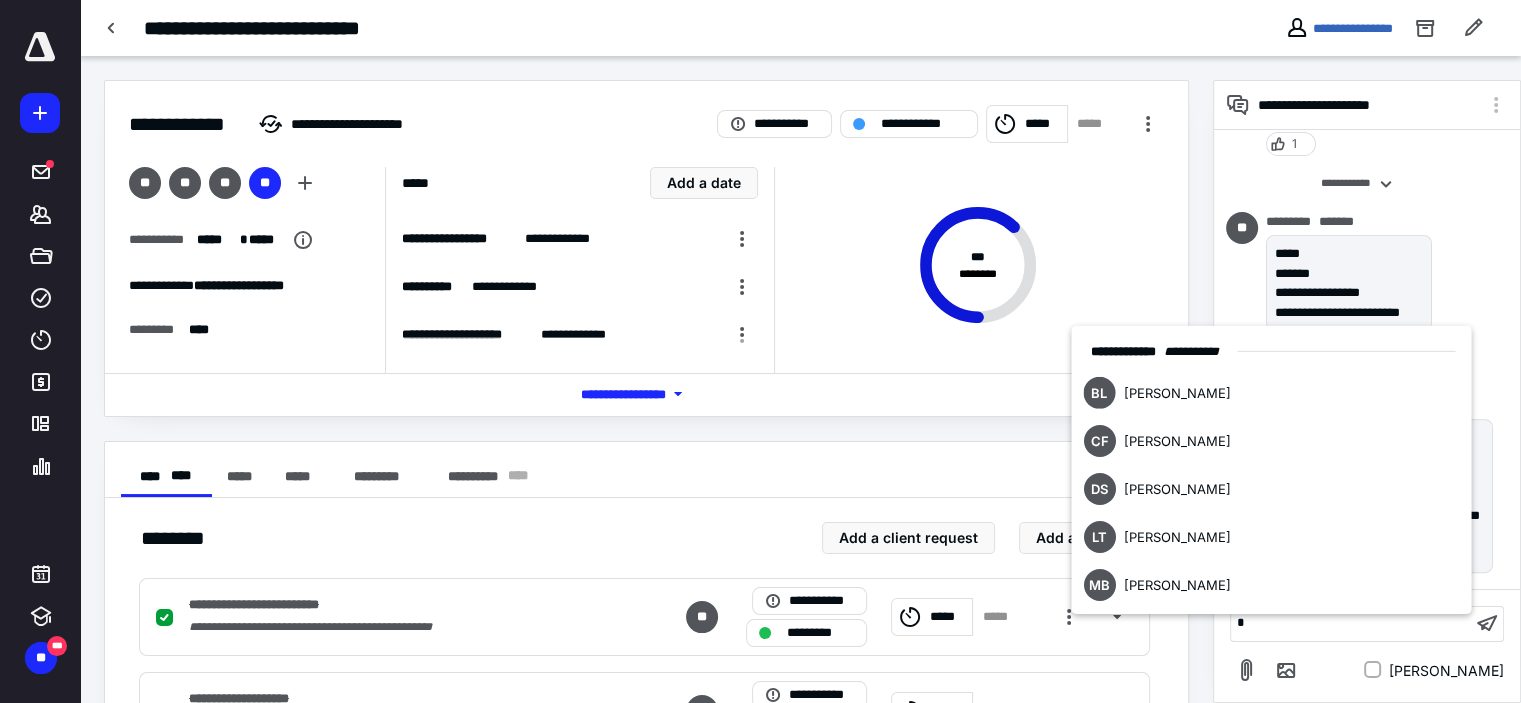 type 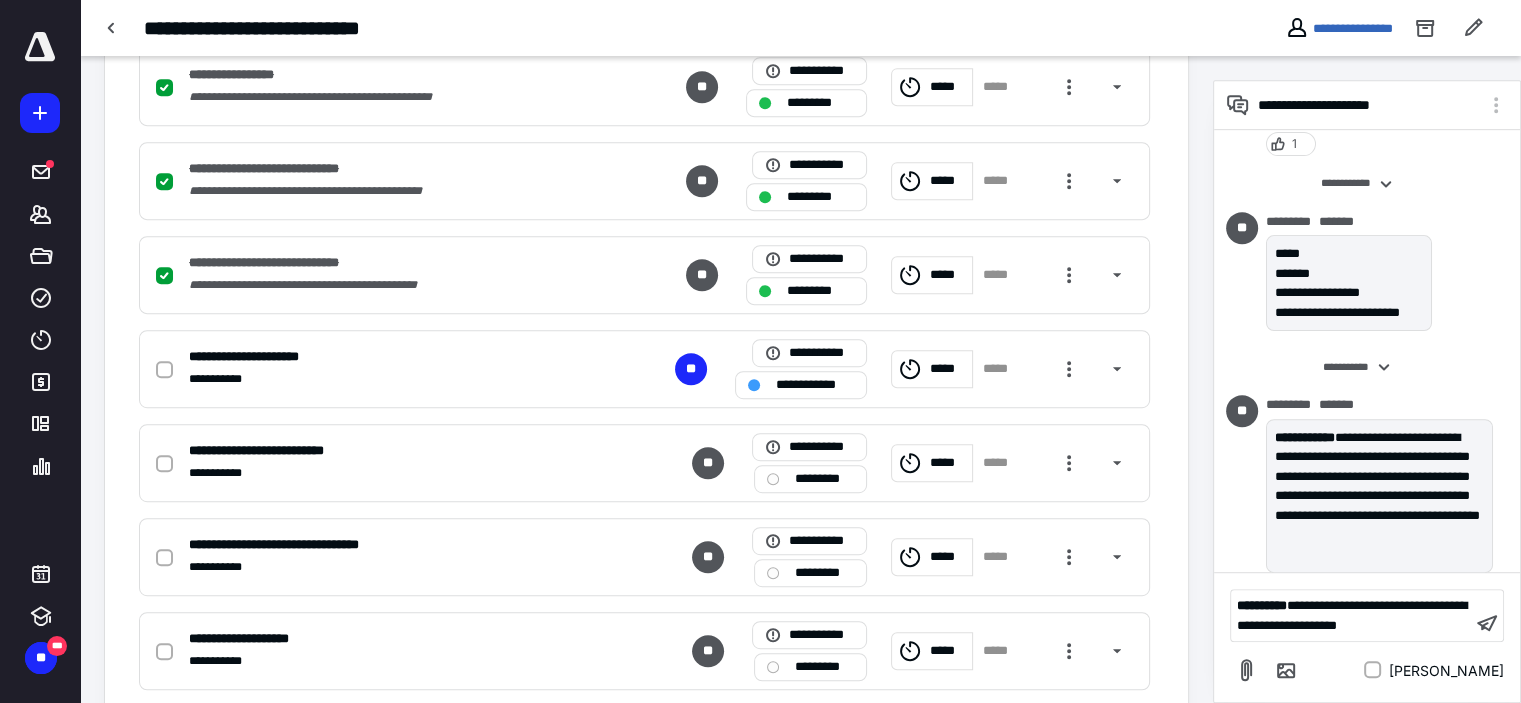 scroll, scrollTop: 1129, scrollLeft: 0, axis: vertical 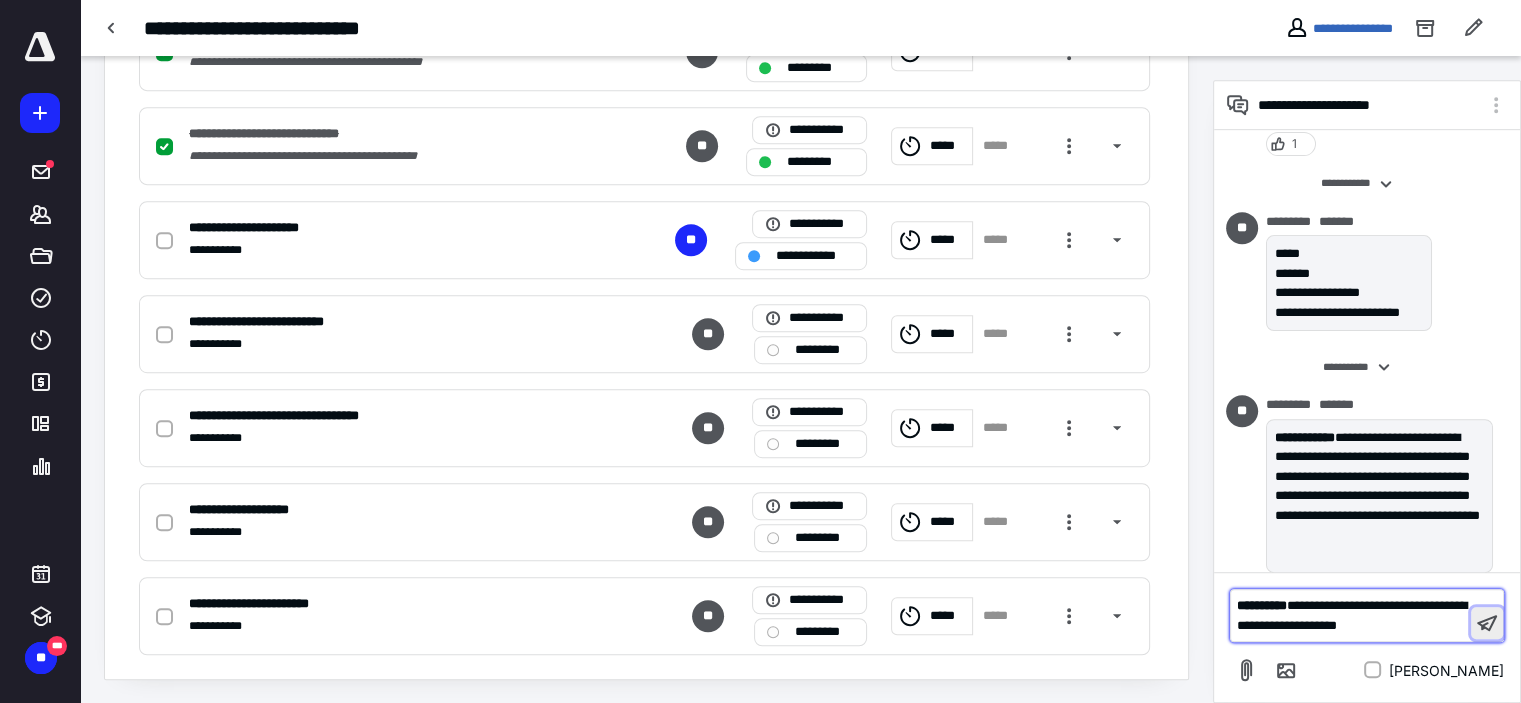 click at bounding box center [1487, 623] 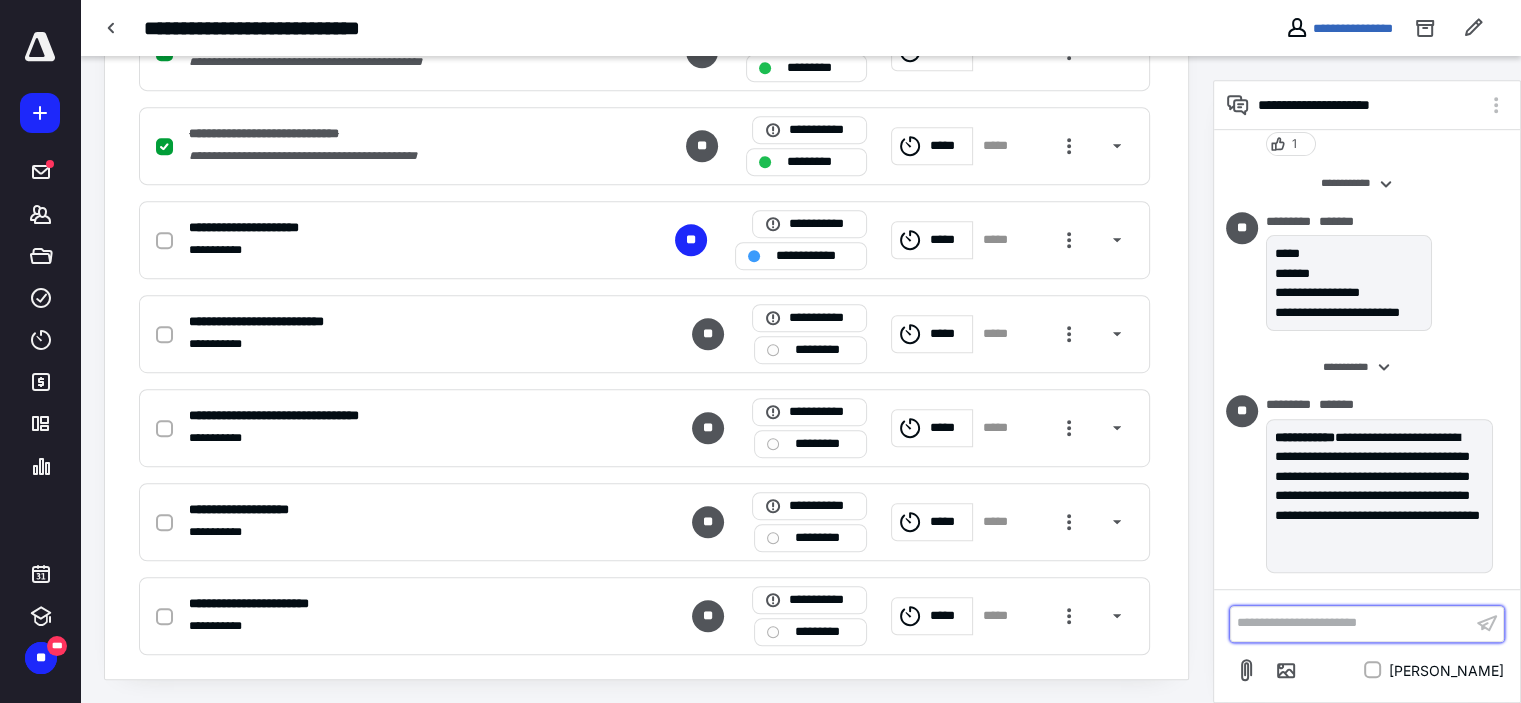scroll, scrollTop: 898, scrollLeft: 0, axis: vertical 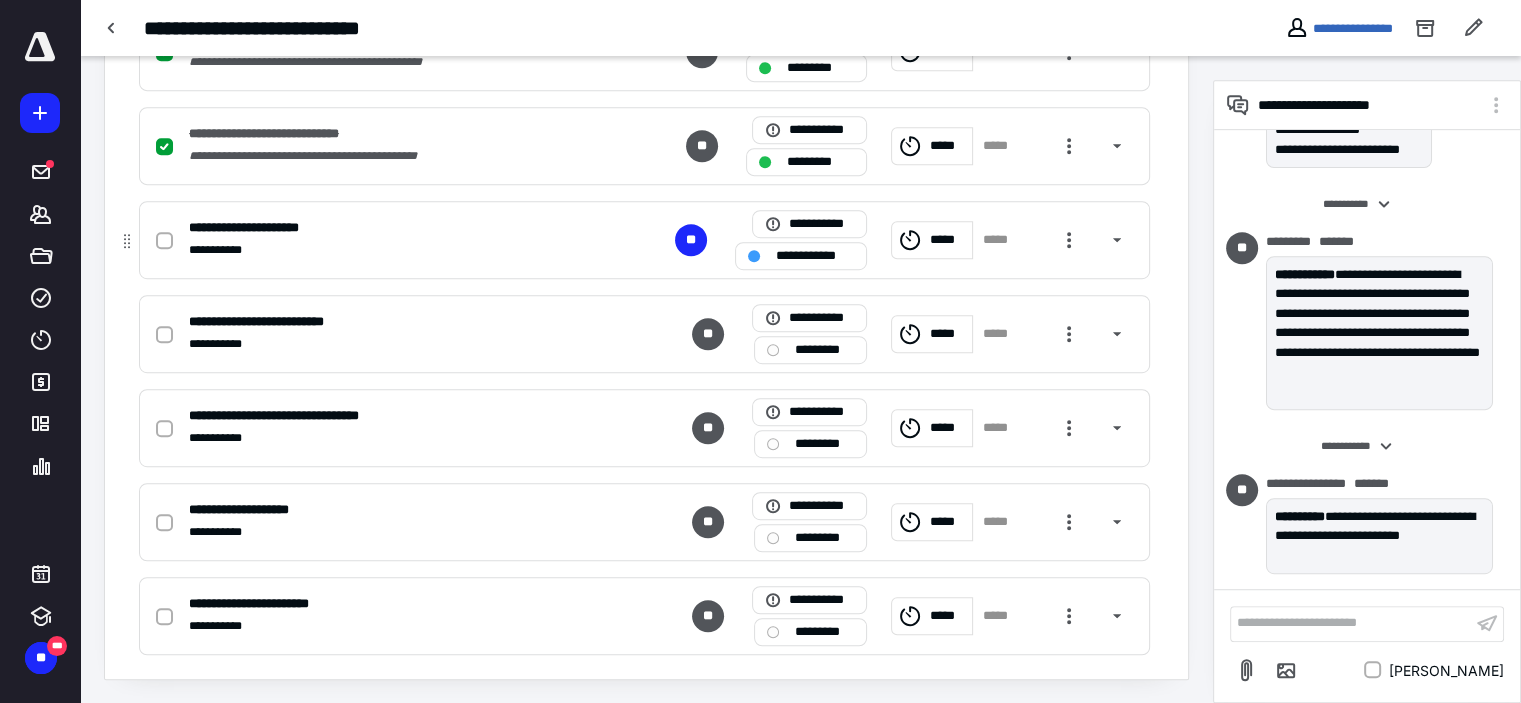 click on "*****" at bounding box center [948, 240] 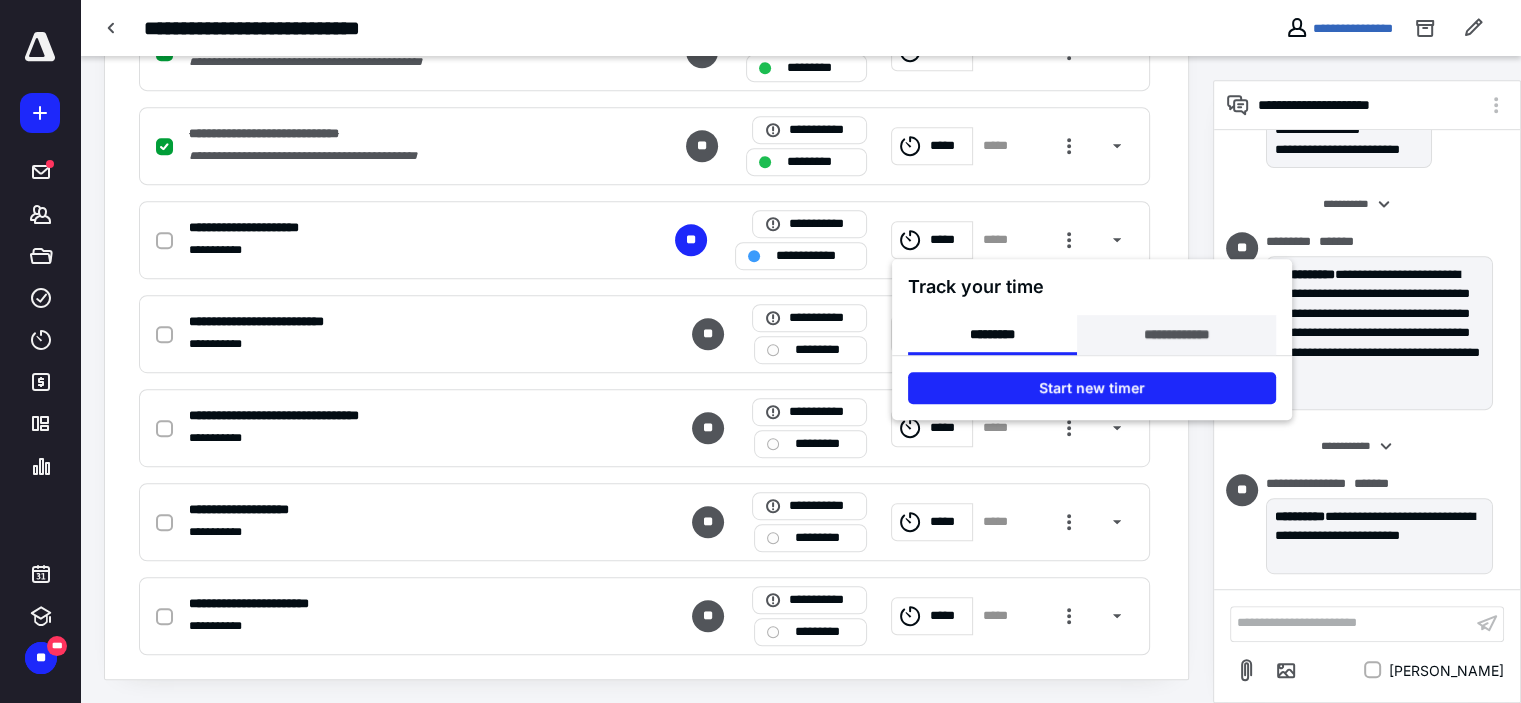 click on "**********" at bounding box center (1176, 335) 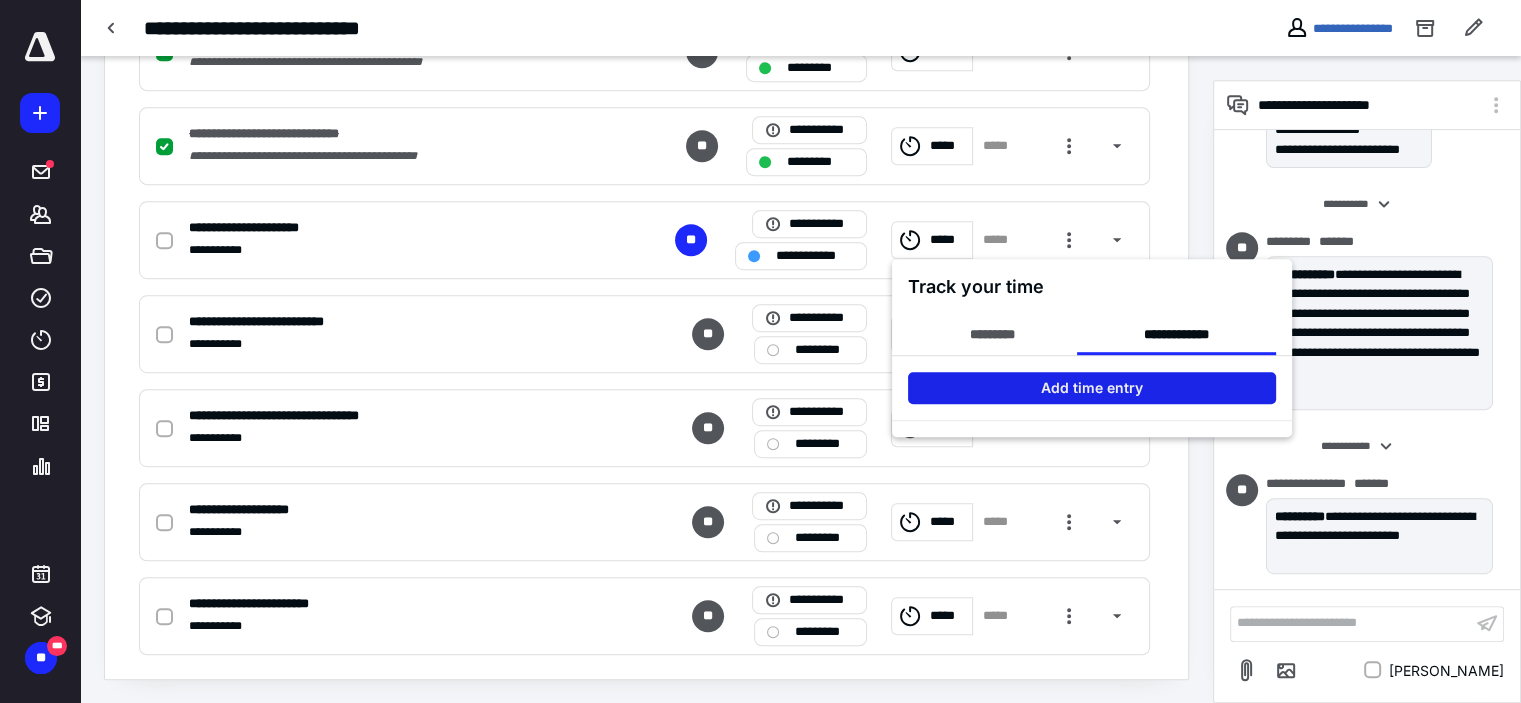 click on "Add time entry" at bounding box center (1092, 388) 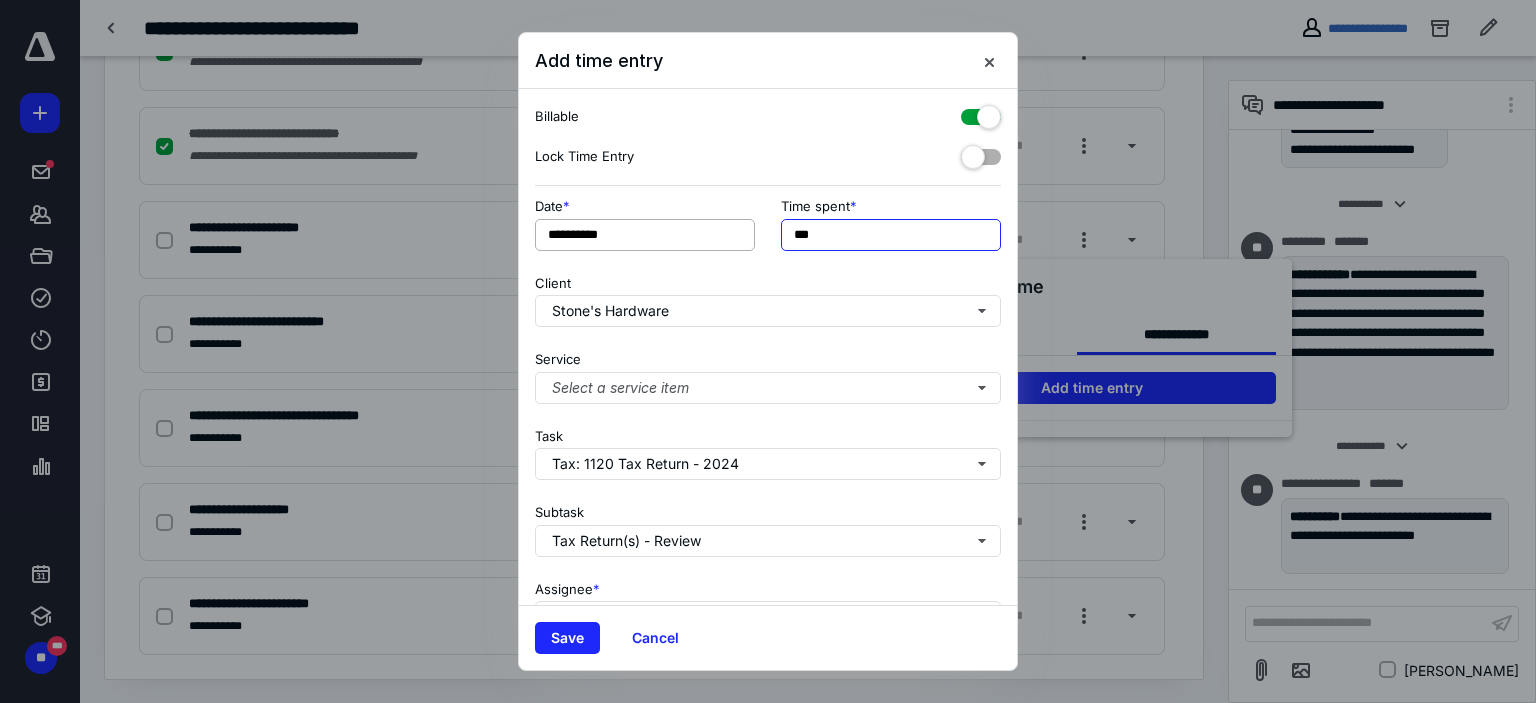 drag, startPoint x: 804, startPoint y: 237, endPoint x: 737, endPoint y: 243, distance: 67.26812 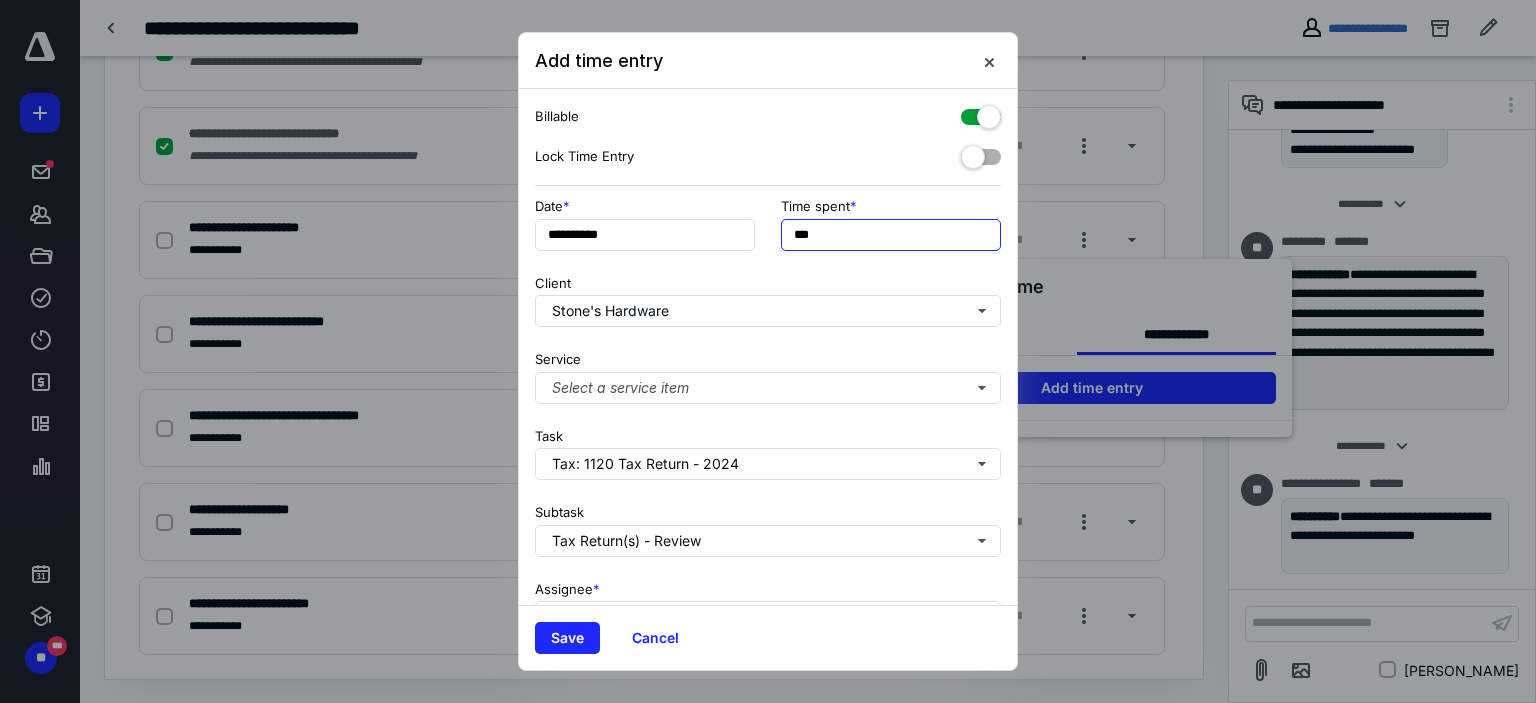 type on "***" 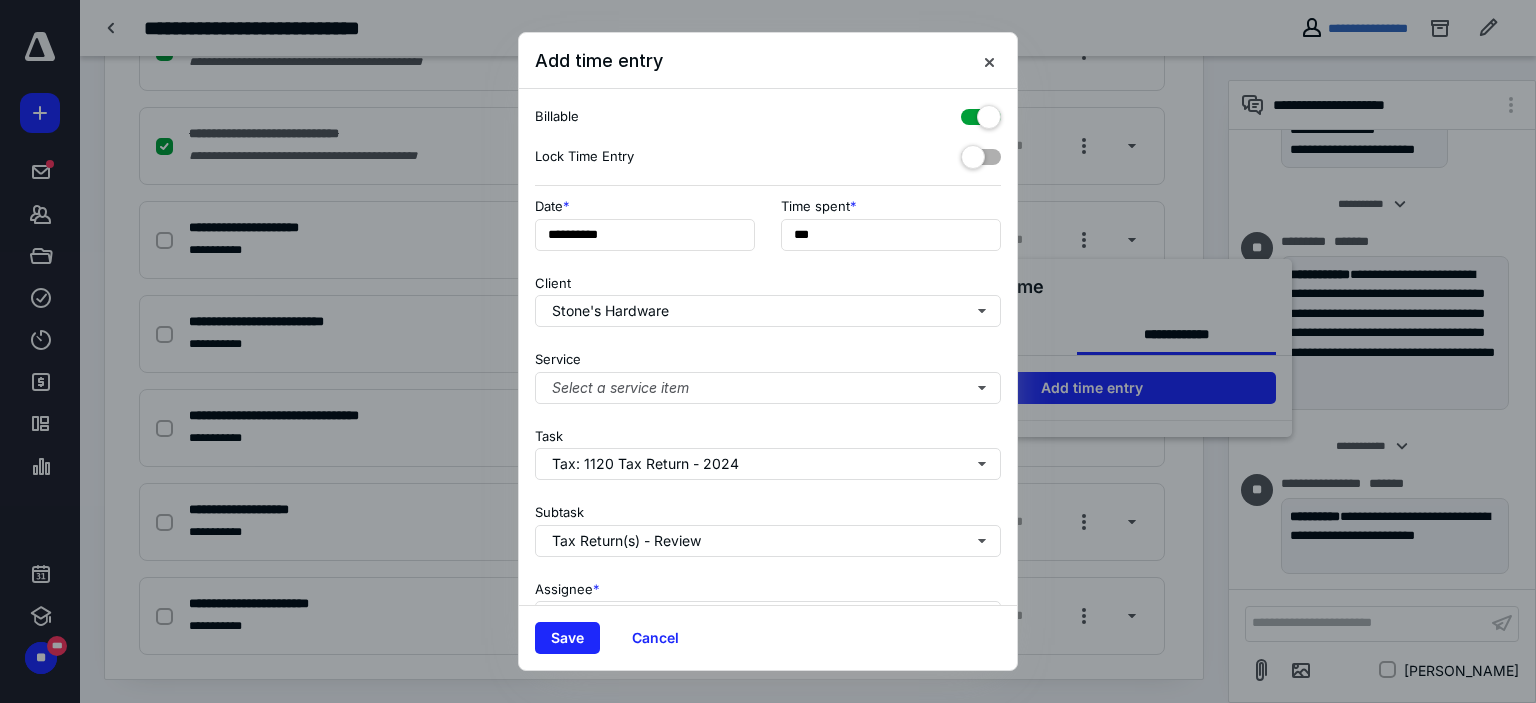 click on "Client Stone's Hardware" at bounding box center [768, 297] 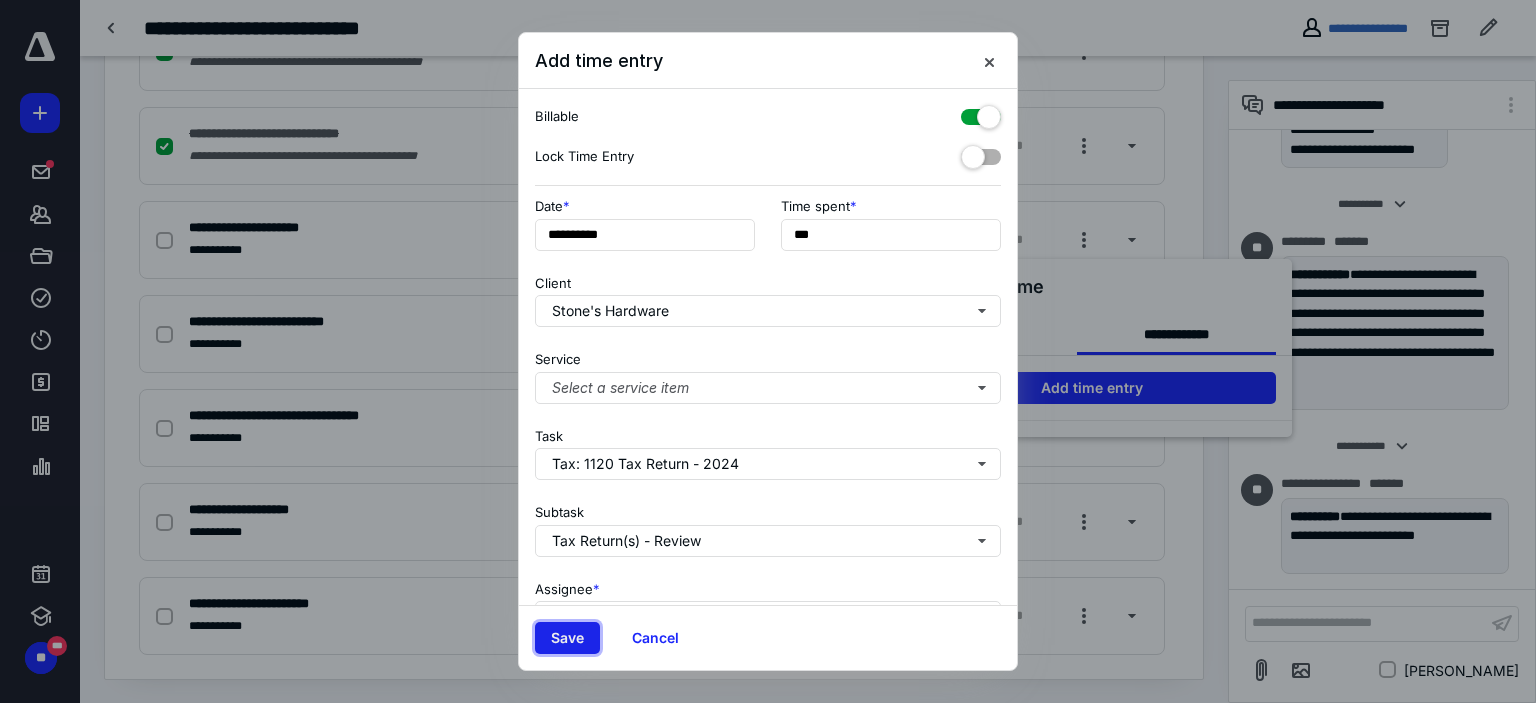 click on "Save" at bounding box center [567, 638] 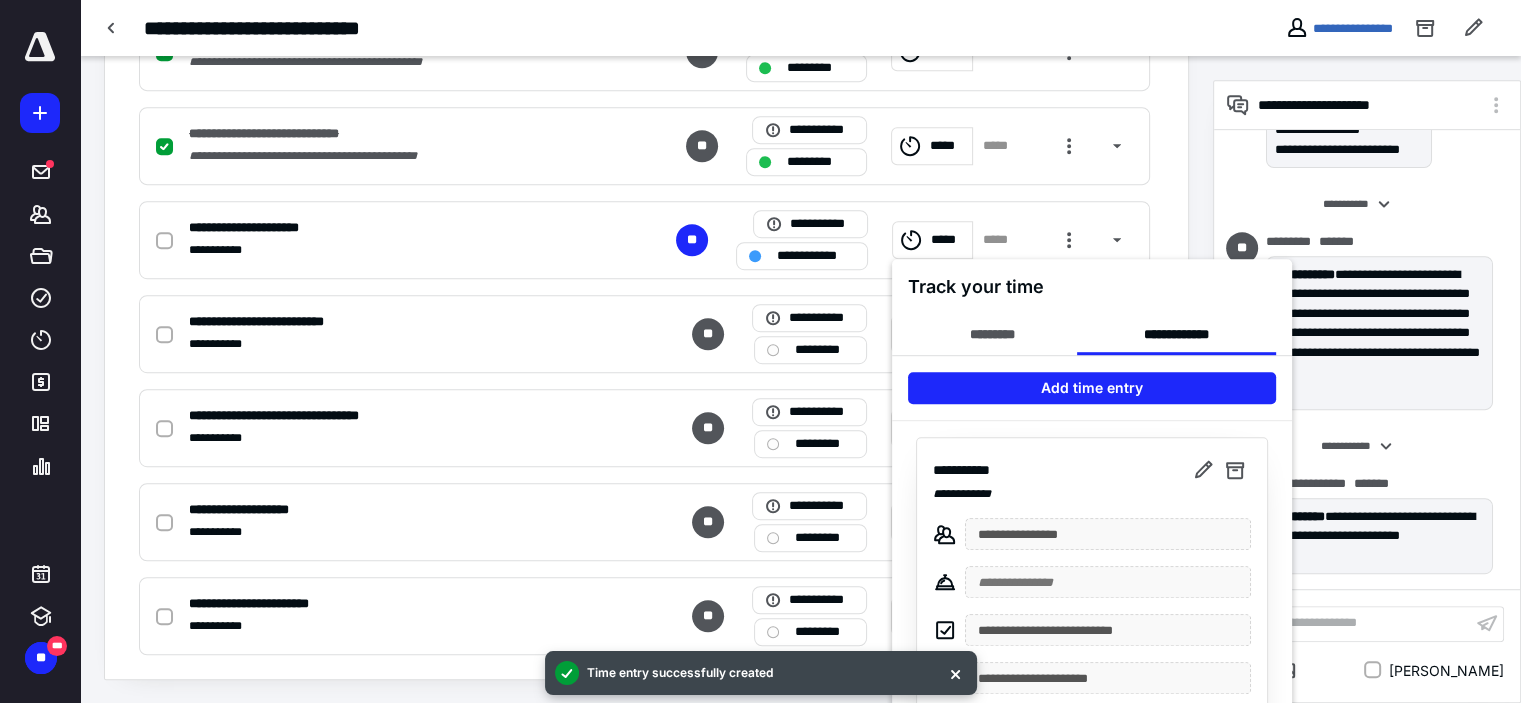click at bounding box center [760, 351] 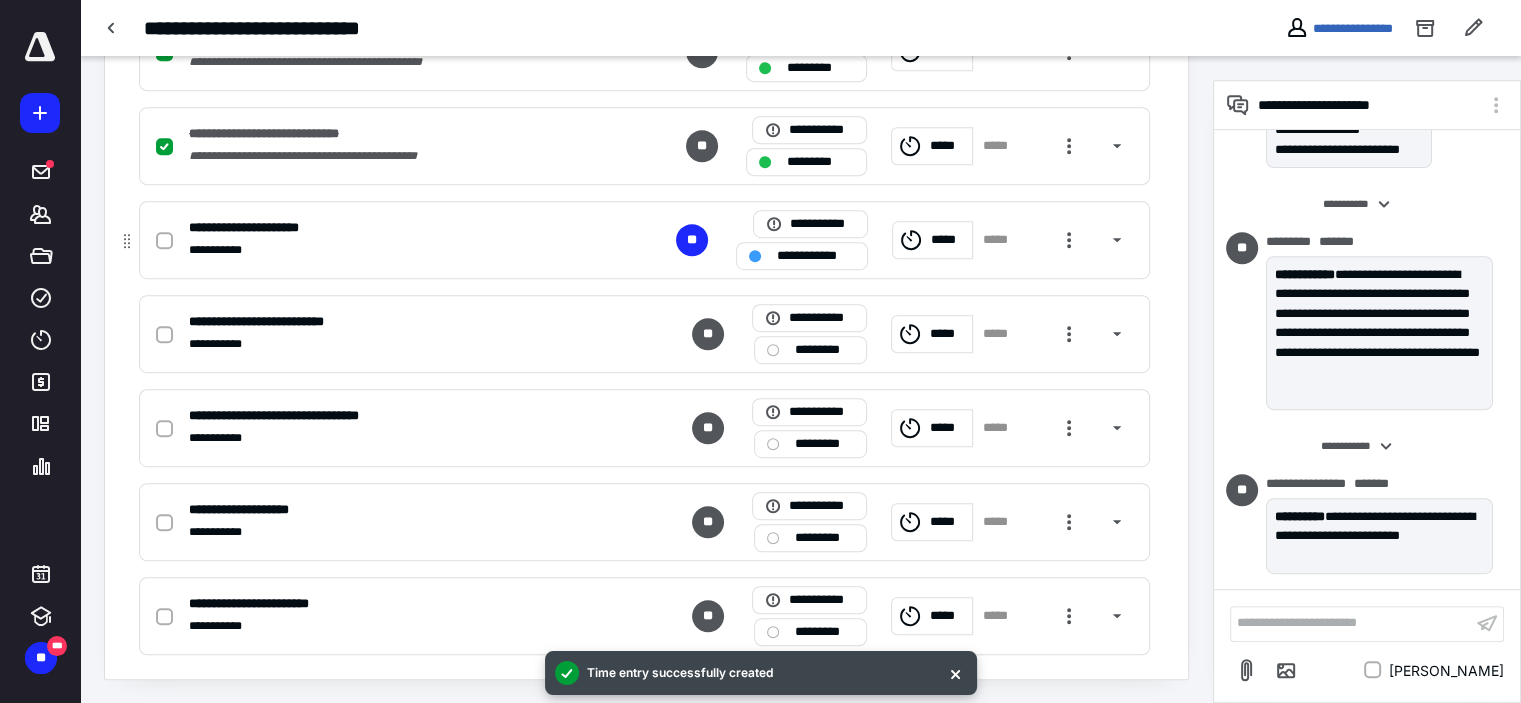 click 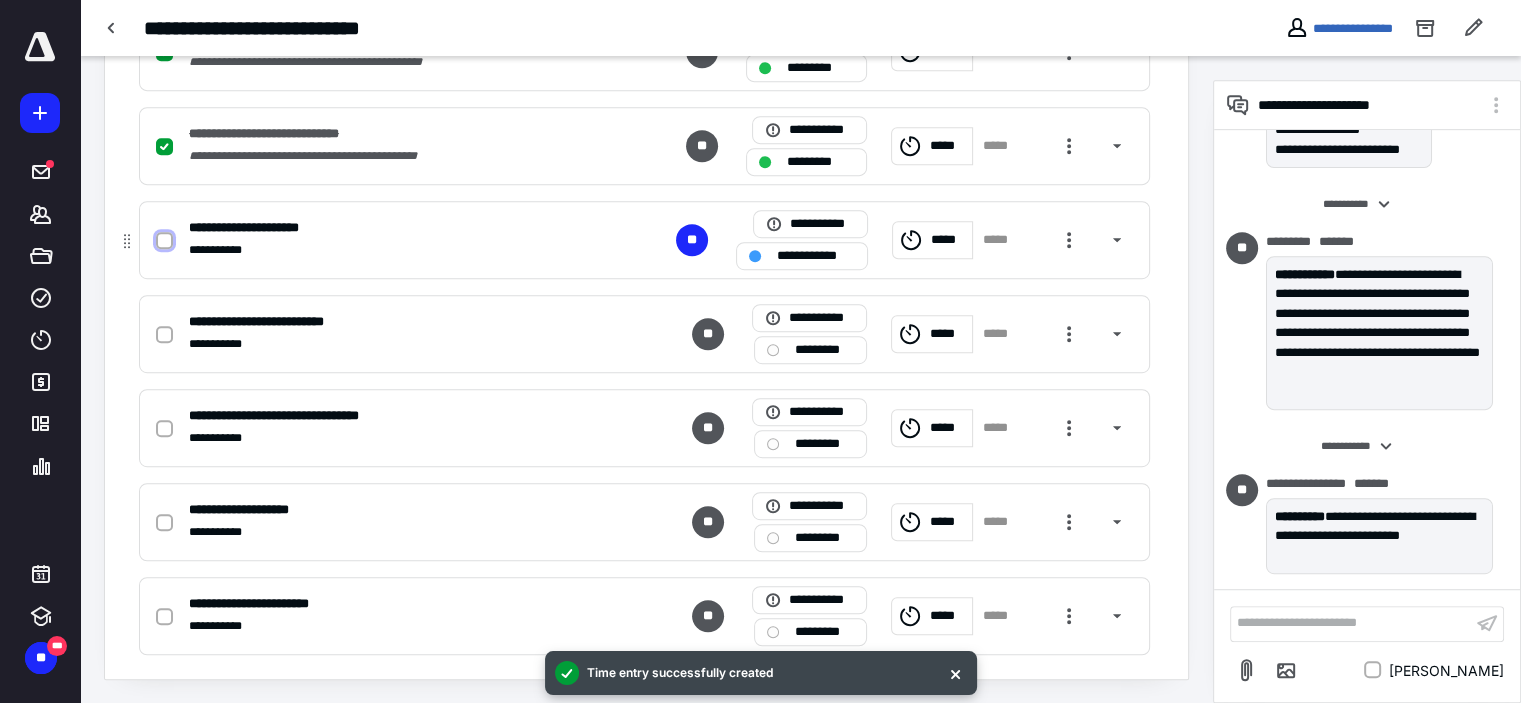 click at bounding box center (164, 241) 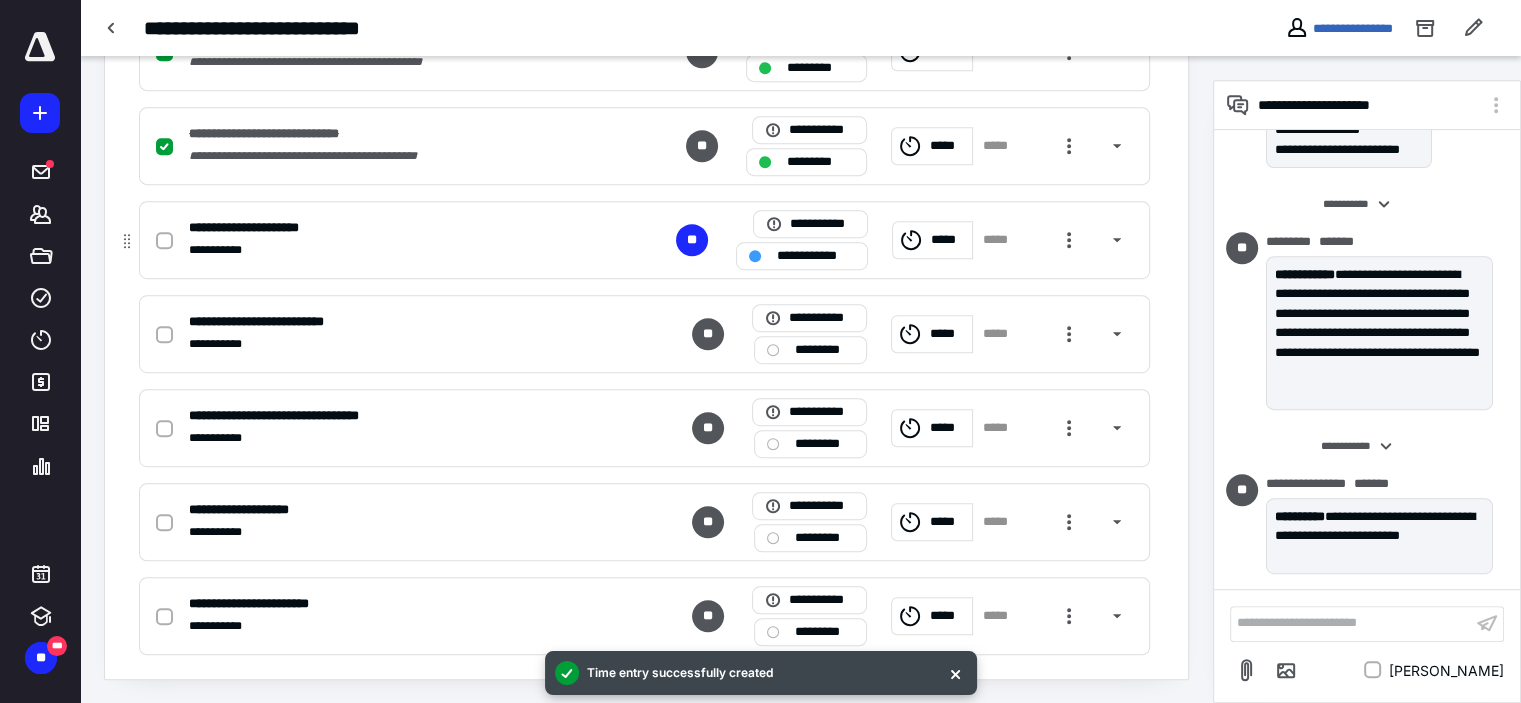 checkbox on "true" 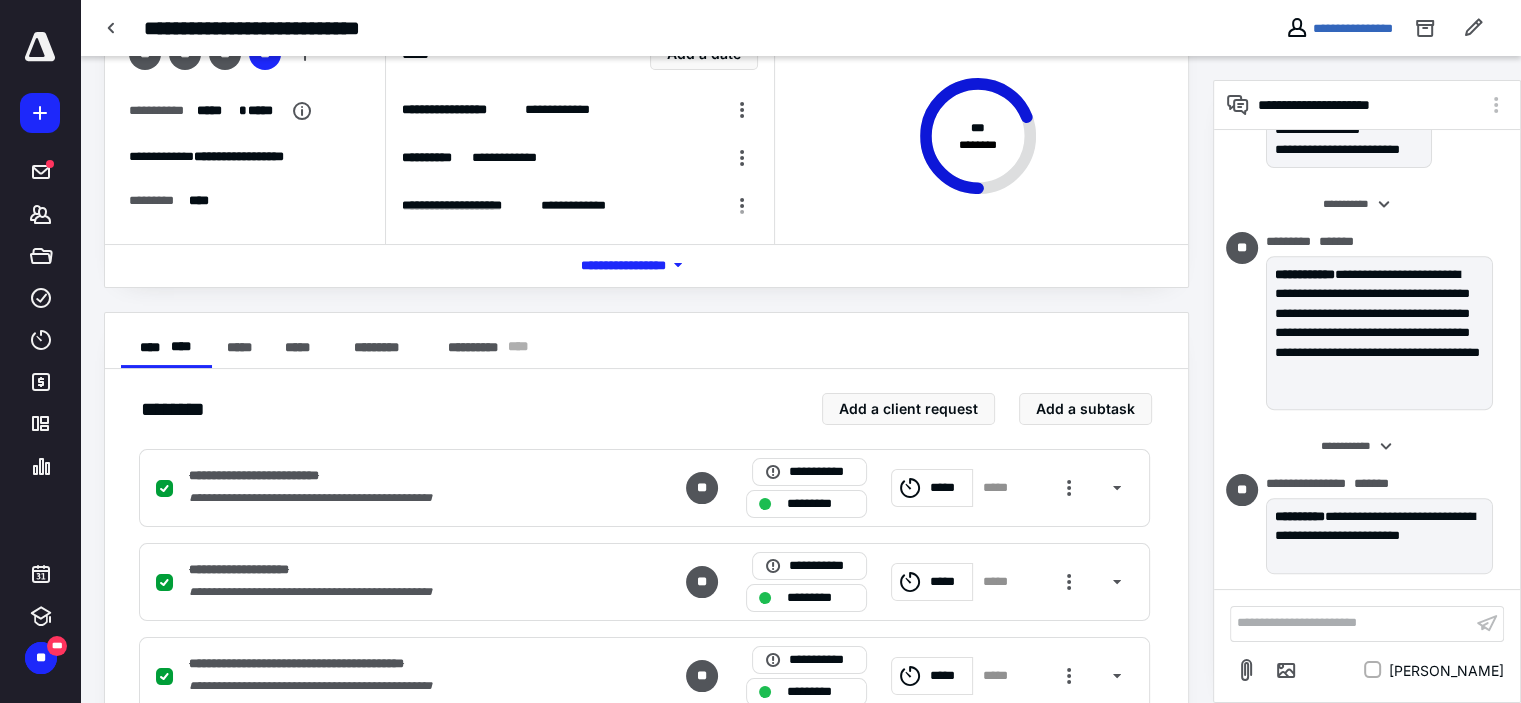 scroll, scrollTop: 0, scrollLeft: 0, axis: both 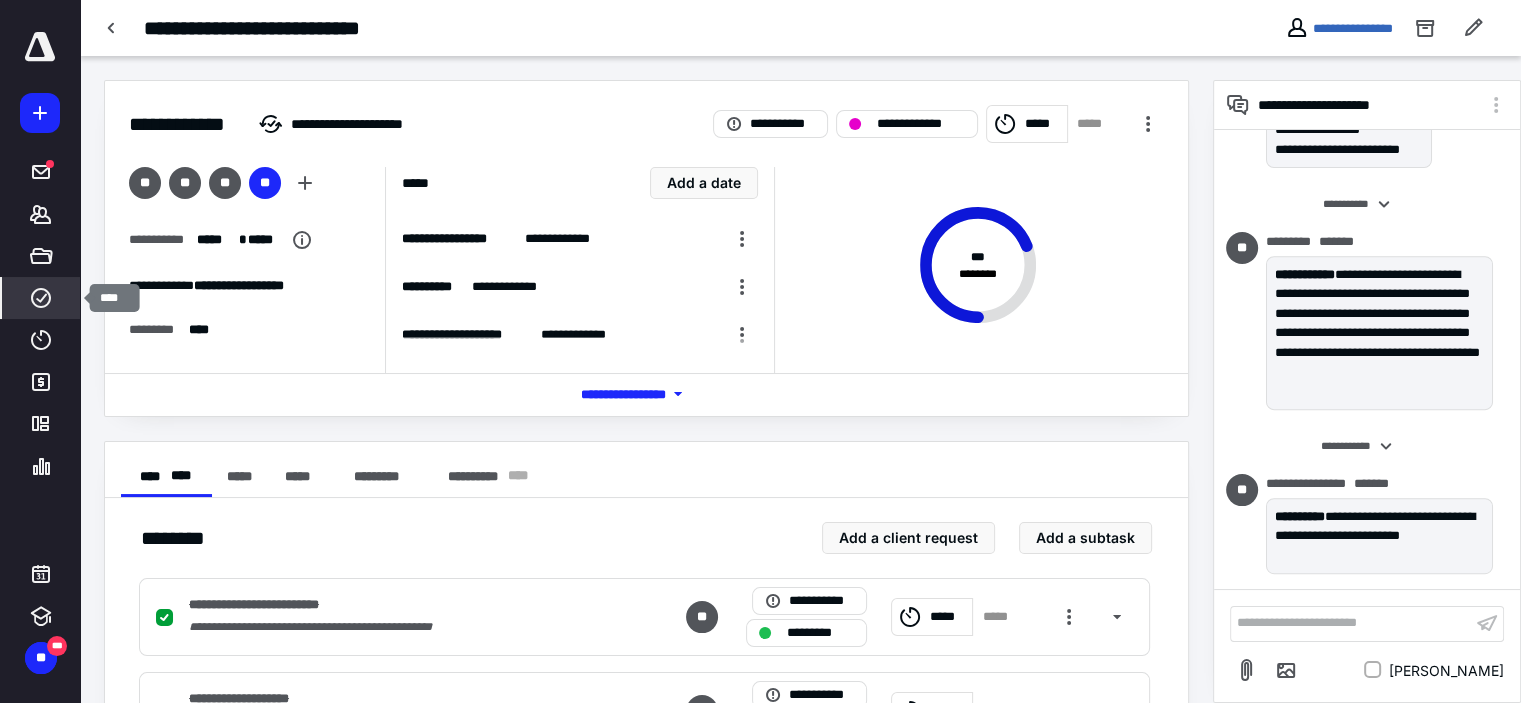 click 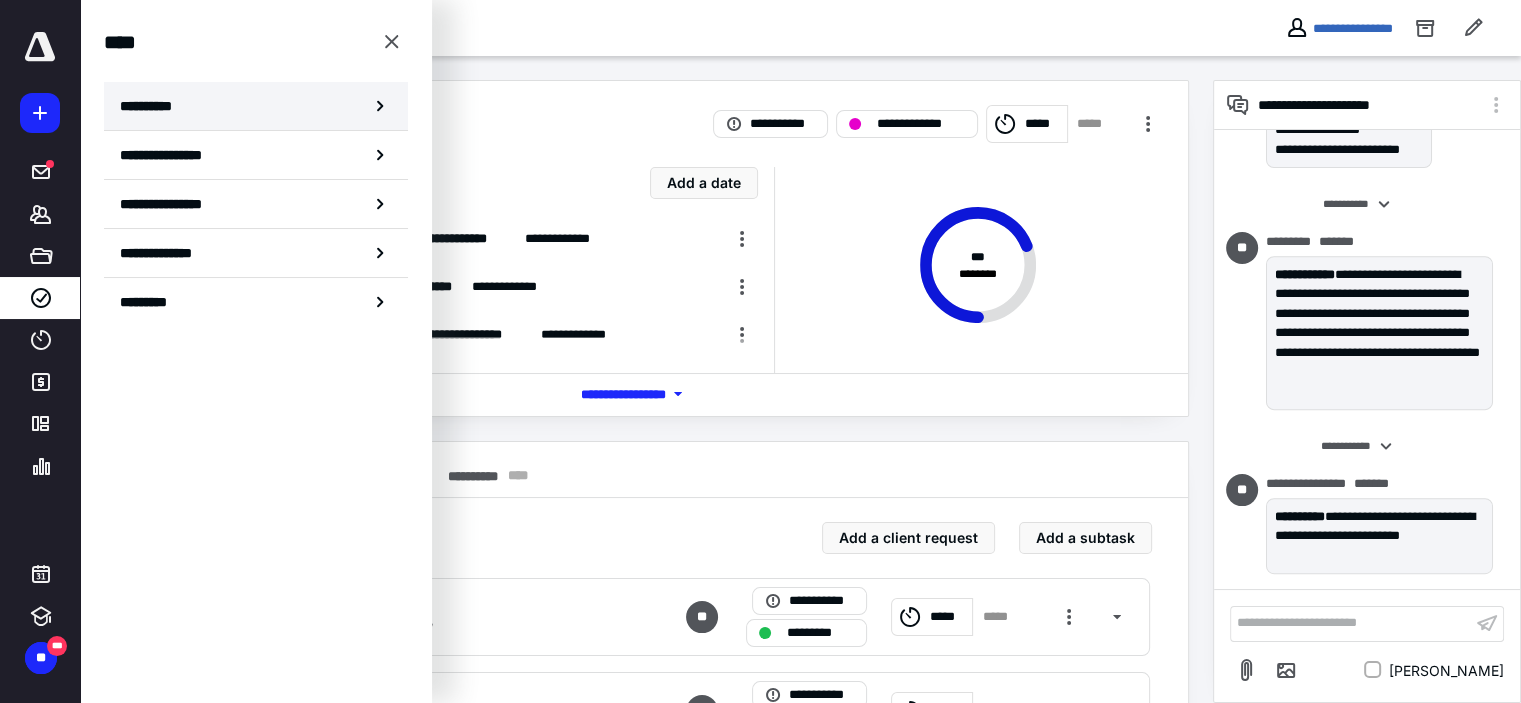 click on "**********" at bounding box center (256, 106) 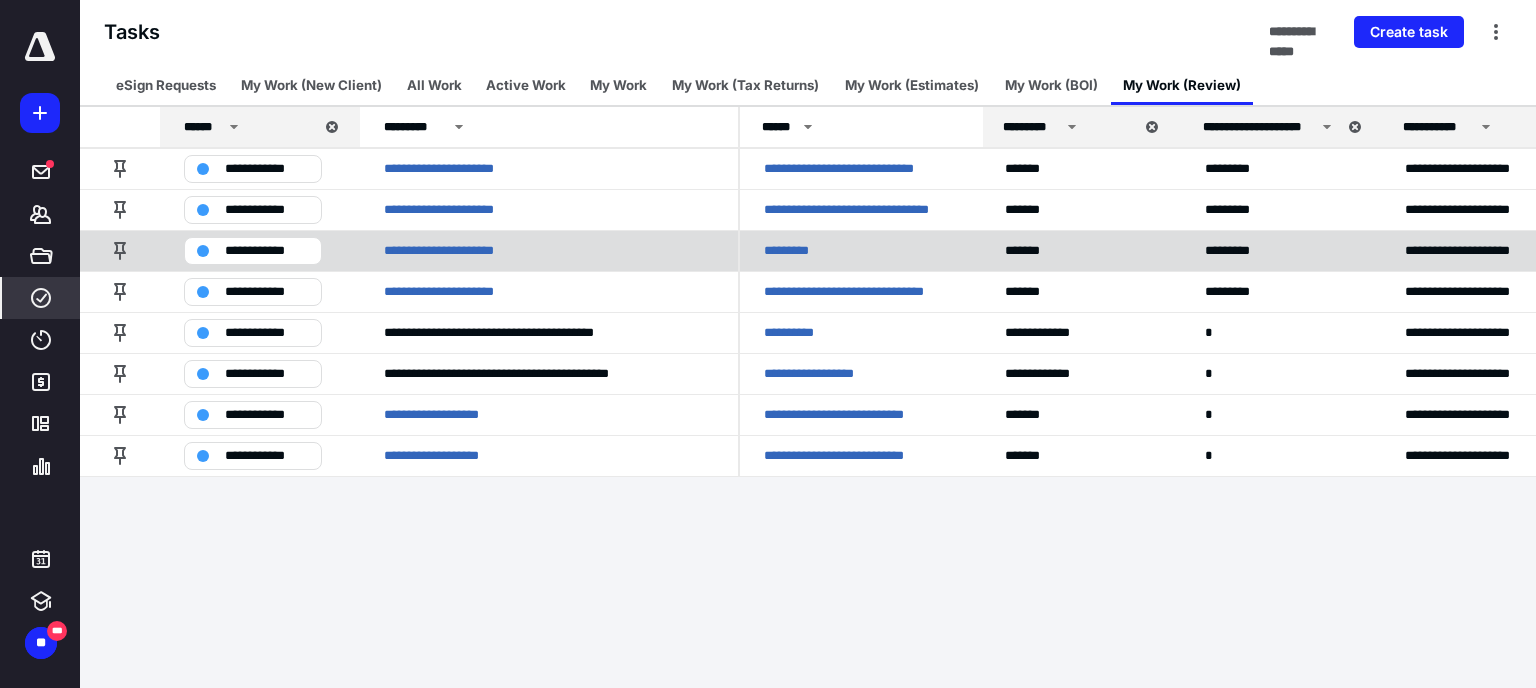 click on "*********" at bounding box center [793, 251] 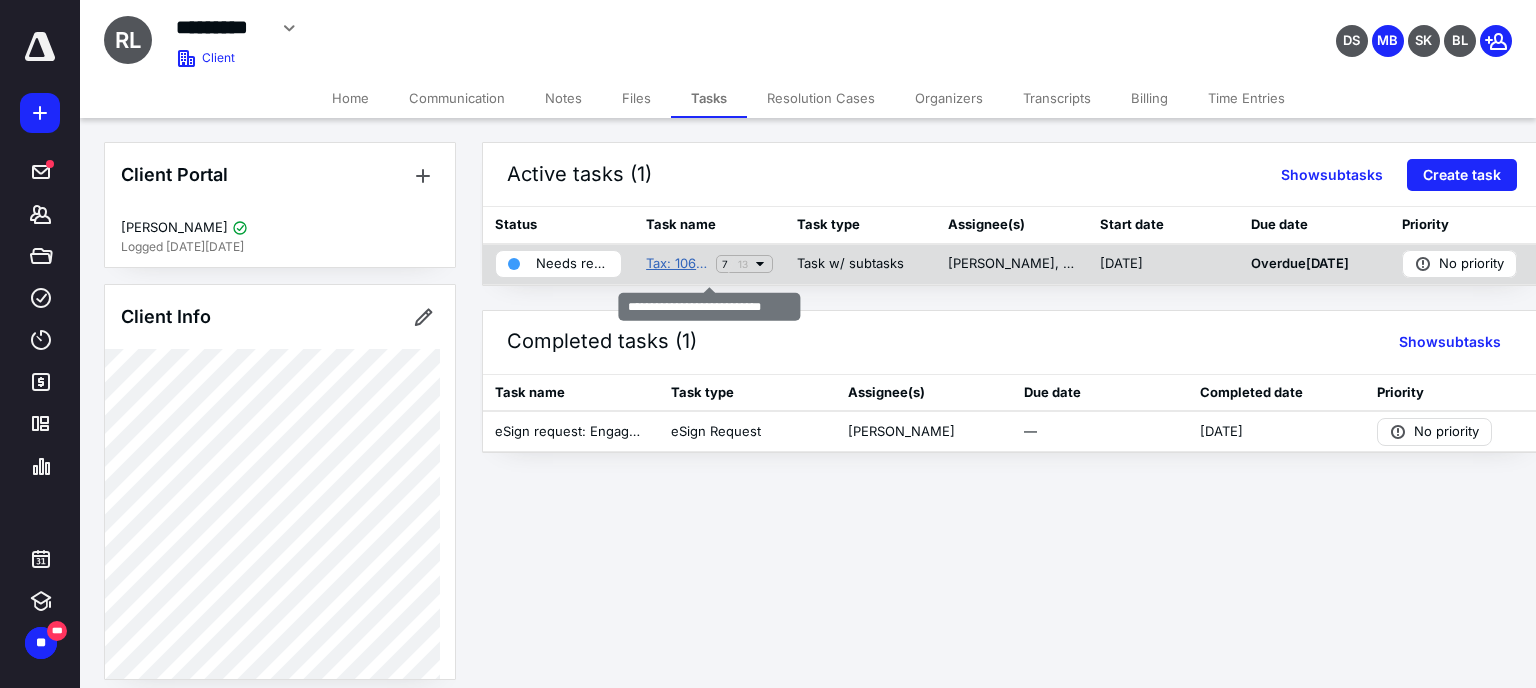 click on "Tax: 1065 Tax Return - 2024" at bounding box center (677, 264) 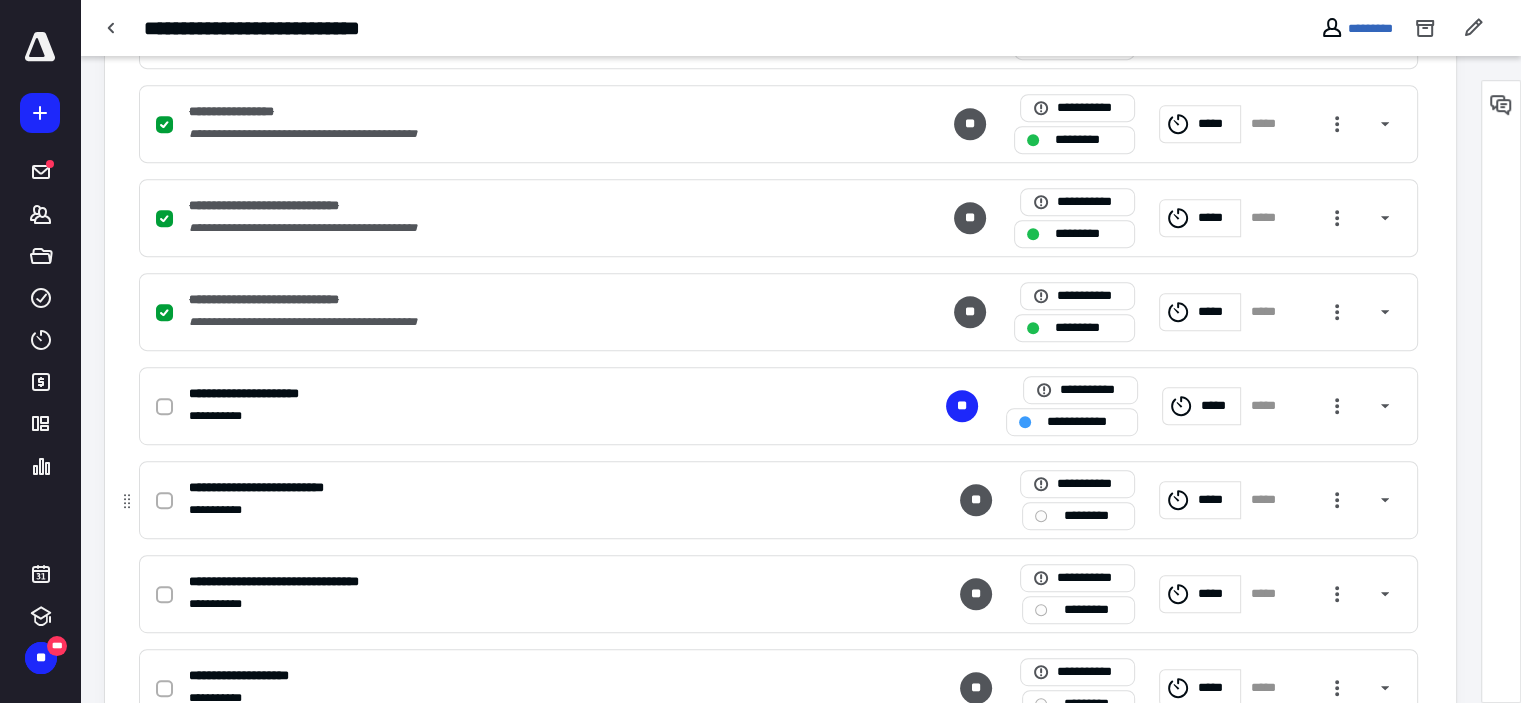 scroll, scrollTop: 929, scrollLeft: 0, axis: vertical 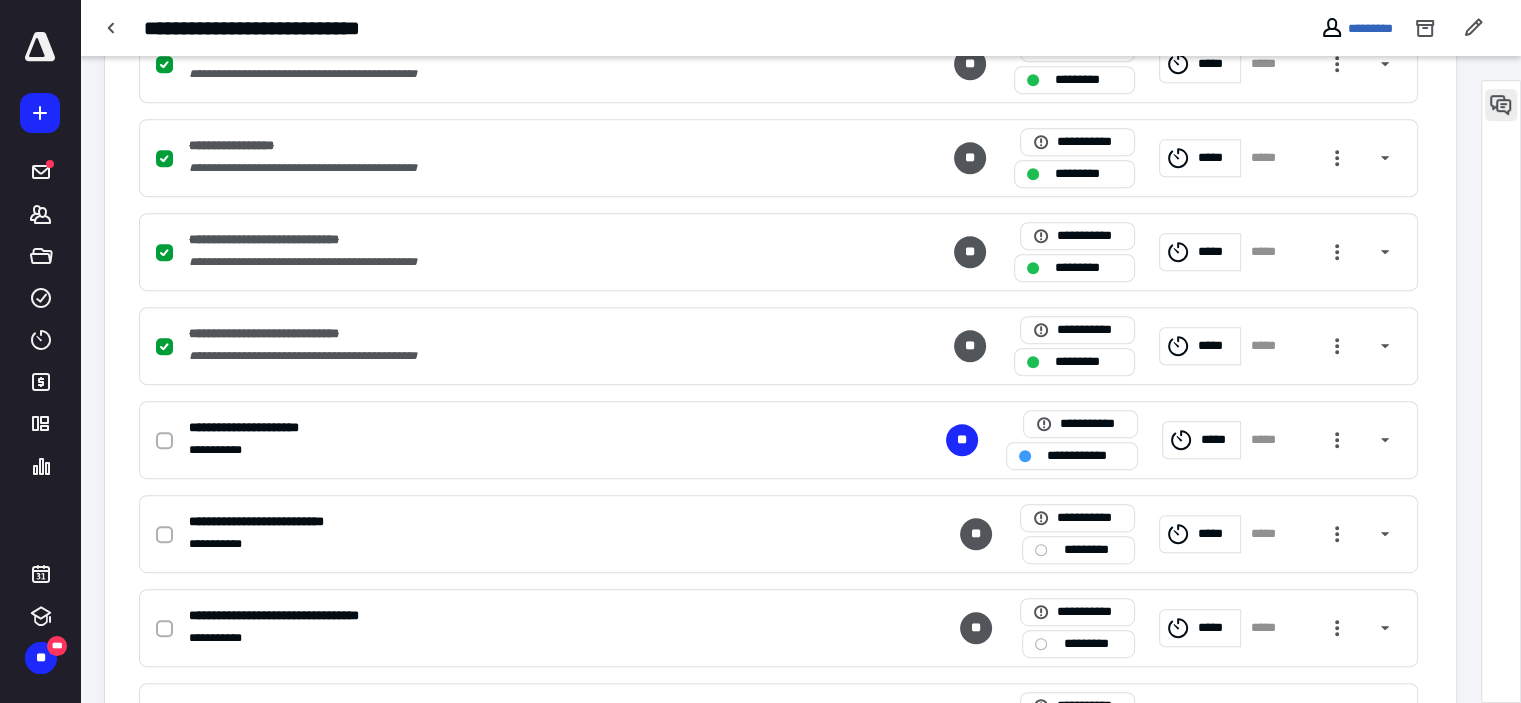 click at bounding box center [1501, 105] 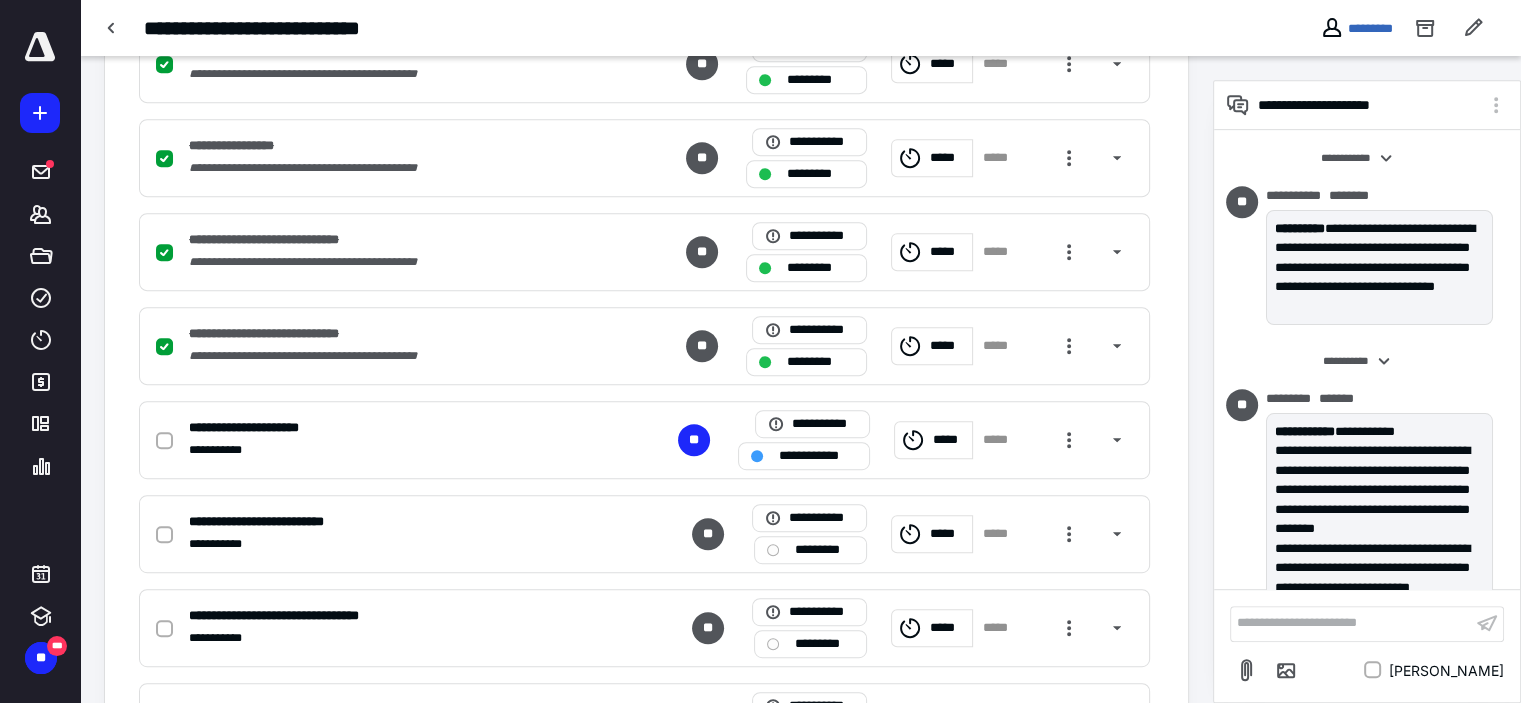scroll, scrollTop: 112, scrollLeft: 0, axis: vertical 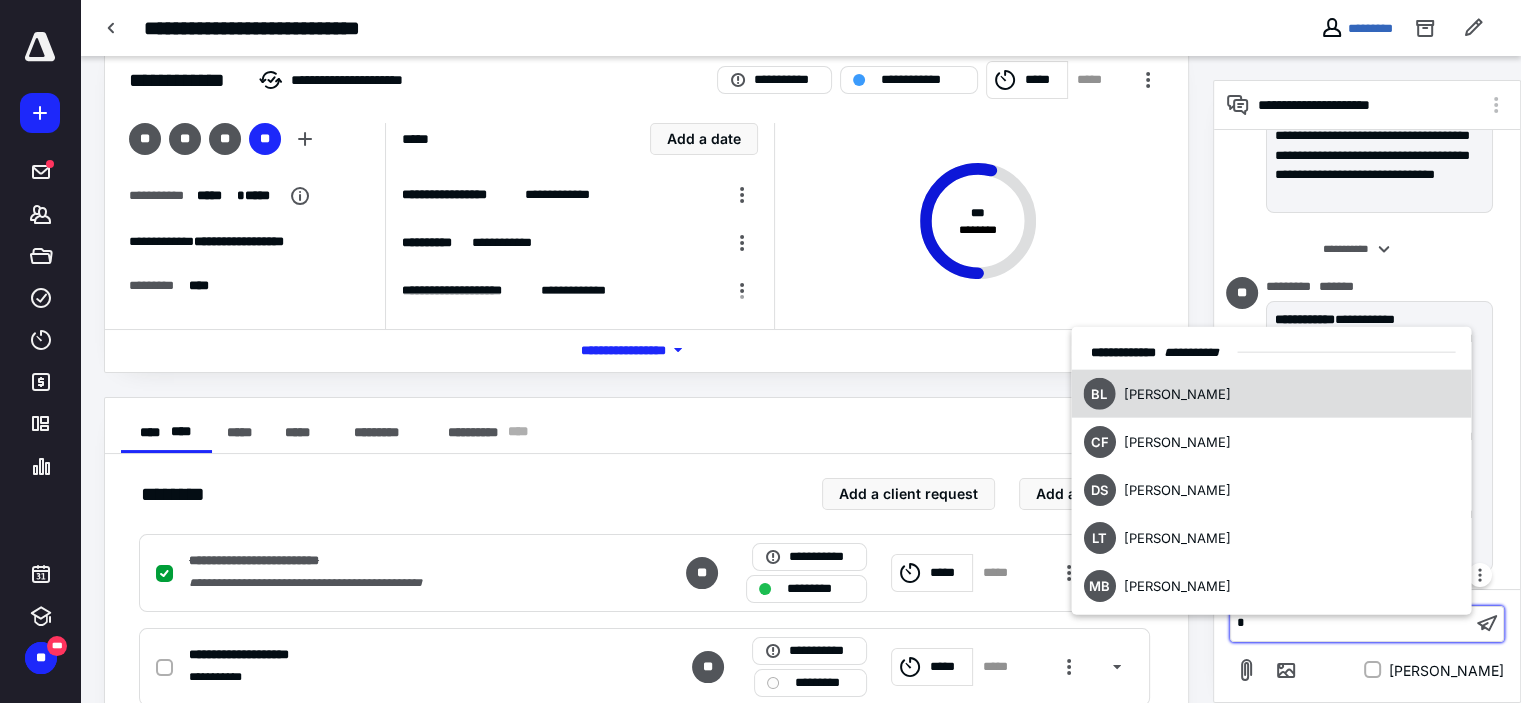 type 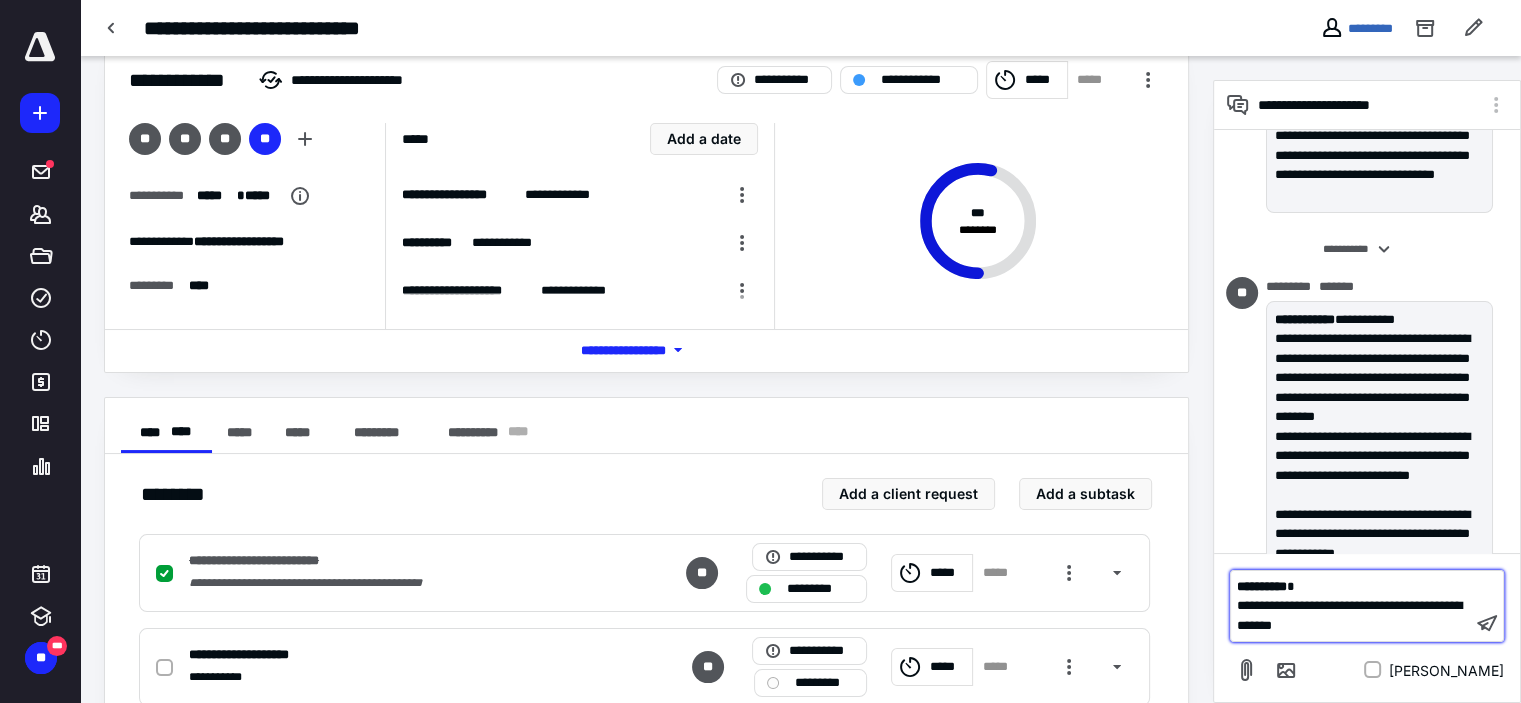click on "**********" at bounding box center [1349, 615] 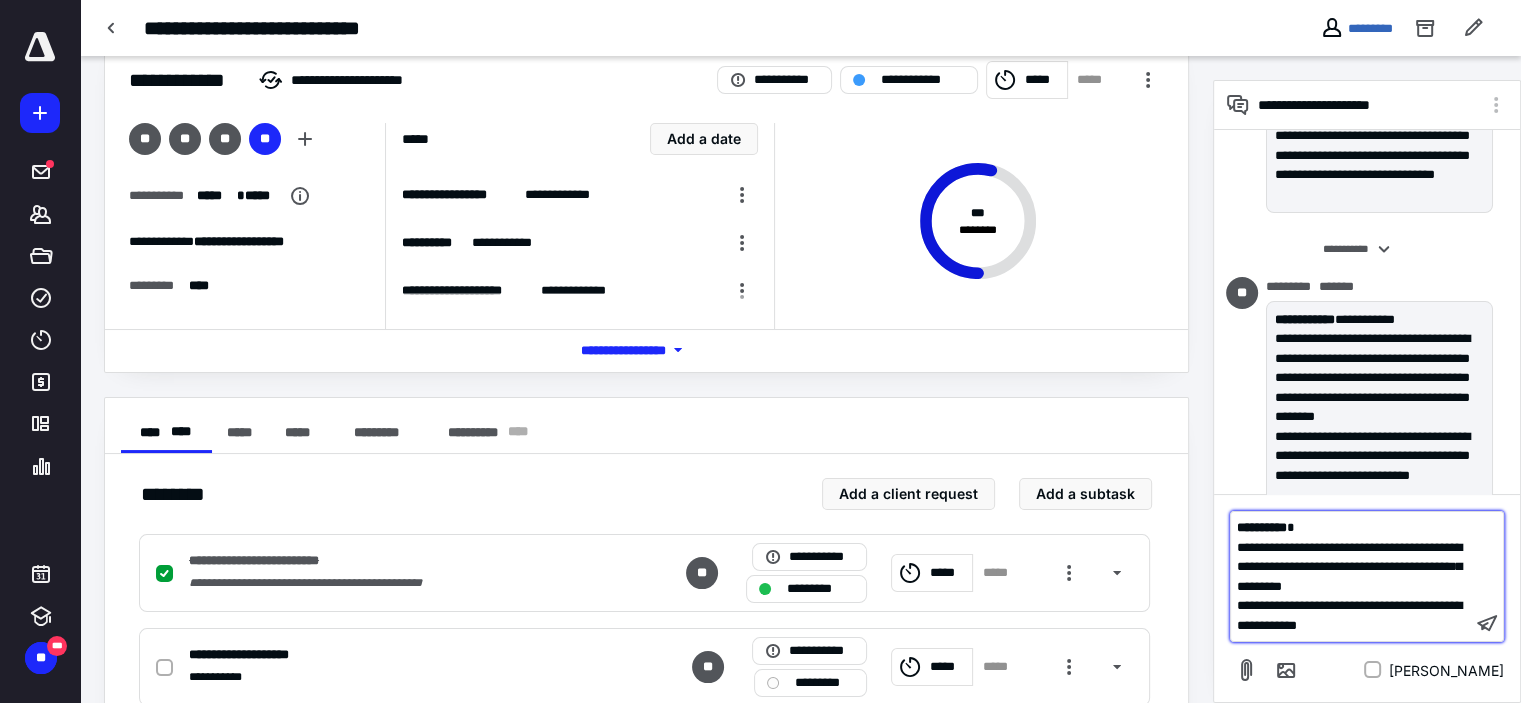 click on "**********" at bounding box center [1349, 615] 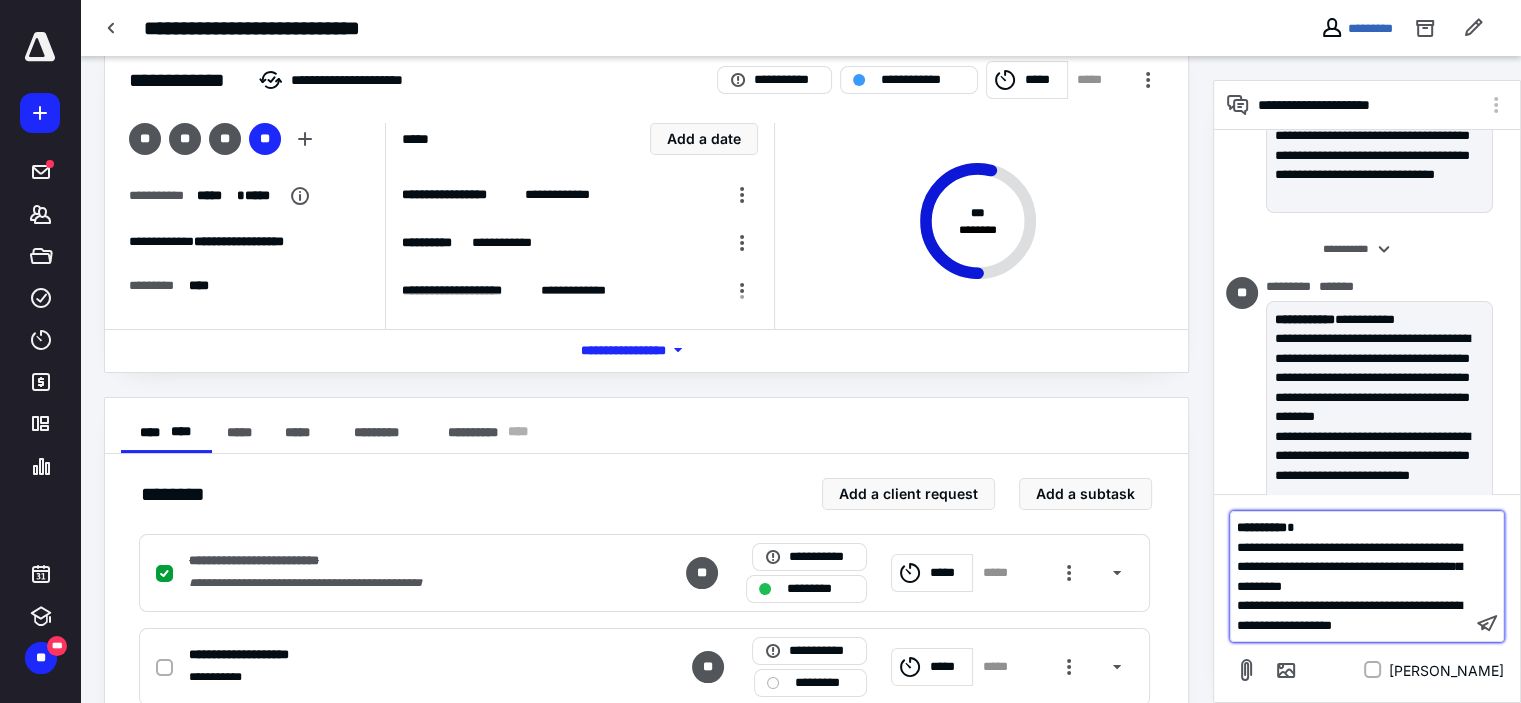 click on "**********" at bounding box center [1351, 615] 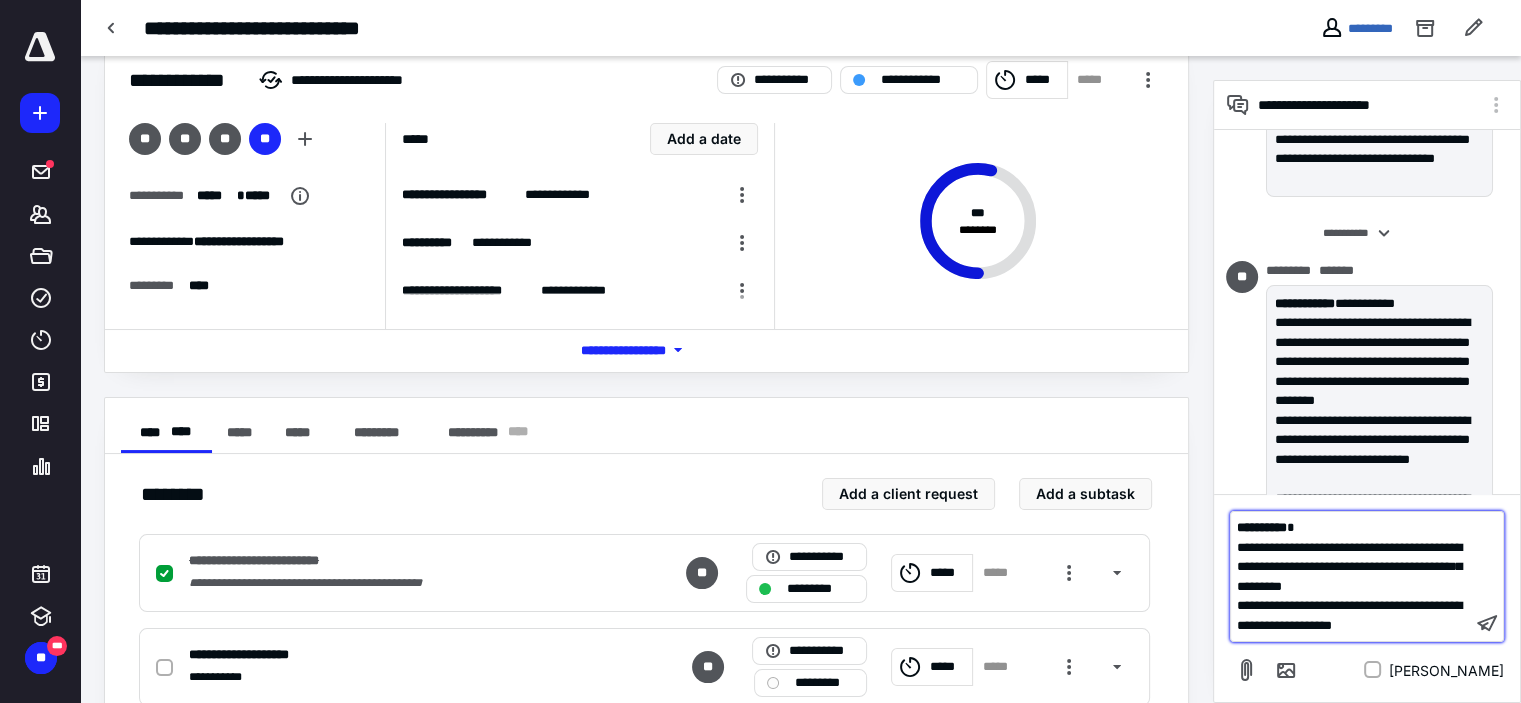 scroll, scrollTop: 121, scrollLeft: 0, axis: vertical 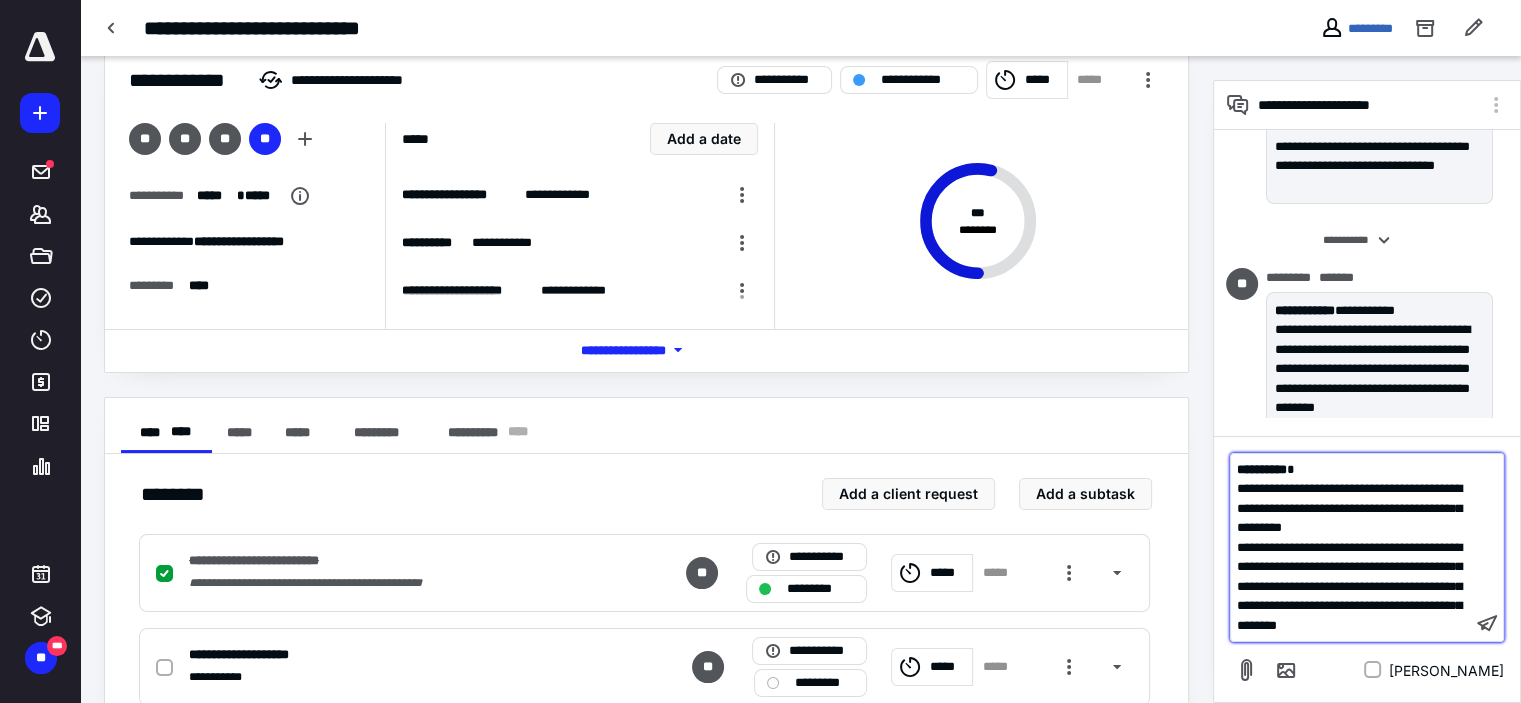 click on "**********" at bounding box center (1349, 586) 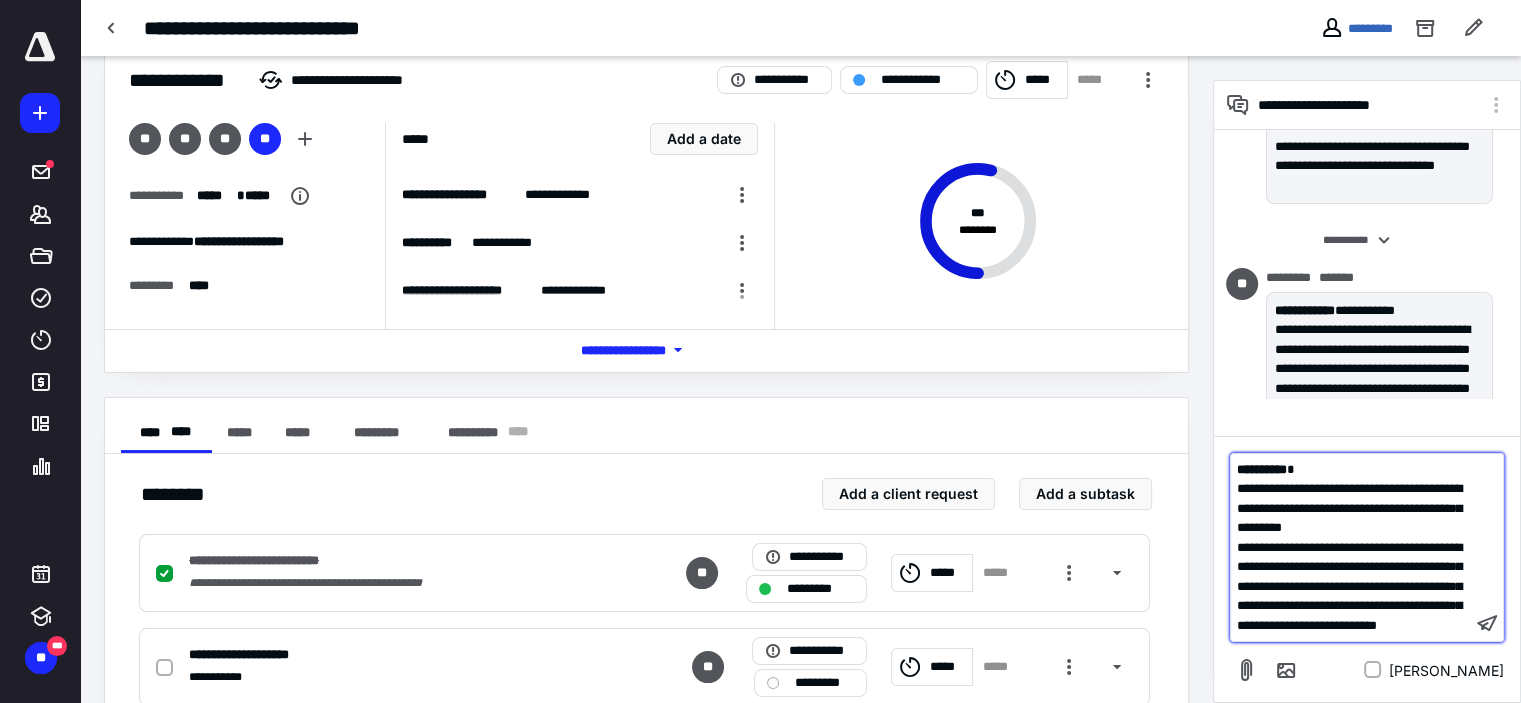 click on "**********" at bounding box center (1351, 587) 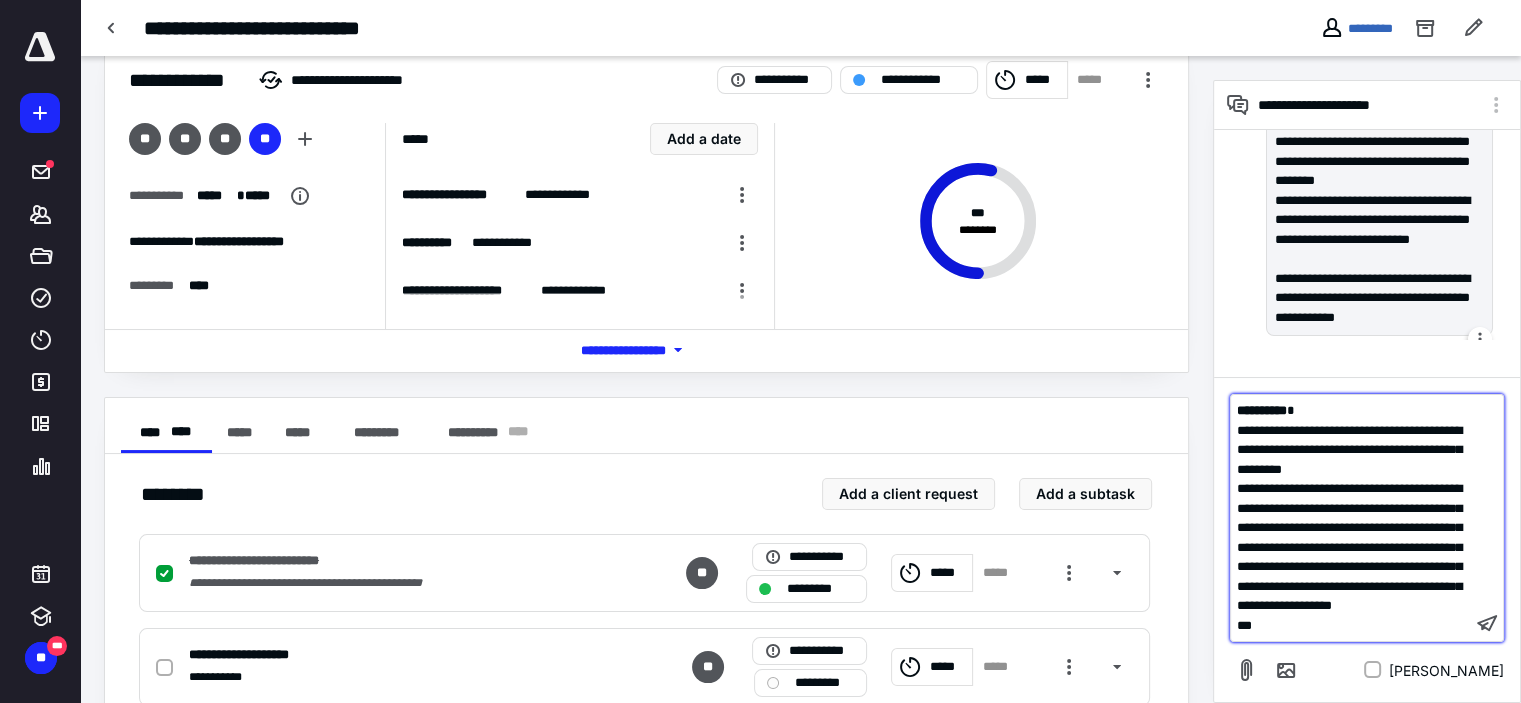 scroll, scrollTop: 364, scrollLeft: 0, axis: vertical 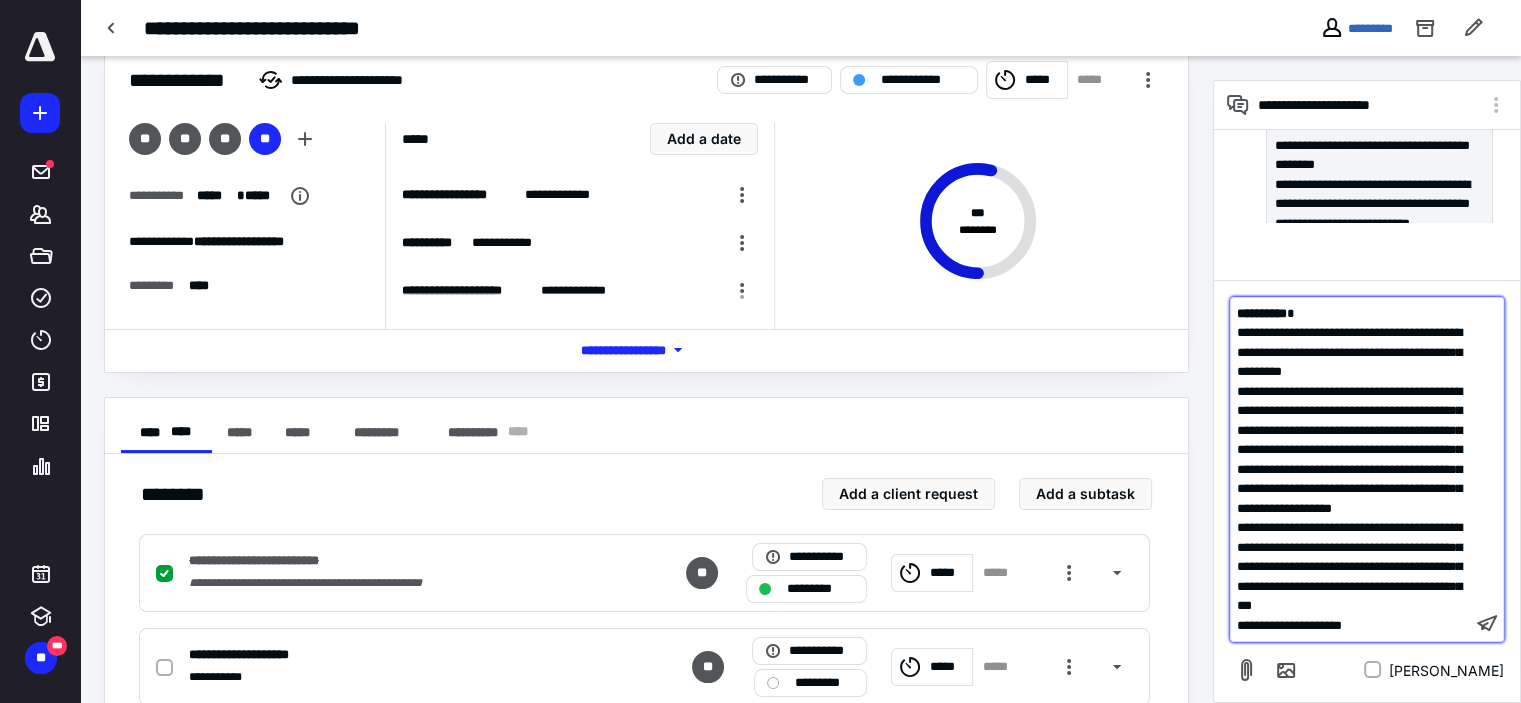 click on "**********" at bounding box center [1349, 450] 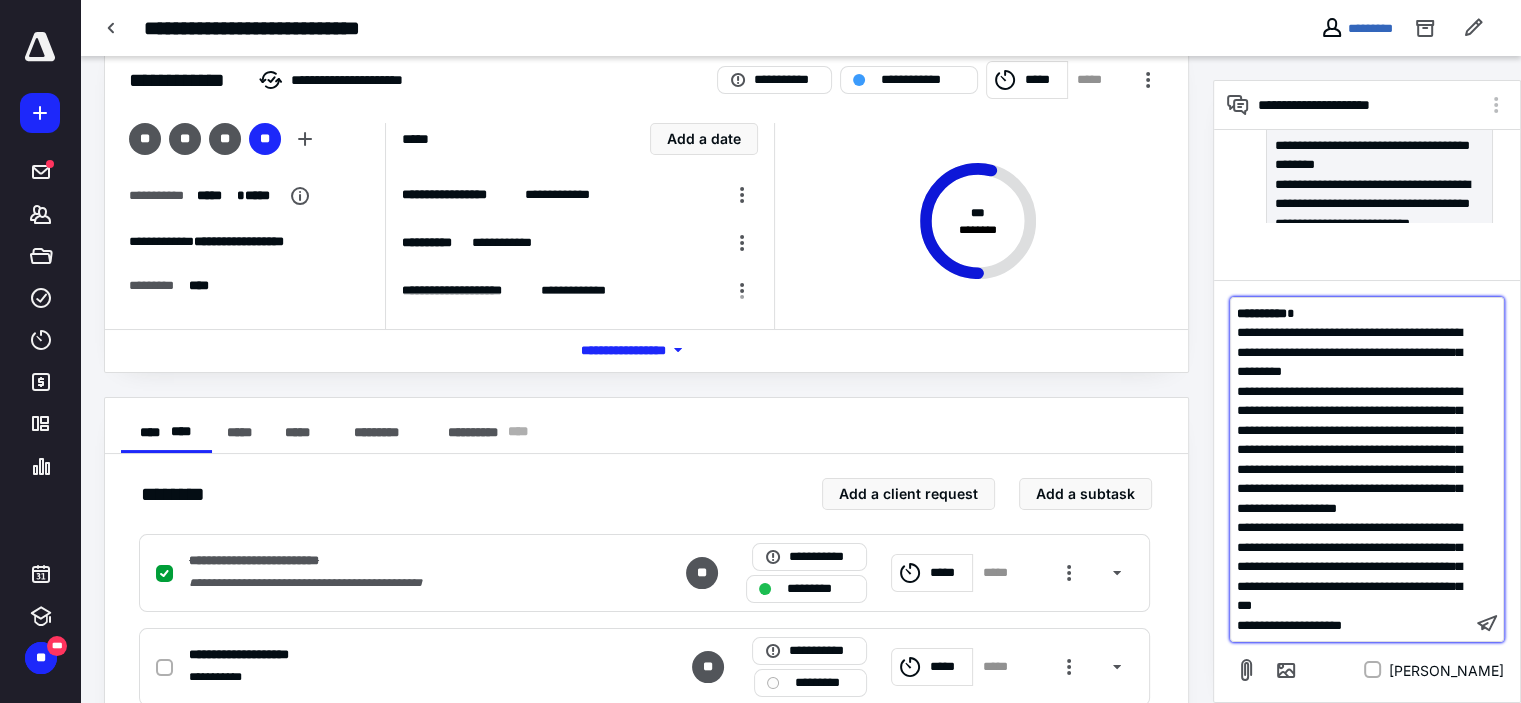 click on "**********" at bounding box center (1349, 566) 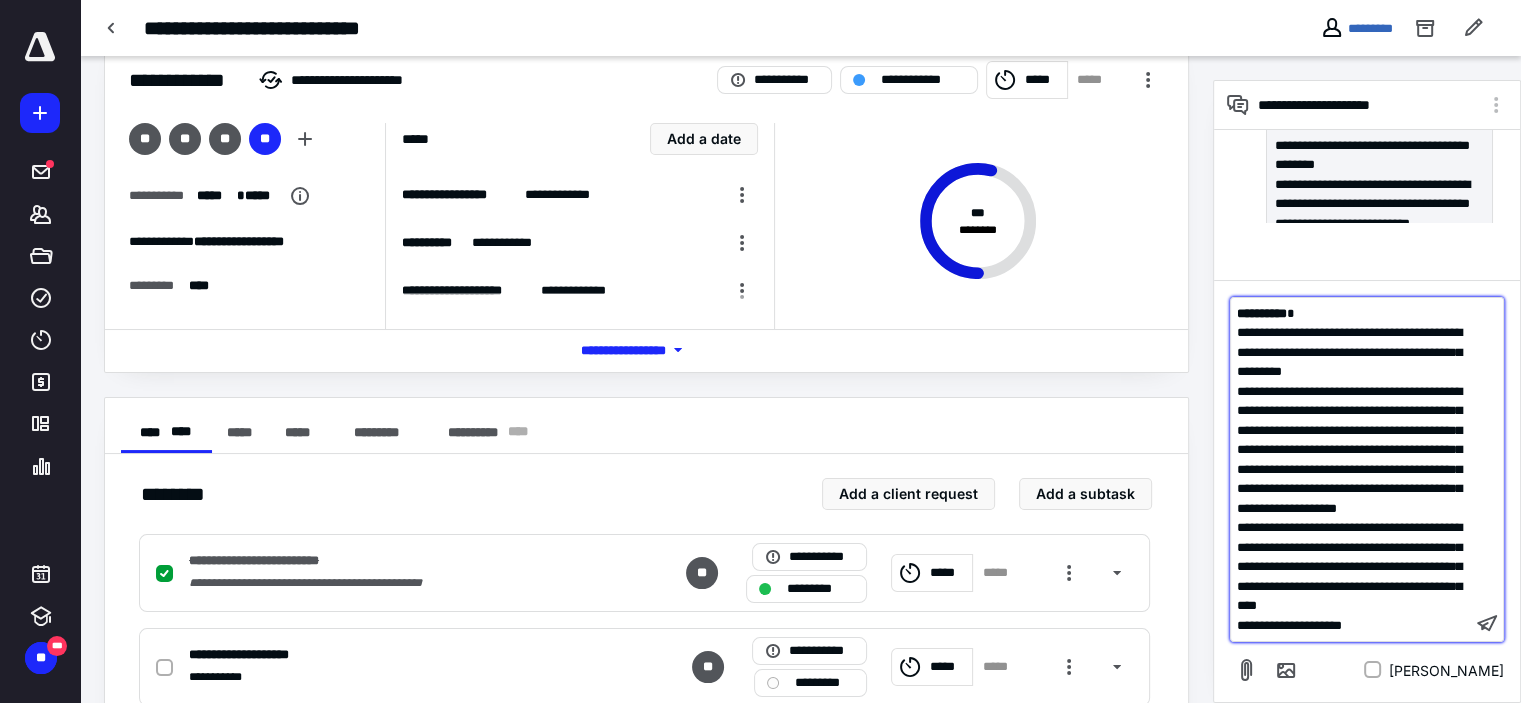 click on "**********" at bounding box center [1349, 566] 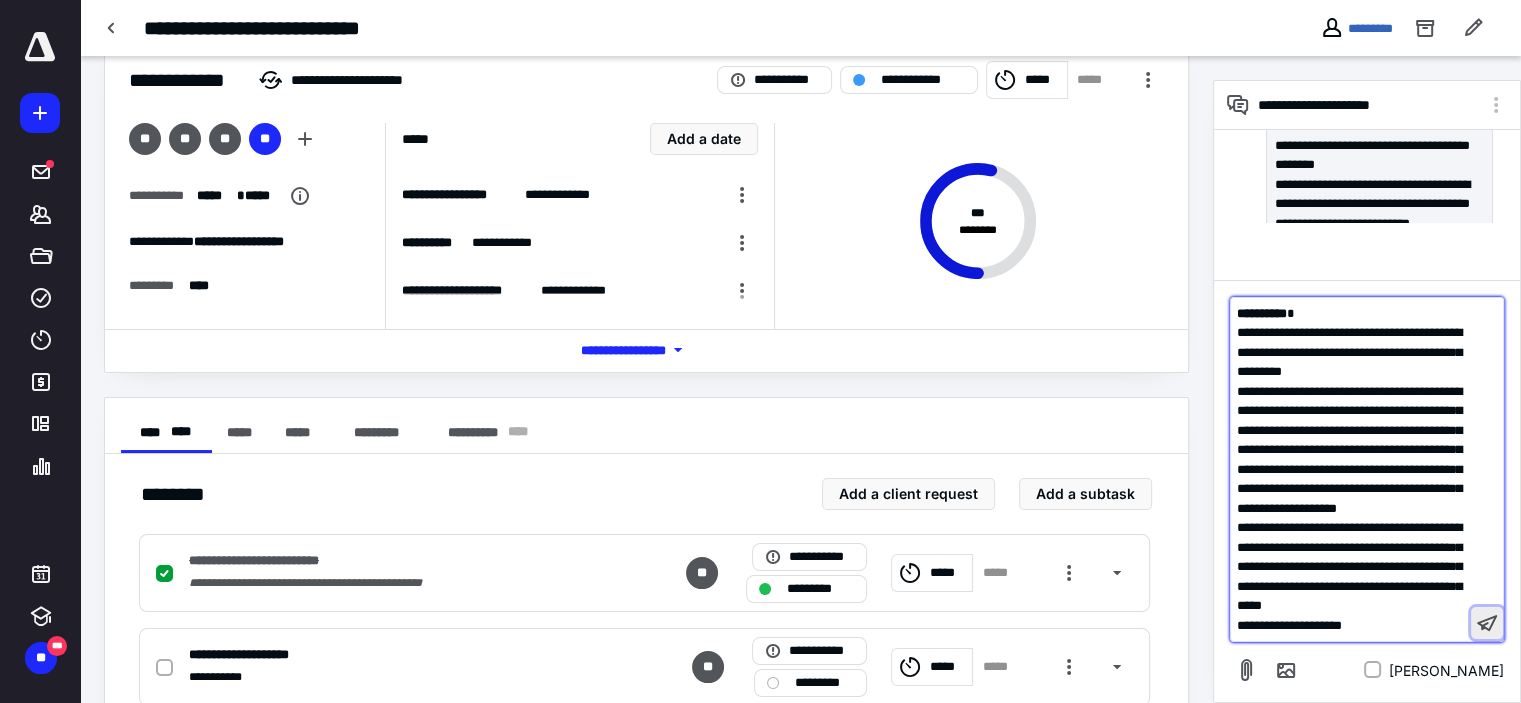 click at bounding box center (1487, 623) 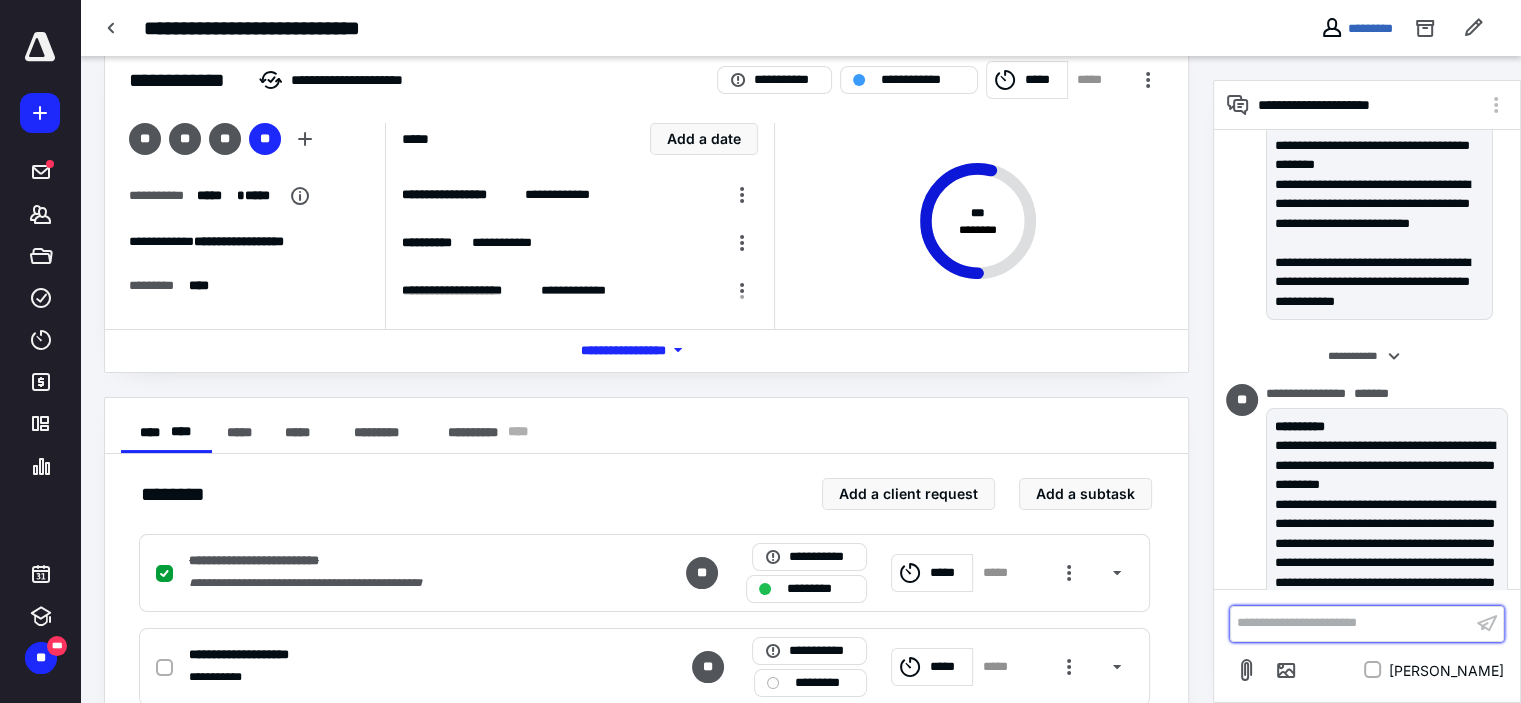 scroll, scrollTop: 627, scrollLeft: 0, axis: vertical 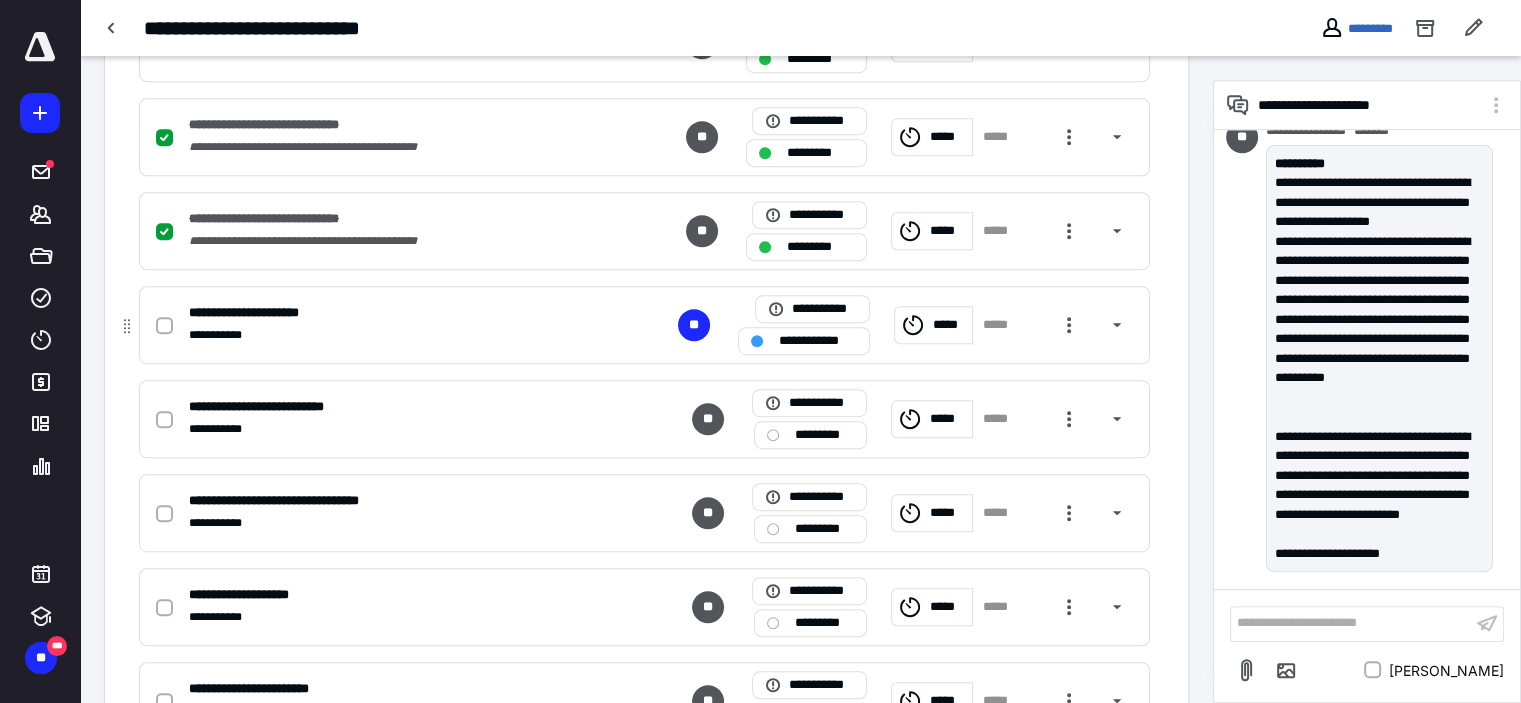 click on "*****" at bounding box center [949, 325] 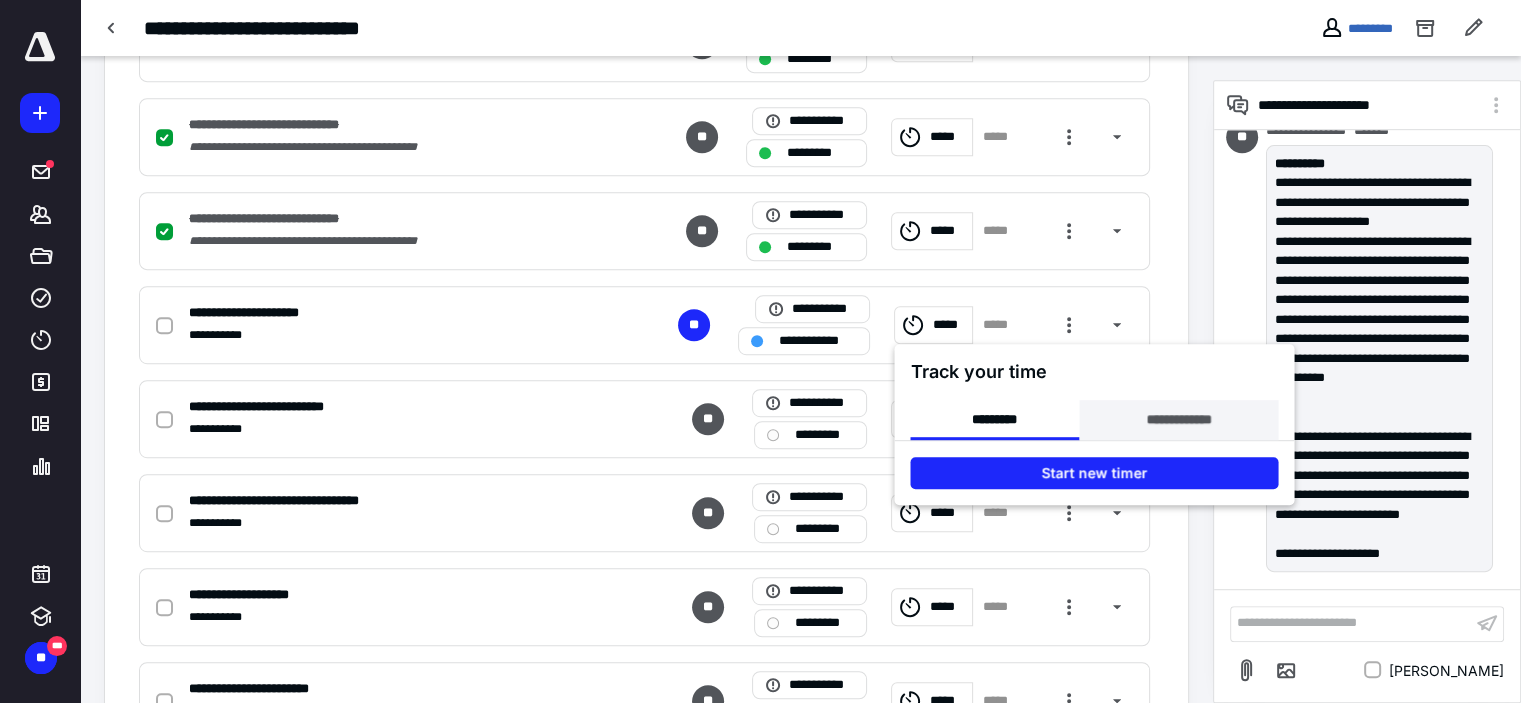 click on "**********" at bounding box center (1178, 420) 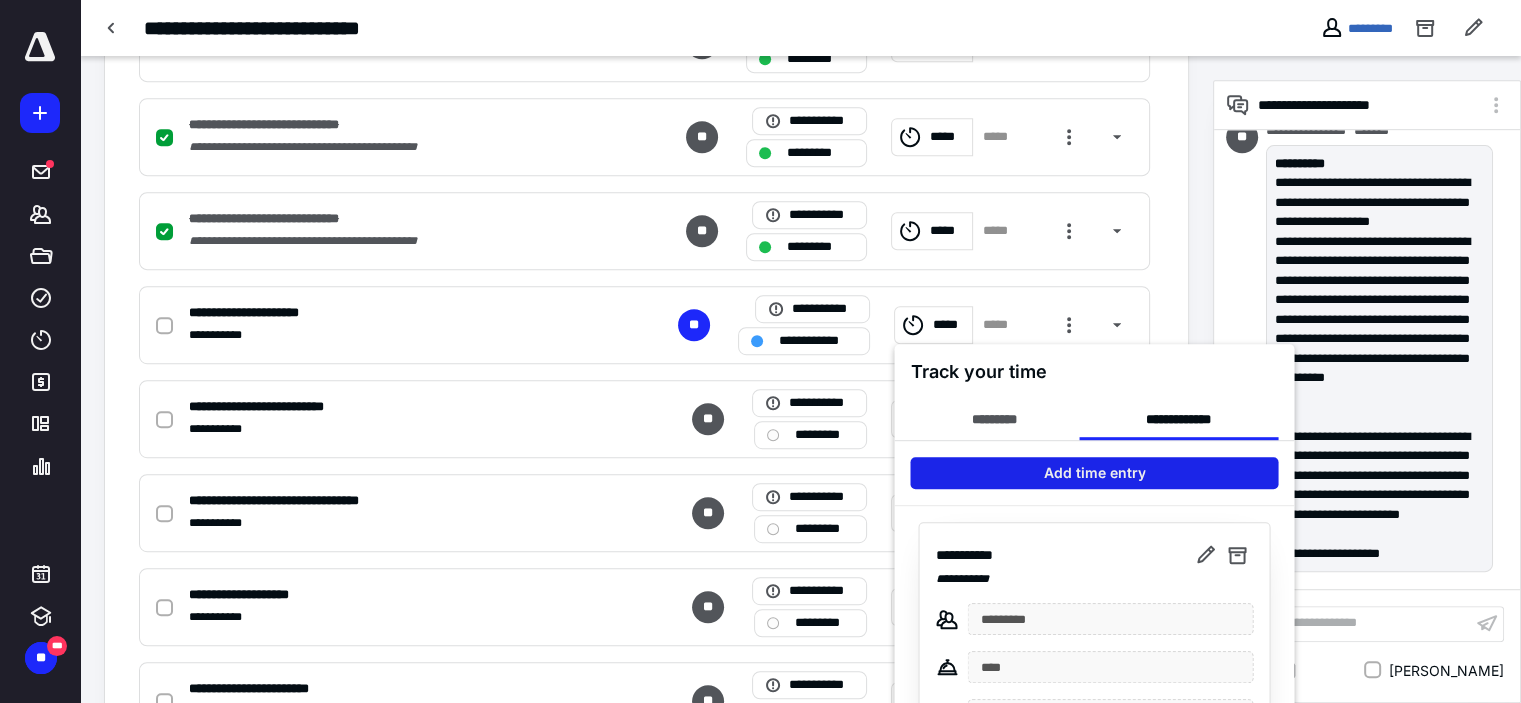 click on "Add time entry" at bounding box center [1094, 473] 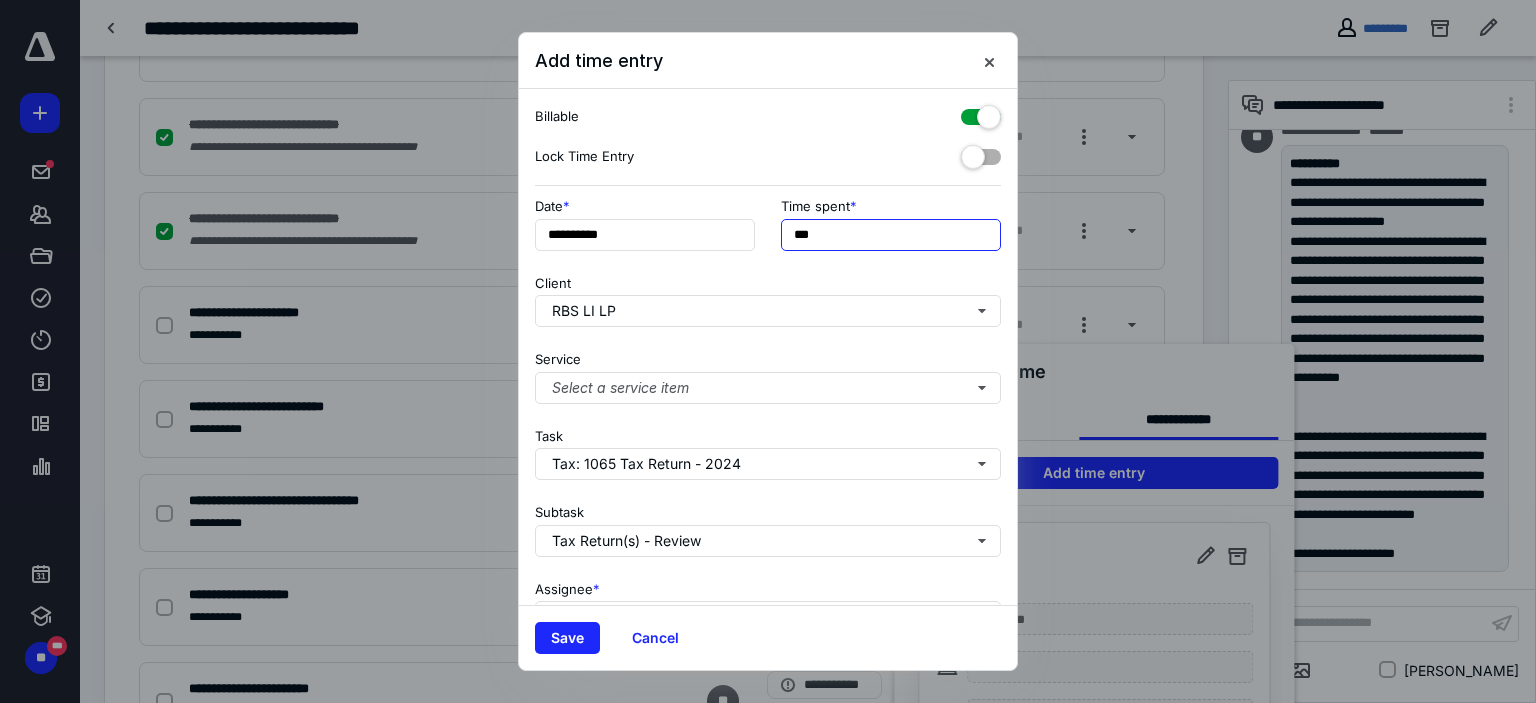 drag, startPoint x: 800, startPoint y: 235, endPoint x: 768, endPoint y: 243, distance: 32.984844 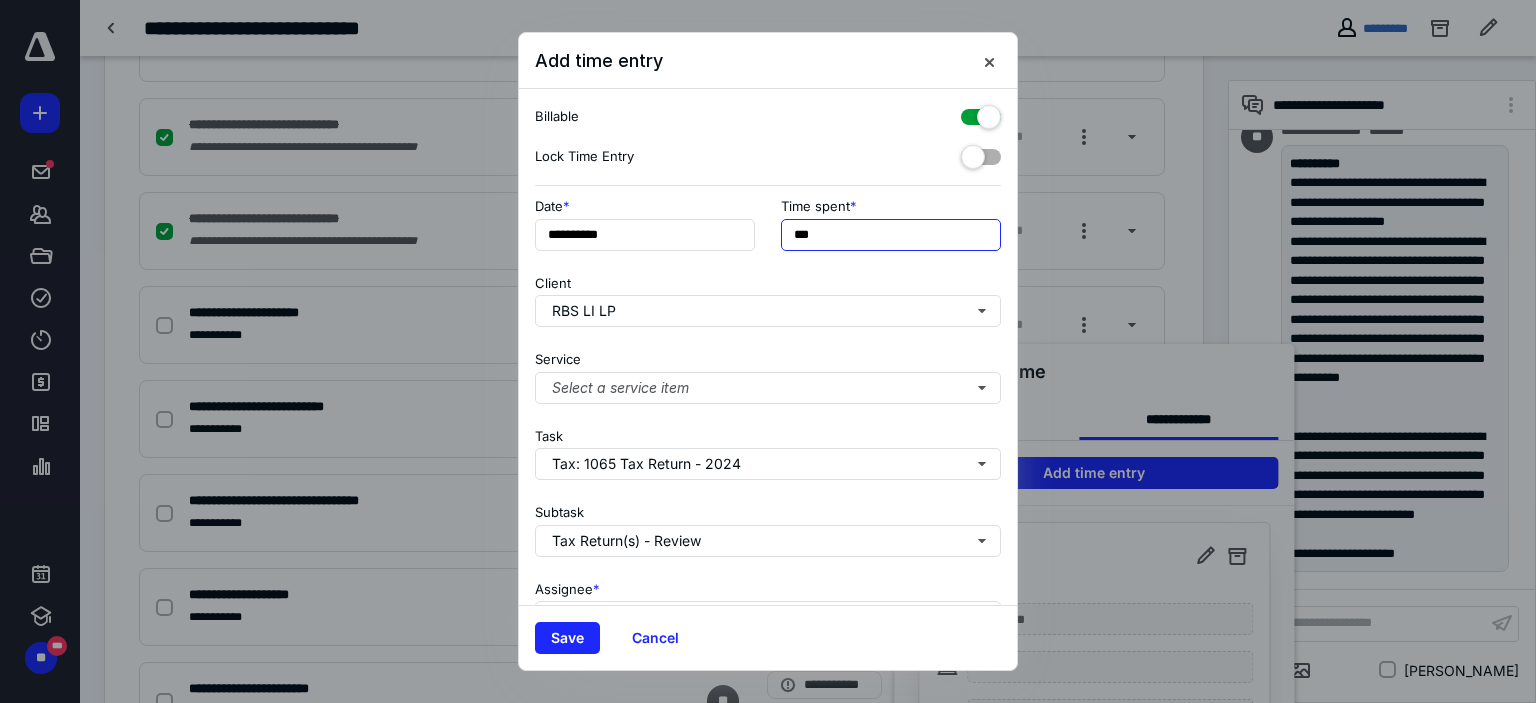 type on "***" 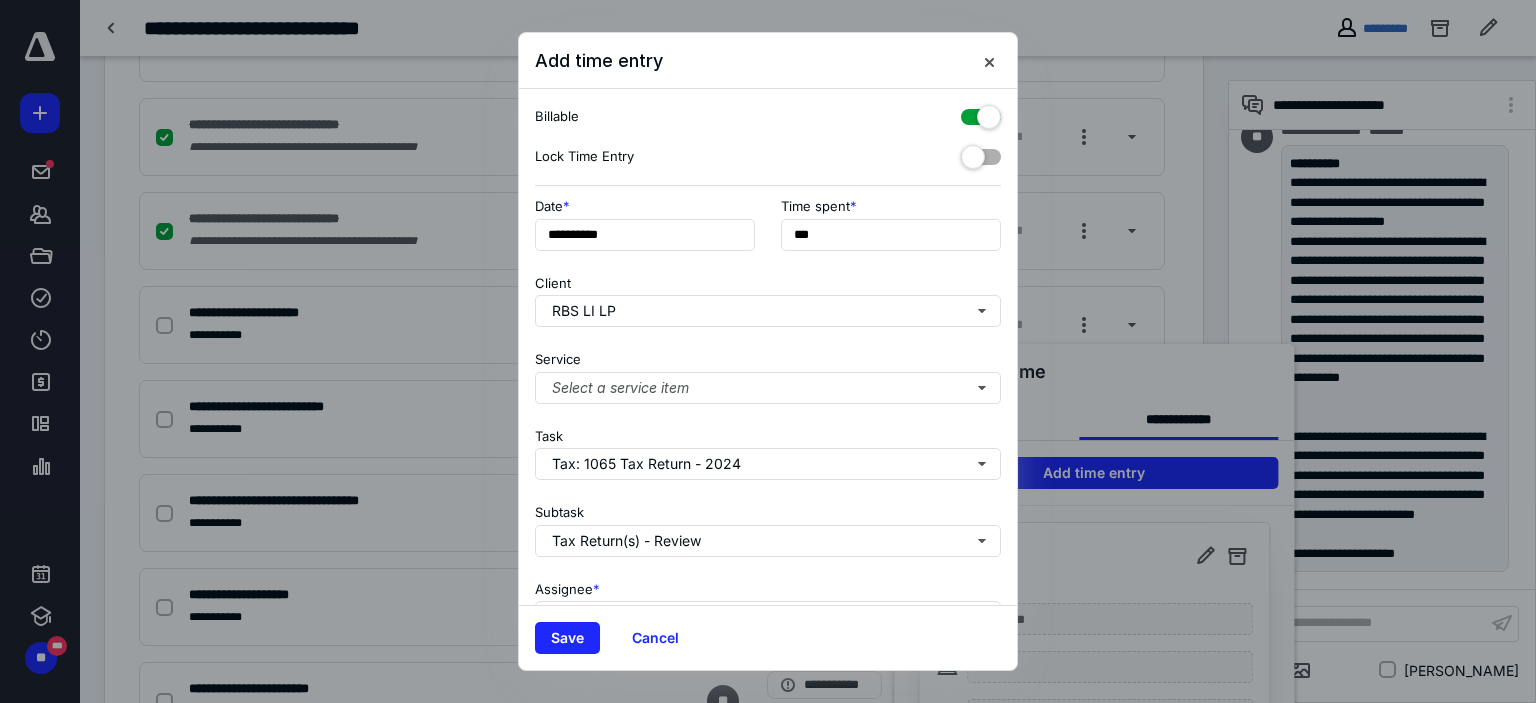 click on "**********" at bounding box center [768, 230] 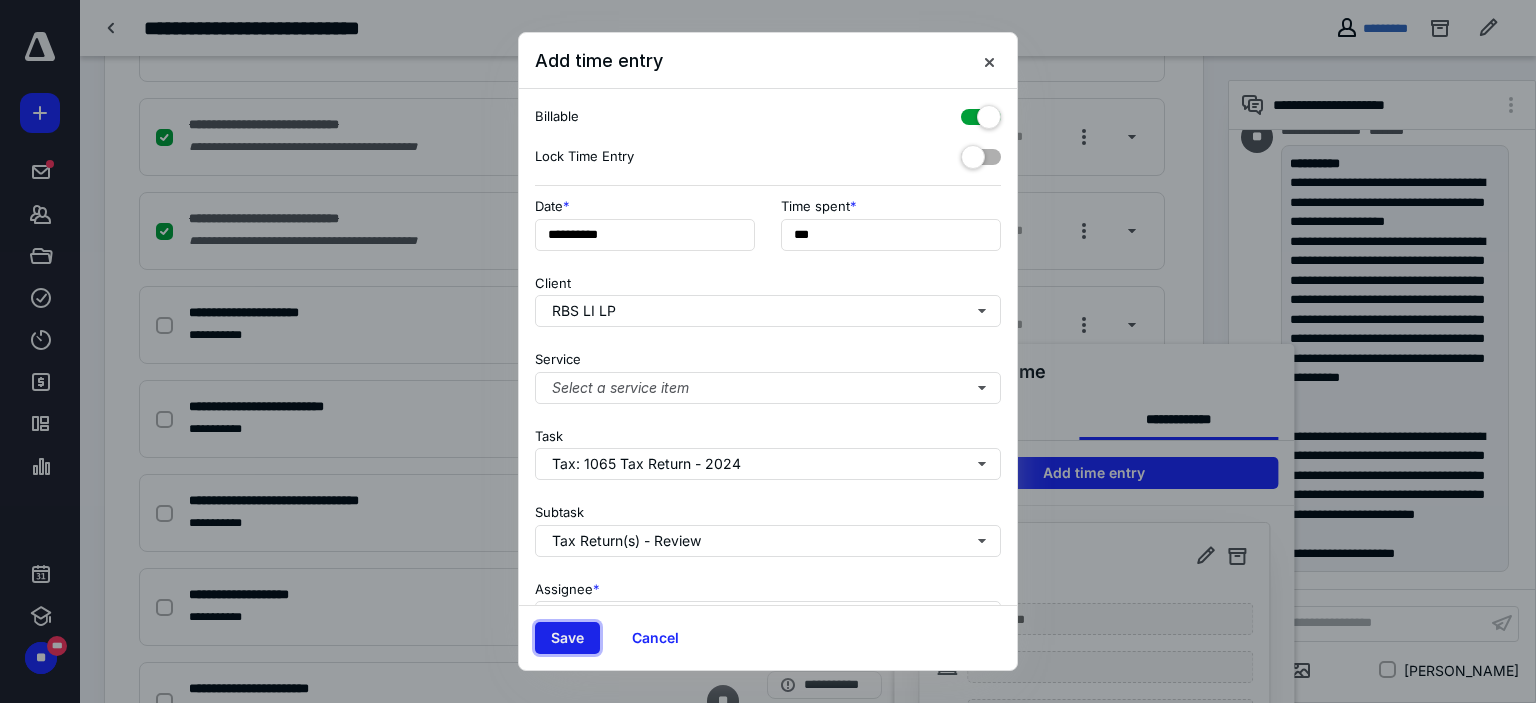 click on "Save" at bounding box center [567, 638] 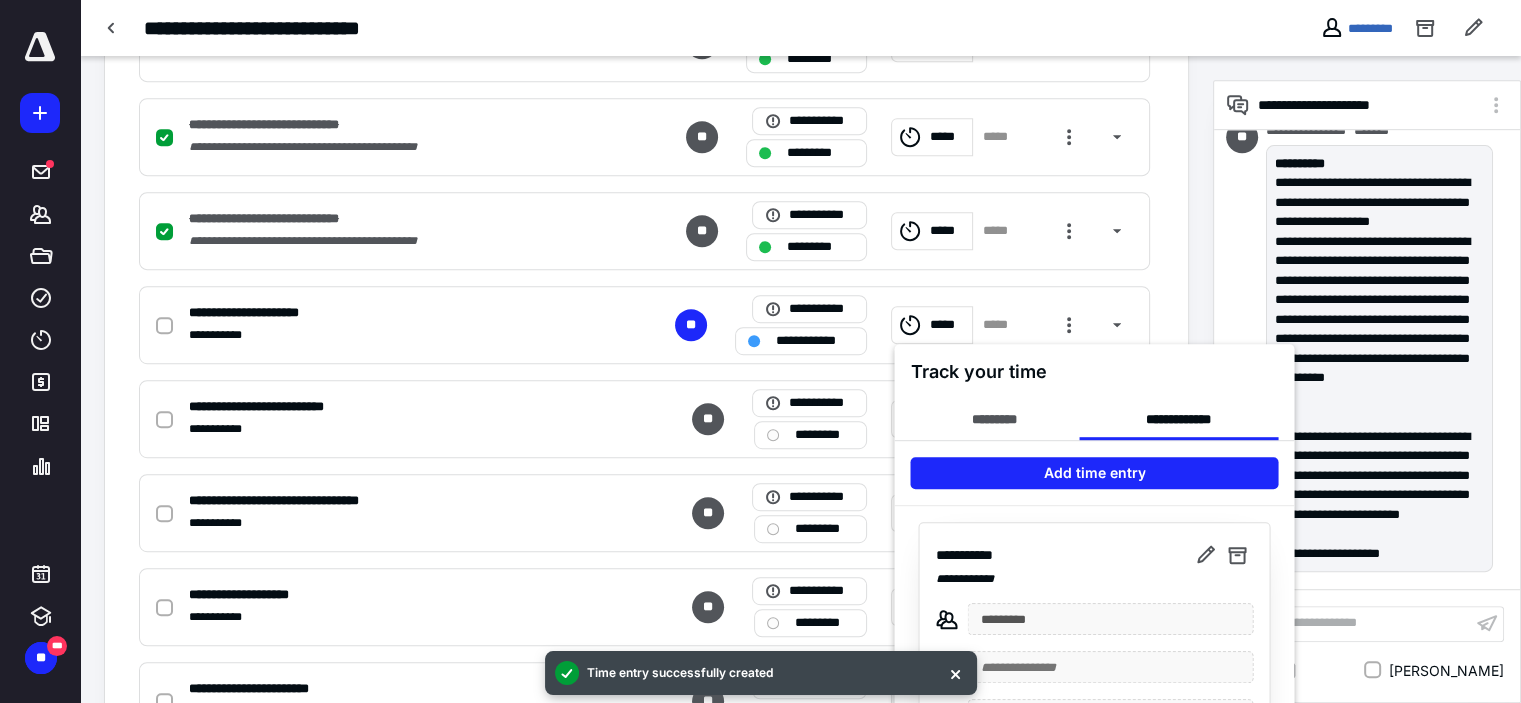 click at bounding box center (760, 351) 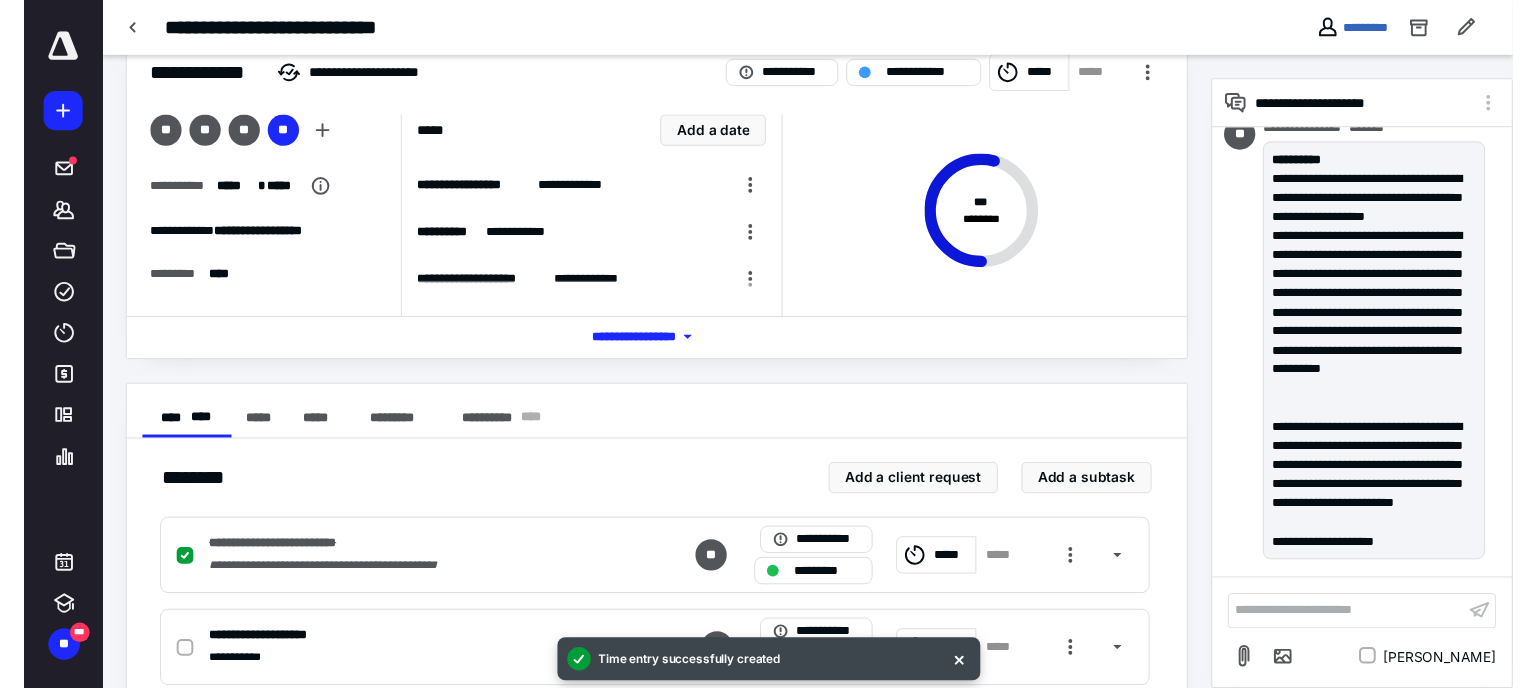 scroll, scrollTop: 0, scrollLeft: 0, axis: both 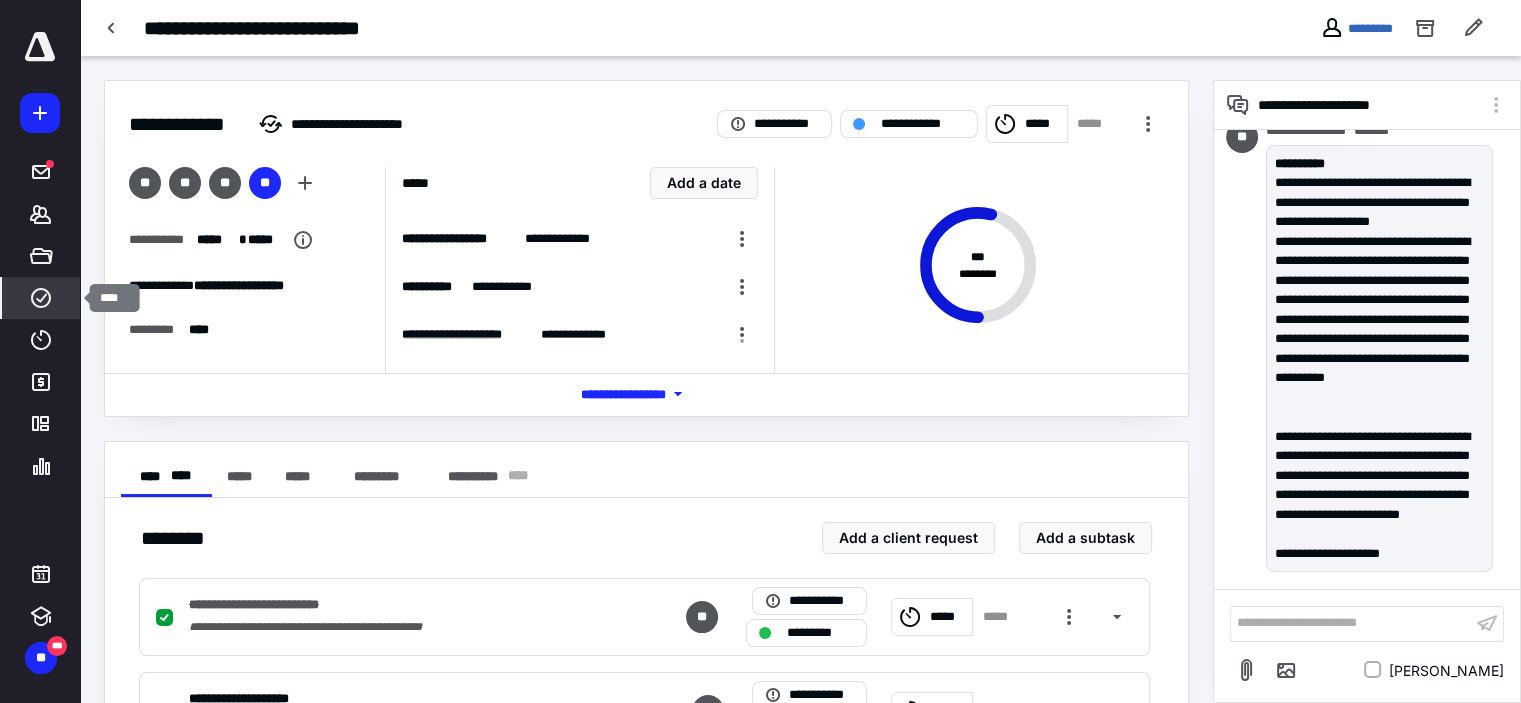 click 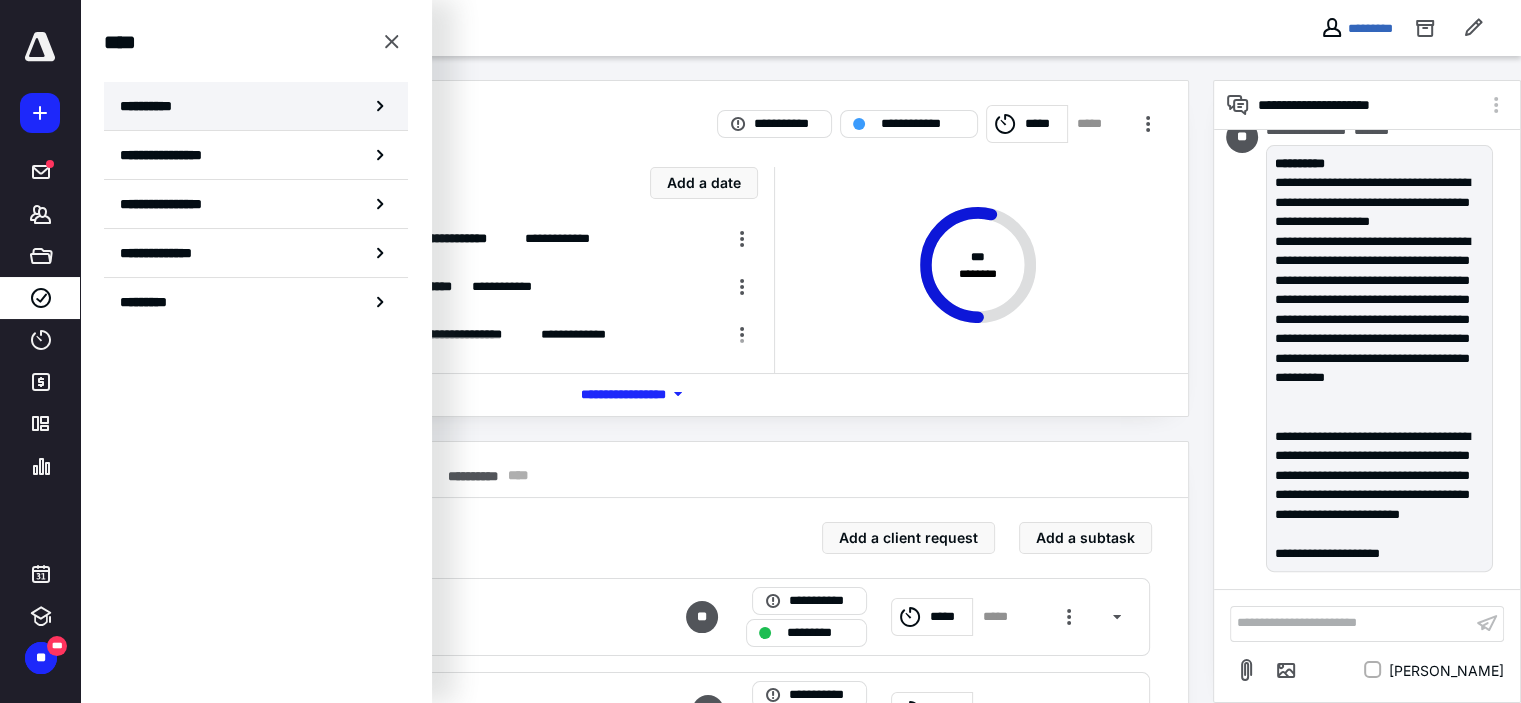 click on "**********" at bounding box center [256, 106] 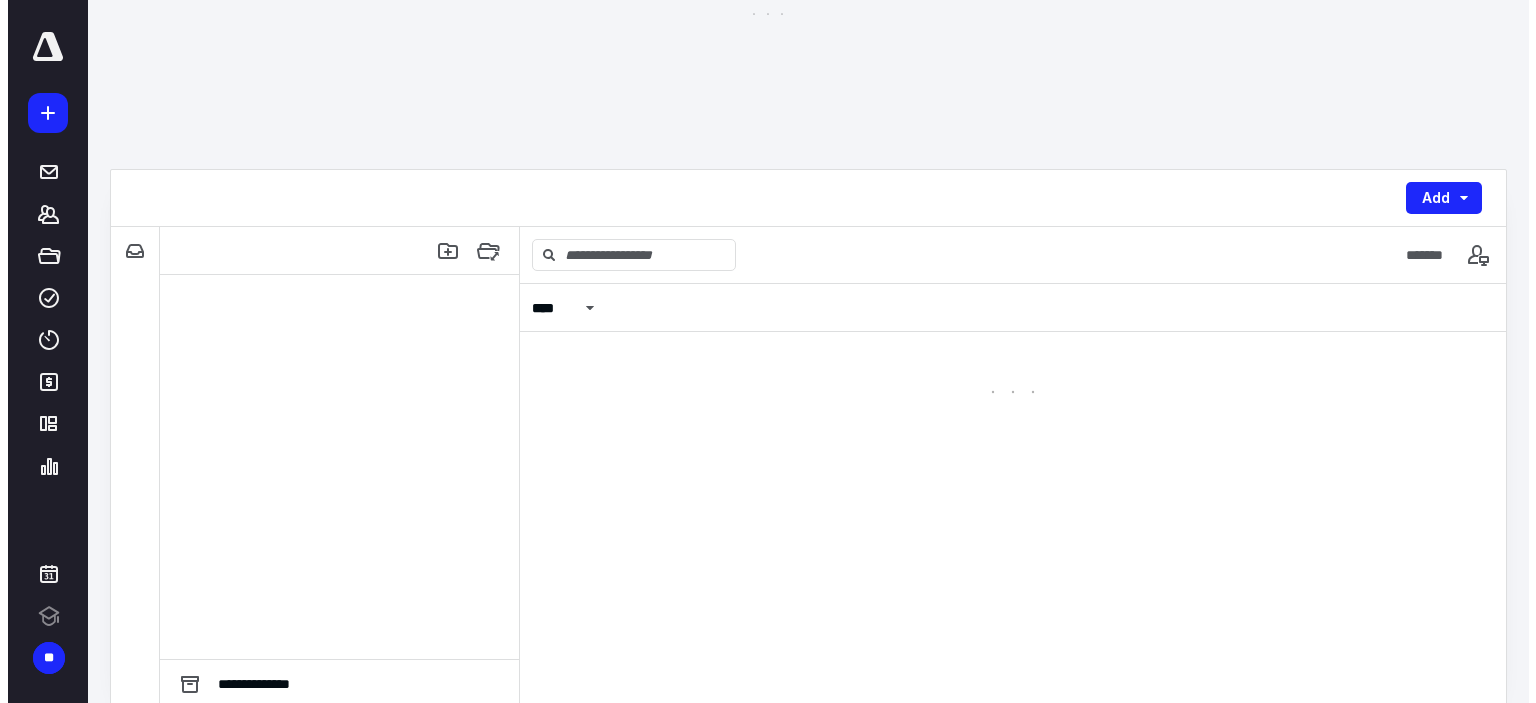 scroll, scrollTop: 0, scrollLeft: 0, axis: both 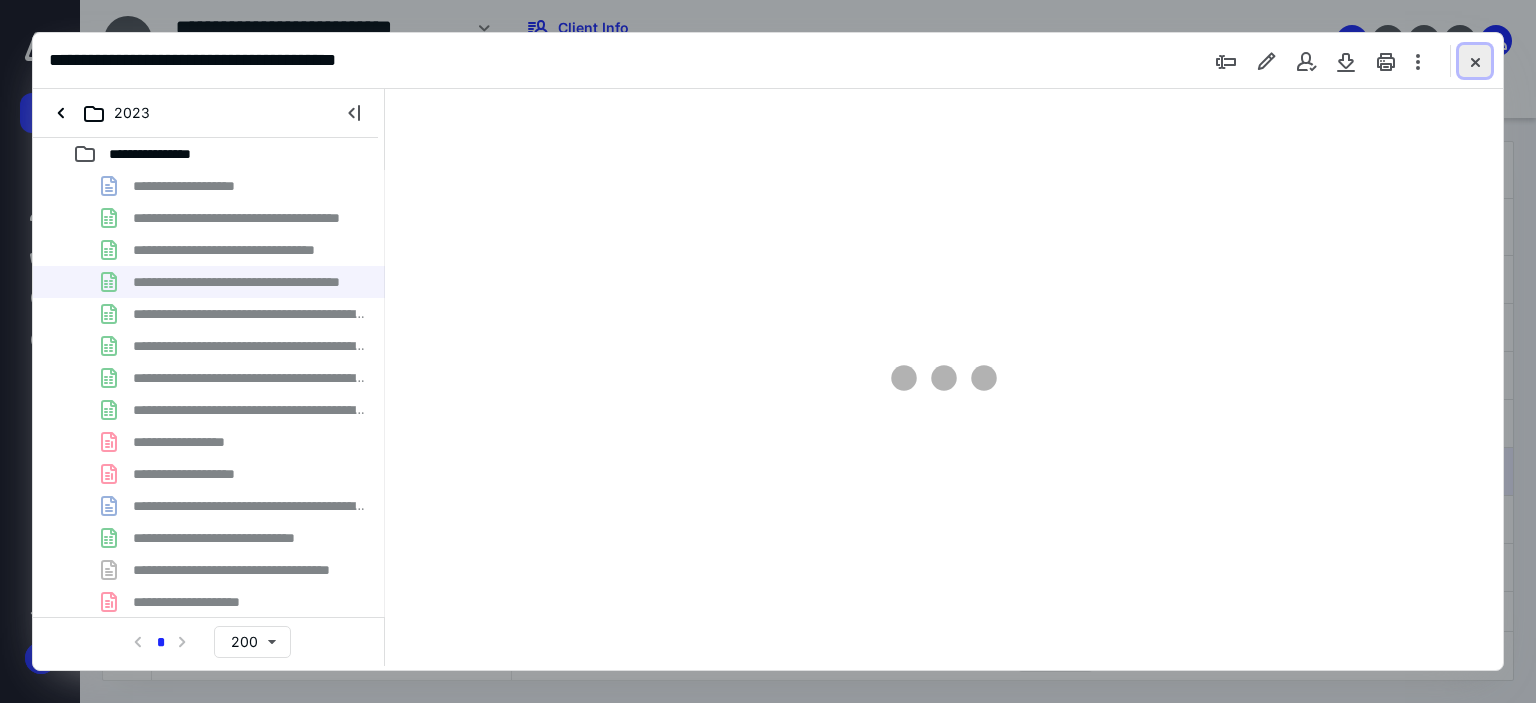 click at bounding box center (1475, 61) 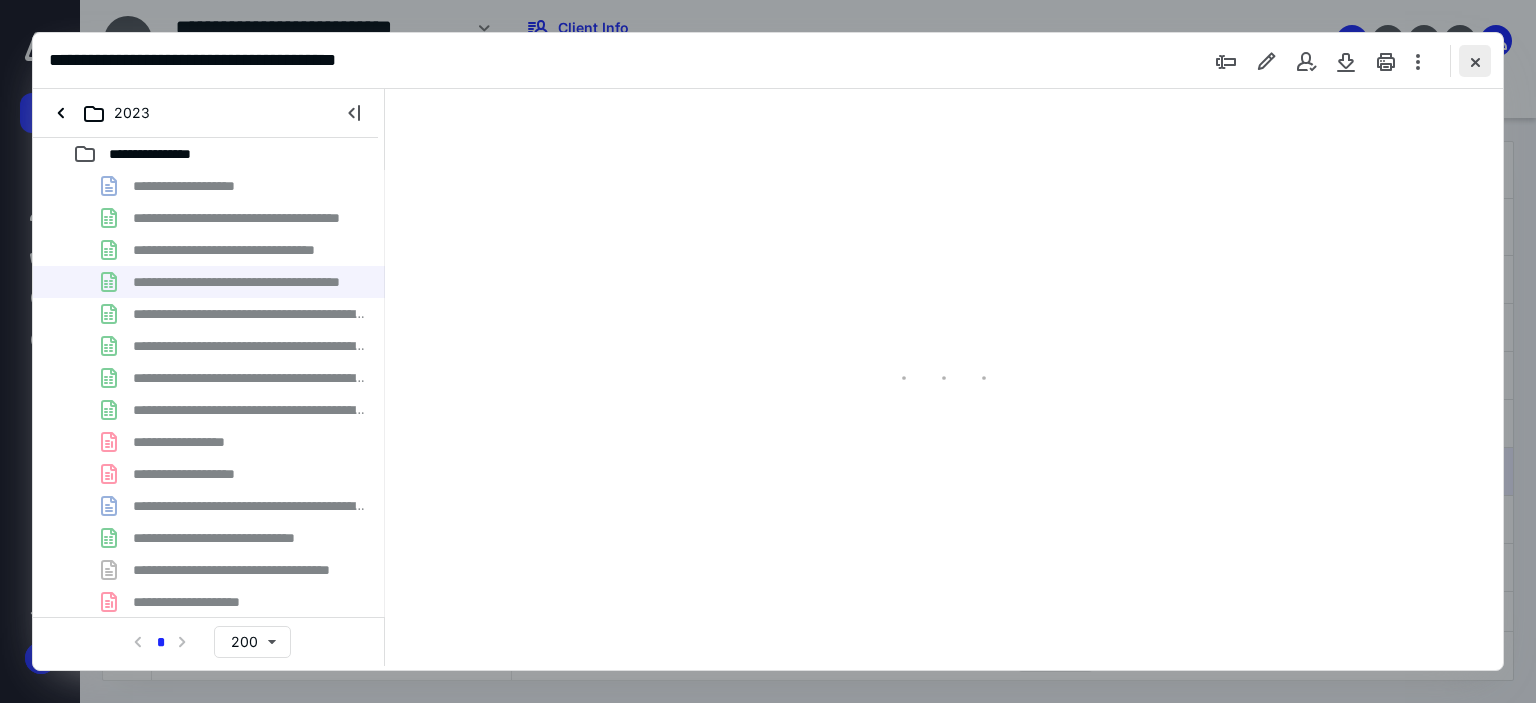 checkbox on "false" 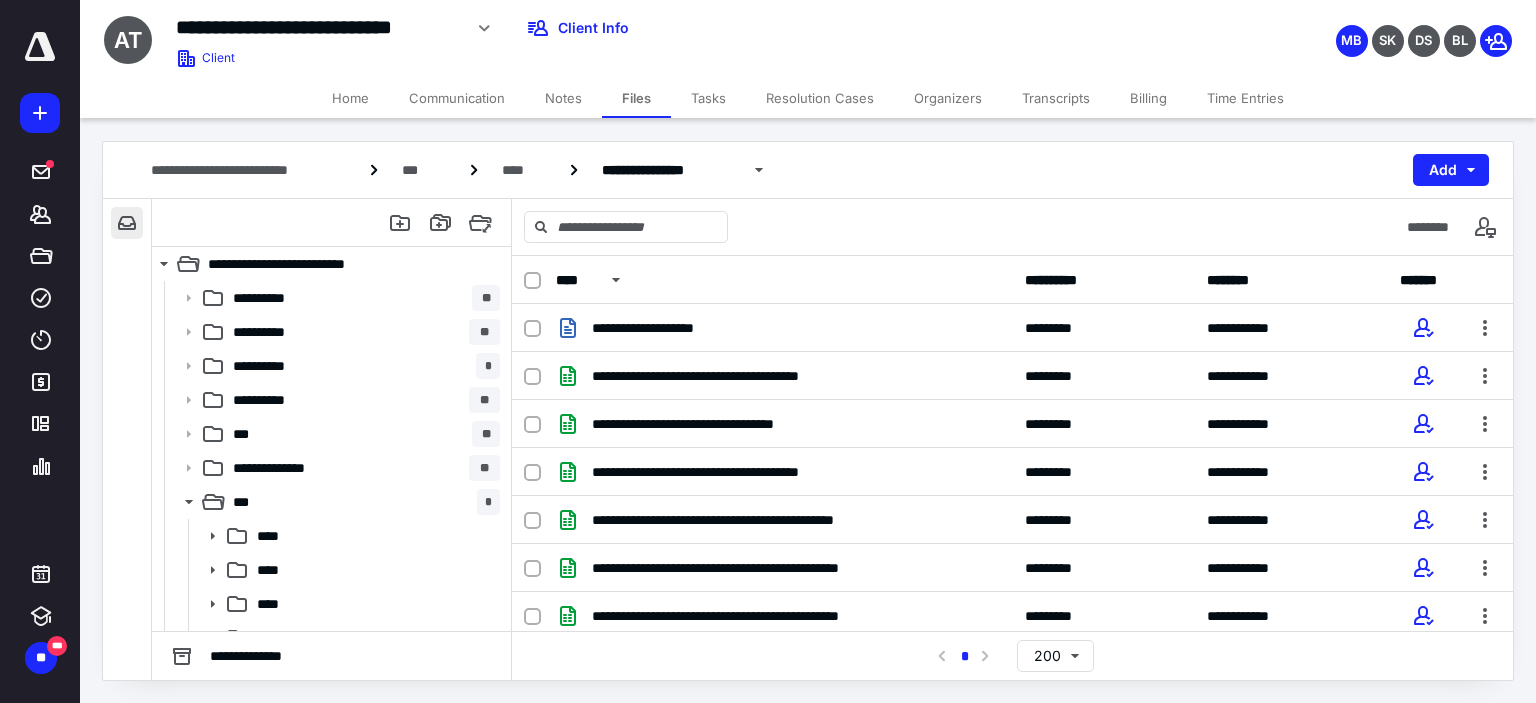 click at bounding box center [127, 223] 